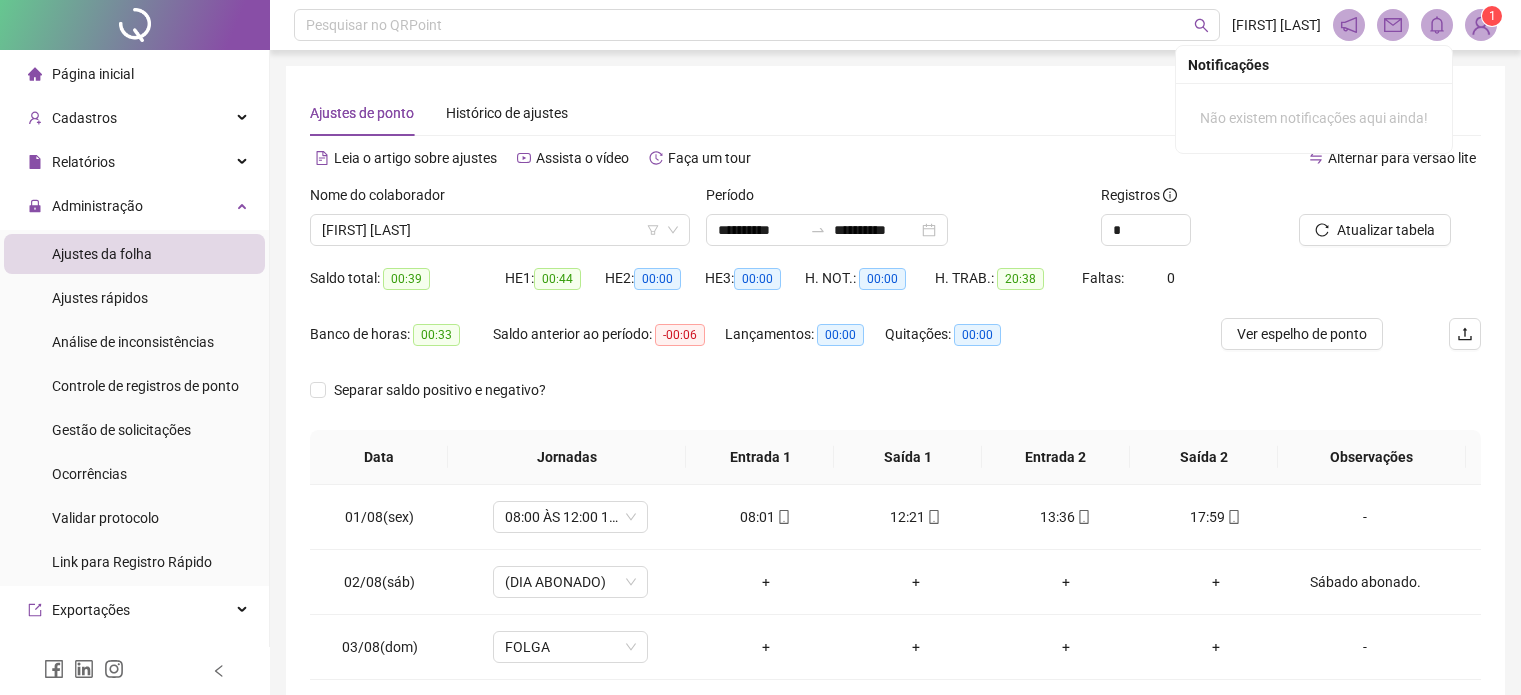 scroll, scrollTop: 0, scrollLeft: 0, axis: both 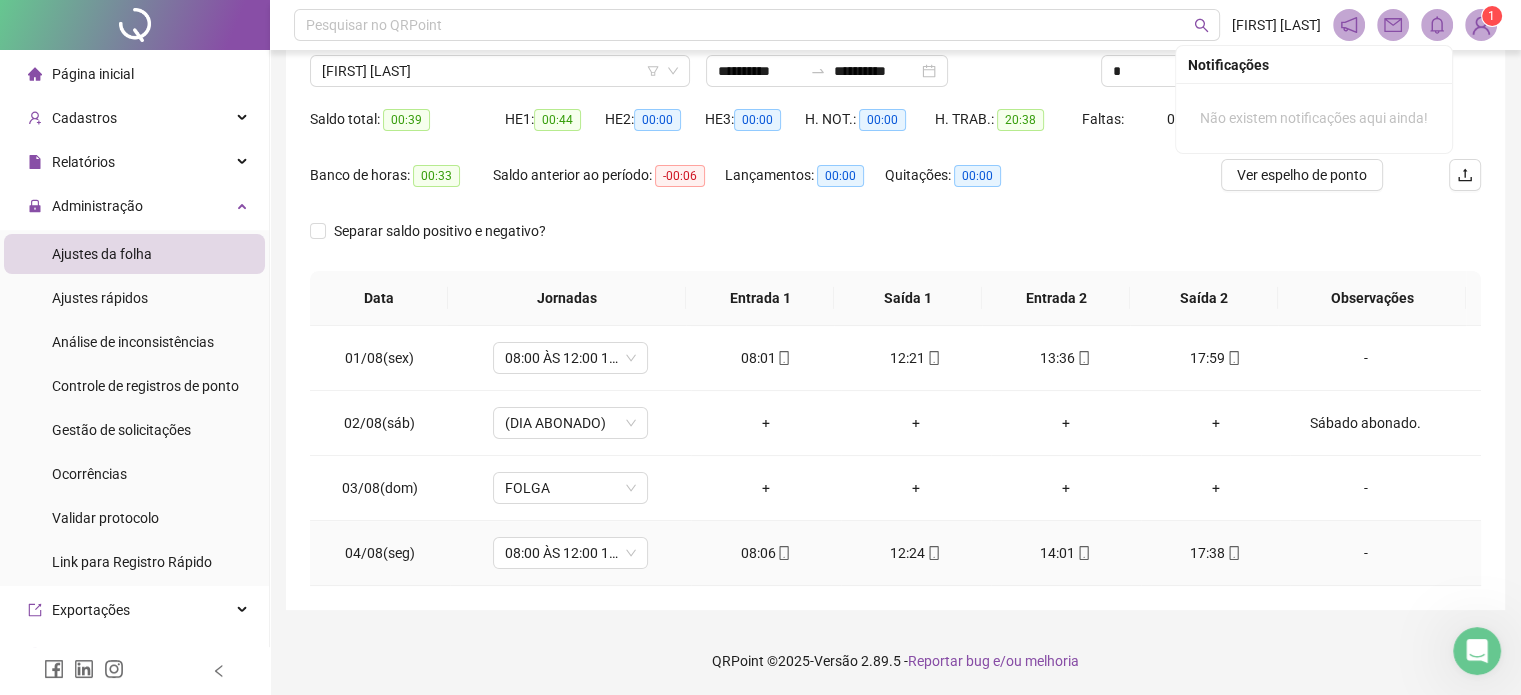 click 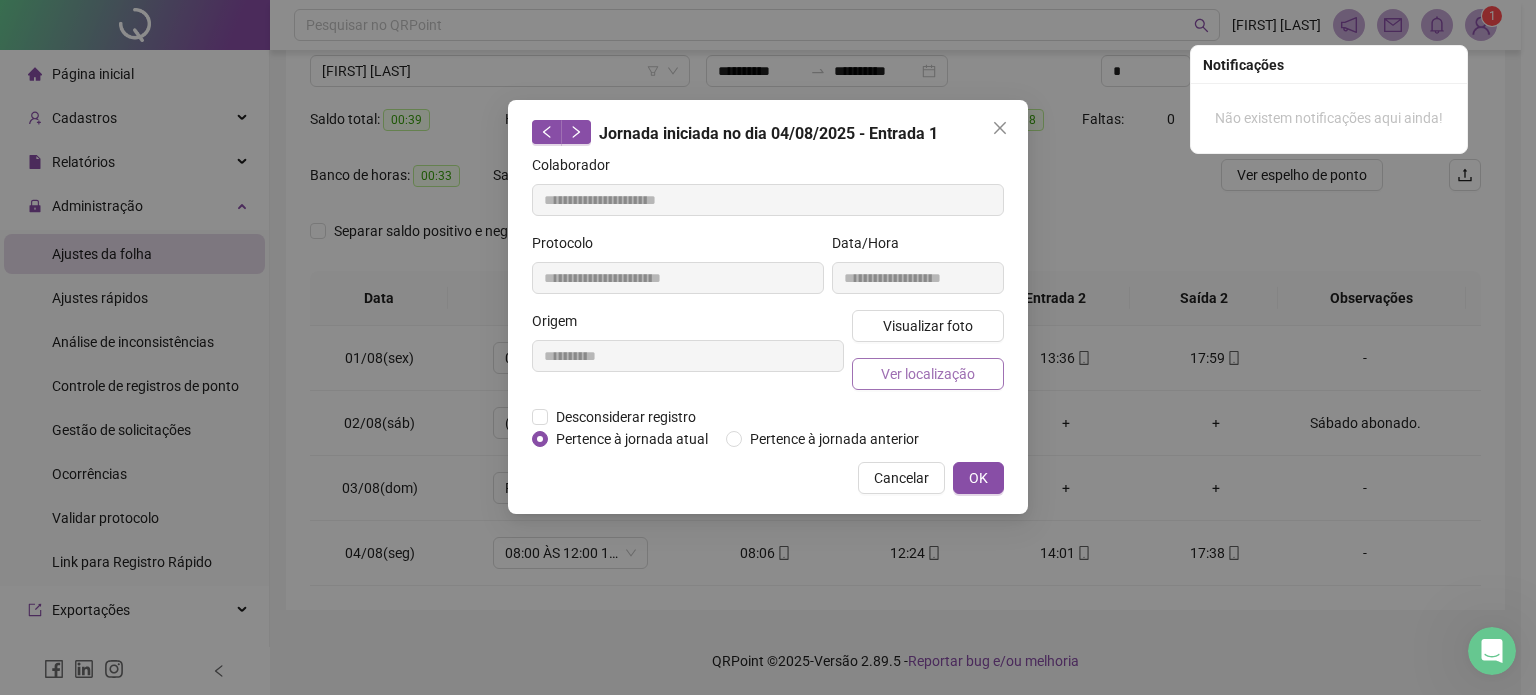 type on "**********" 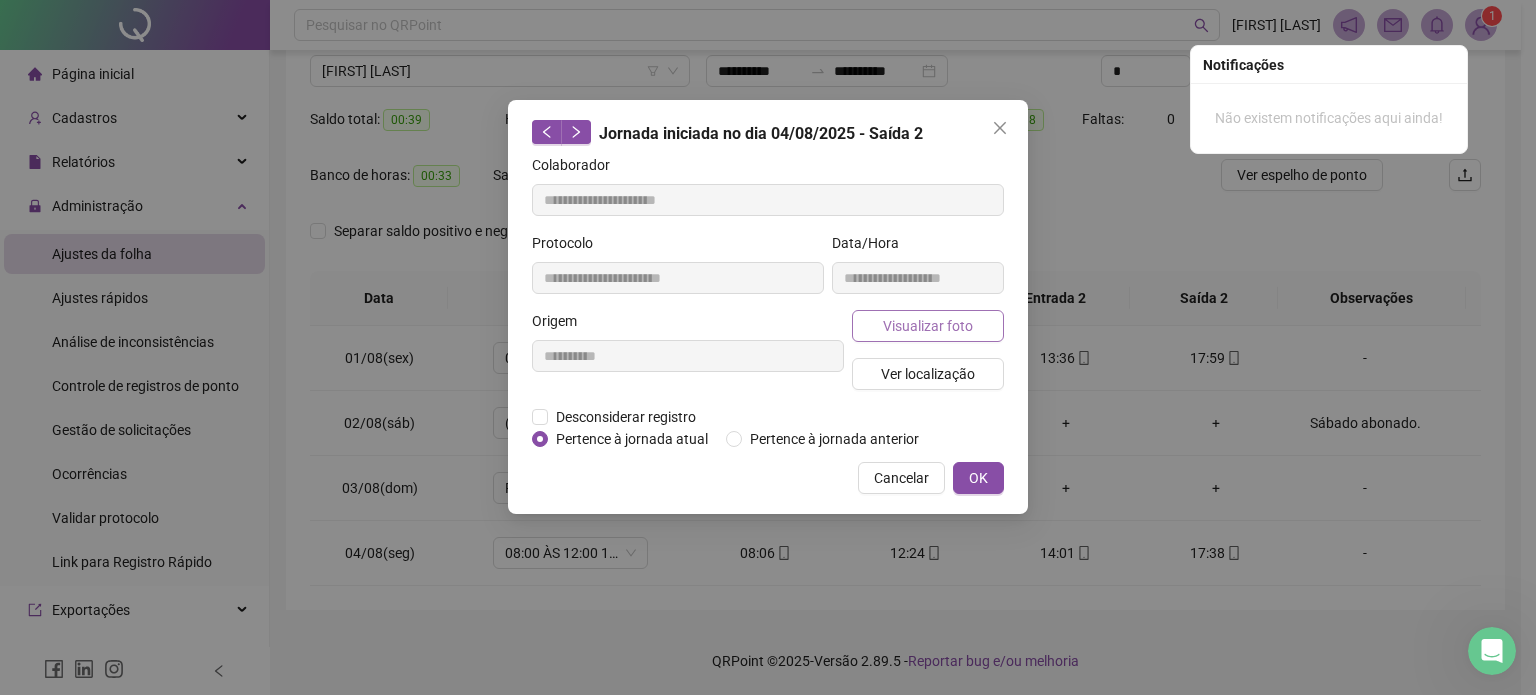 click on "Visualizar foto" at bounding box center (928, 326) 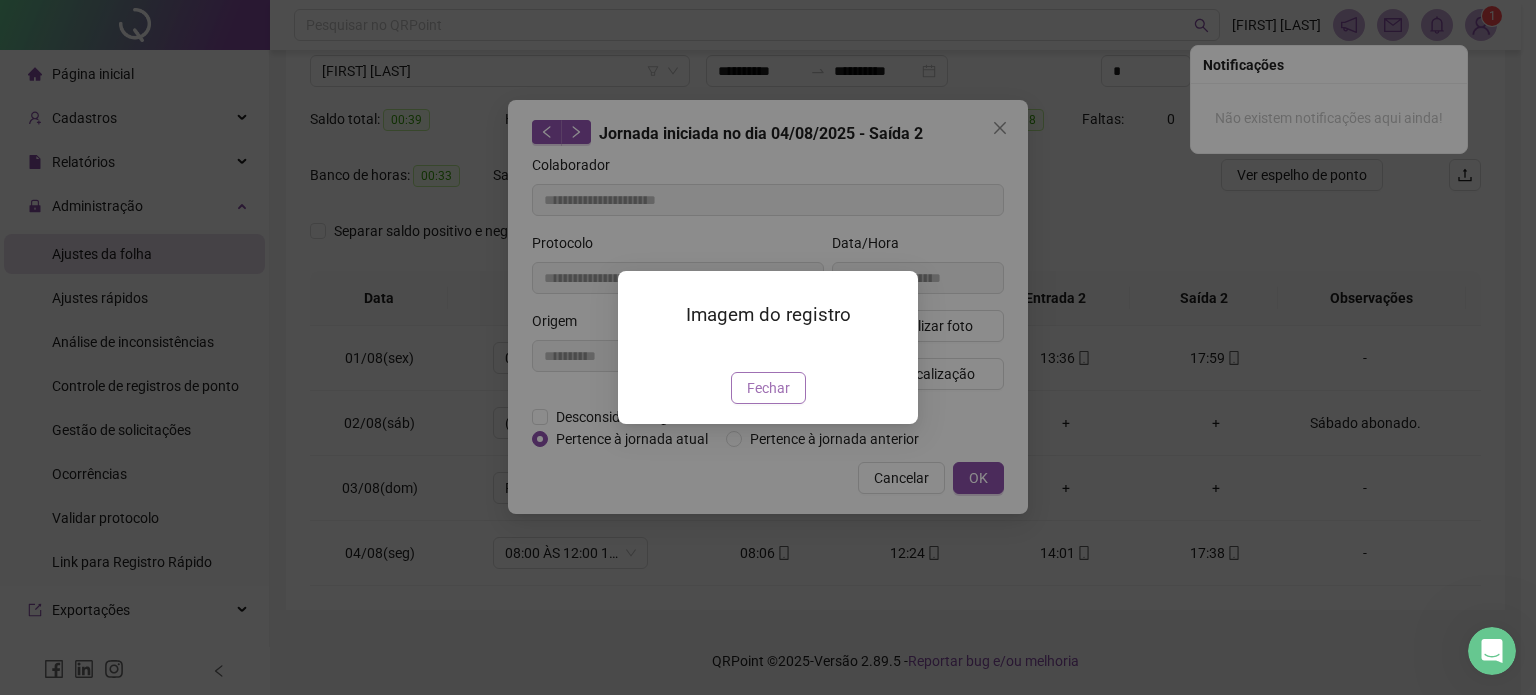 click on "Fechar" at bounding box center [768, 388] 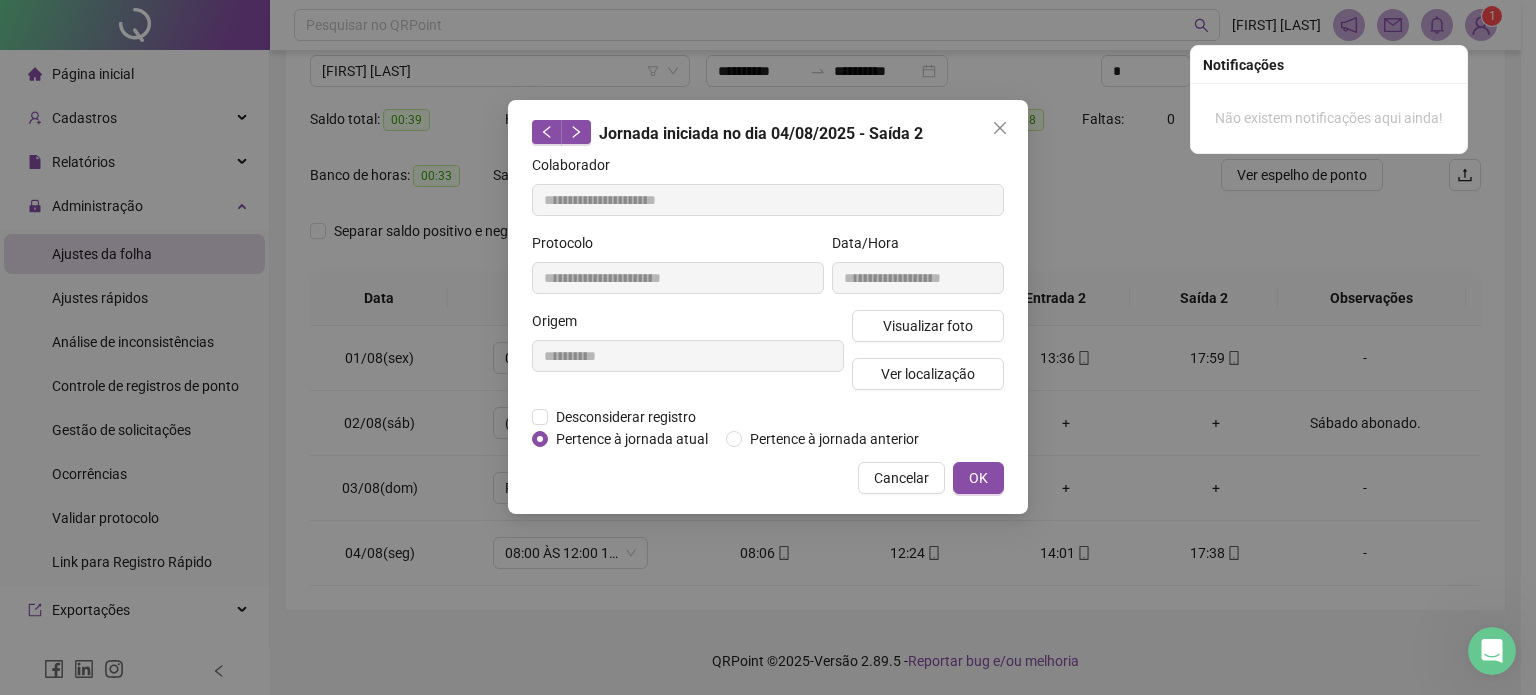 type 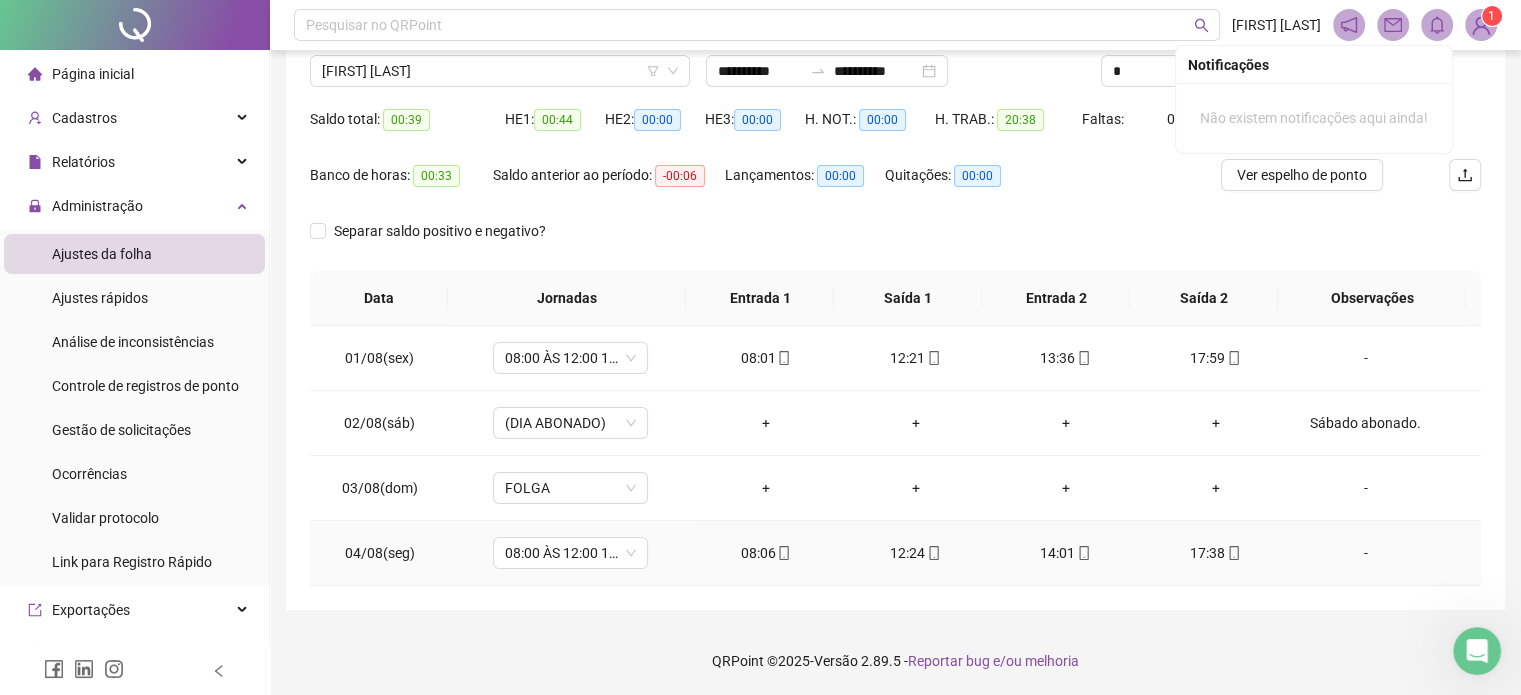 click 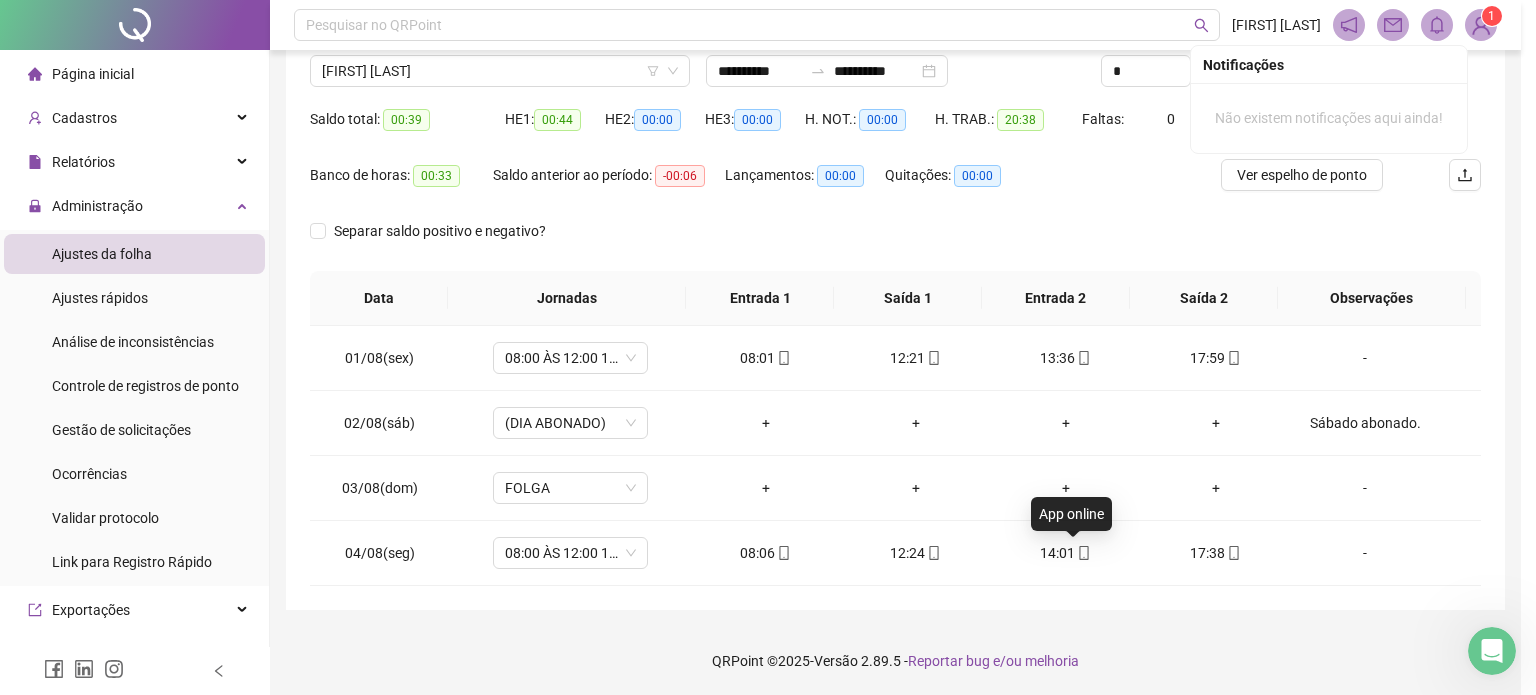 type on "**********" 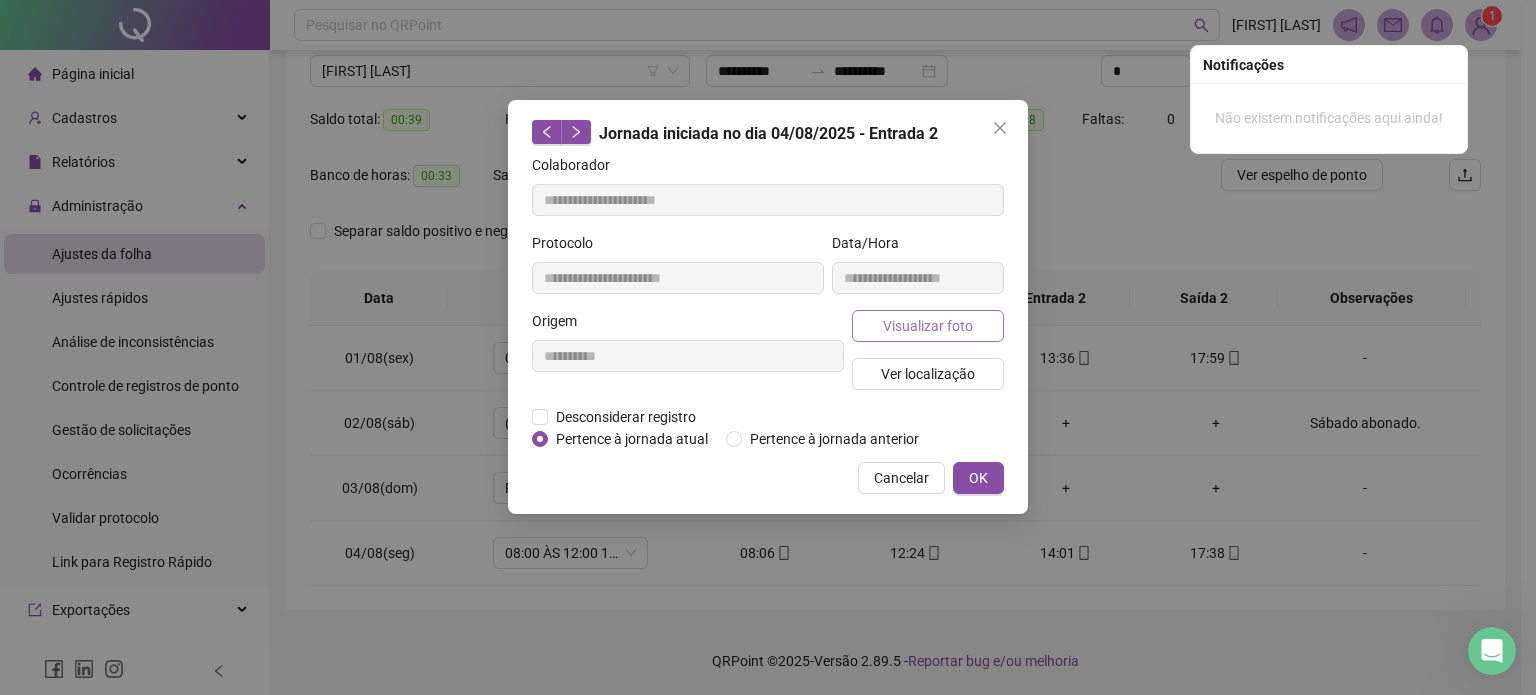 click on "Visualizar foto" at bounding box center (928, 326) 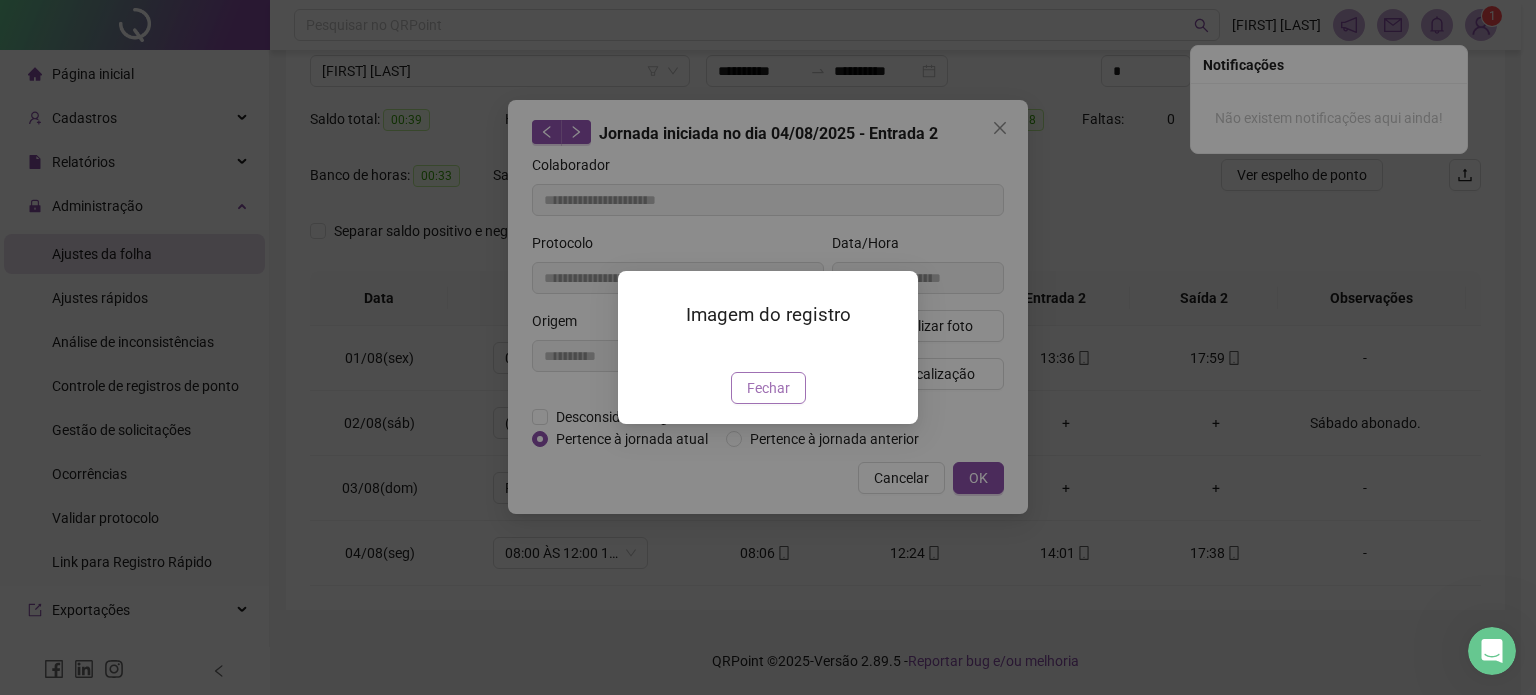 click on "Fechar" at bounding box center [768, 388] 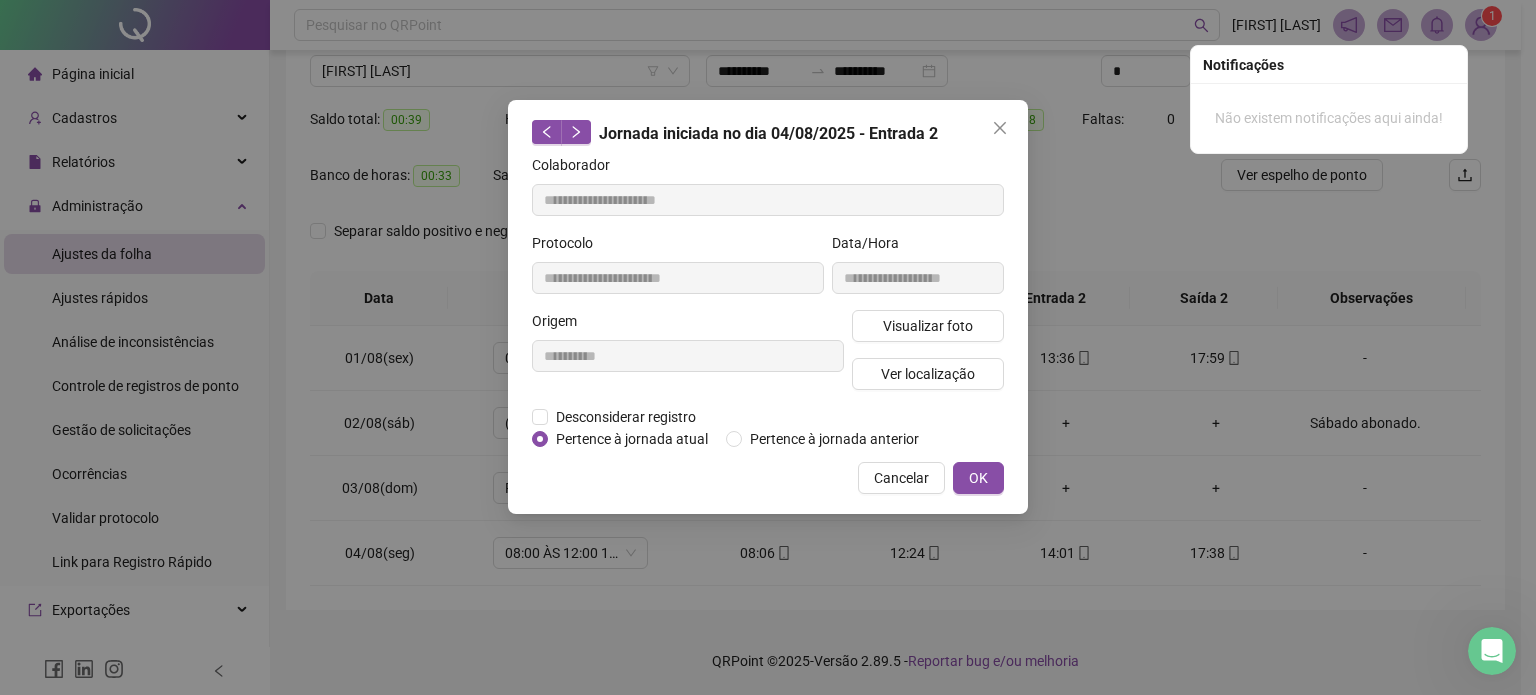 type 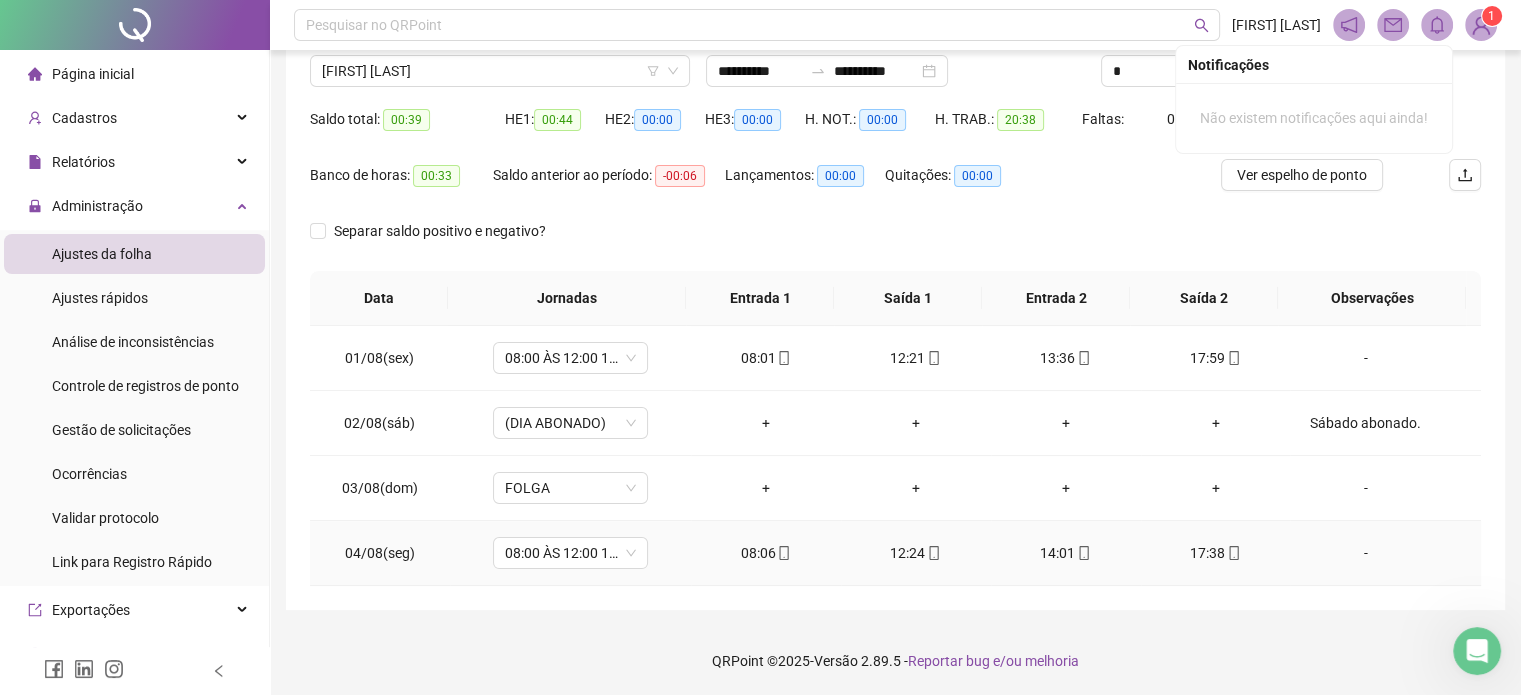 click 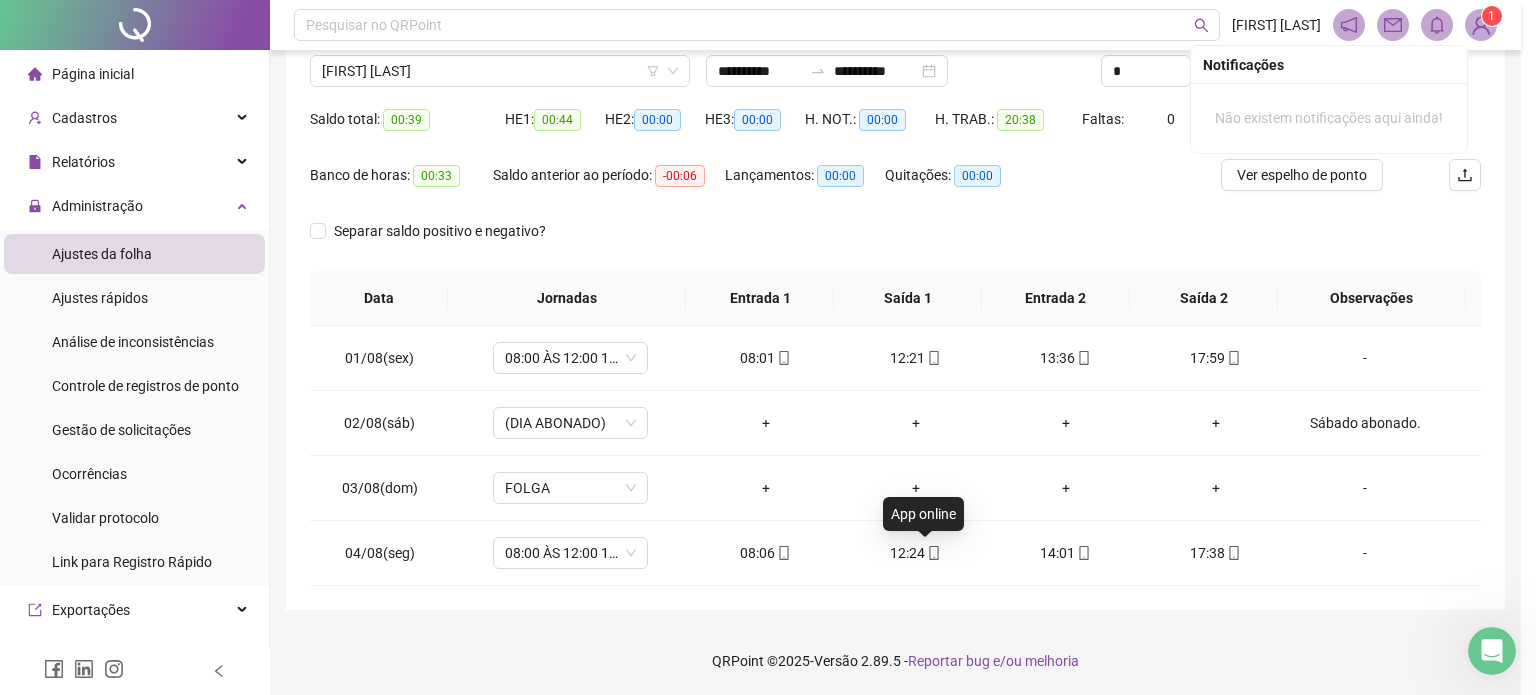 type on "**********" 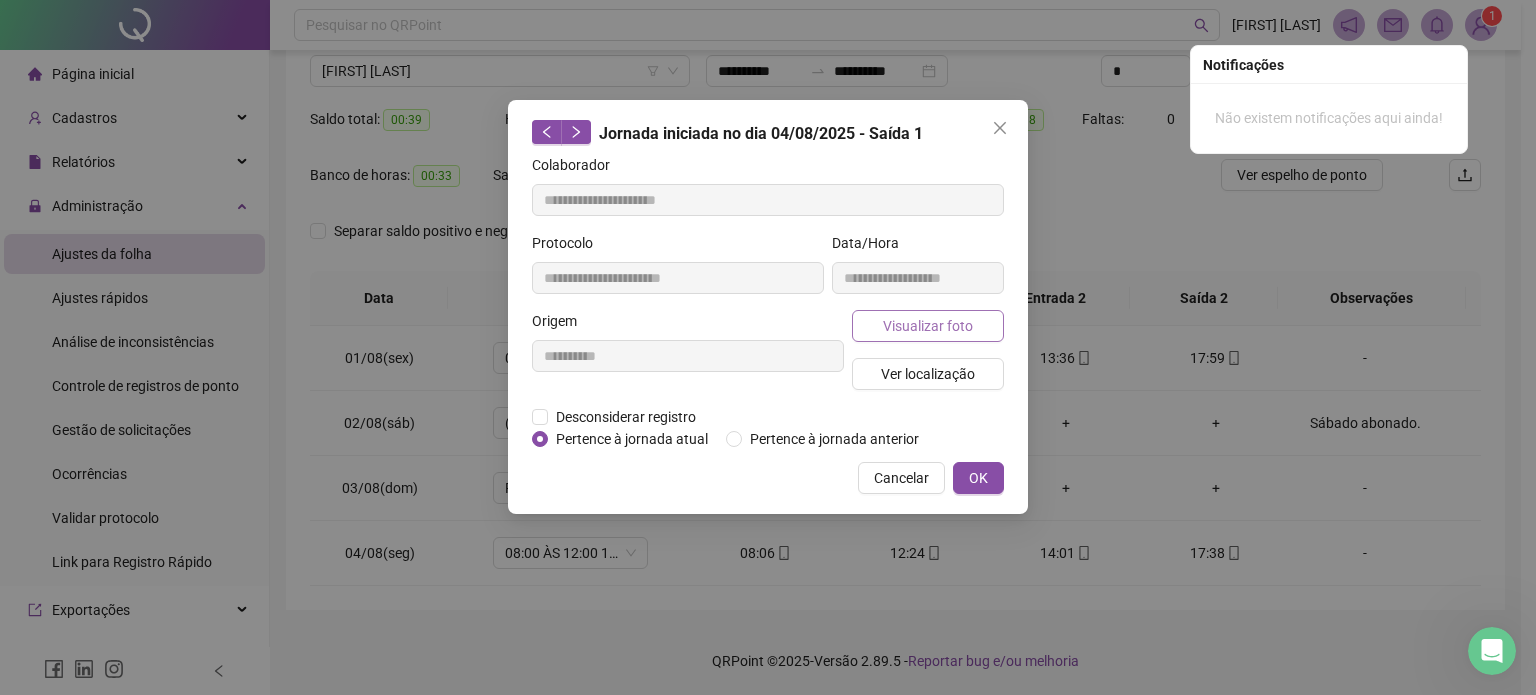 click on "Visualizar foto" at bounding box center (928, 326) 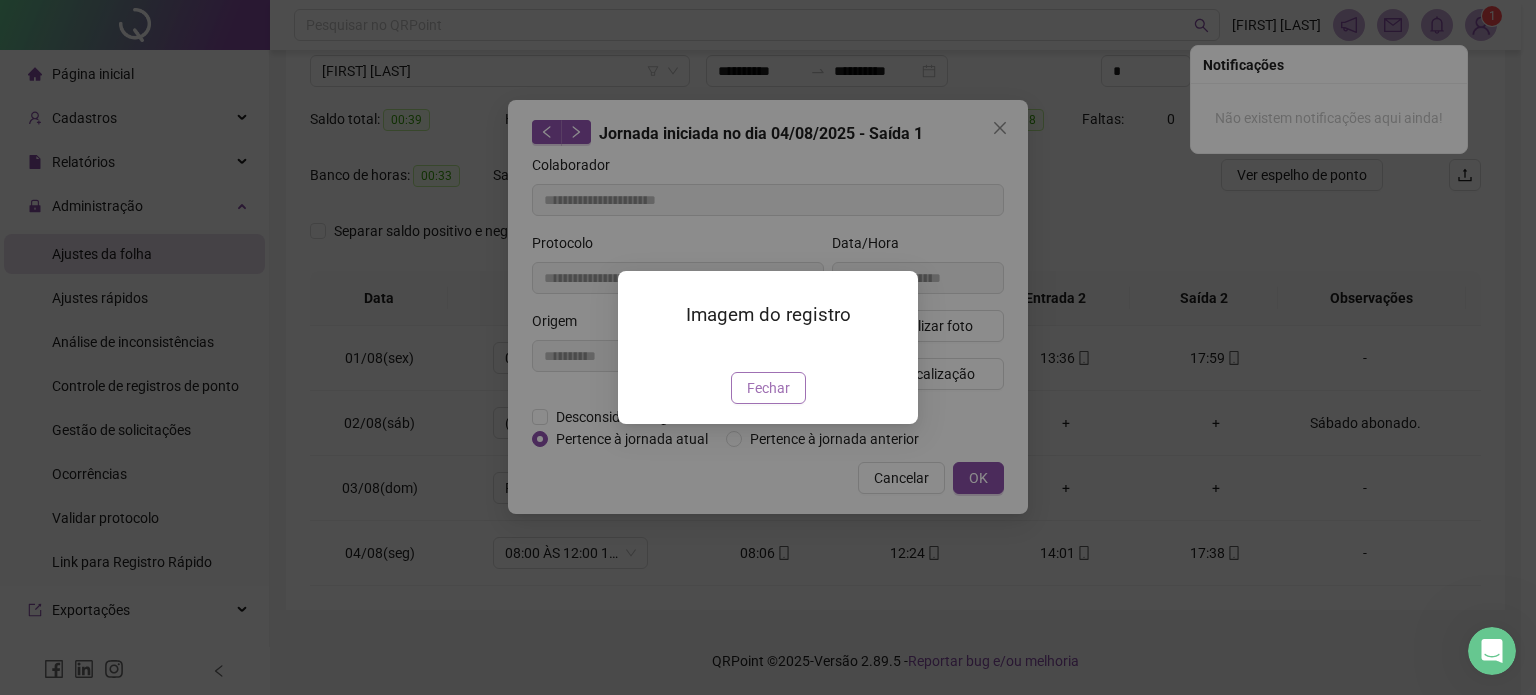 click on "Fechar" at bounding box center (768, 388) 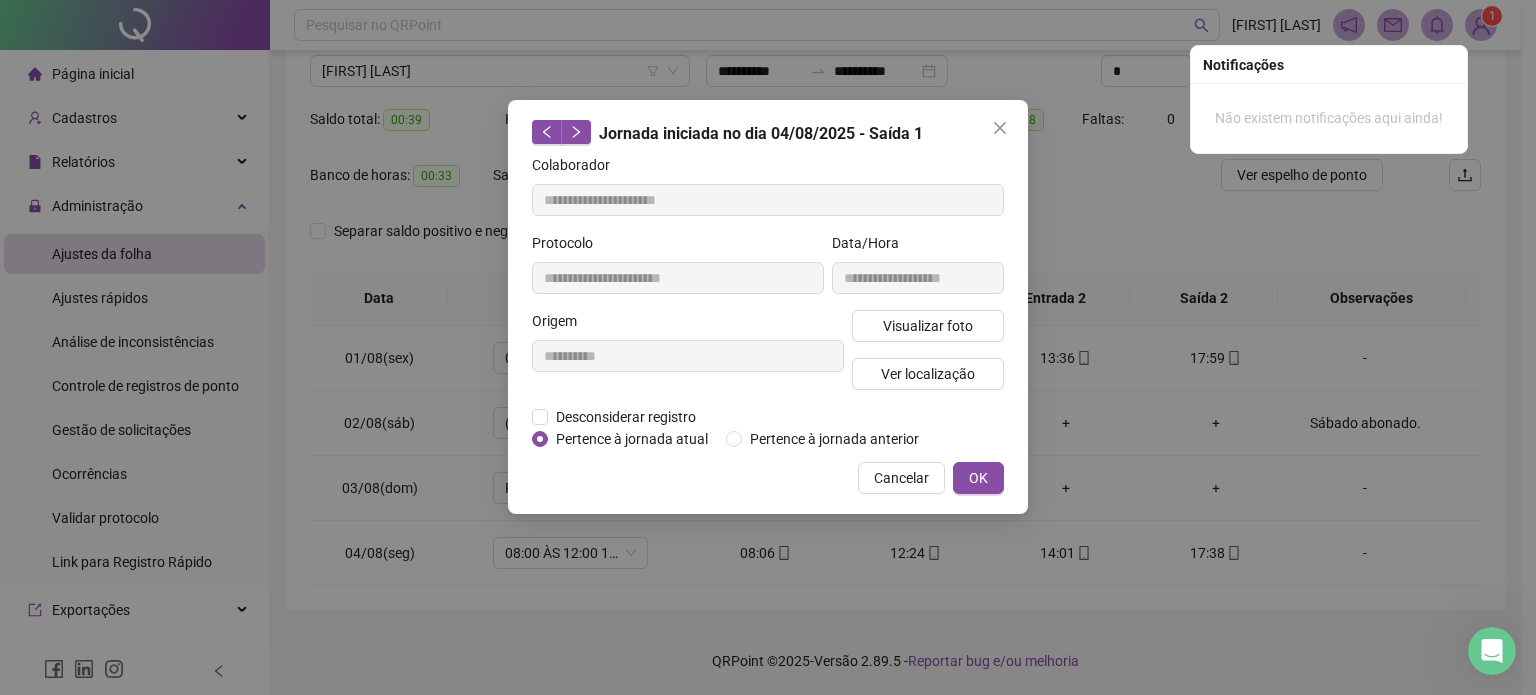 type 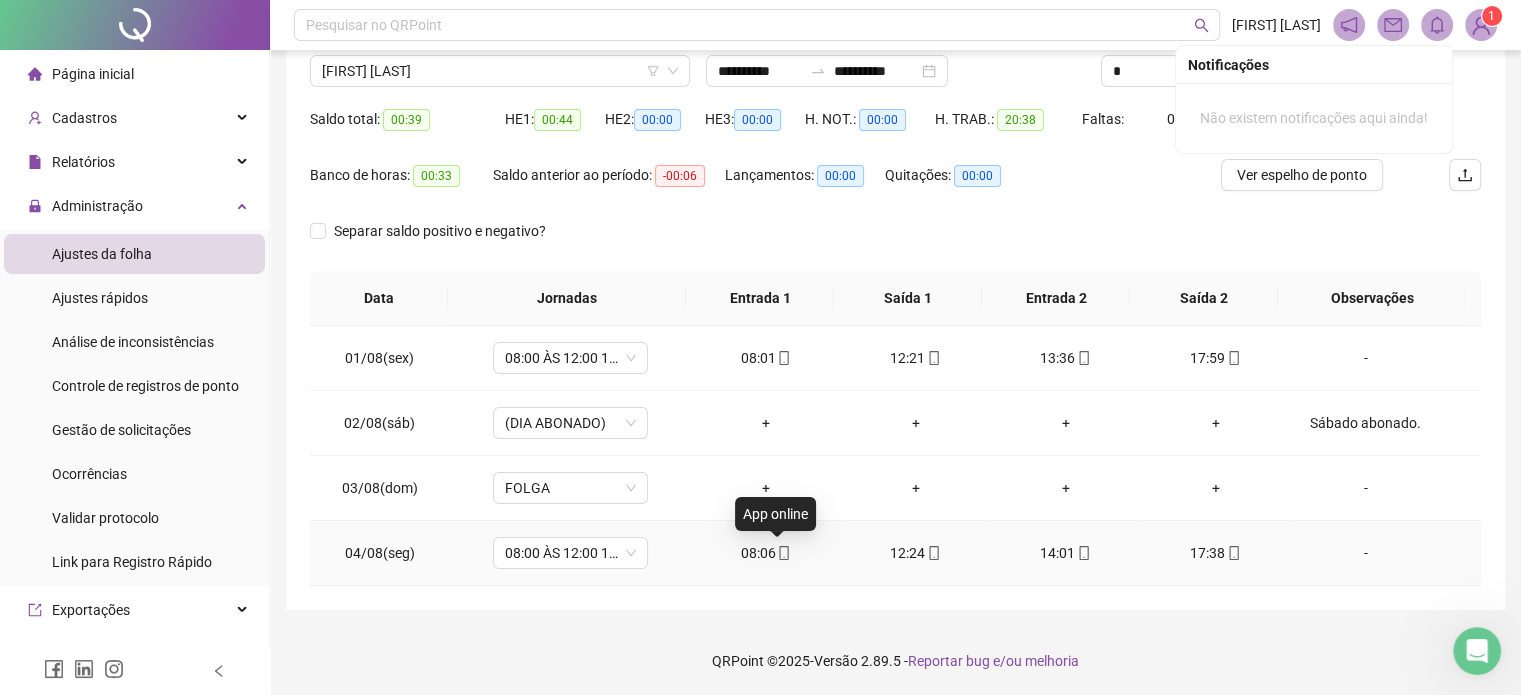 click 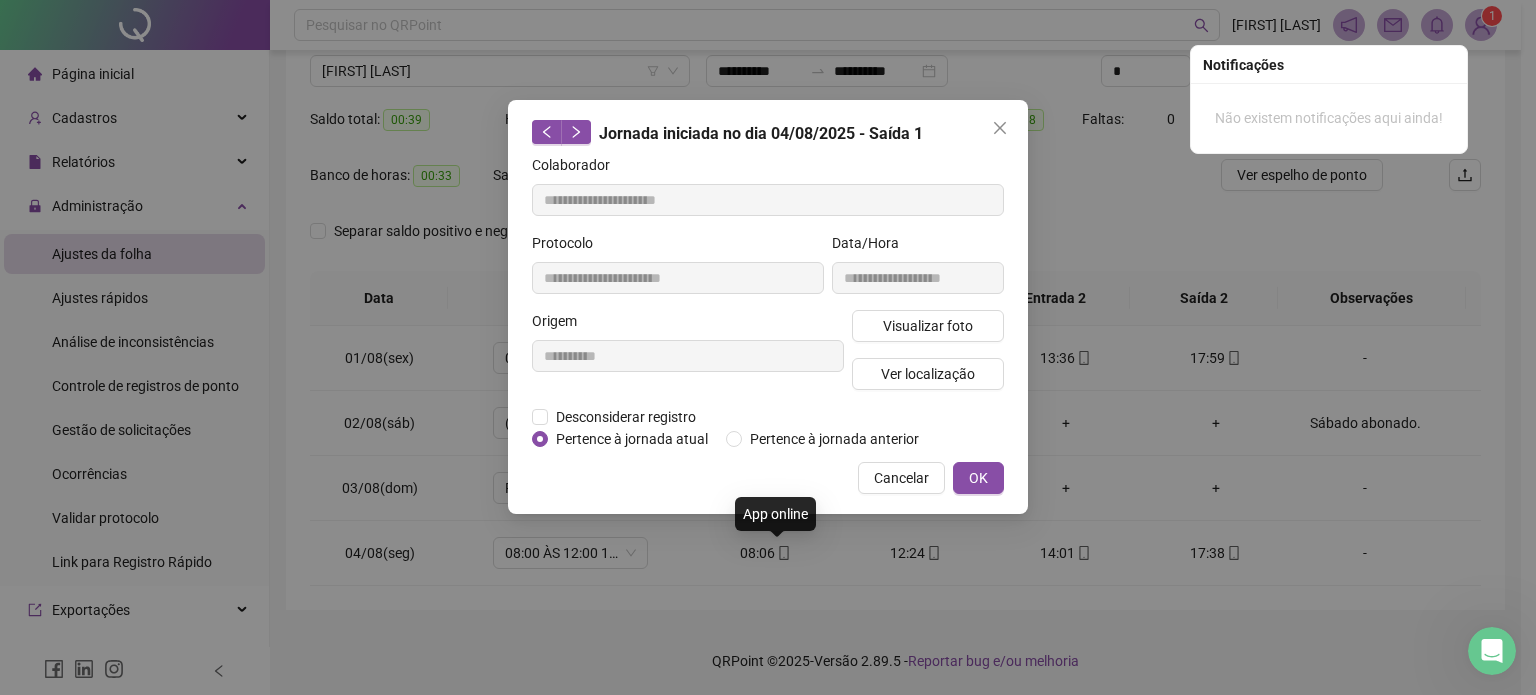 type on "**********" 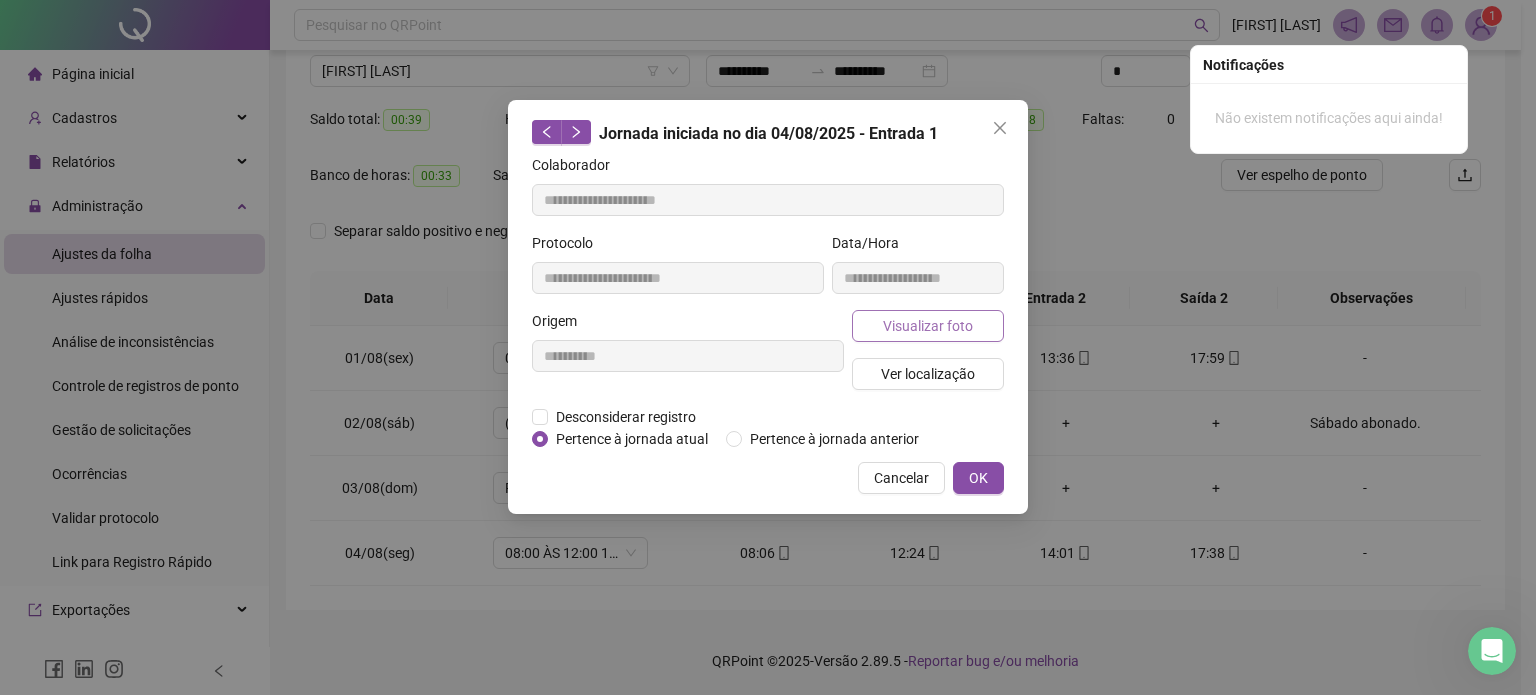 click on "Visualizar foto" at bounding box center [928, 326] 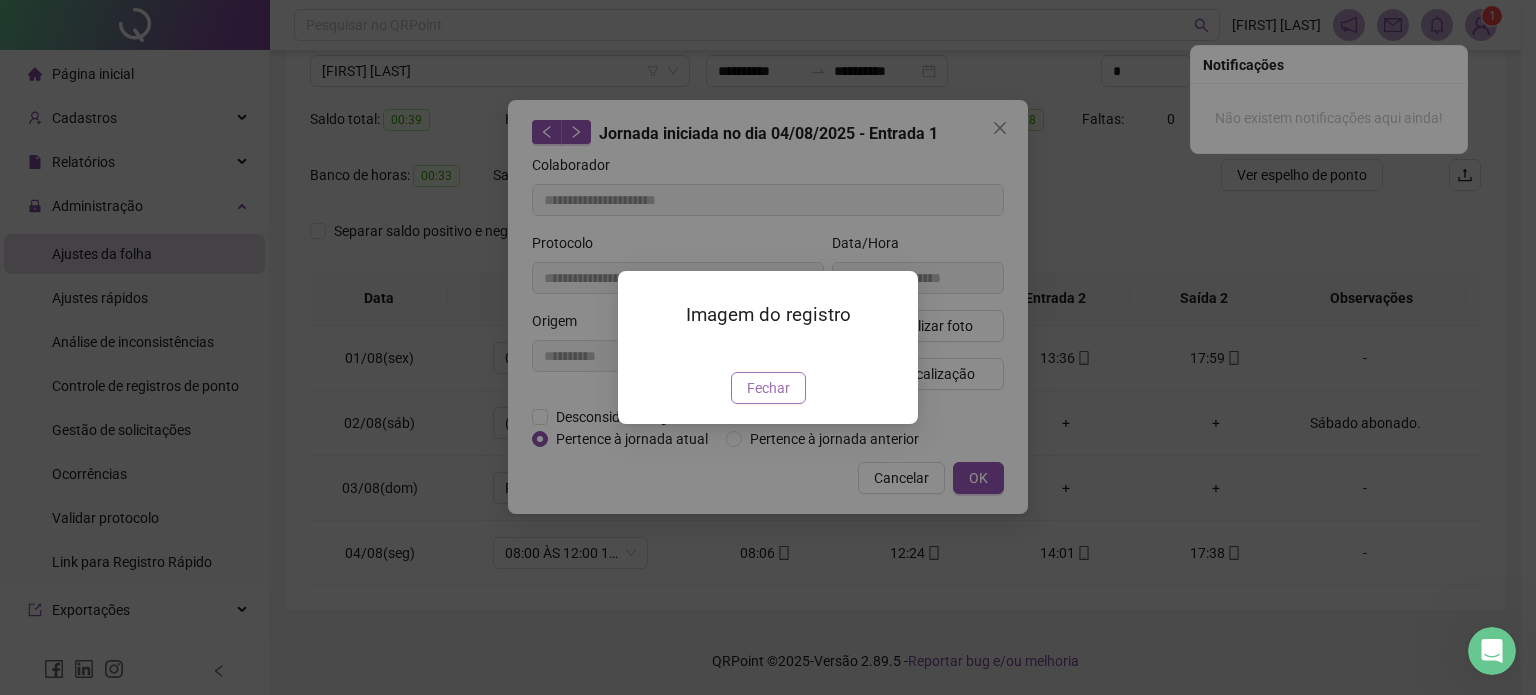 click on "Fechar" at bounding box center (768, 388) 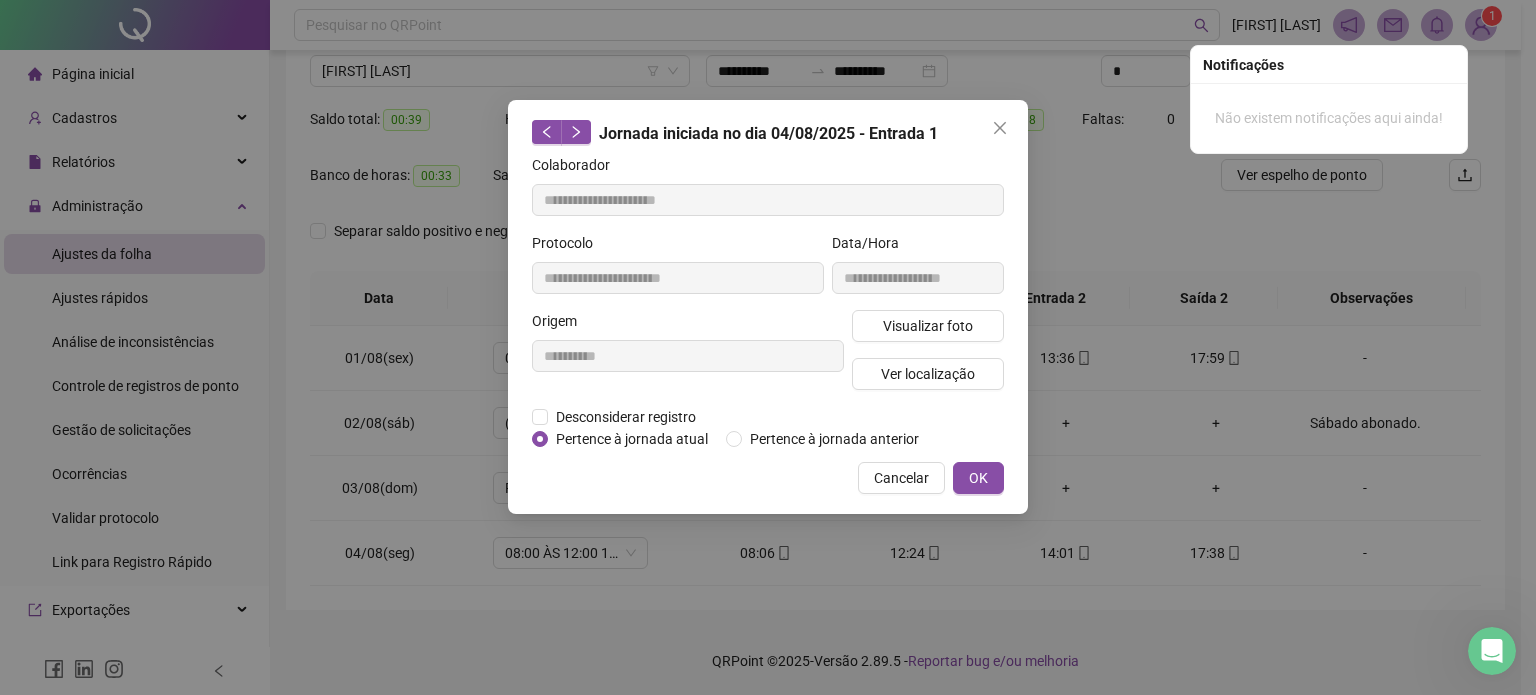 type 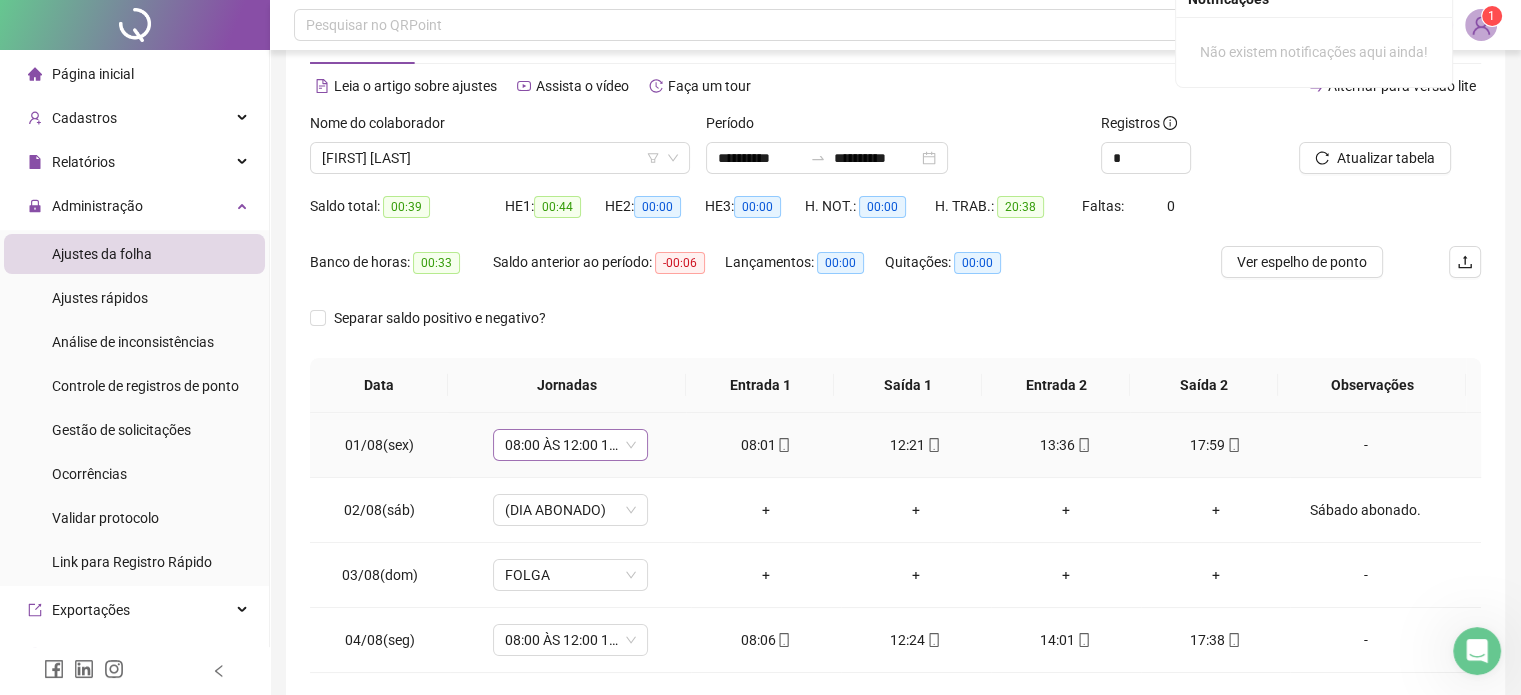 scroll, scrollTop: 0, scrollLeft: 0, axis: both 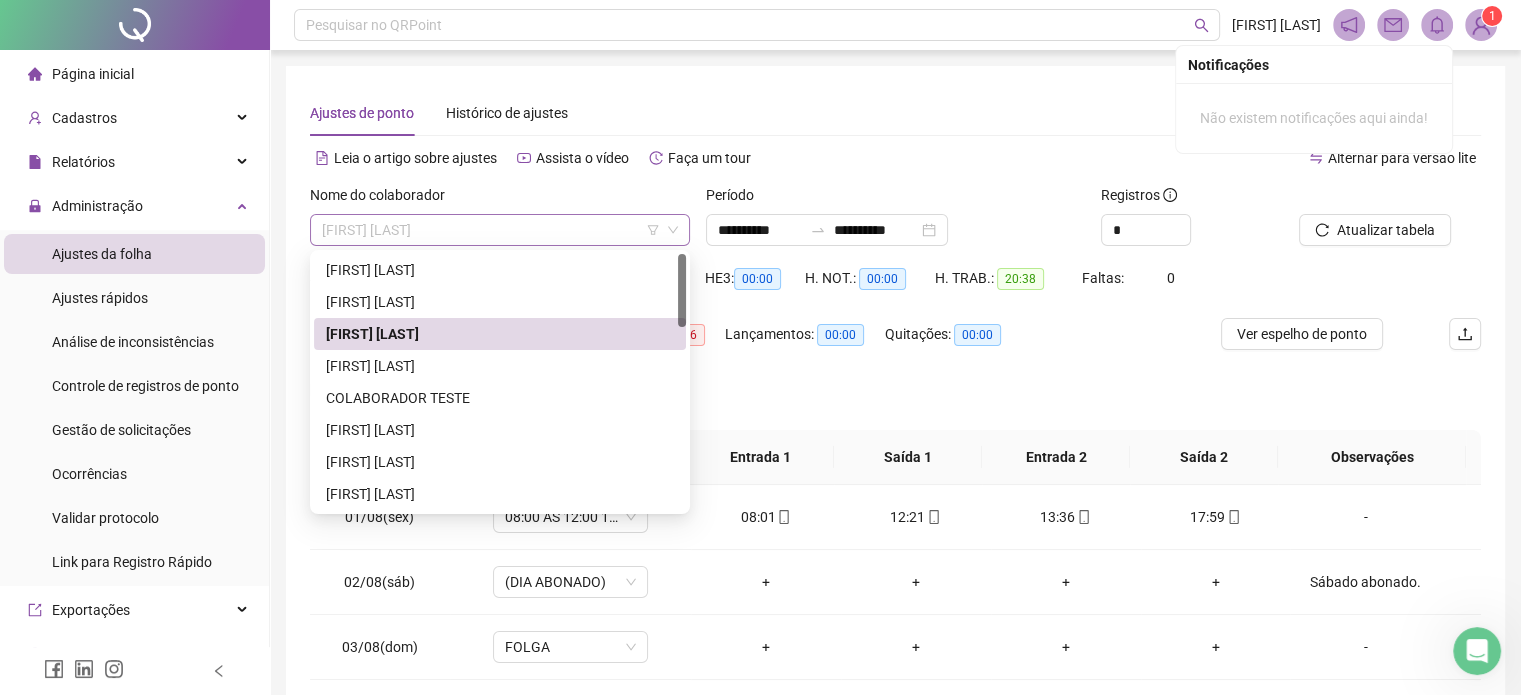 click on "[FIRST] [LAST]" at bounding box center [500, 230] 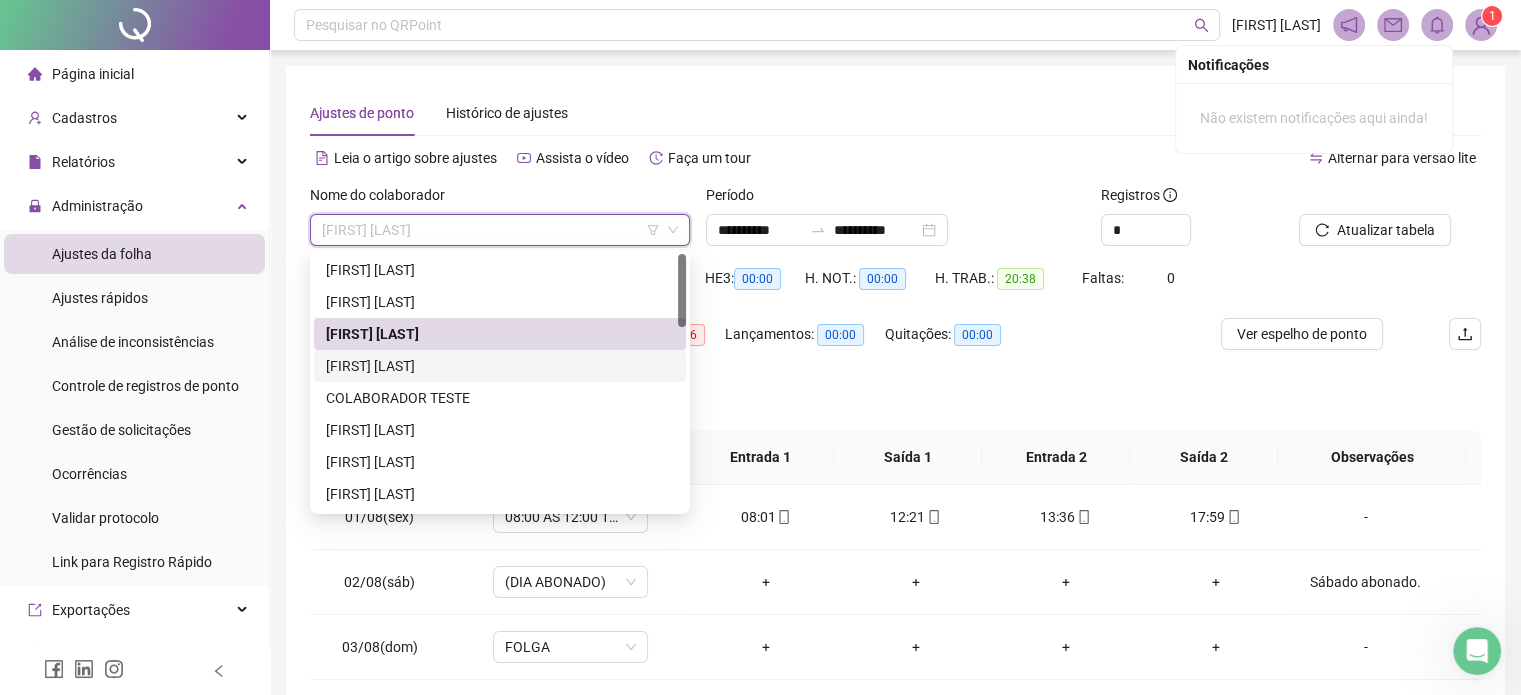 click on "[FIRST] [LAST]" at bounding box center [500, 366] 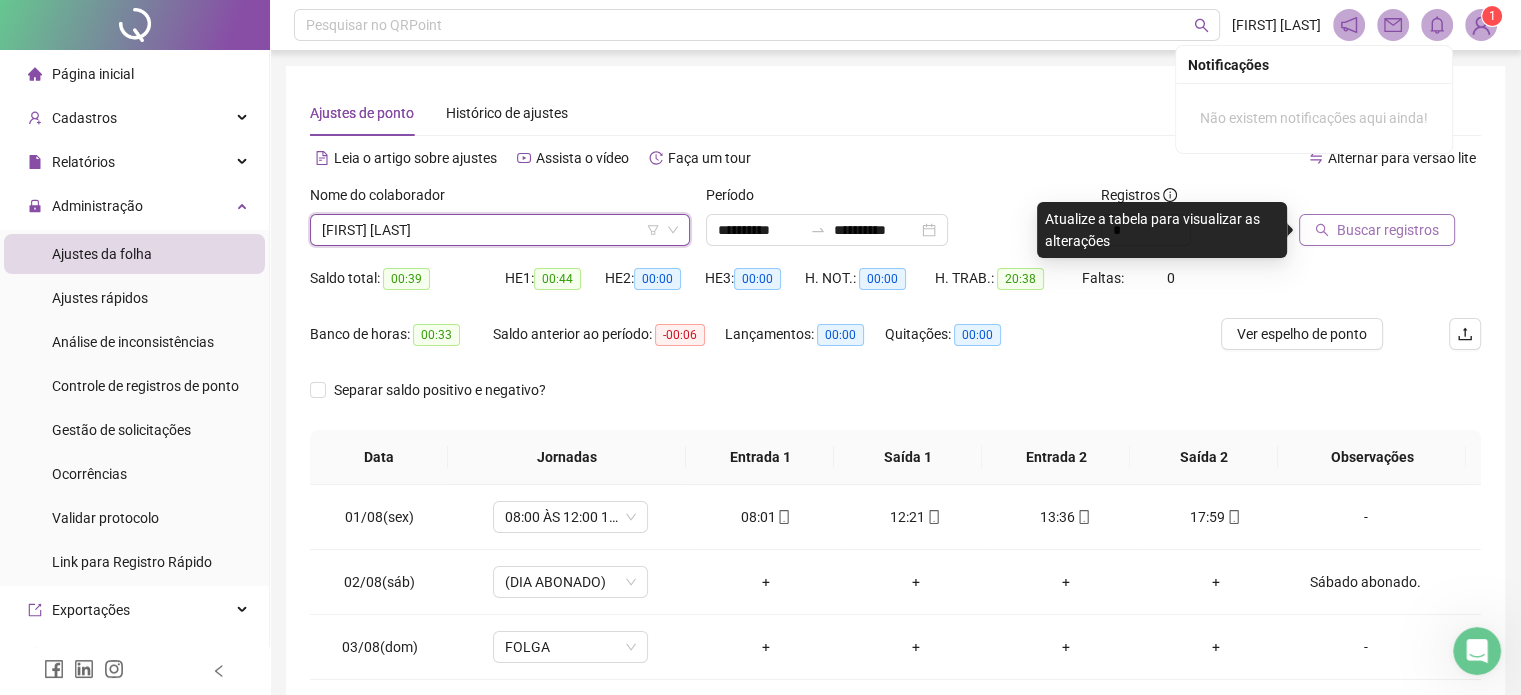 click on "Buscar registros" at bounding box center [1377, 230] 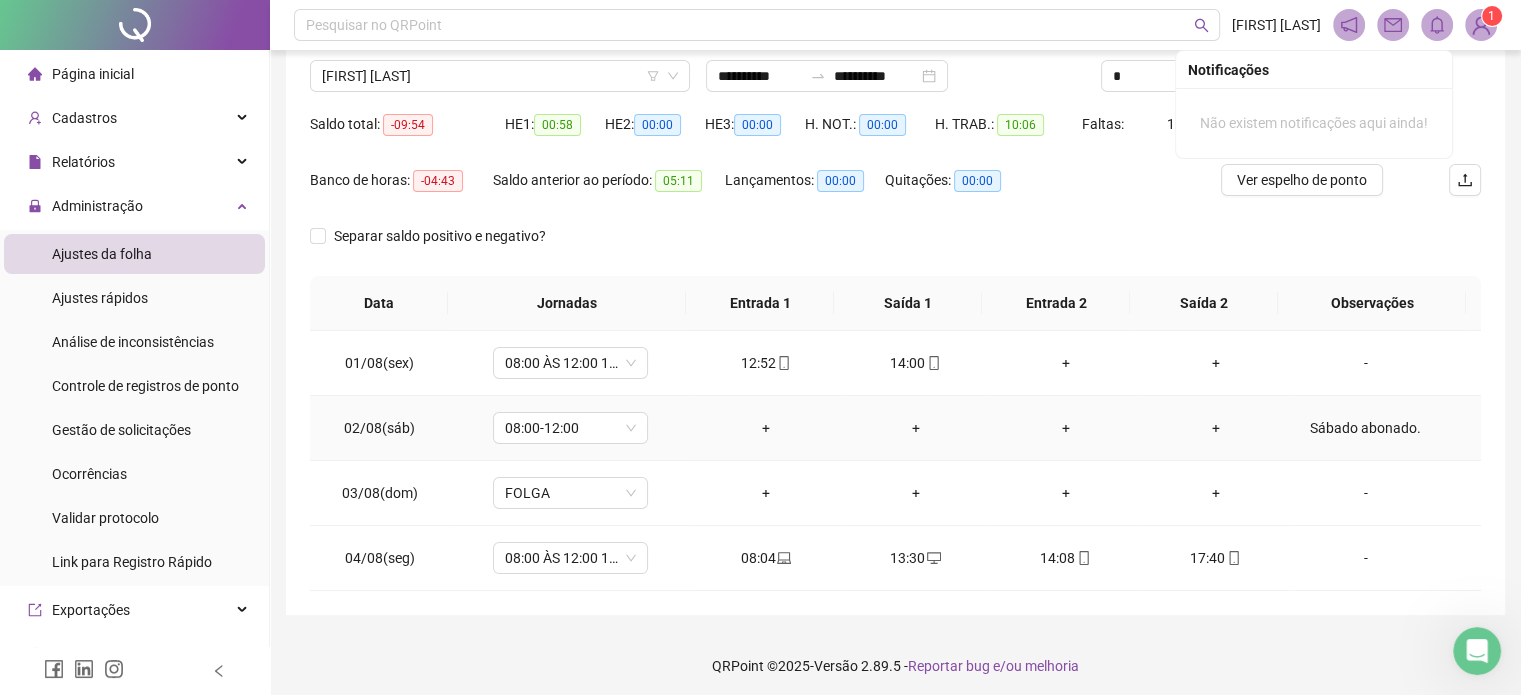 scroll, scrollTop: 159, scrollLeft: 0, axis: vertical 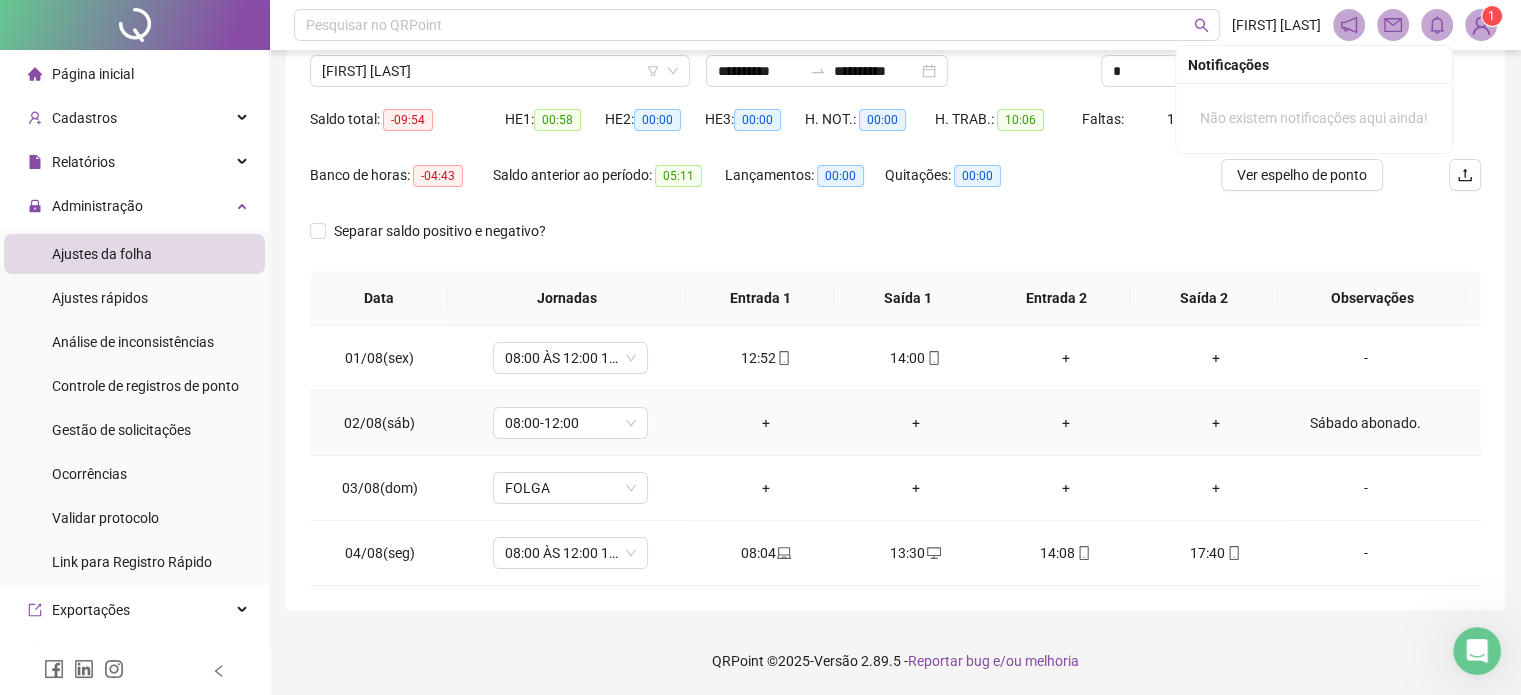 type 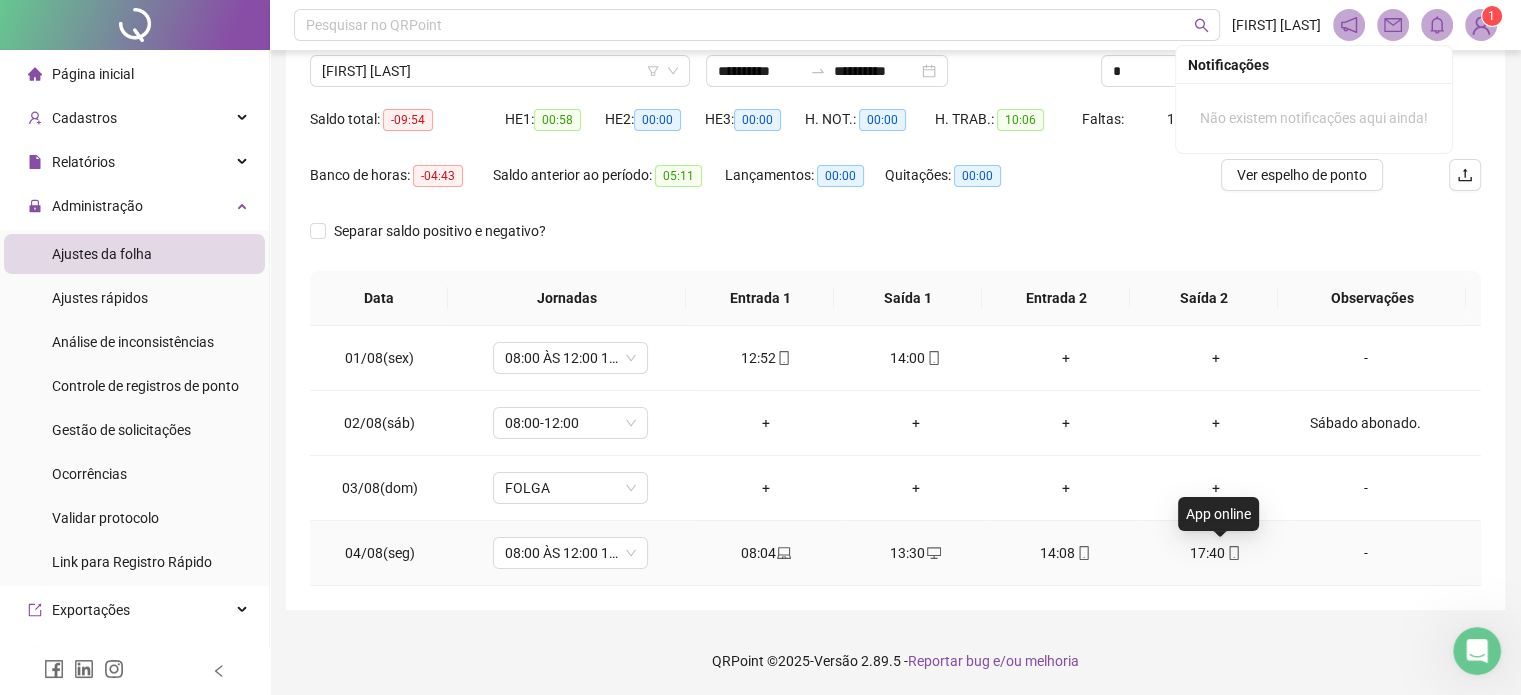 click 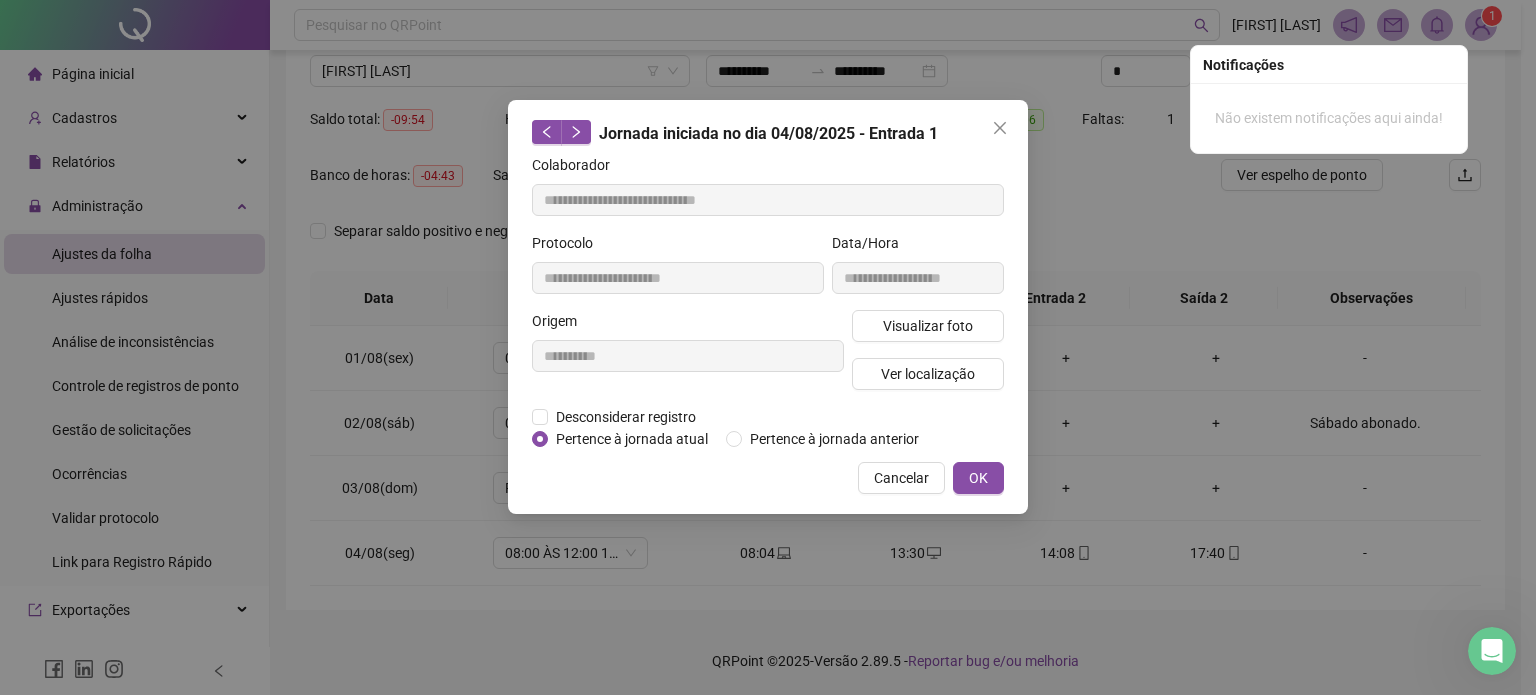 type on "**********" 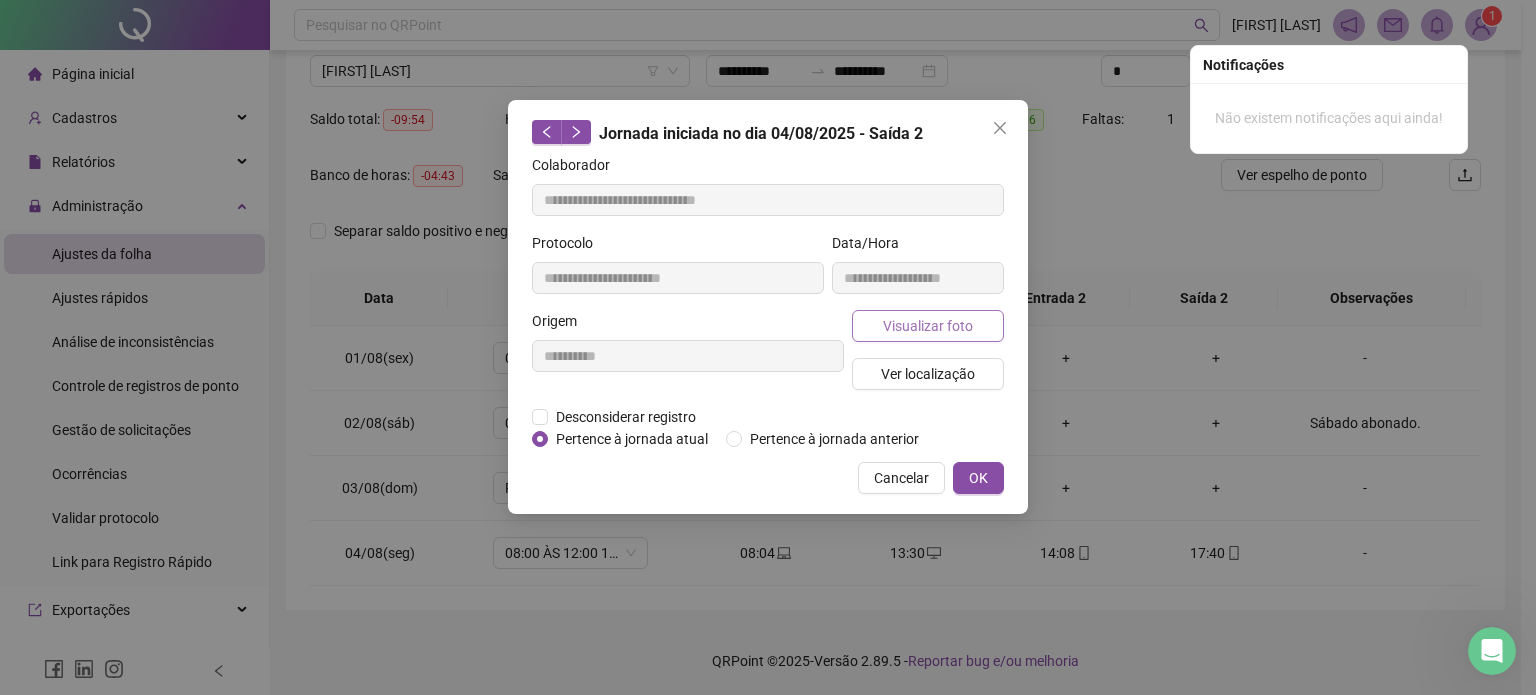 click on "Visualizar foto" at bounding box center (928, 326) 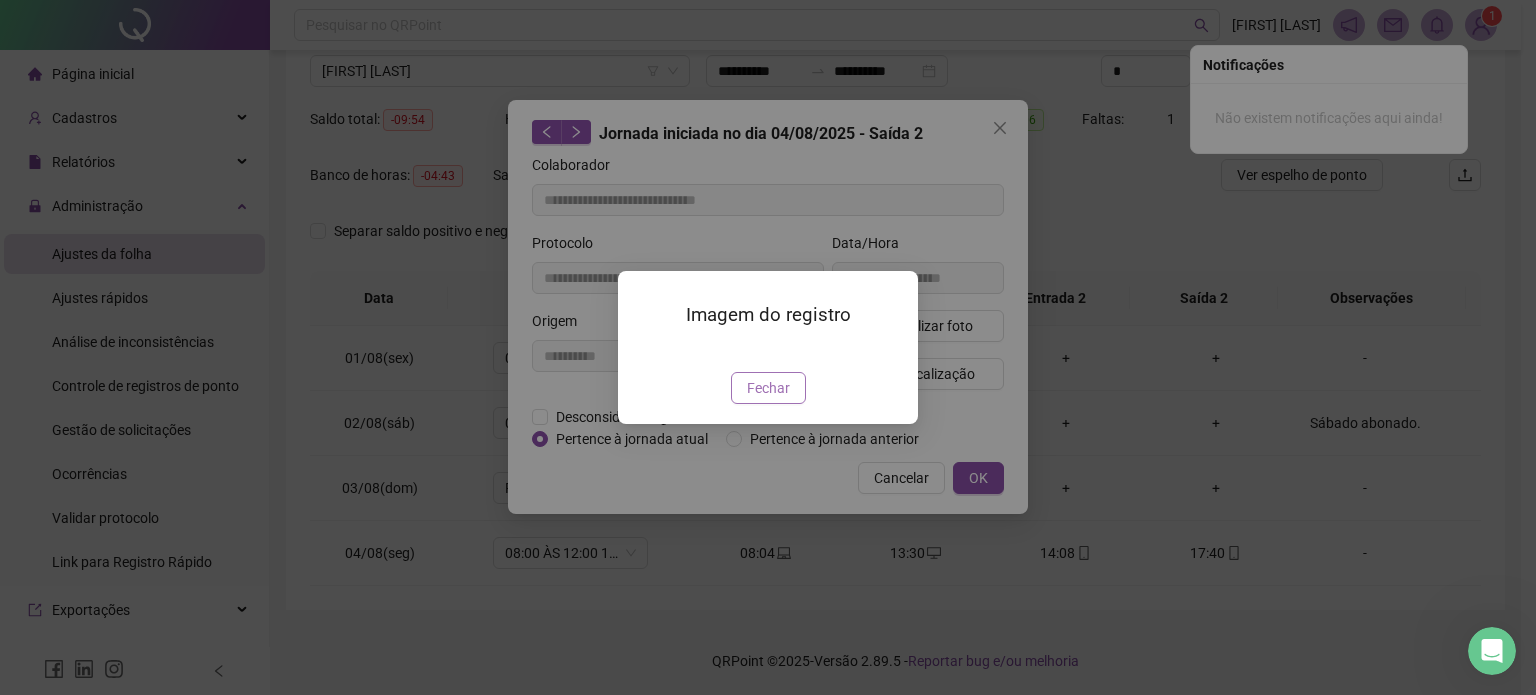 click on "Fechar" at bounding box center (768, 388) 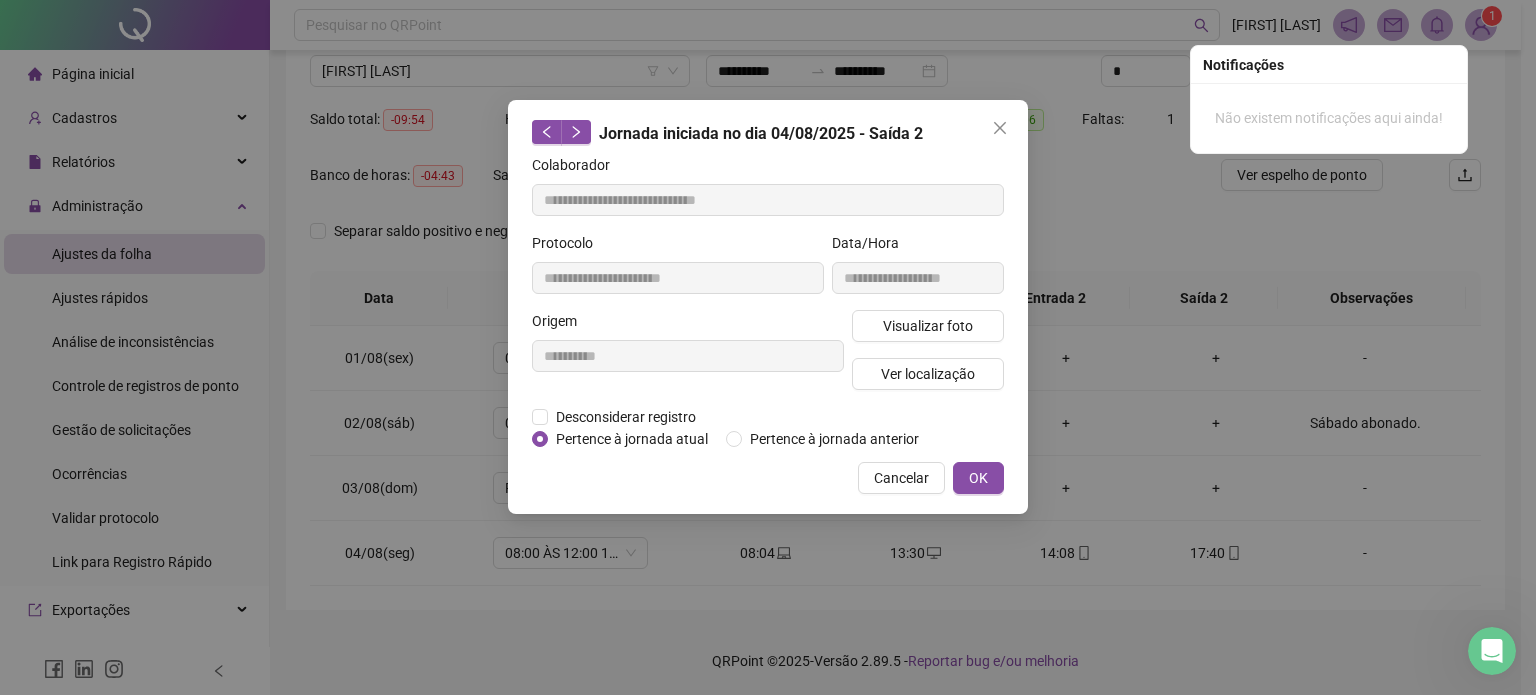 type 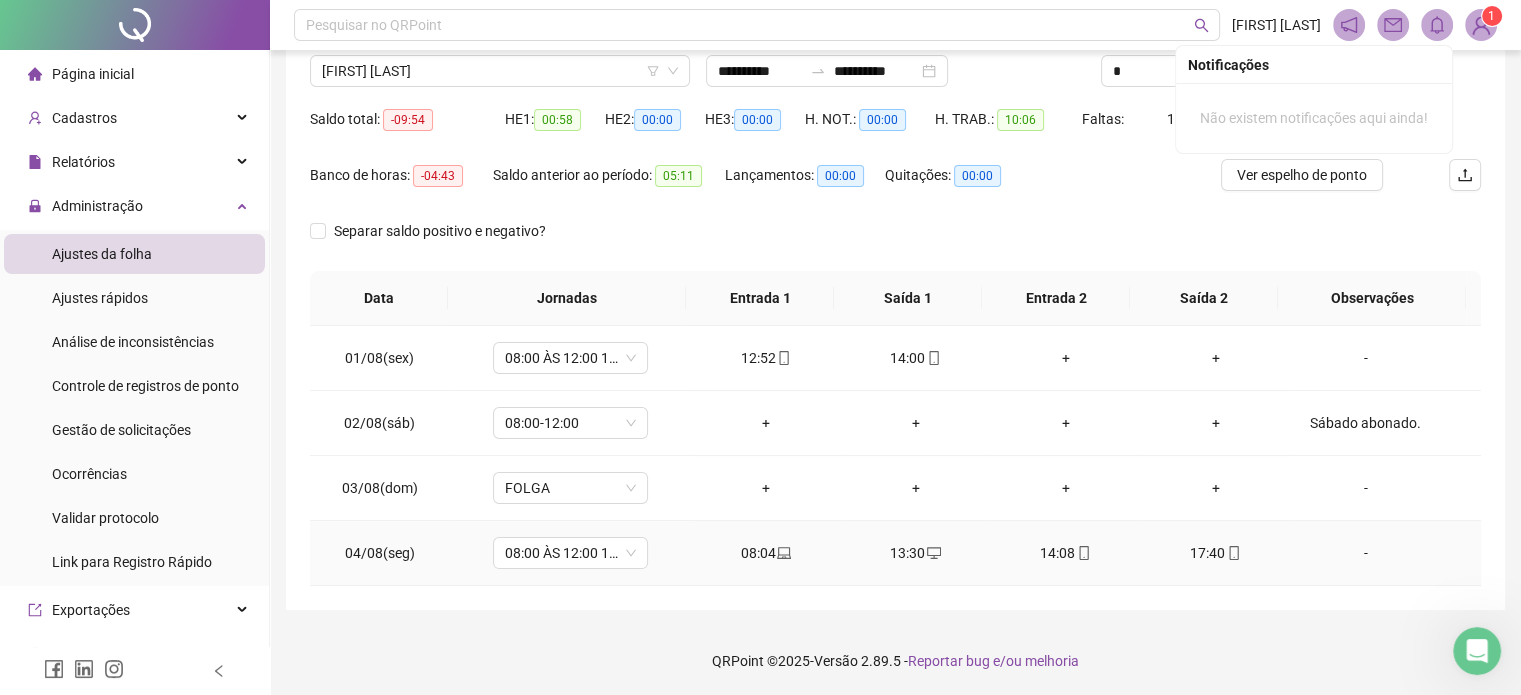 click 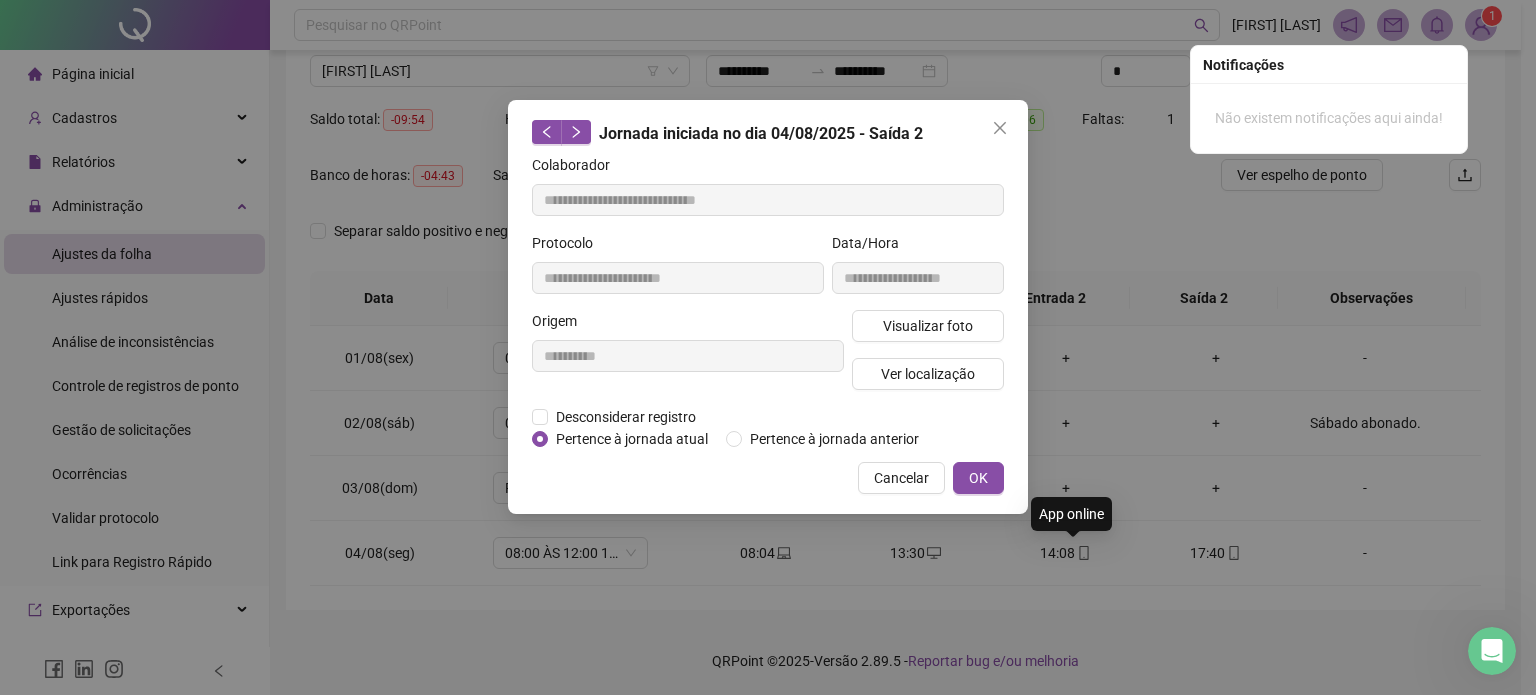 type on "**********" 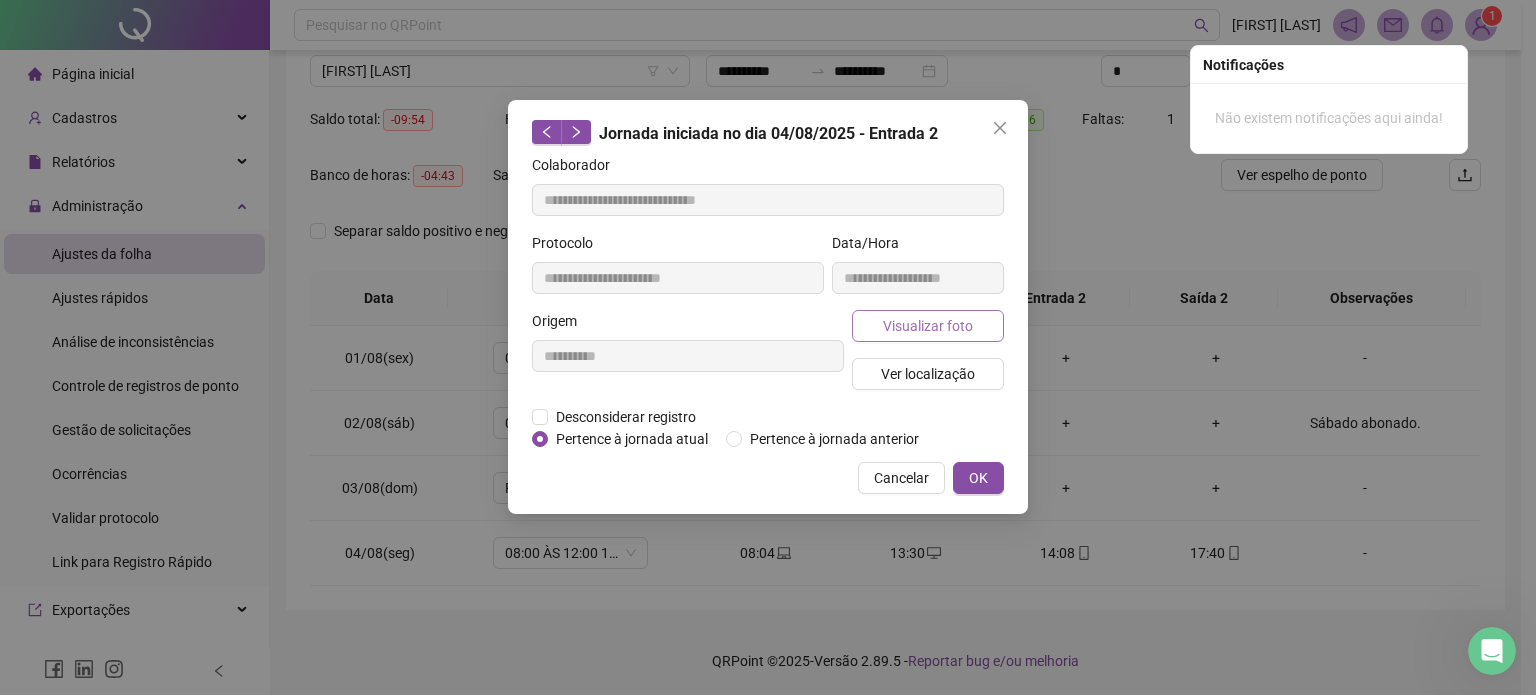 click on "Visualizar foto" at bounding box center (928, 326) 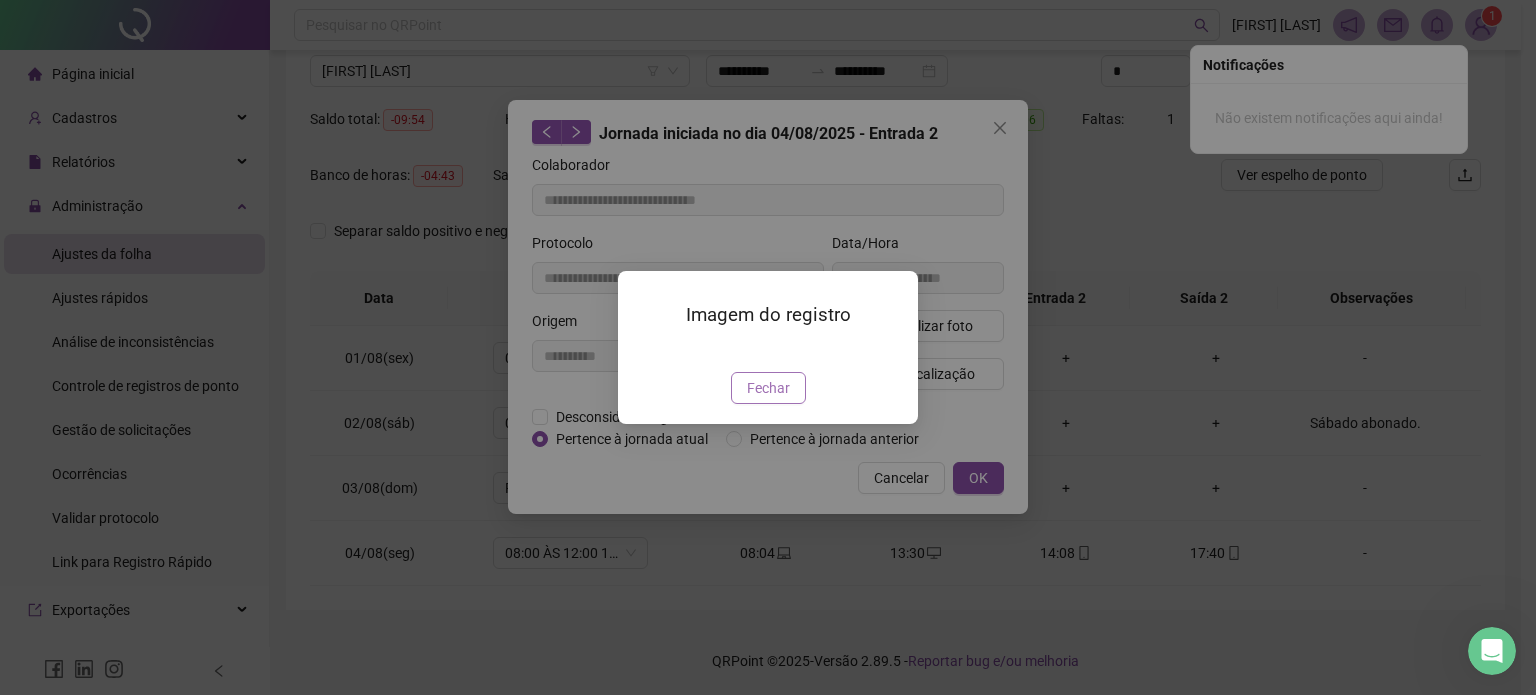 click on "Fechar" at bounding box center (768, 388) 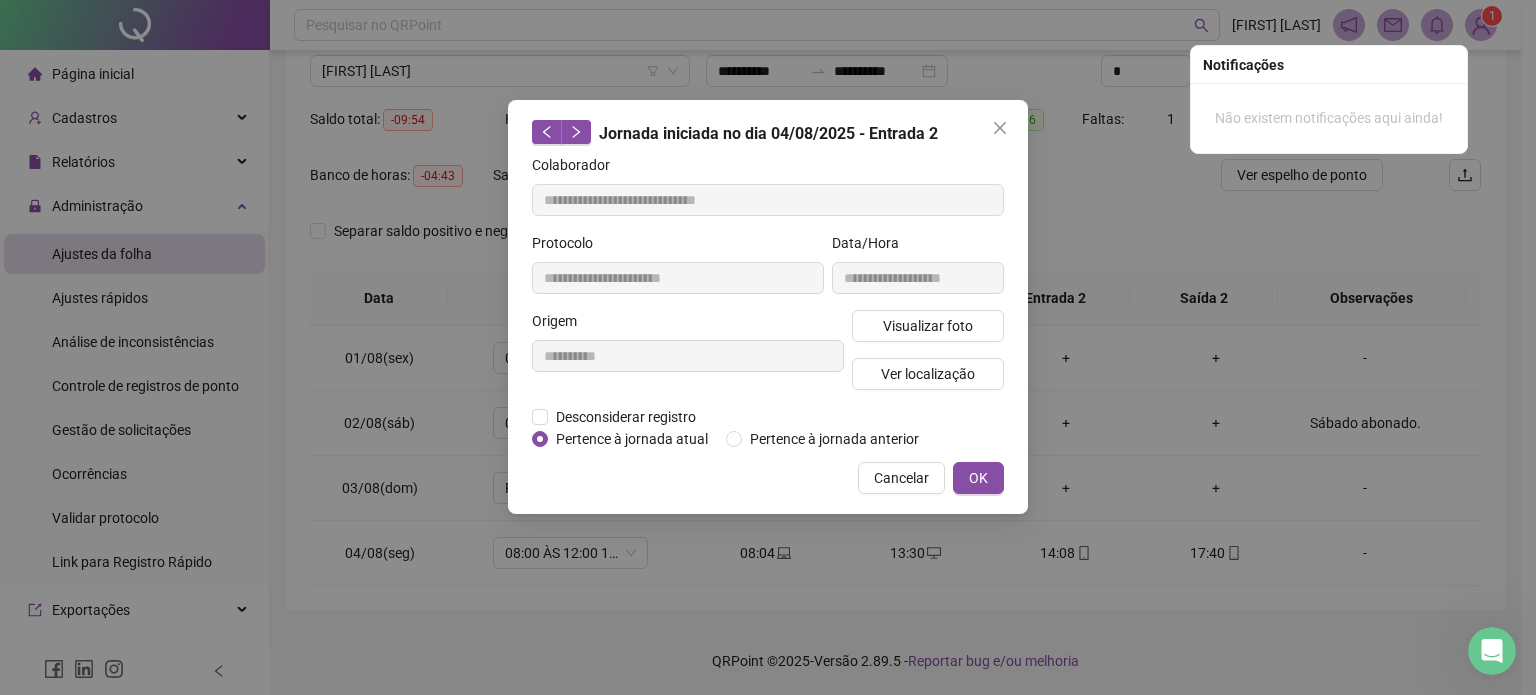 type 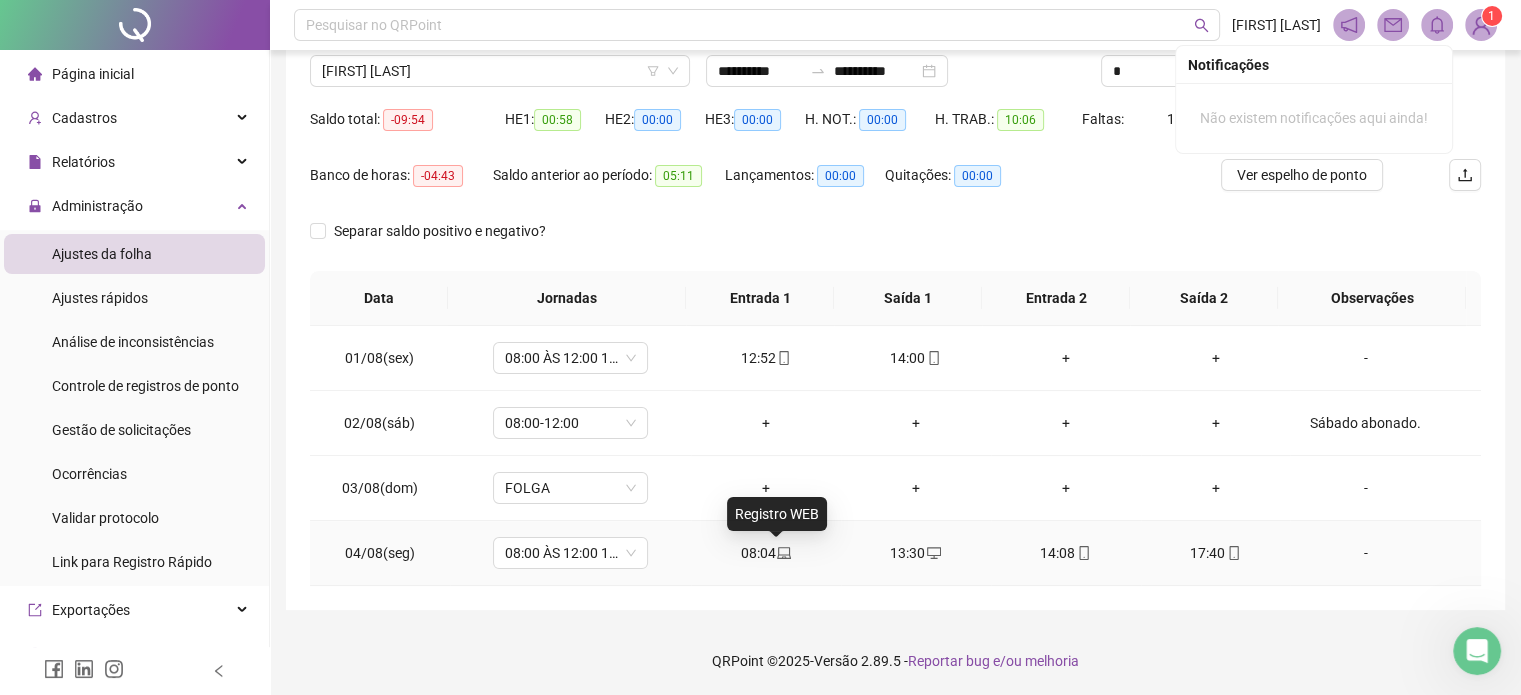 click 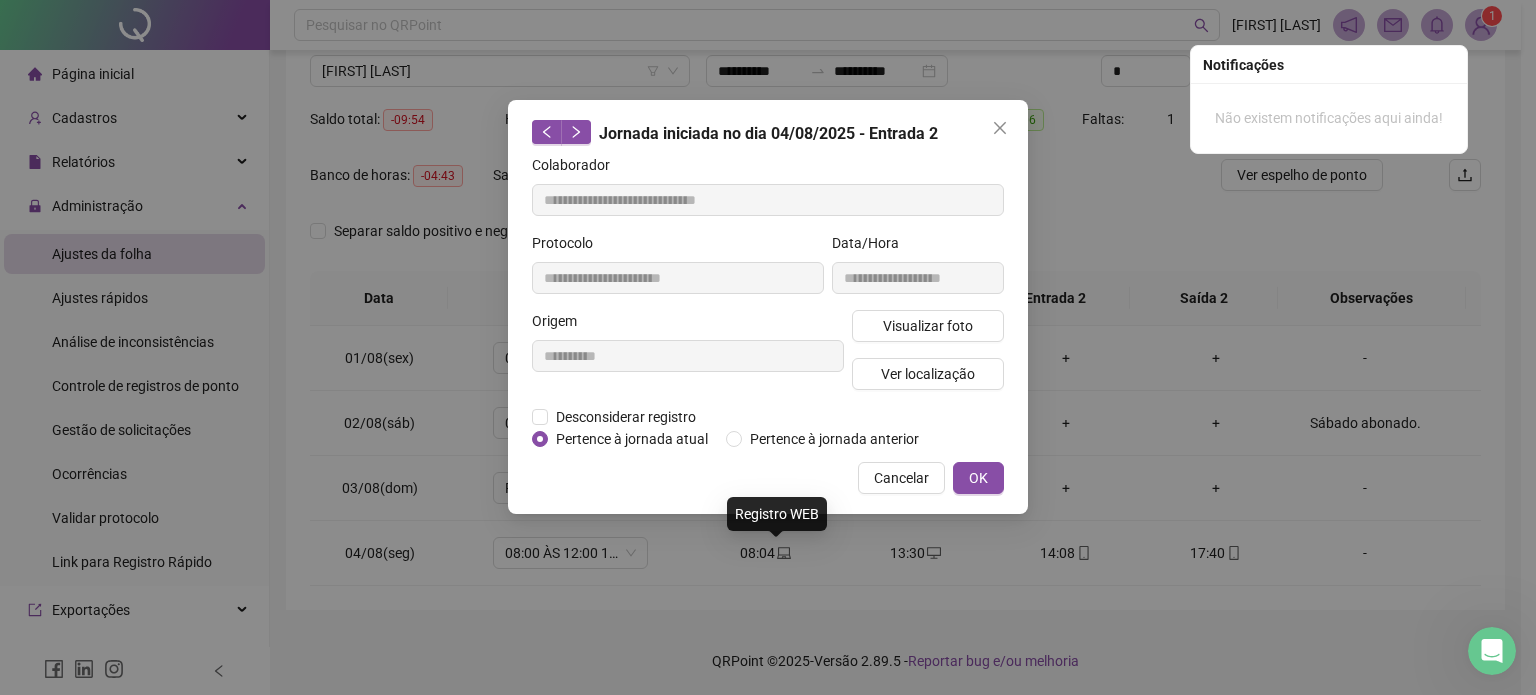 type on "**********" 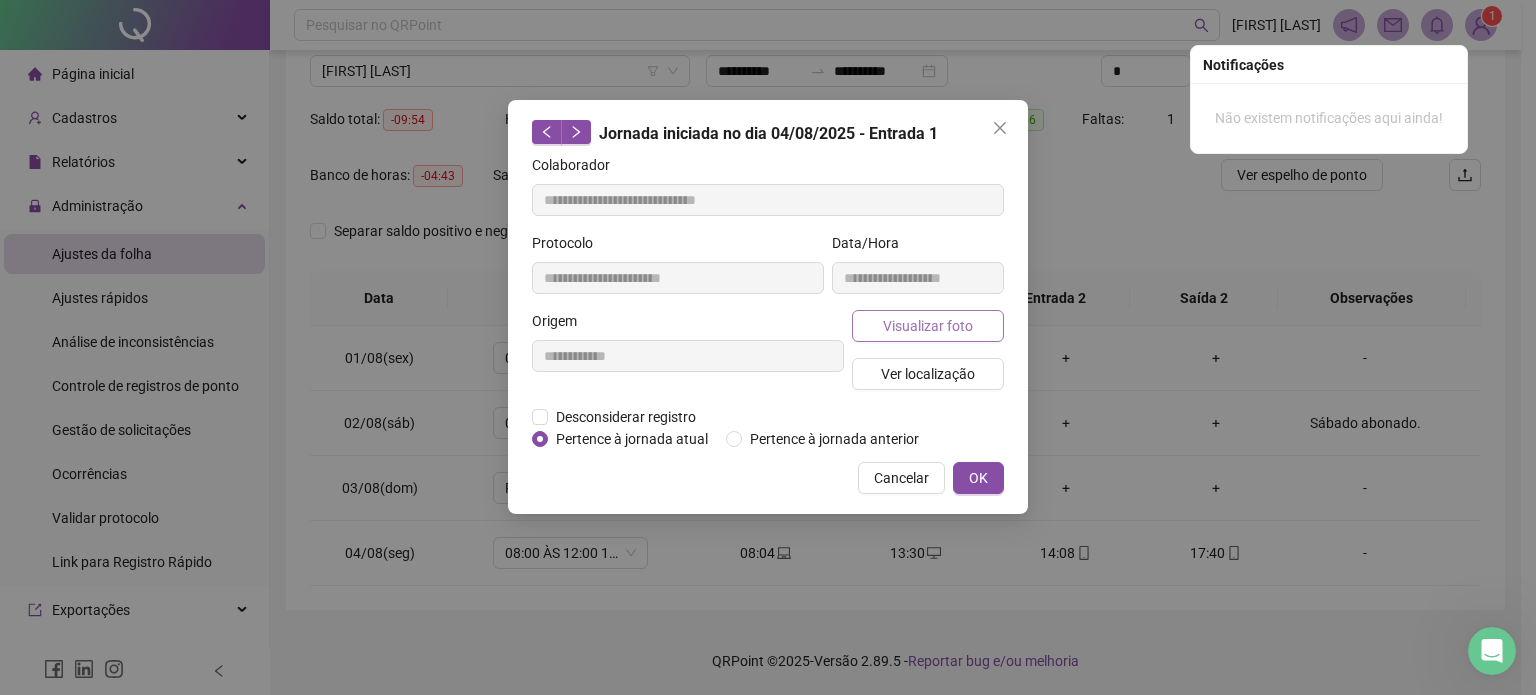 click on "Visualizar foto" at bounding box center (928, 326) 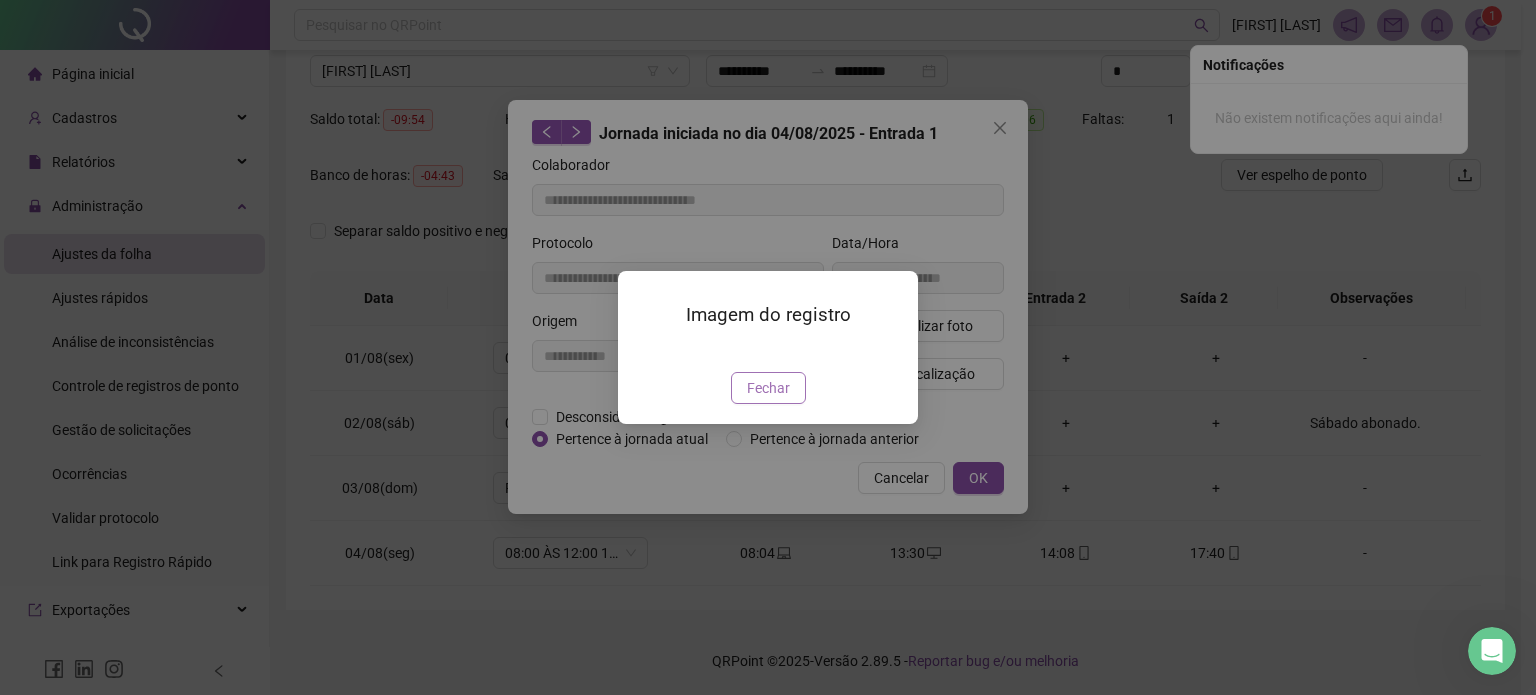 click on "Fechar" at bounding box center (768, 388) 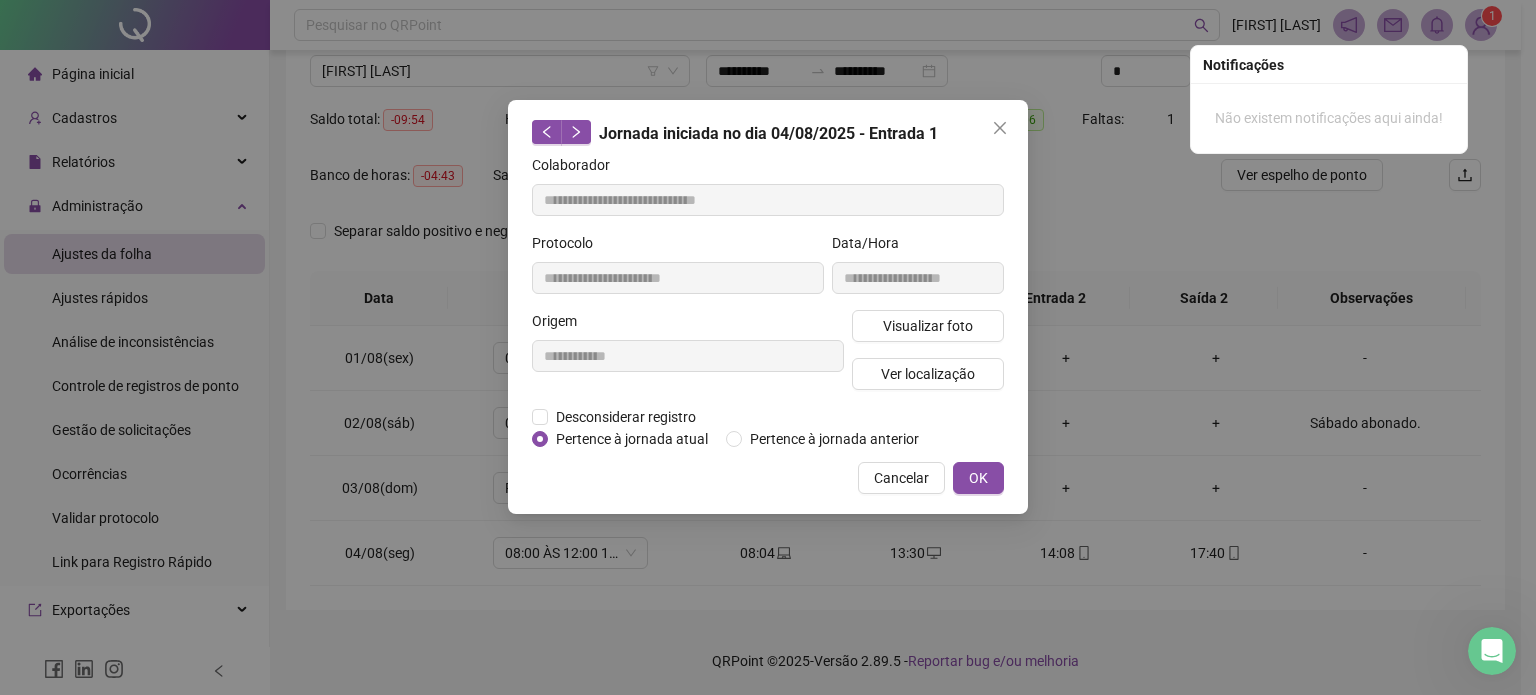 type 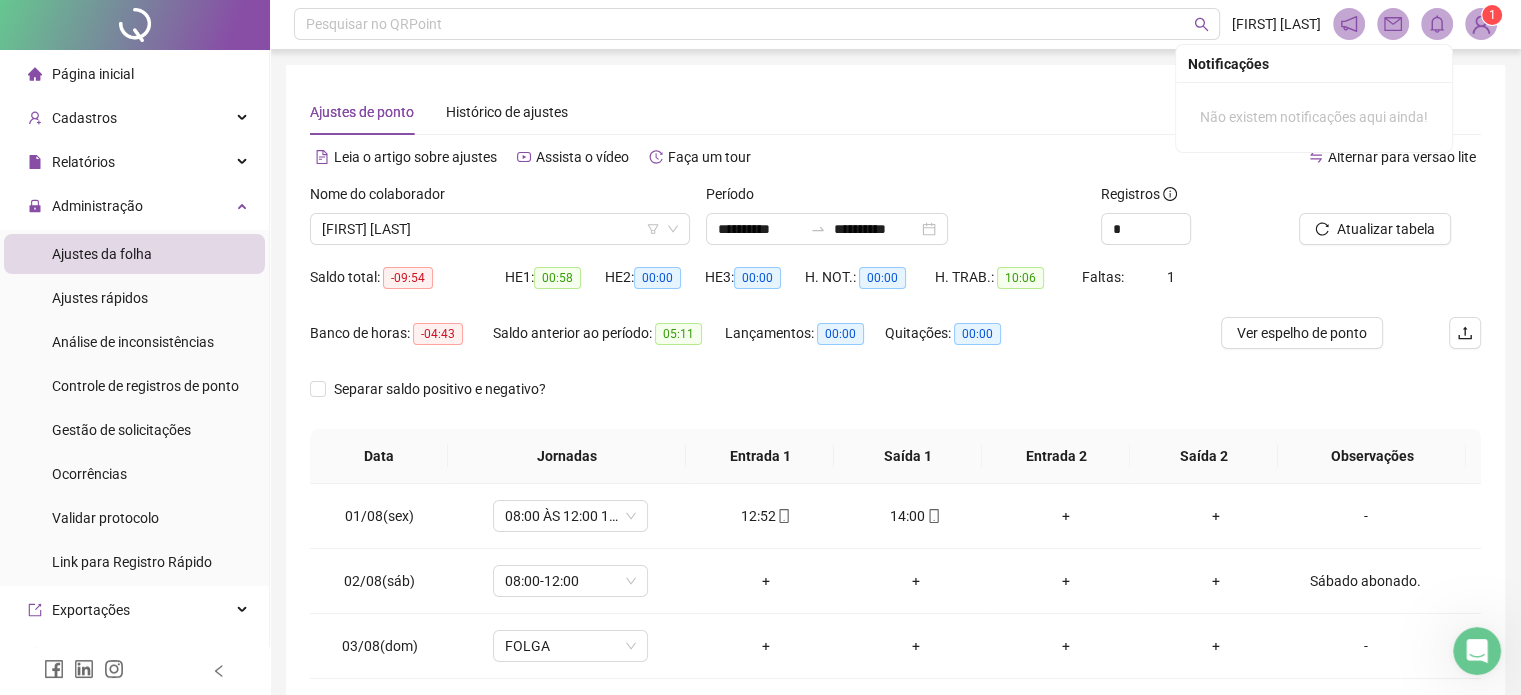 scroll, scrollTop: 0, scrollLeft: 0, axis: both 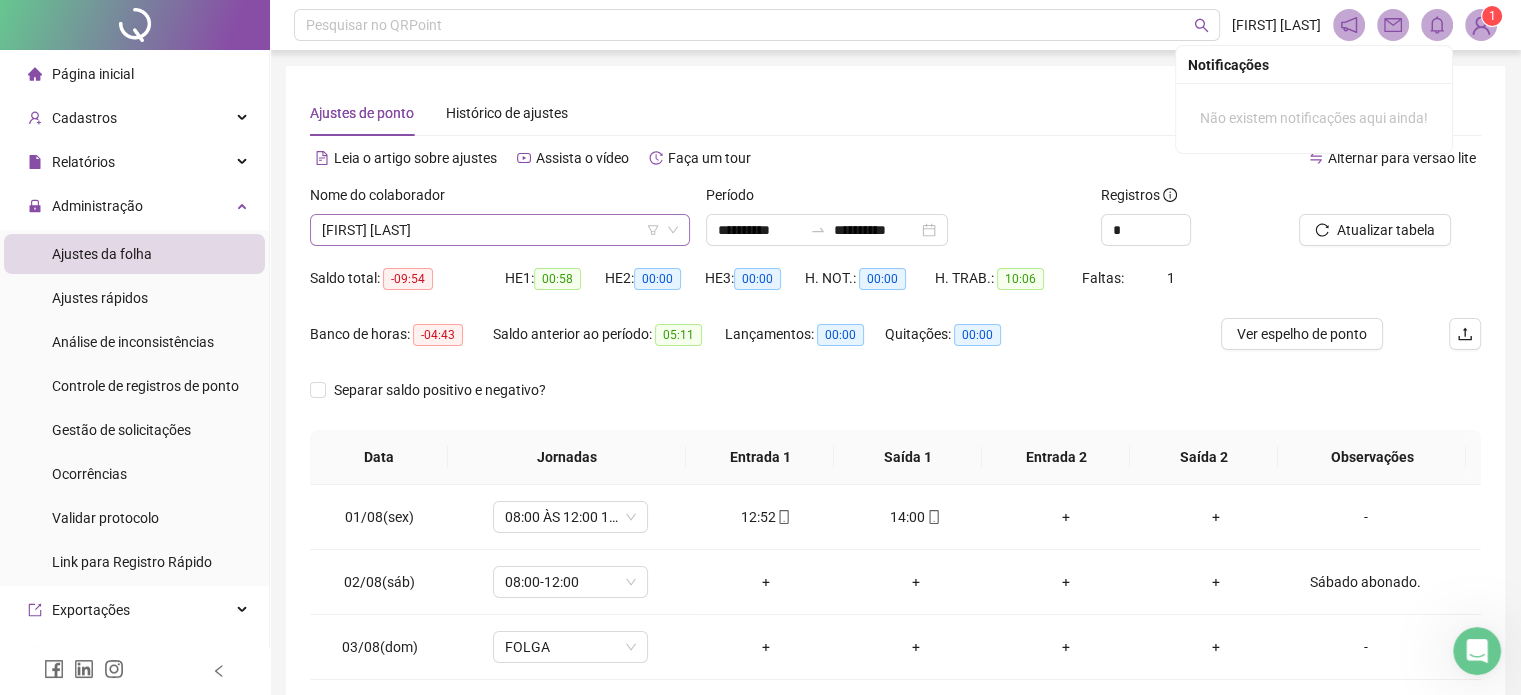 click on "[FIRST] [LAST]" at bounding box center [500, 230] 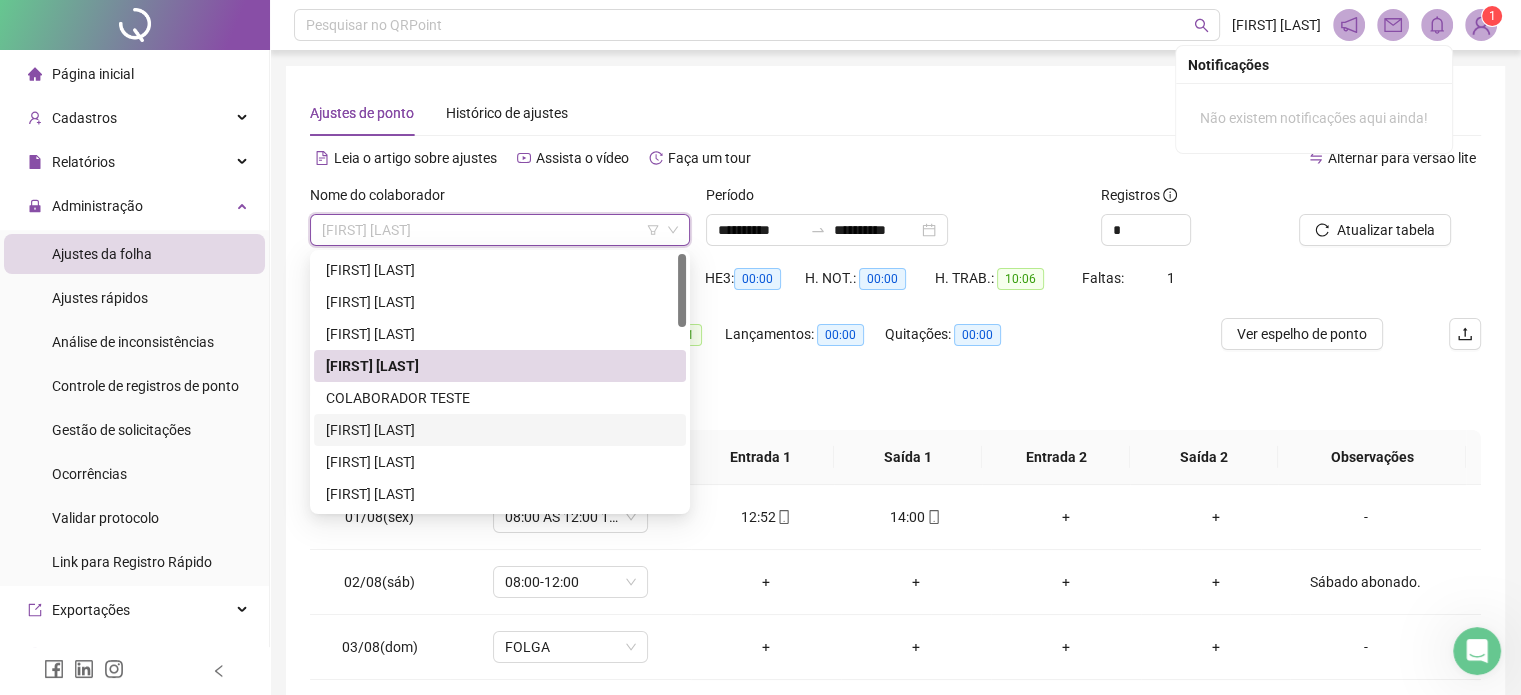 click on "[FIRST] [LAST]" at bounding box center [500, 430] 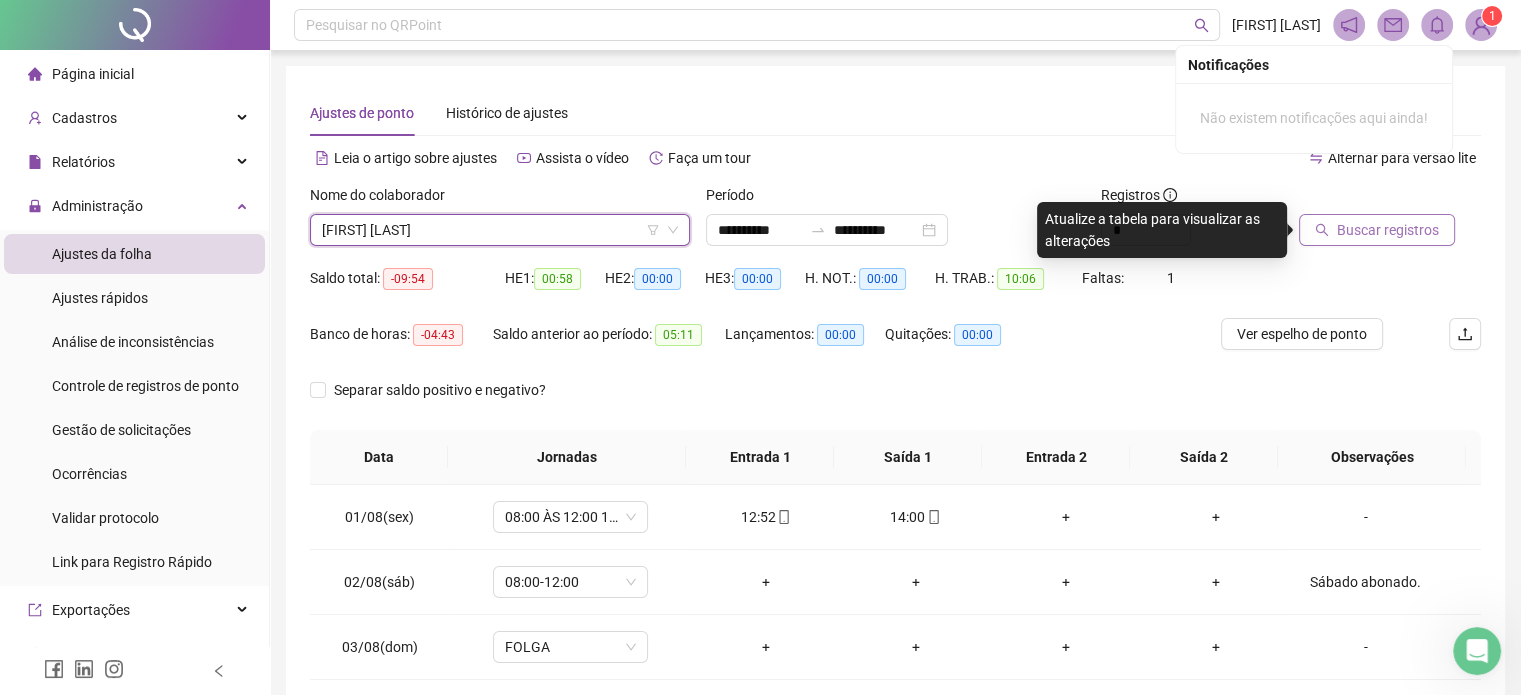 click on "Buscar registros" at bounding box center (1388, 230) 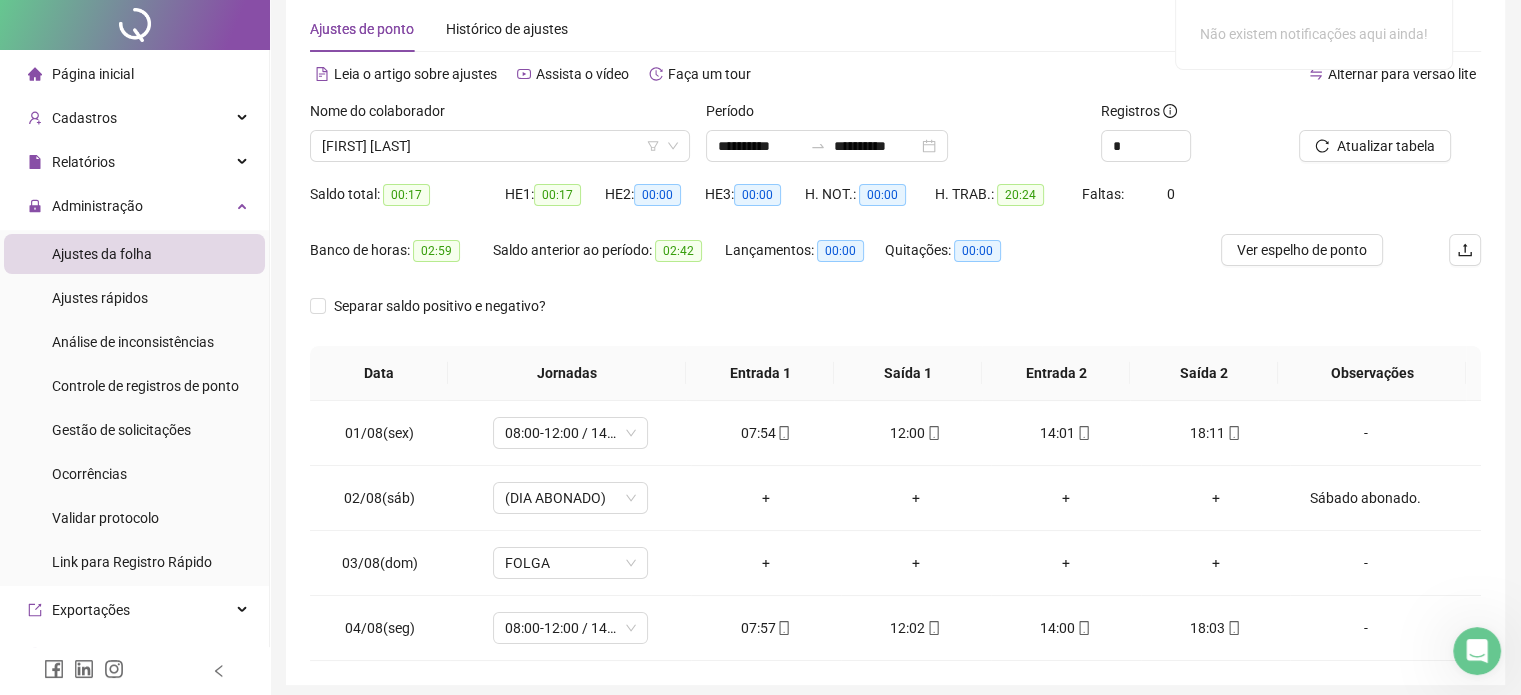 scroll, scrollTop: 159, scrollLeft: 0, axis: vertical 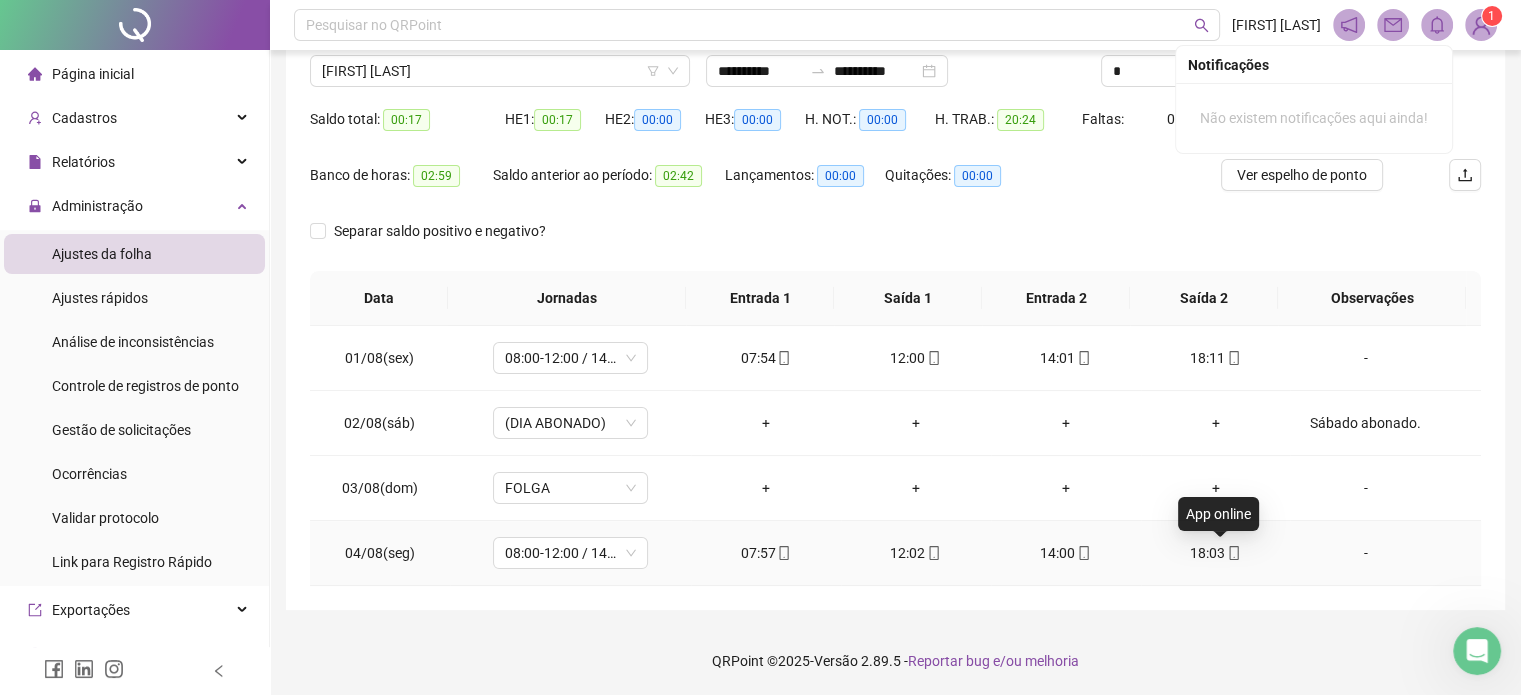 click 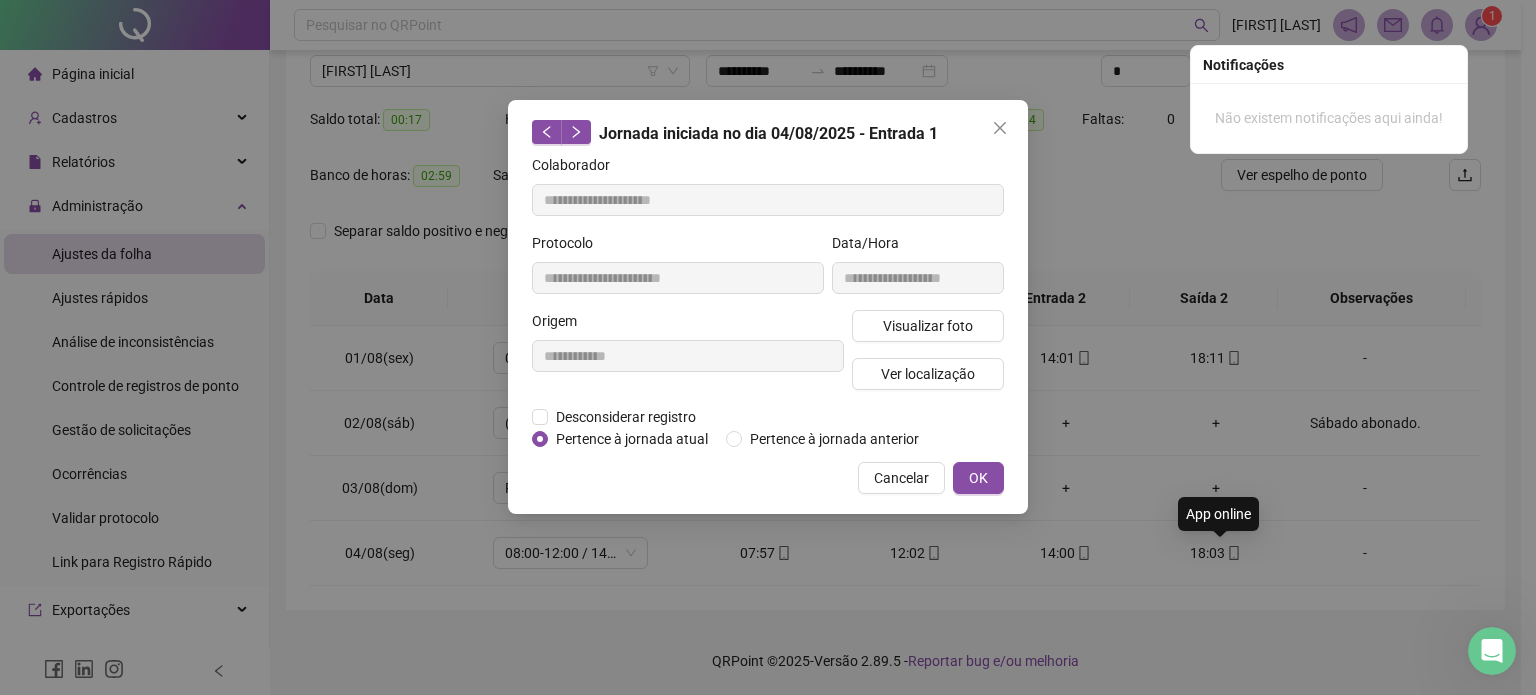 type on "**********" 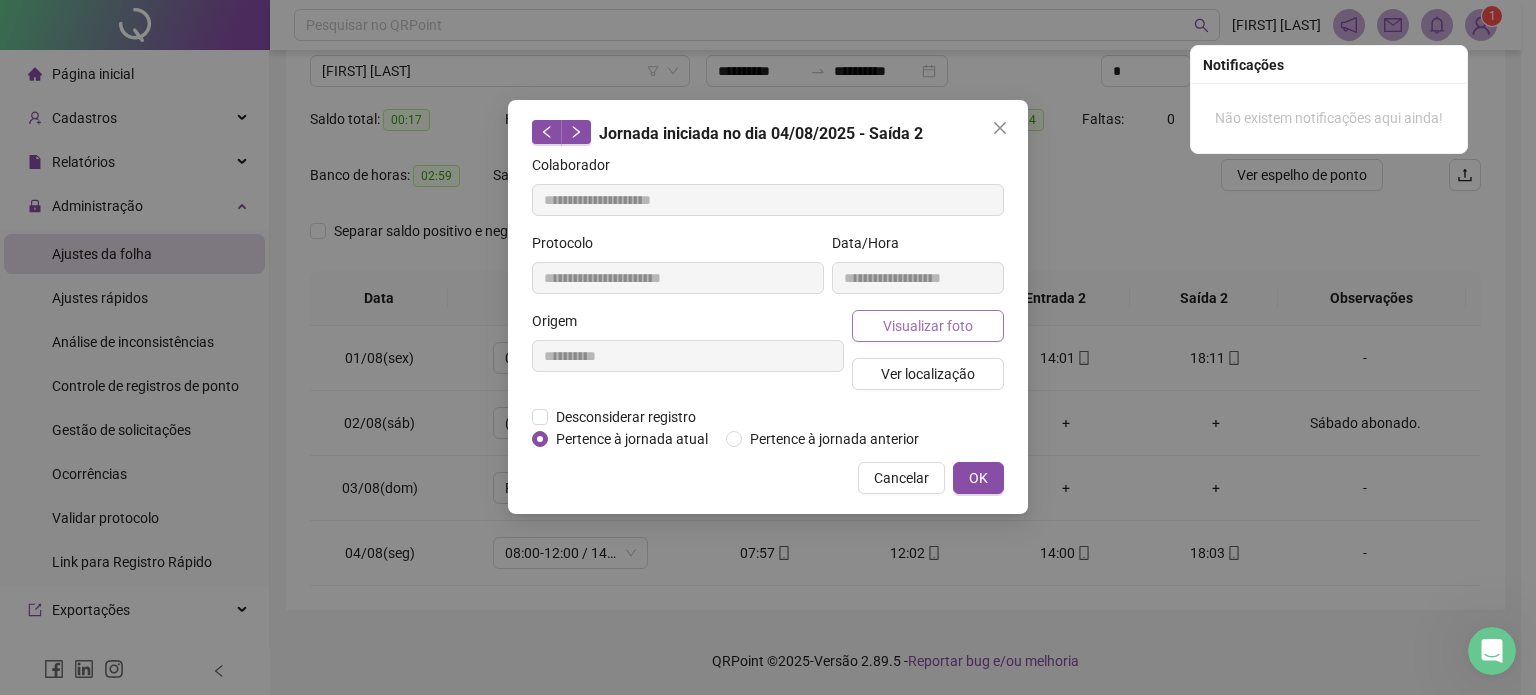 click on "Visualizar foto" at bounding box center [928, 326] 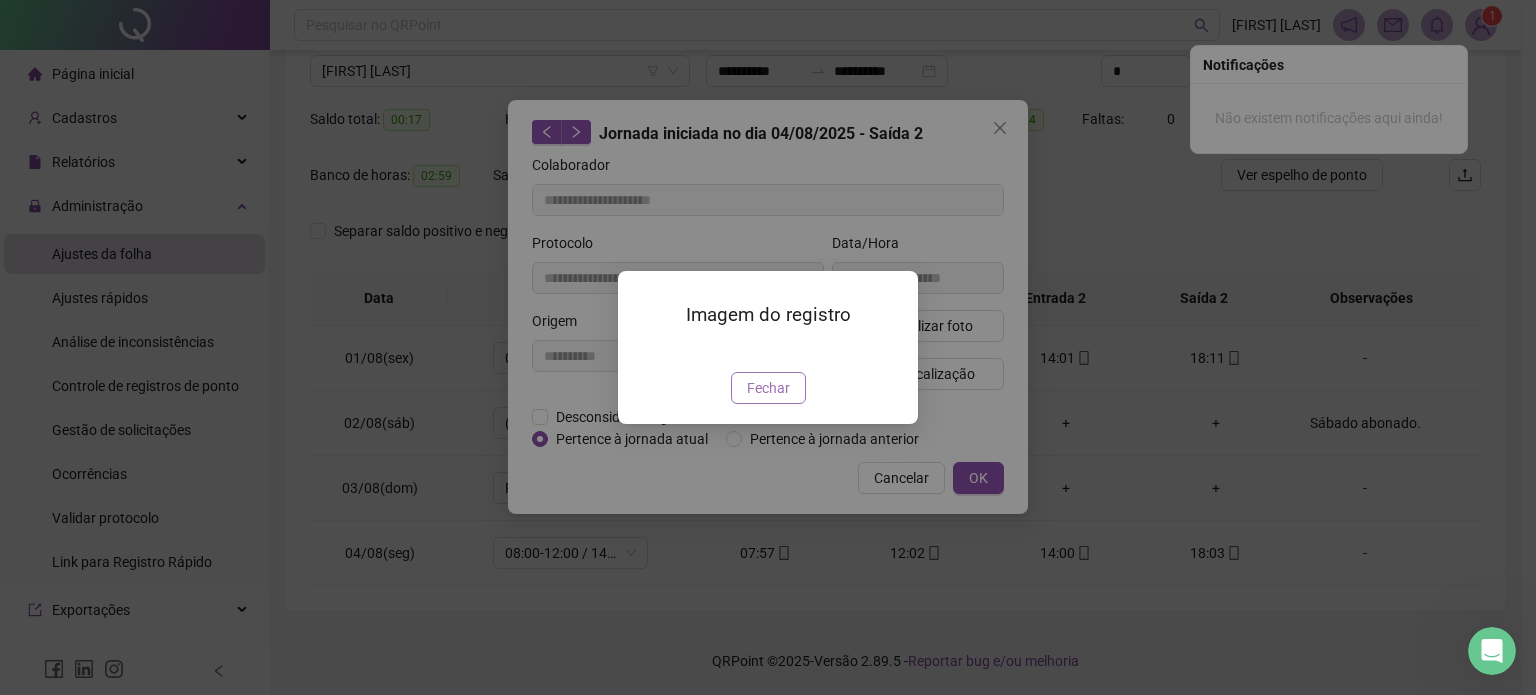 click on "Fechar" at bounding box center [768, 388] 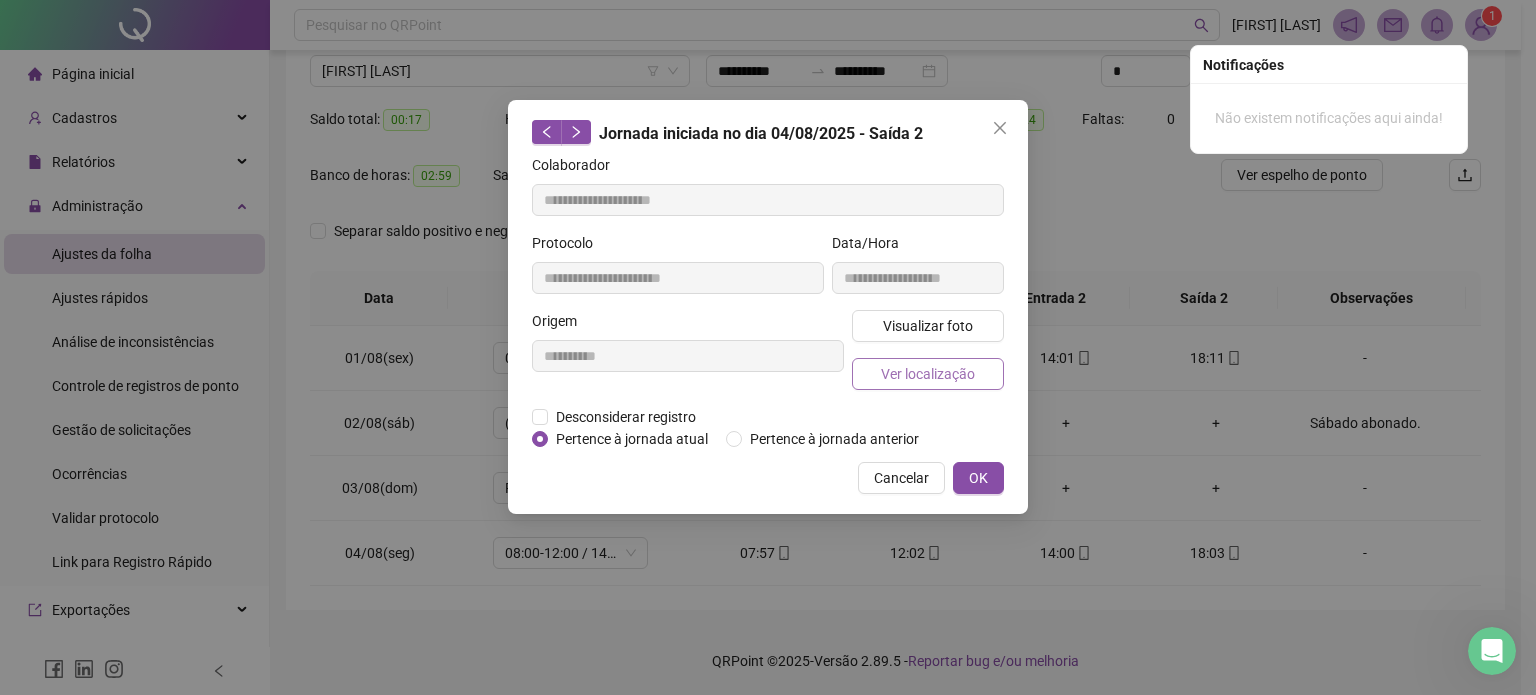 click on "Ver localização" at bounding box center [928, 374] 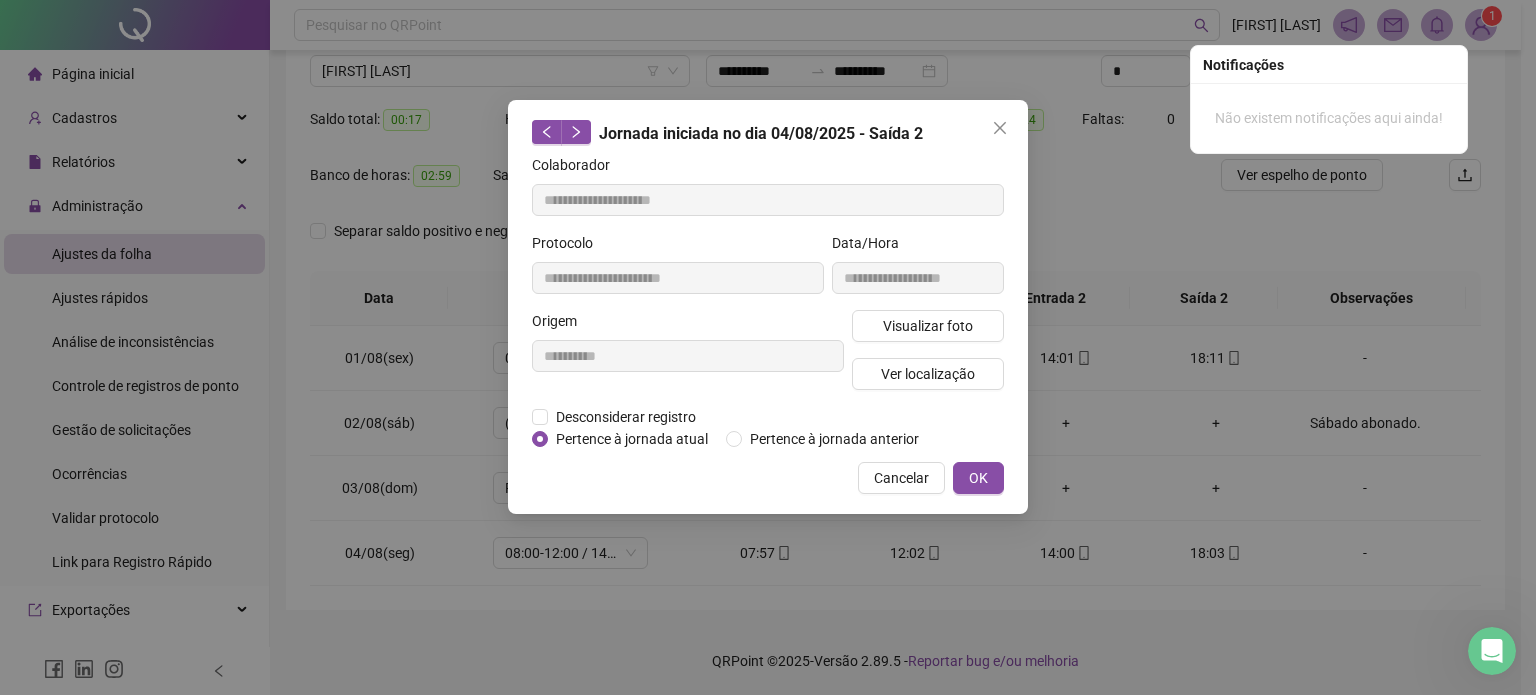 type 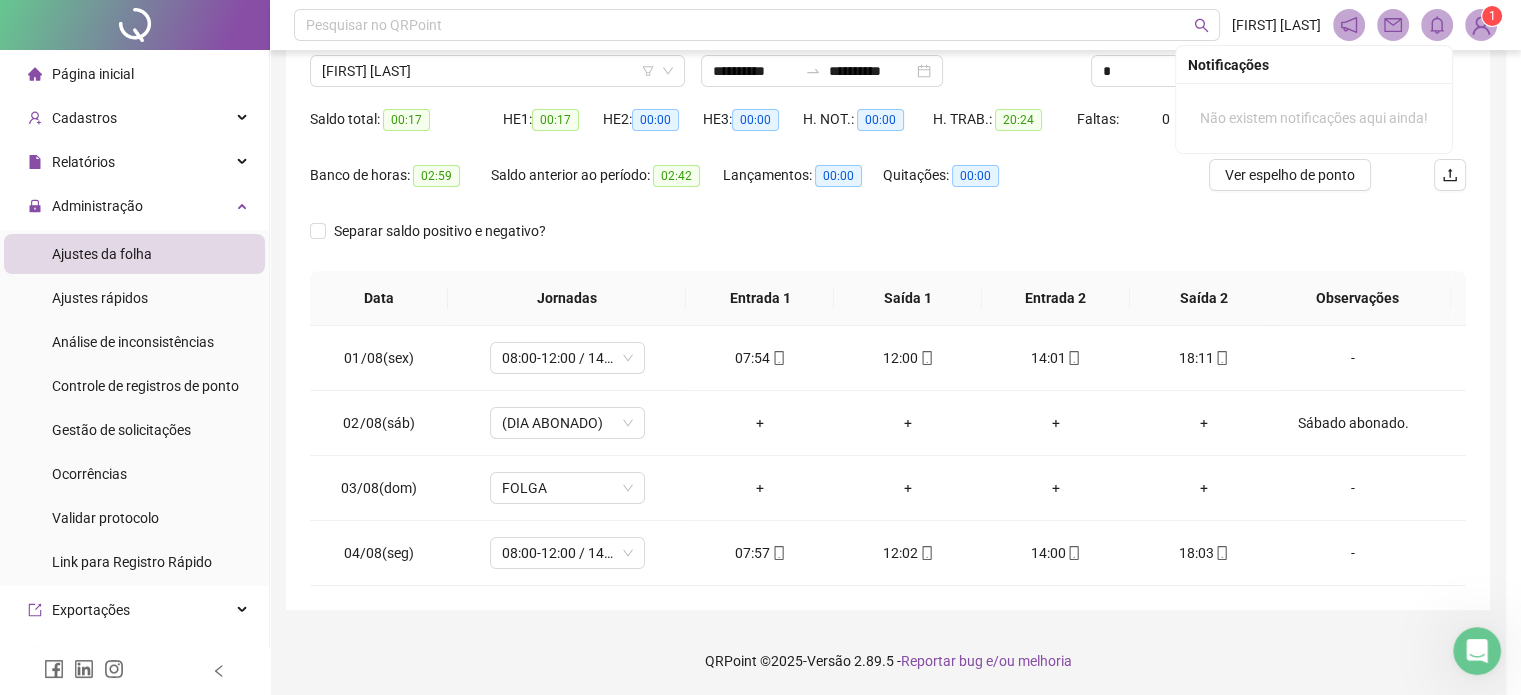 click 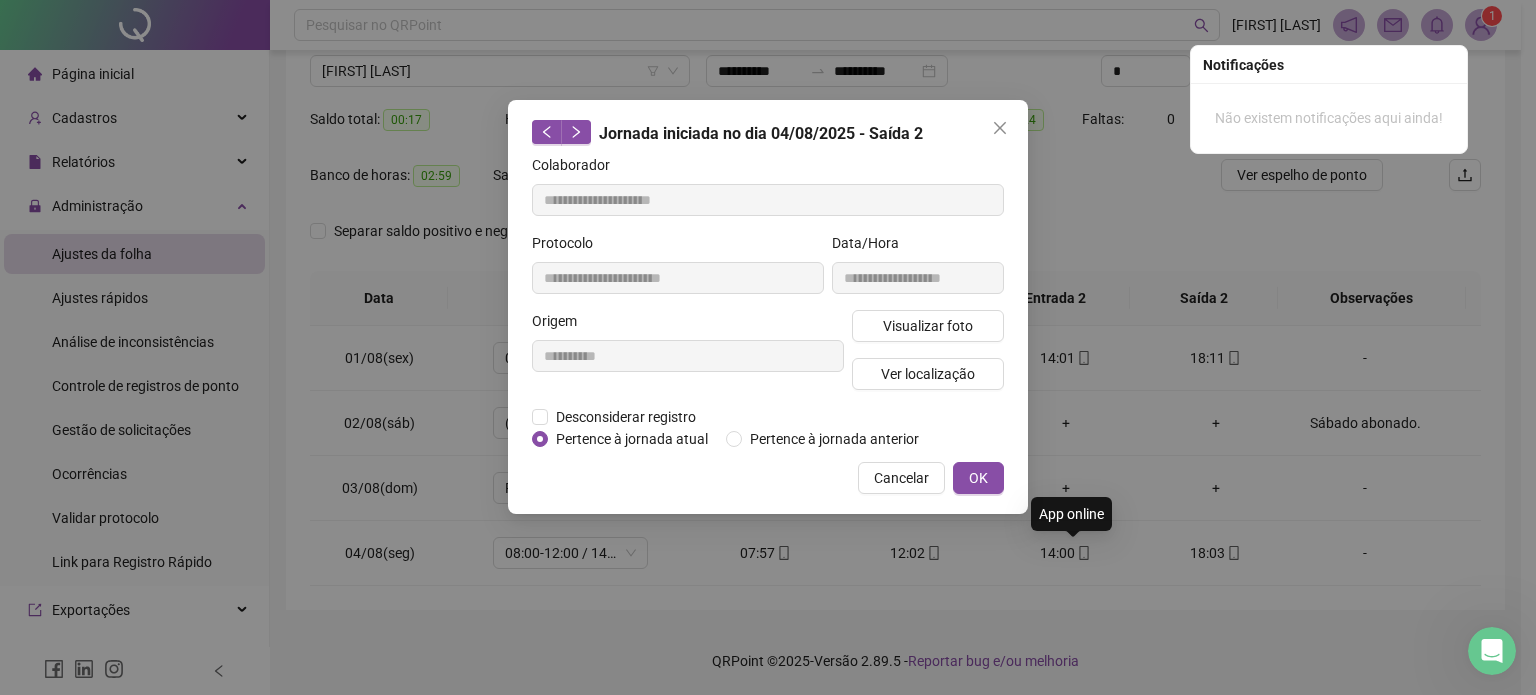 type on "**********" 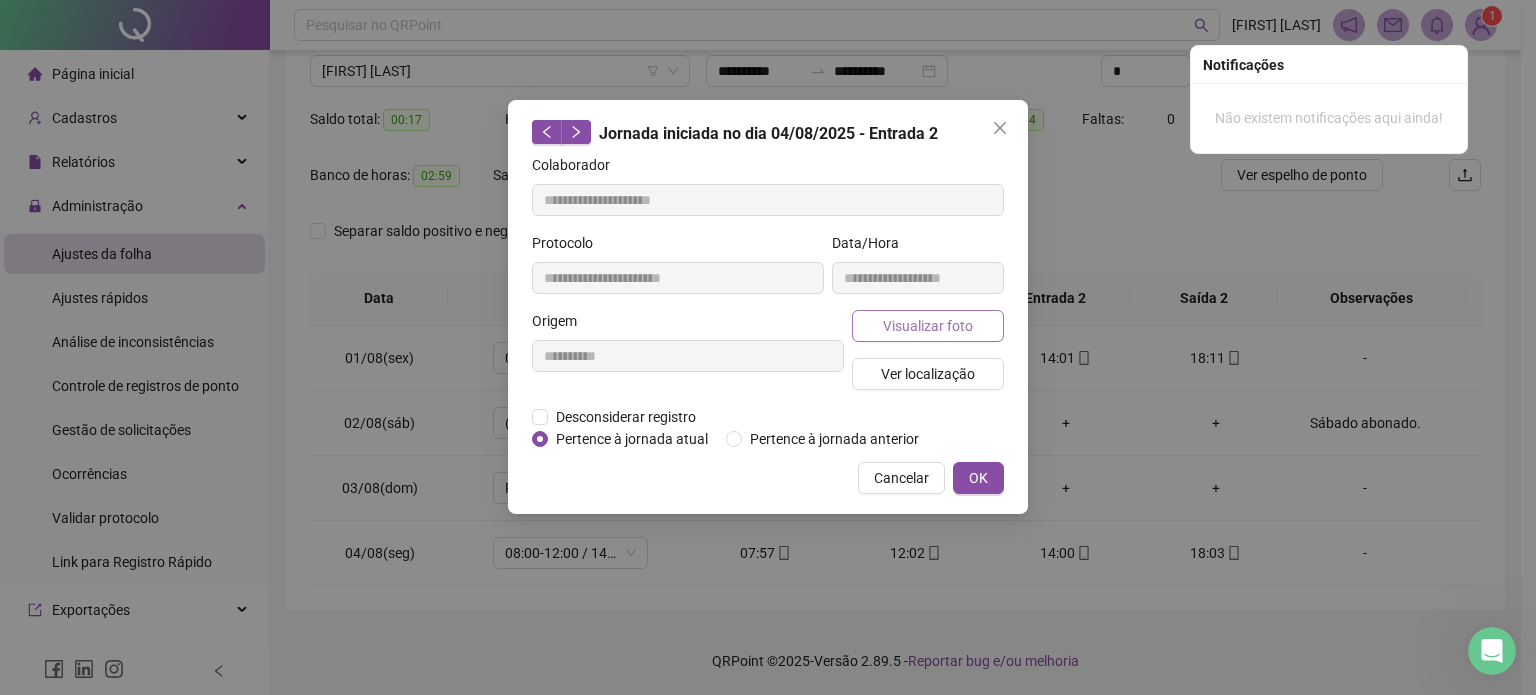 click on "Visualizar foto" at bounding box center (928, 326) 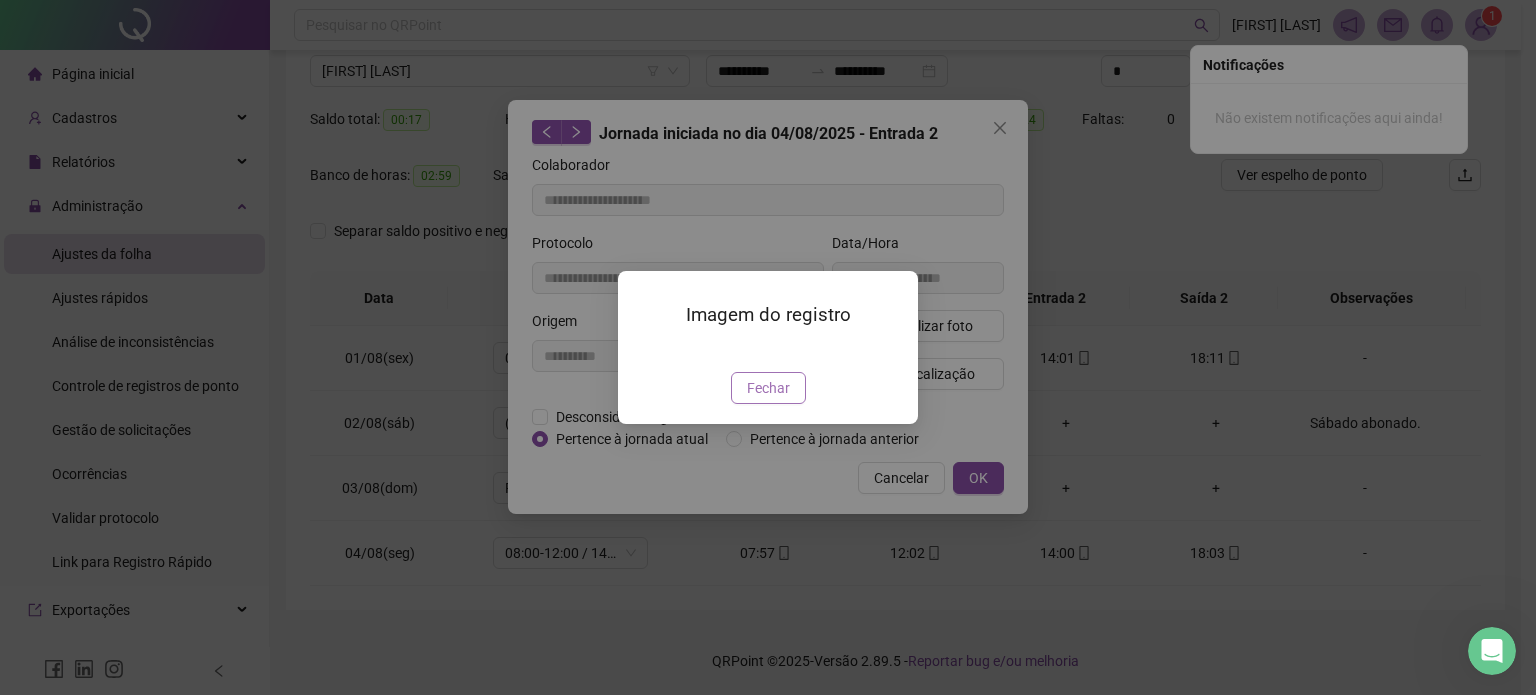 click on "Fechar" at bounding box center (768, 388) 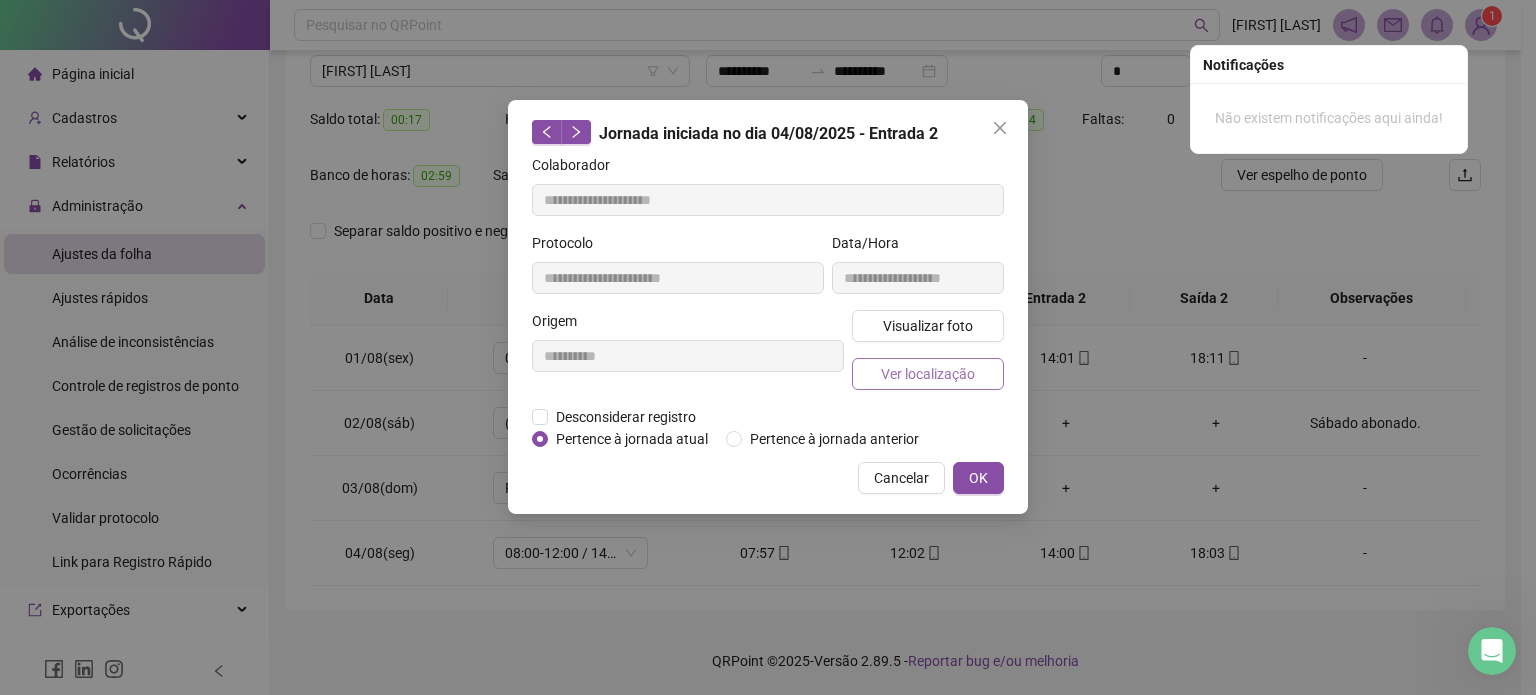 click on "Ver localização" at bounding box center [928, 374] 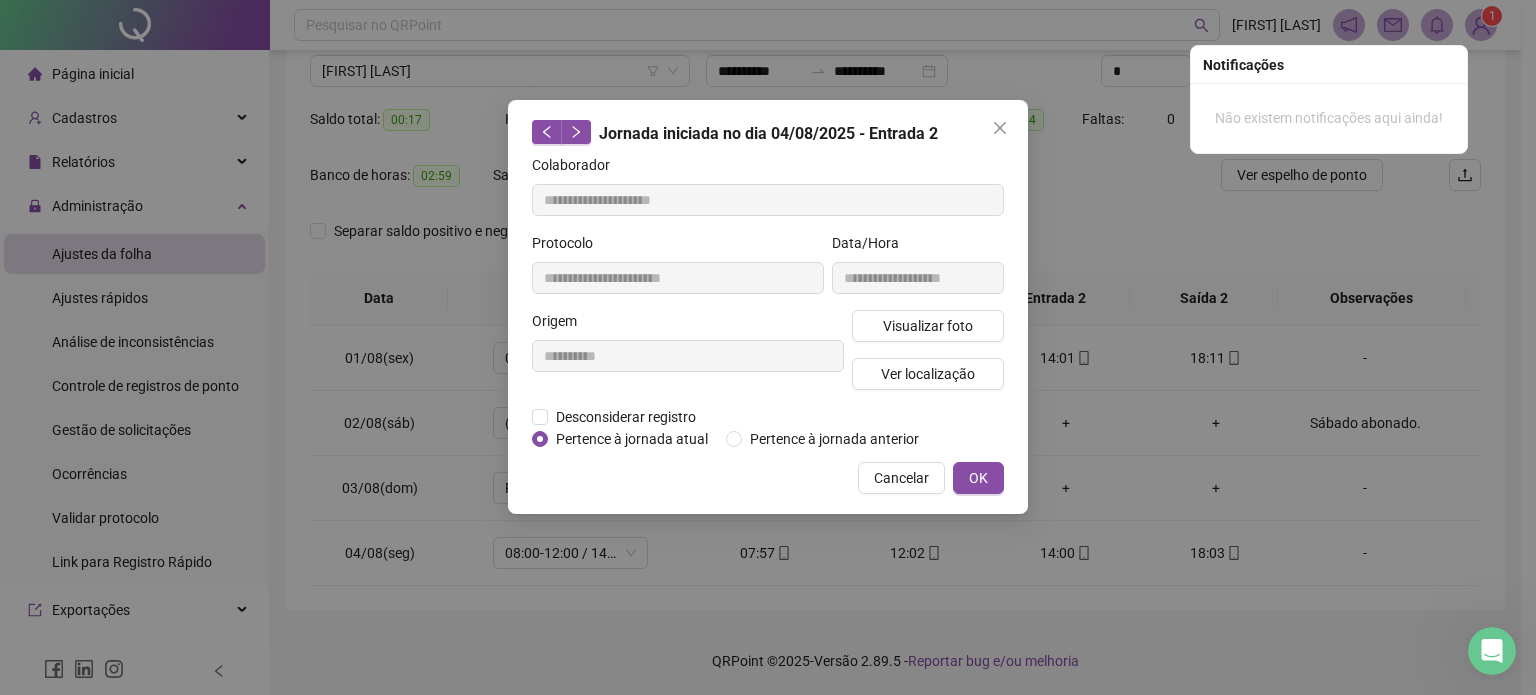 type 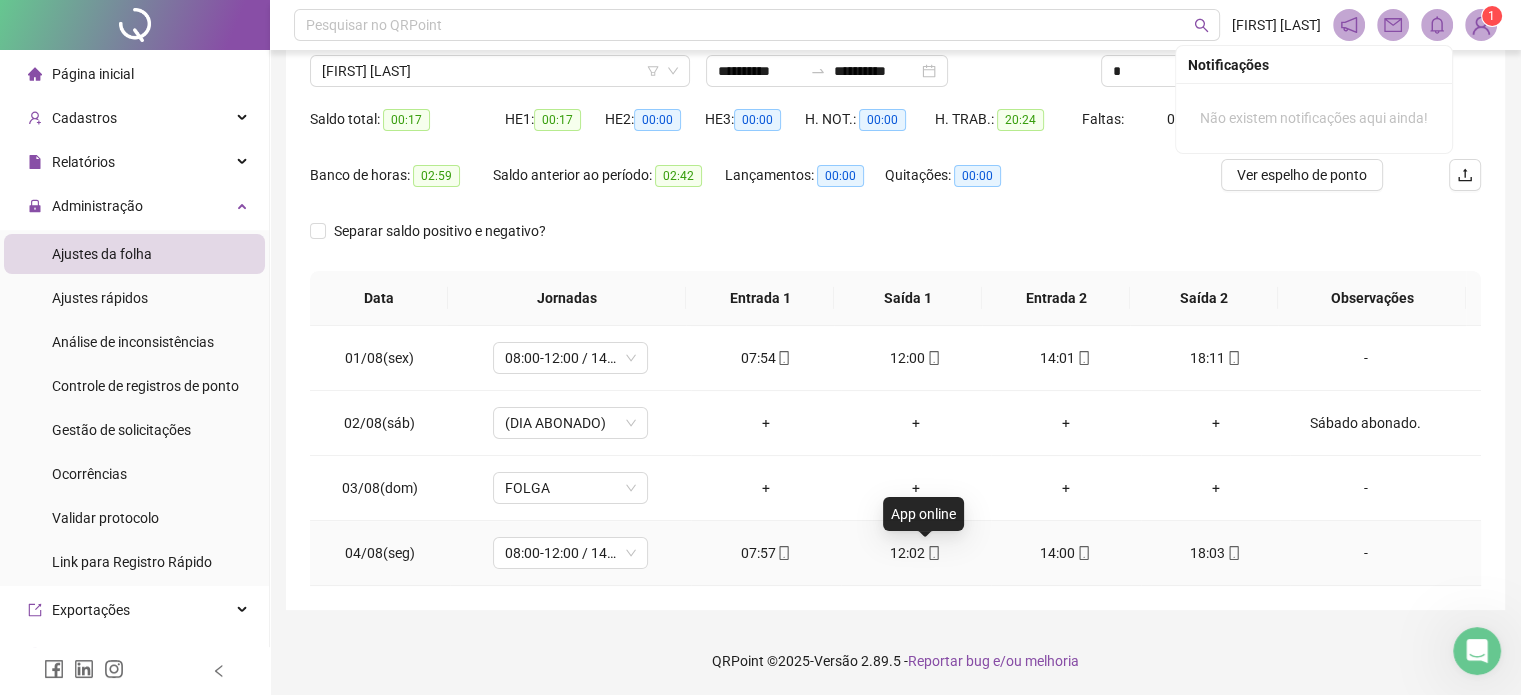 click 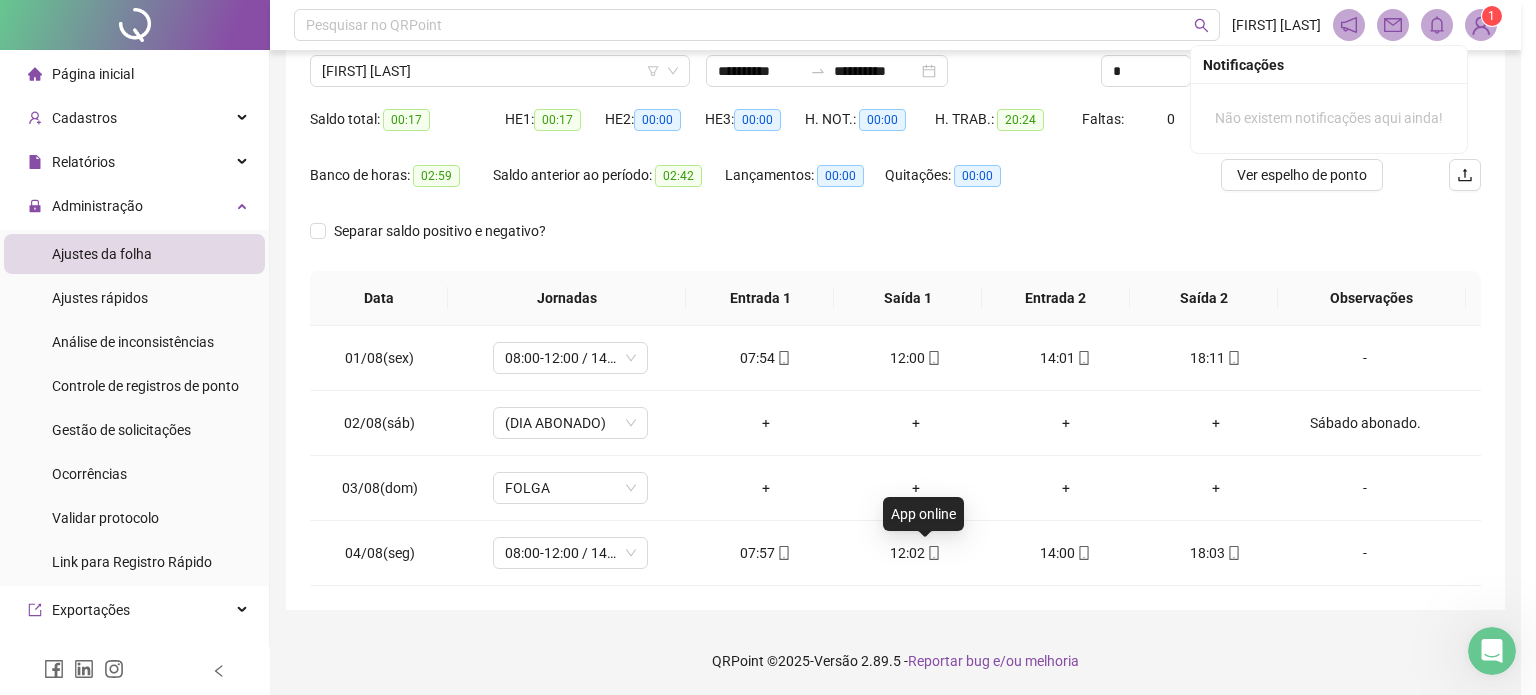 type on "**********" 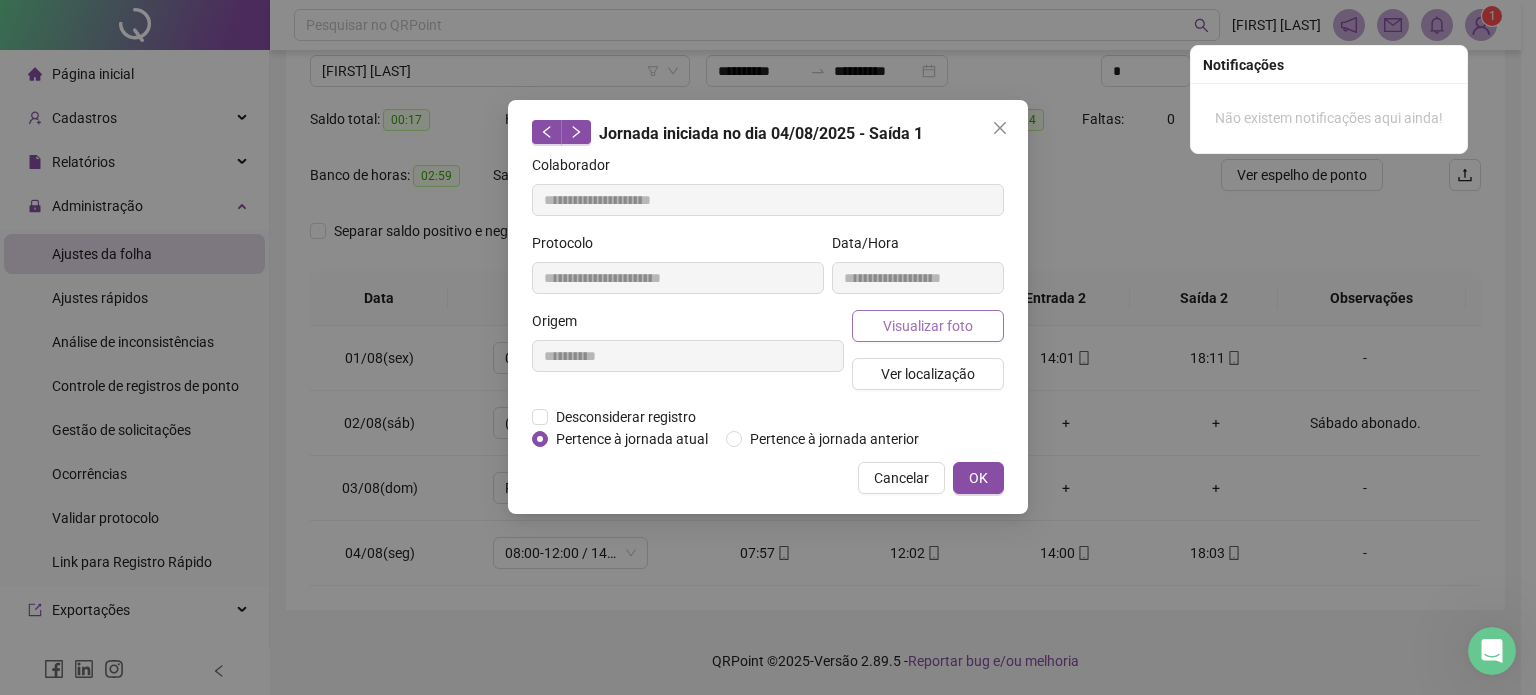 click on "Visualizar foto" at bounding box center [928, 326] 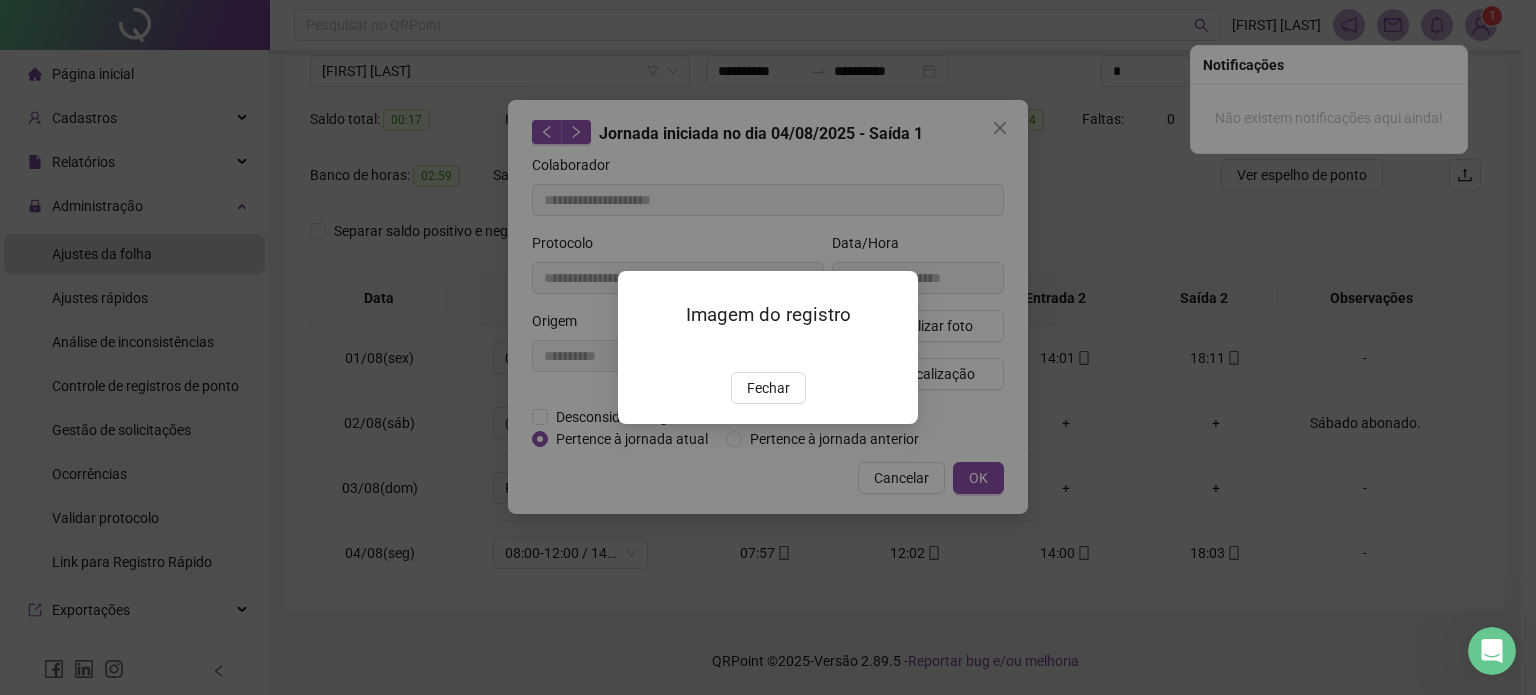 click on "Fechar" at bounding box center [768, 388] 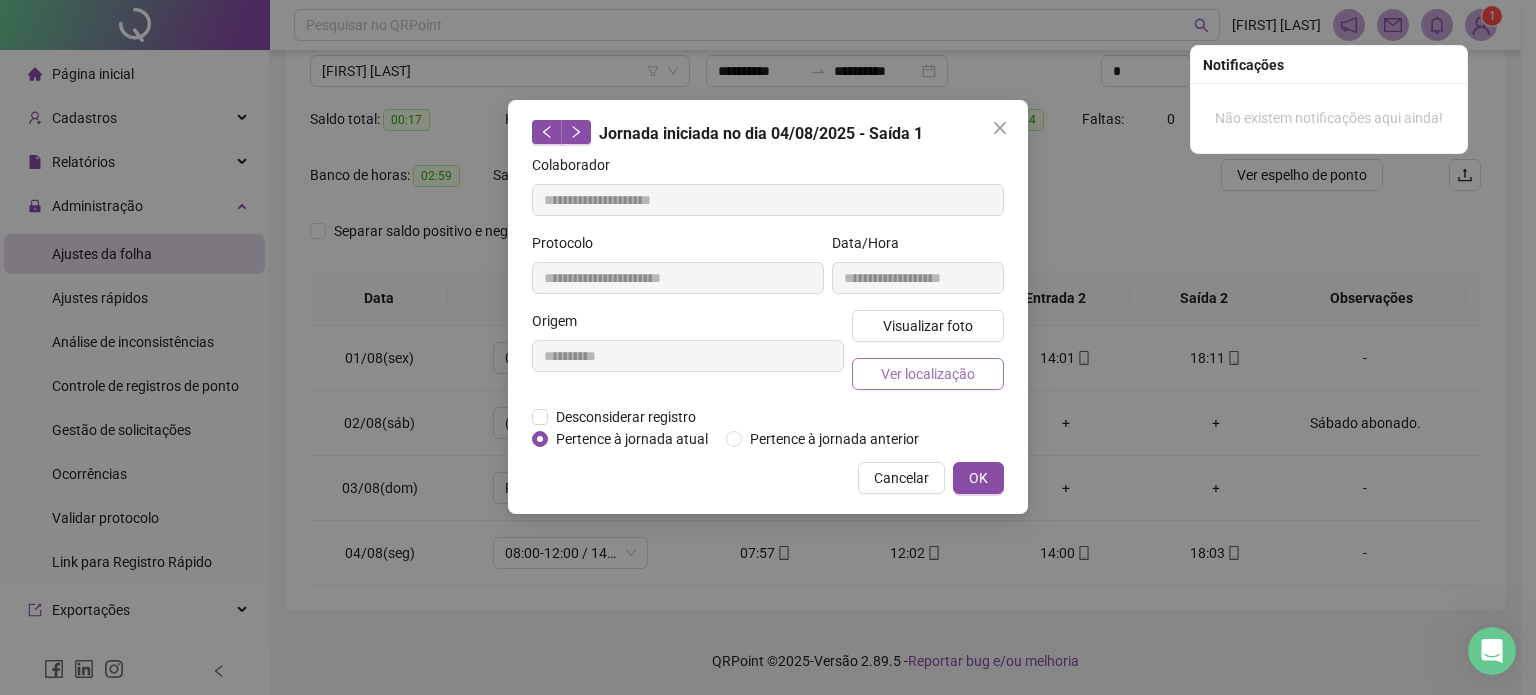 click on "Ver localização" at bounding box center (928, 374) 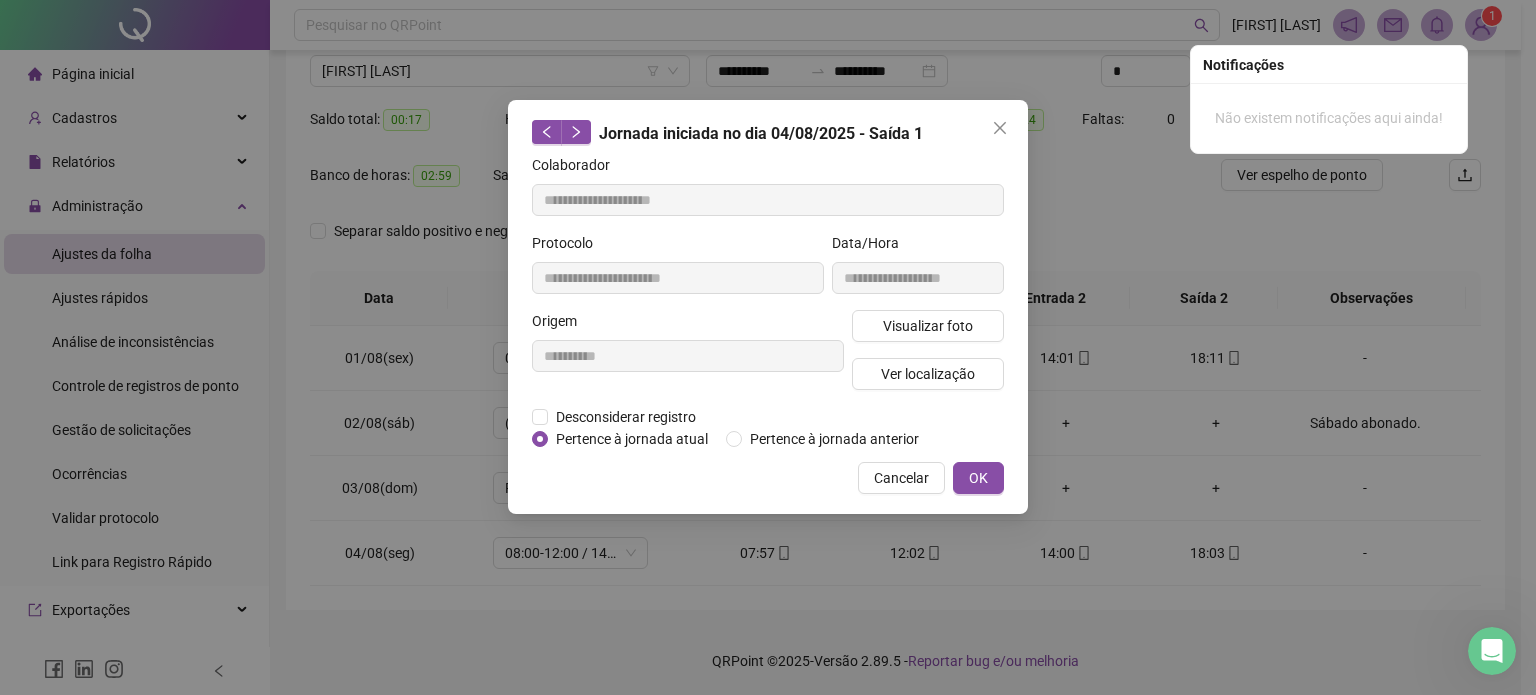 type 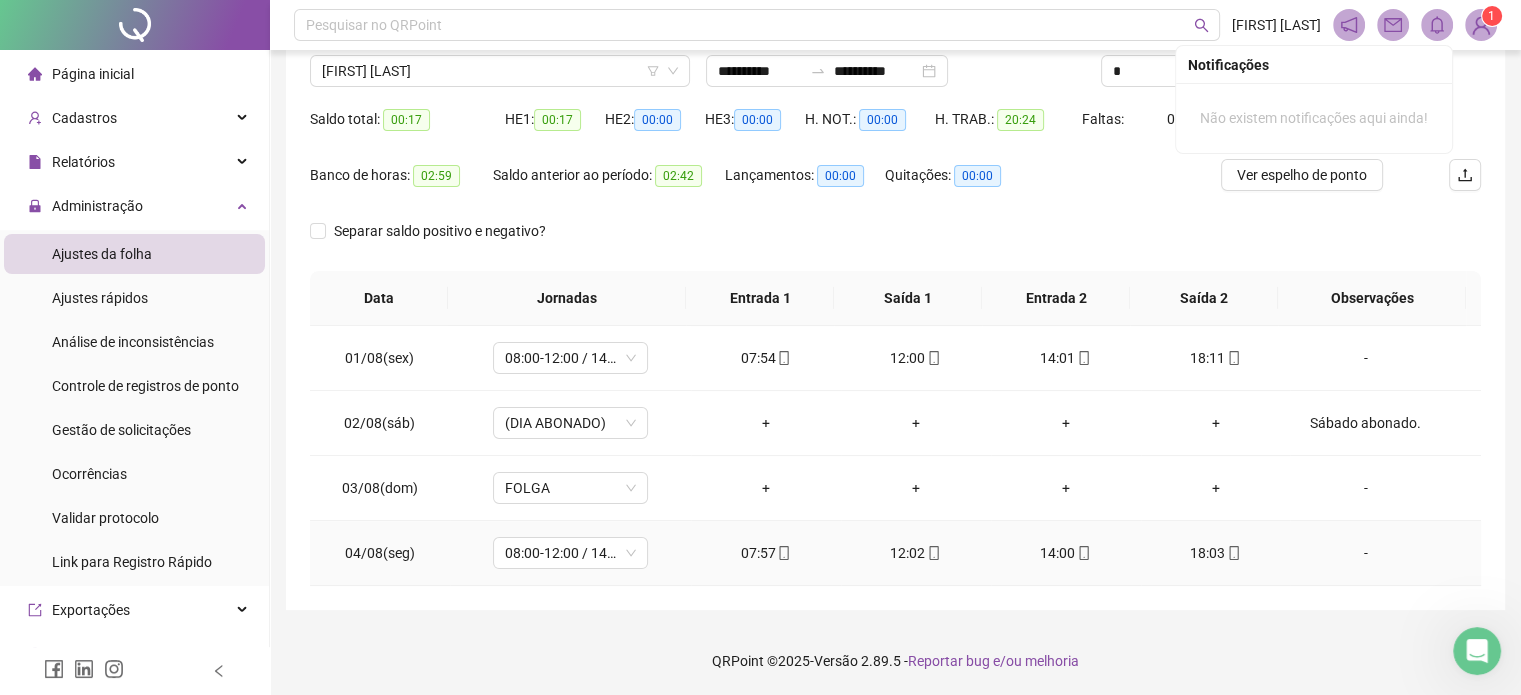 click 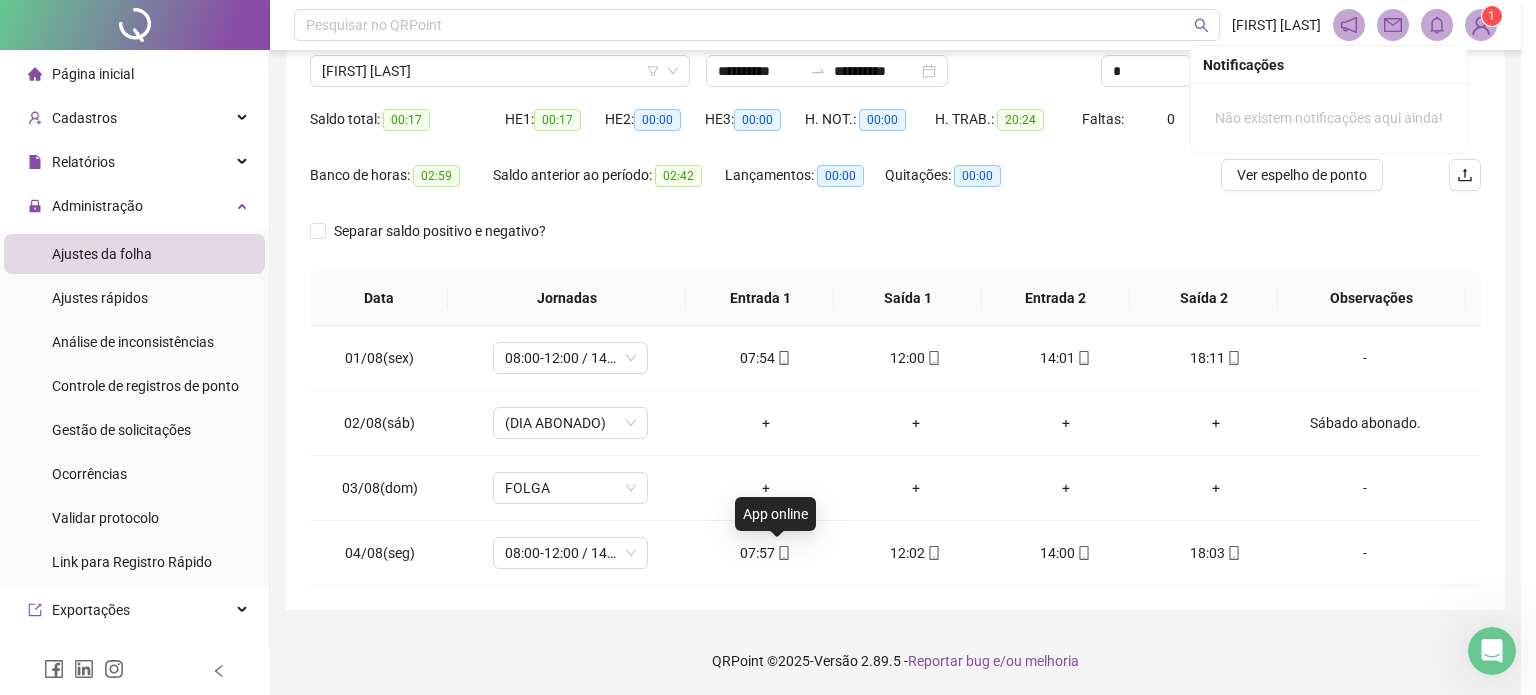 type on "**********" 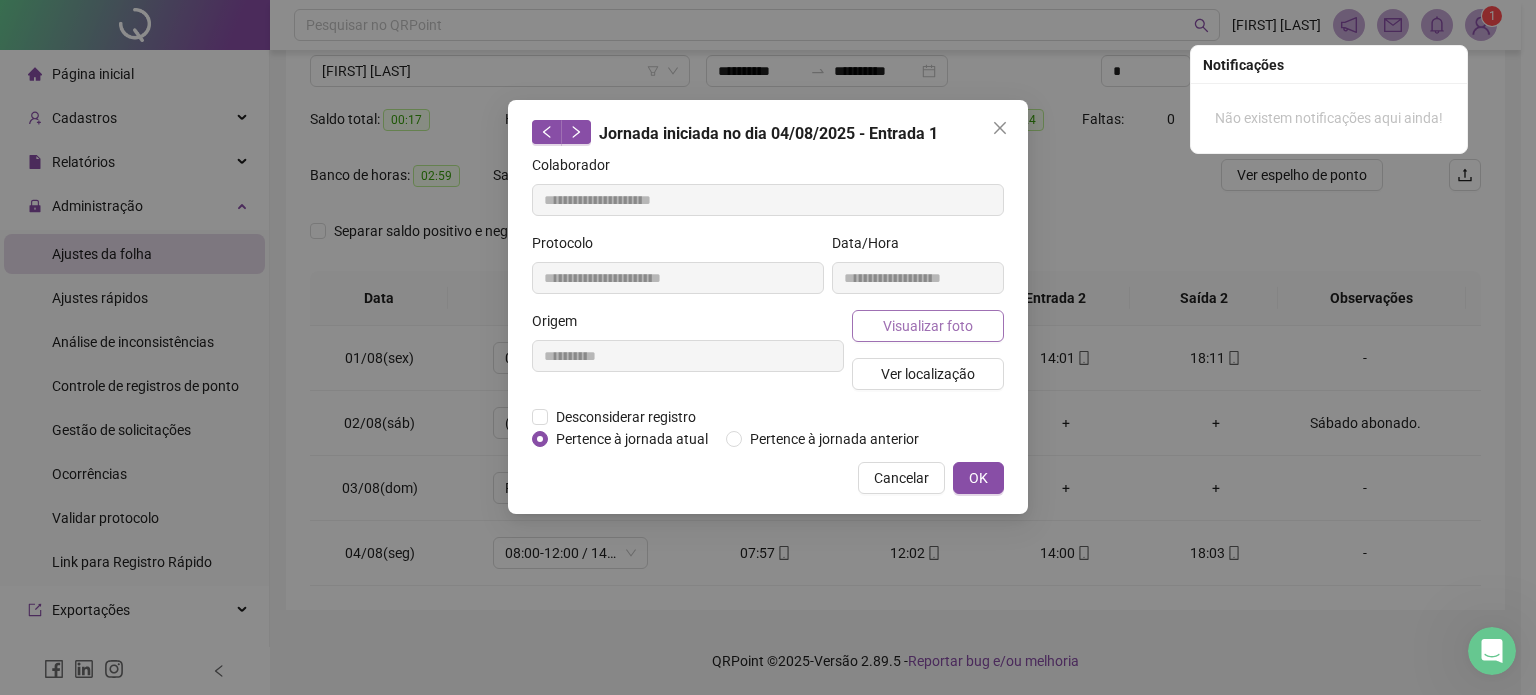 click on "Visualizar foto" at bounding box center [928, 326] 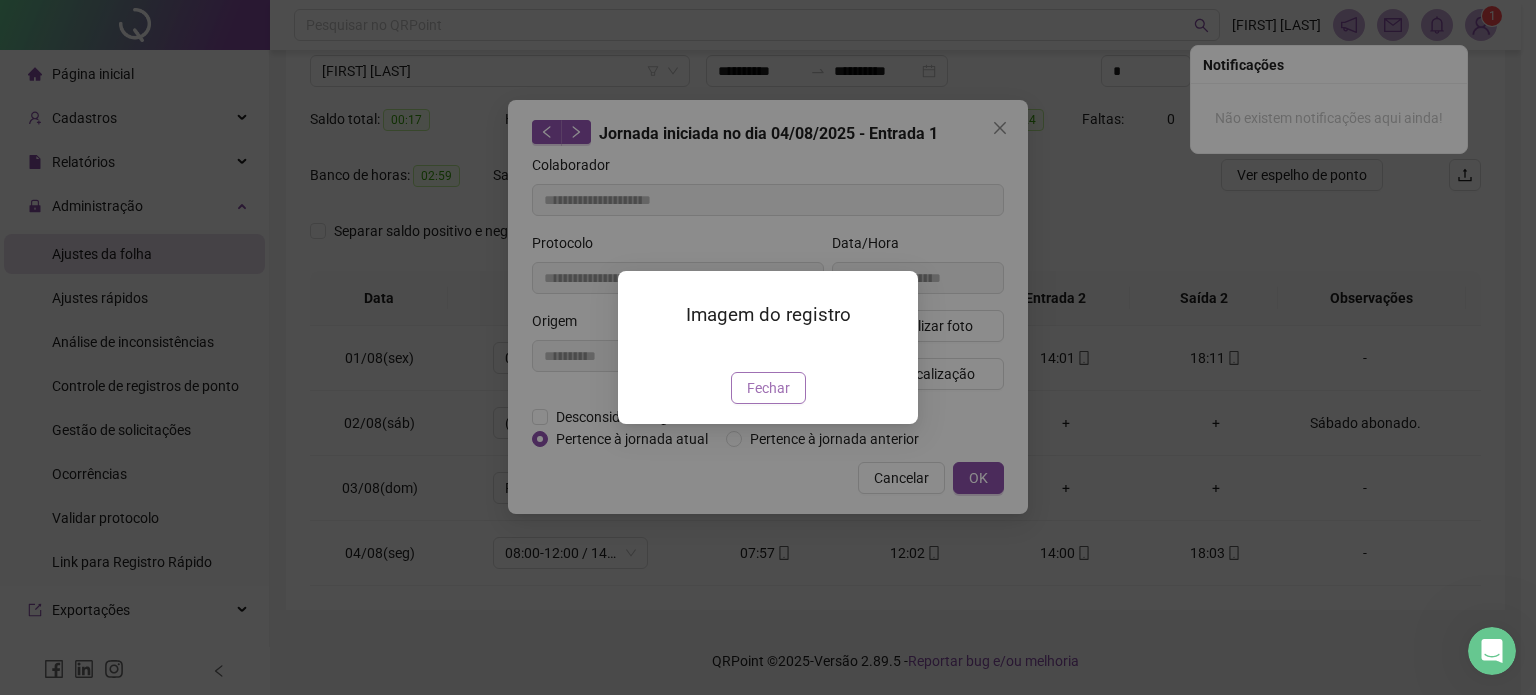 click on "Fechar" at bounding box center (768, 388) 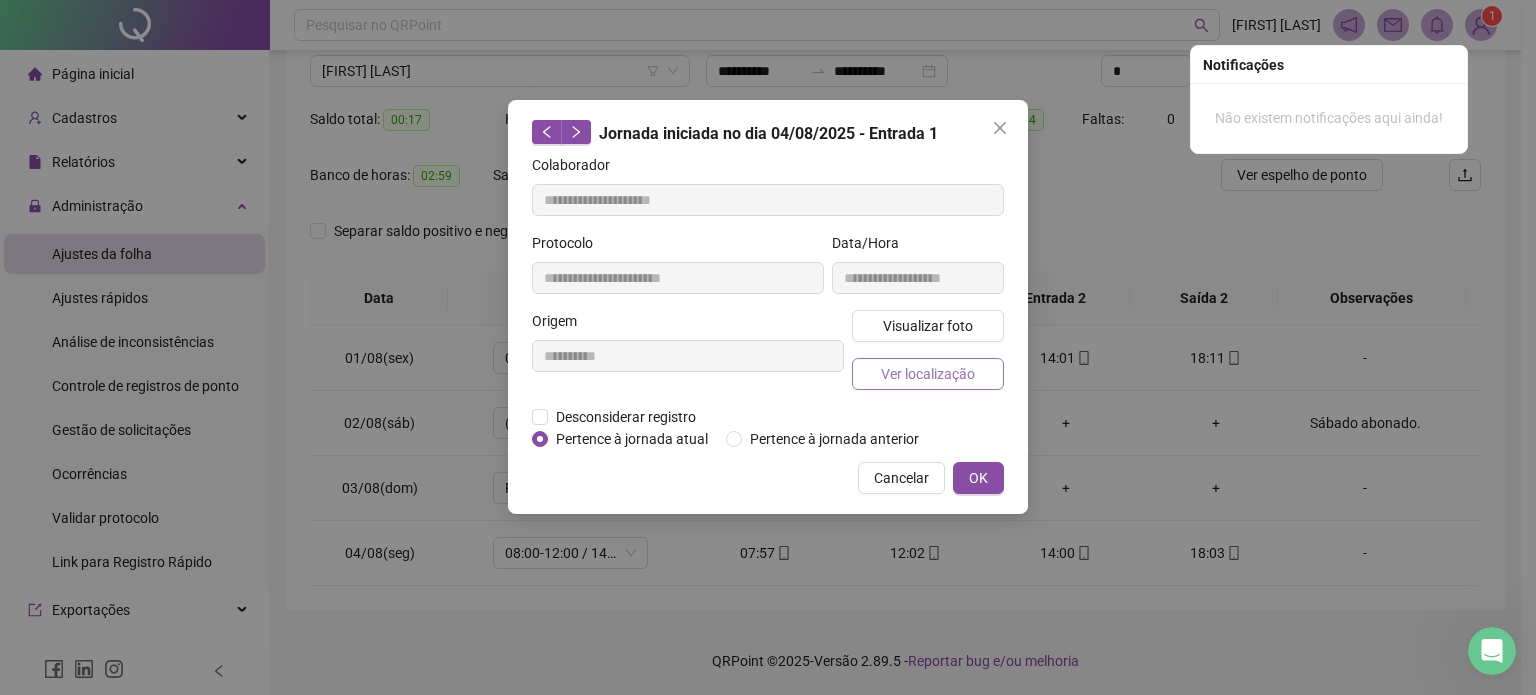 click on "Ver localização" at bounding box center [928, 374] 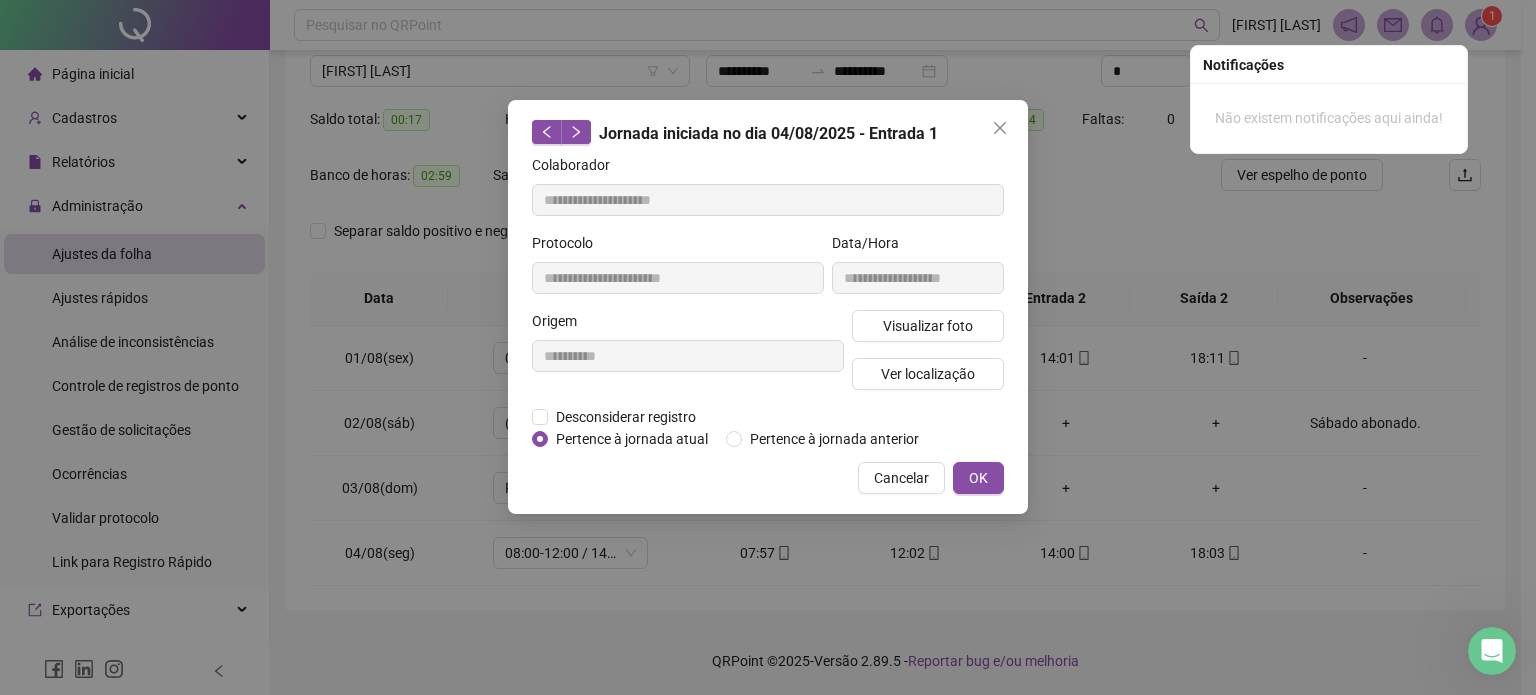 type 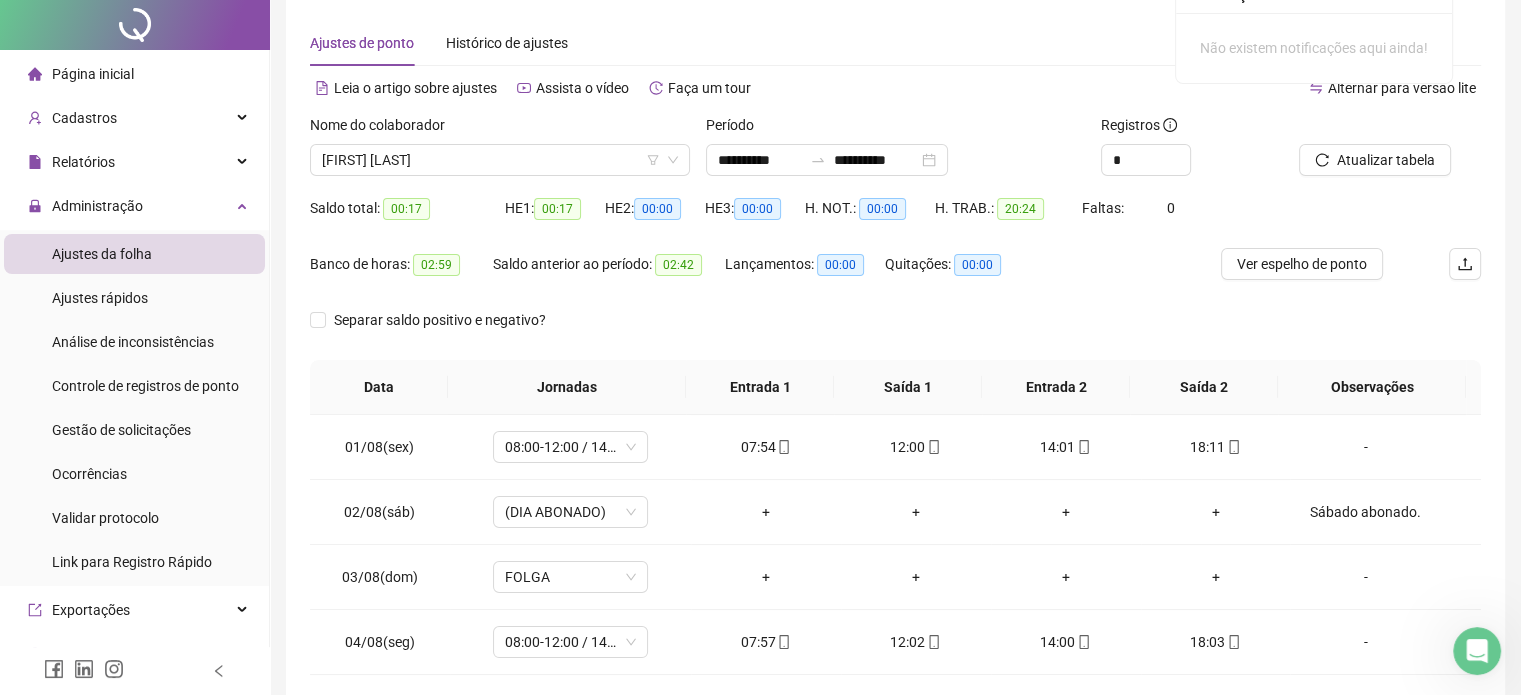 scroll, scrollTop: 0, scrollLeft: 0, axis: both 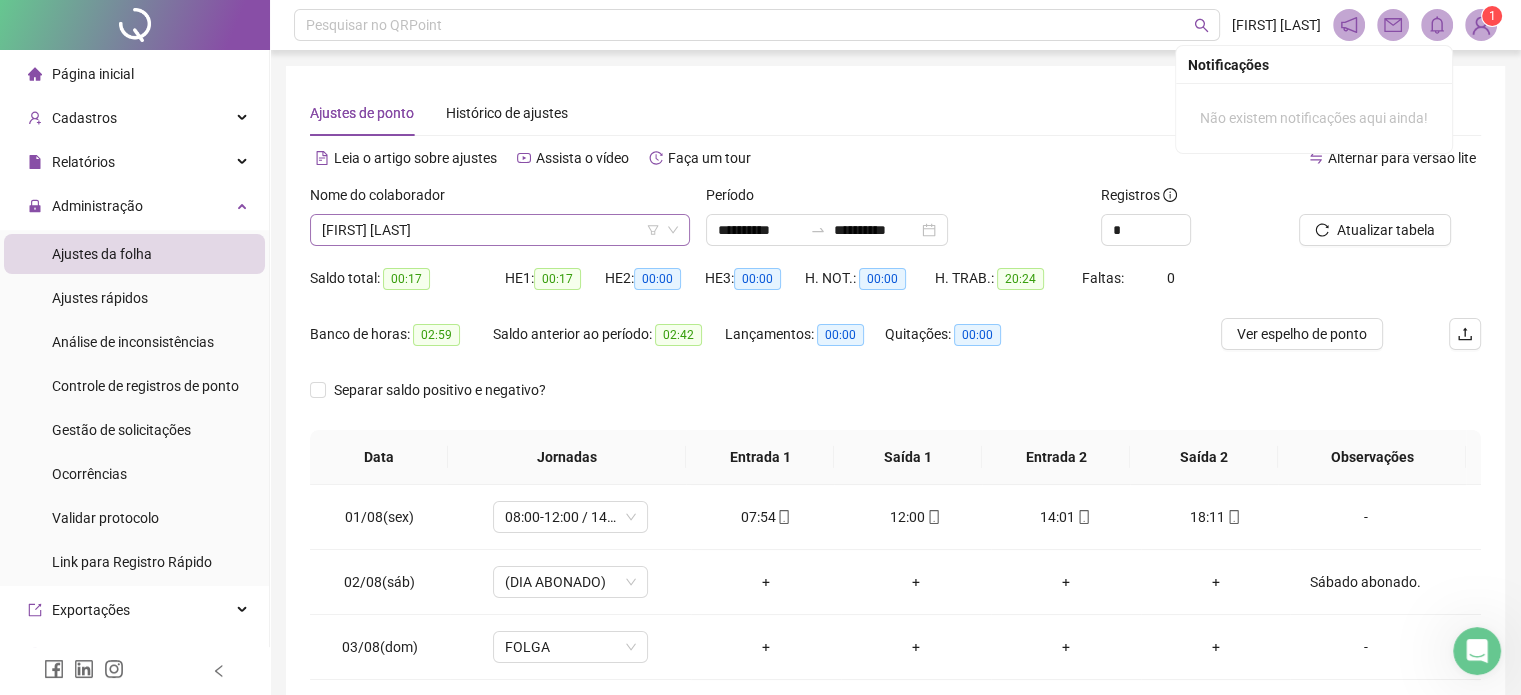 click on "[FIRST] [LAST]" at bounding box center (500, 230) 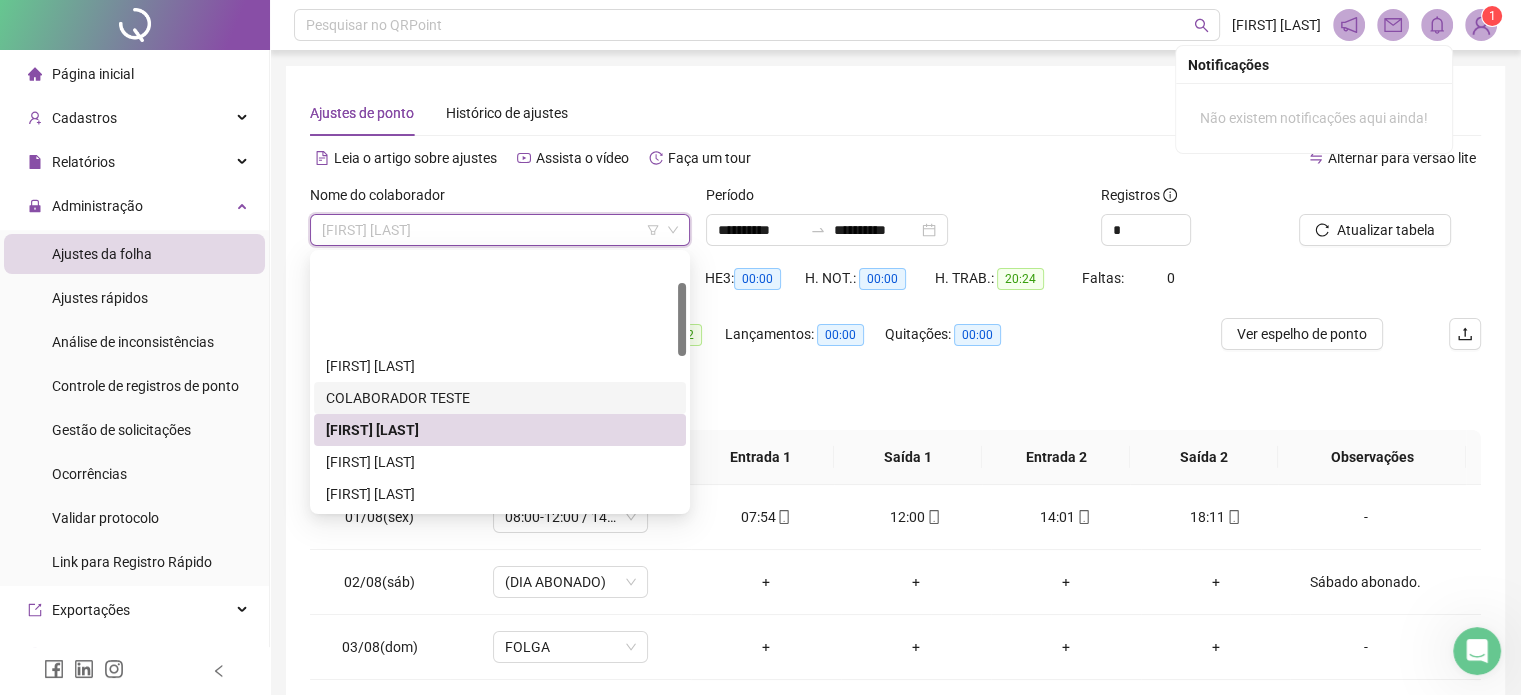 scroll, scrollTop: 100, scrollLeft: 0, axis: vertical 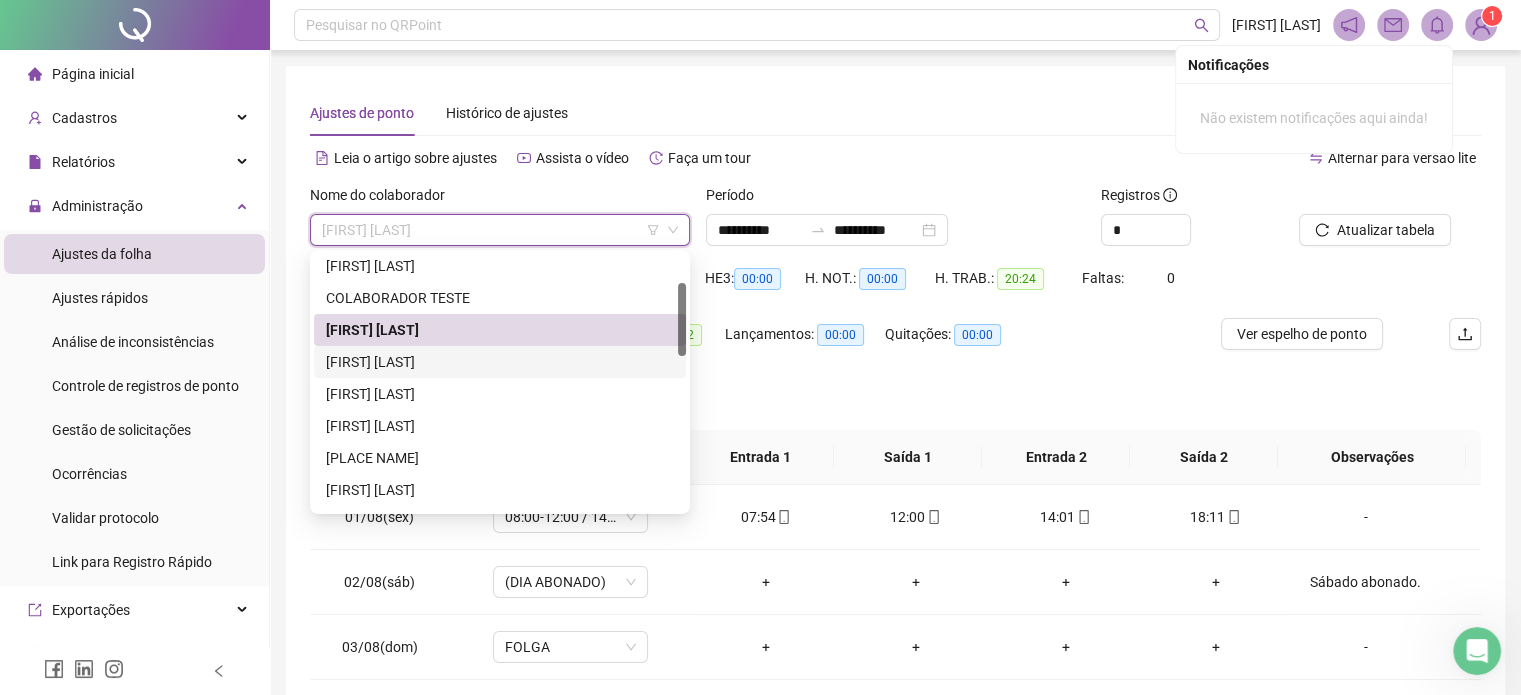 click on "[FIRST] [LAST]" at bounding box center [500, 362] 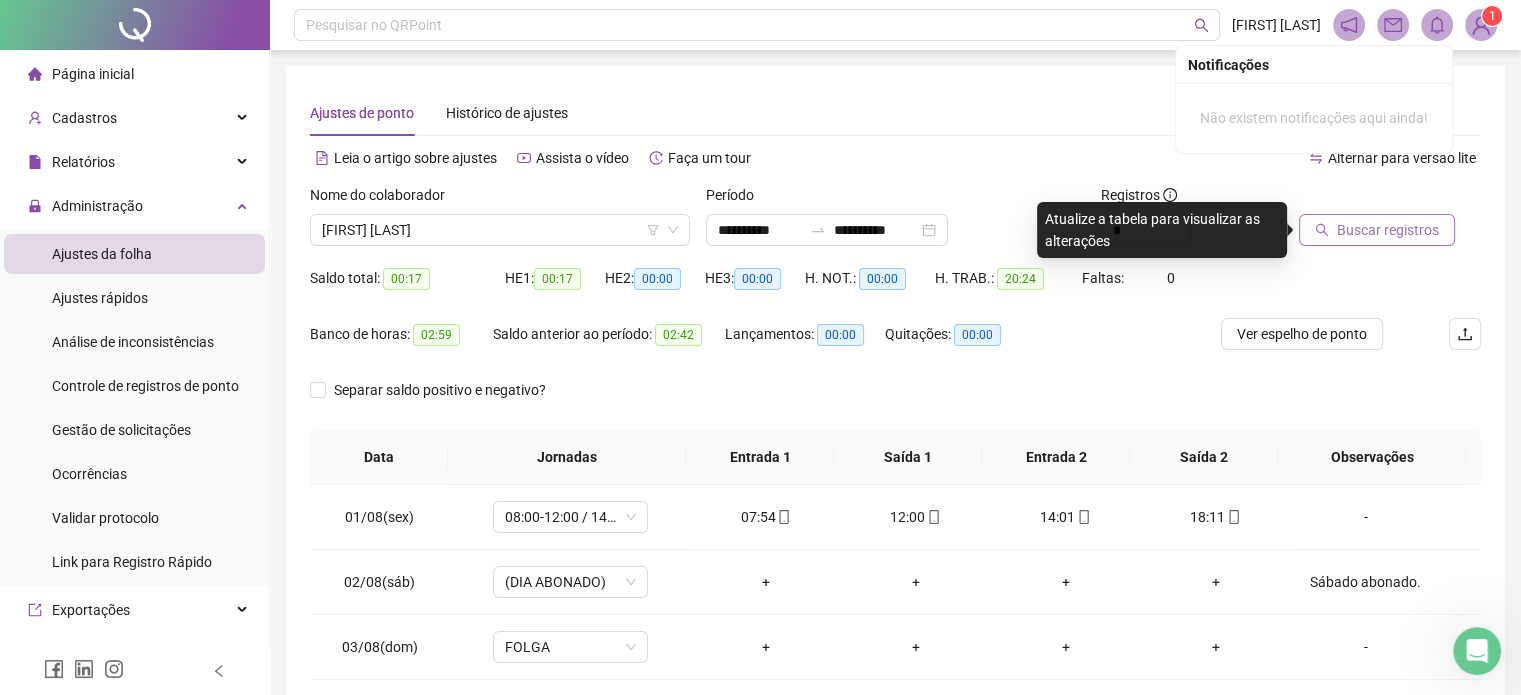 click on "Buscar registros" at bounding box center (1388, 230) 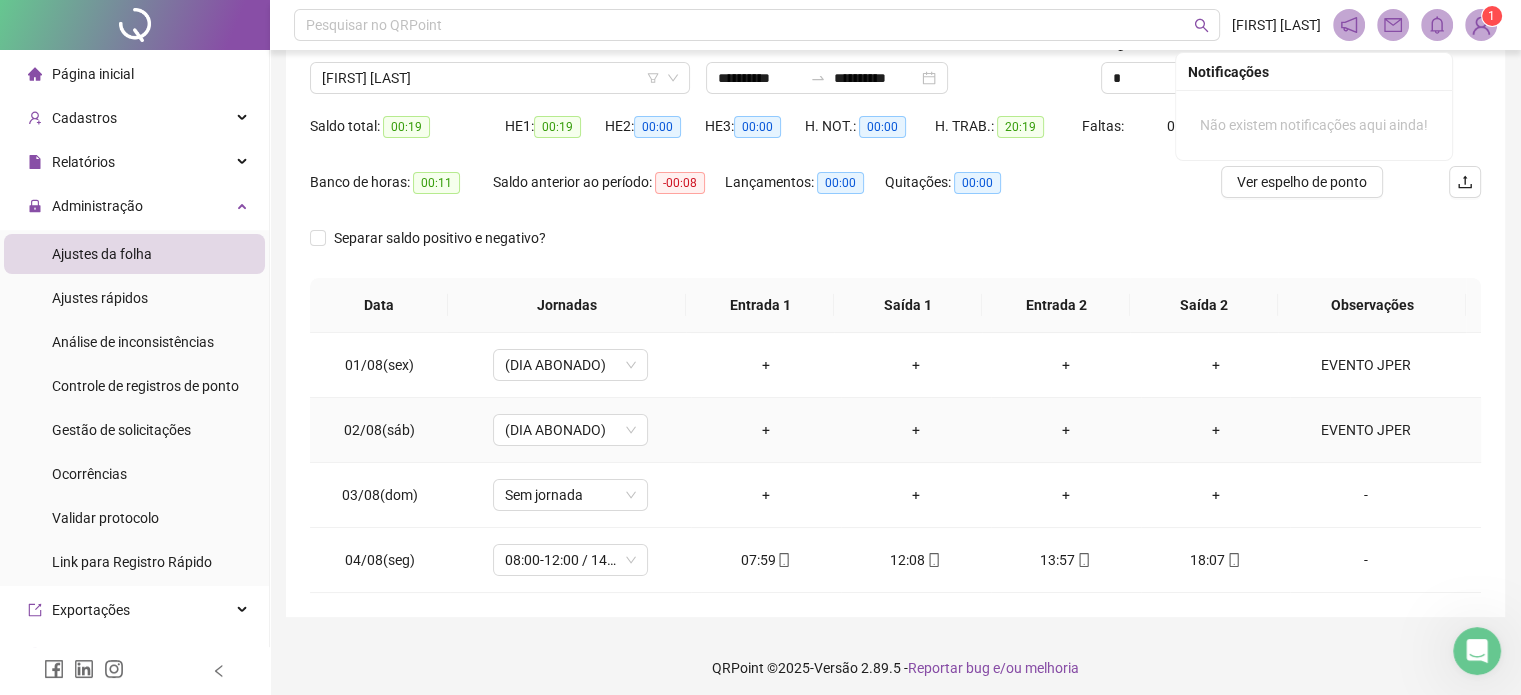scroll, scrollTop: 159, scrollLeft: 0, axis: vertical 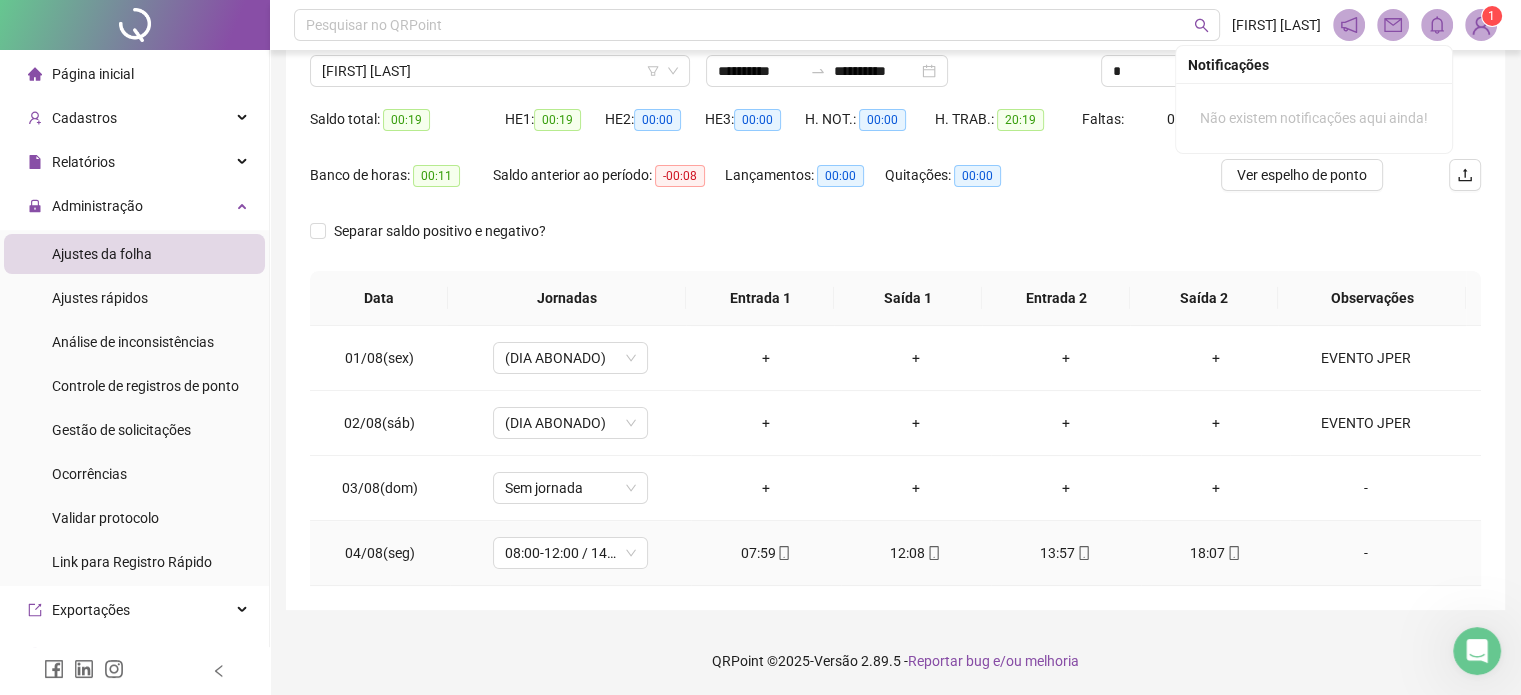 click at bounding box center (1233, 553) 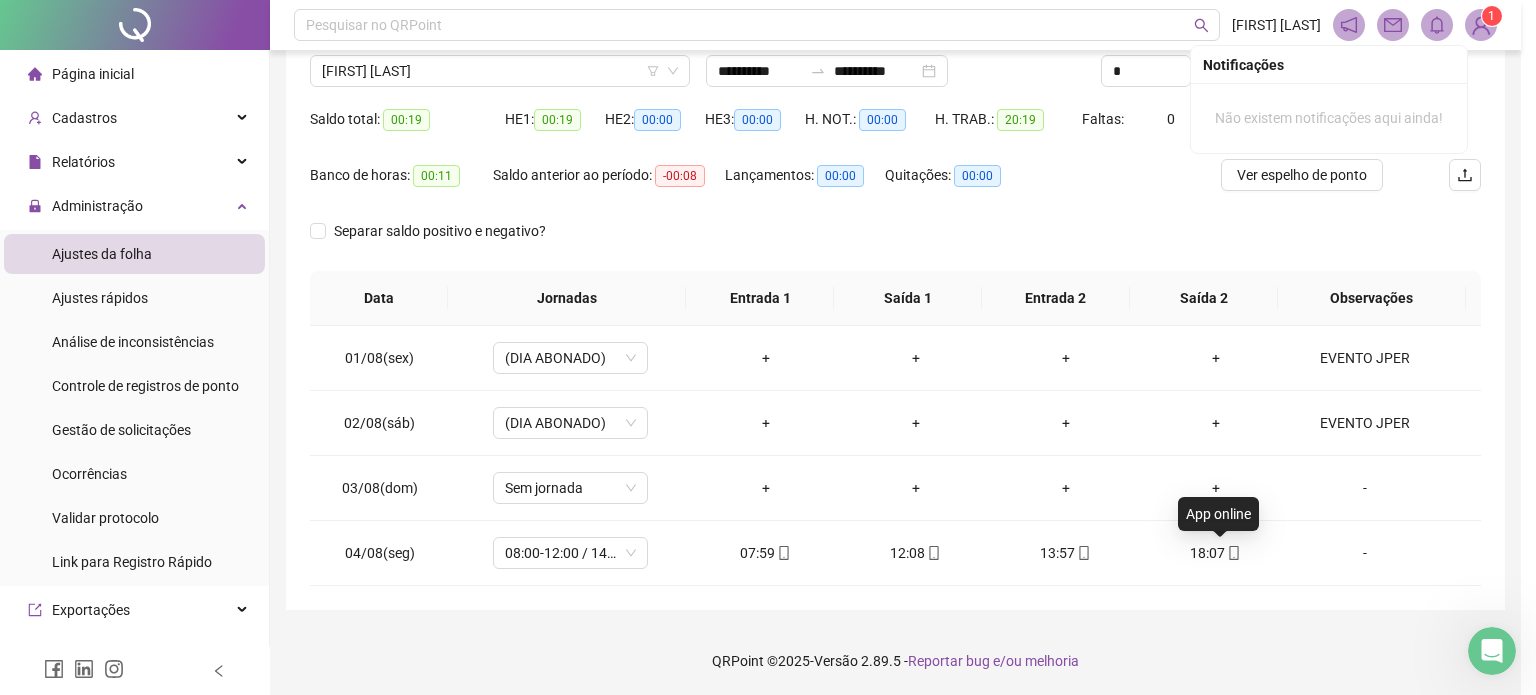 type on "**********" 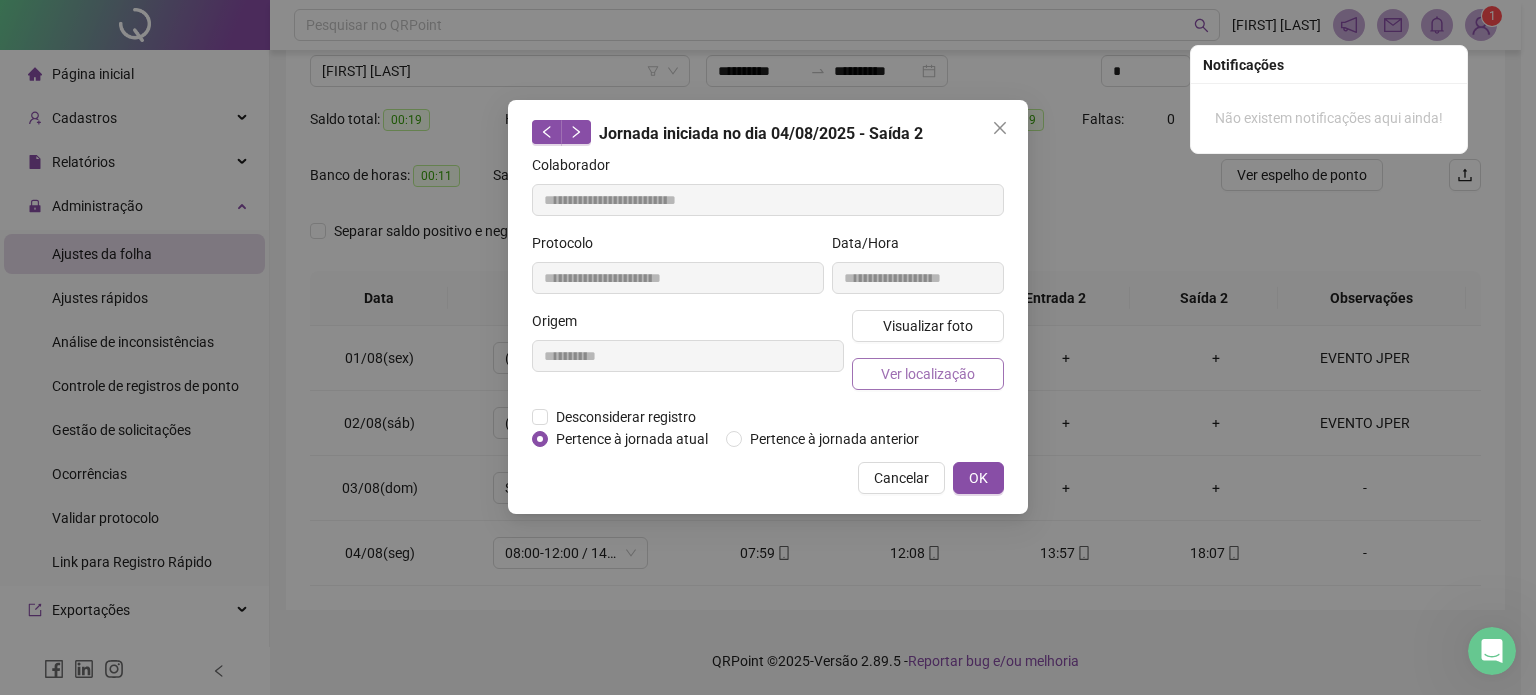 click on "Ver localização" at bounding box center (928, 374) 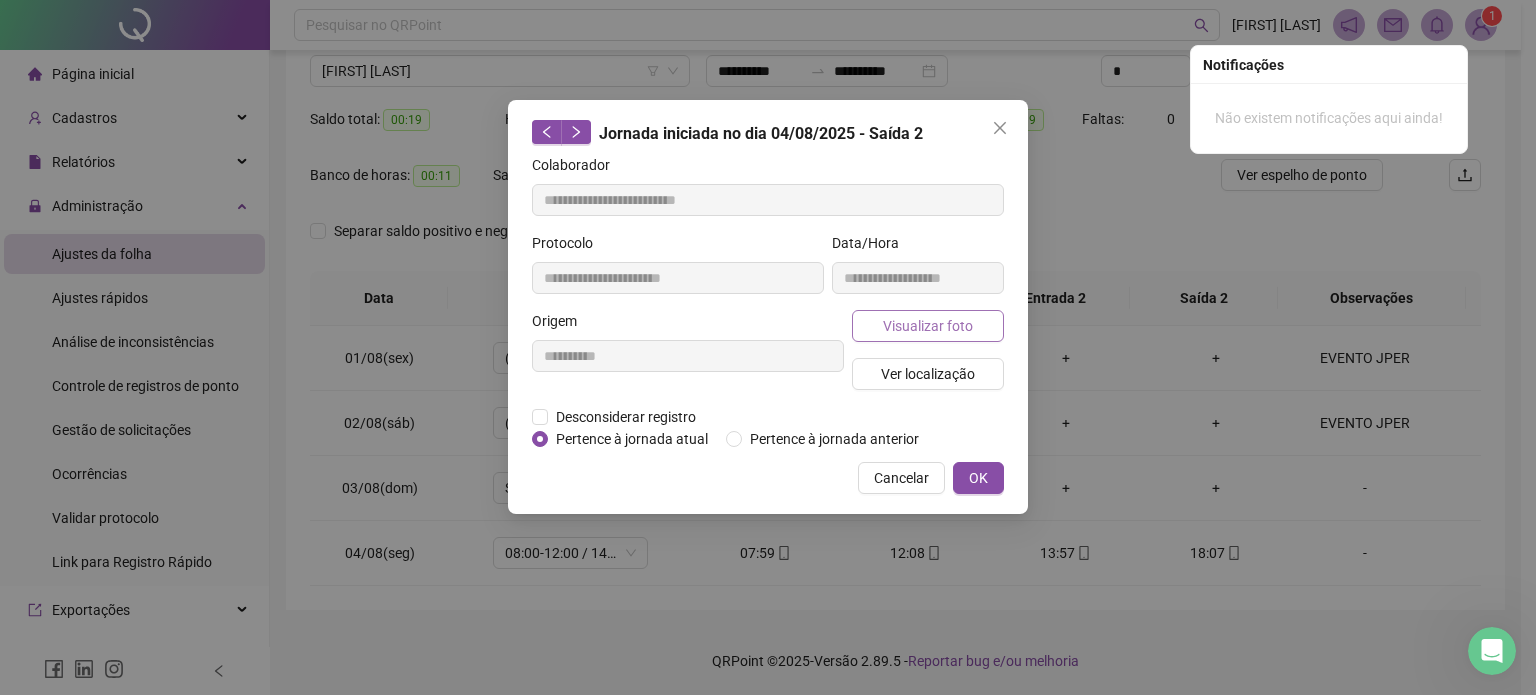 click on "Visualizar foto" at bounding box center [928, 326] 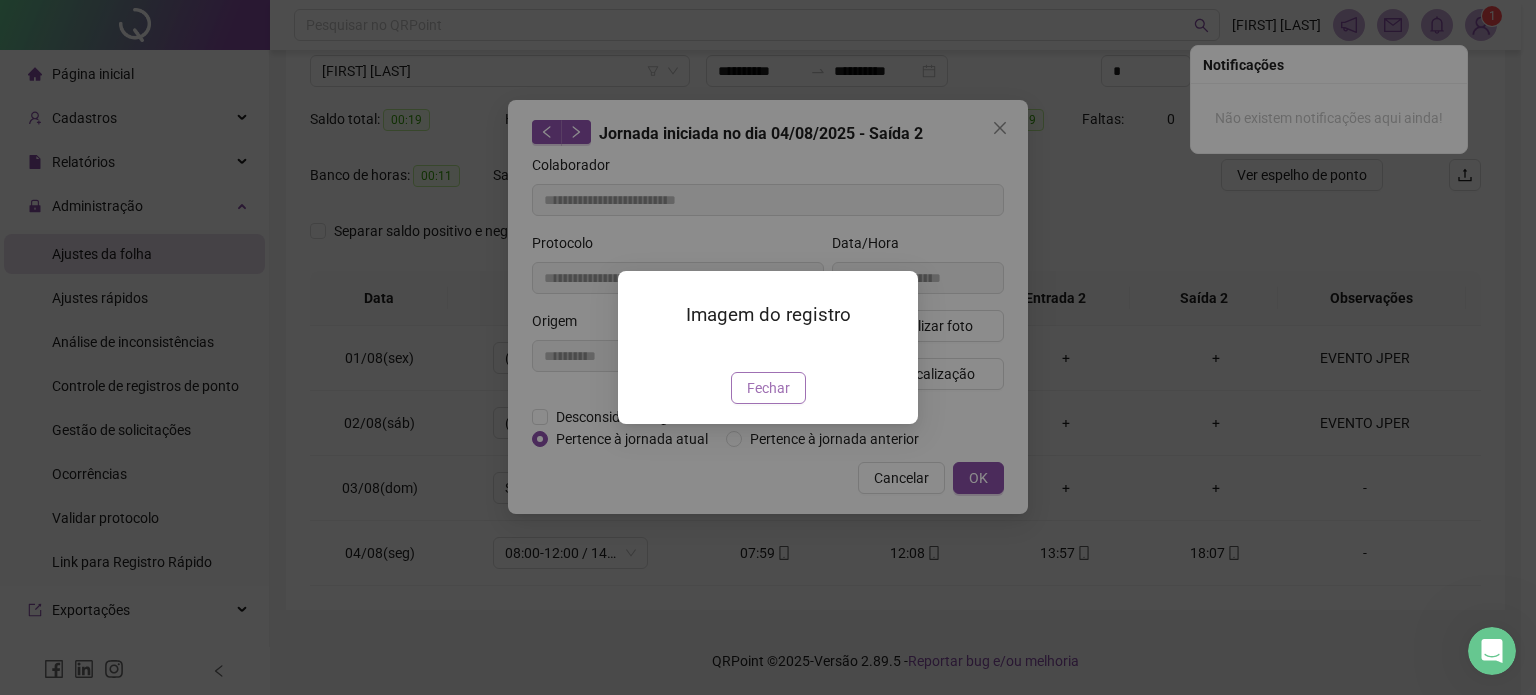 click on "Fechar" at bounding box center (768, 388) 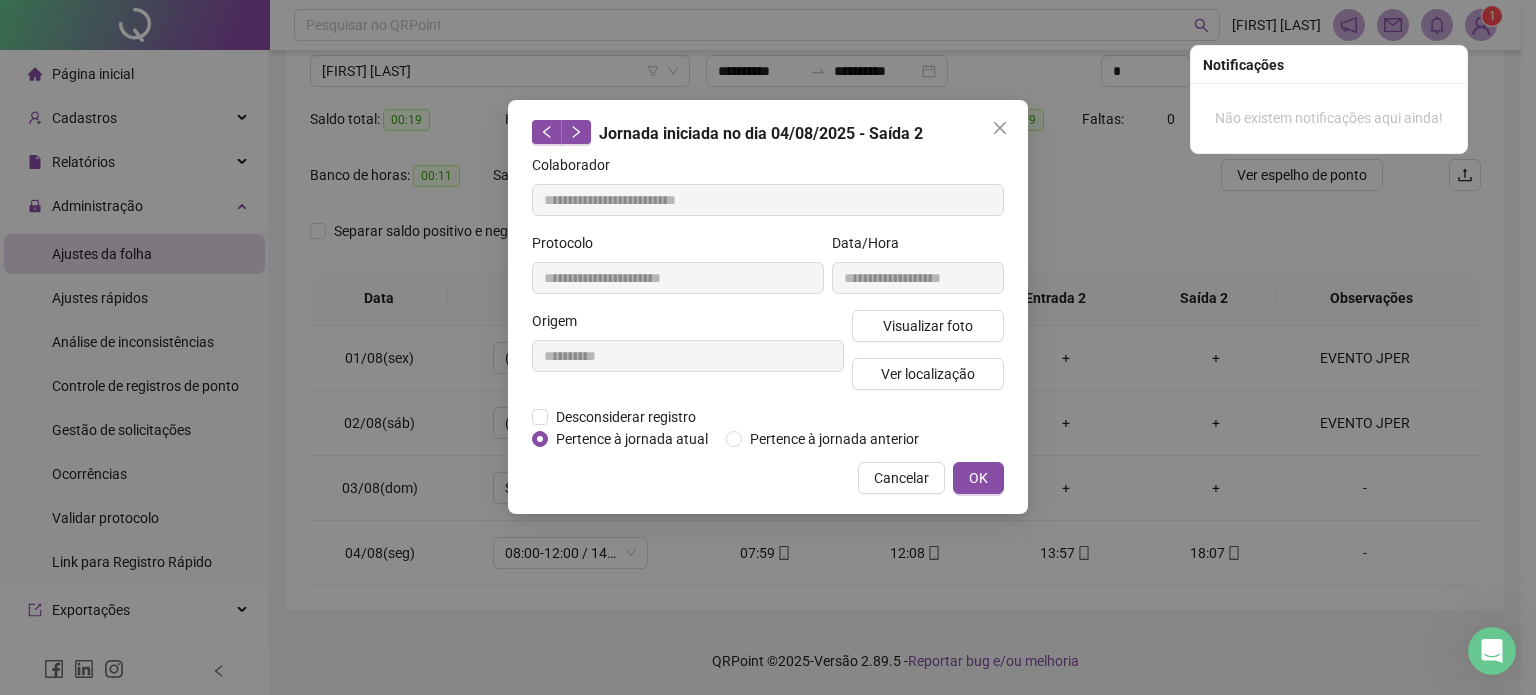 type 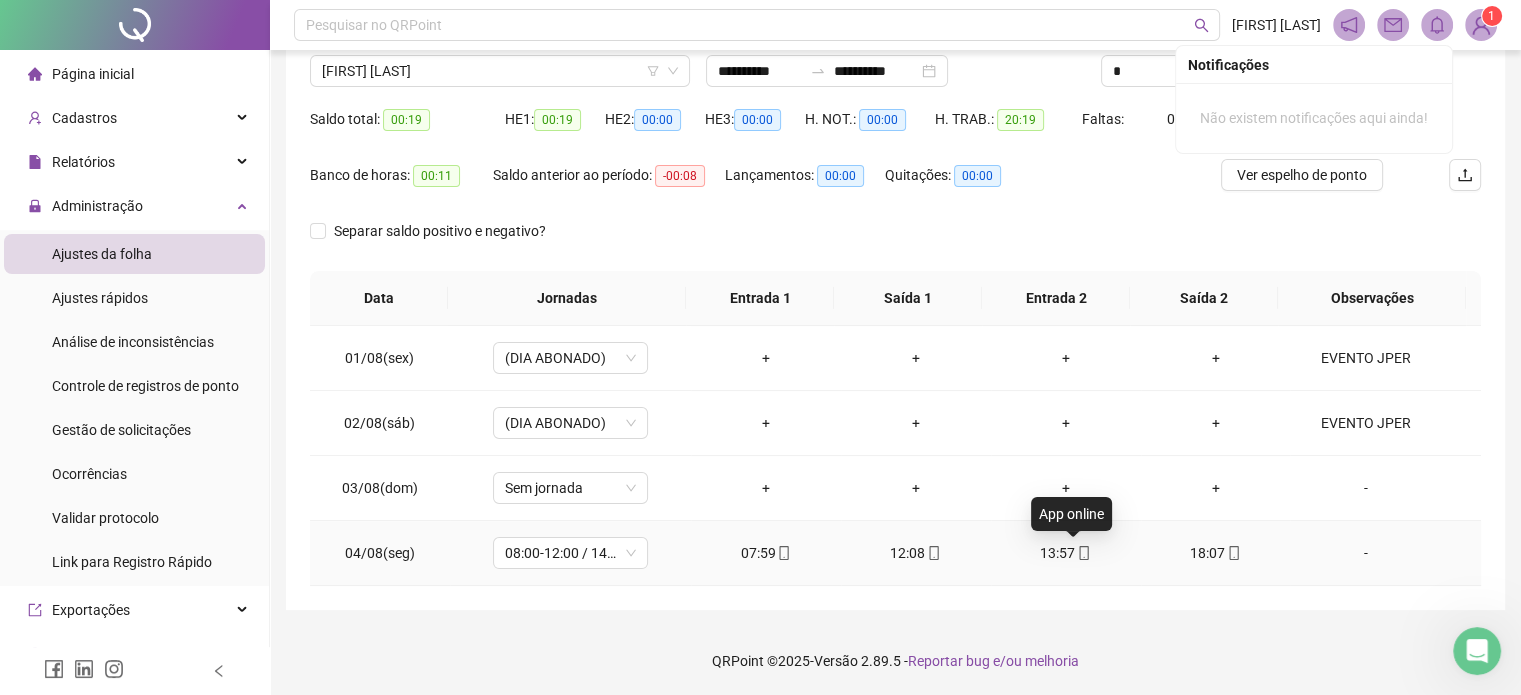 click 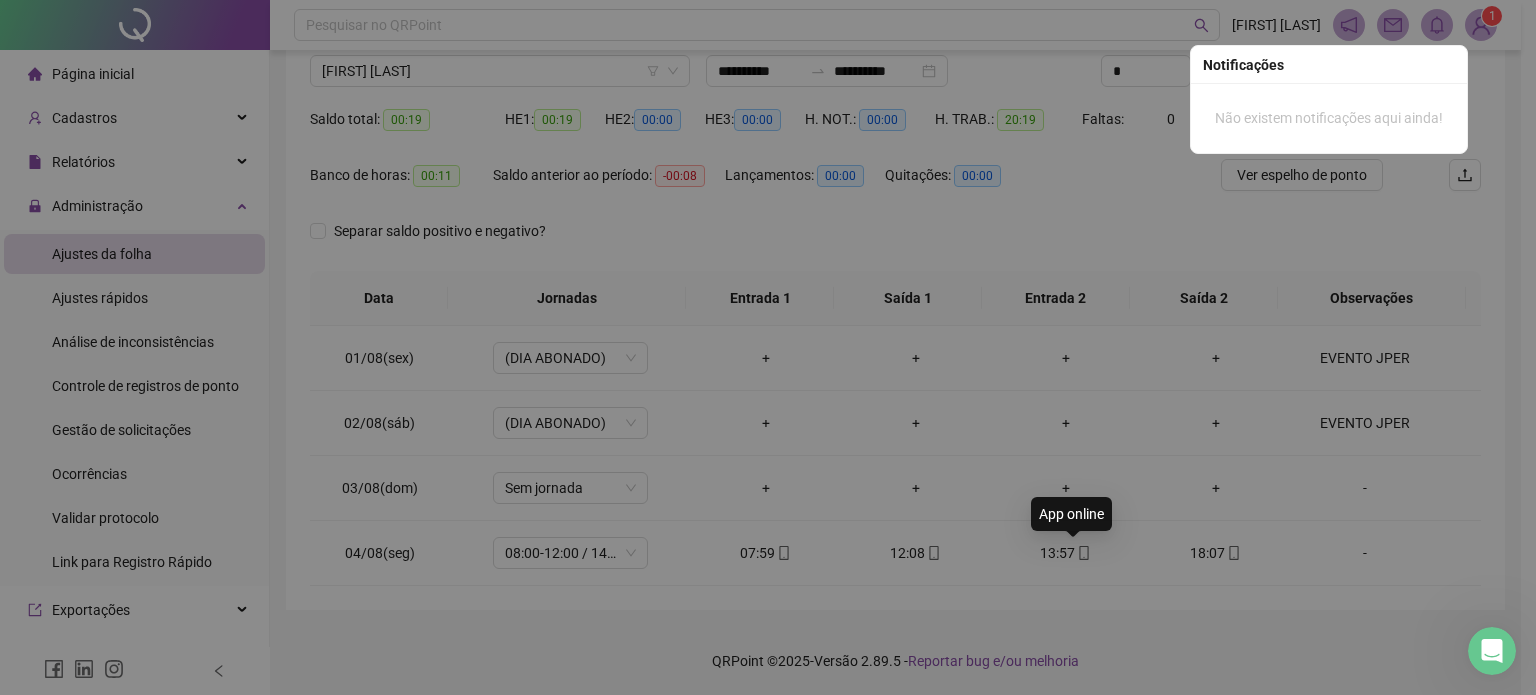 type on "**********" 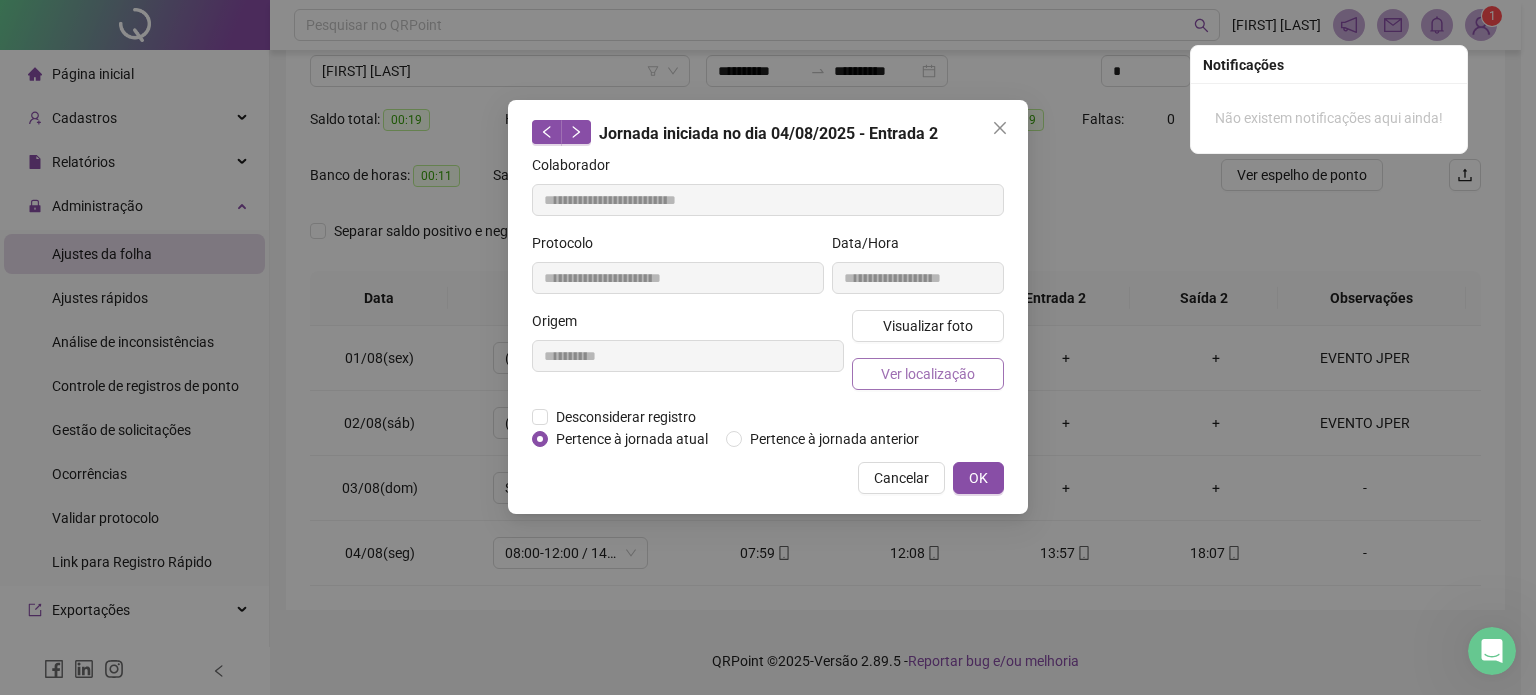 click on "Ver localização" at bounding box center (928, 374) 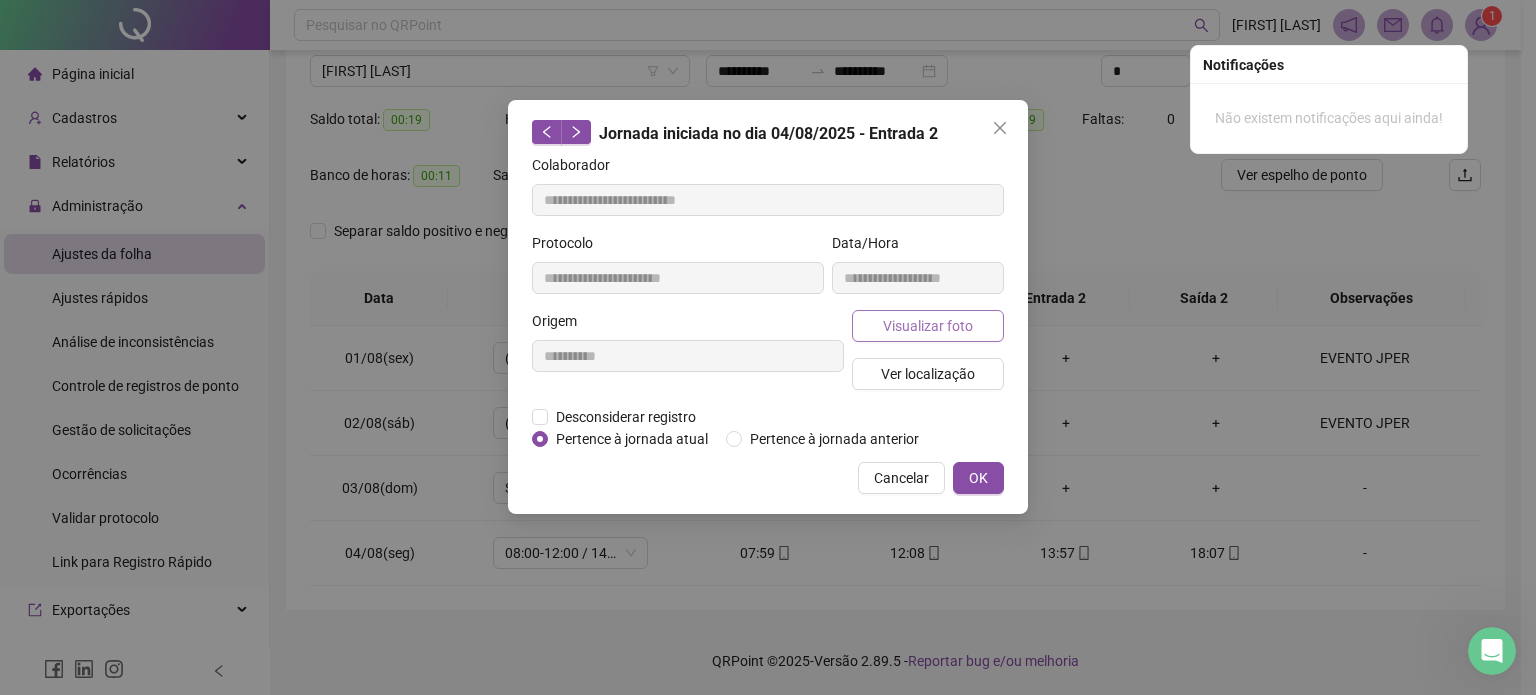 click on "Visualizar foto" at bounding box center [928, 326] 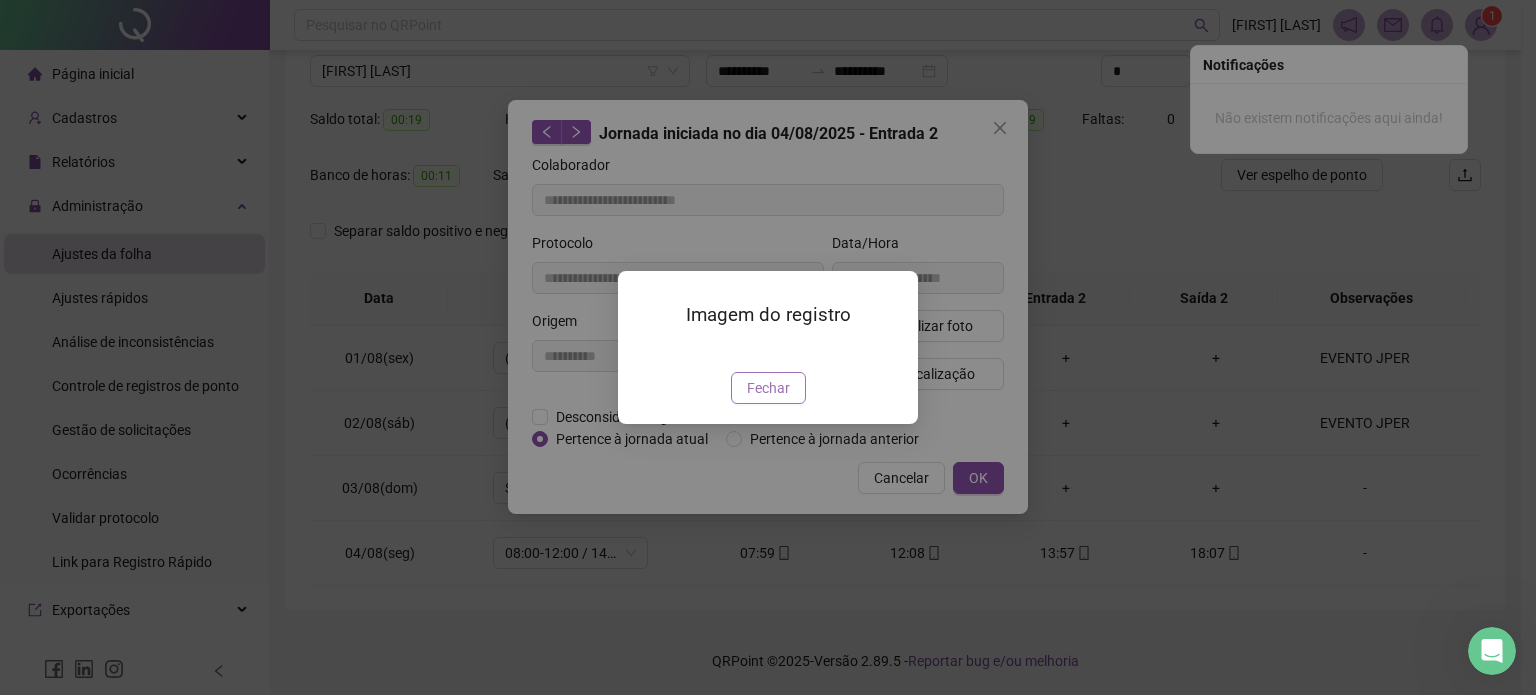 click on "Fechar" at bounding box center [768, 388] 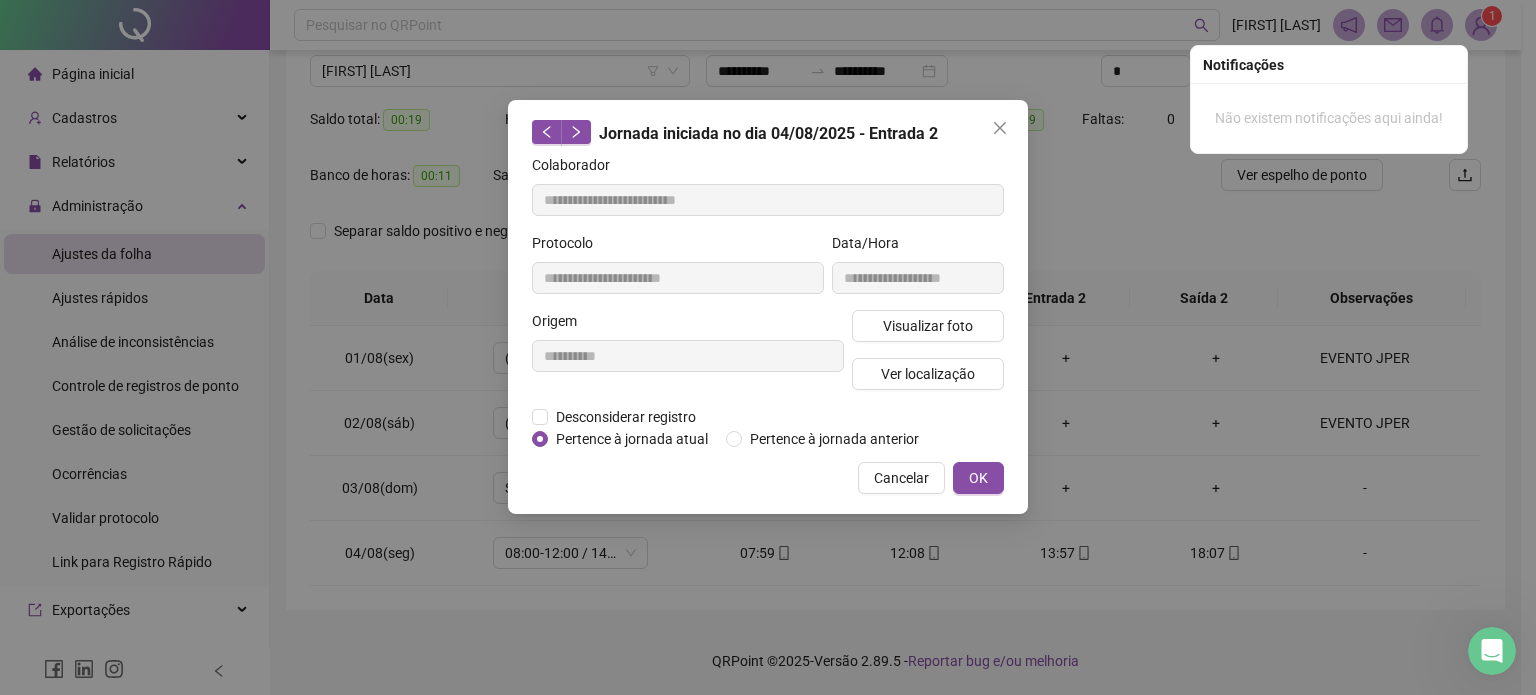 type 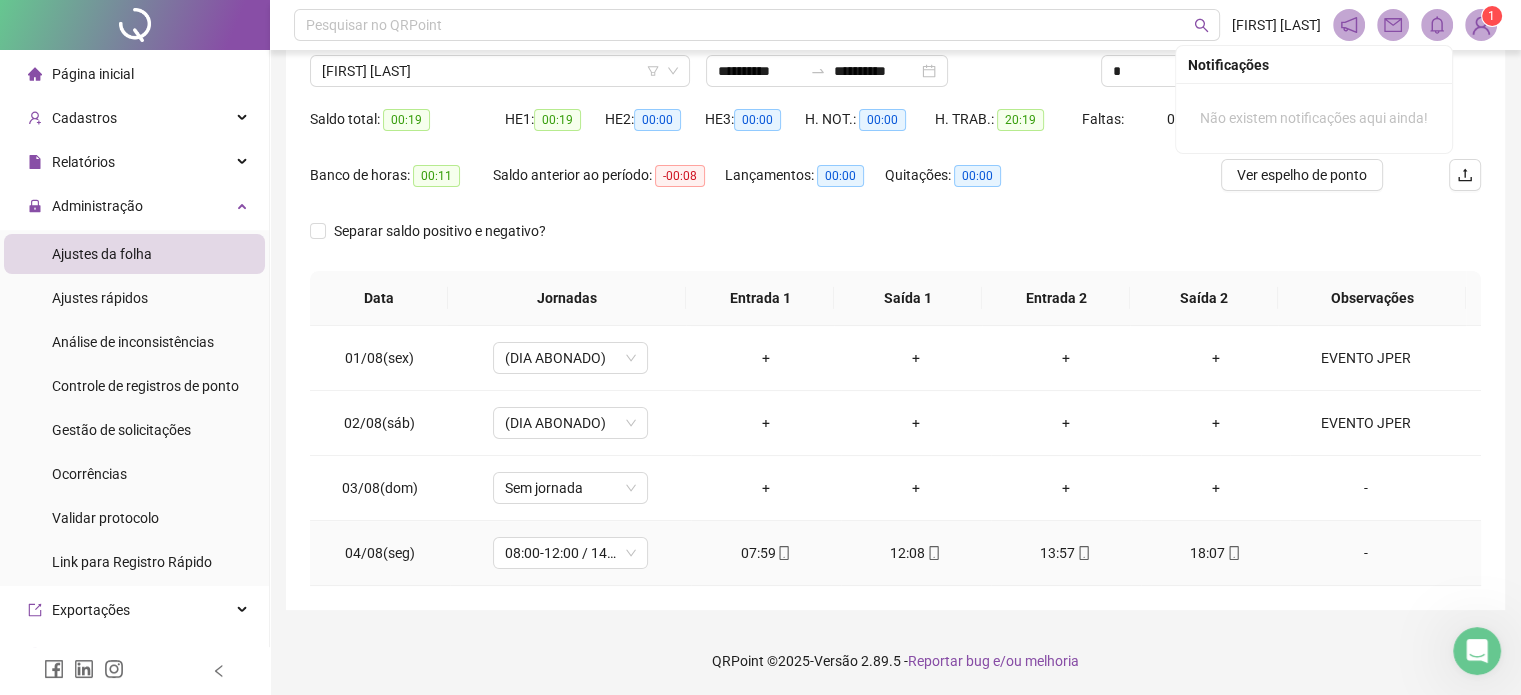 click 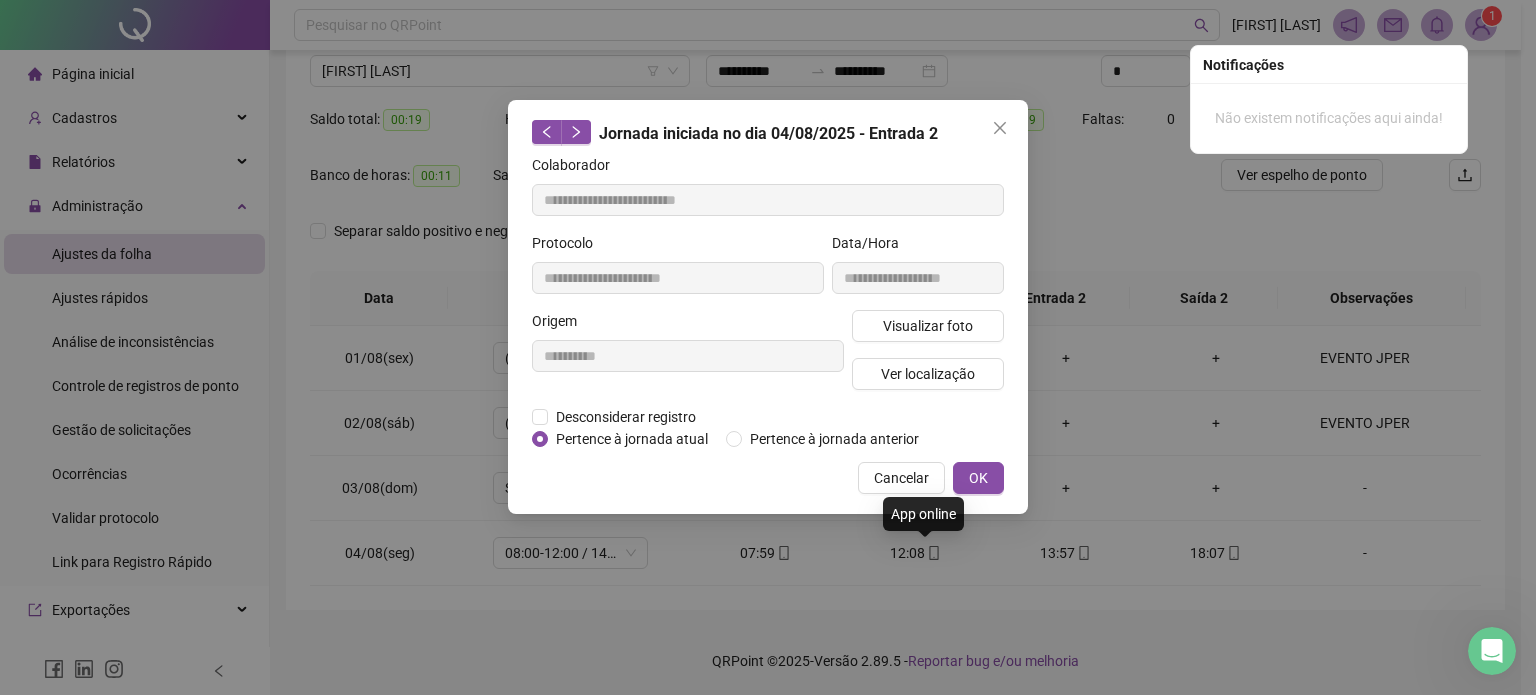 type on "**********" 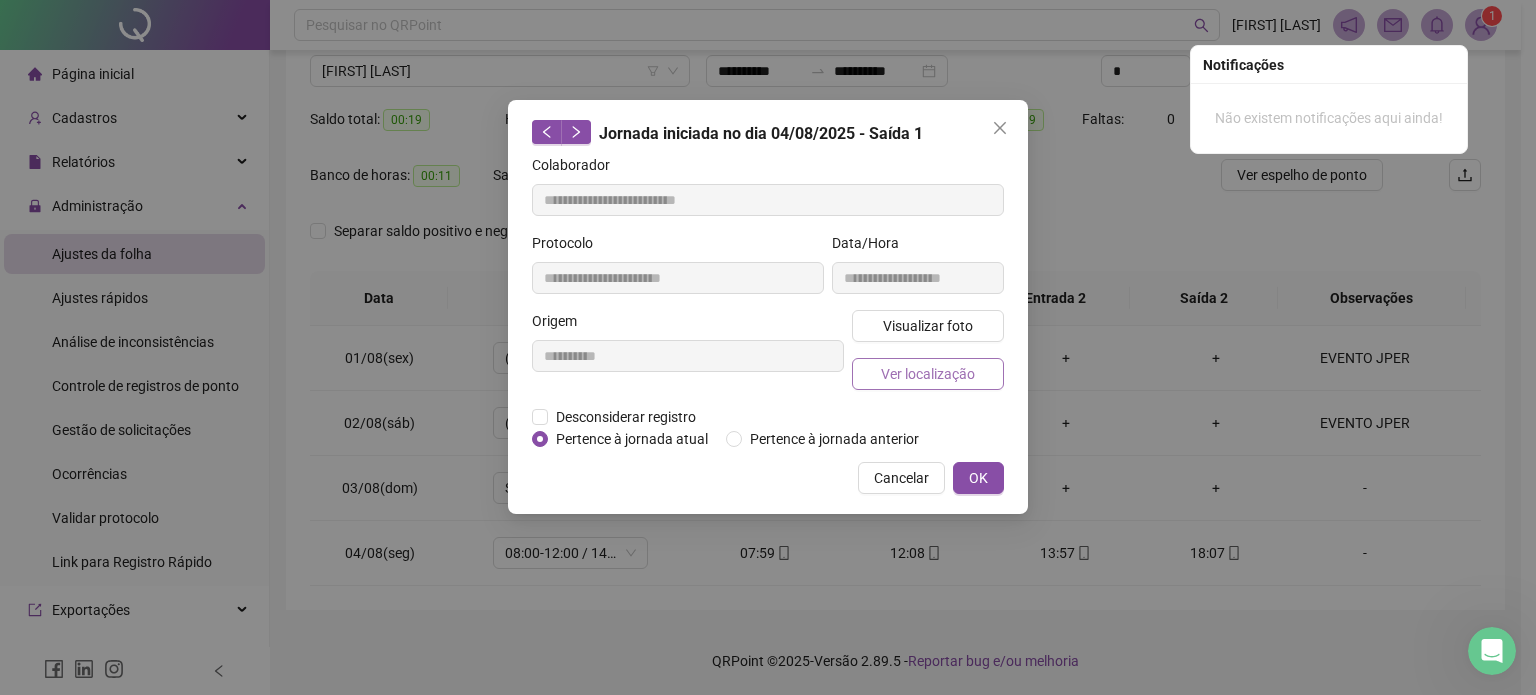 click on "Ver localização" at bounding box center [928, 374] 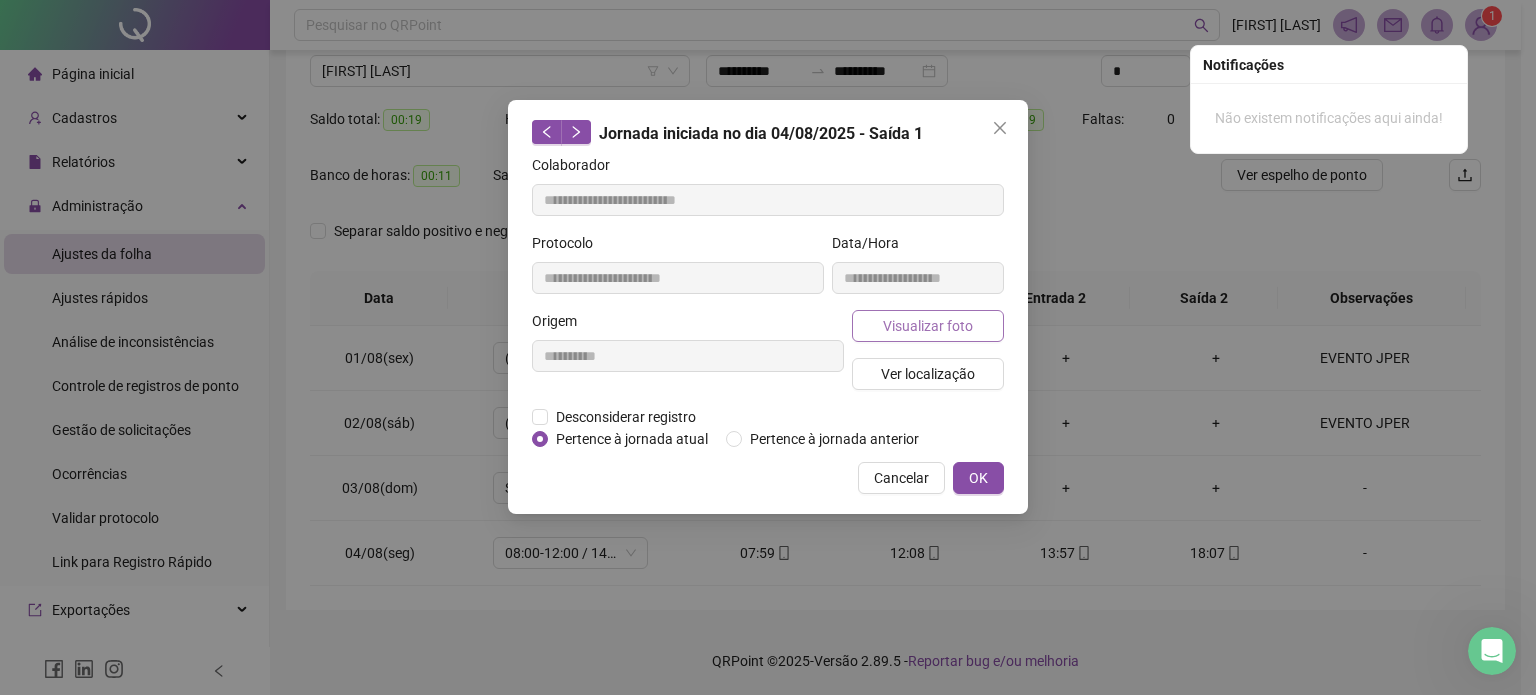 click on "Visualizar foto" at bounding box center [928, 326] 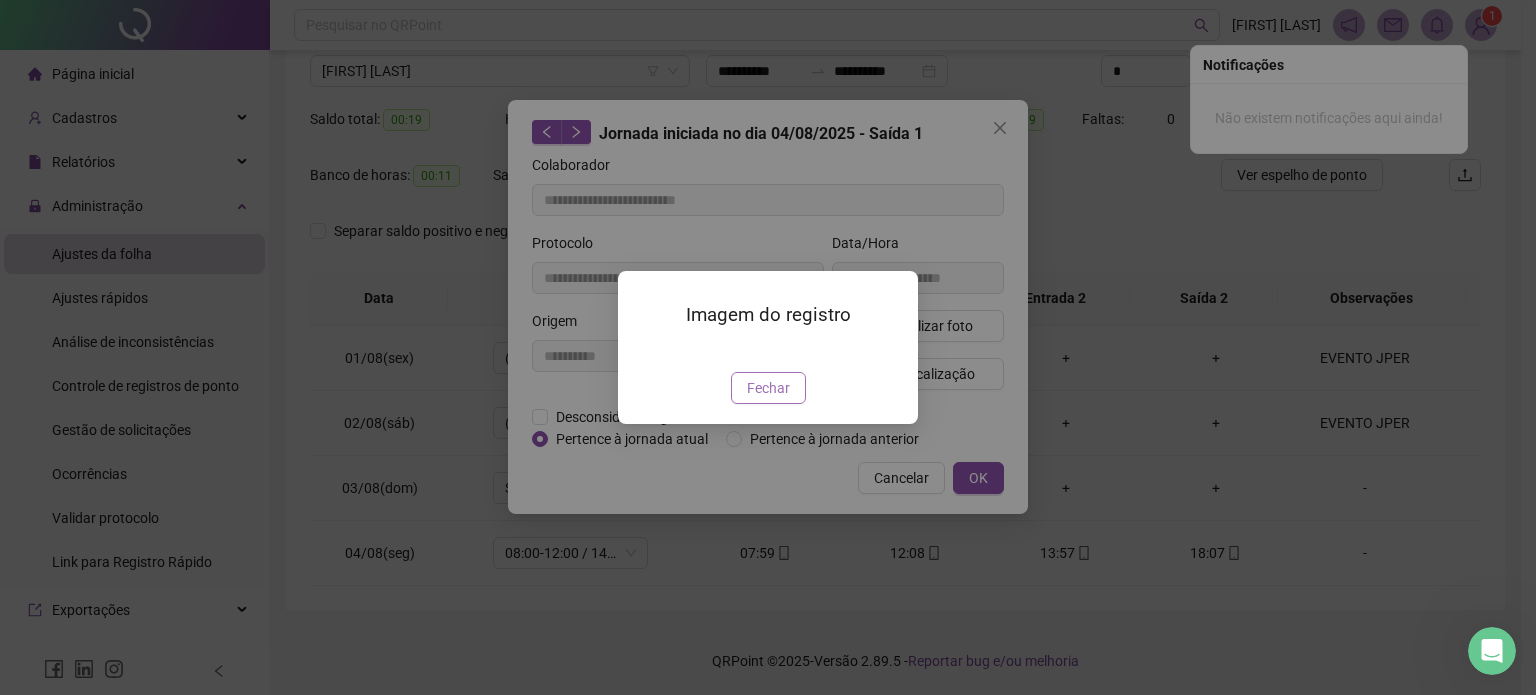 click on "Fechar" at bounding box center (768, 388) 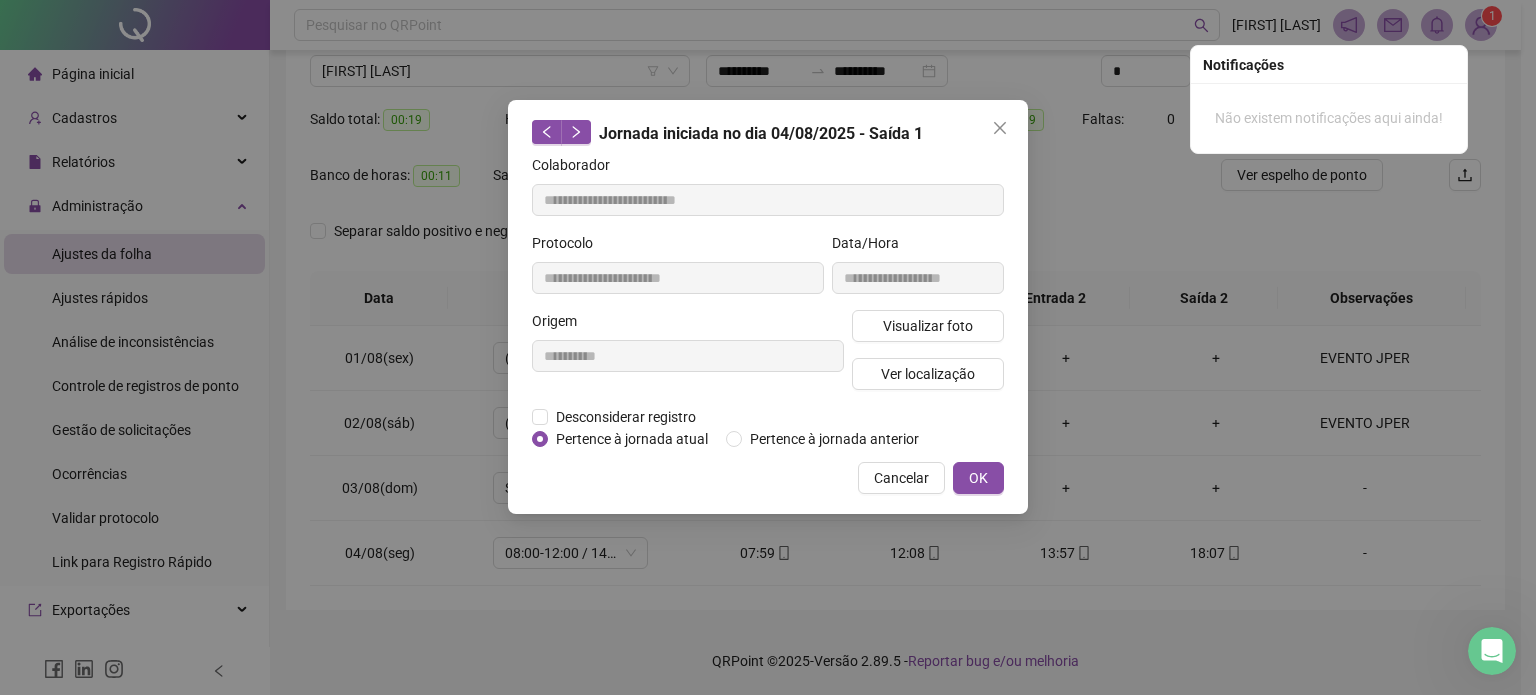 type 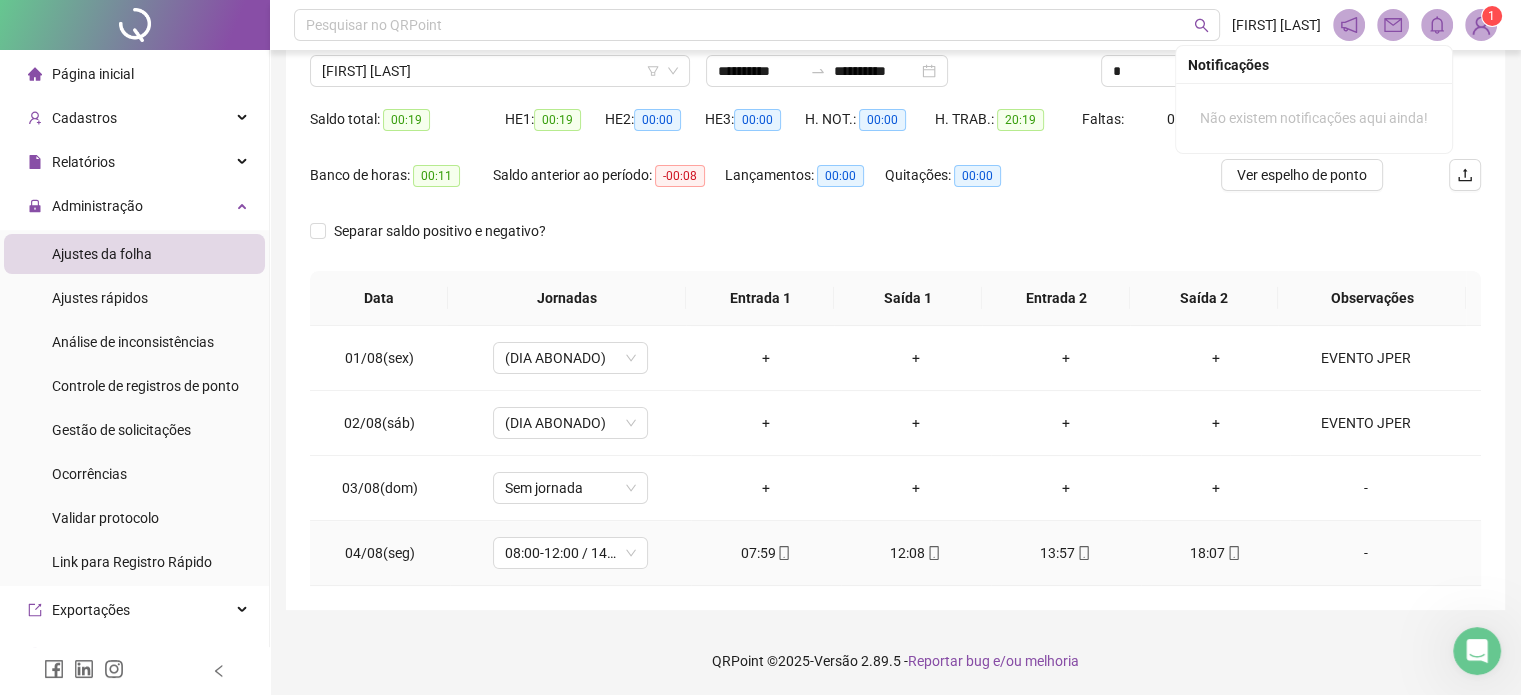 click 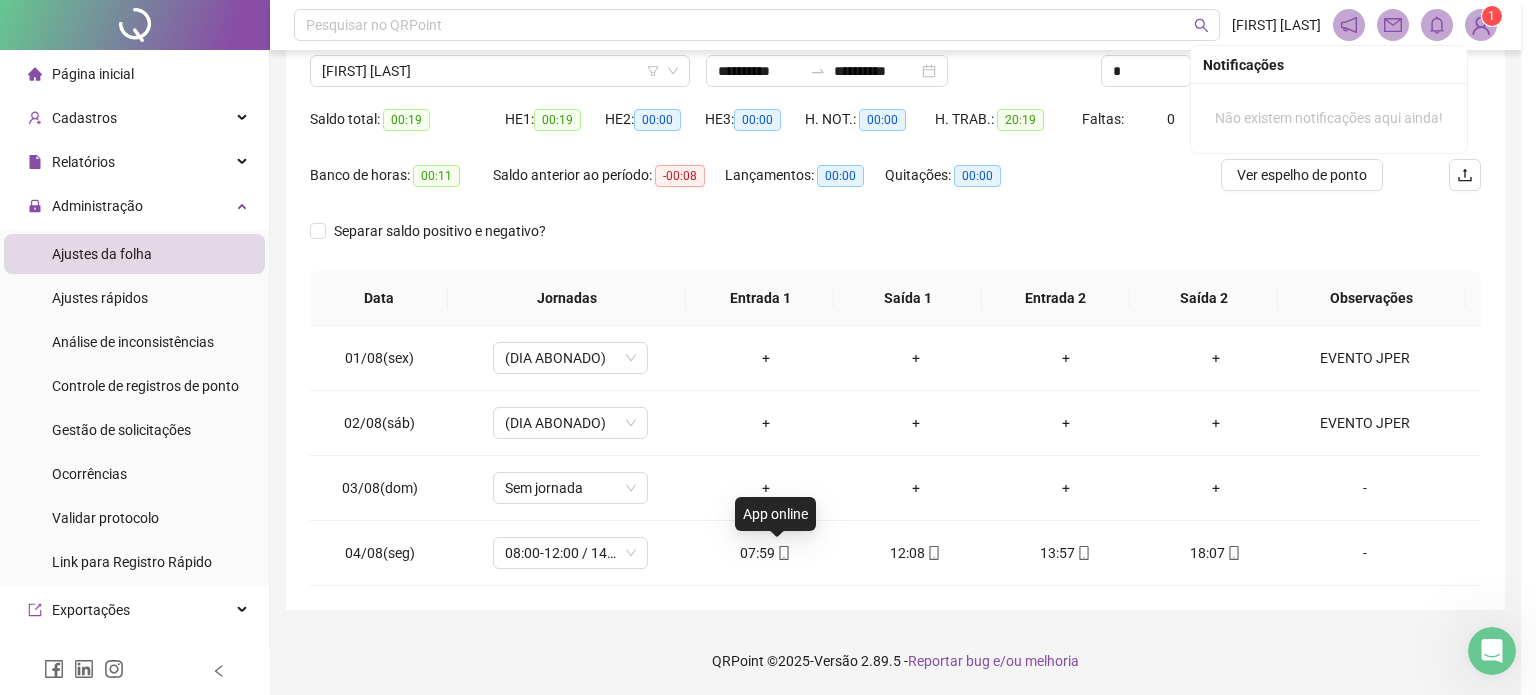 type on "**********" 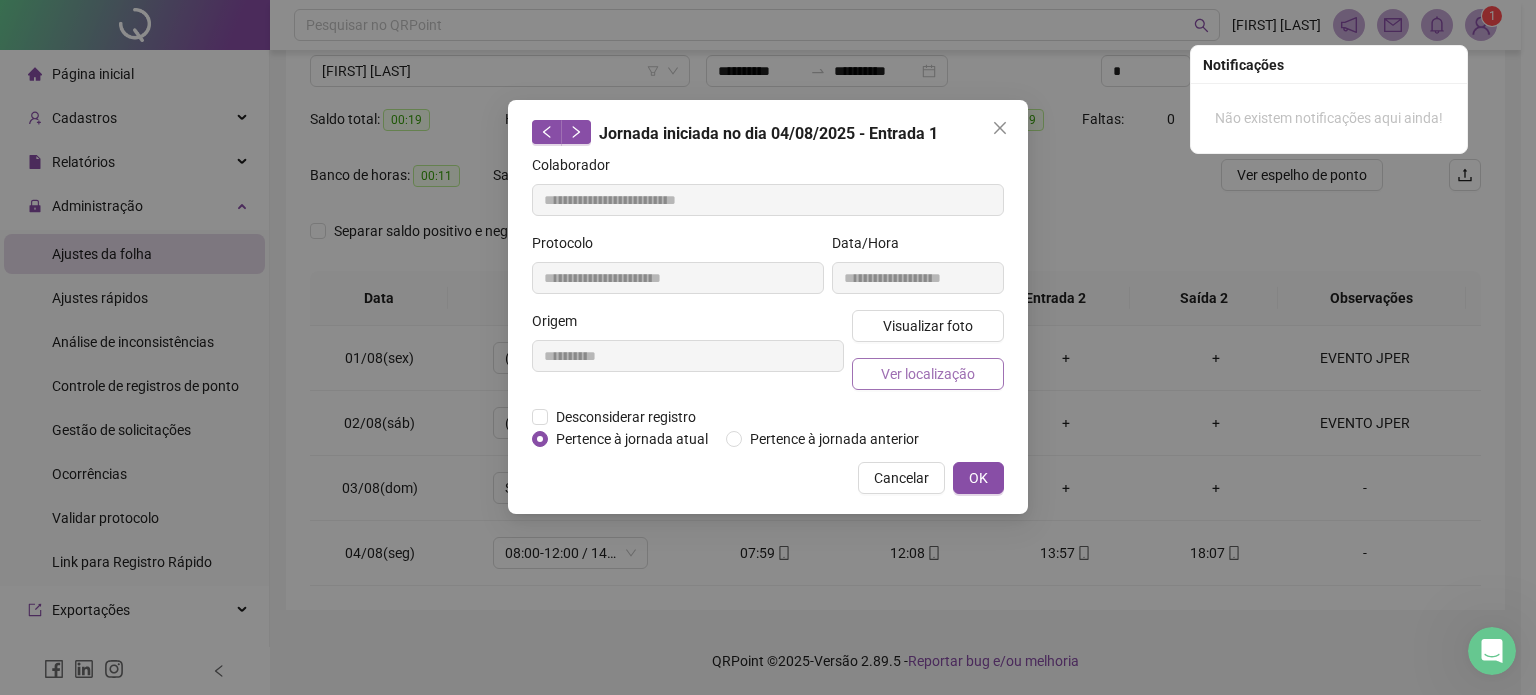 click on "Ver localização" at bounding box center [928, 374] 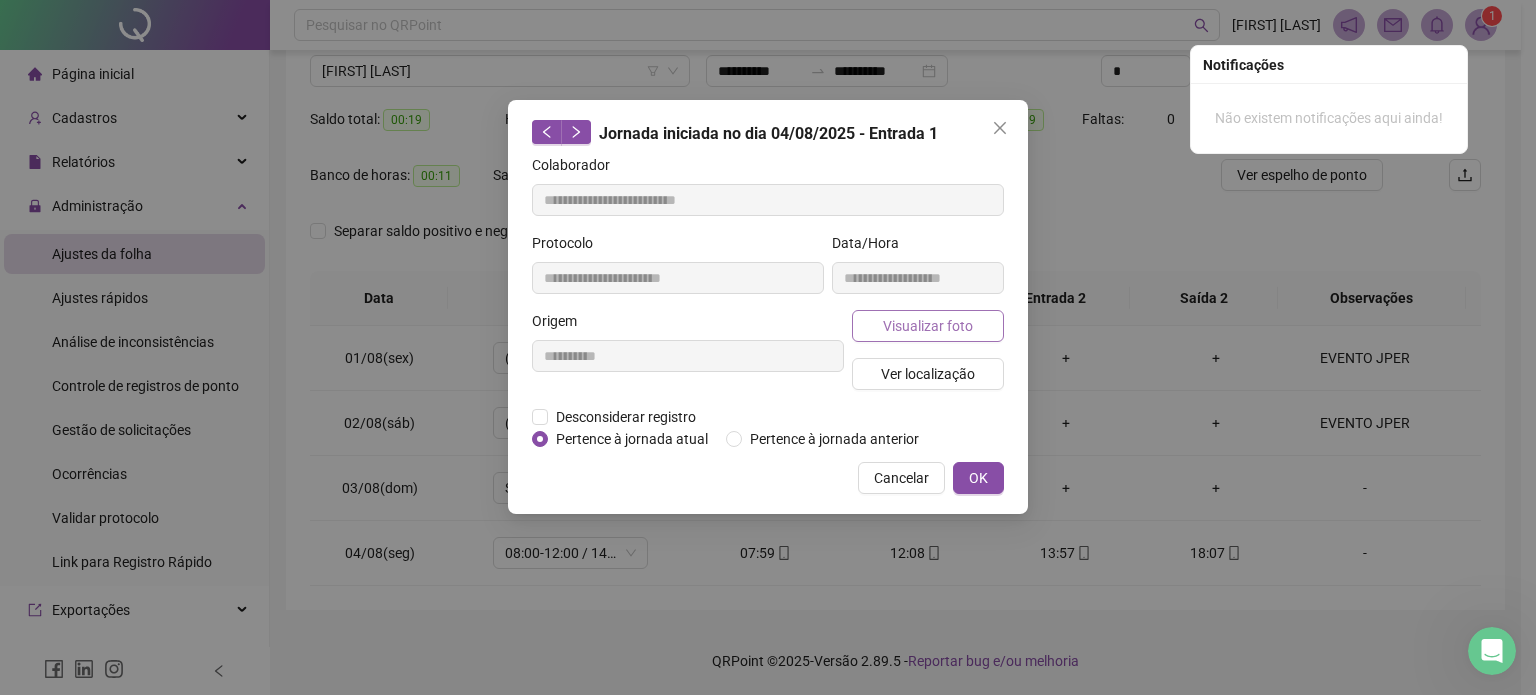 click on "Visualizar foto" at bounding box center [928, 326] 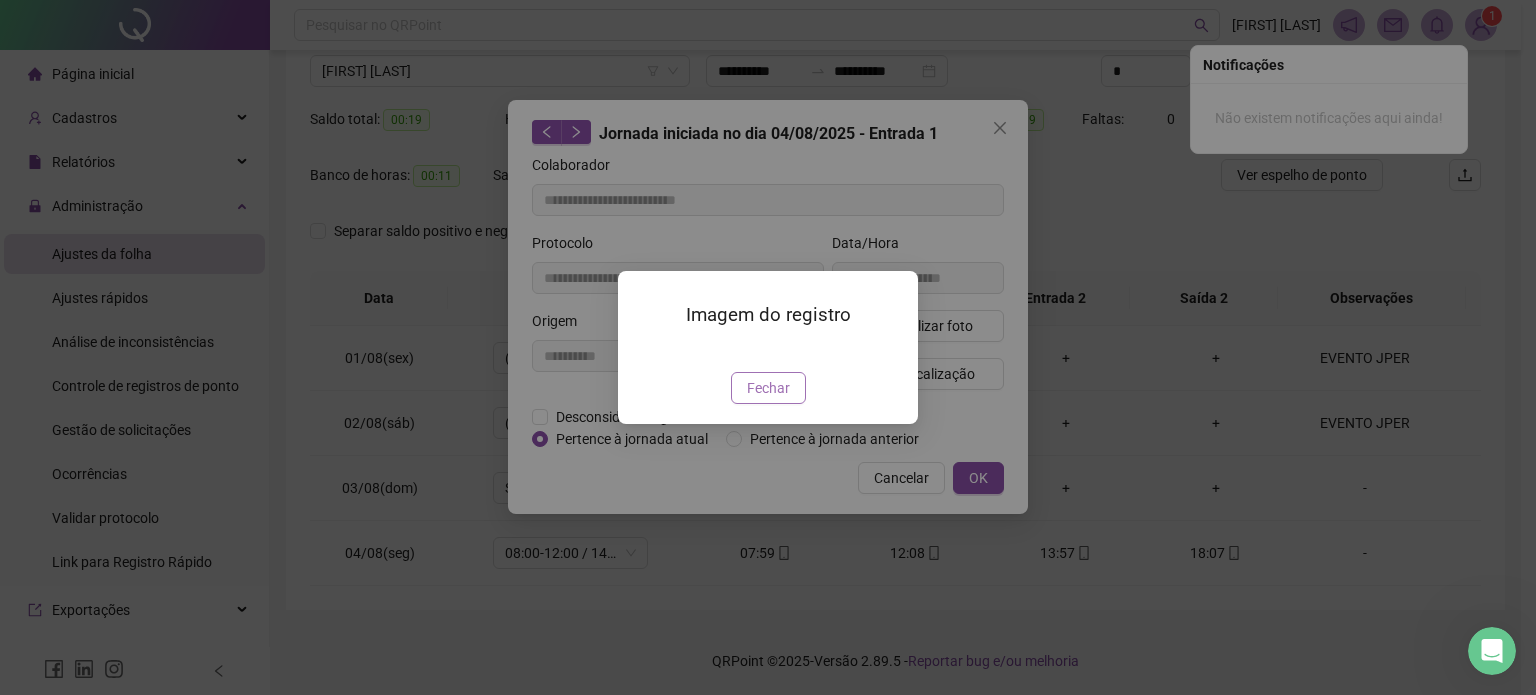 click on "Fechar" at bounding box center (768, 388) 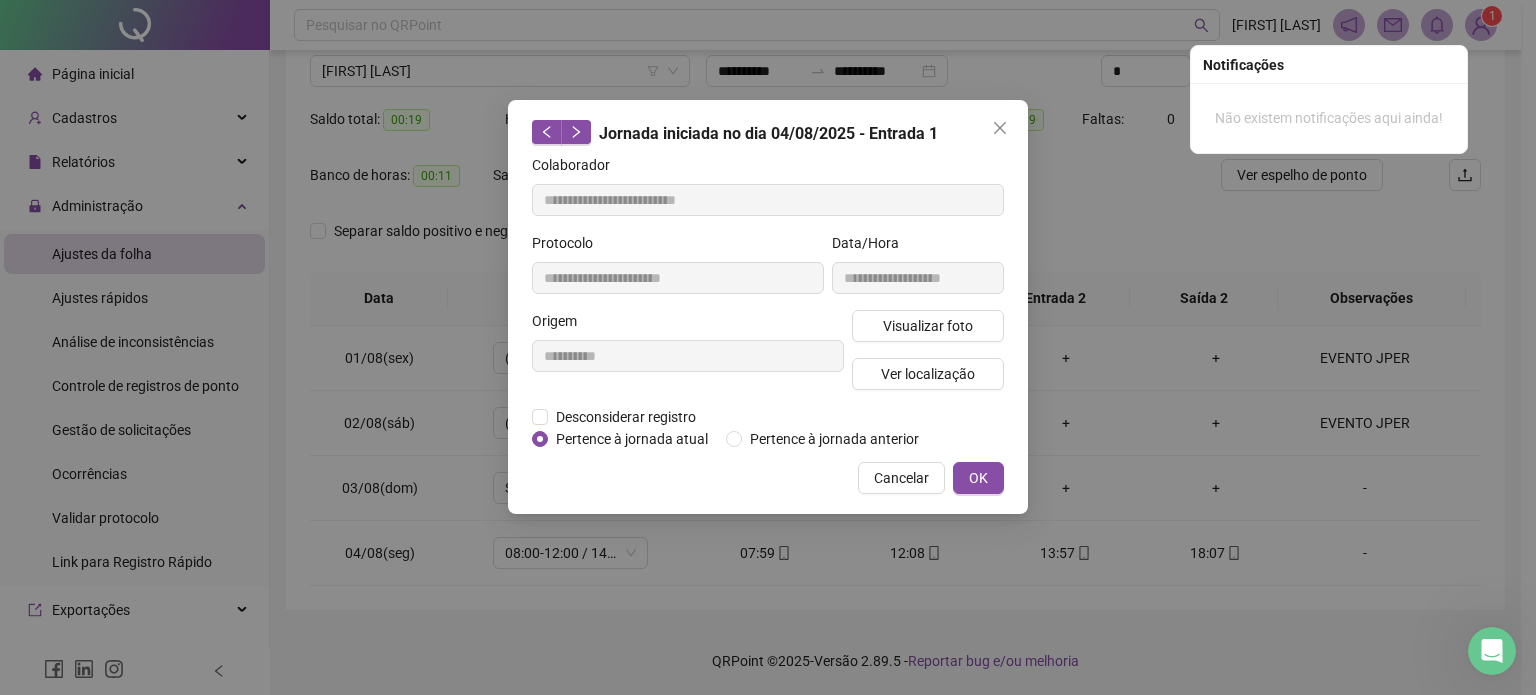type 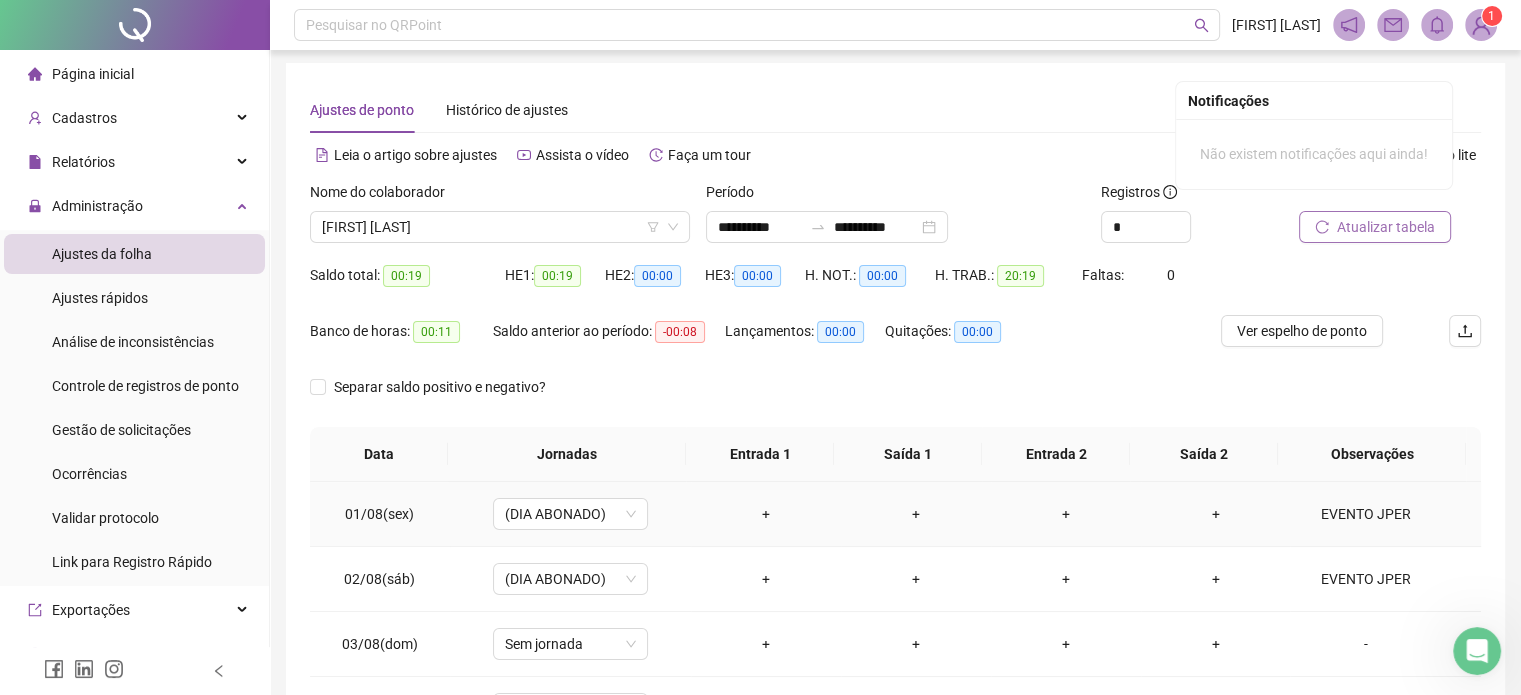 scroll, scrollTop: 0, scrollLeft: 0, axis: both 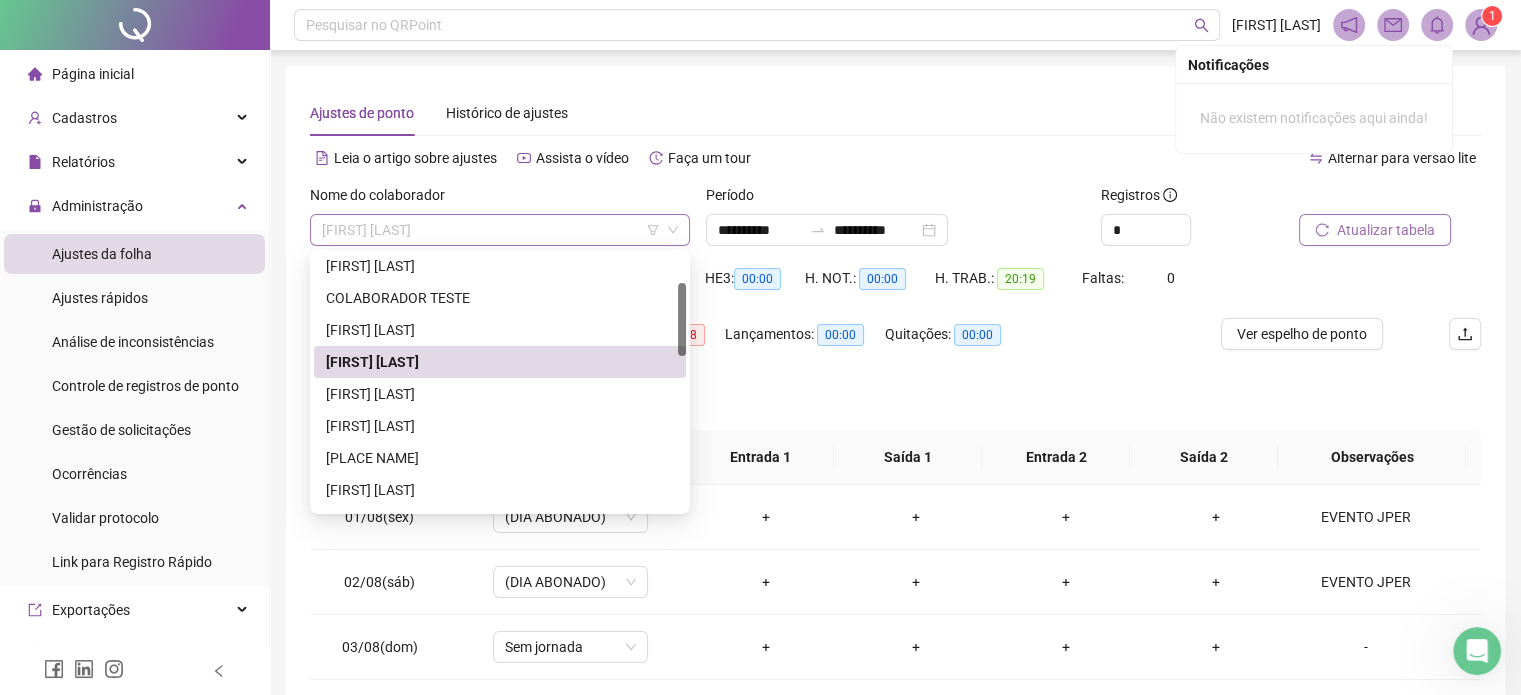 click on "[FIRST] [LAST]" at bounding box center (500, 230) 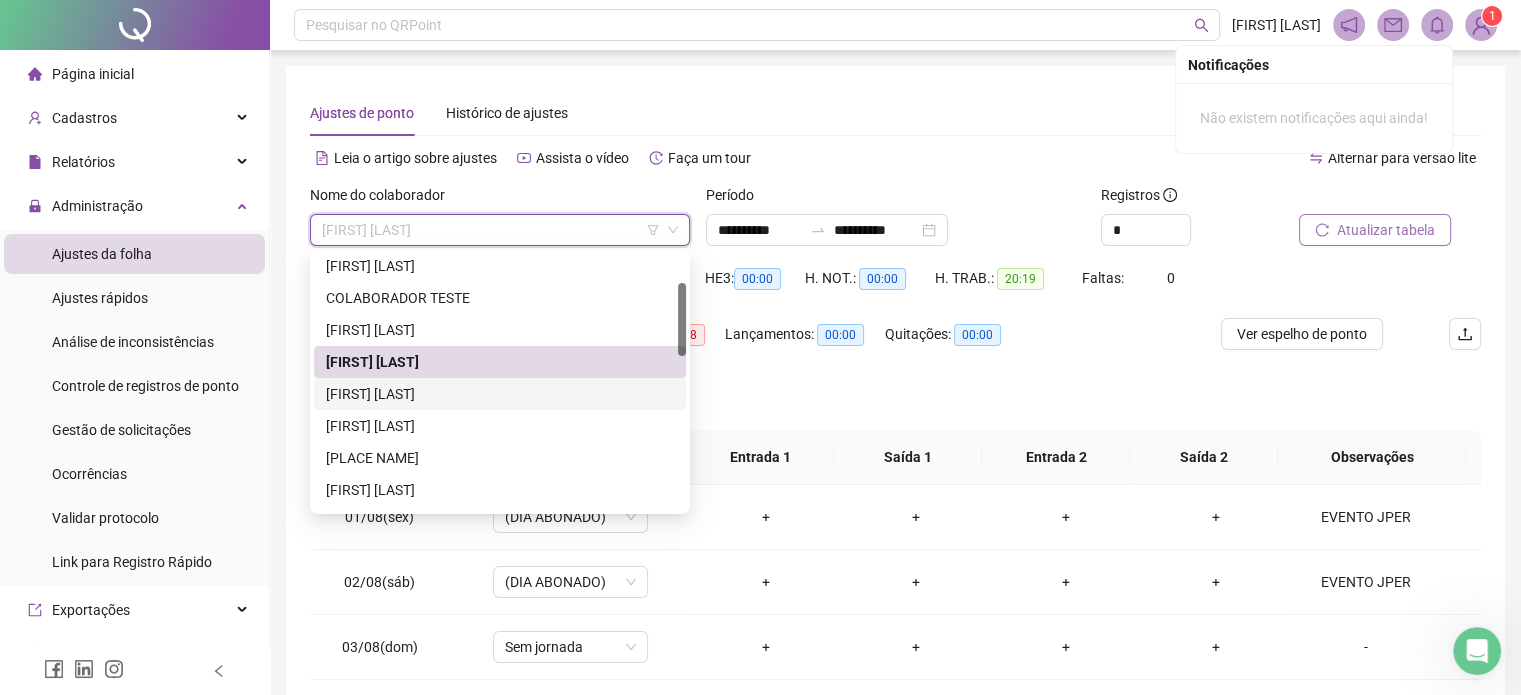 click on "[FIRST] [LAST]" at bounding box center (500, 394) 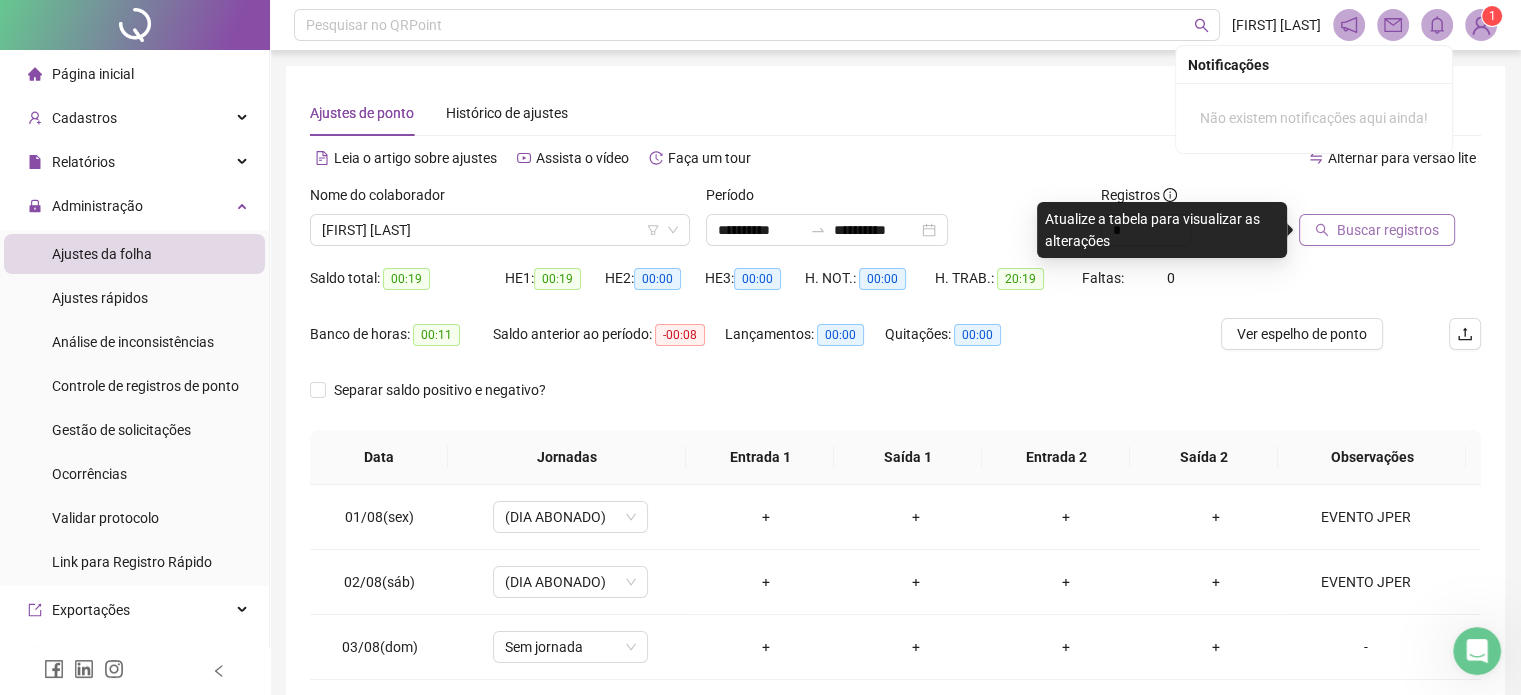 click on "Buscar registros" at bounding box center [1388, 230] 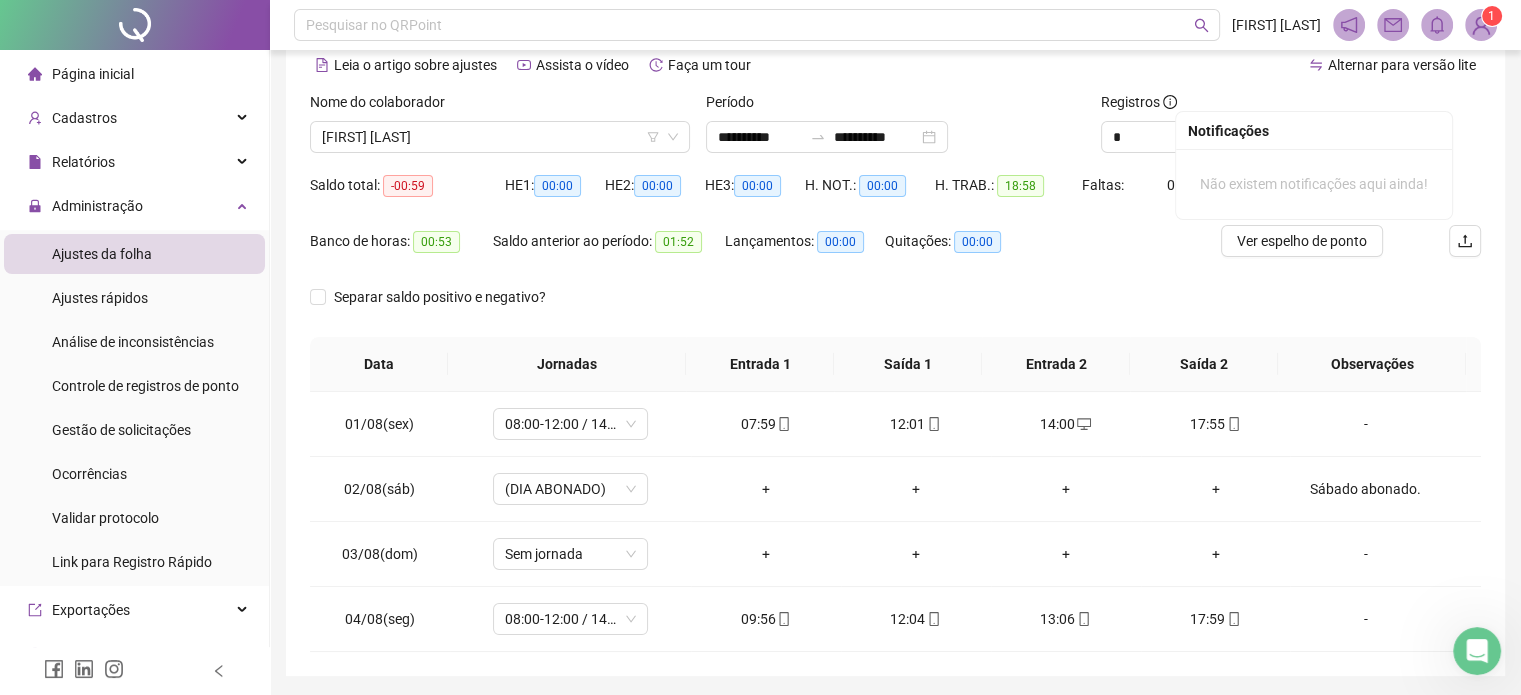 scroll, scrollTop: 159, scrollLeft: 0, axis: vertical 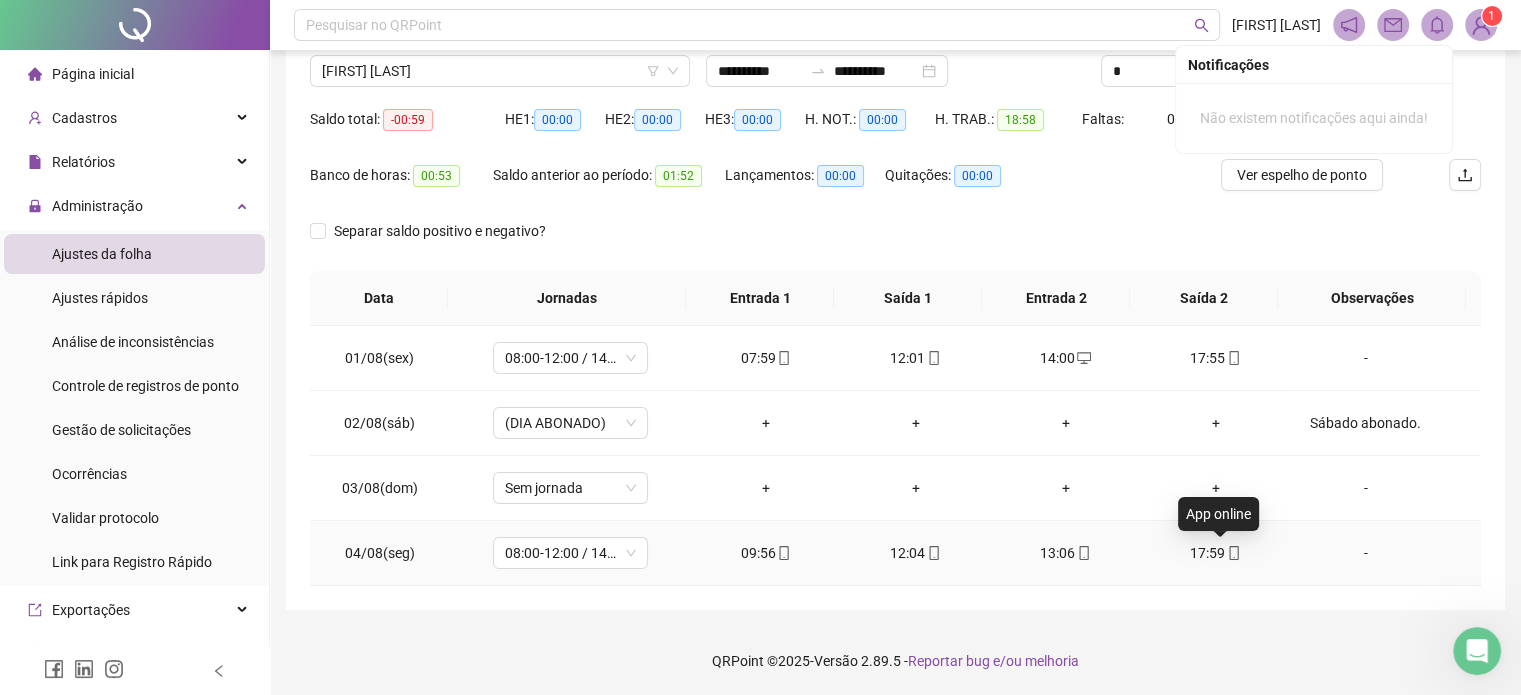 click 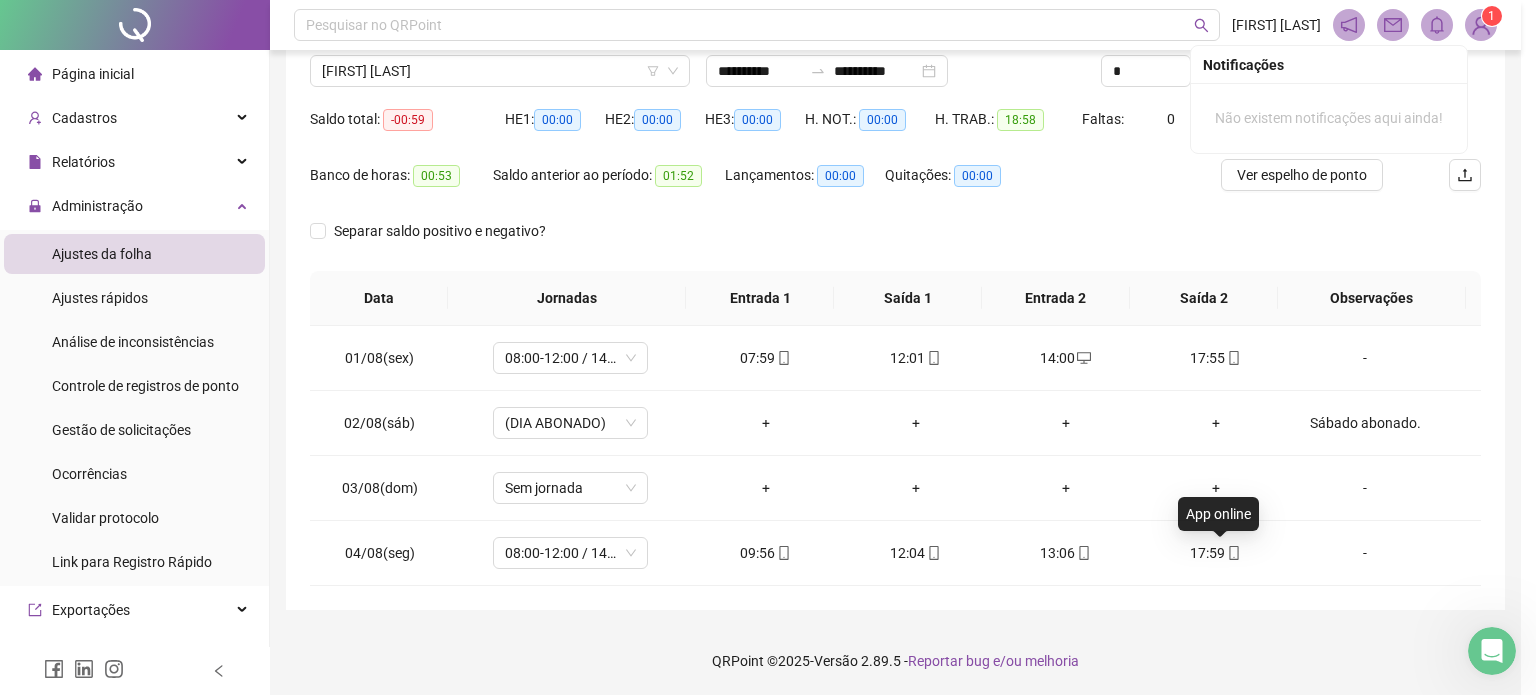 type on "**********" 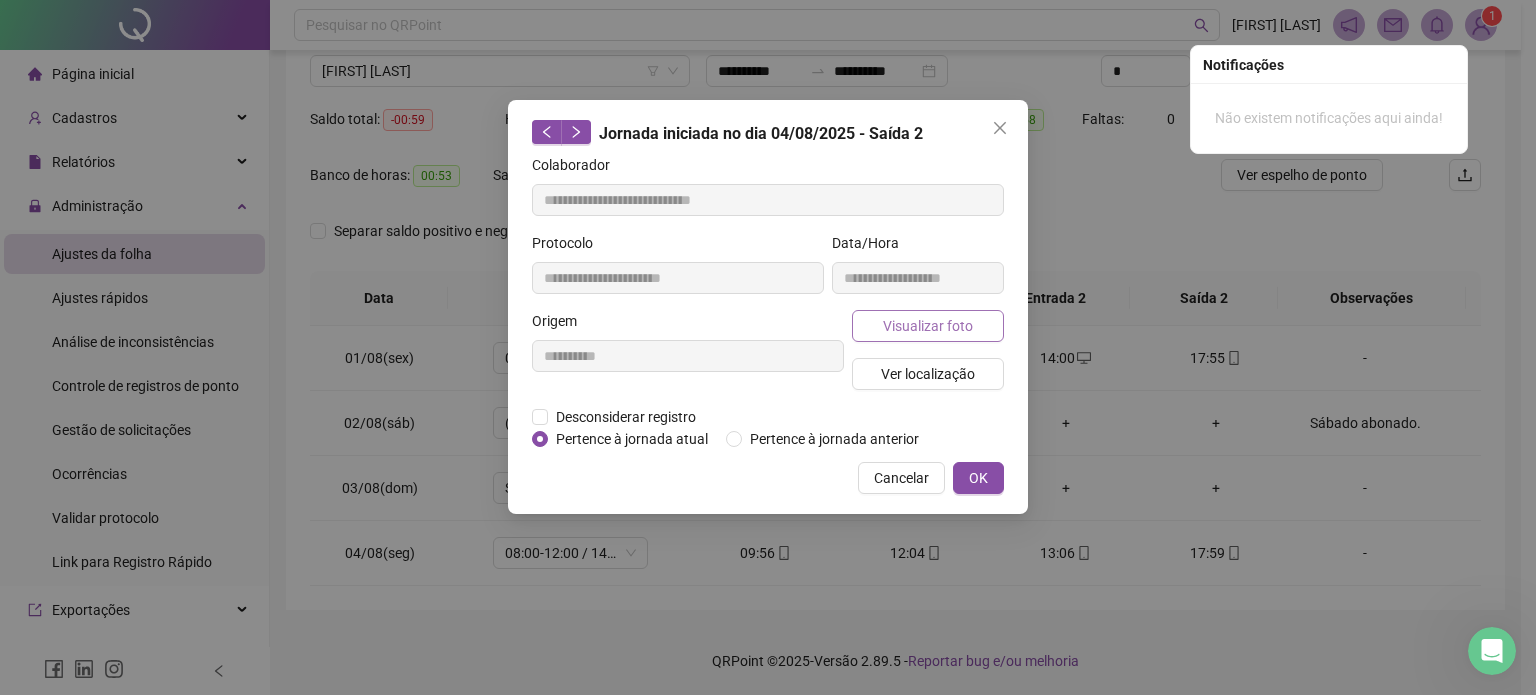 click on "Visualizar foto" at bounding box center (928, 326) 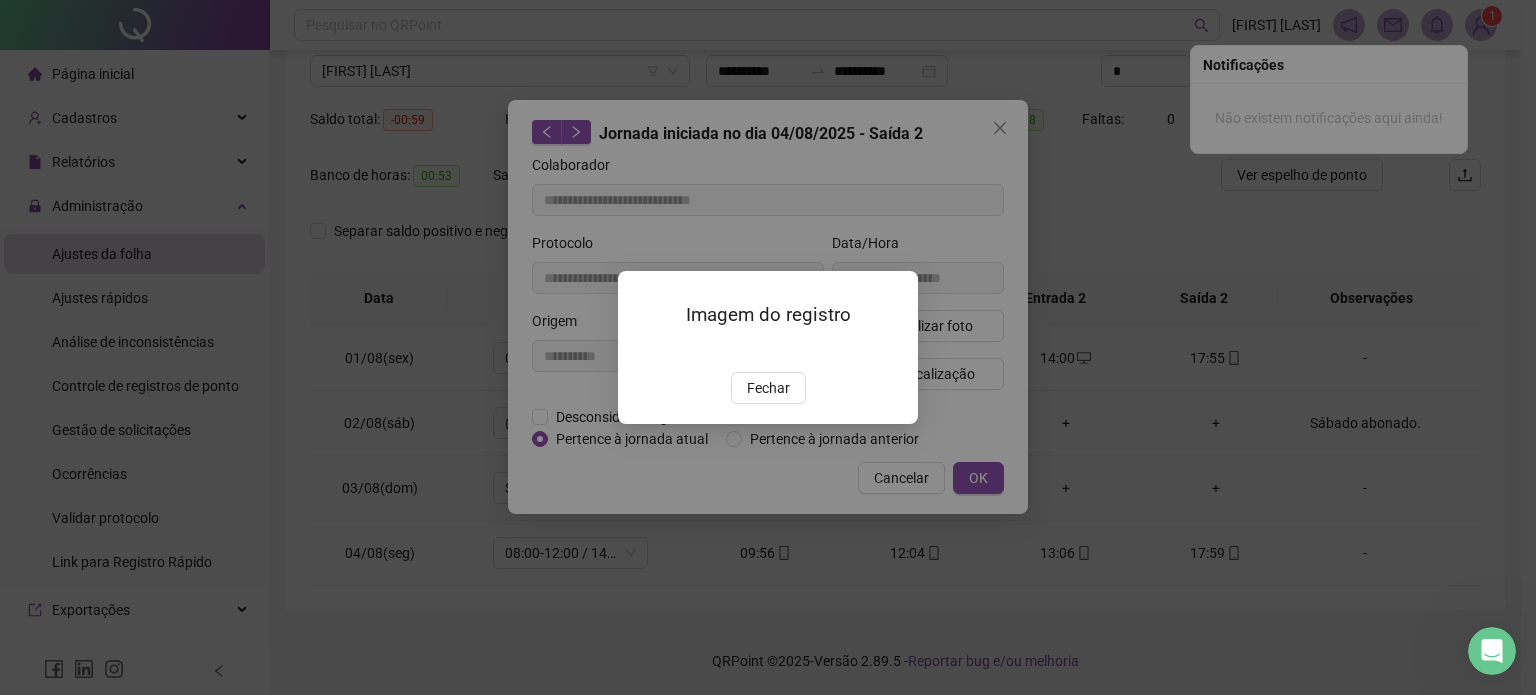 drag, startPoint x: 772, startPoint y: 507, endPoint x: 792, endPoint y: 487, distance: 28.284271 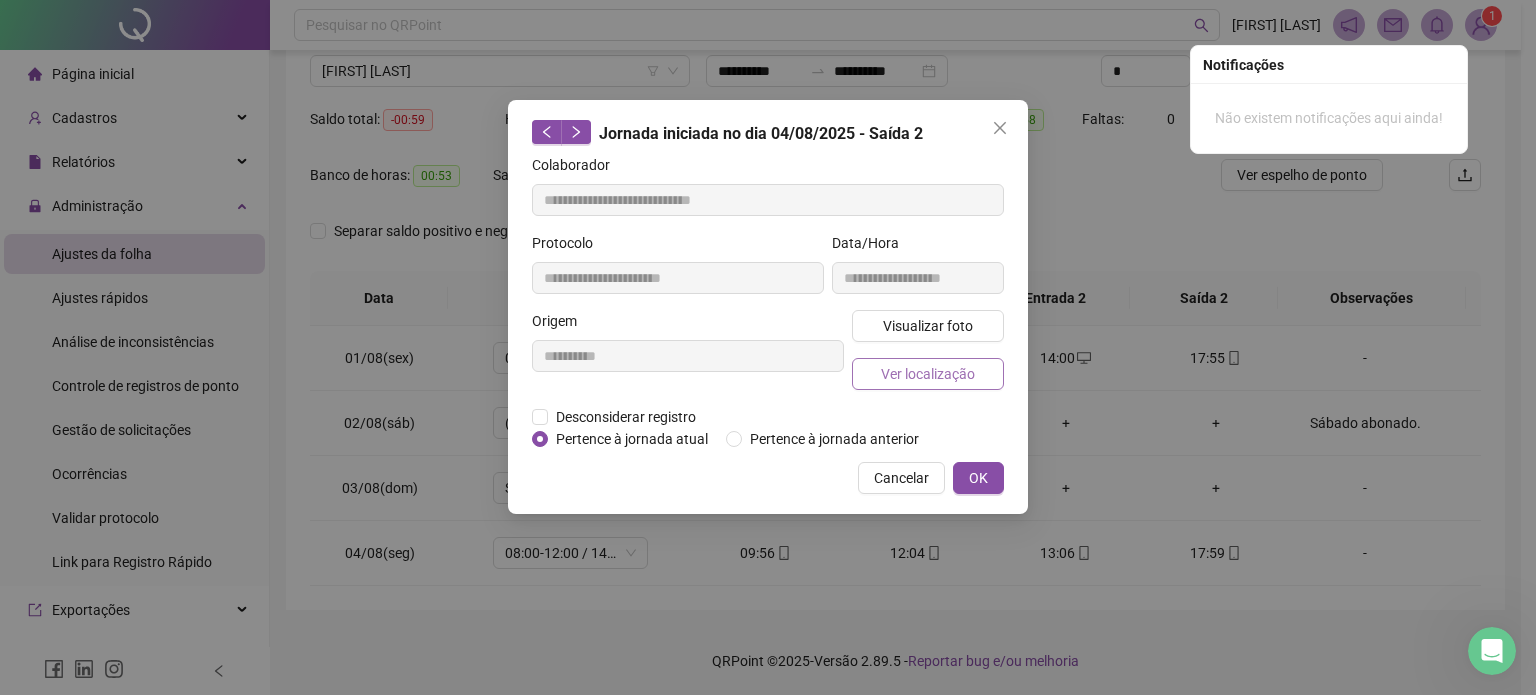click on "Ver localização" at bounding box center [928, 374] 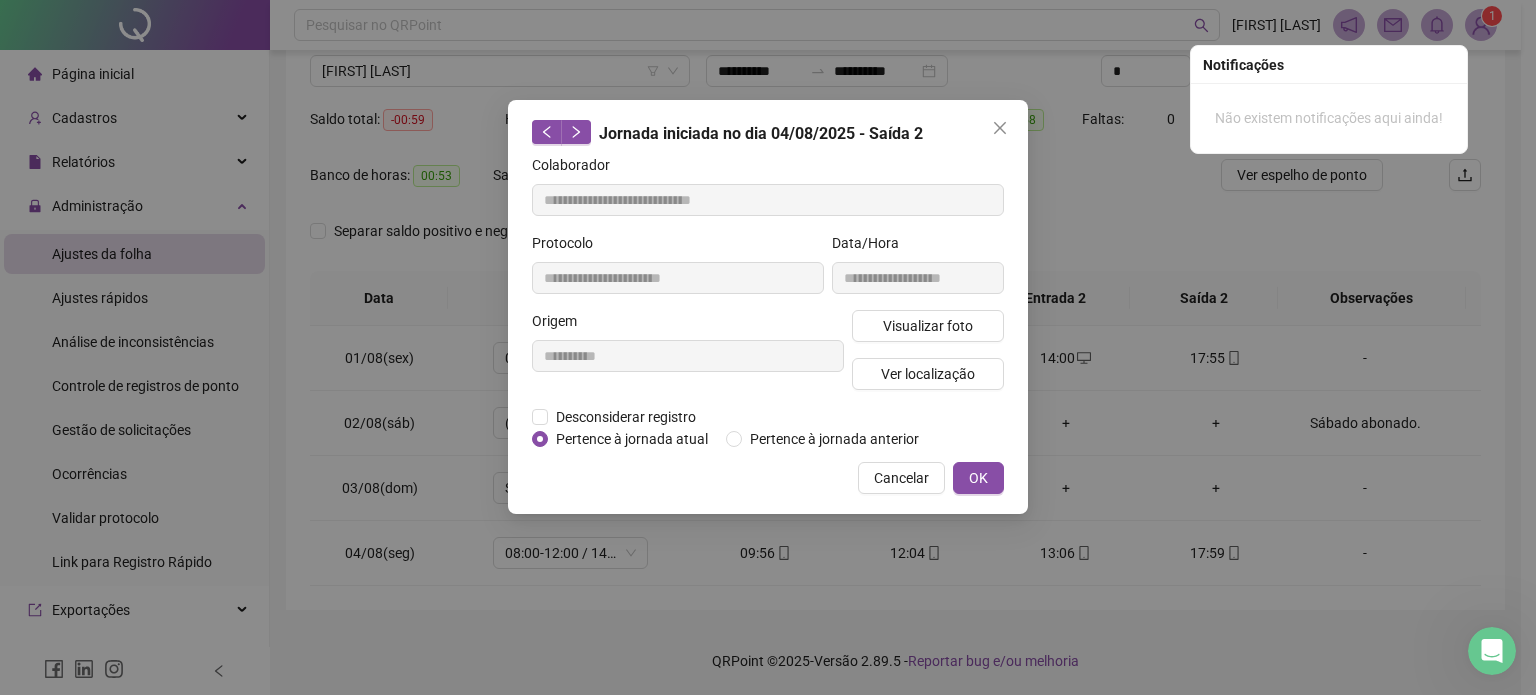 type 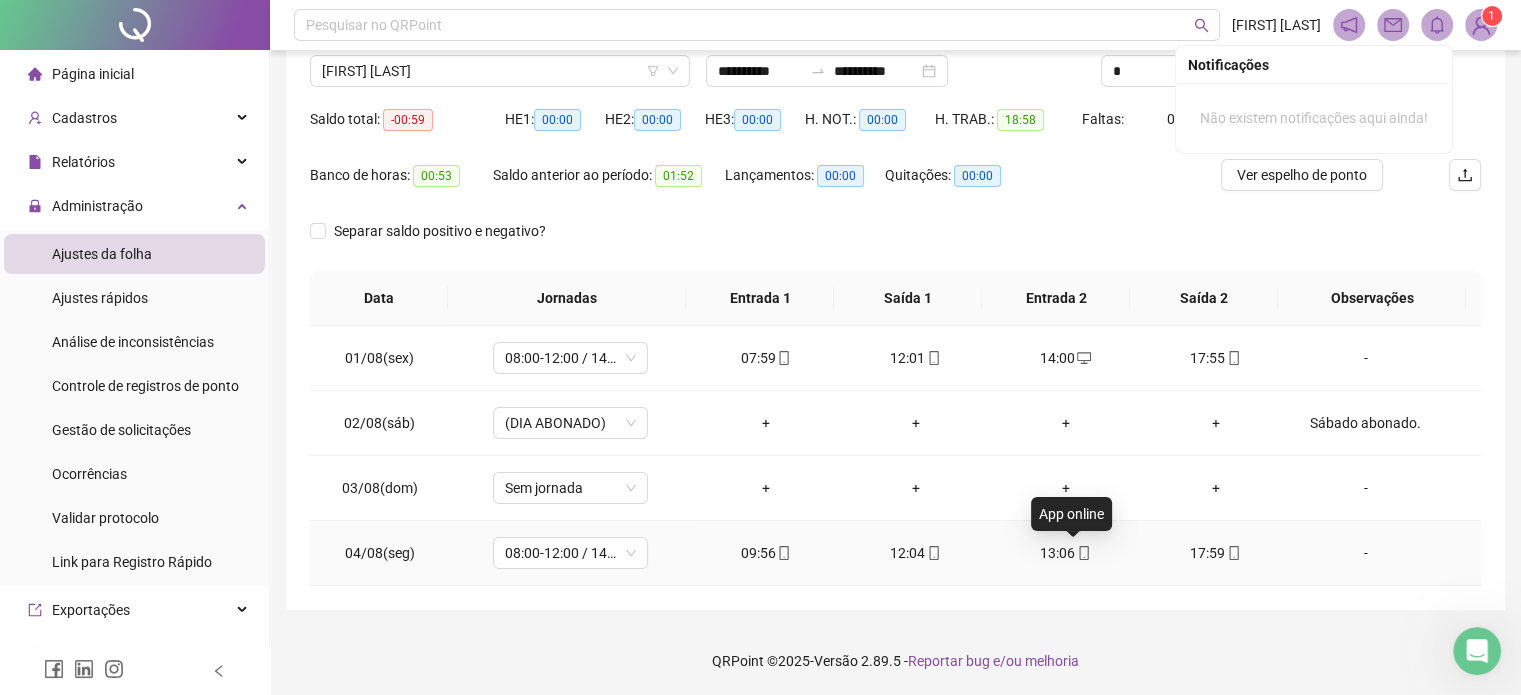 click 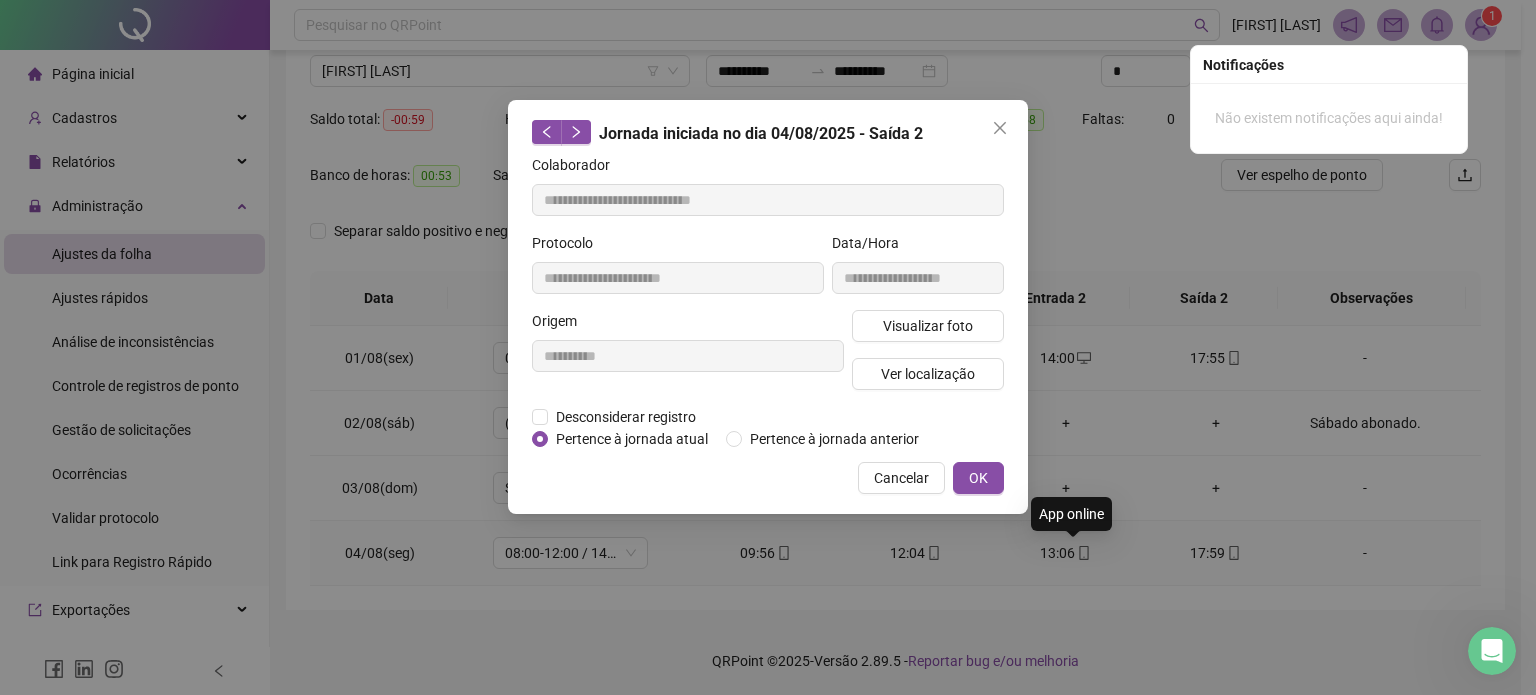 type on "**********" 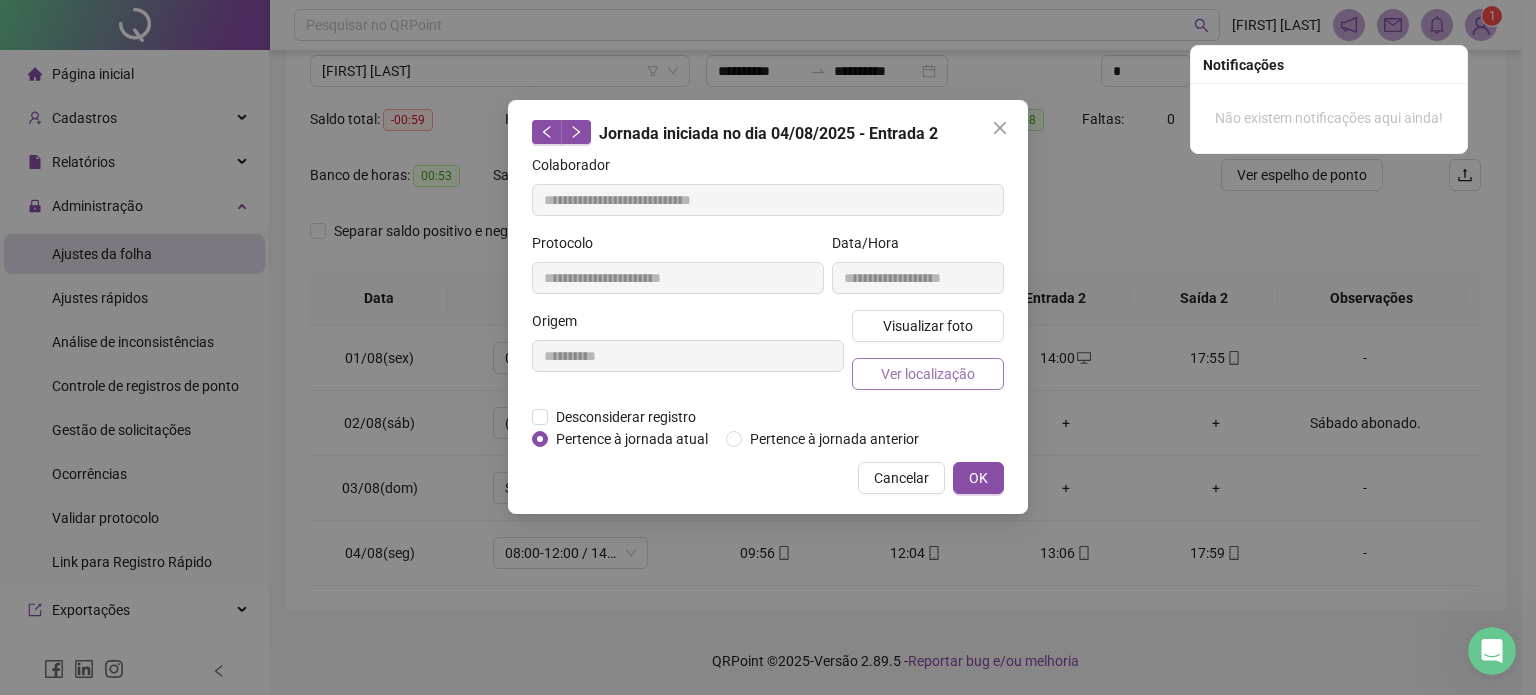 click on "Ver localização" at bounding box center (928, 374) 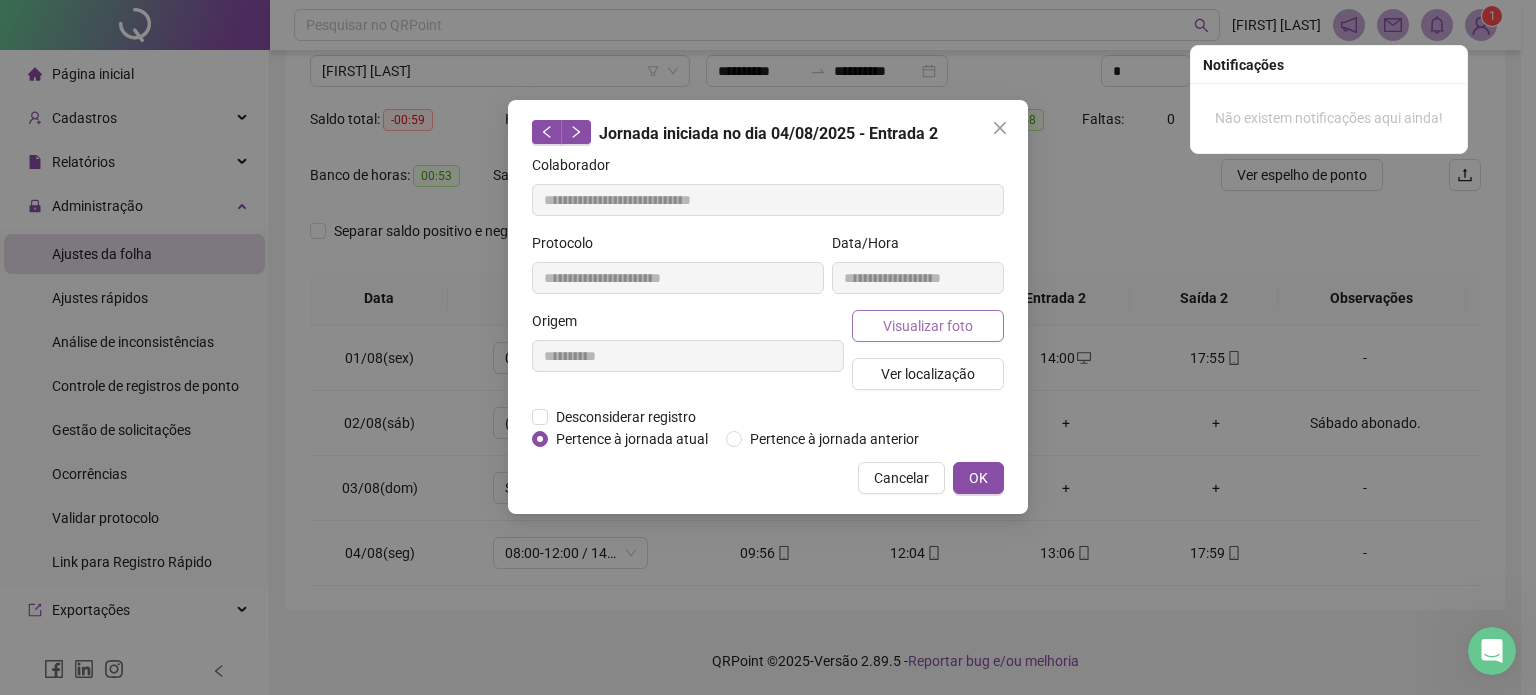 click on "Visualizar foto" at bounding box center [928, 326] 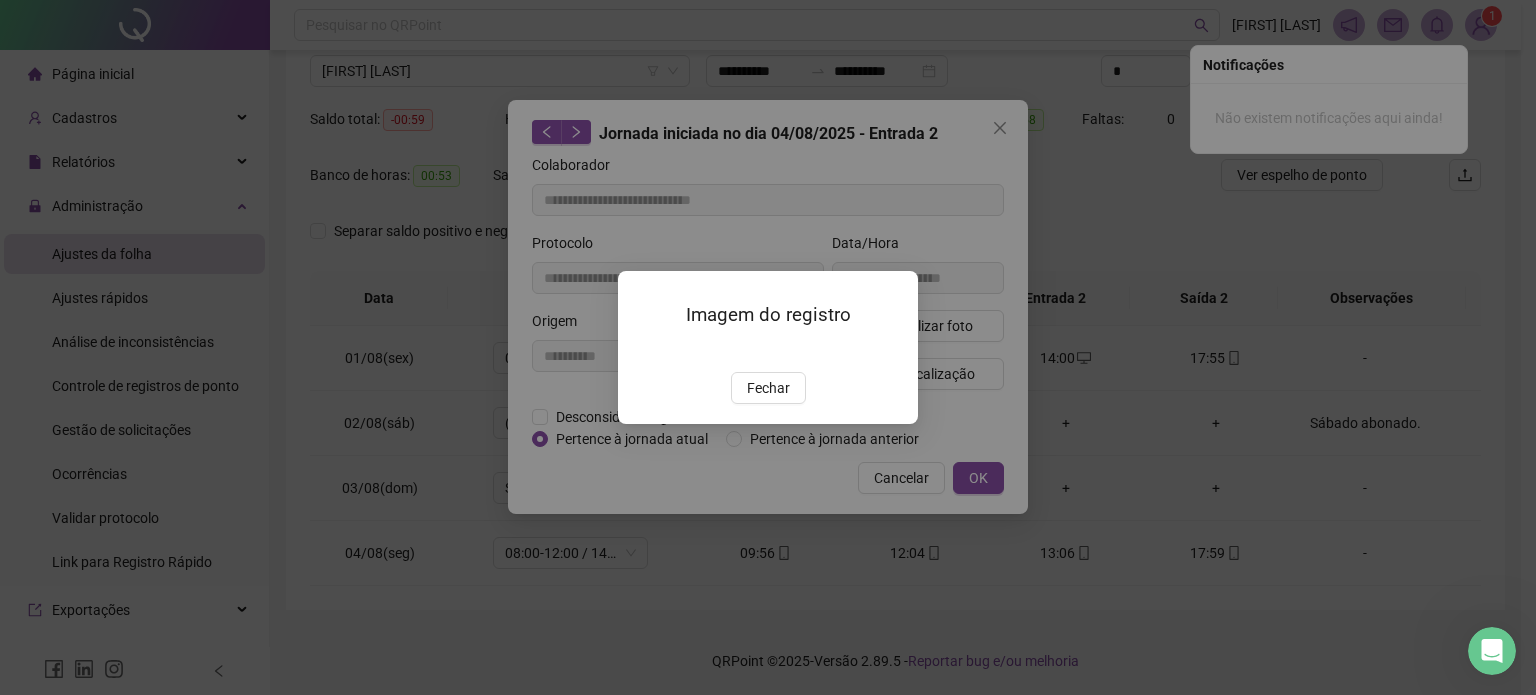 click on "Fechar" at bounding box center [768, 388] 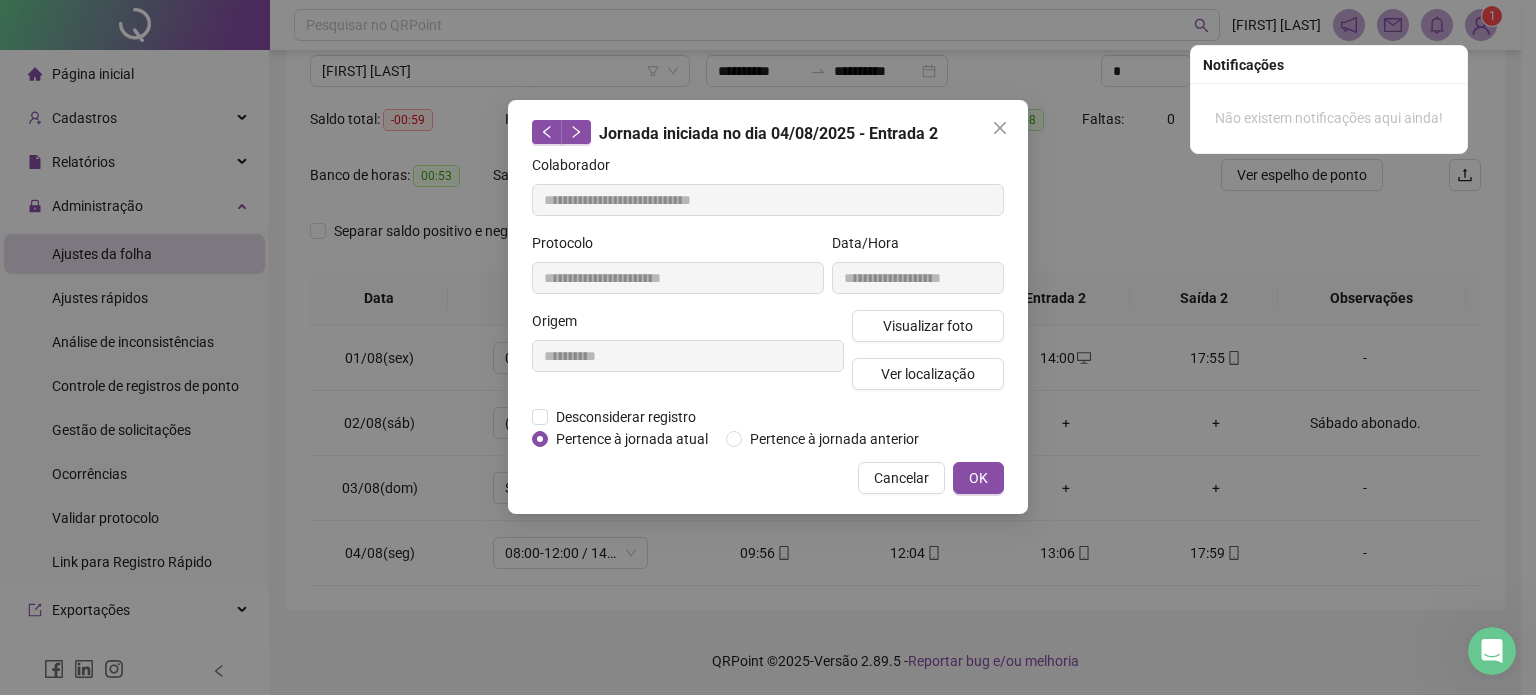 type 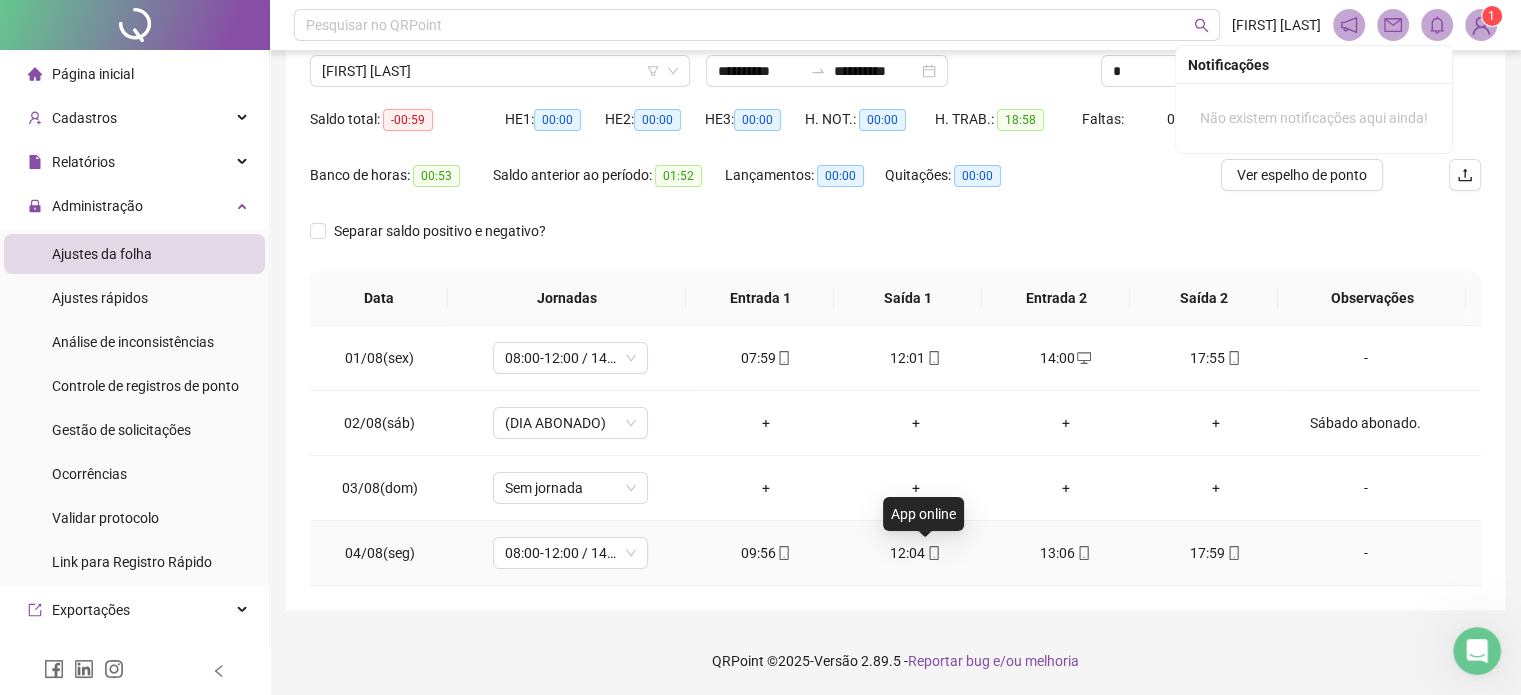 click 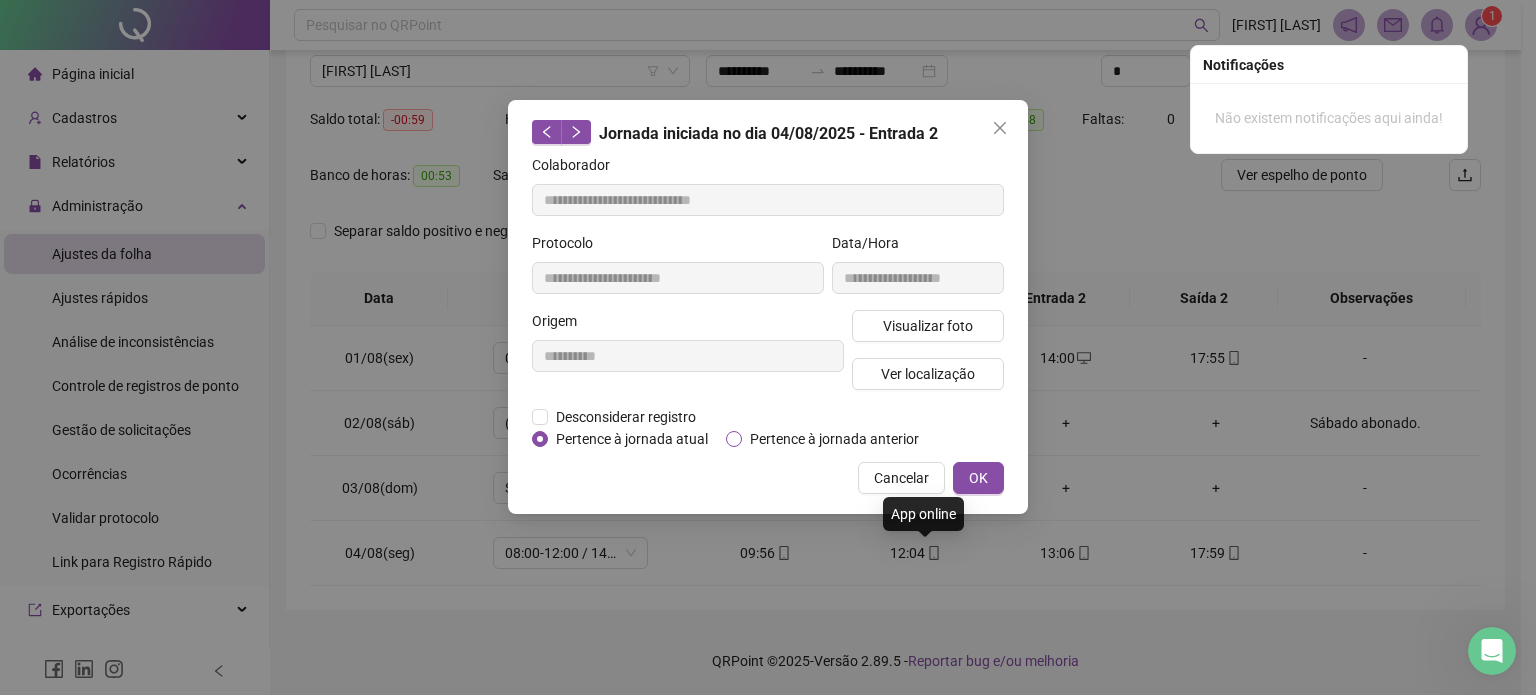 type on "**********" 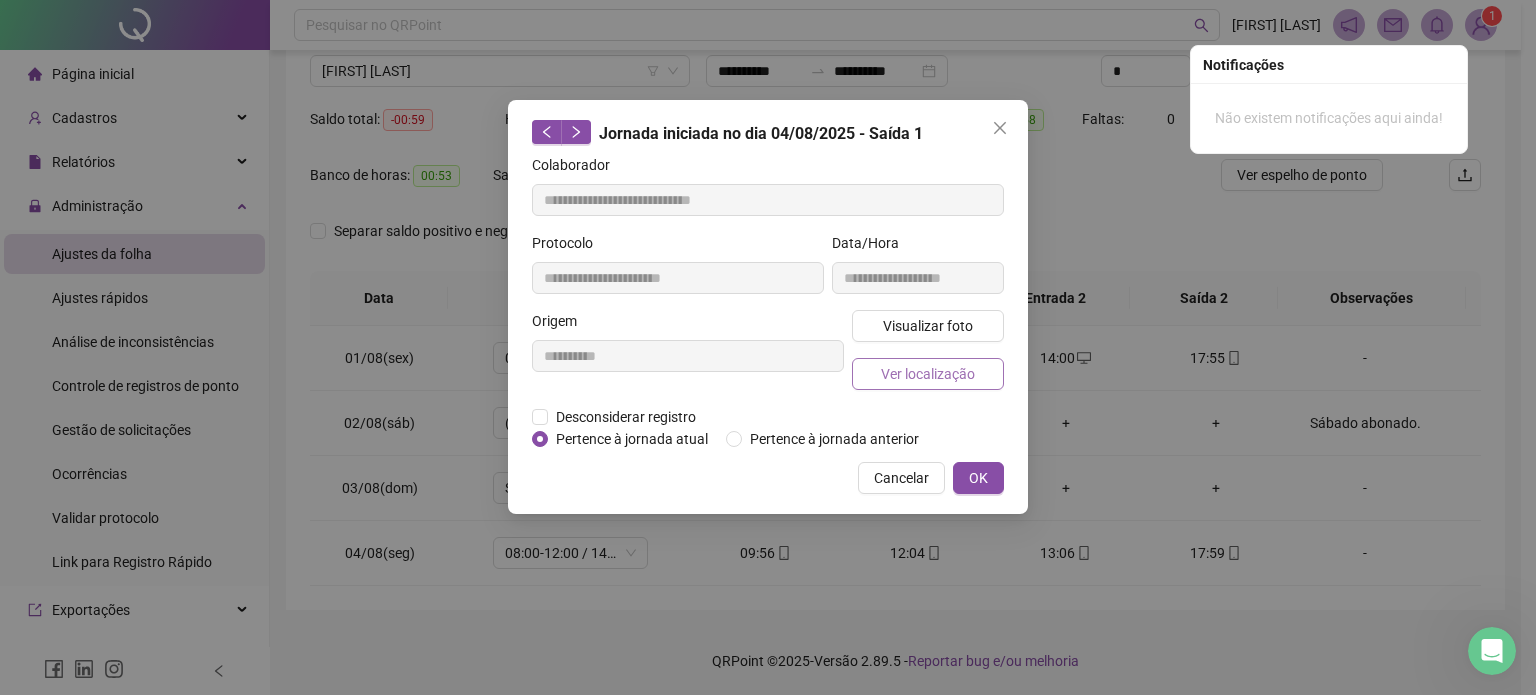 click on "Ver localização" at bounding box center [928, 374] 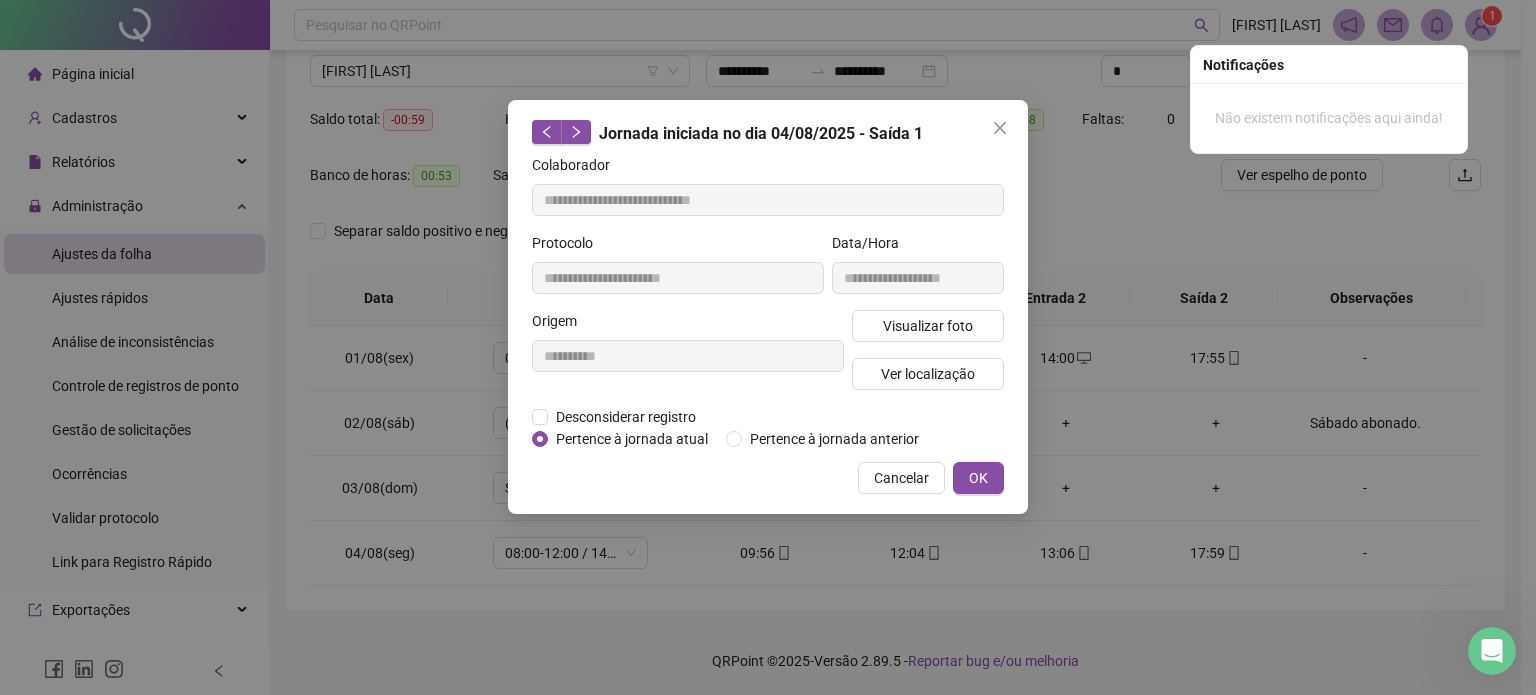 click on "Visualizar foto Ver localização" at bounding box center [928, 358] 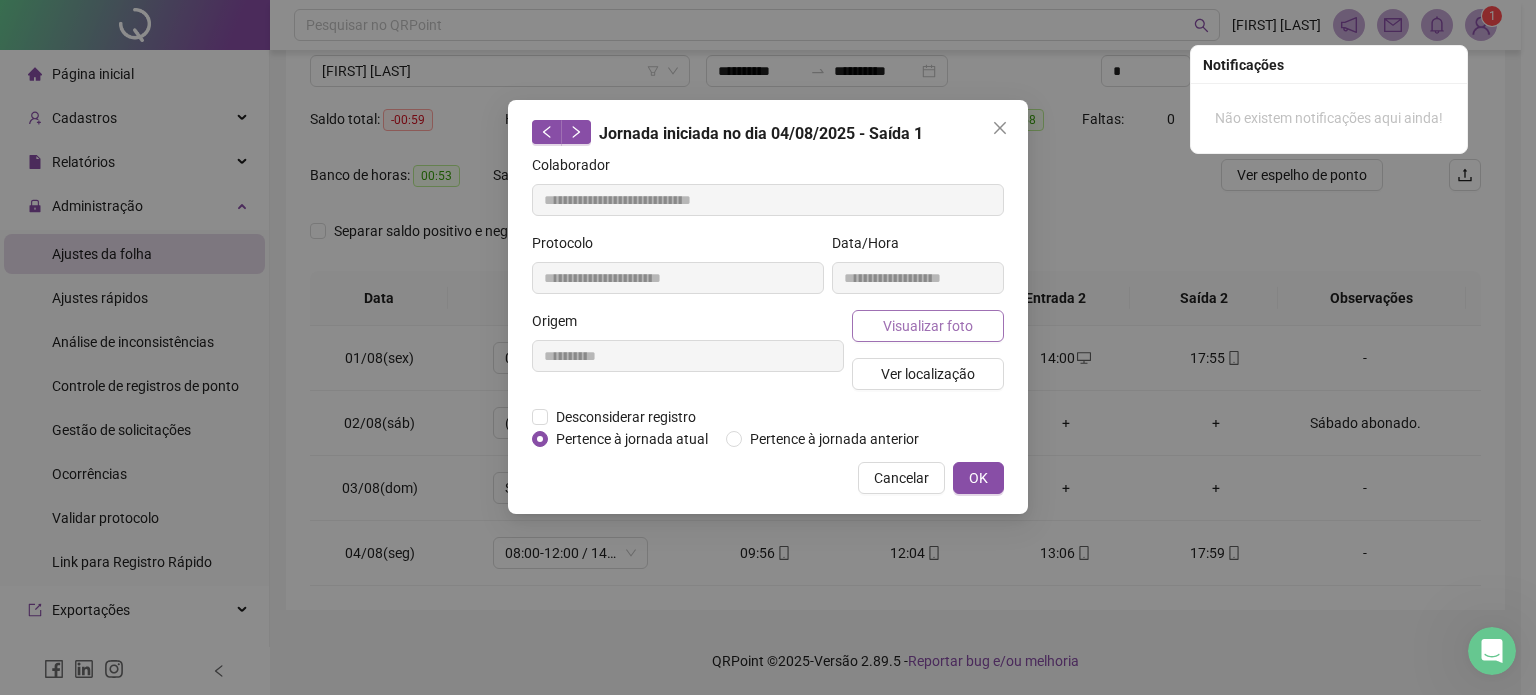 click on "Visualizar foto" at bounding box center [928, 326] 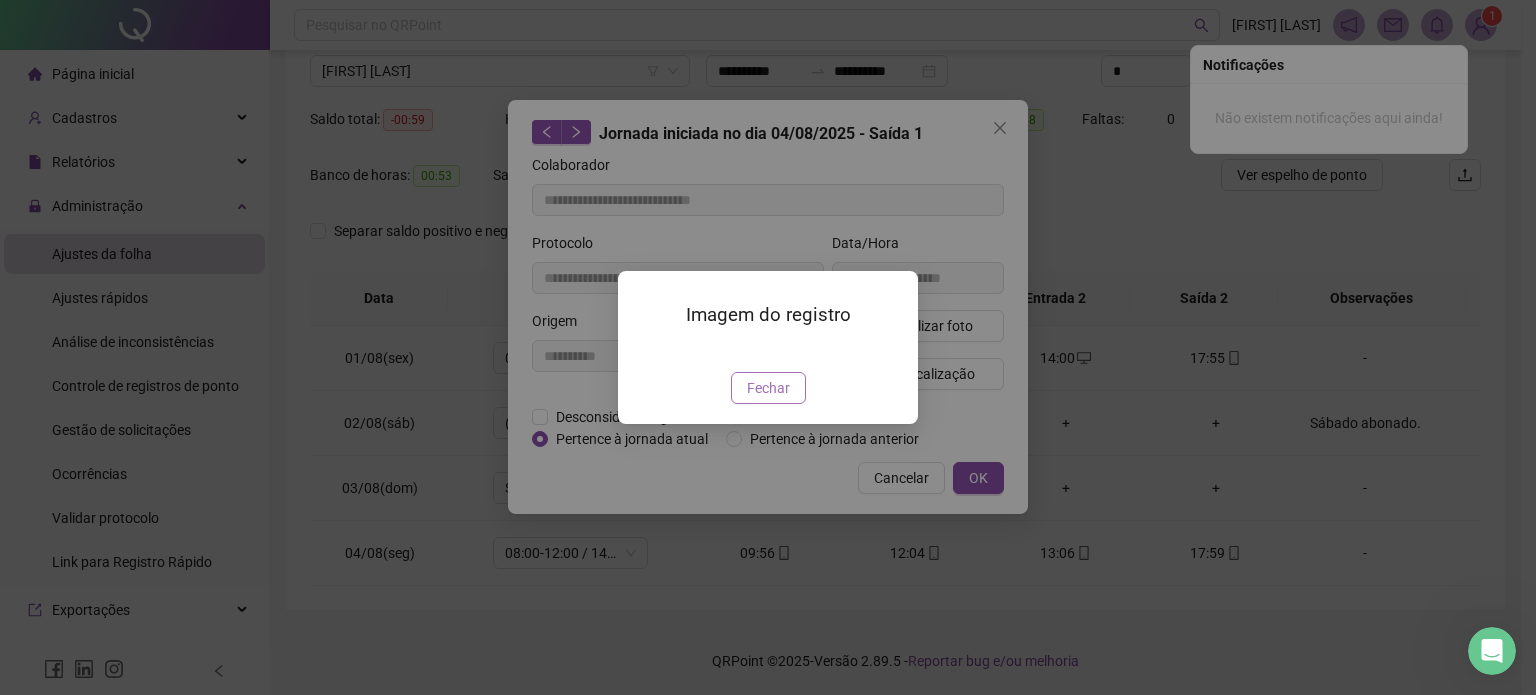 click on "Fechar" at bounding box center [768, 388] 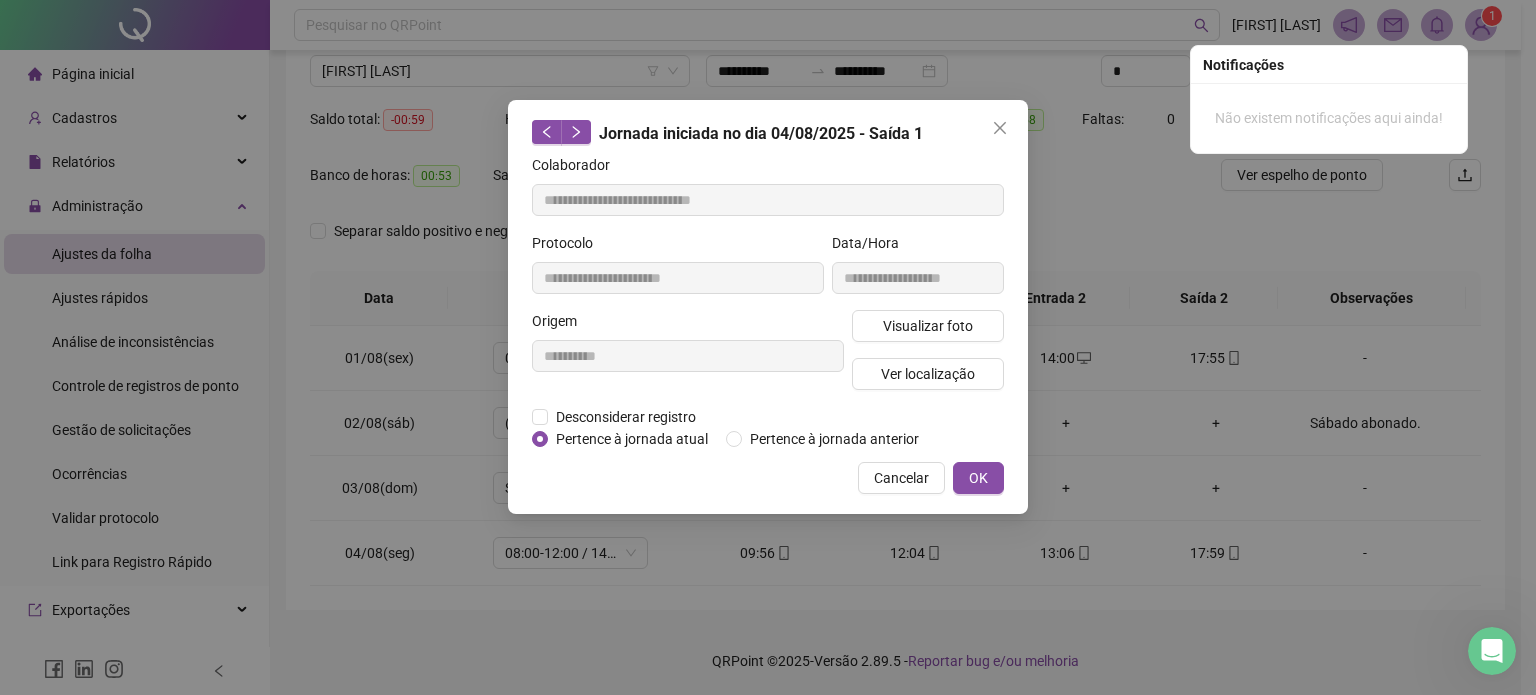 type 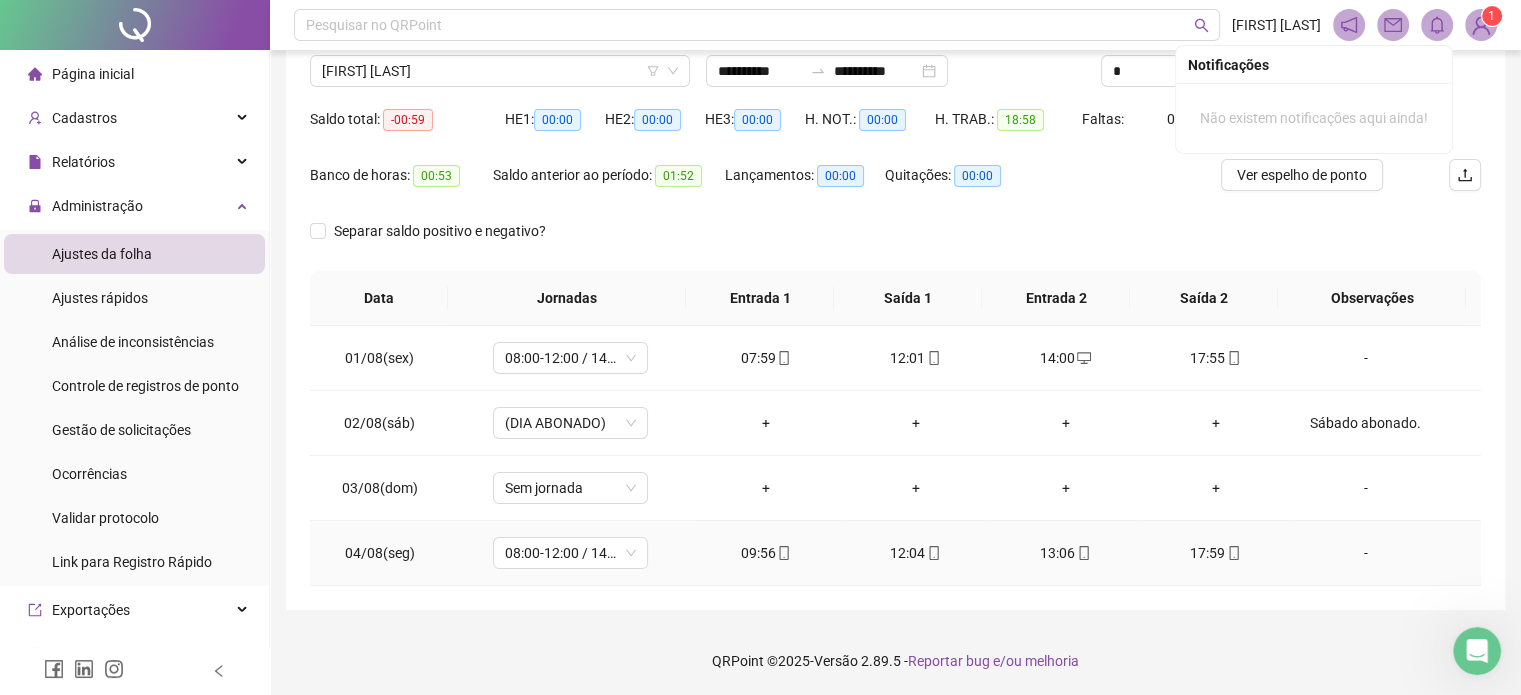 click on "09:56" at bounding box center (766, 553) 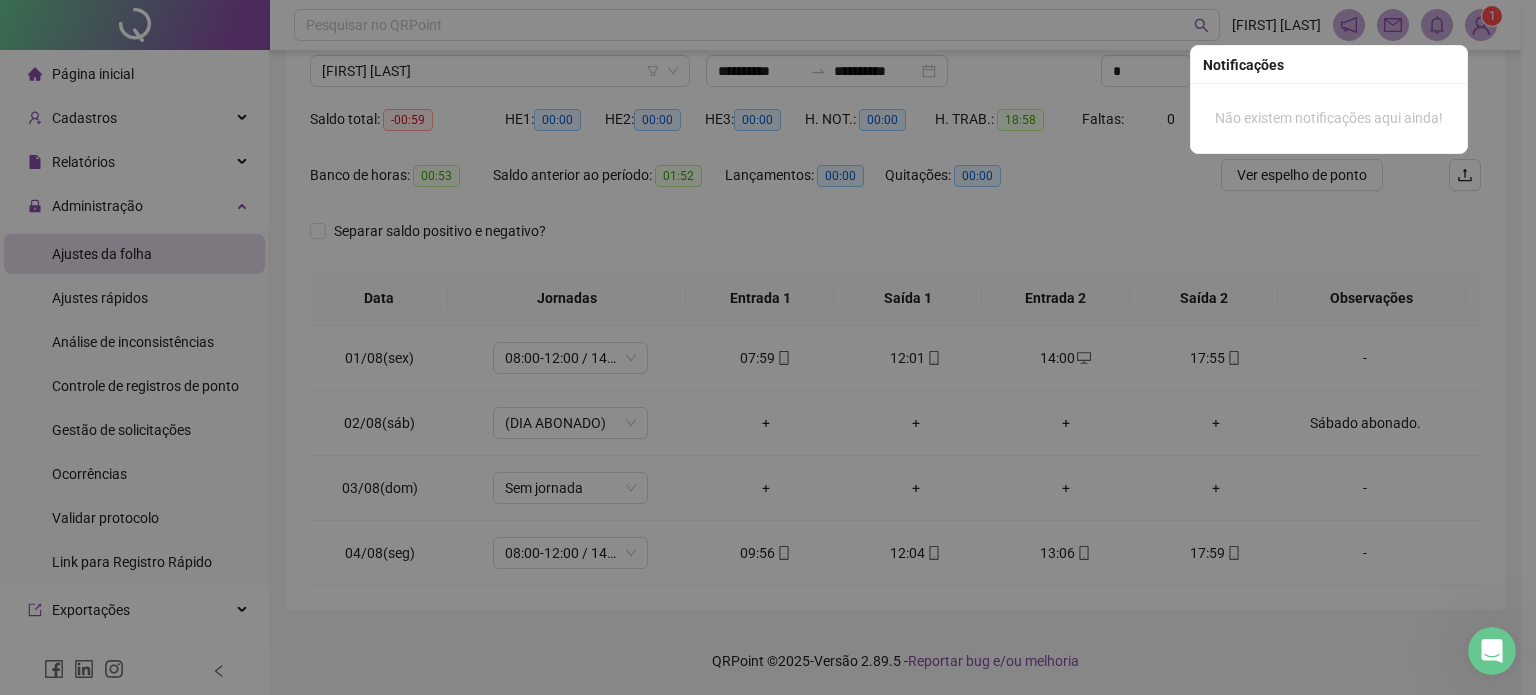 type on "**********" 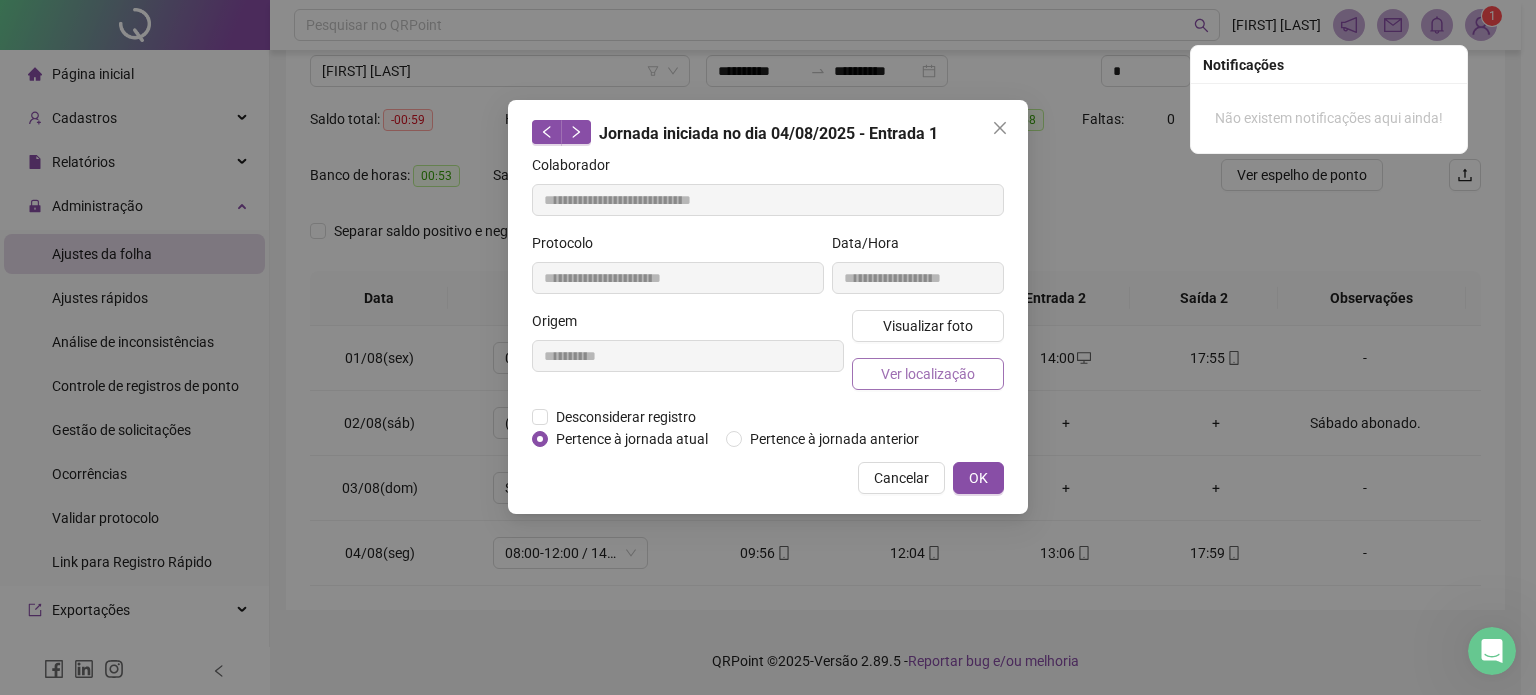 click on "Ver localização" at bounding box center (928, 374) 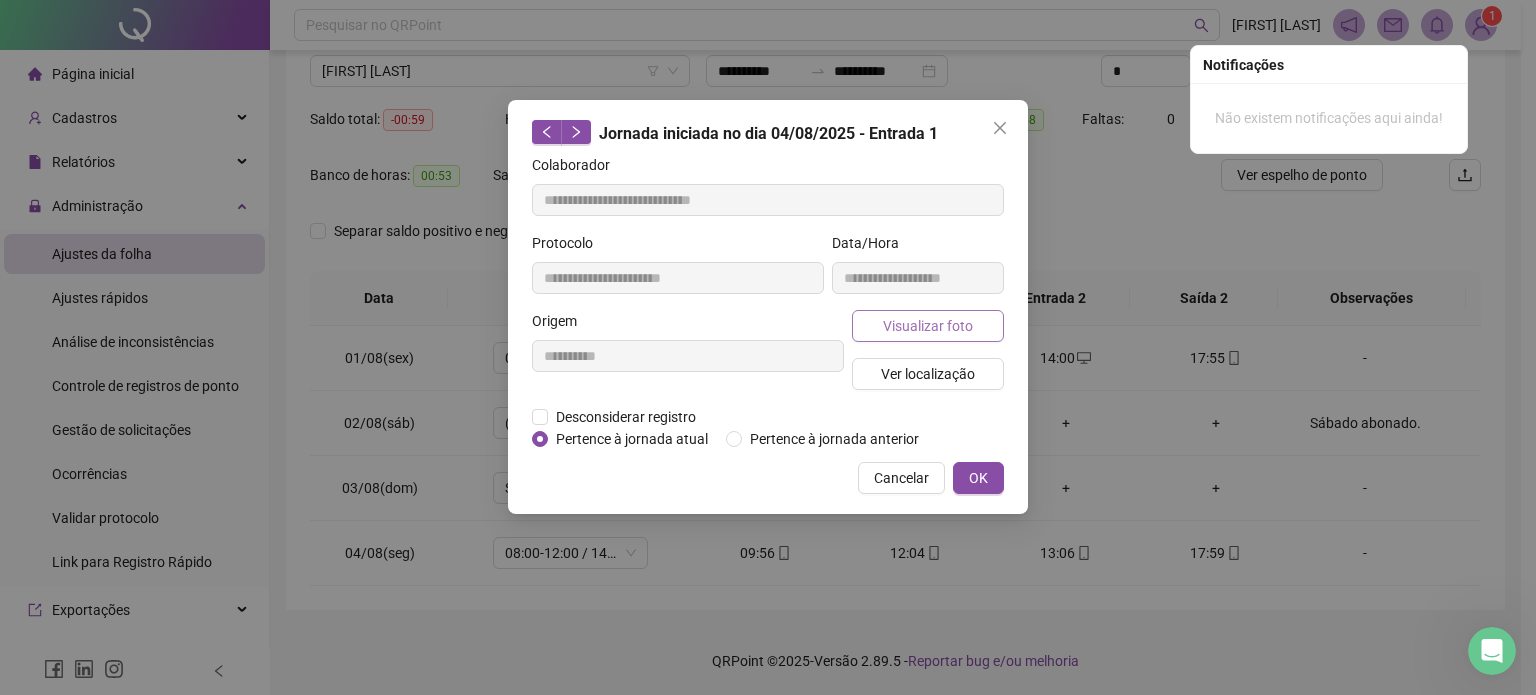 click on "Visualizar foto" at bounding box center (928, 326) 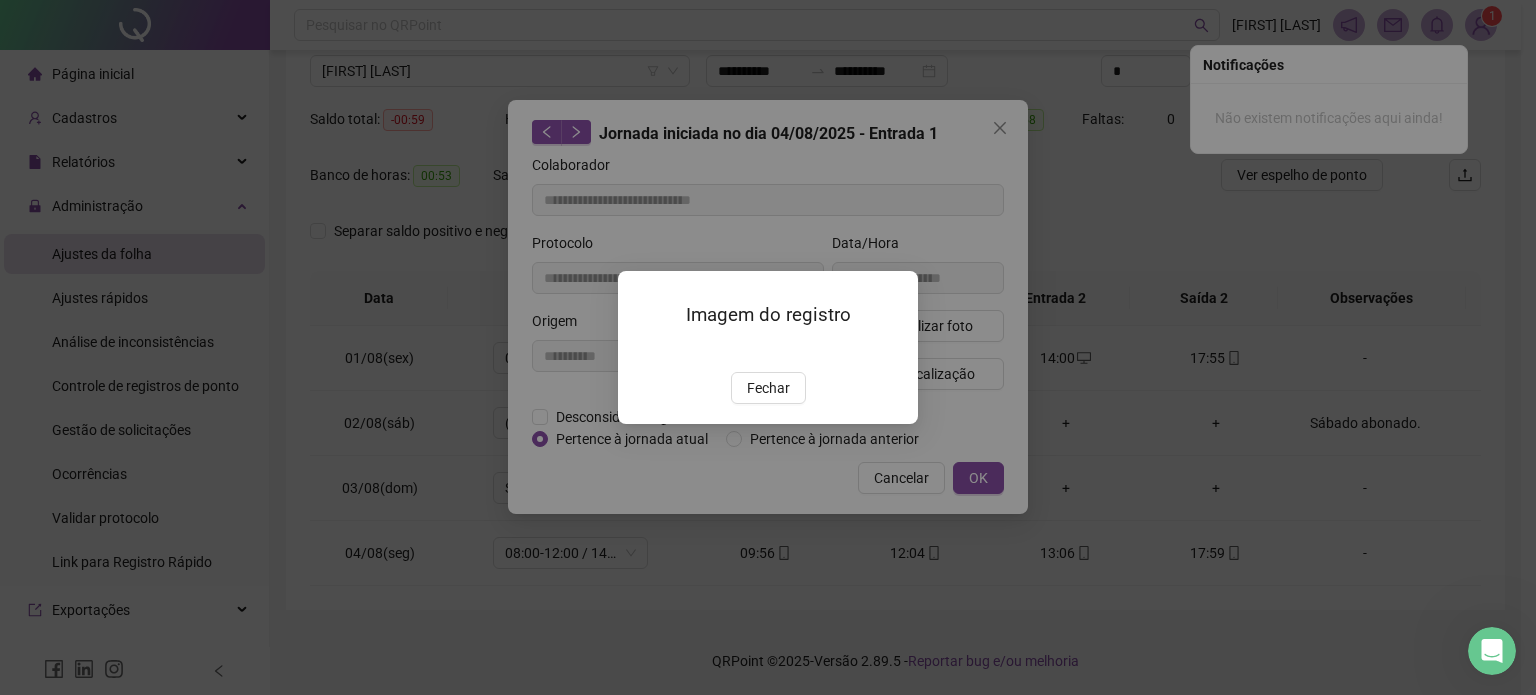 click on "Fechar" at bounding box center [768, 388] 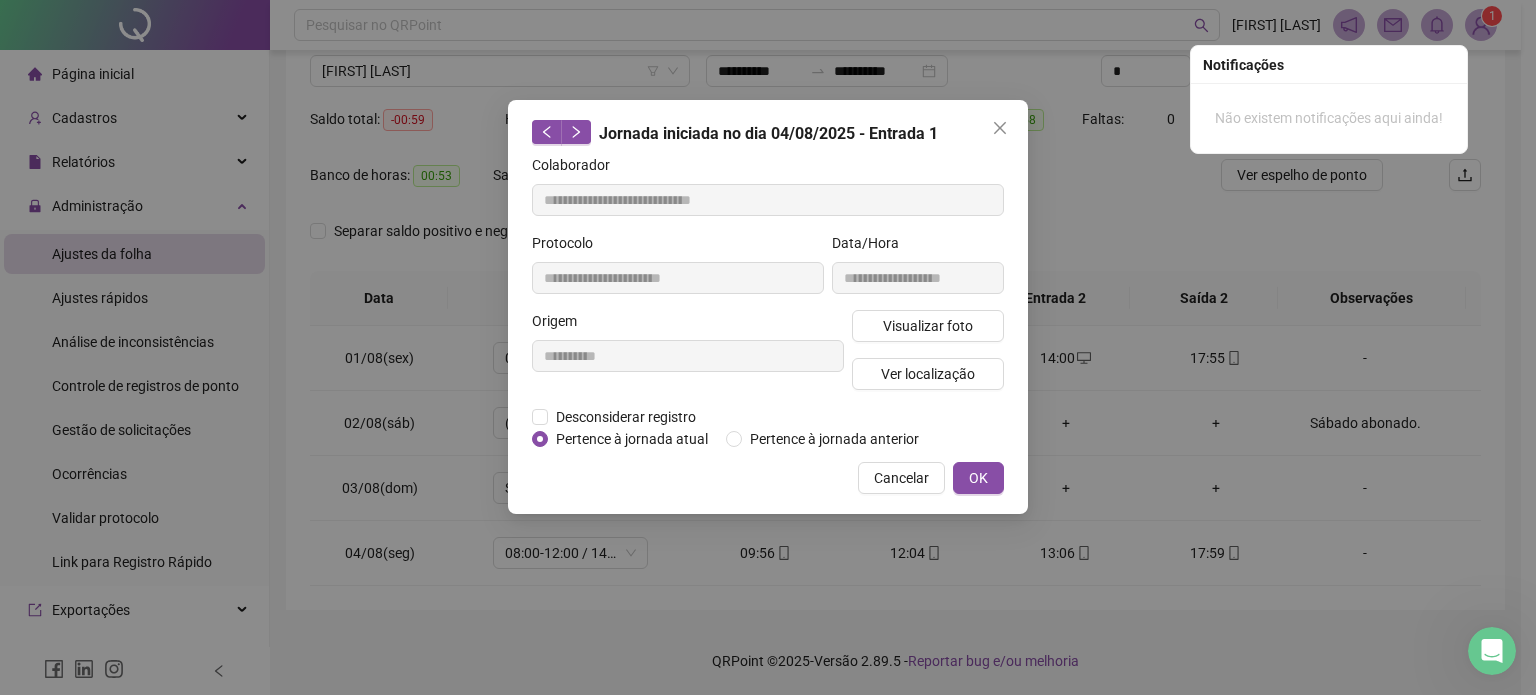 type 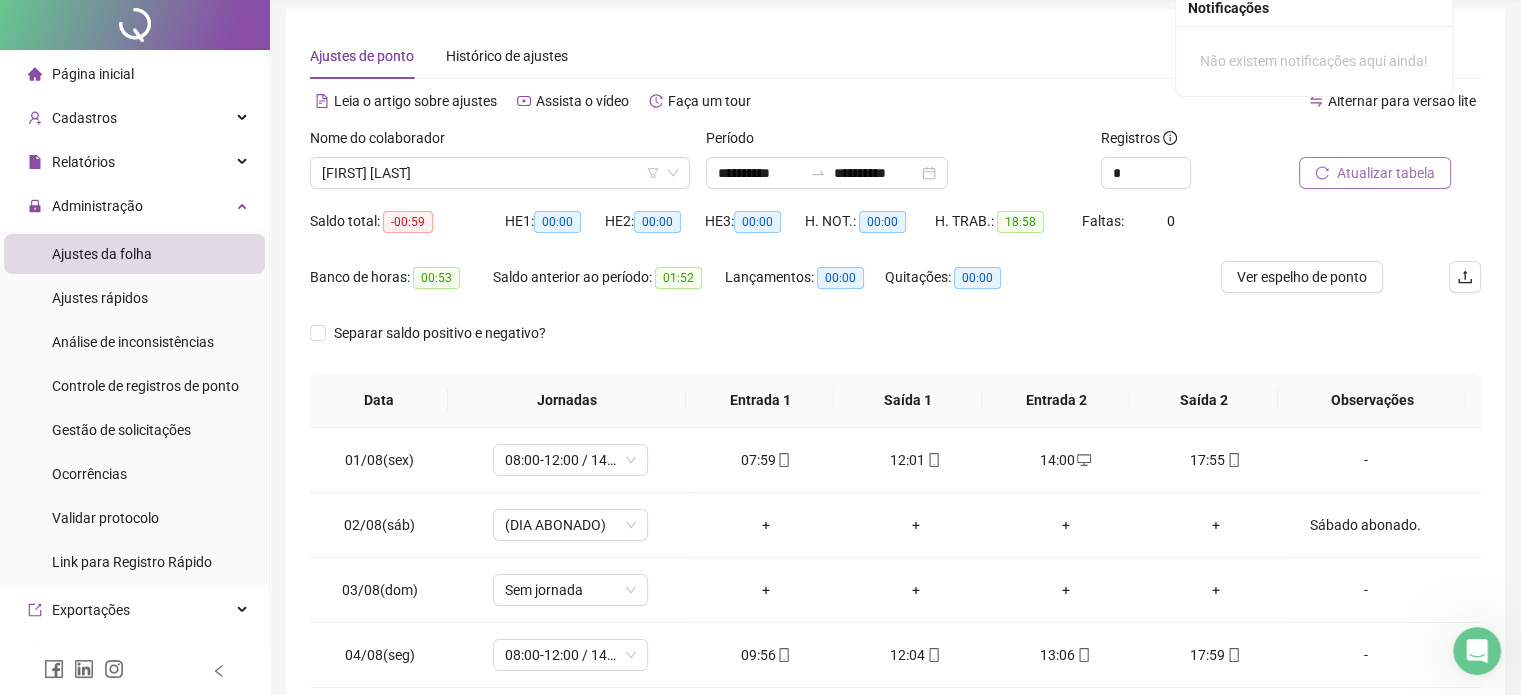 scroll, scrollTop: 0, scrollLeft: 0, axis: both 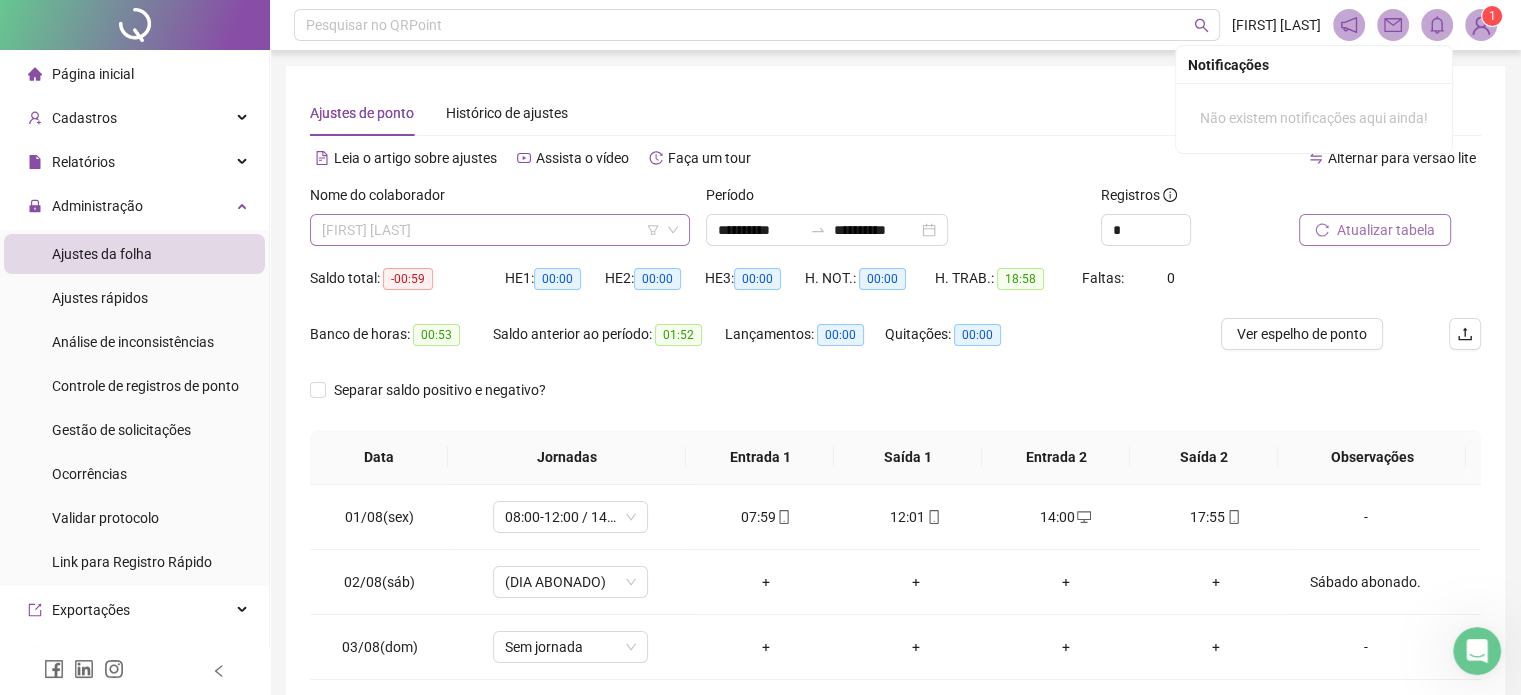 click on "[FIRST] [LAST]" at bounding box center (500, 230) 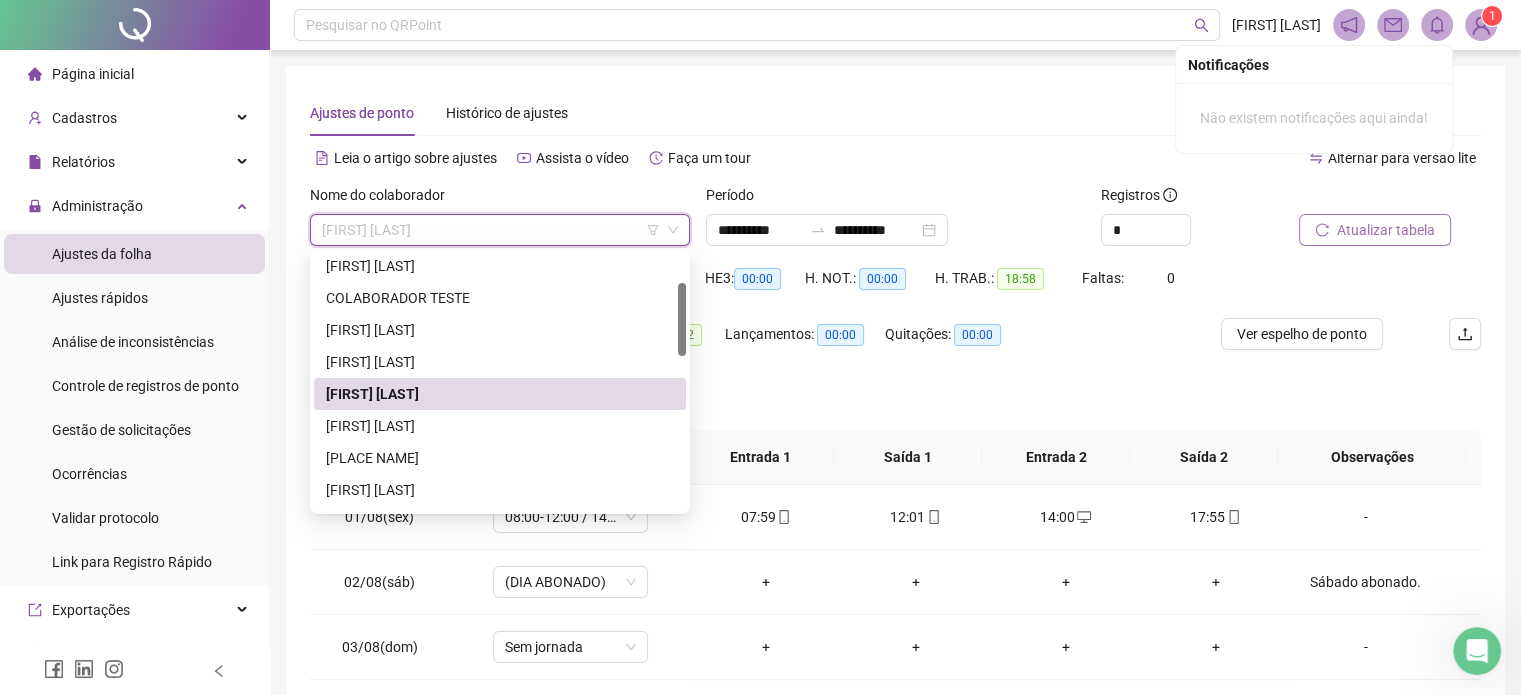 scroll, scrollTop: 200, scrollLeft: 0, axis: vertical 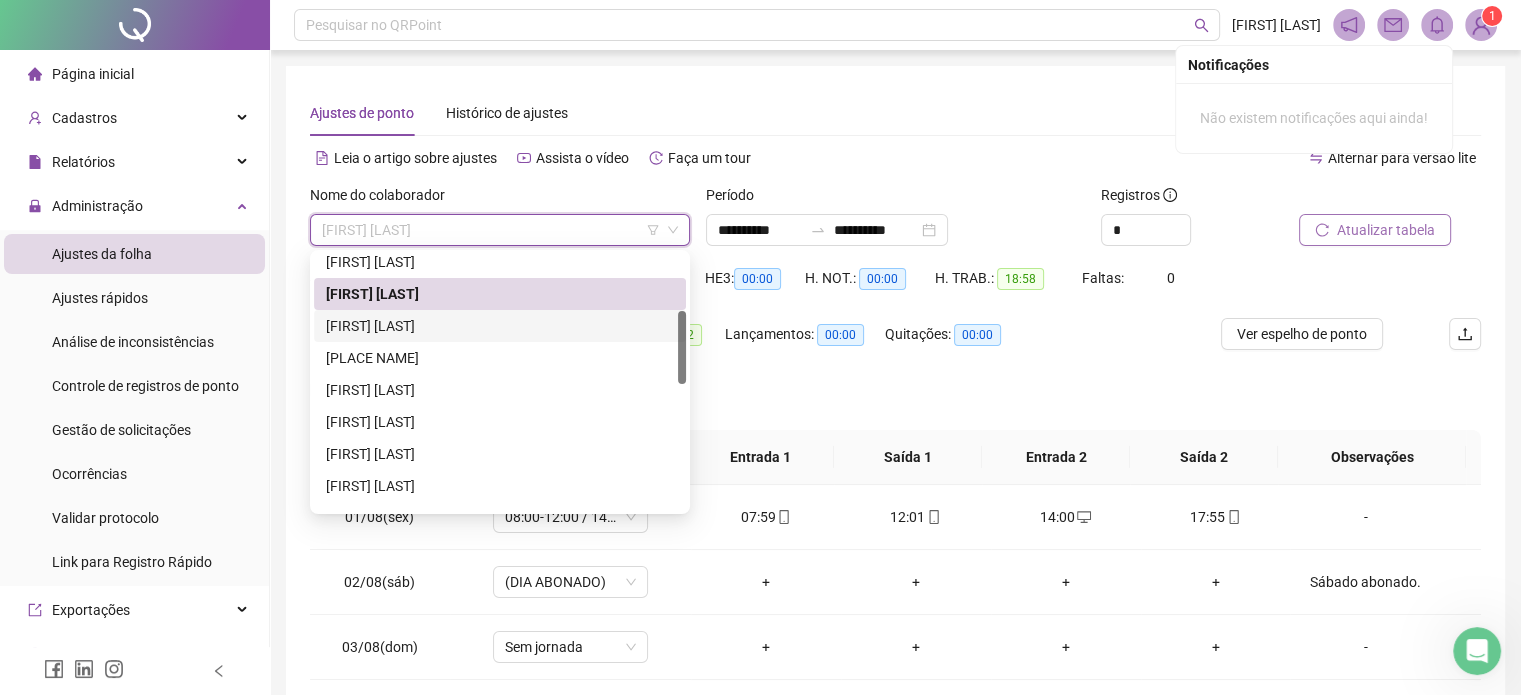 click on "[FIRST] [LAST]" at bounding box center (500, 326) 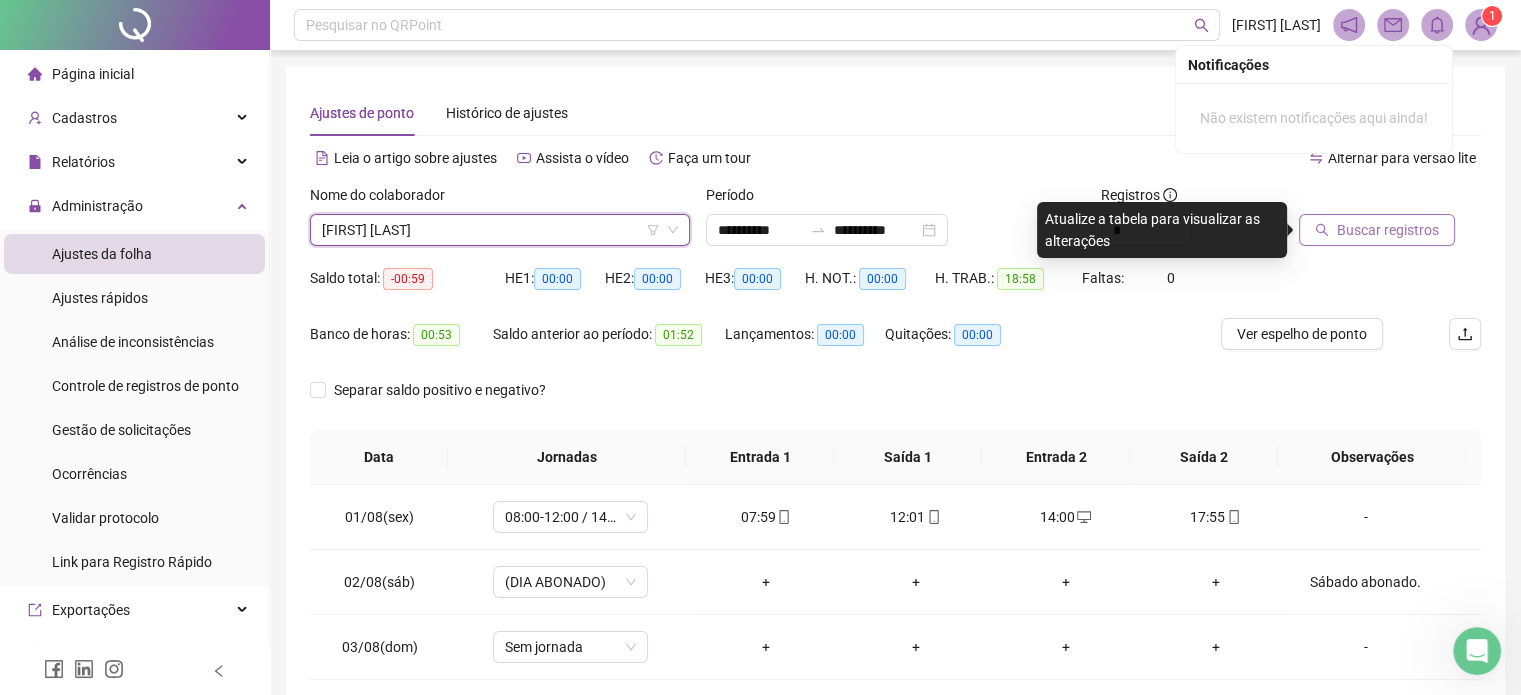 click on "Buscar registros" at bounding box center [1388, 230] 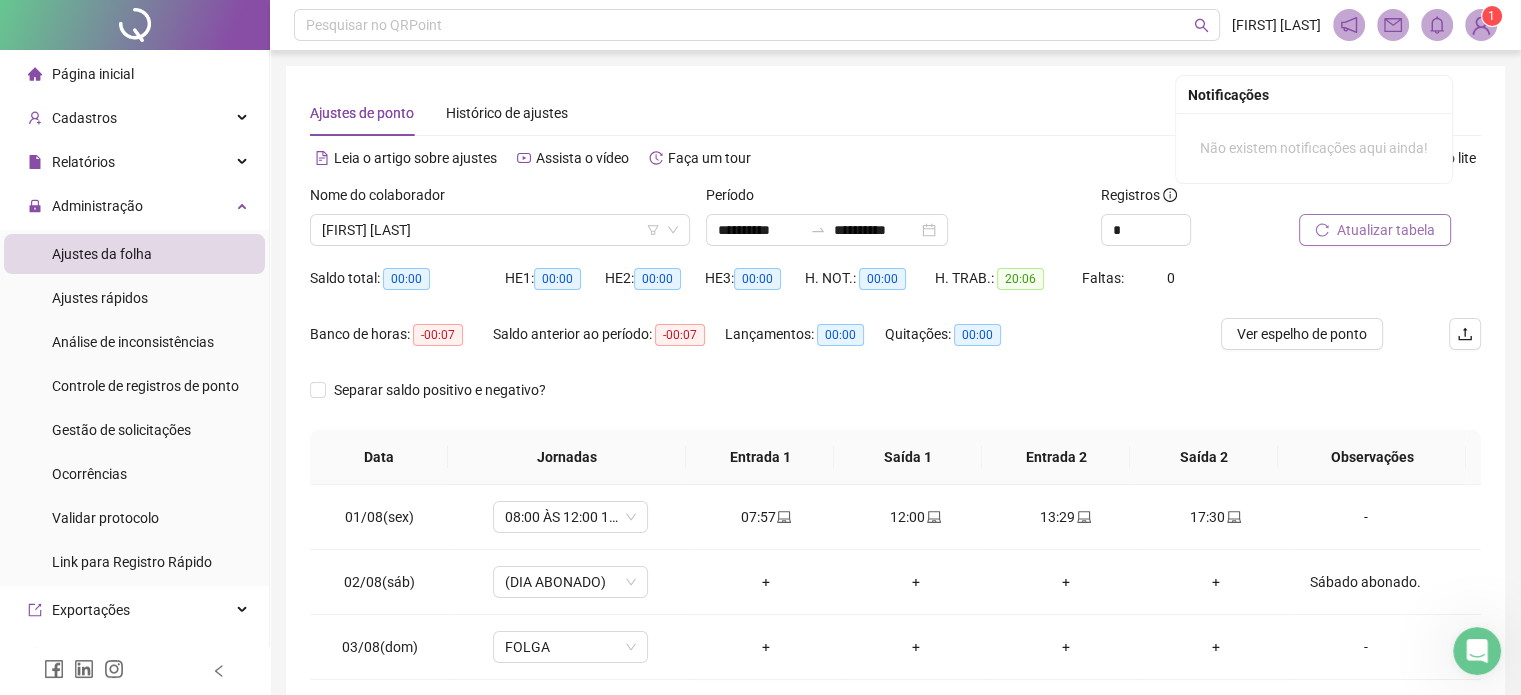 scroll, scrollTop: 159, scrollLeft: 0, axis: vertical 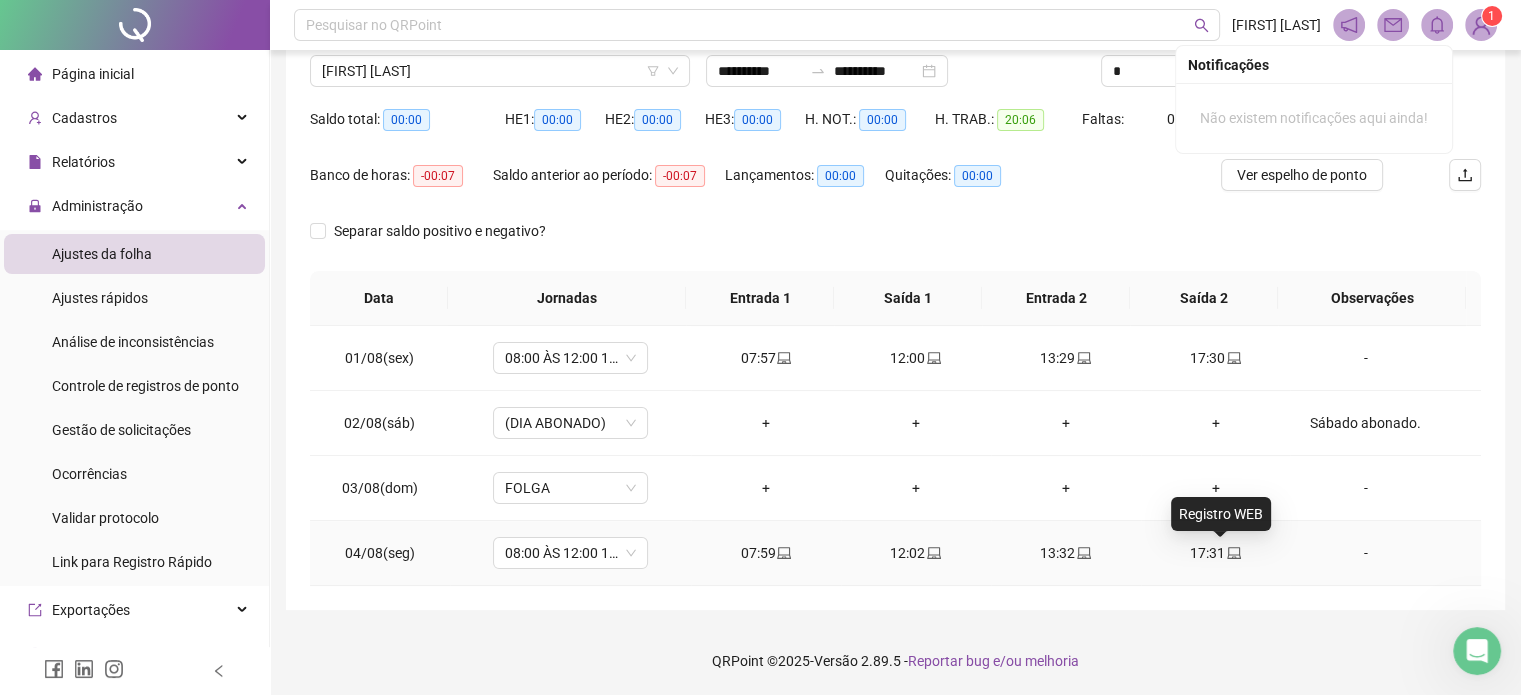 click 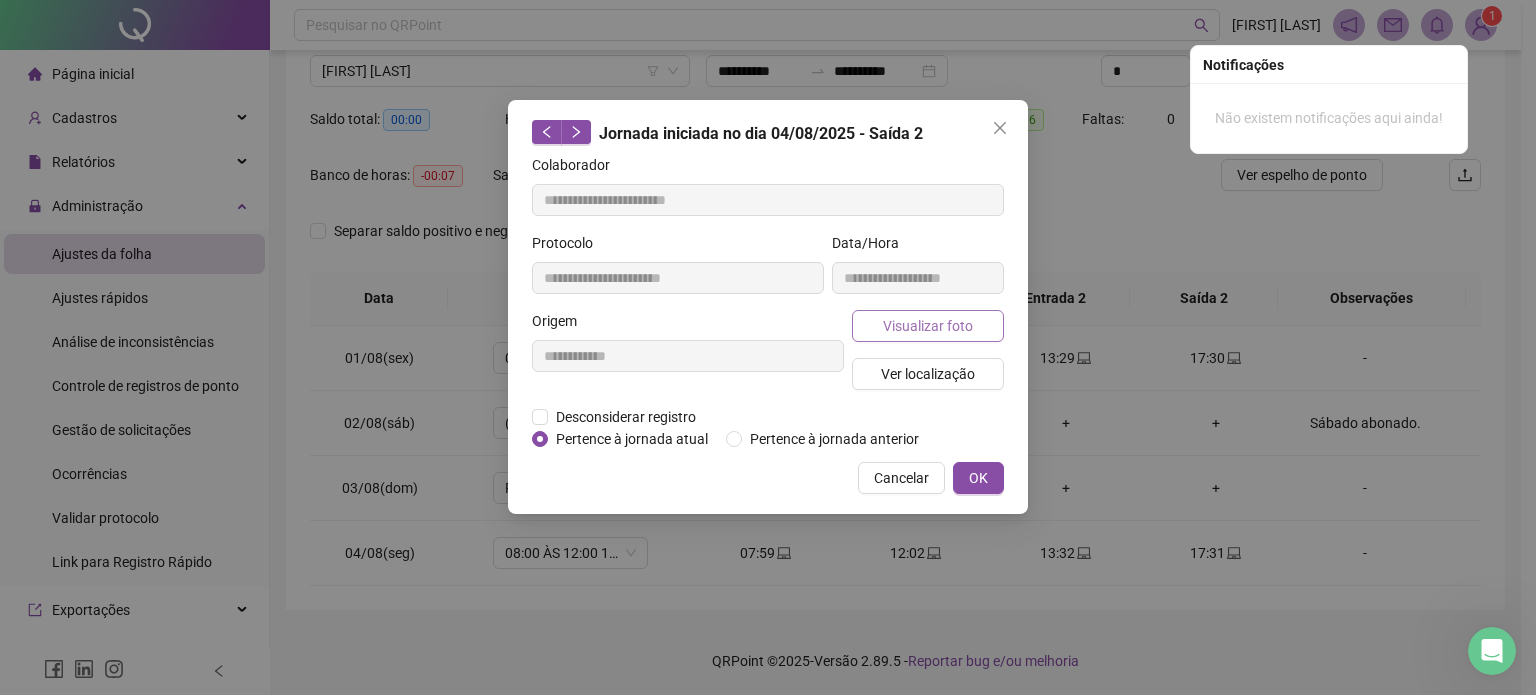 click on "Visualizar foto" at bounding box center (928, 326) 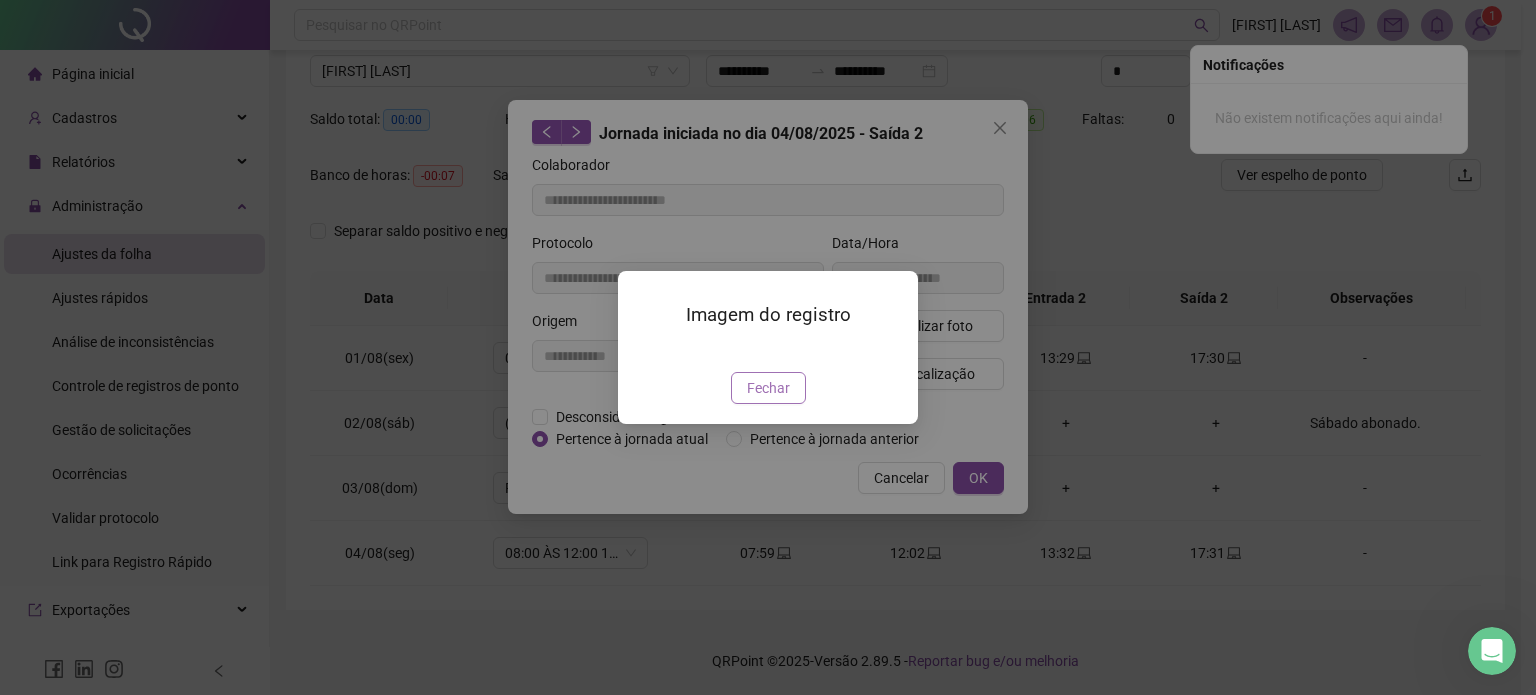 click on "Fechar" at bounding box center [768, 388] 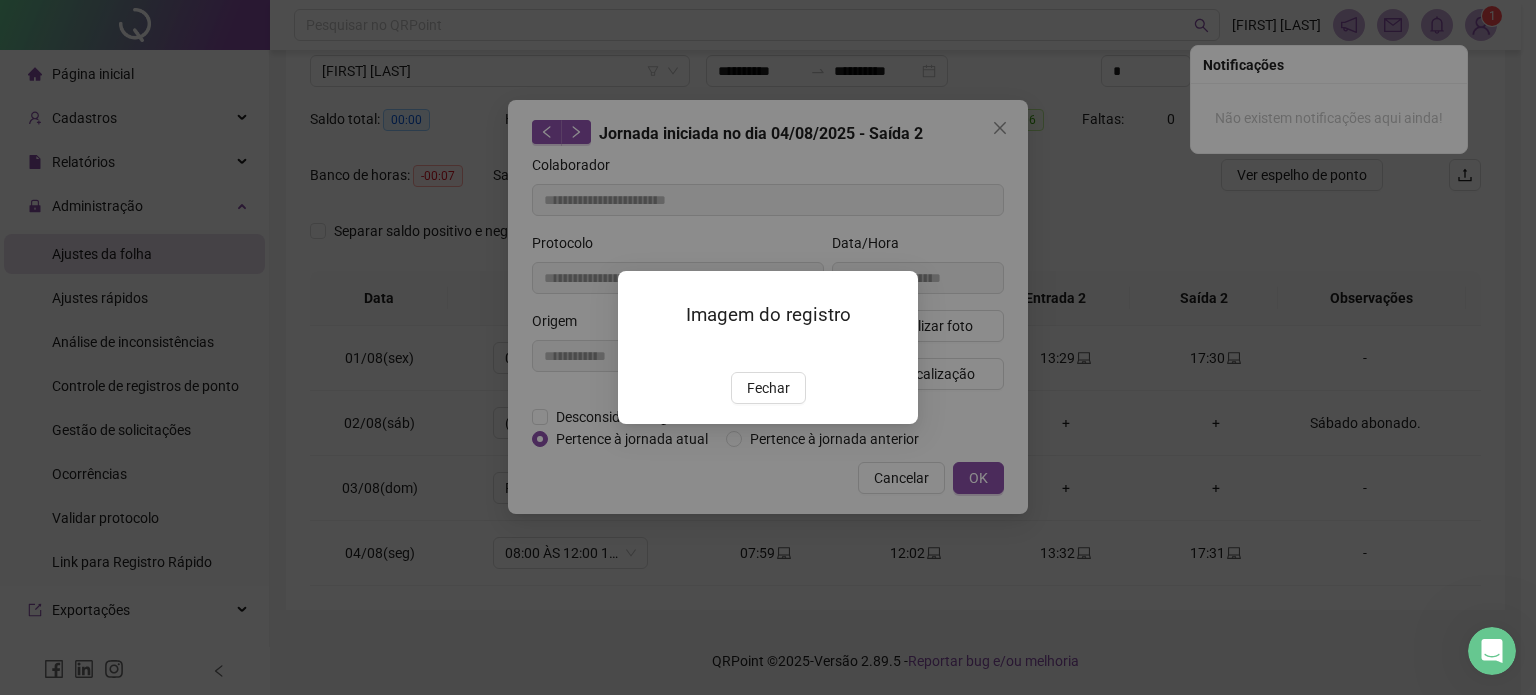 type 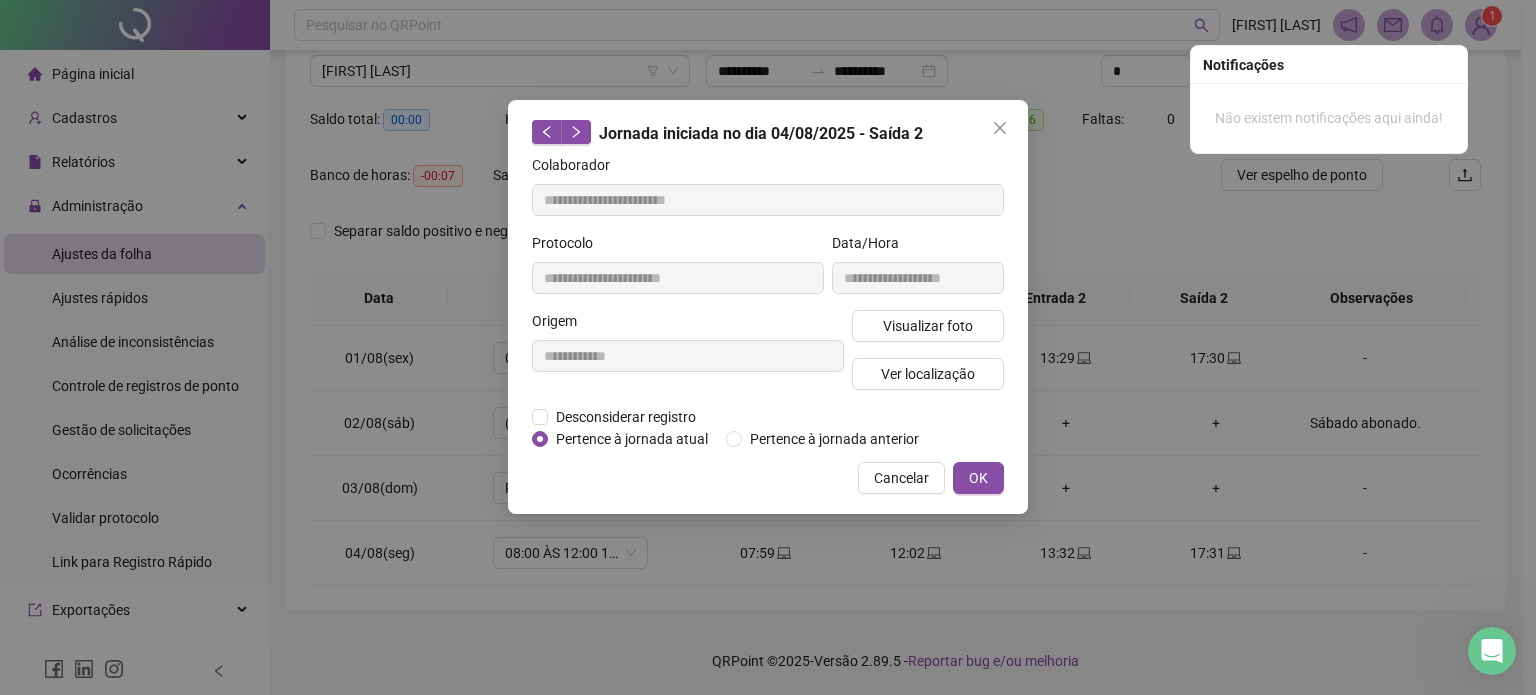 type 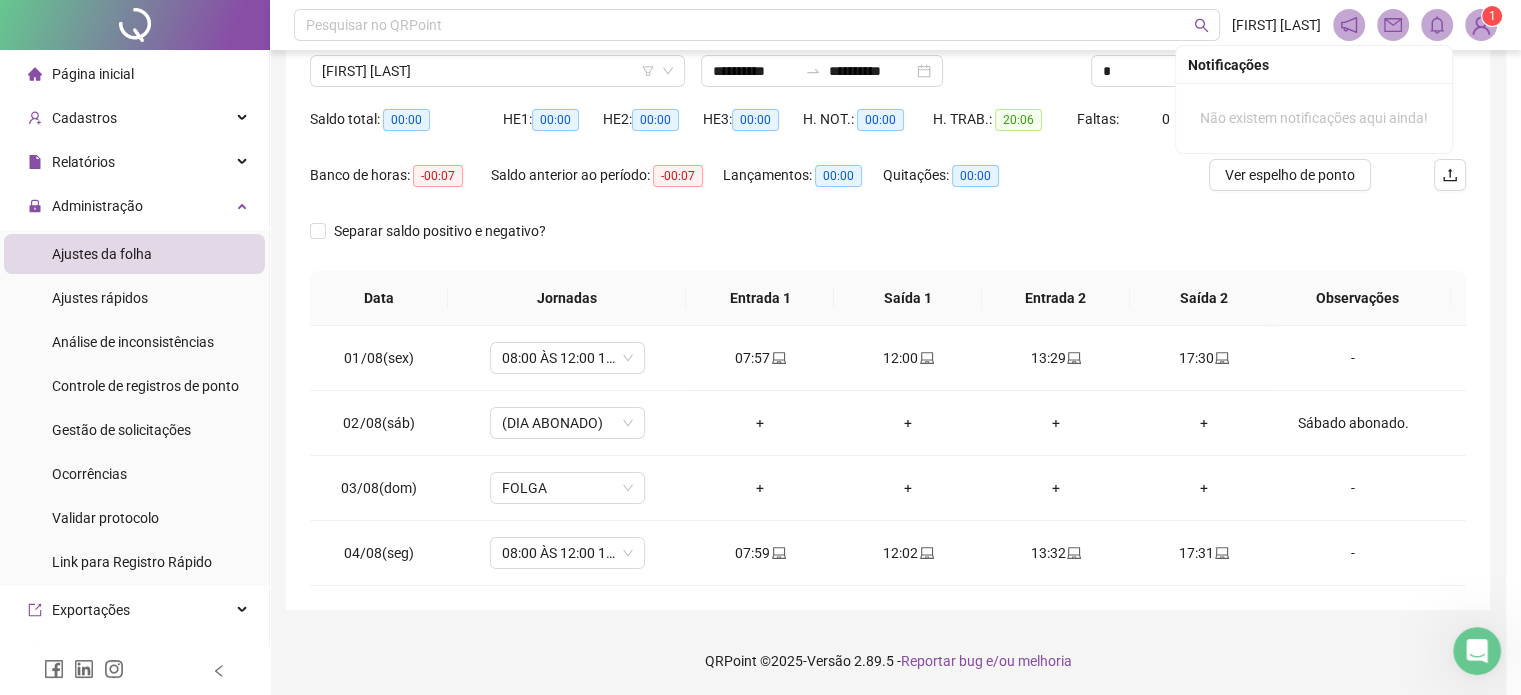 click 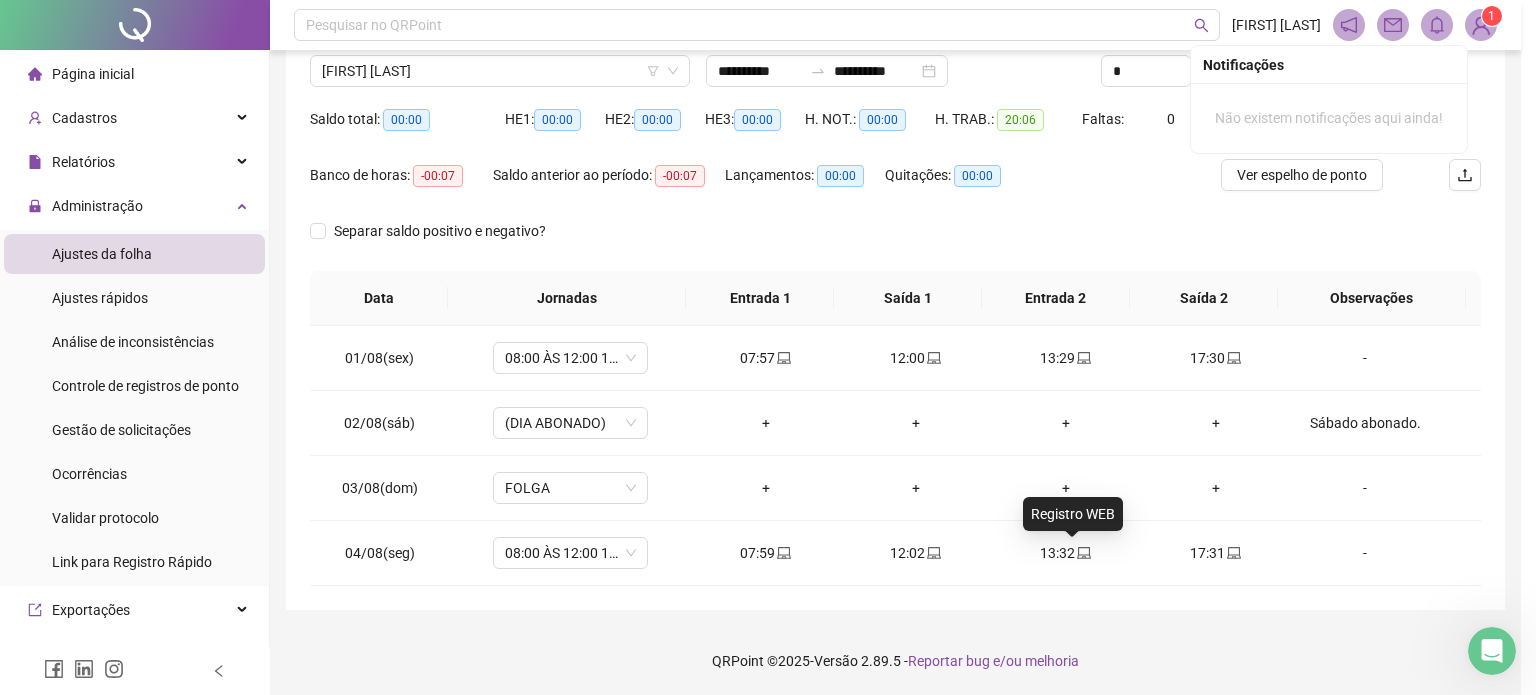 type on "**********" 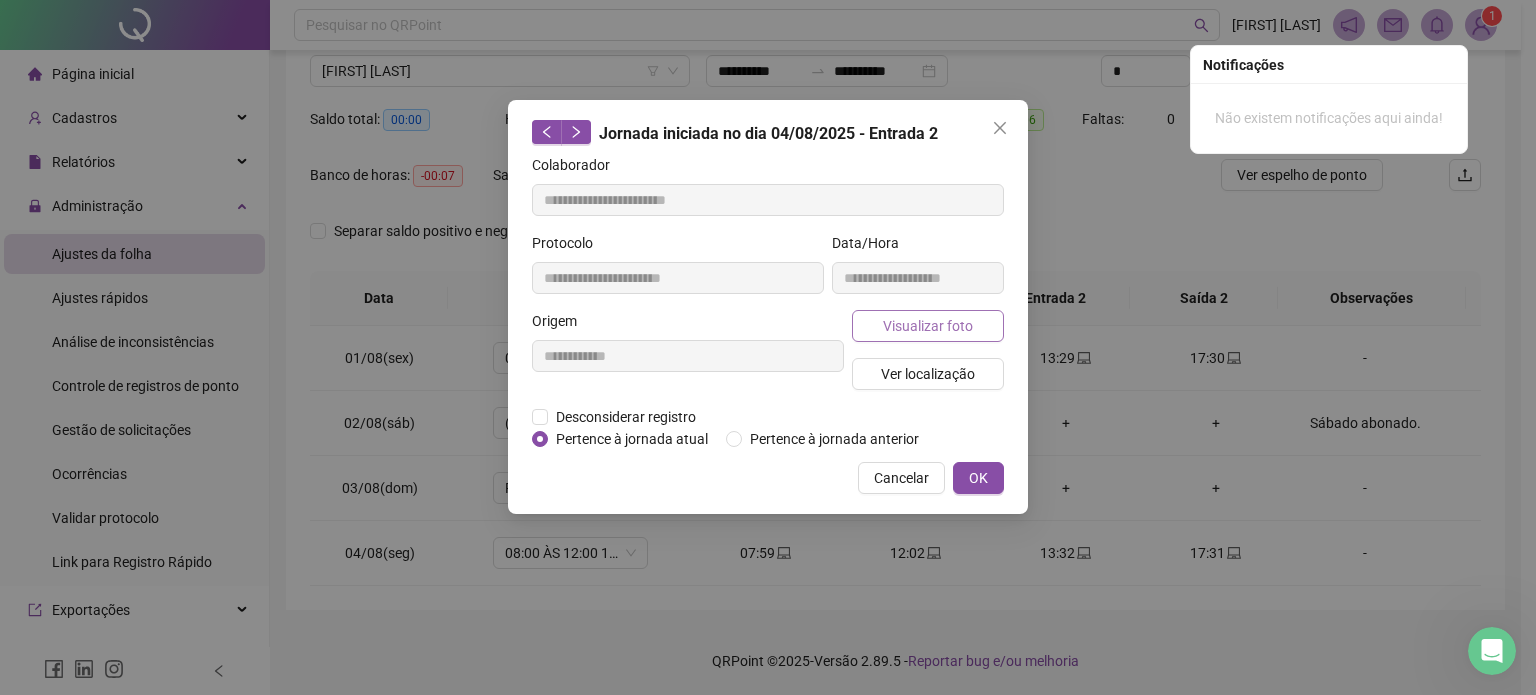 click on "Visualizar foto" at bounding box center (928, 326) 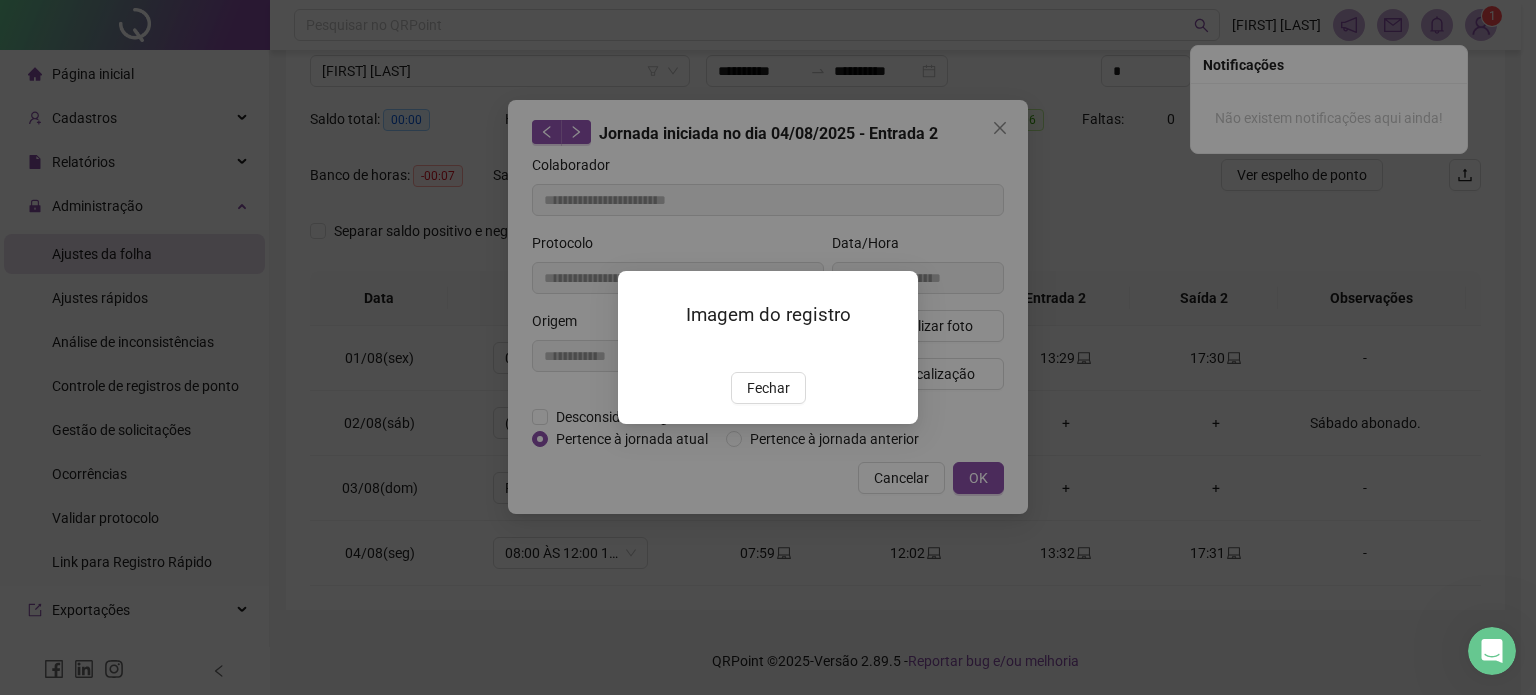 click on "Imagem do registro Fechar" at bounding box center (768, 347) 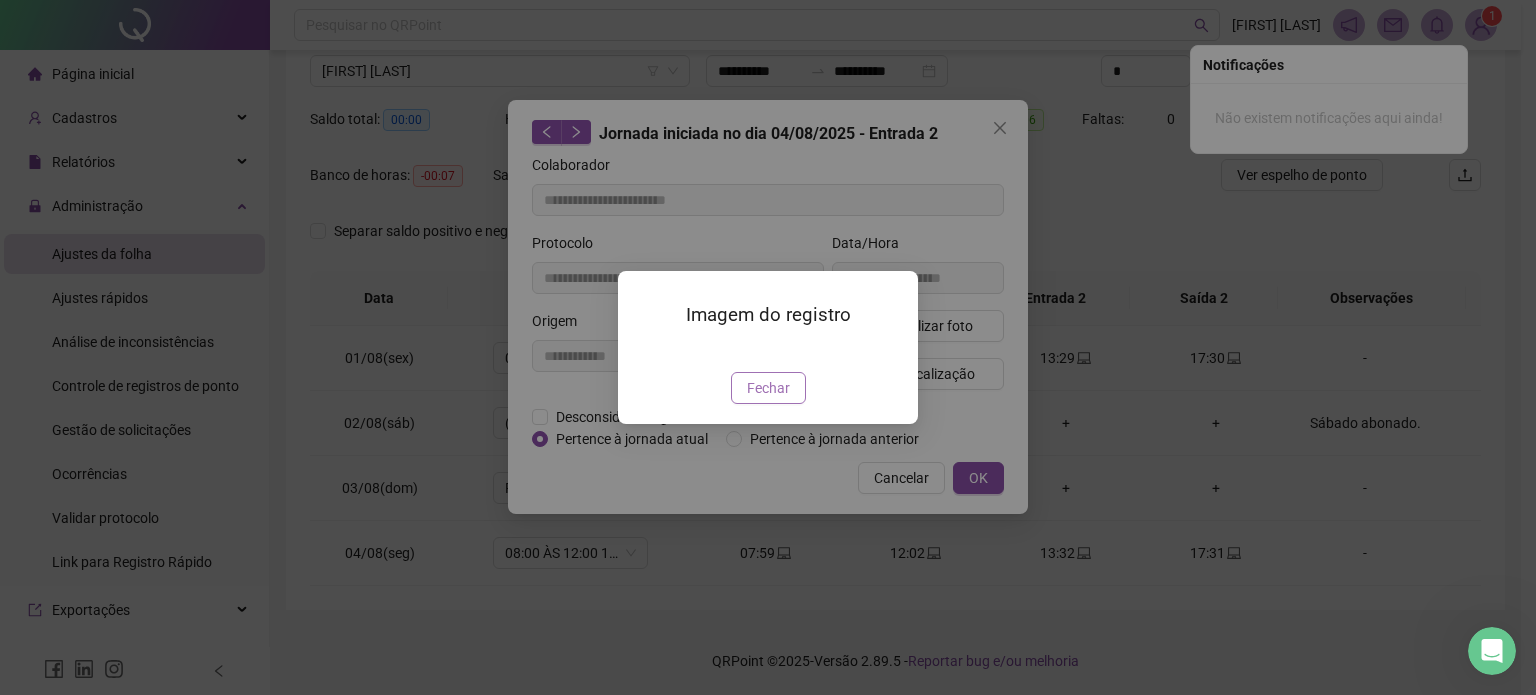 click on "Fechar" at bounding box center [768, 388] 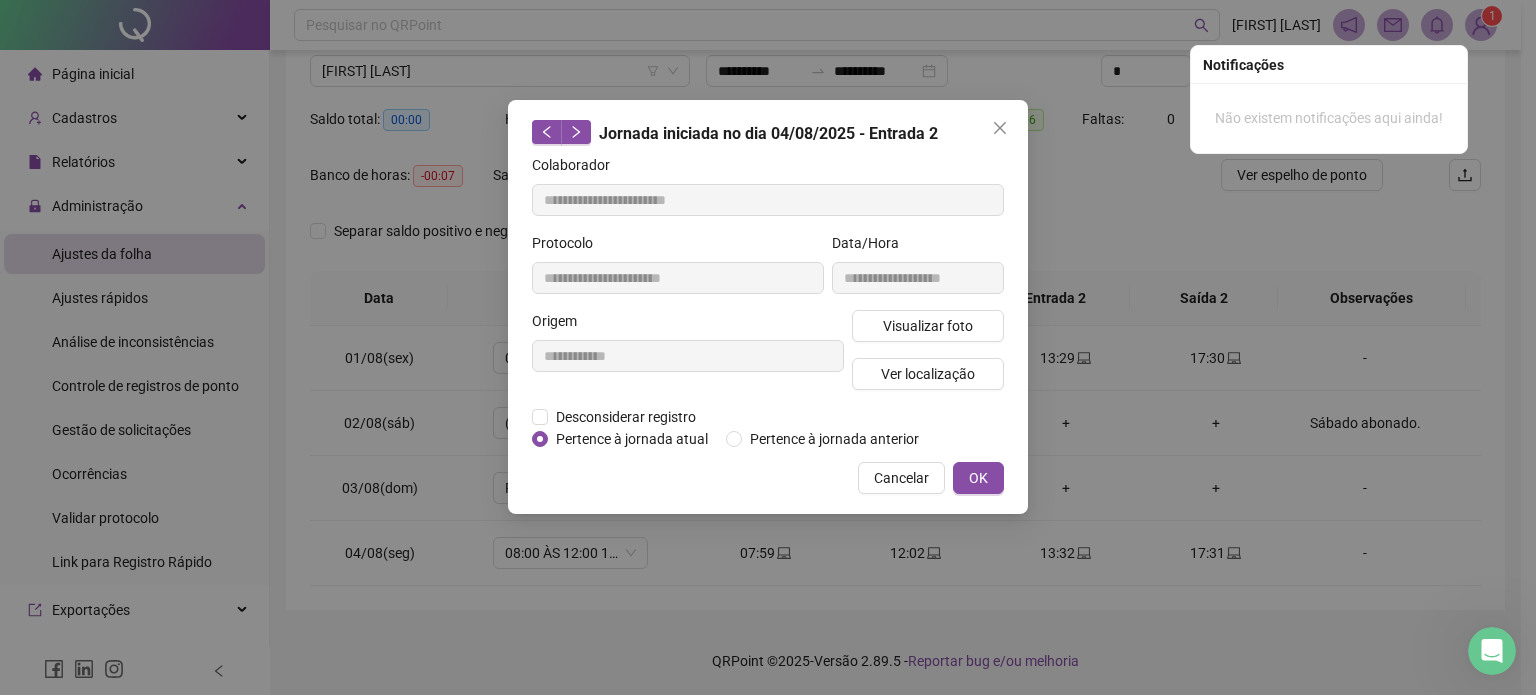 type 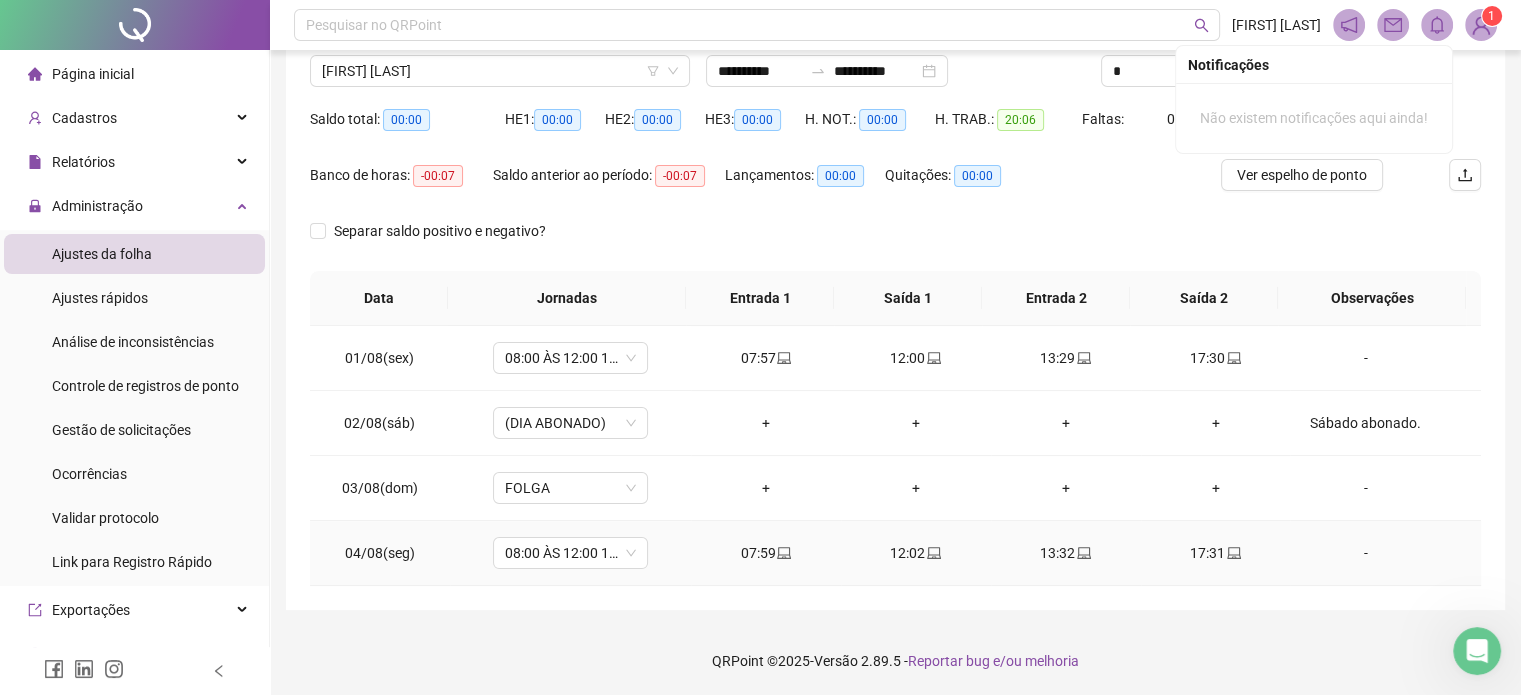 click 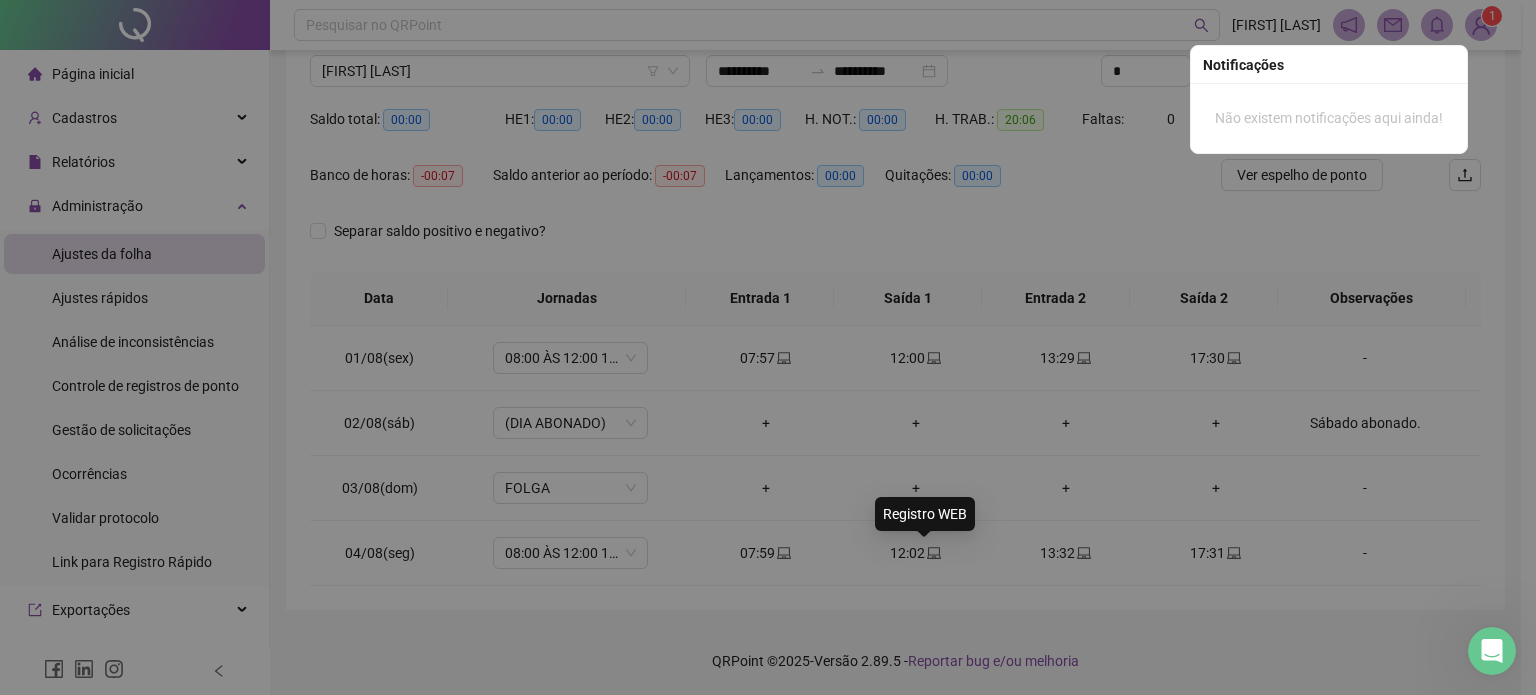 type on "**********" 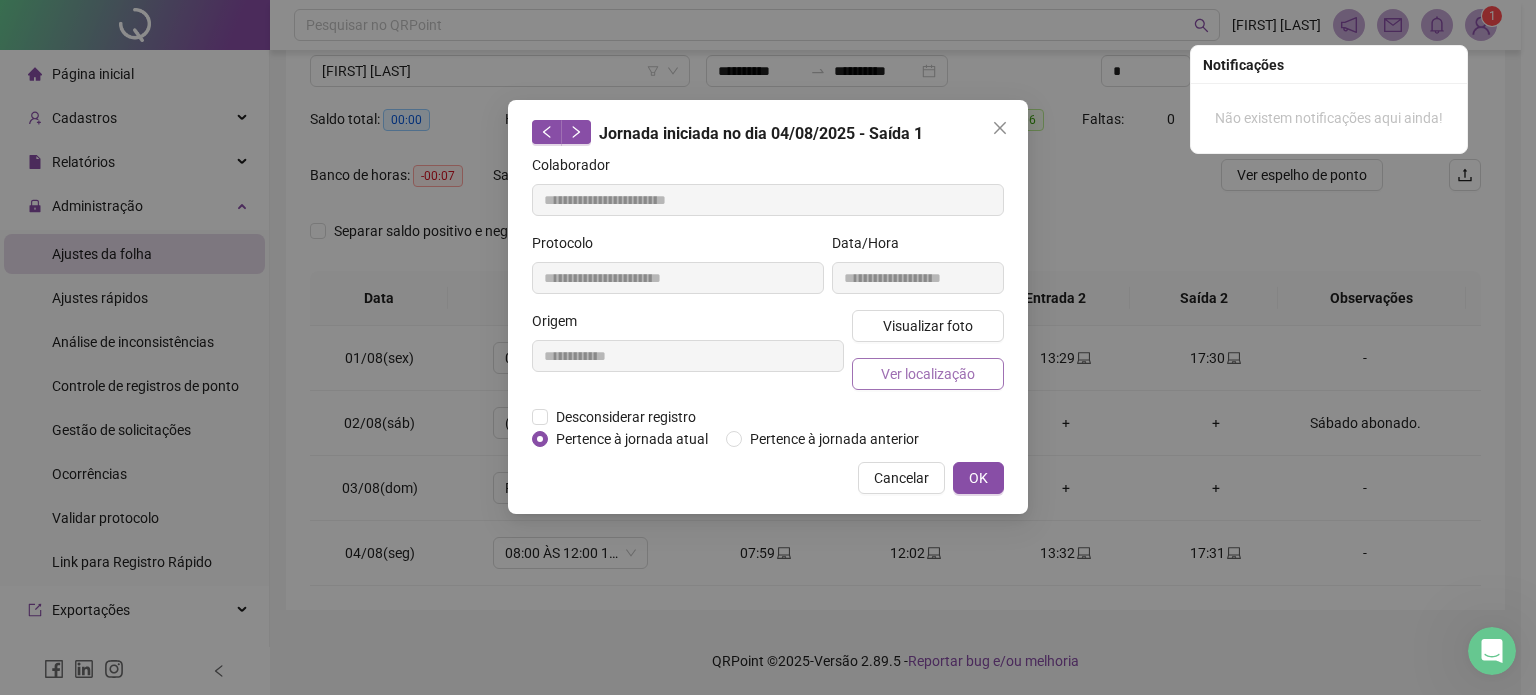 click on "Ver localização" at bounding box center [928, 374] 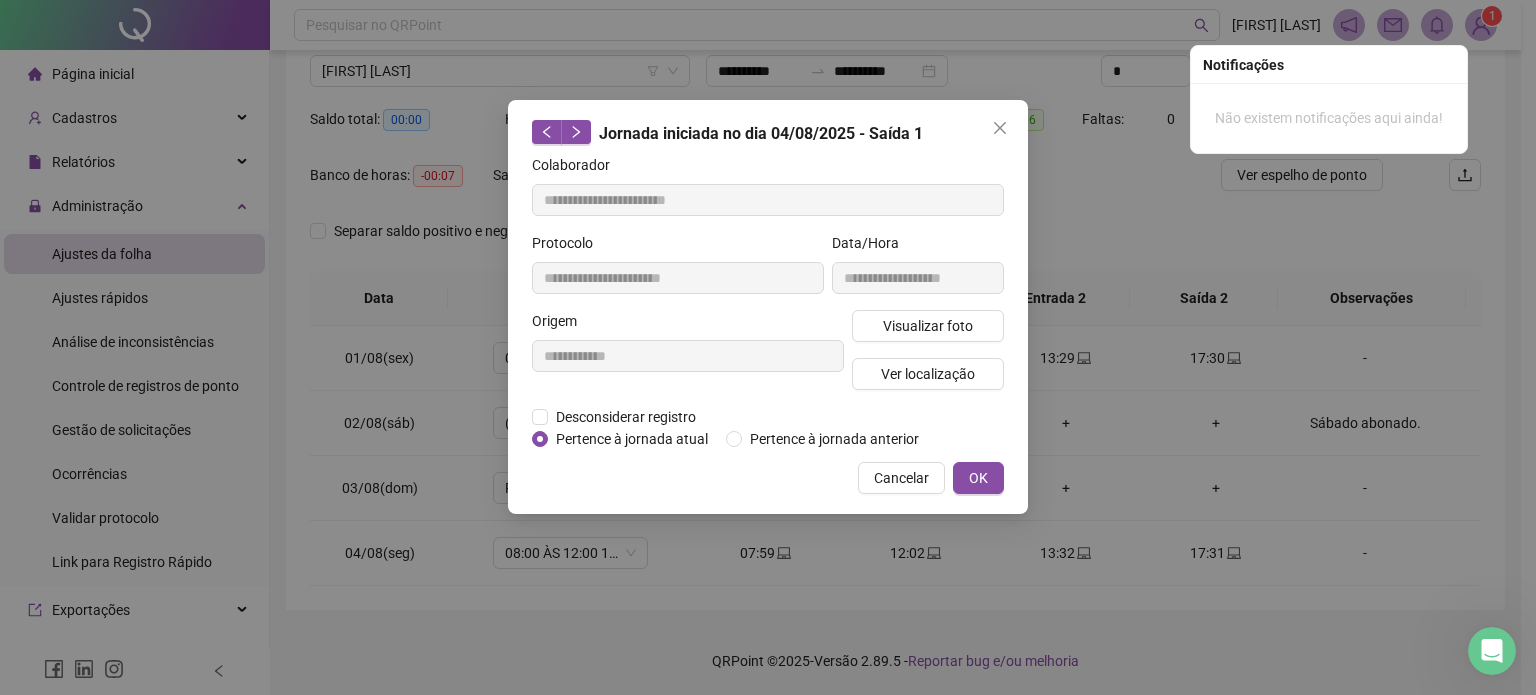 type 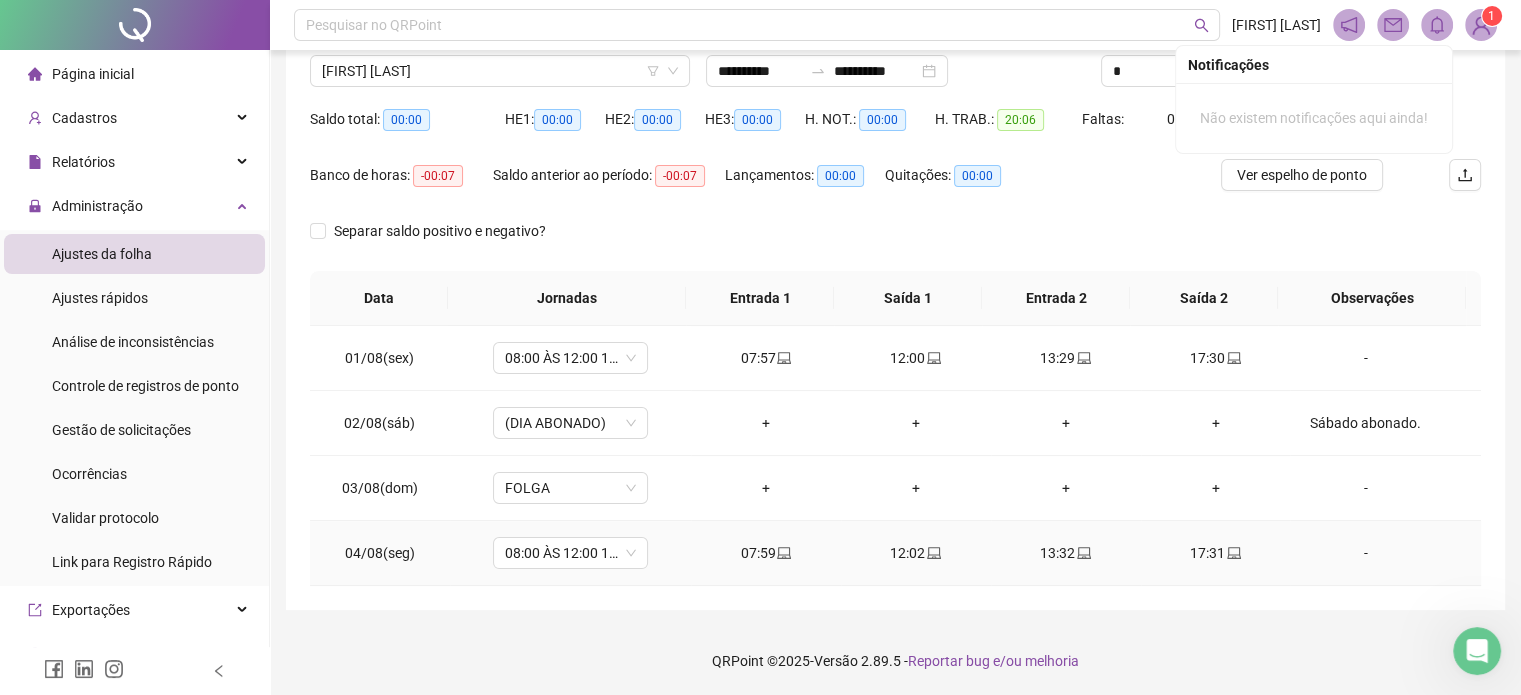 click on "07:59" at bounding box center (766, 553) 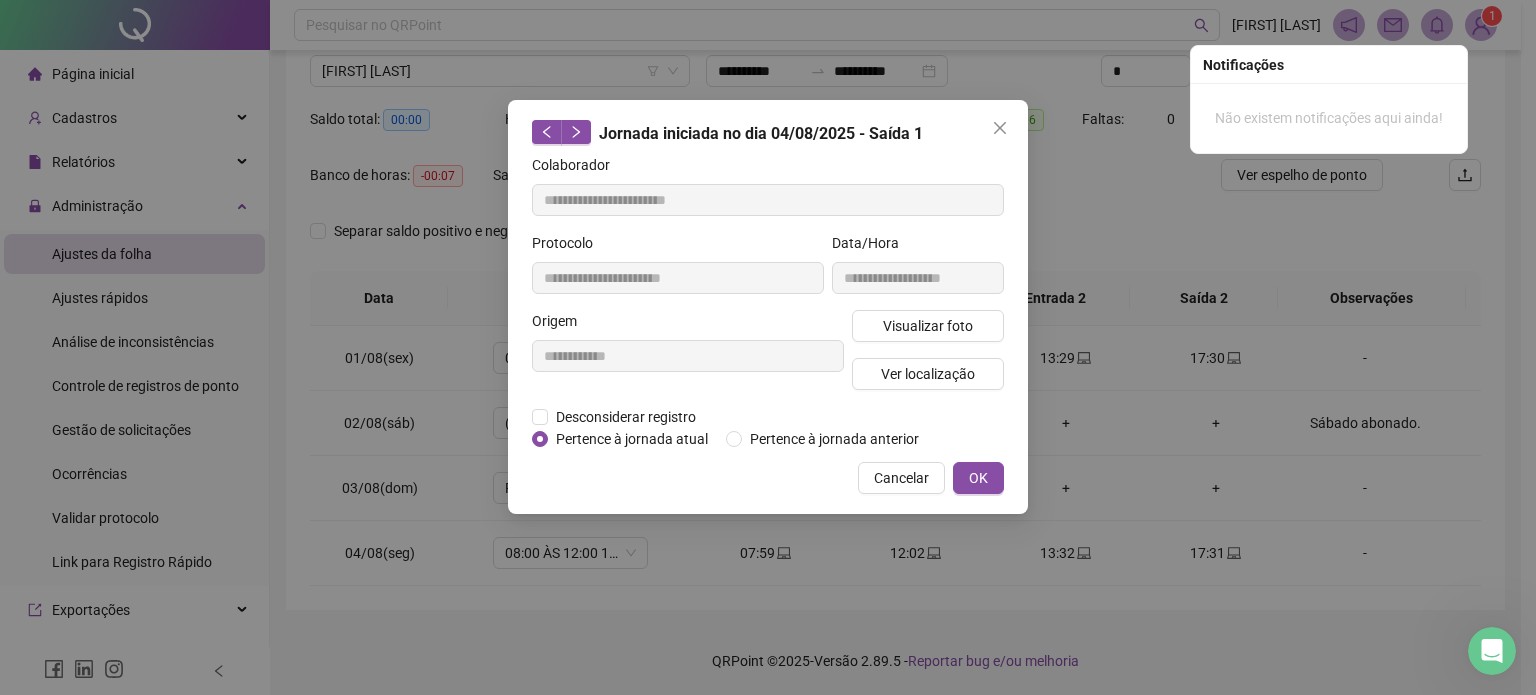 type on "**********" 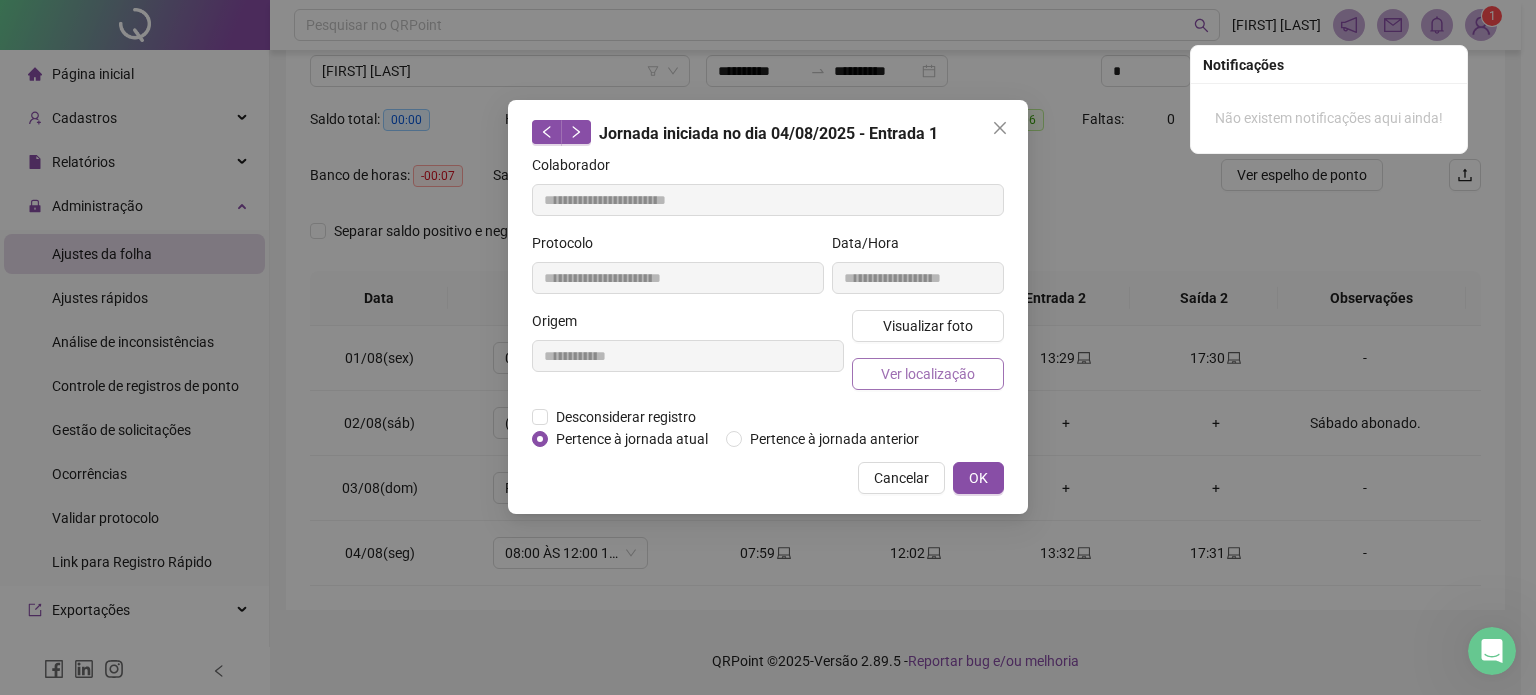 click on "Ver localização" at bounding box center [928, 374] 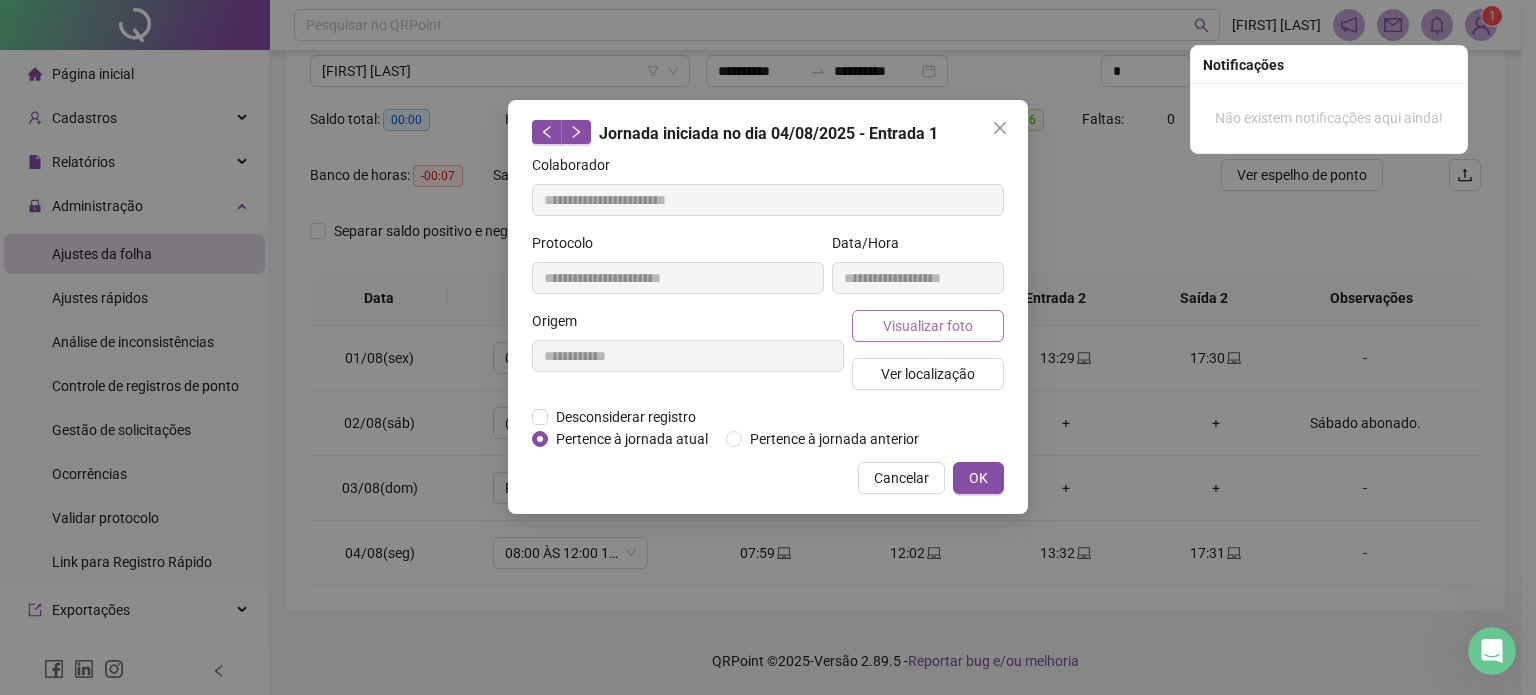 click on "Visualizar foto" at bounding box center [928, 326] 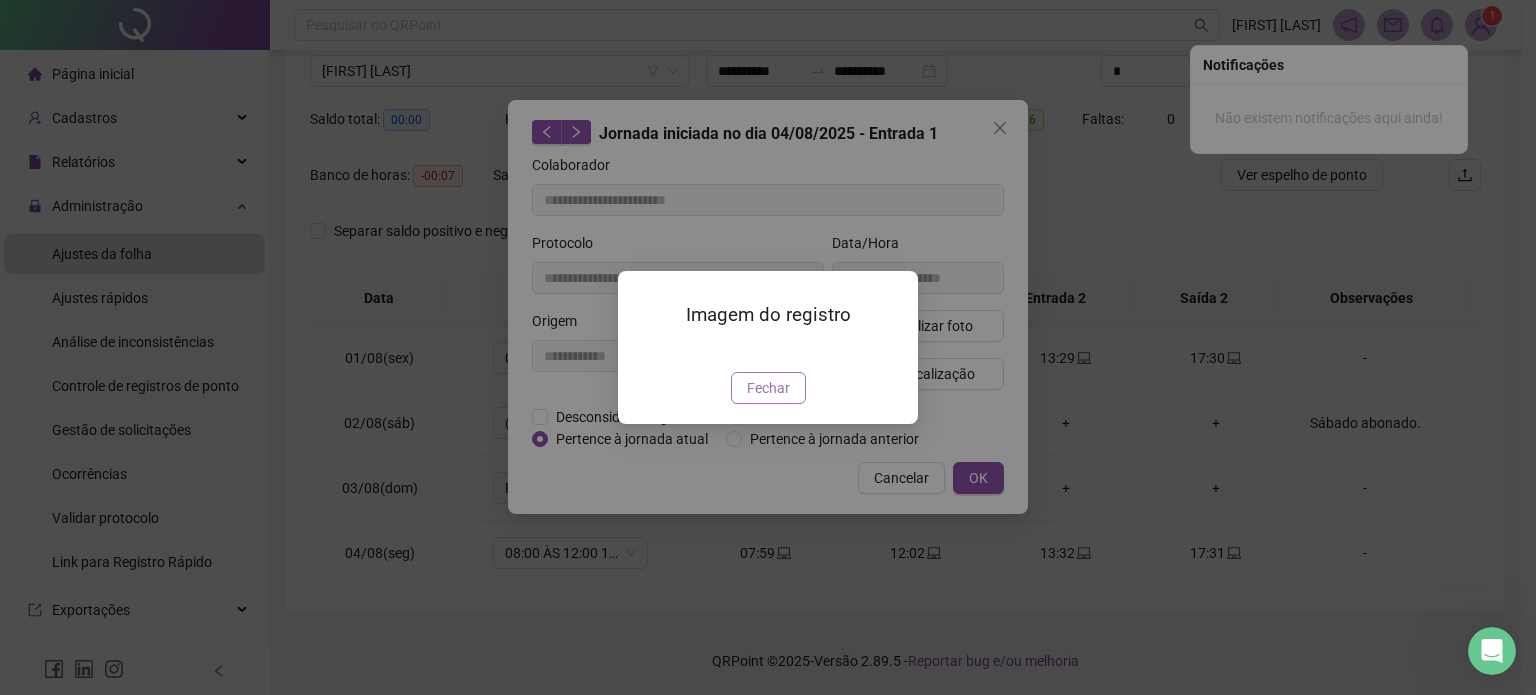 click on "Fechar" at bounding box center (768, 388) 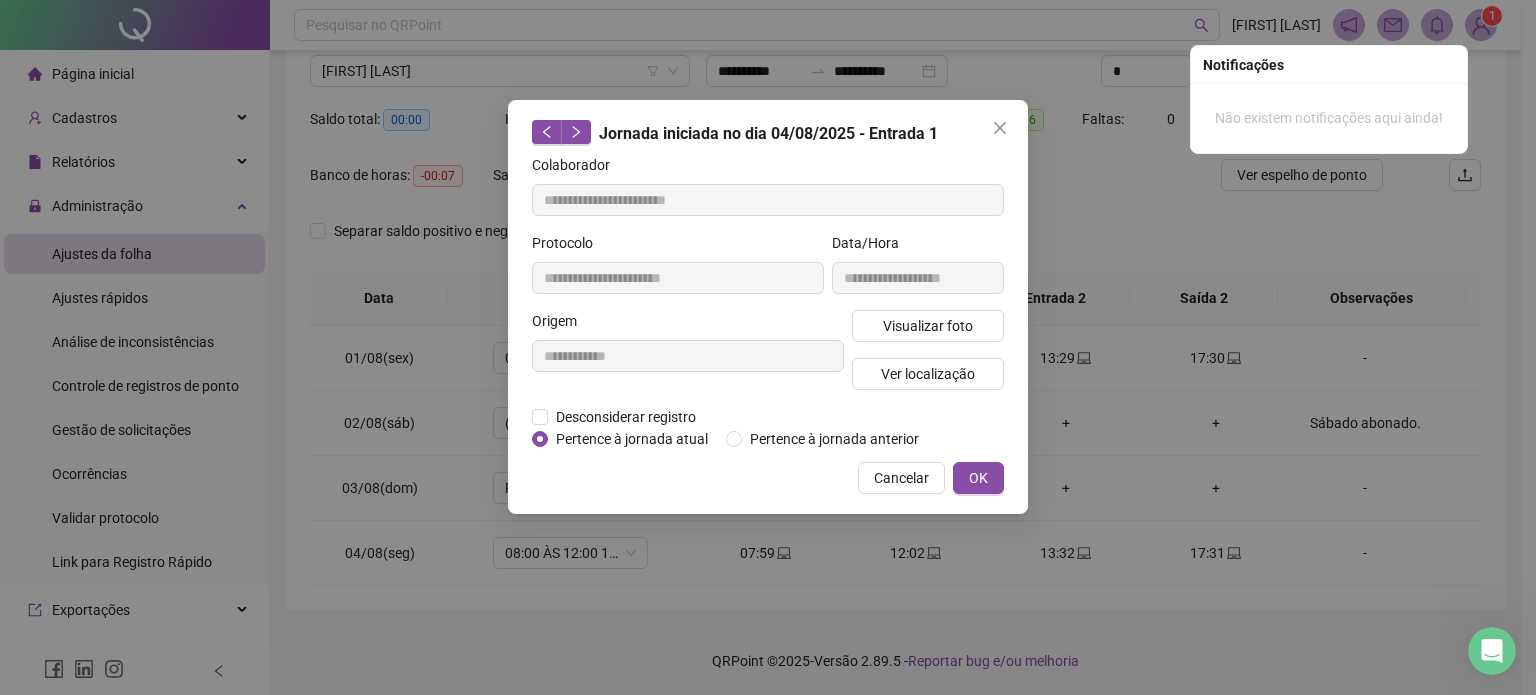 type 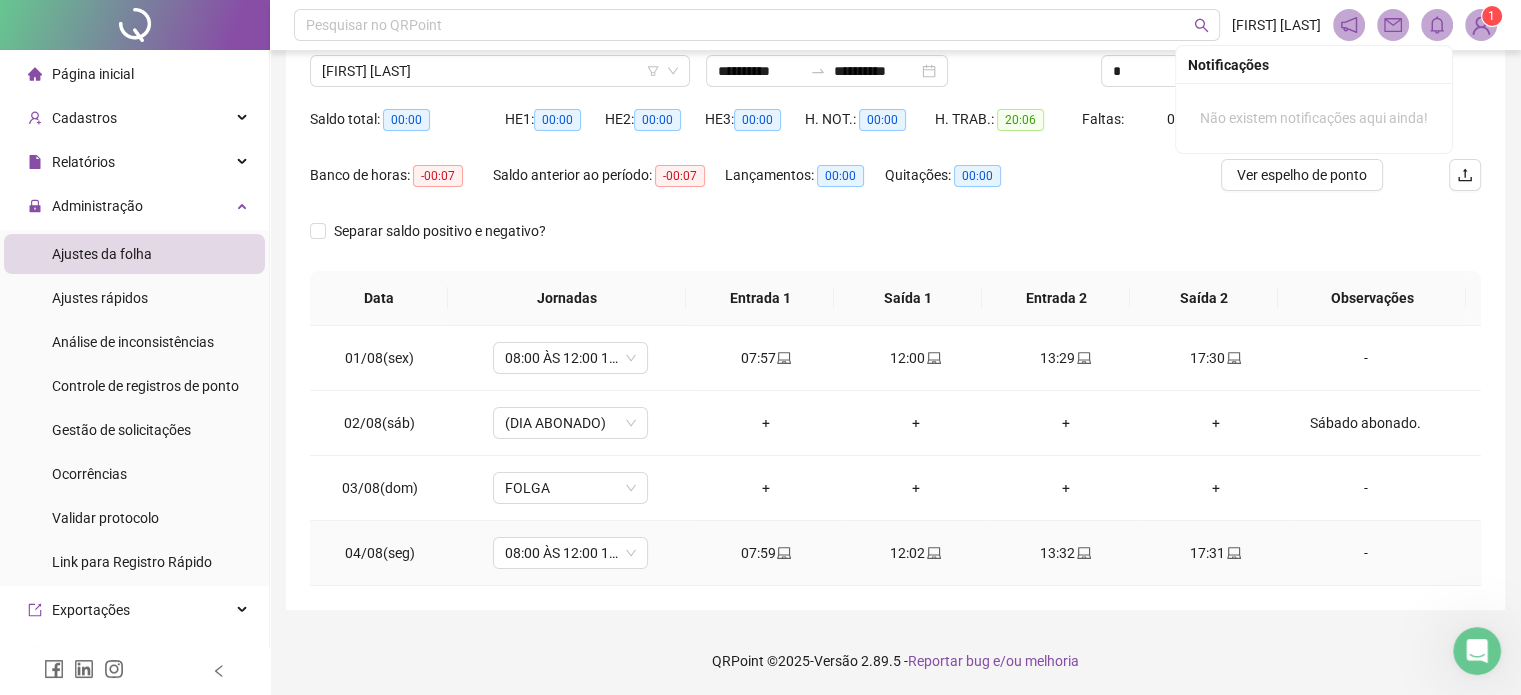 click 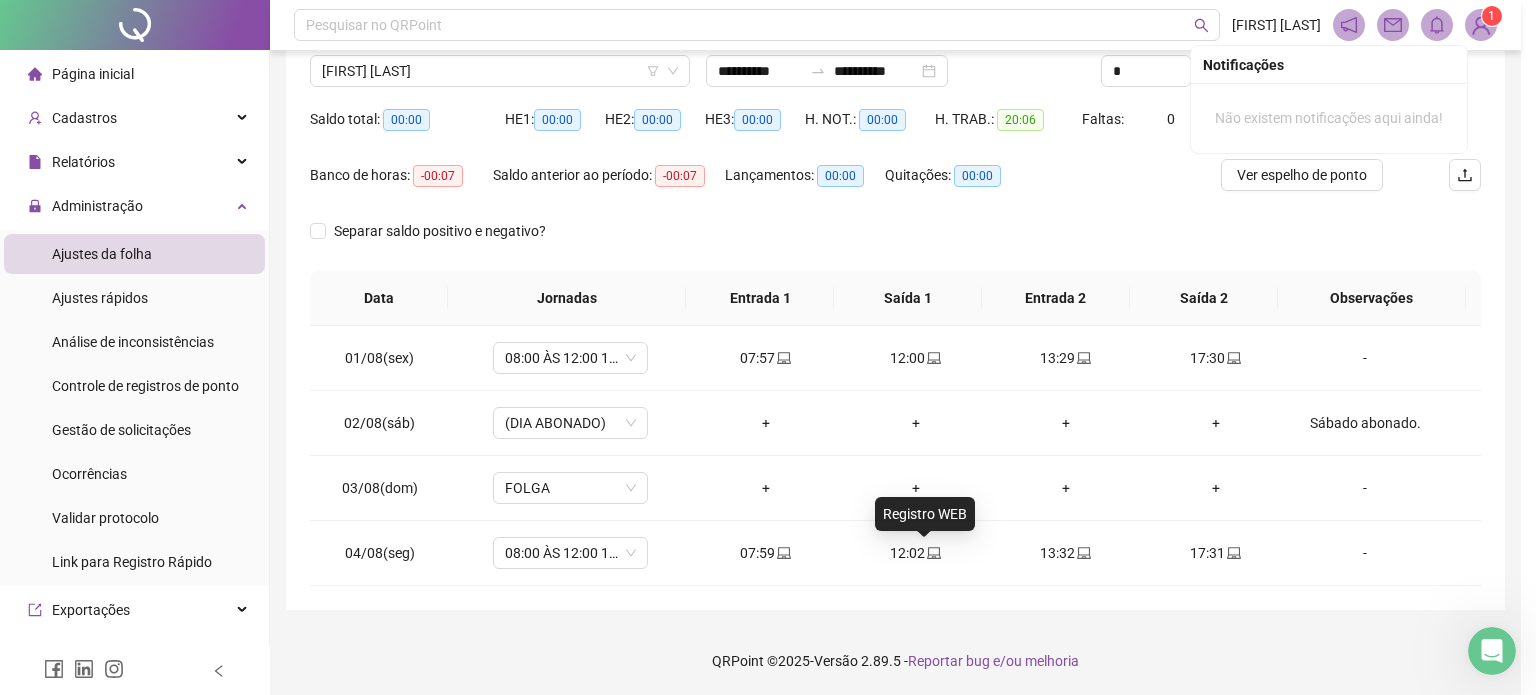 type on "**********" 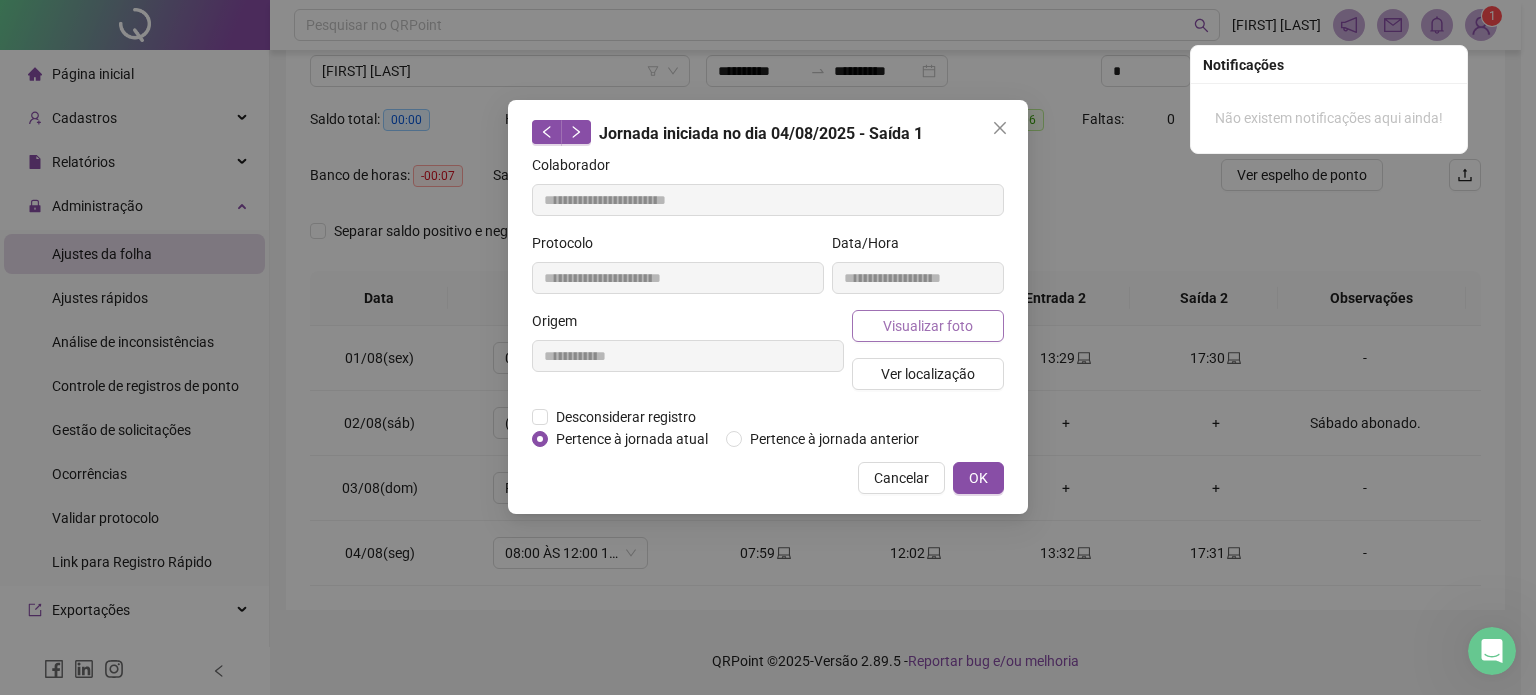 click on "Visualizar foto" at bounding box center (928, 326) 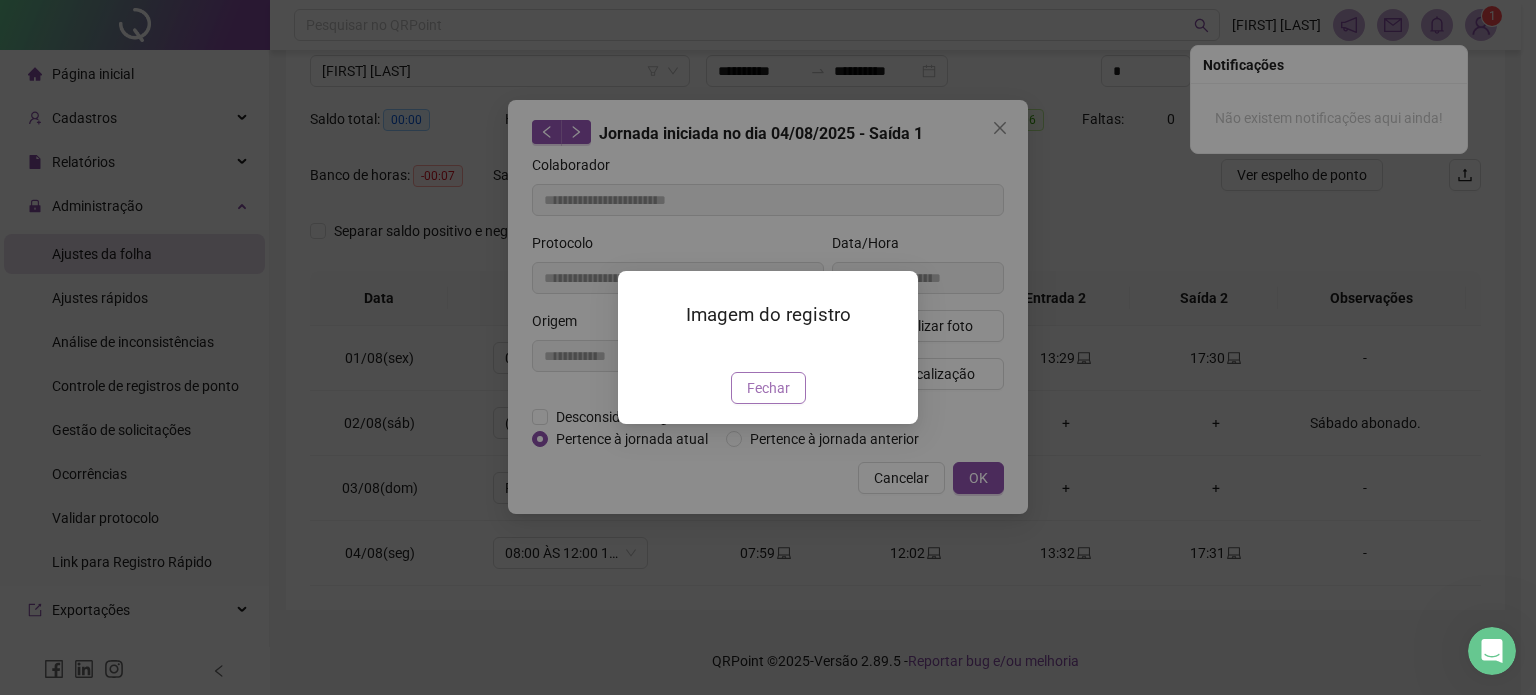 click on "Fechar" at bounding box center [768, 388] 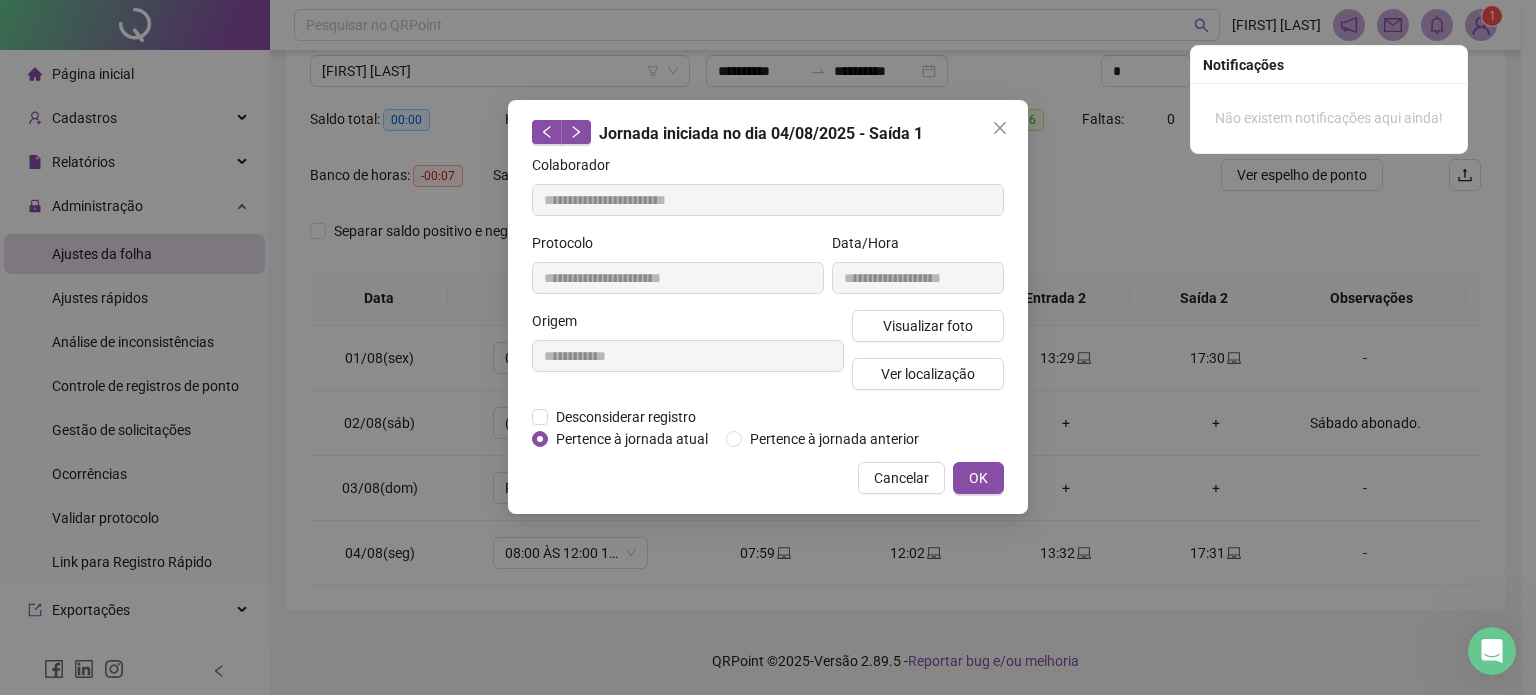 type 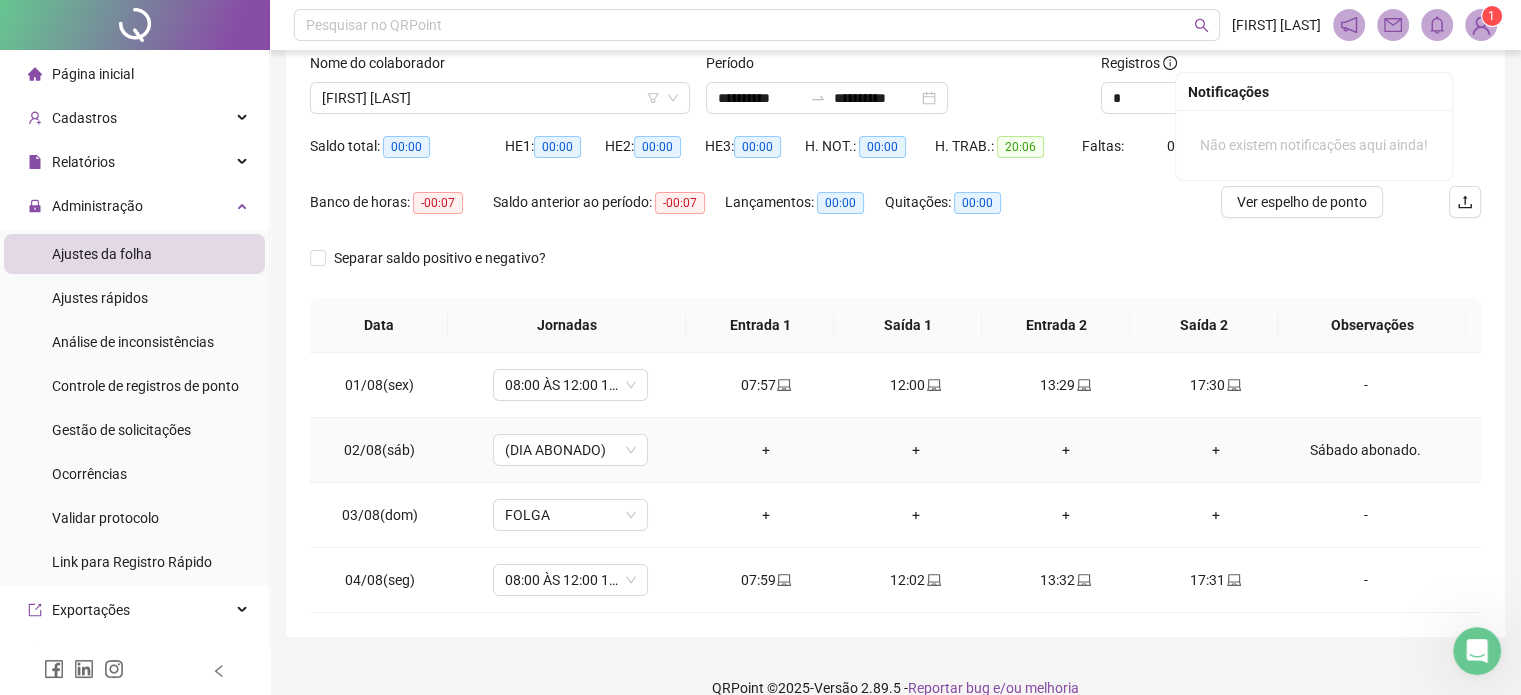 scroll, scrollTop: 0, scrollLeft: 0, axis: both 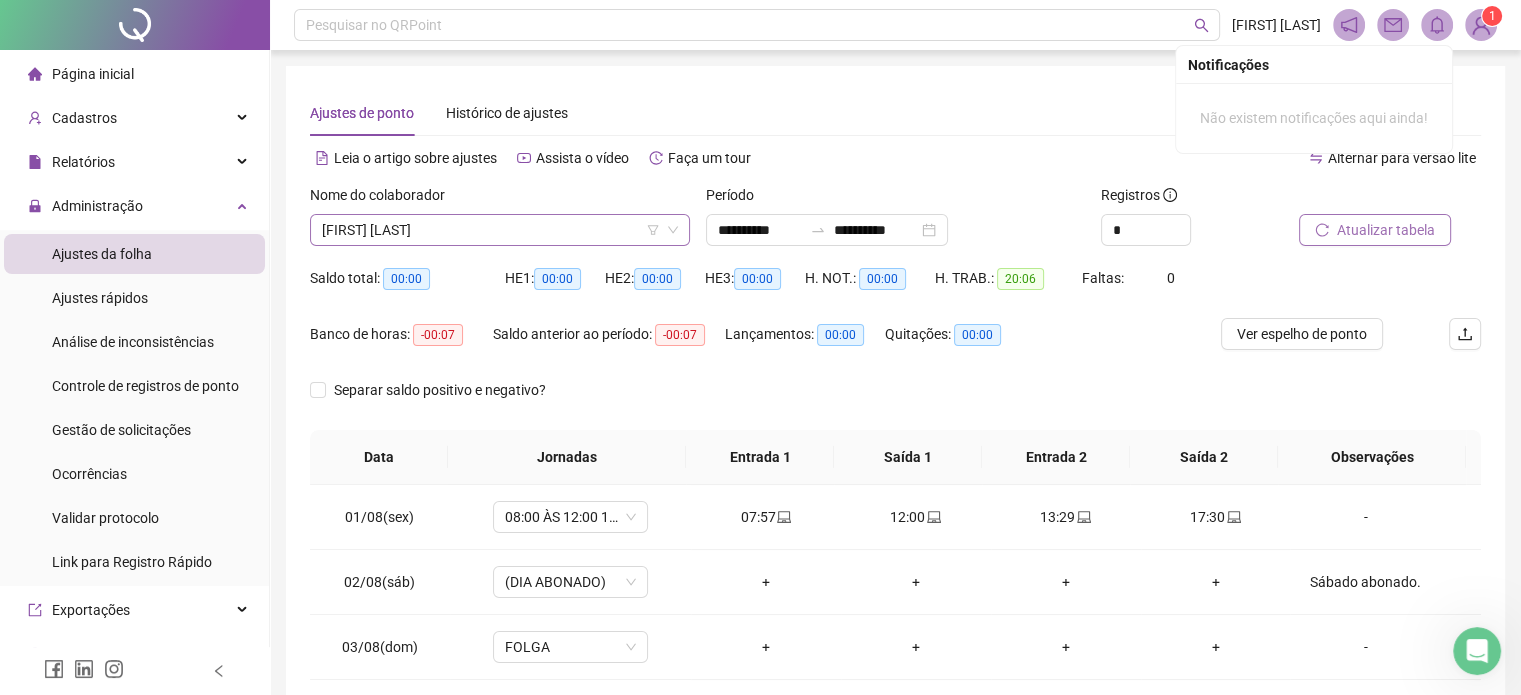 click on "[FIRST] [LAST]" at bounding box center (500, 230) 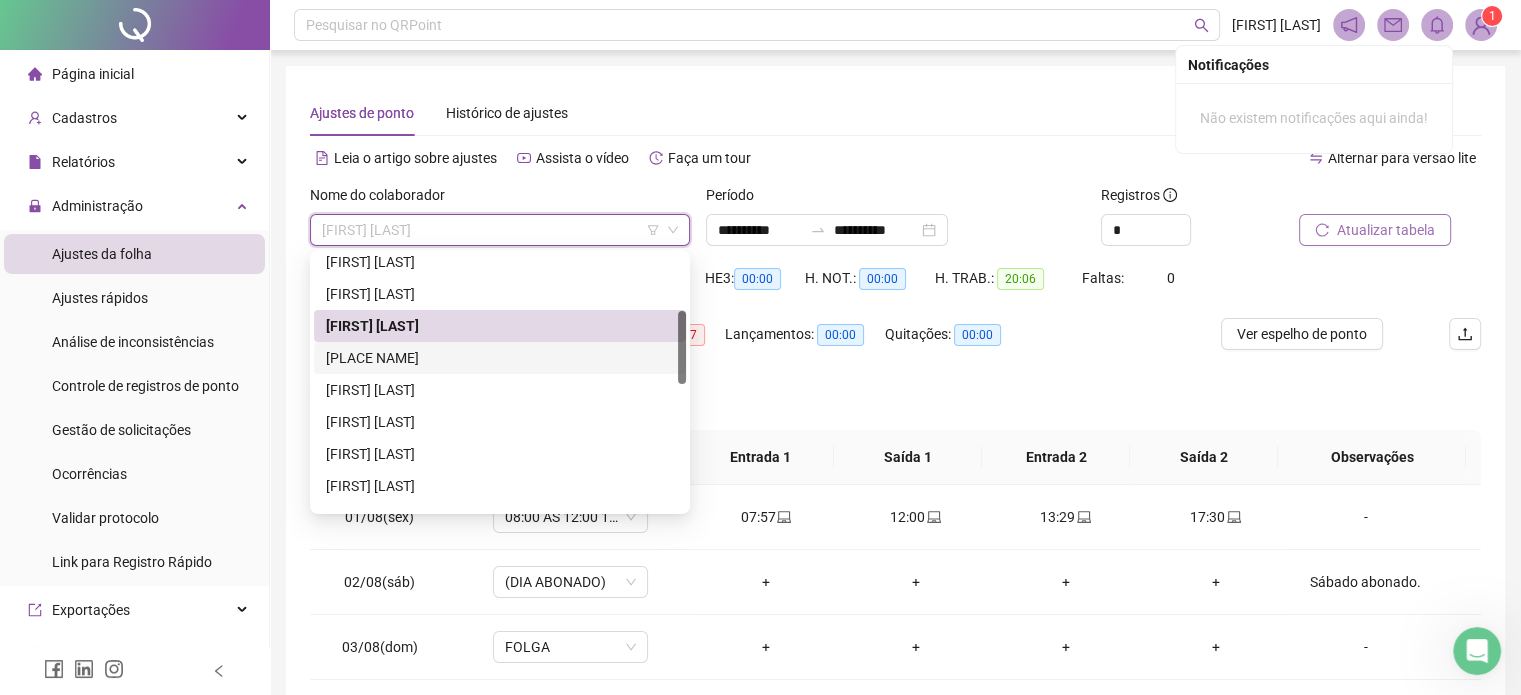 click on "[PLACE NAME]" at bounding box center [500, 358] 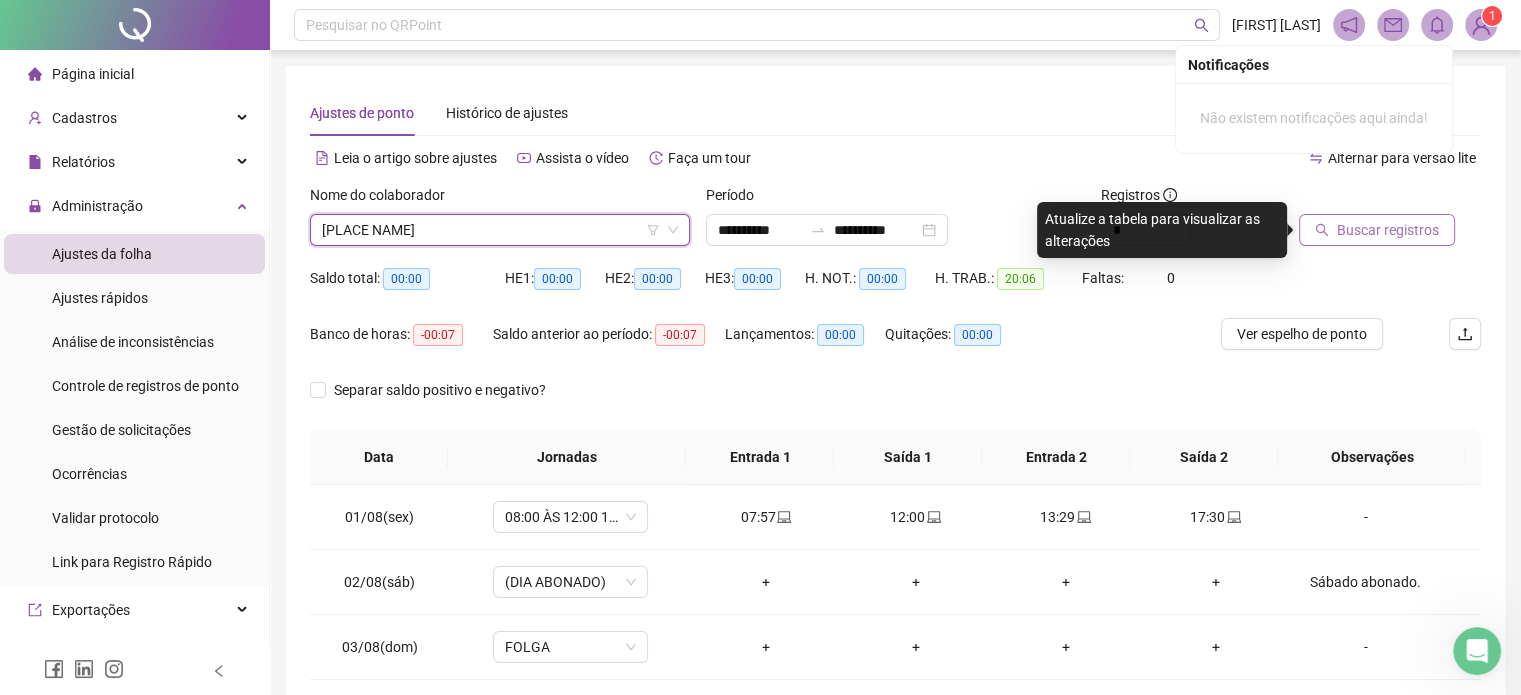 click on "Buscar registros" at bounding box center [1388, 230] 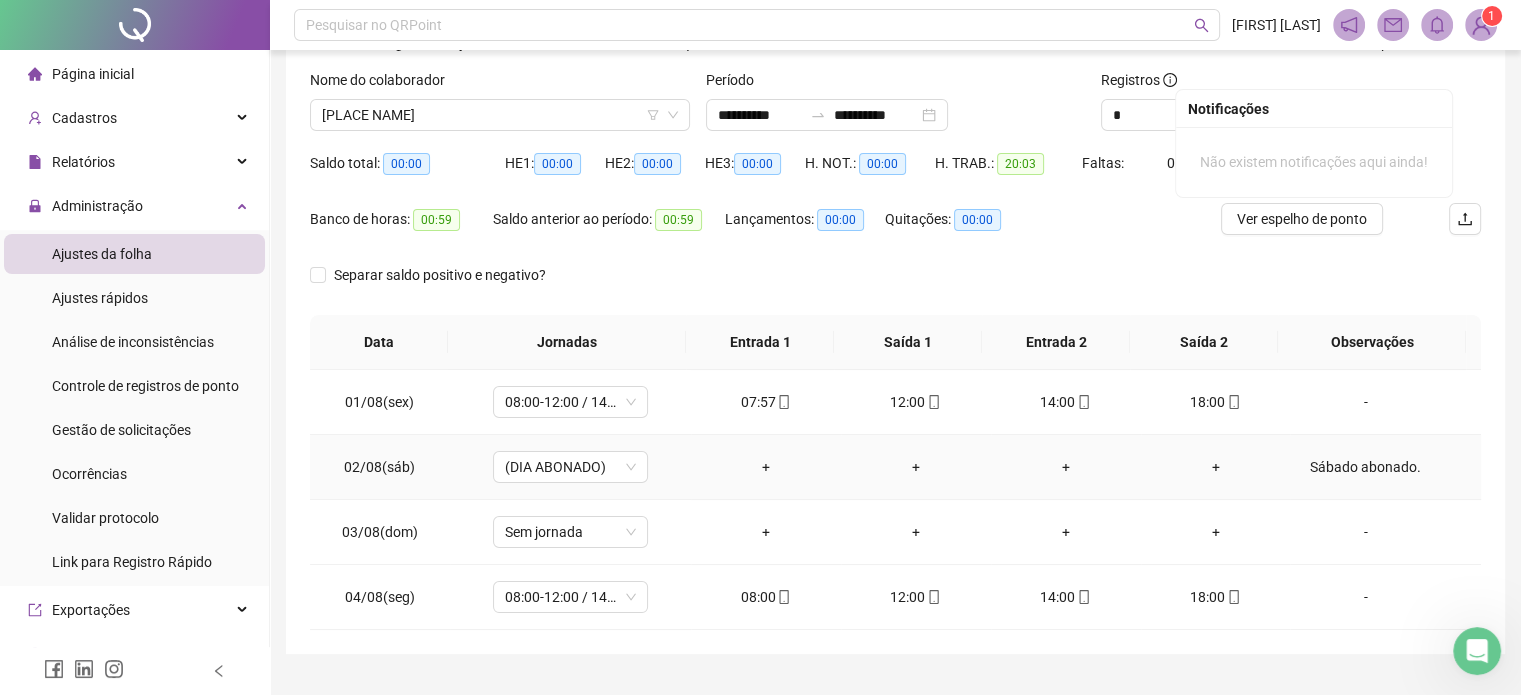 scroll, scrollTop: 159, scrollLeft: 0, axis: vertical 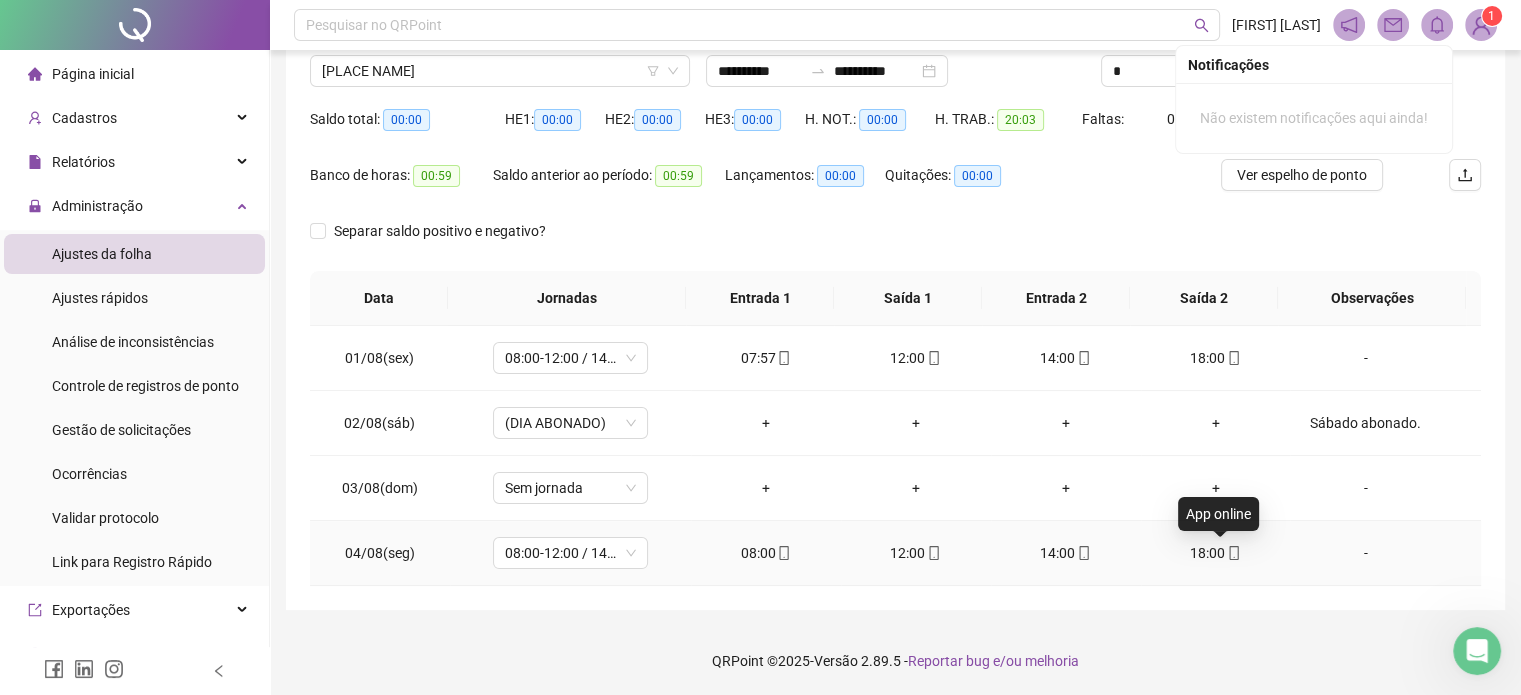 click 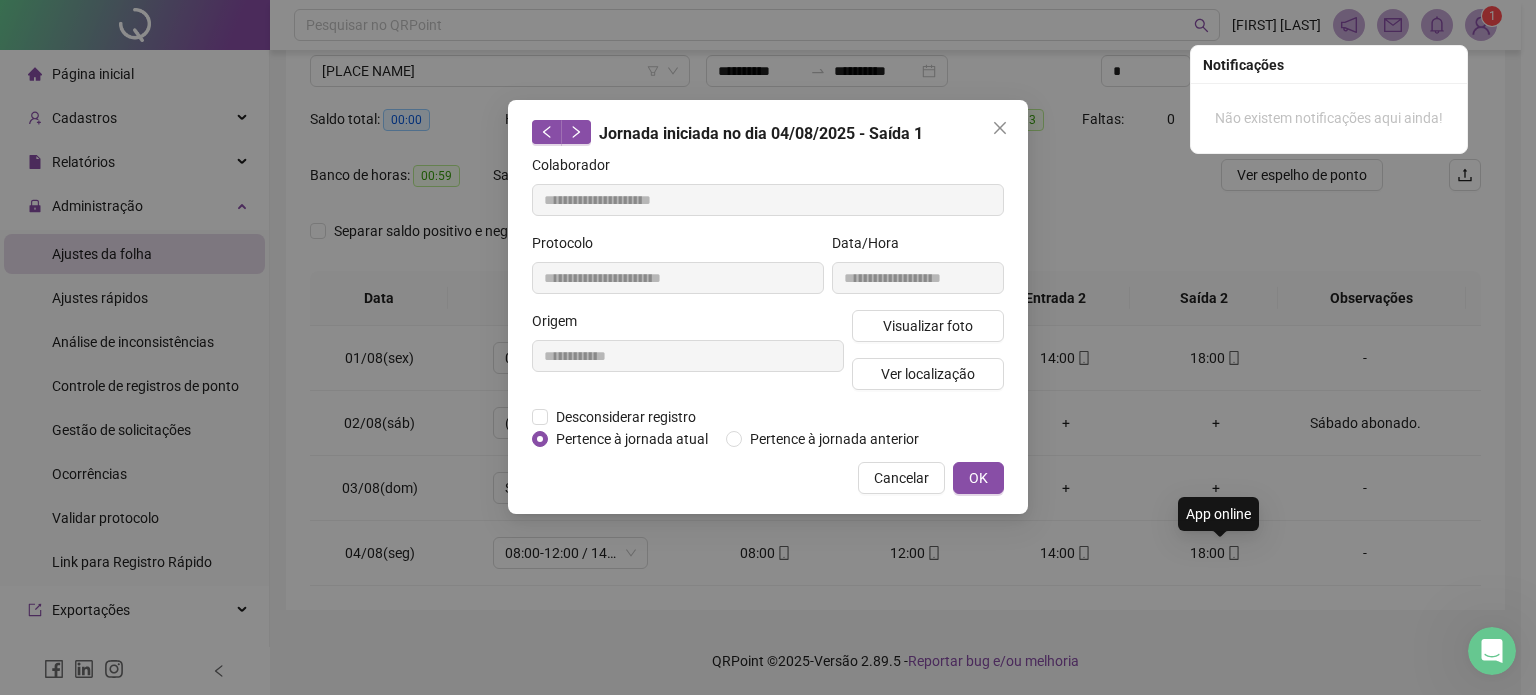 type on "**********" 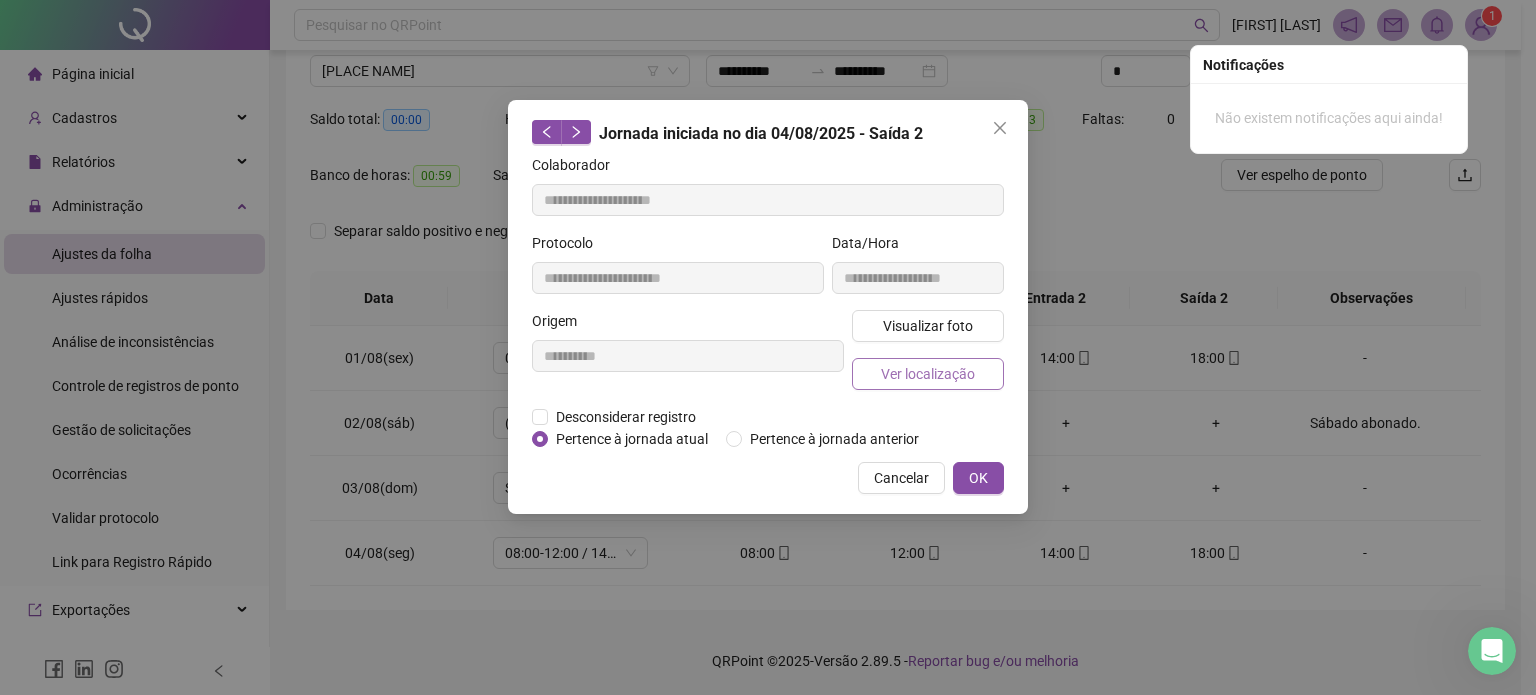 click on "Ver localização" at bounding box center [928, 374] 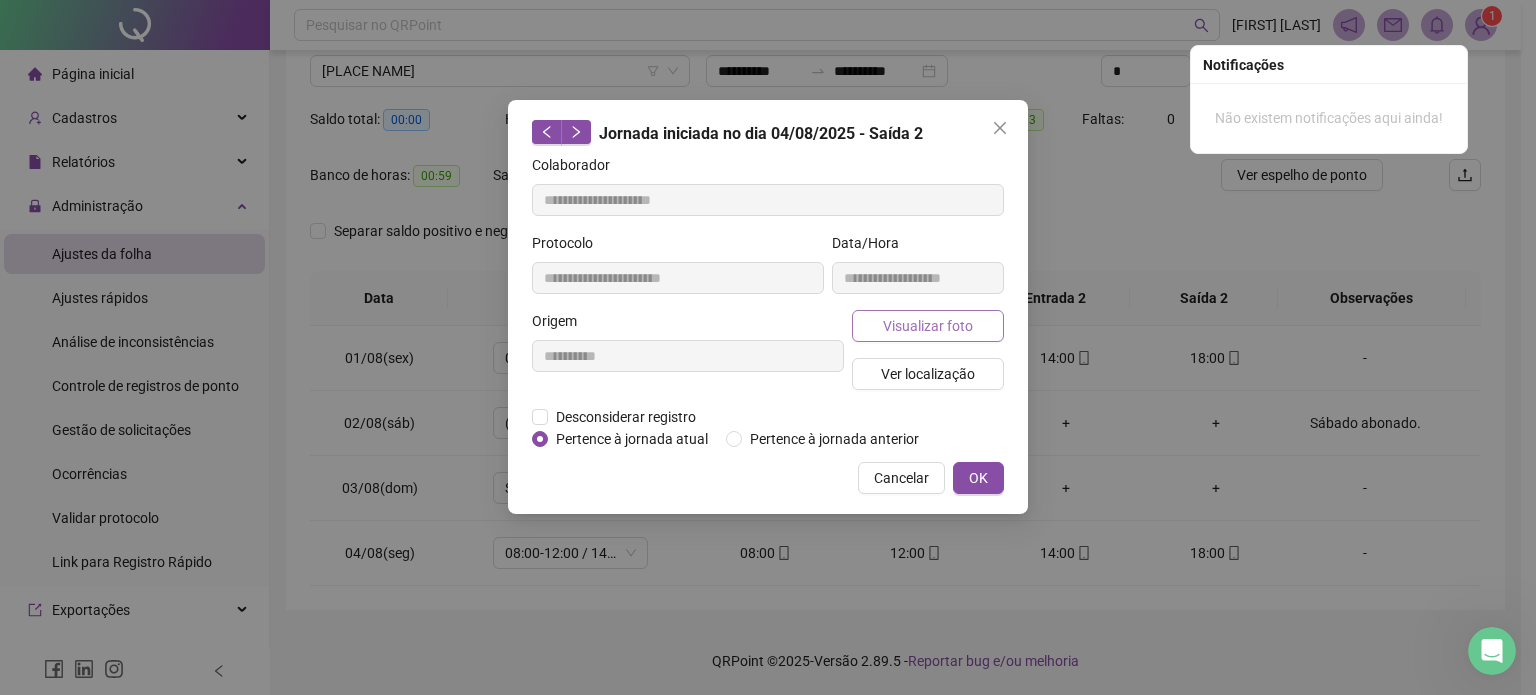 click on "Visualizar foto" at bounding box center (928, 326) 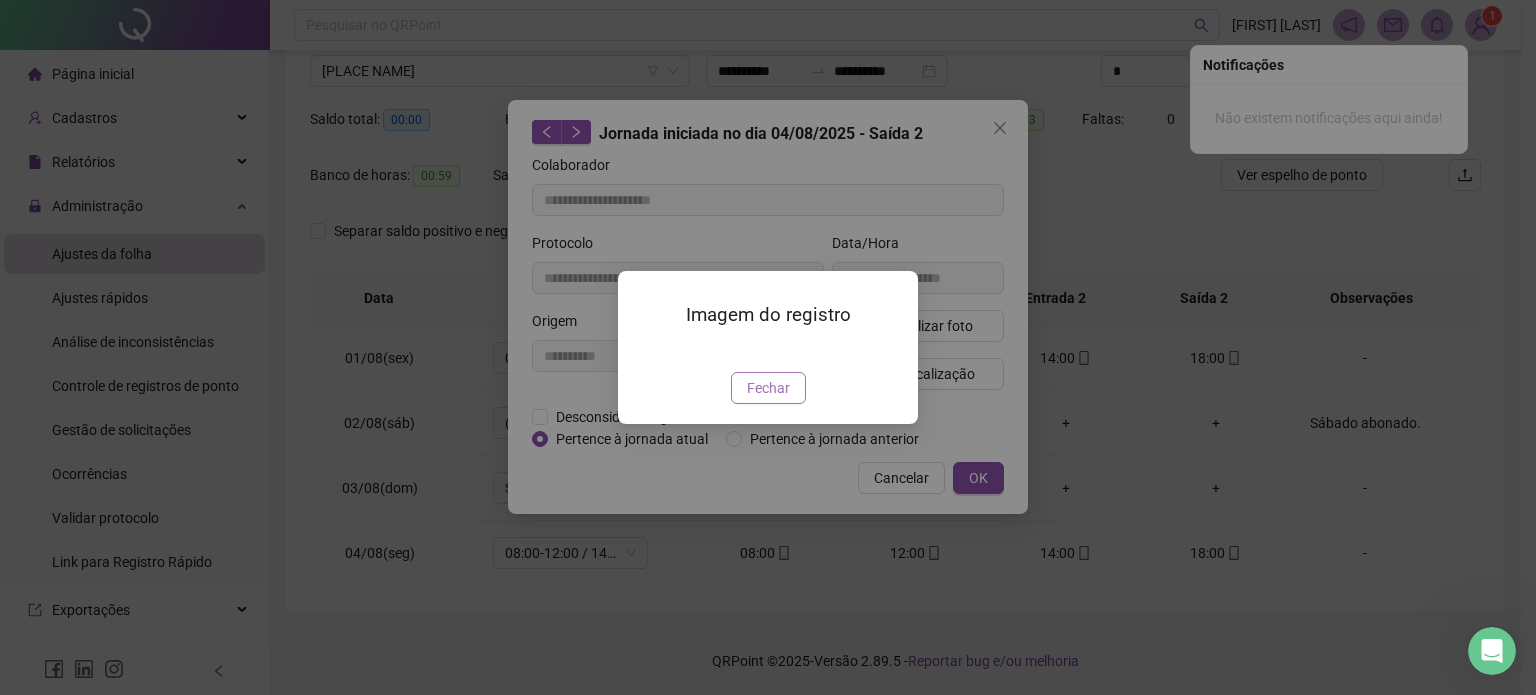 click on "Fechar" at bounding box center [768, 388] 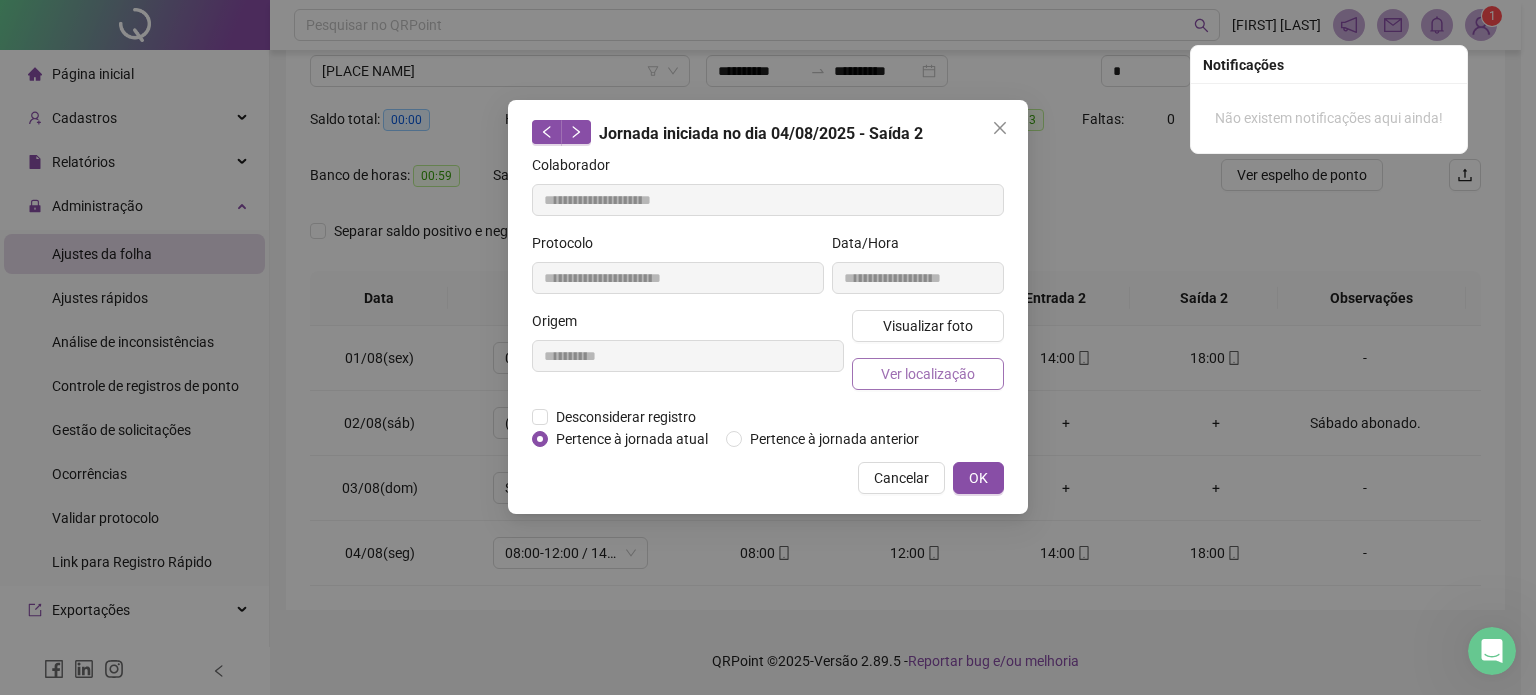 click on "Ver localização" at bounding box center [928, 374] 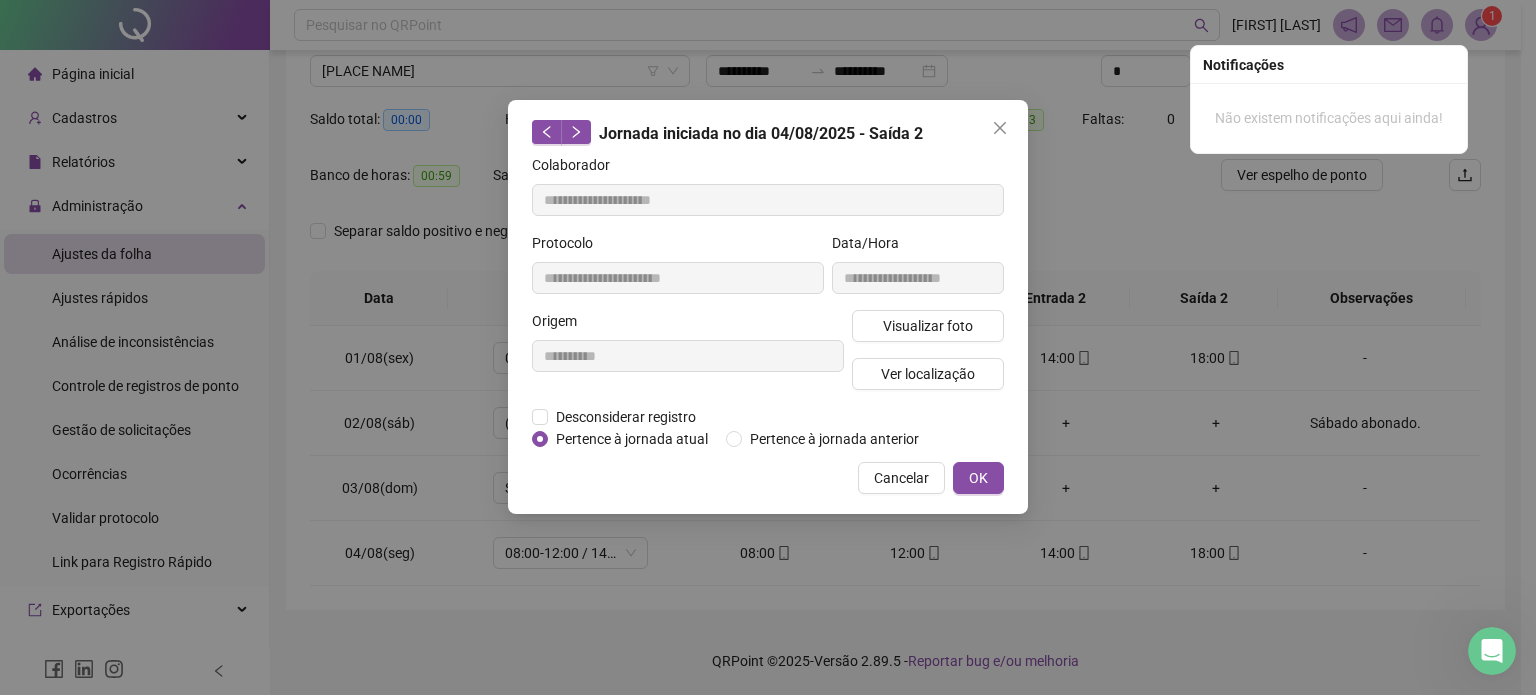 type 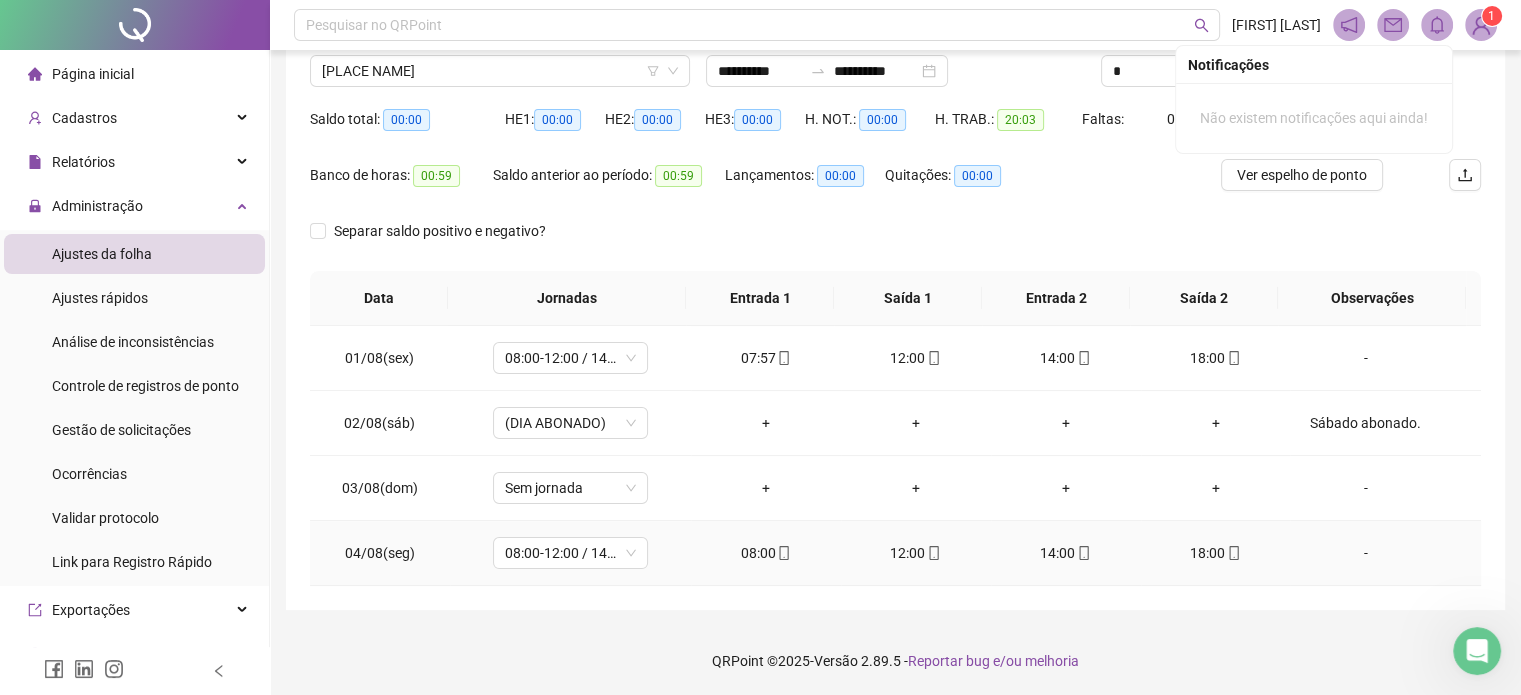 click 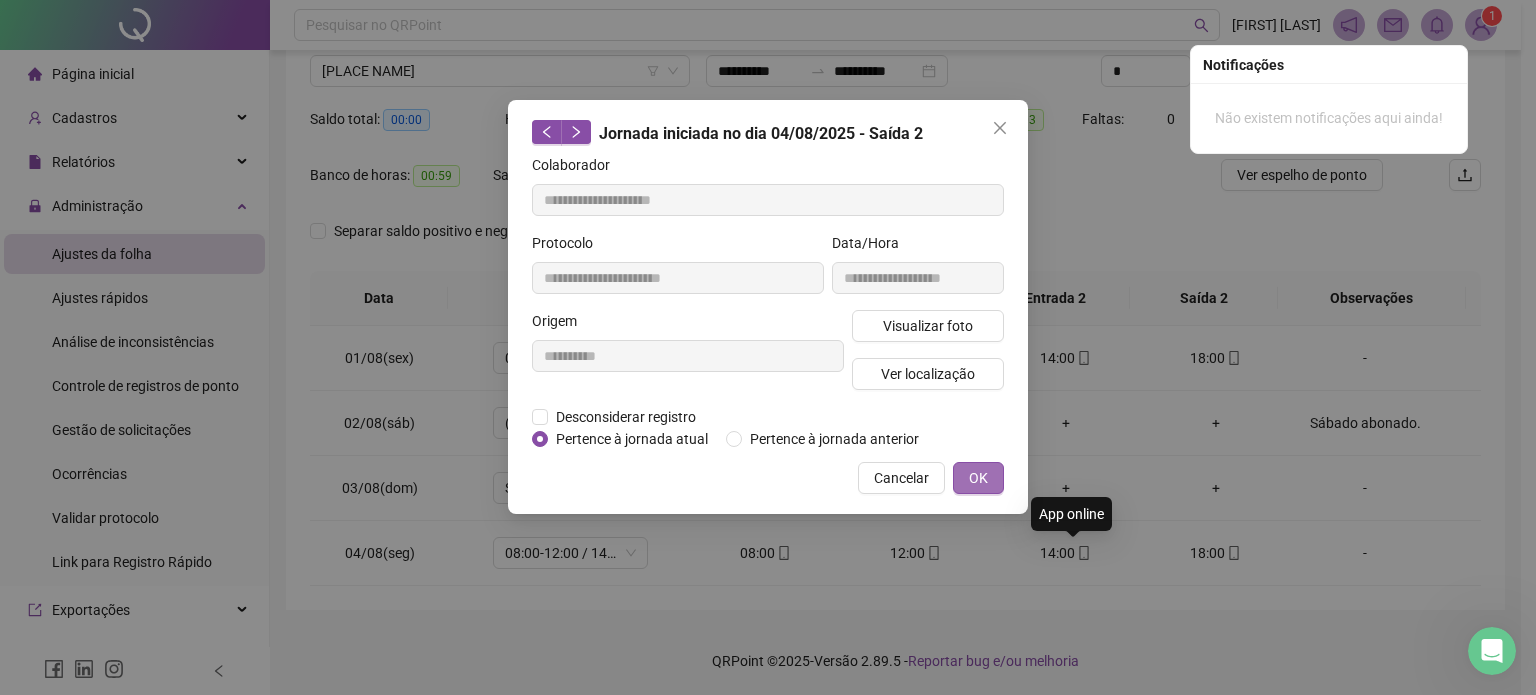 type on "**********" 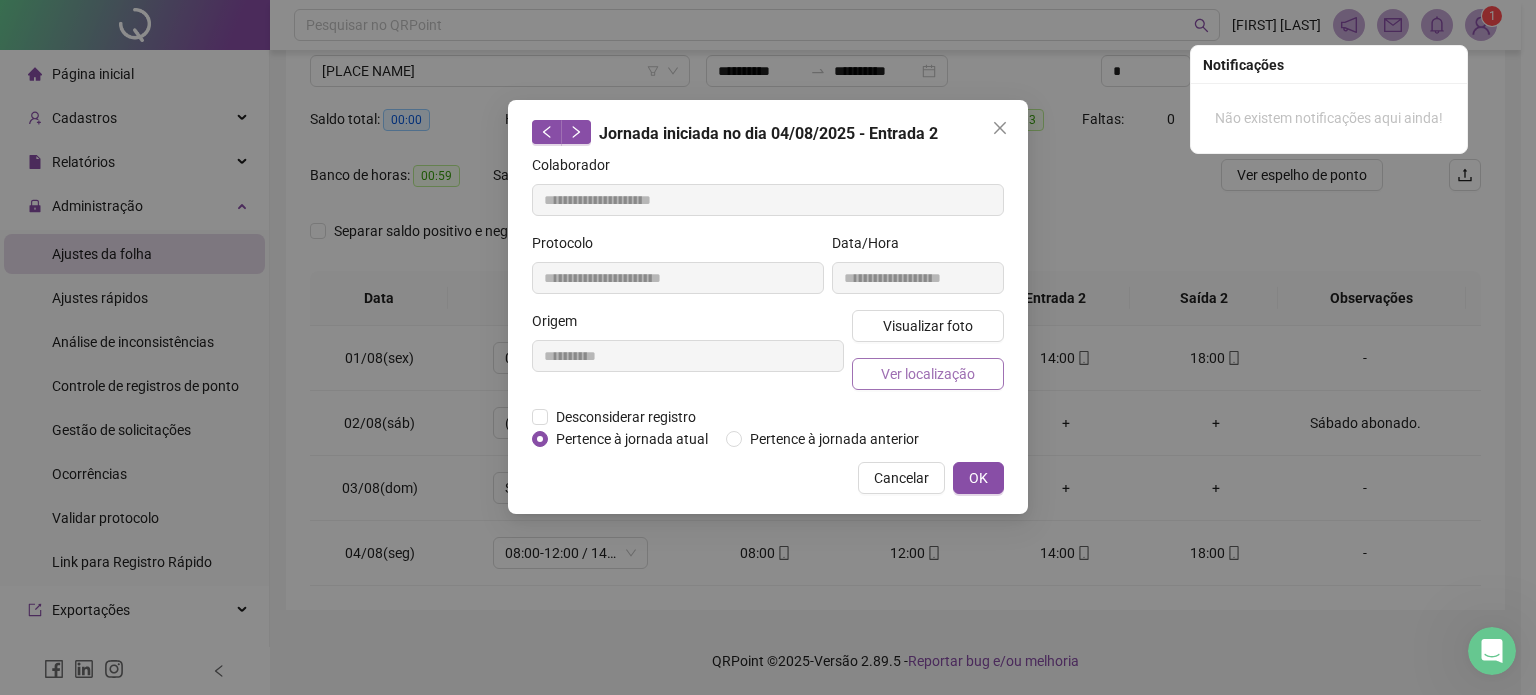 click on "Ver localização" at bounding box center [928, 374] 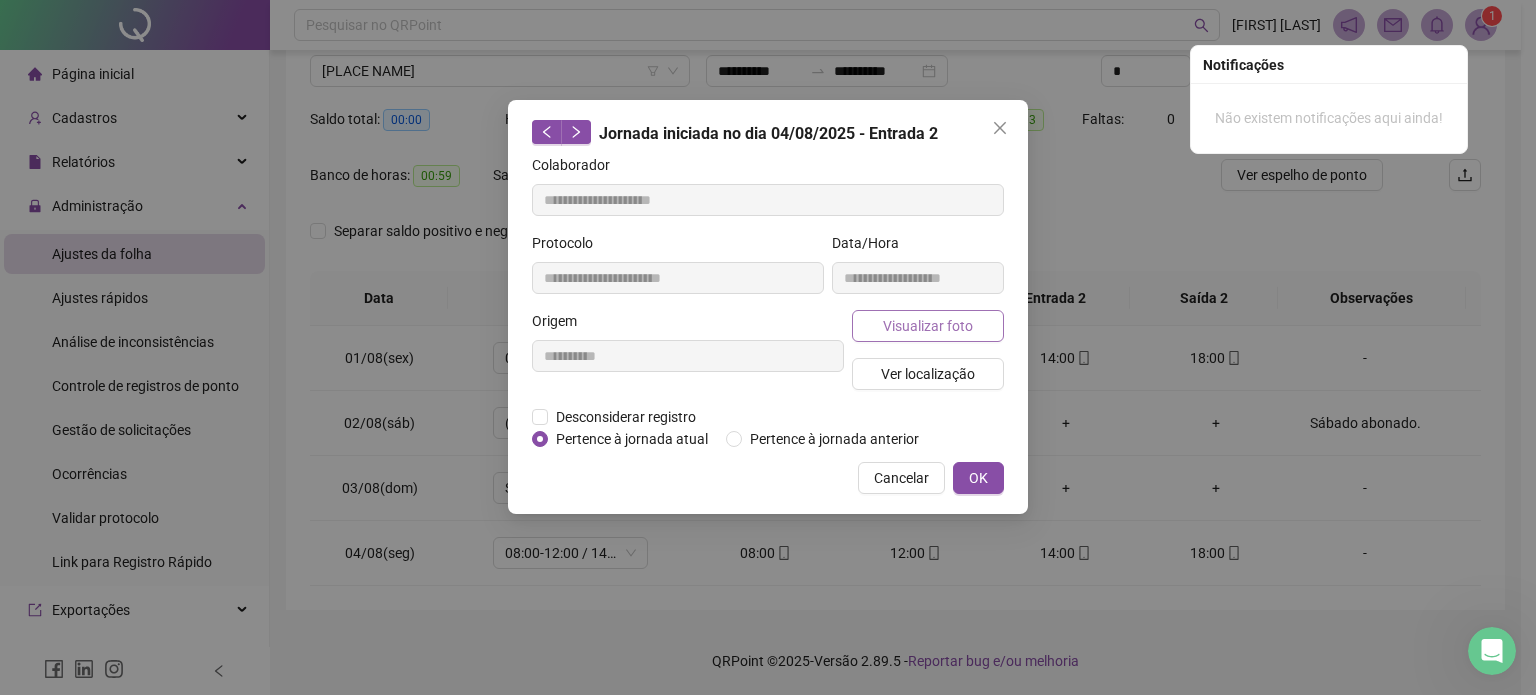 click on "Visualizar foto" at bounding box center (928, 326) 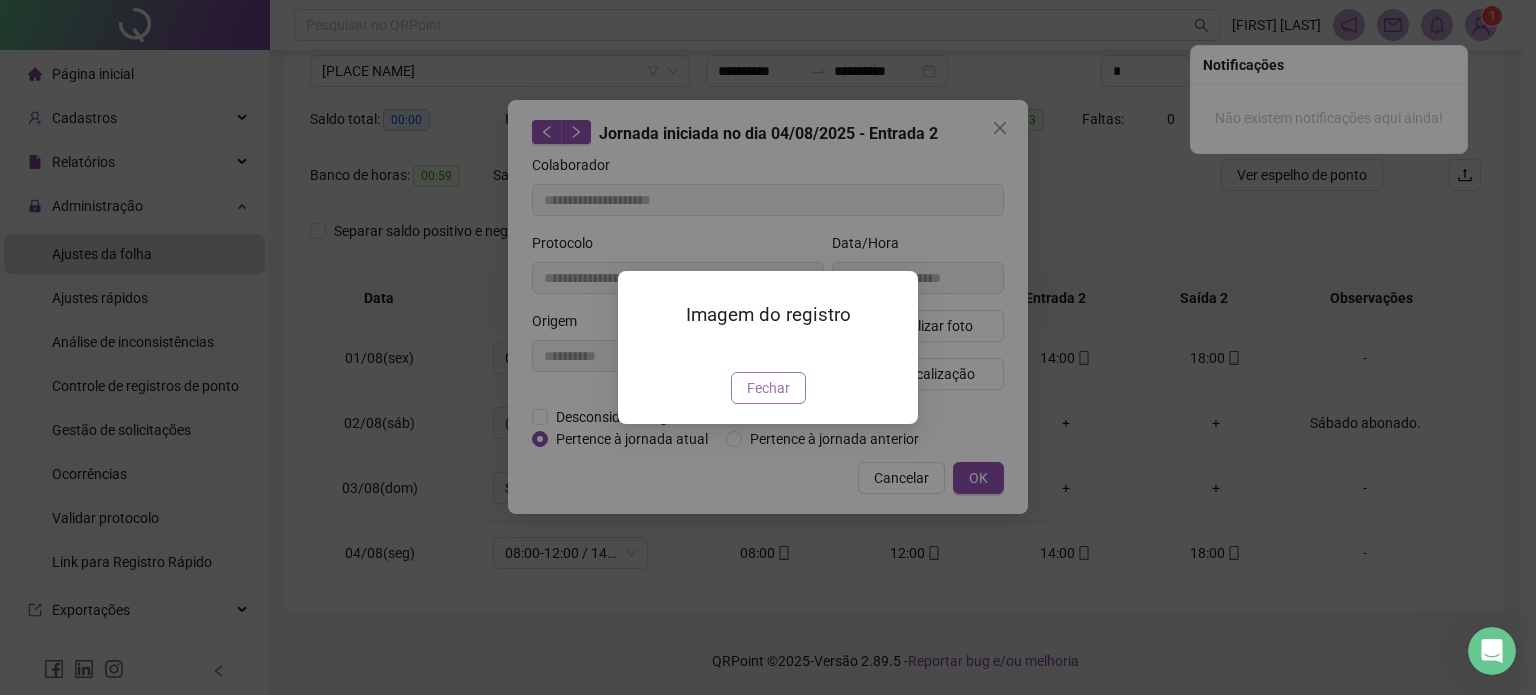 click on "Fechar" at bounding box center [768, 388] 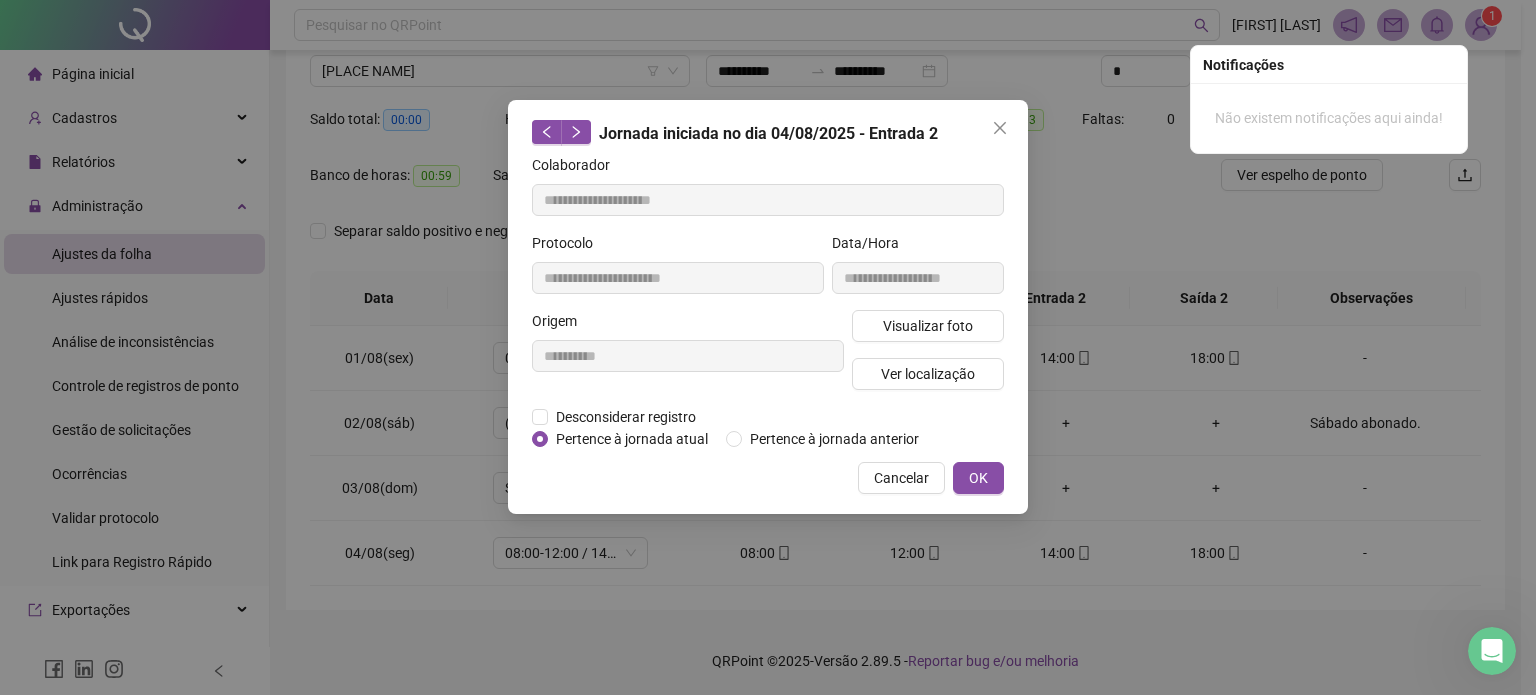 type 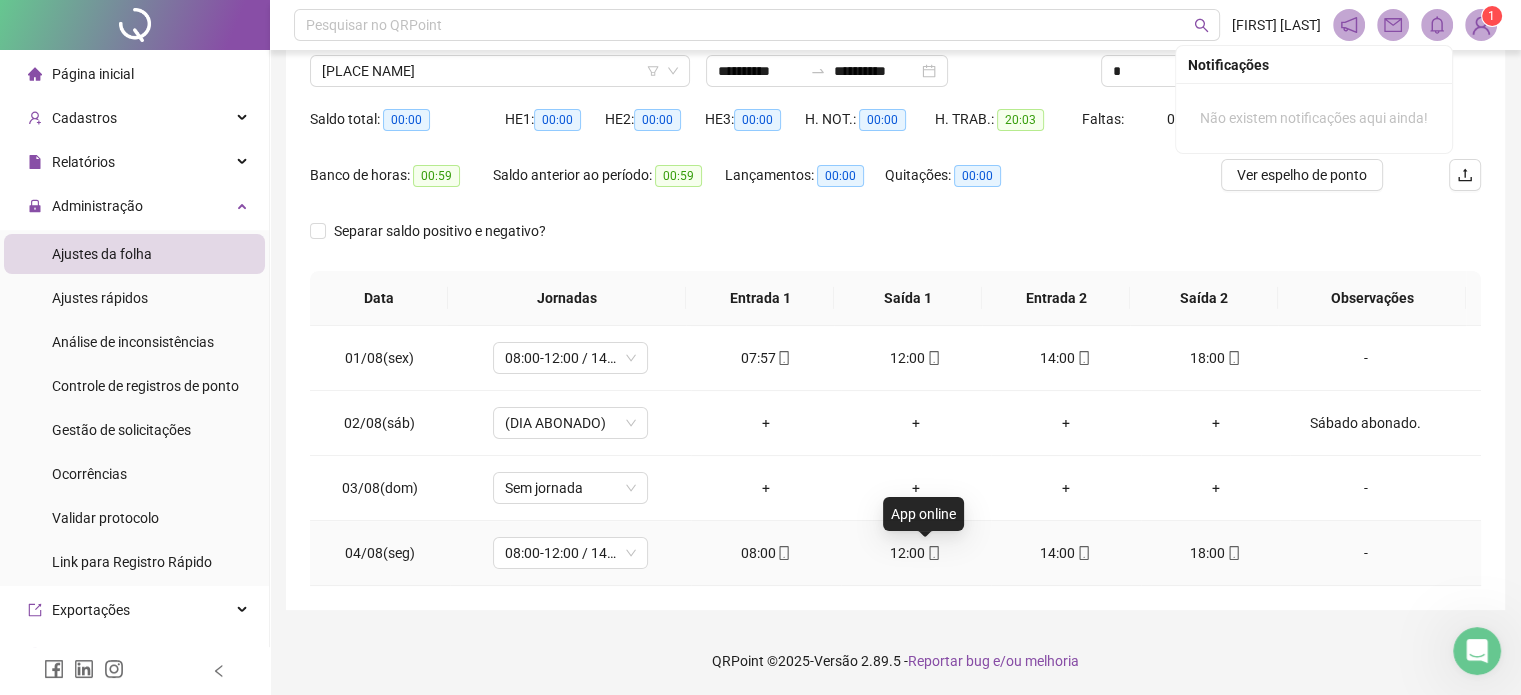 click 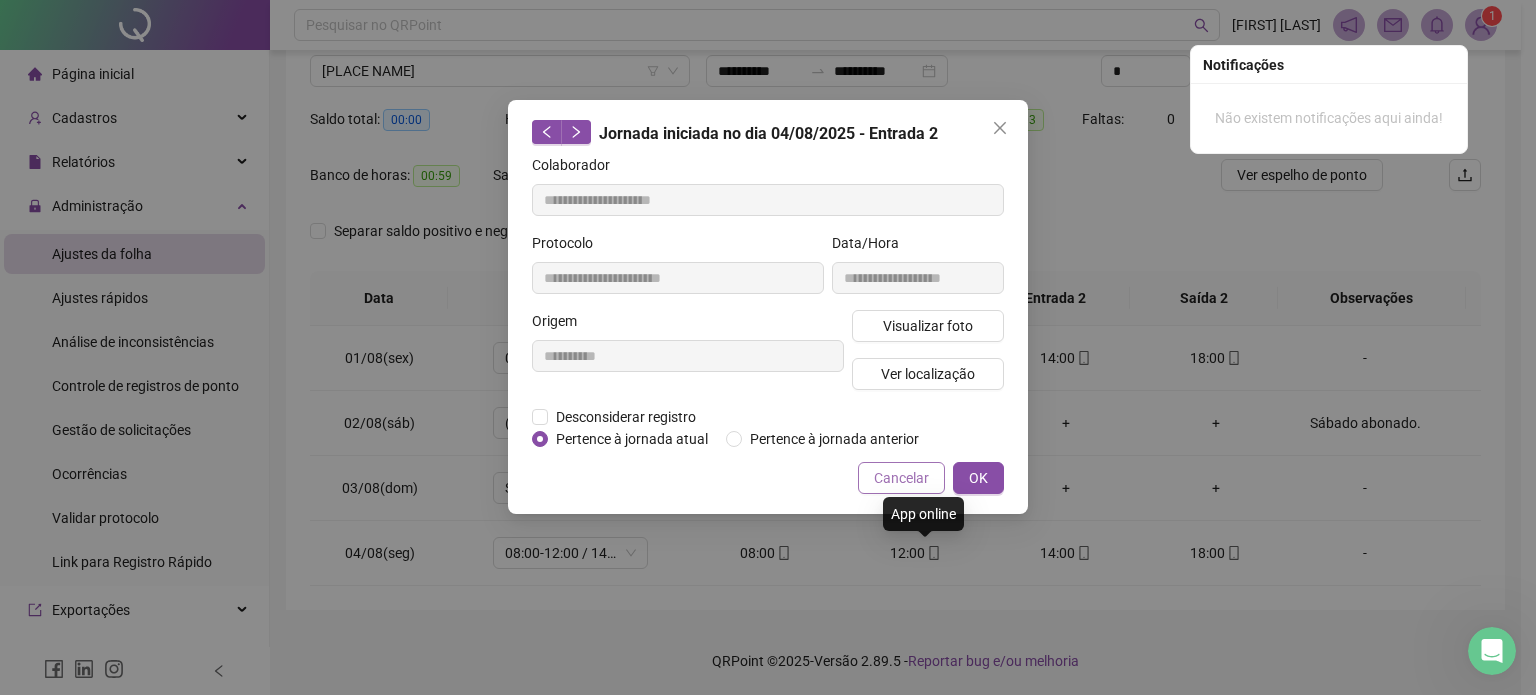 type on "**********" 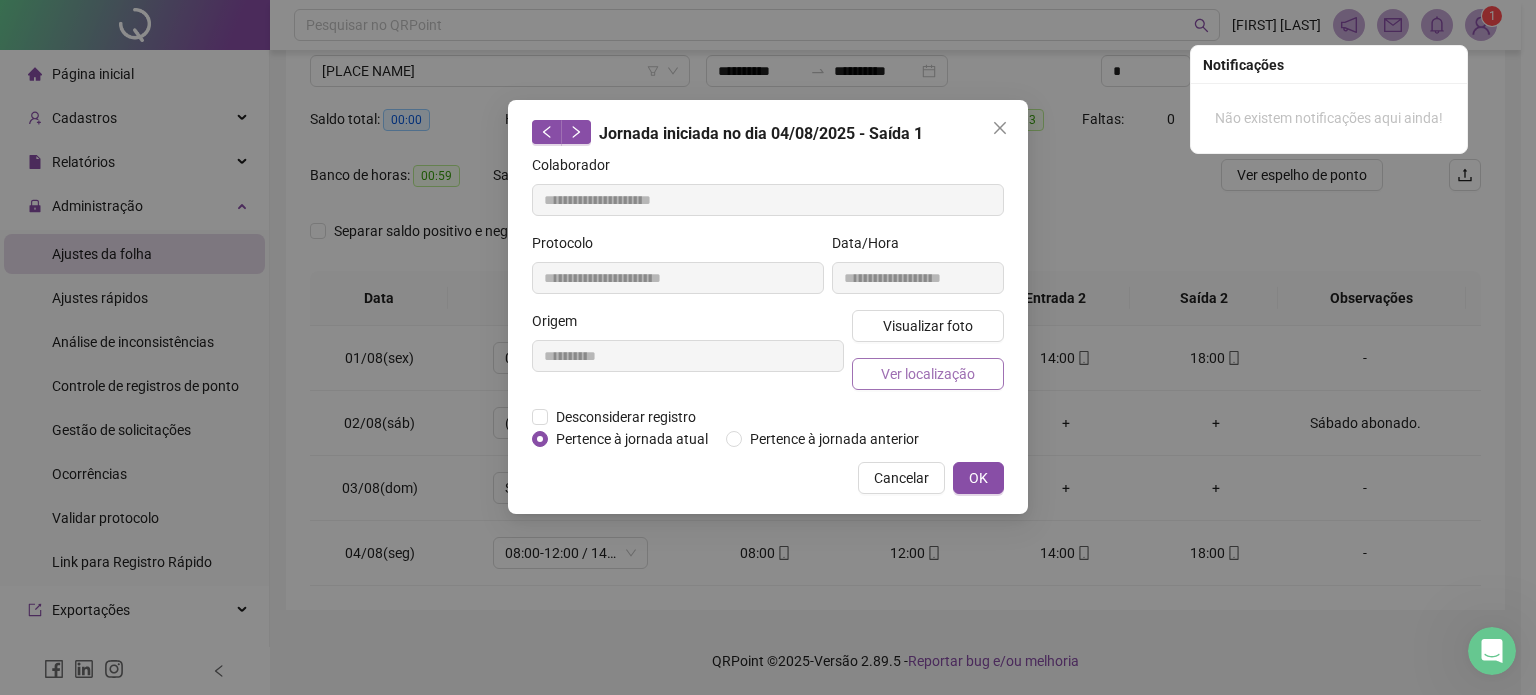 click on "Ver localização" at bounding box center [928, 374] 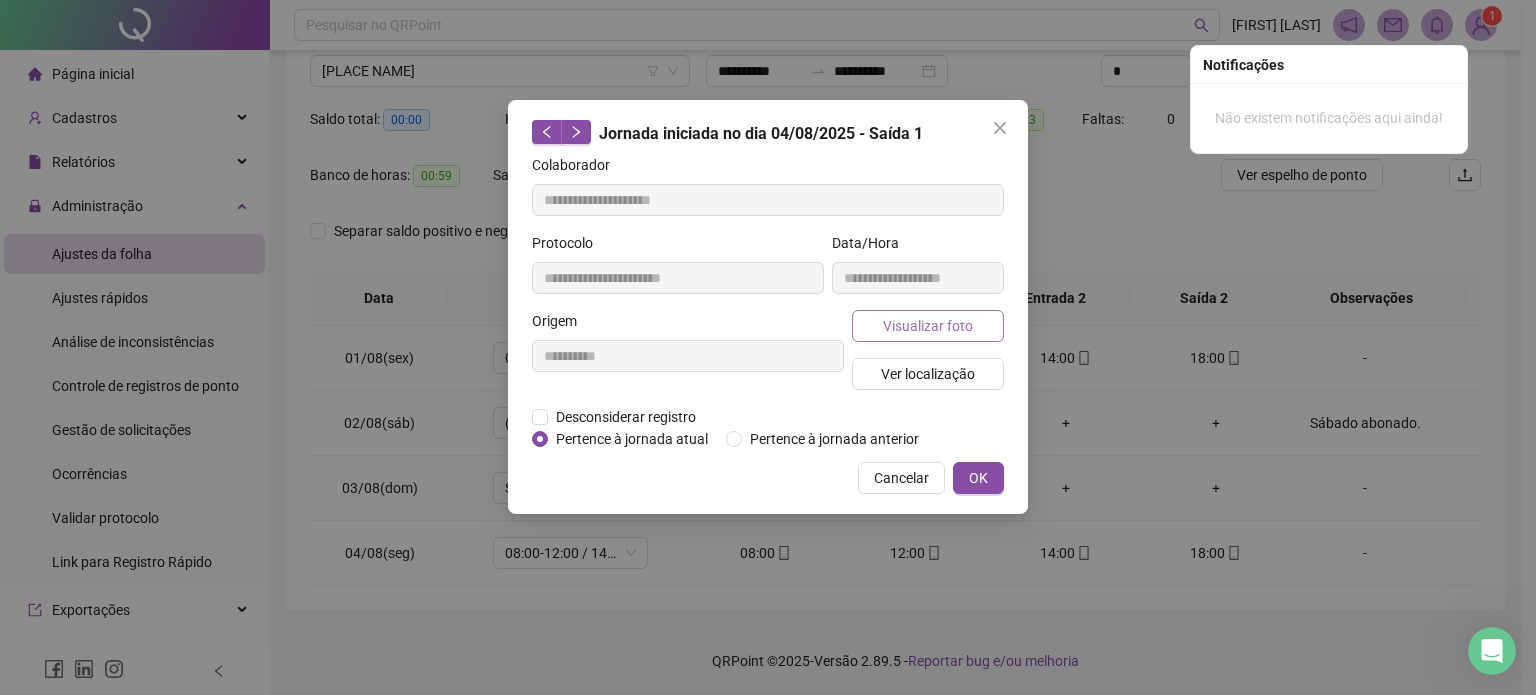 click on "Visualizar foto" at bounding box center [928, 326] 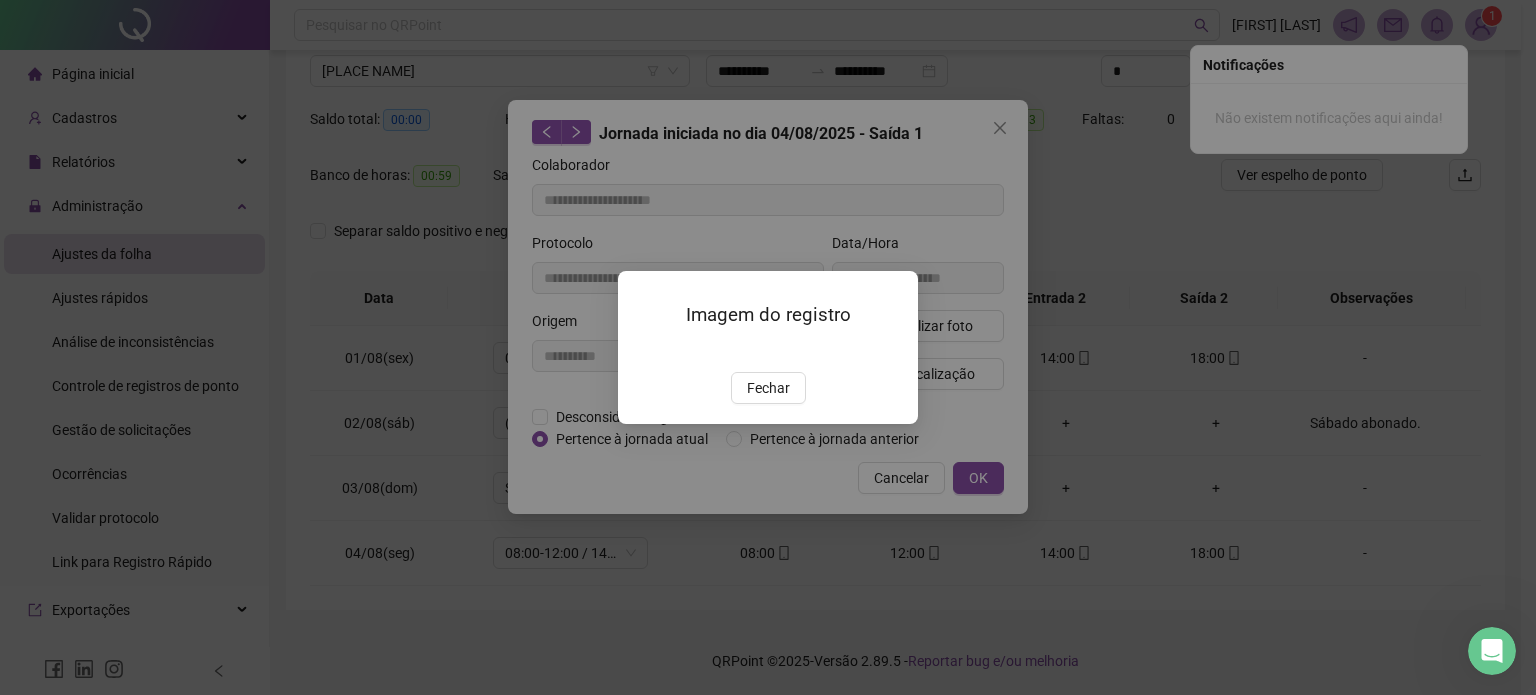 click on "Fechar" at bounding box center (768, 388) 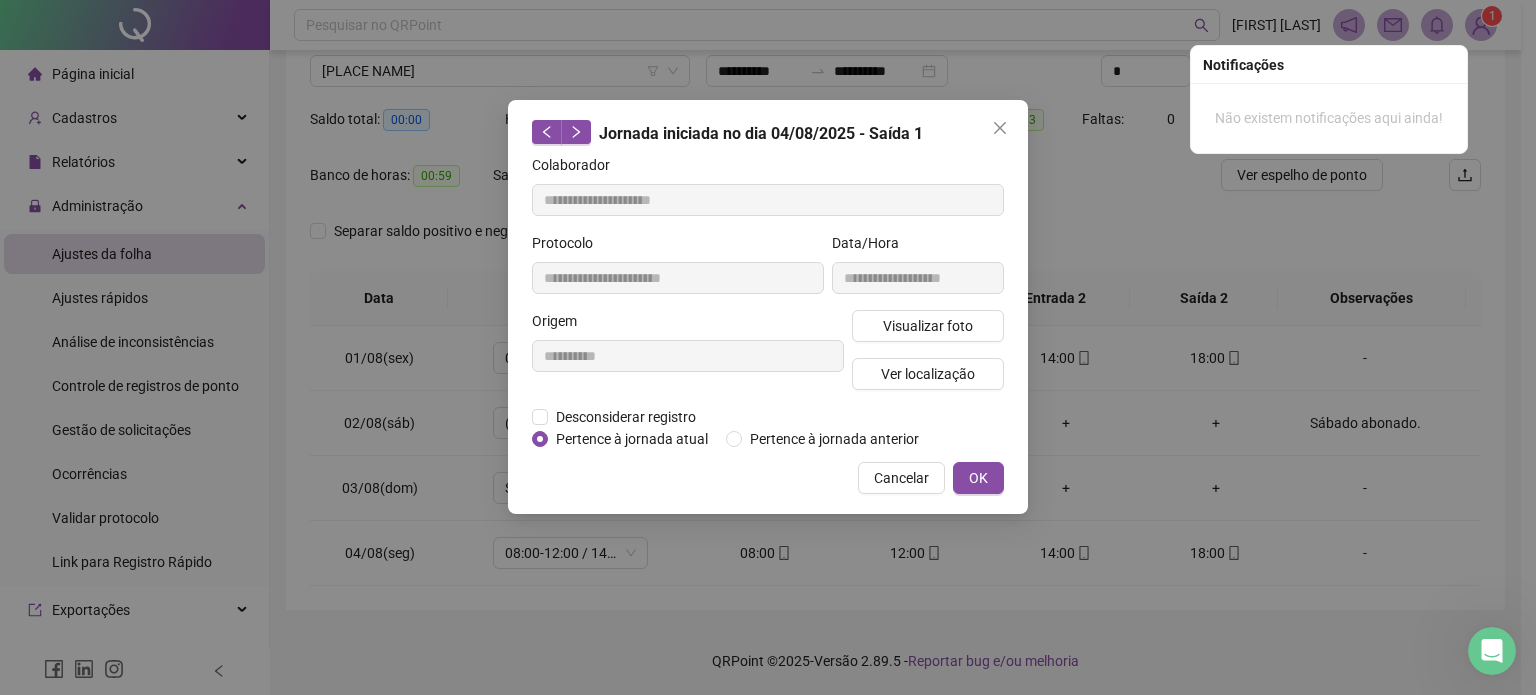 type 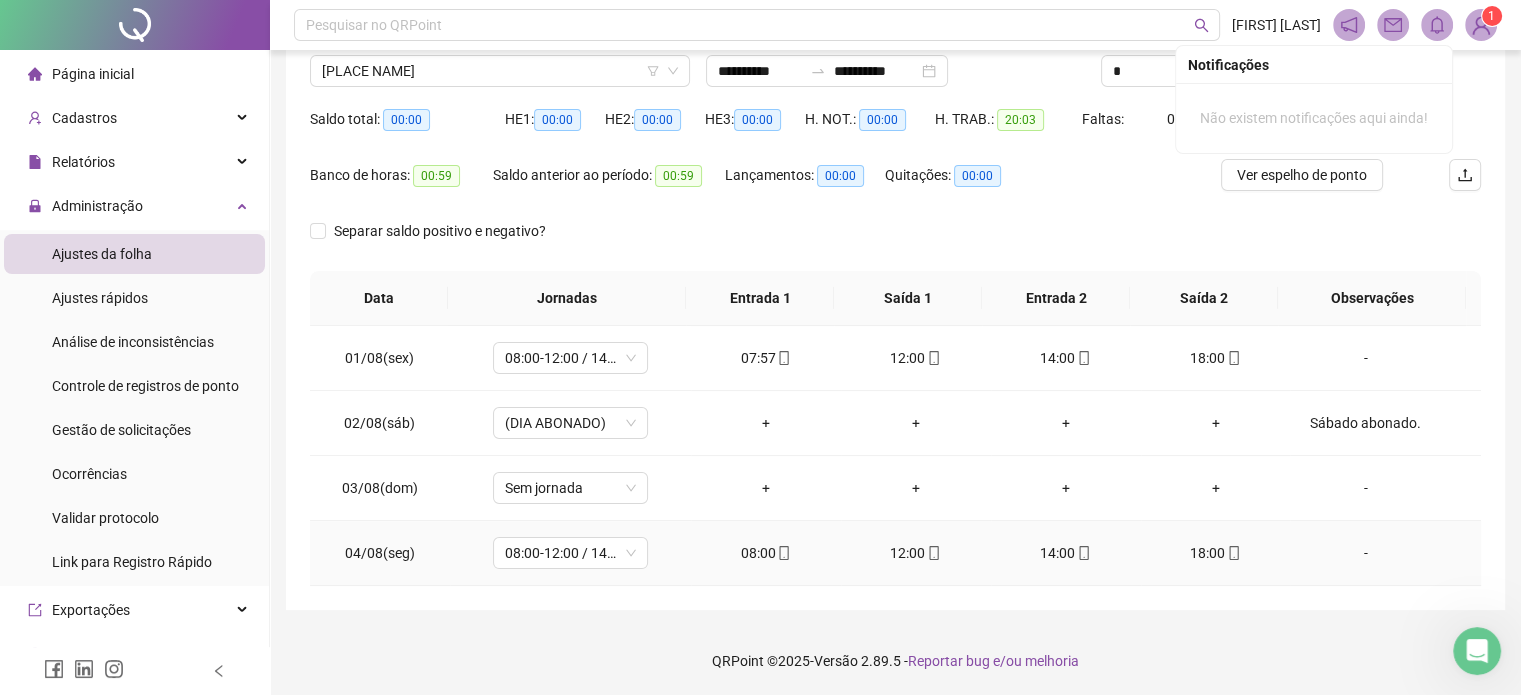 click 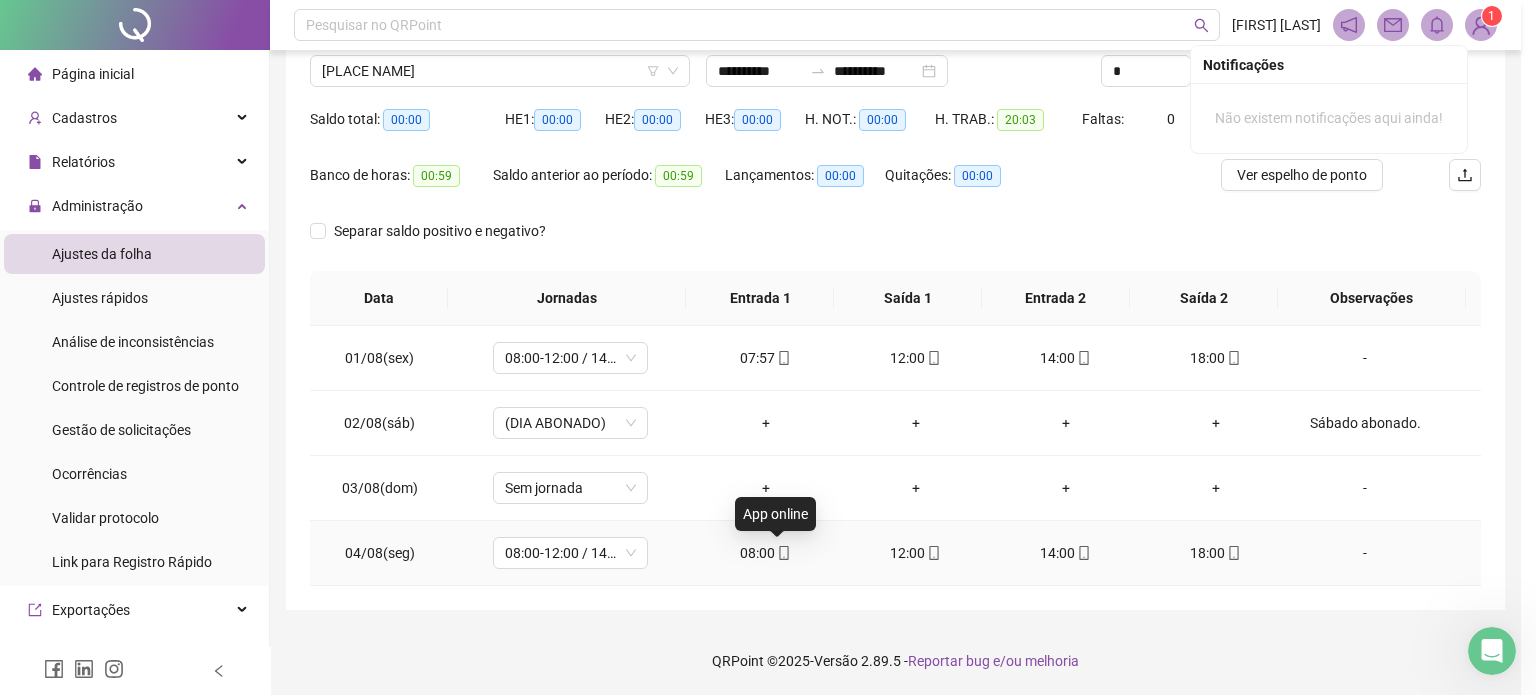 type on "**********" 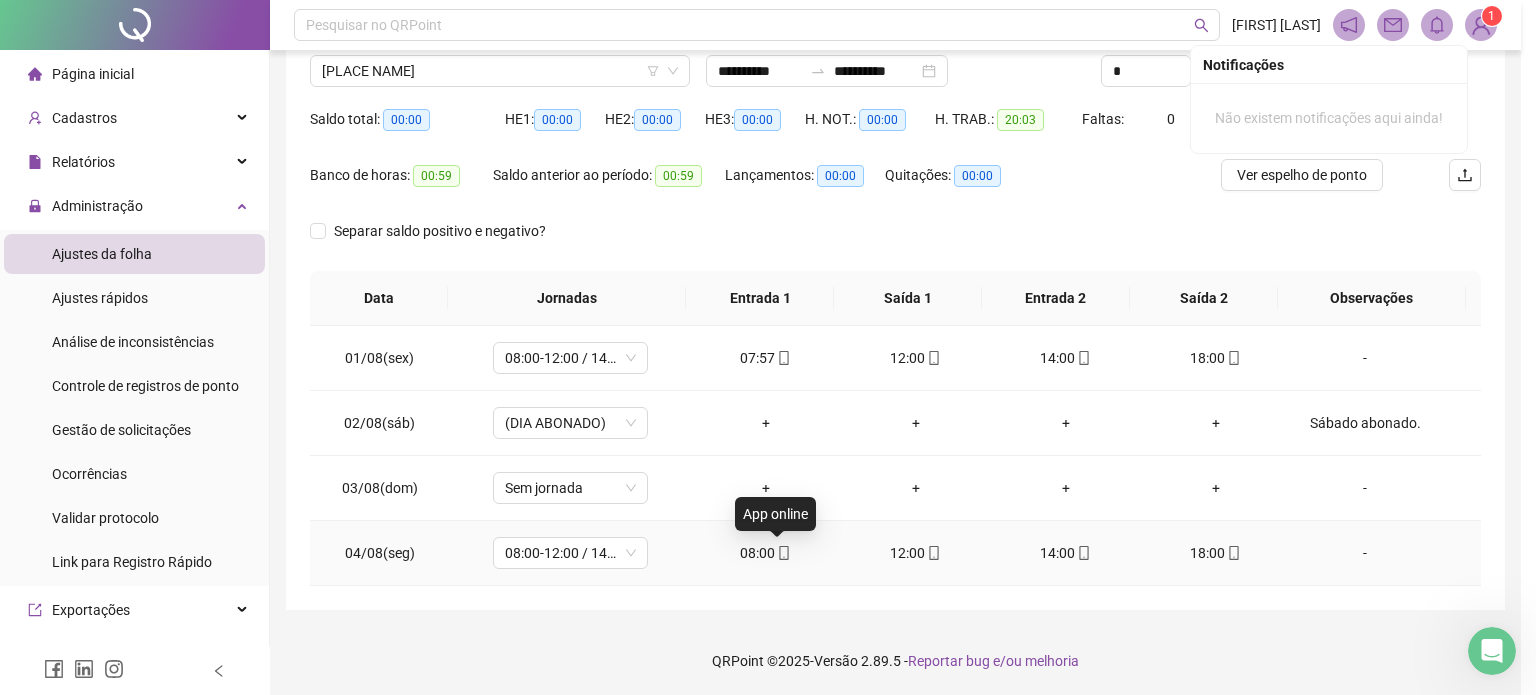 type on "**********" 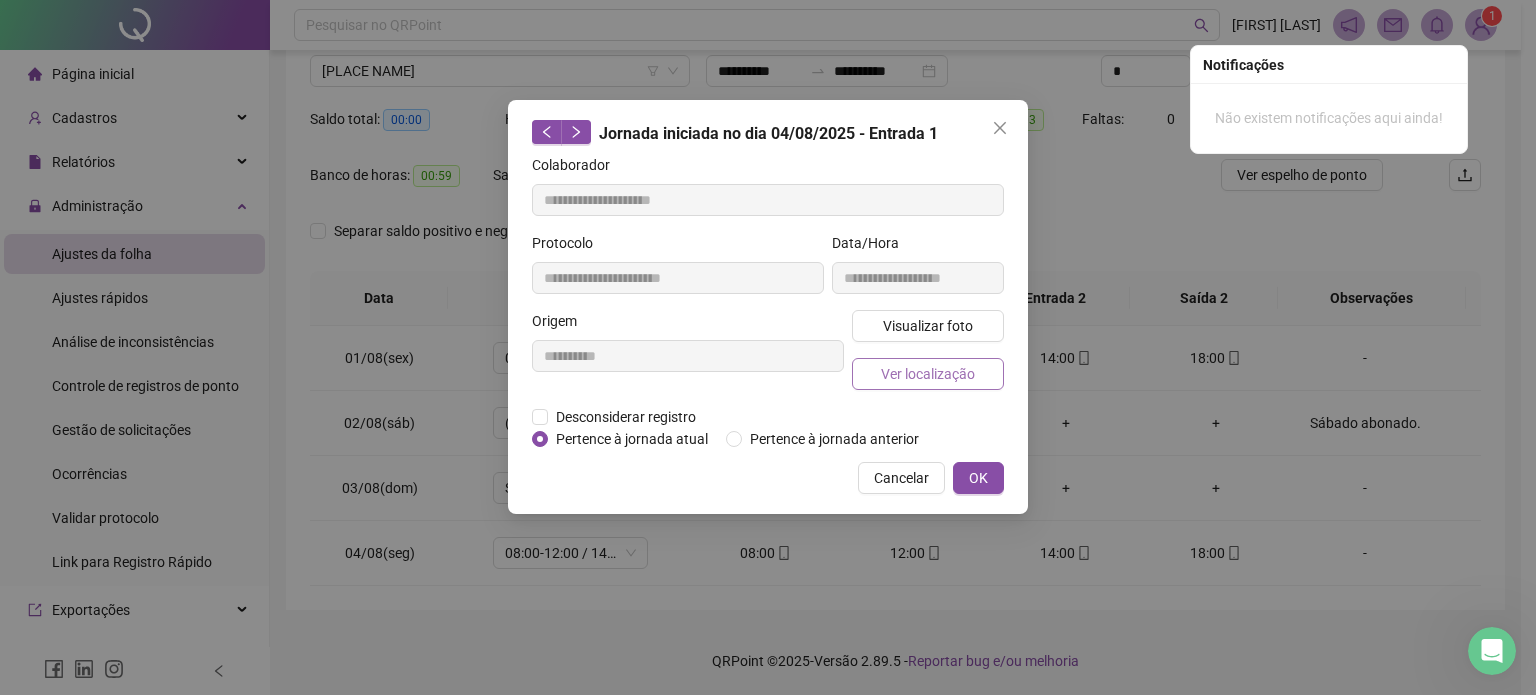 click on "Ver localização" at bounding box center (928, 374) 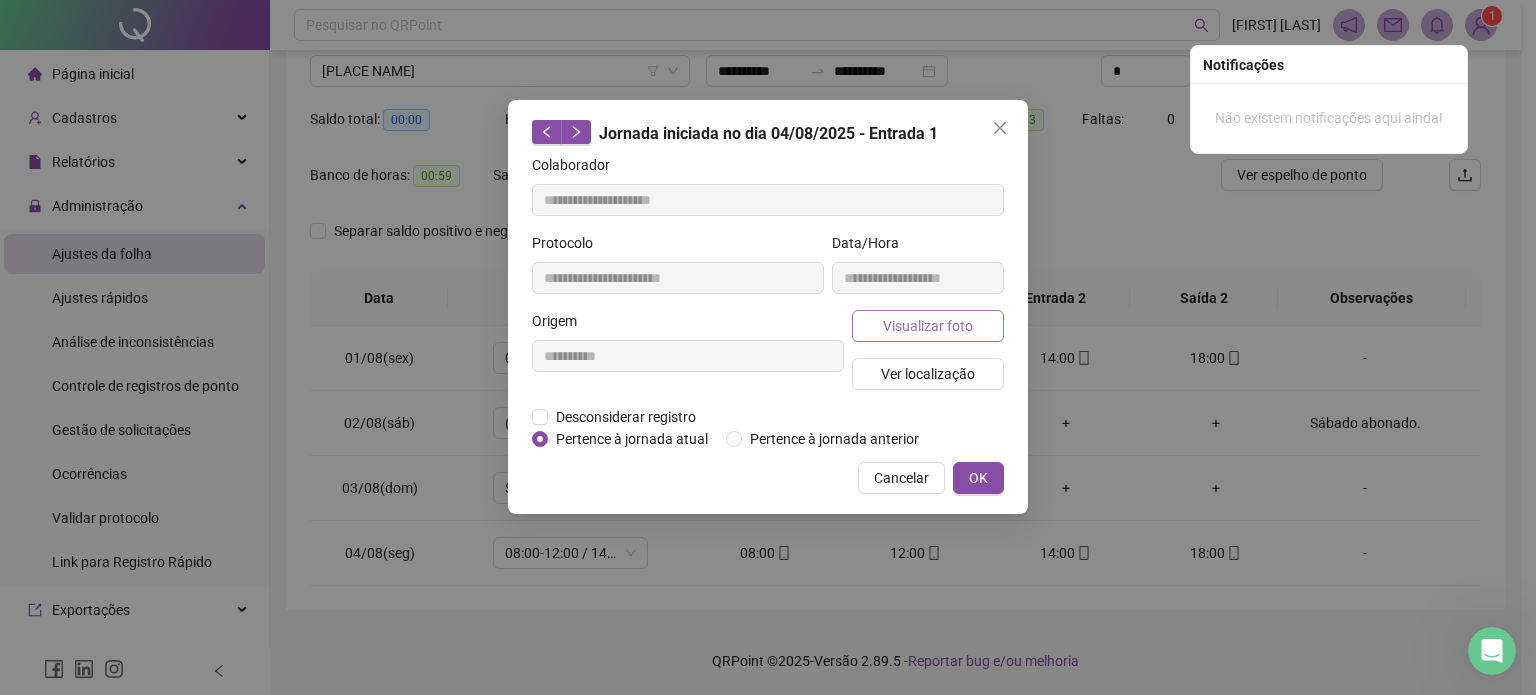 click on "Visualizar foto" at bounding box center (928, 326) 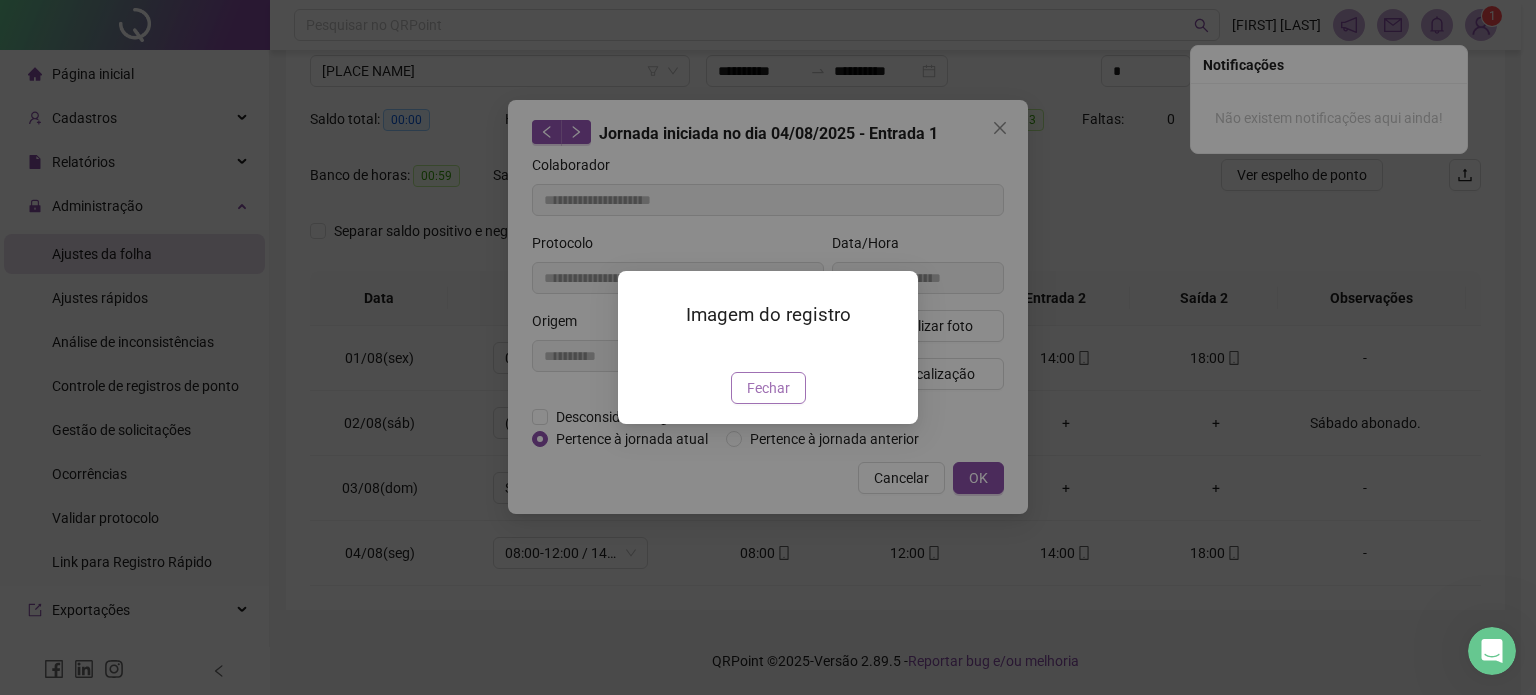click on "Fechar" at bounding box center [768, 388] 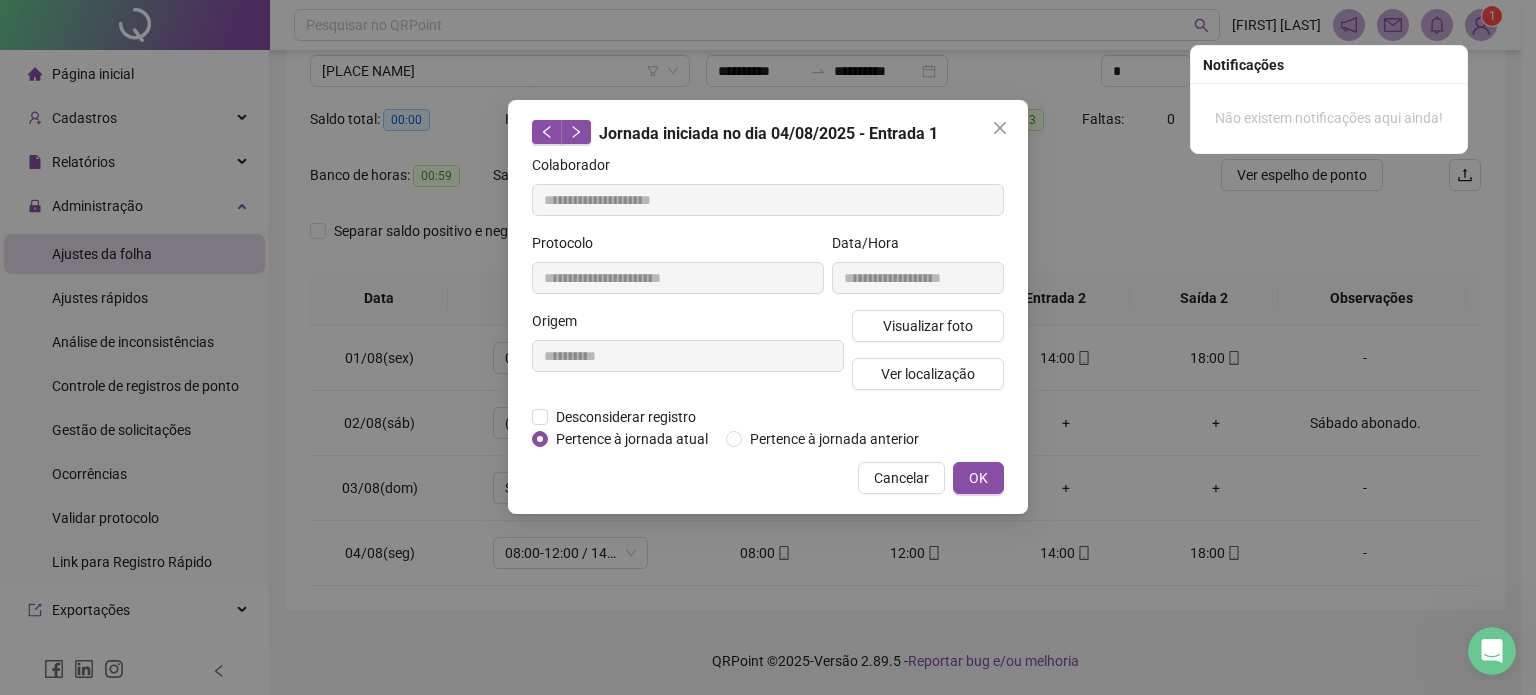 type 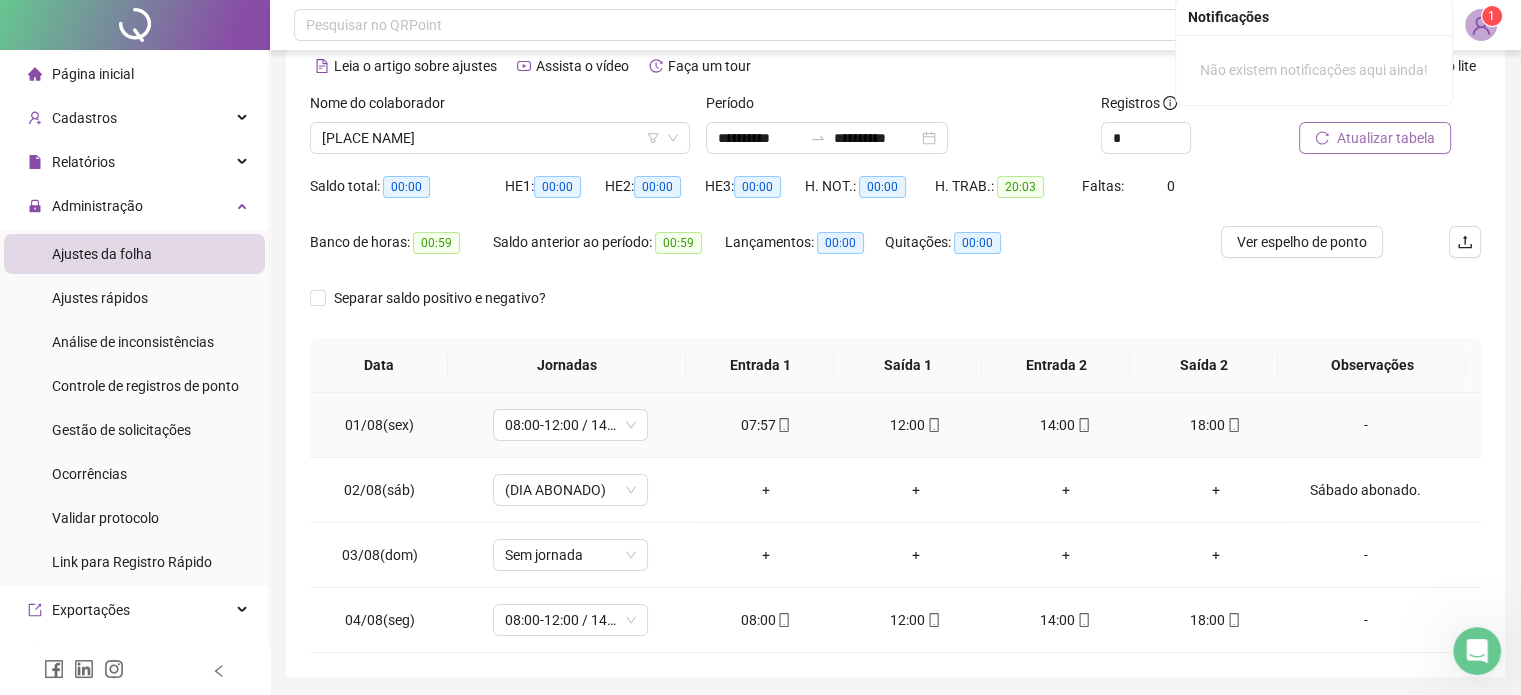 scroll, scrollTop: 0, scrollLeft: 0, axis: both 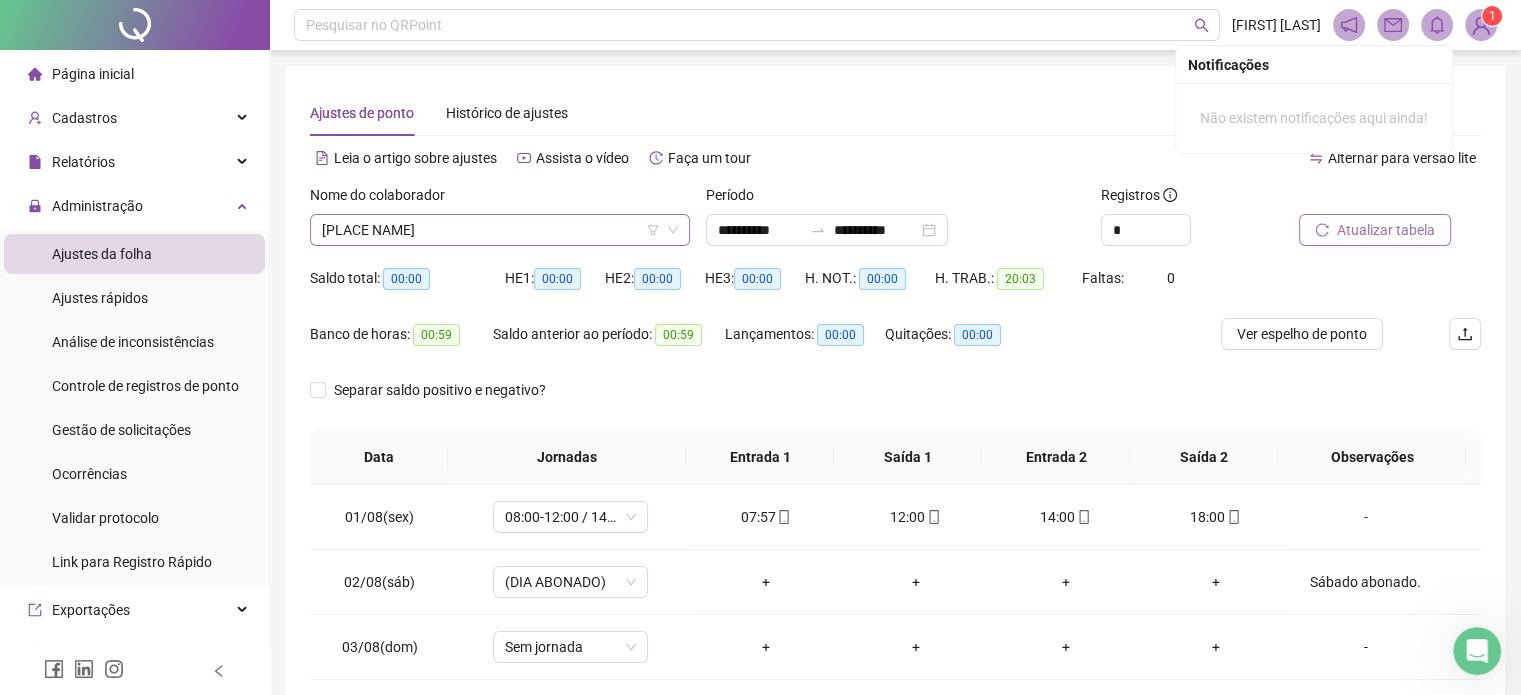 click on "[PLACE NAME]" at bounding box center (500, 230) 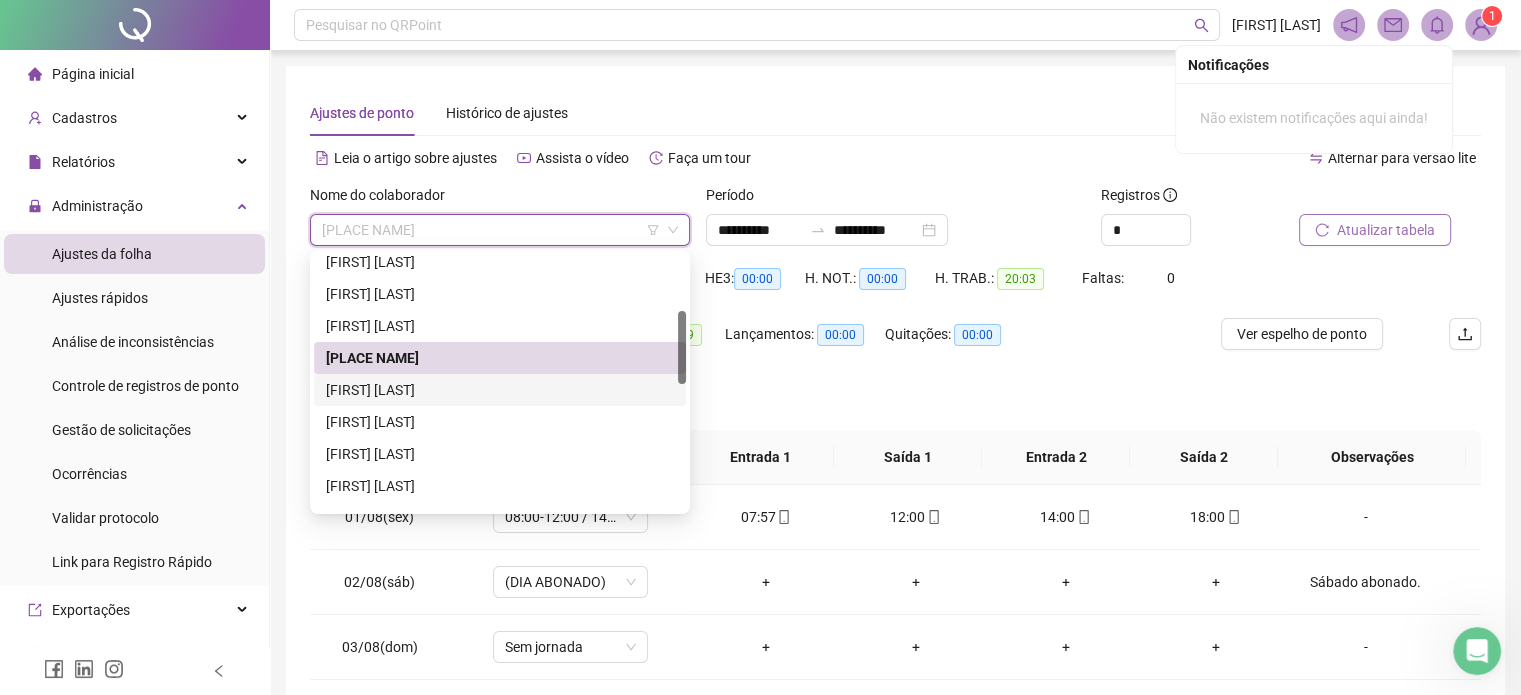 click on "[FIRST] [LAST]" at bounding box center [500, 390] 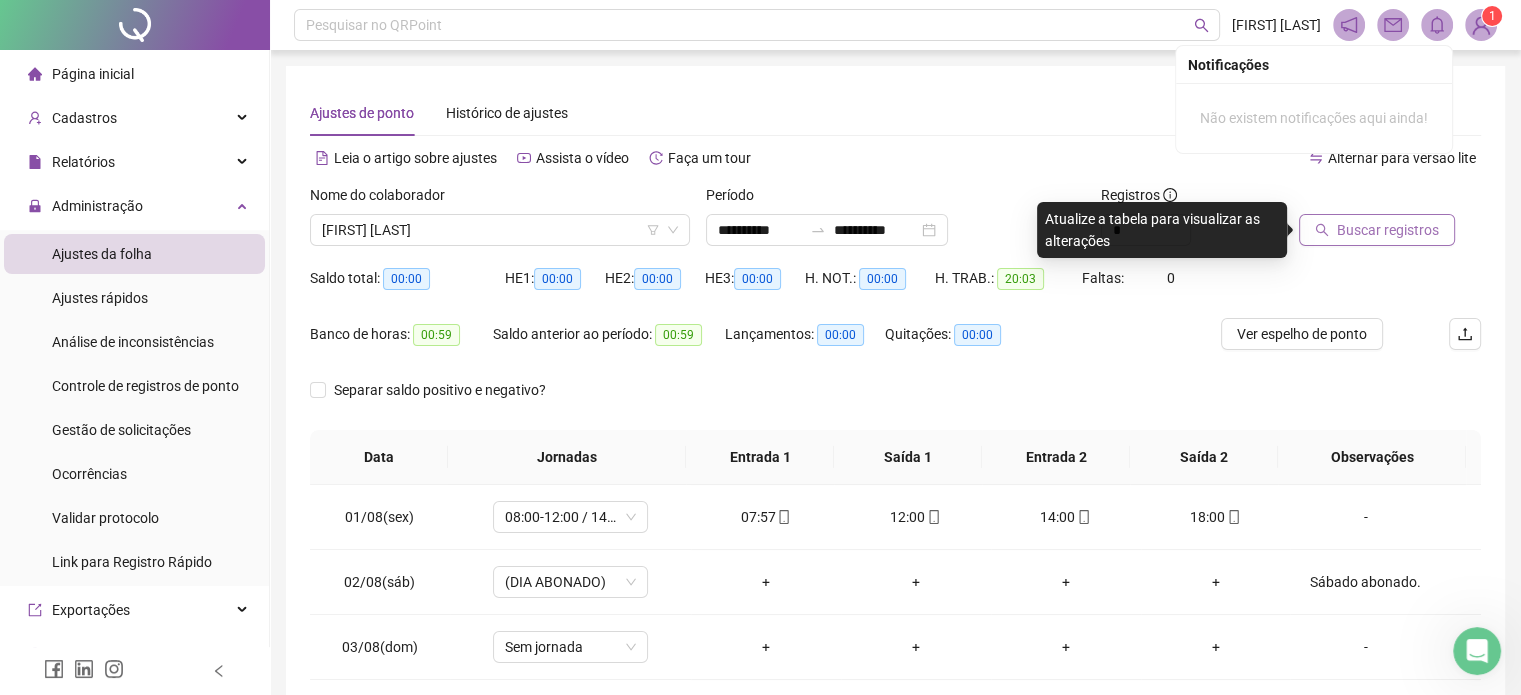 click on "Buscar registros" at bounding box center (1388, 230) 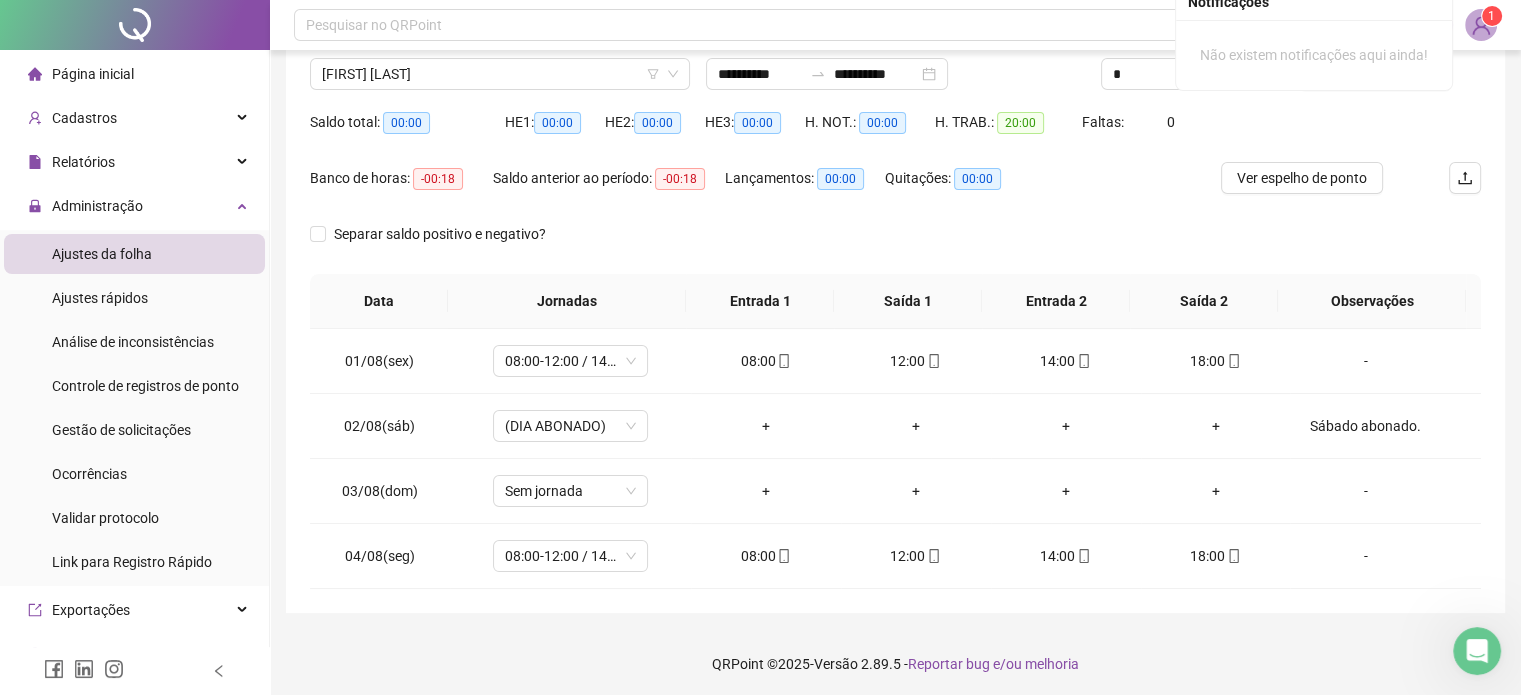 scroll, scrollTop: 159, scrollLeft: 0, axis: vertical 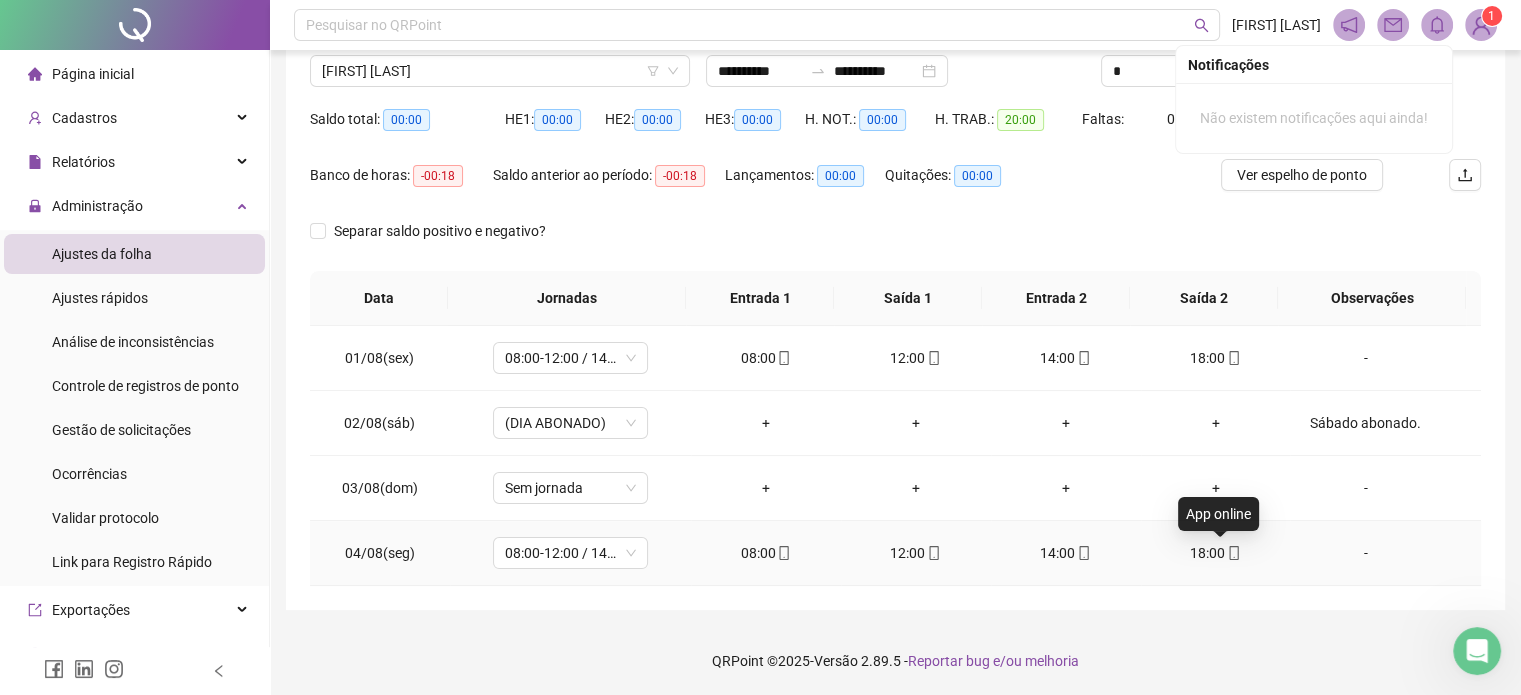 click 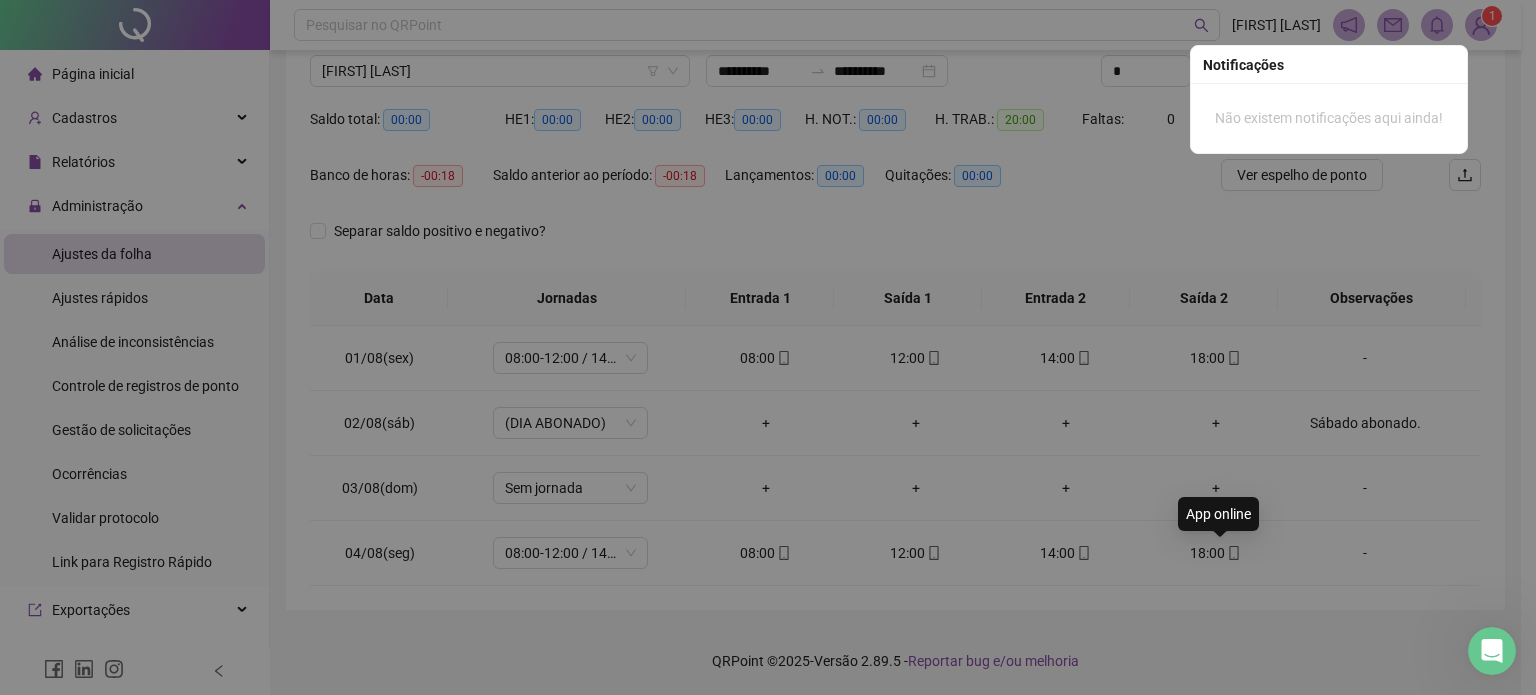 type on "**********" 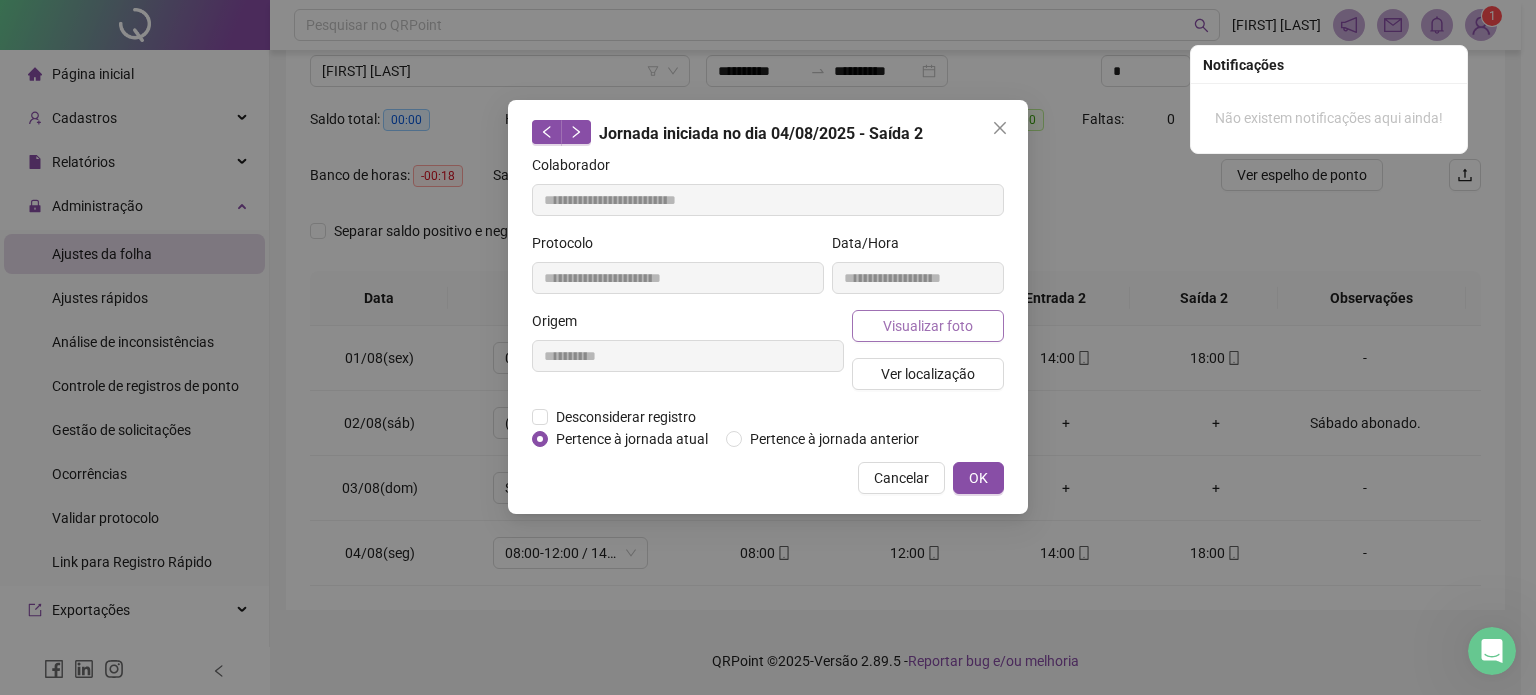 click on "Visualizar foto" at bounding box center [928, 326] 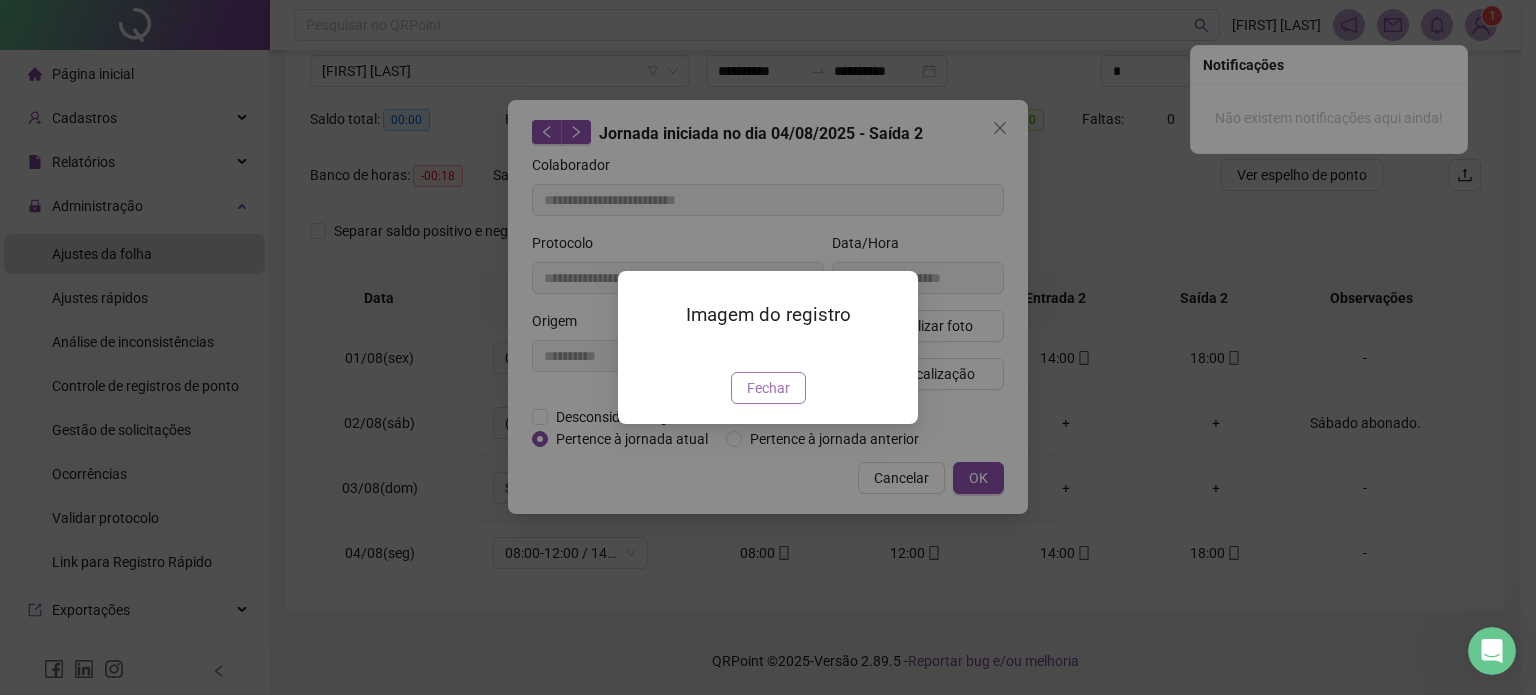 click on "Fechar" at bounding box center (768, 388) 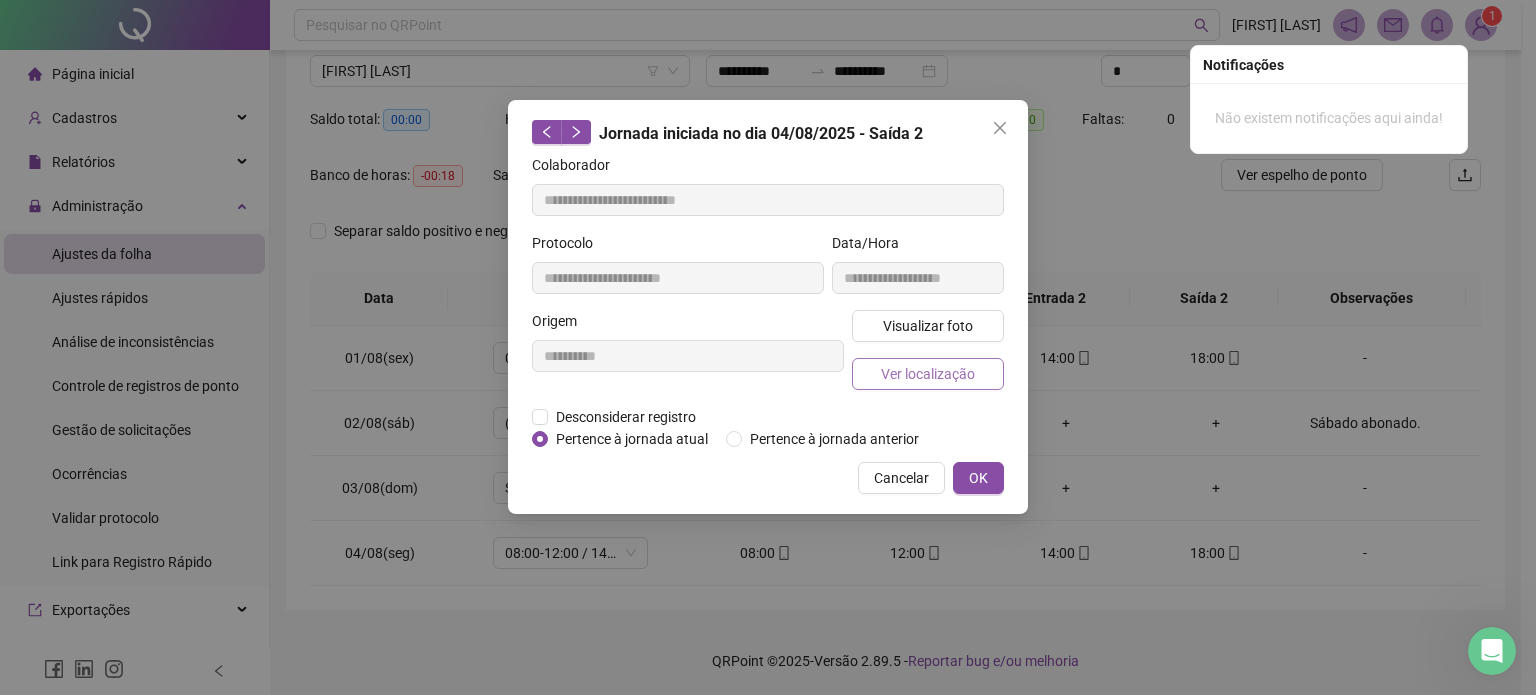 click on "Ver localização" at bounding box center [928, 374] 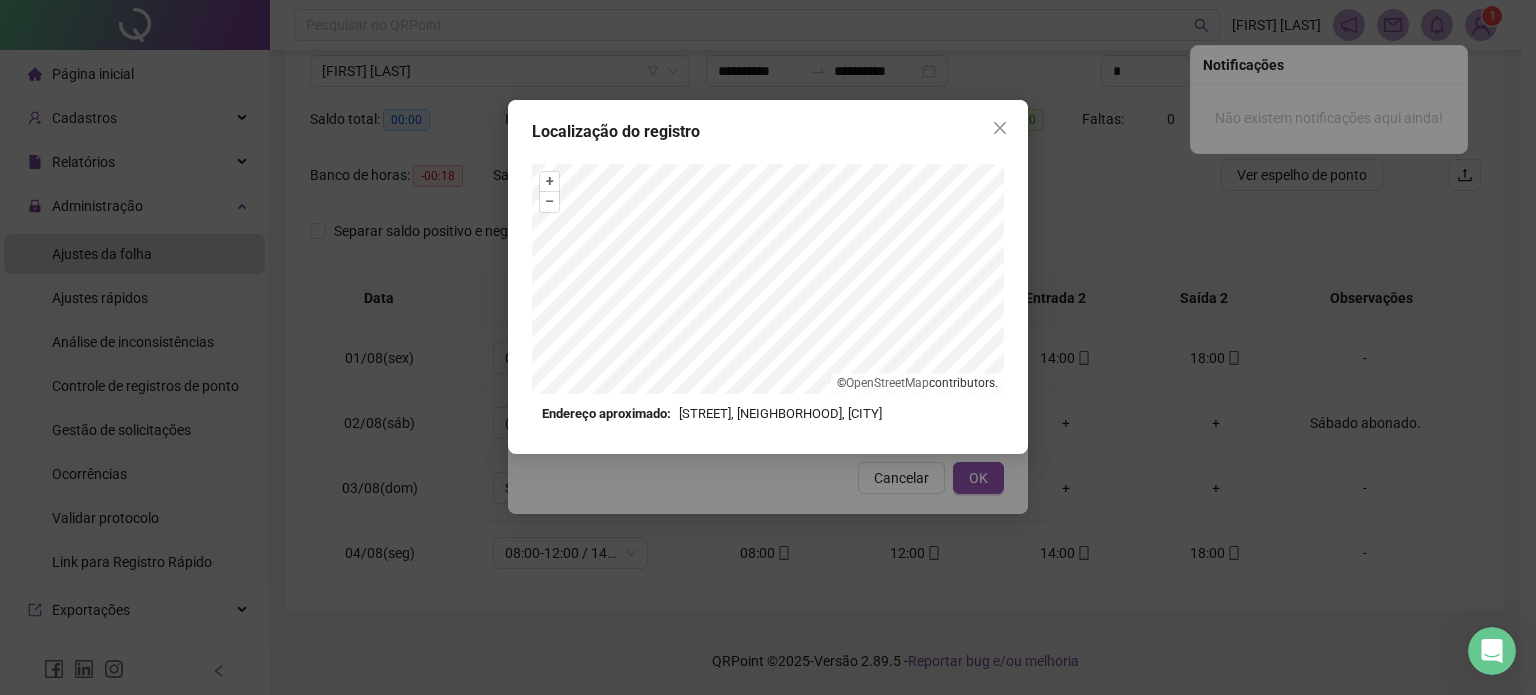 click on "Localização do registro + – ⇧ › ©  OpenStreetMap  contributors. Endereço aproximado:   [STREET], [NEIGHBORHOOD], [CITY] *OBS Os registros de ponto executados através da web utilizam uma tecnologia menos precisa para obter a geolocalização do colaborador, o que poderá resultar em localizações distintas." at bounding box center (768, 347) 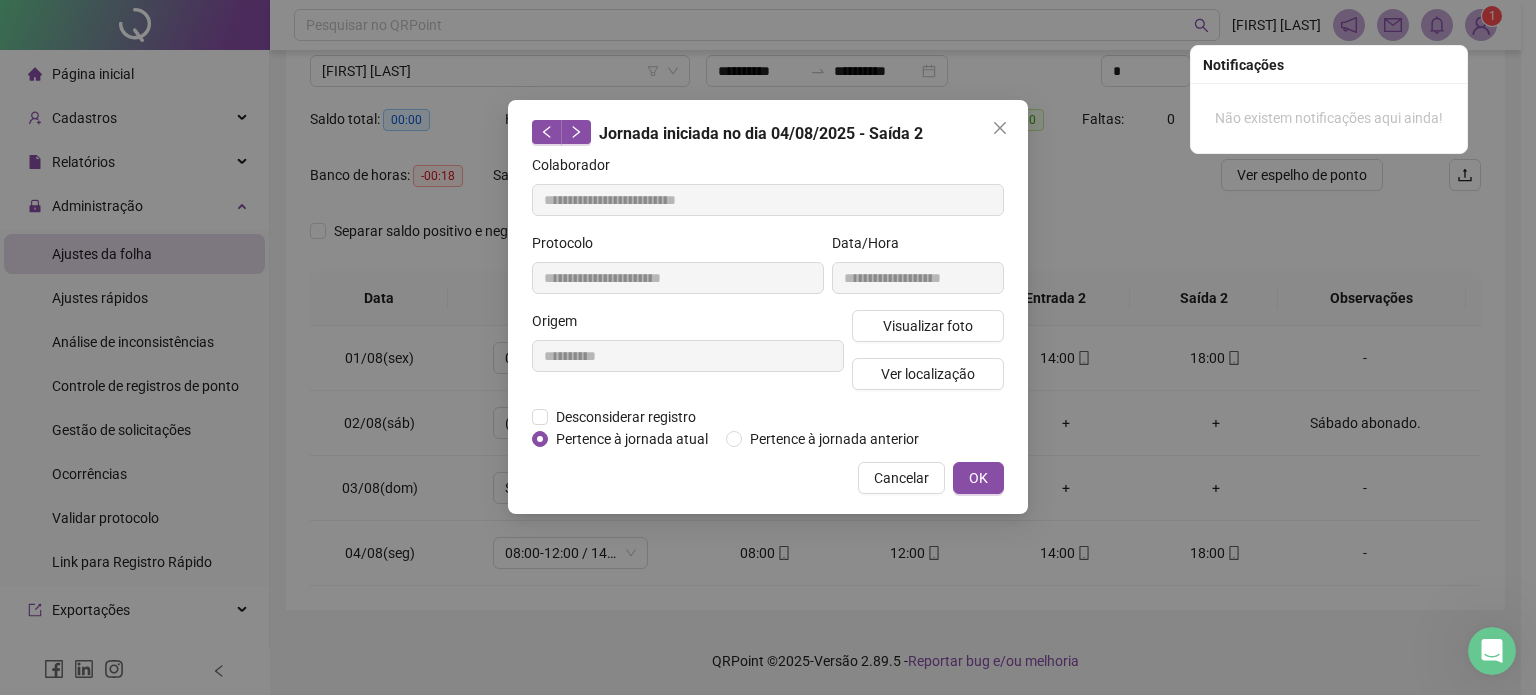 click on "**********" at bounding box center (768, 347) 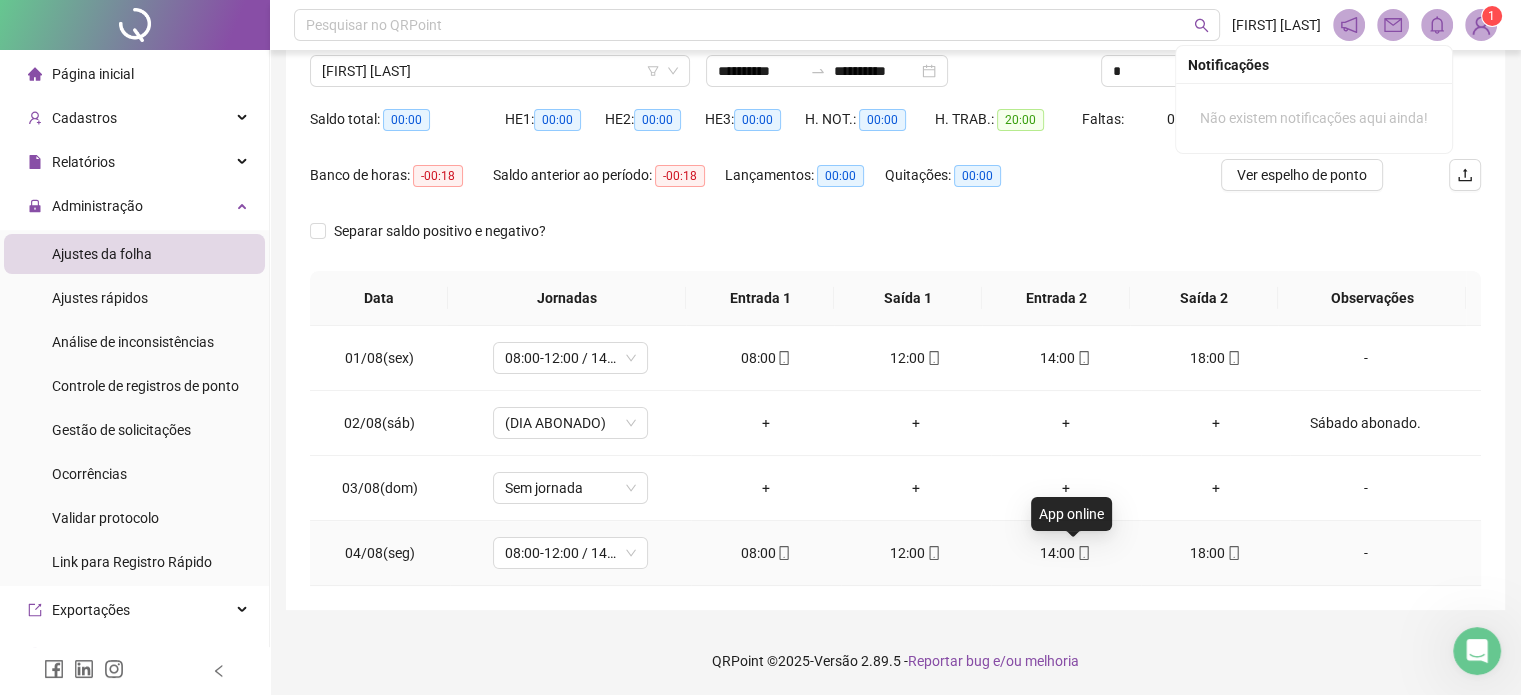 click 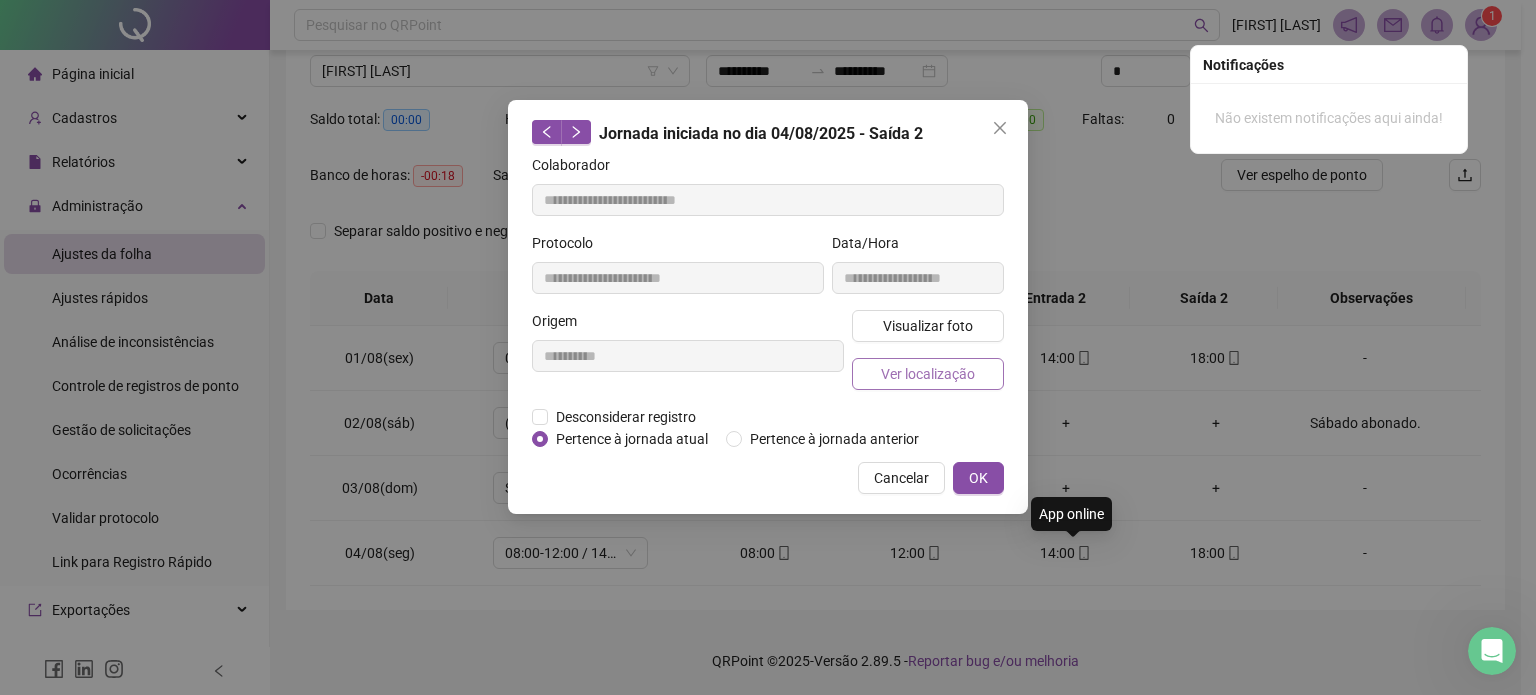 type on "**********" 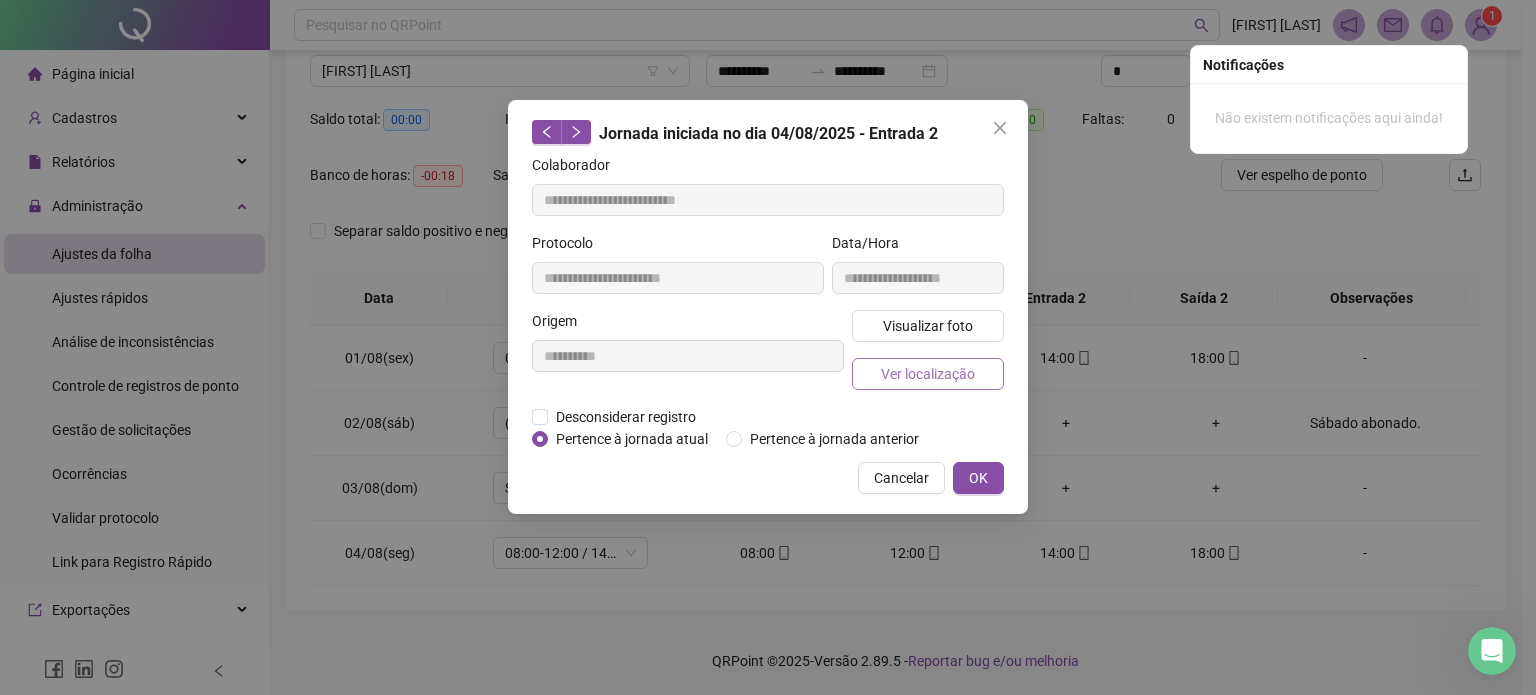 click on "Ver localização" at bounding box center (928, 374) 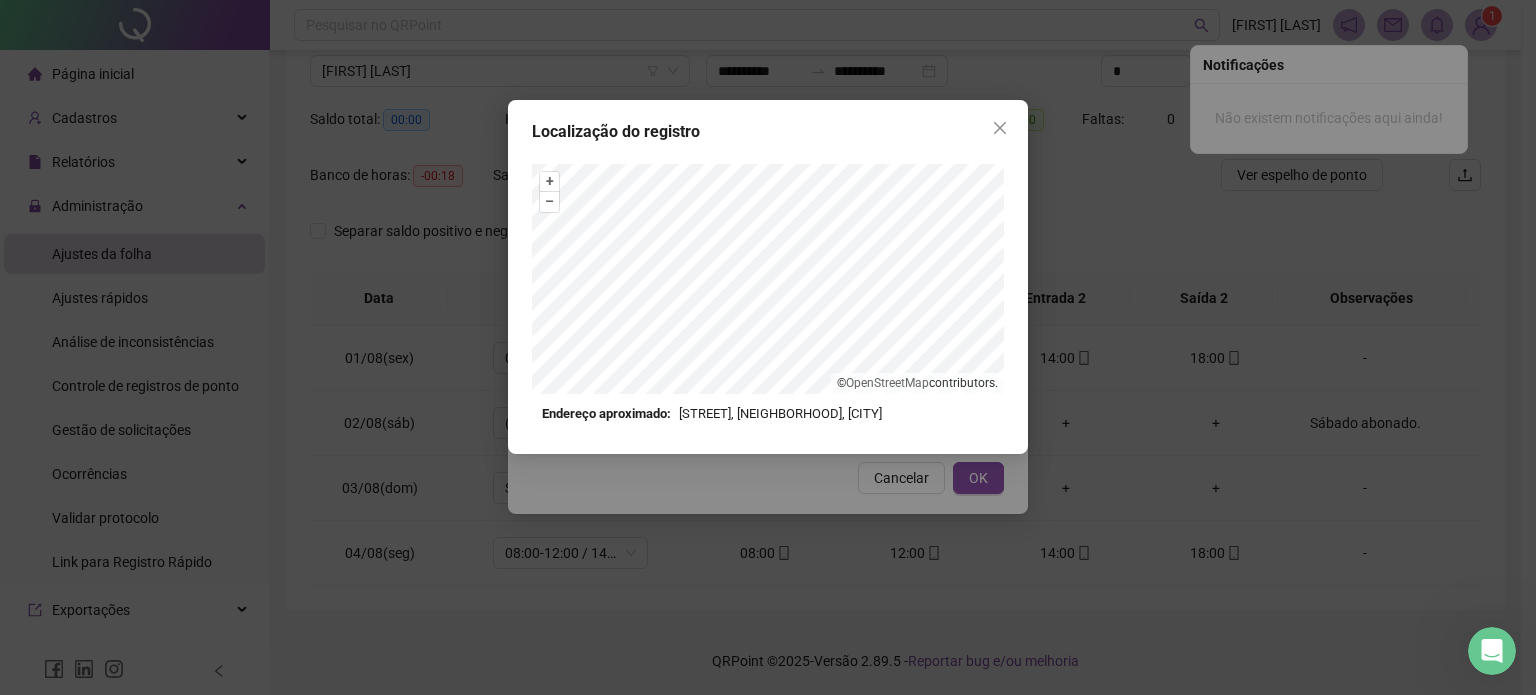 click on "Localização do registro + – ⇧ › ©  OpenStreetMap  contributors. Endereço aproximado:   [STREET], [NEIGHBORHOOD], [CITY] *OBS Os registros de ponto executados através da web utilizam uma tecnologia menos precisa para obter a geolocalização do colaborador, o que poderá resultar em localizações distintas." at bounding box center [768, 347] 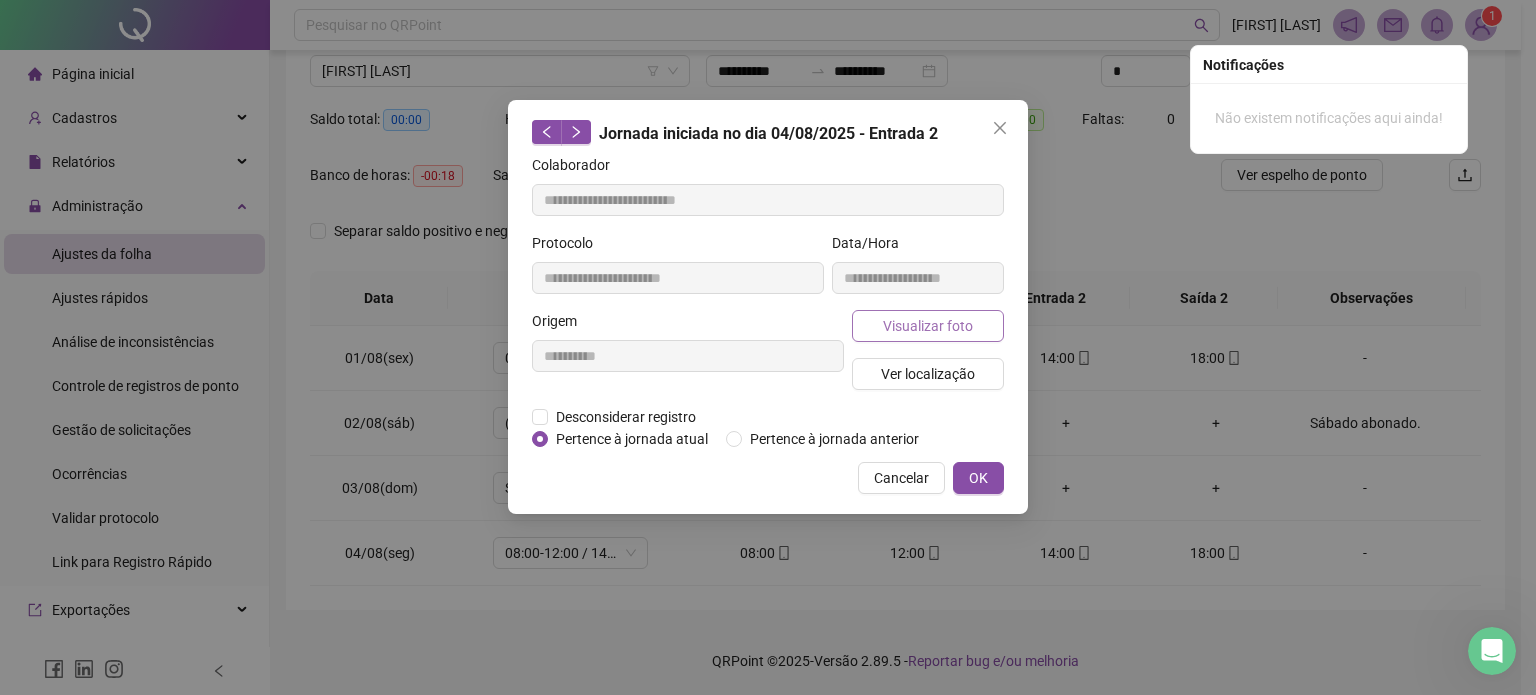 click on "Visualizar foto" at bounding box center (928, 326) 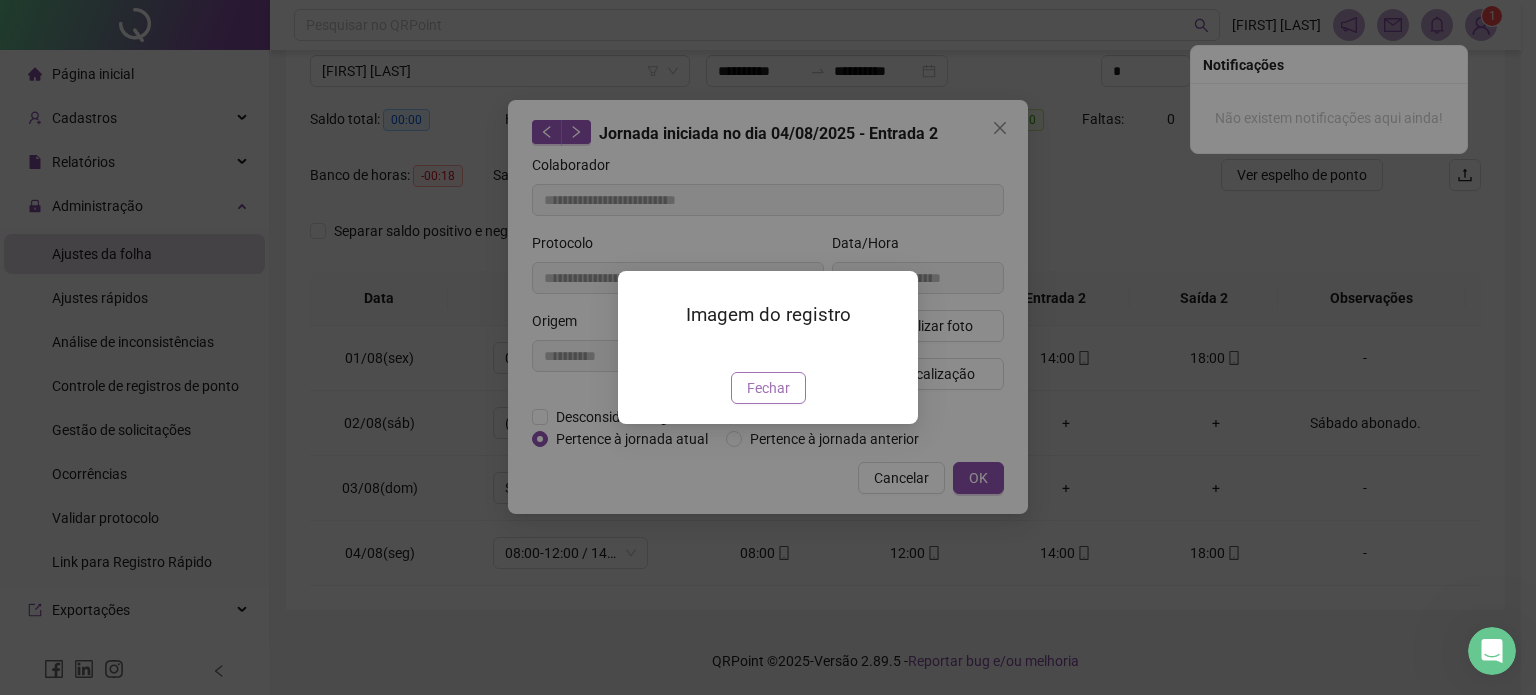 click on "Fechar" at bounding box center [768, 388] 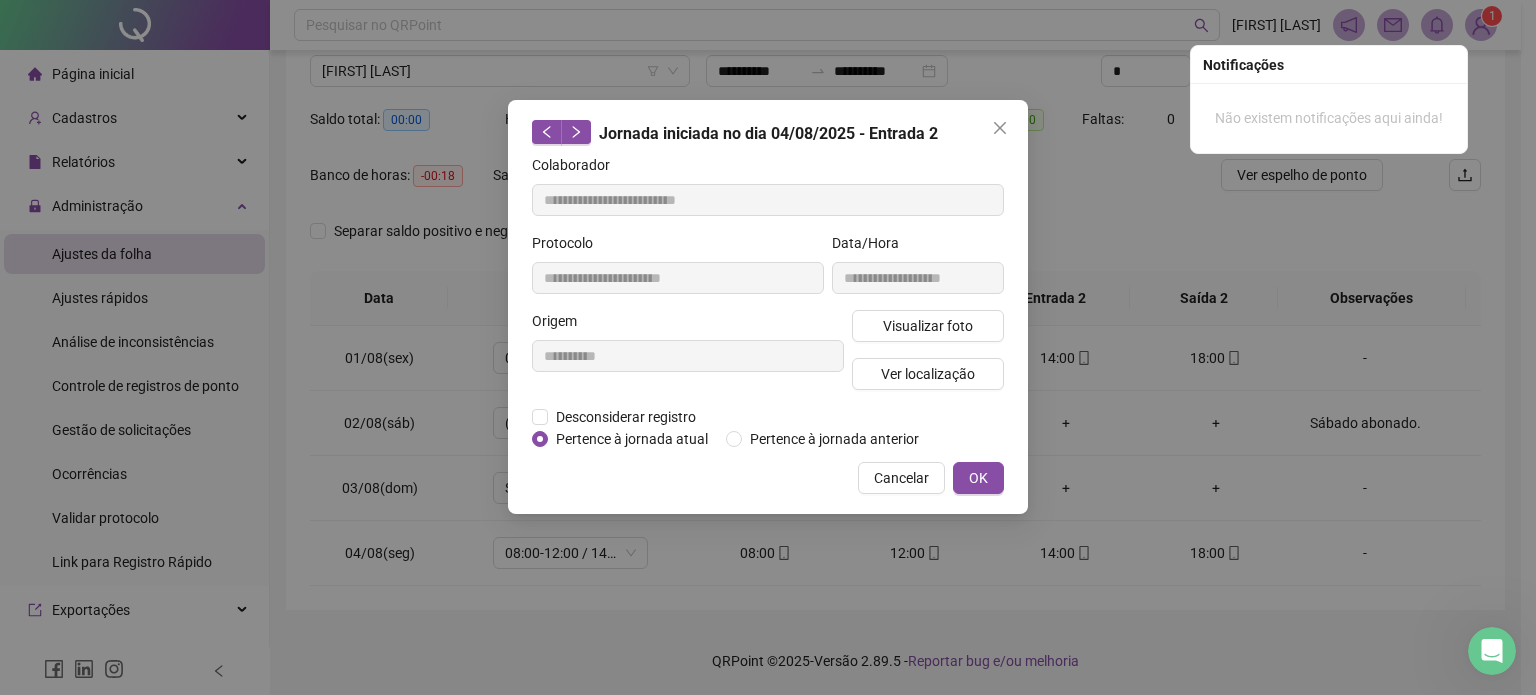 type 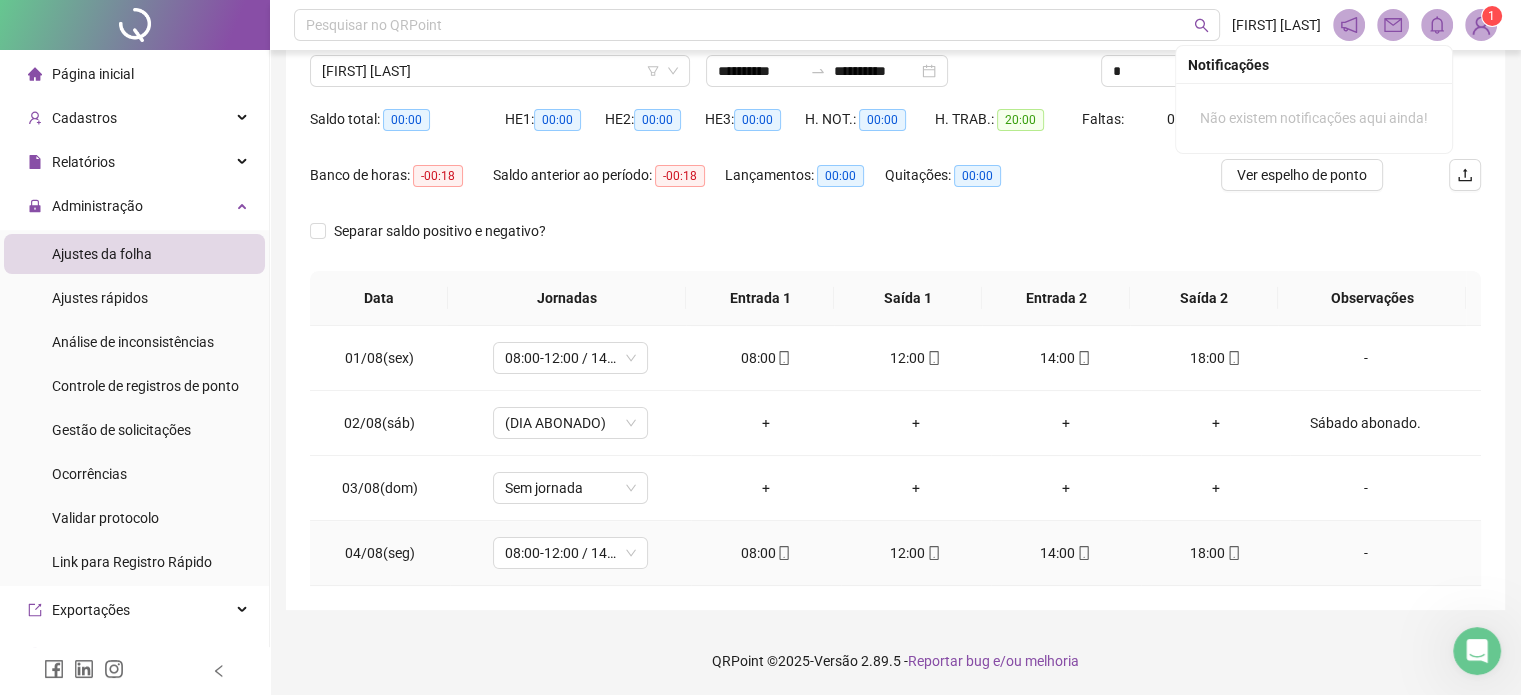 click 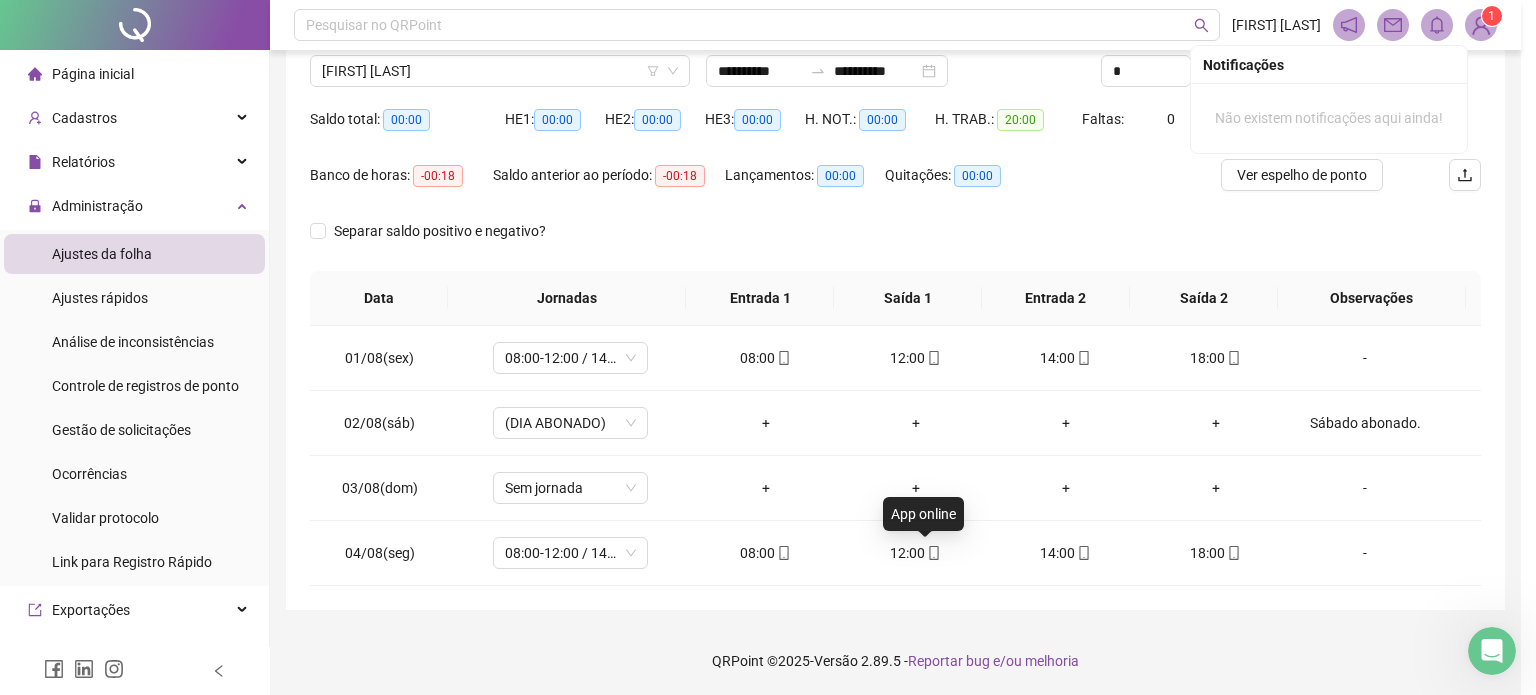type on "**********" 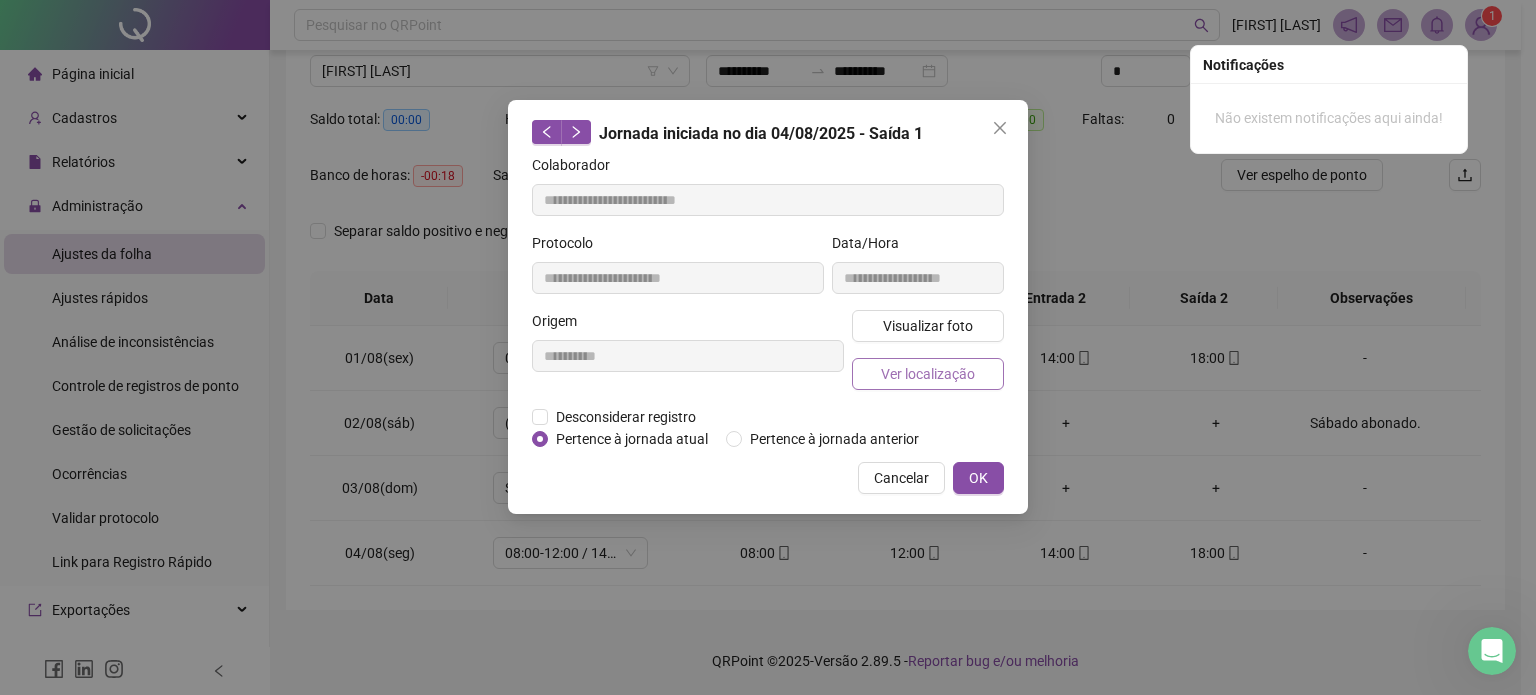 click on "Ver localização" at bounding box center (928, 374) 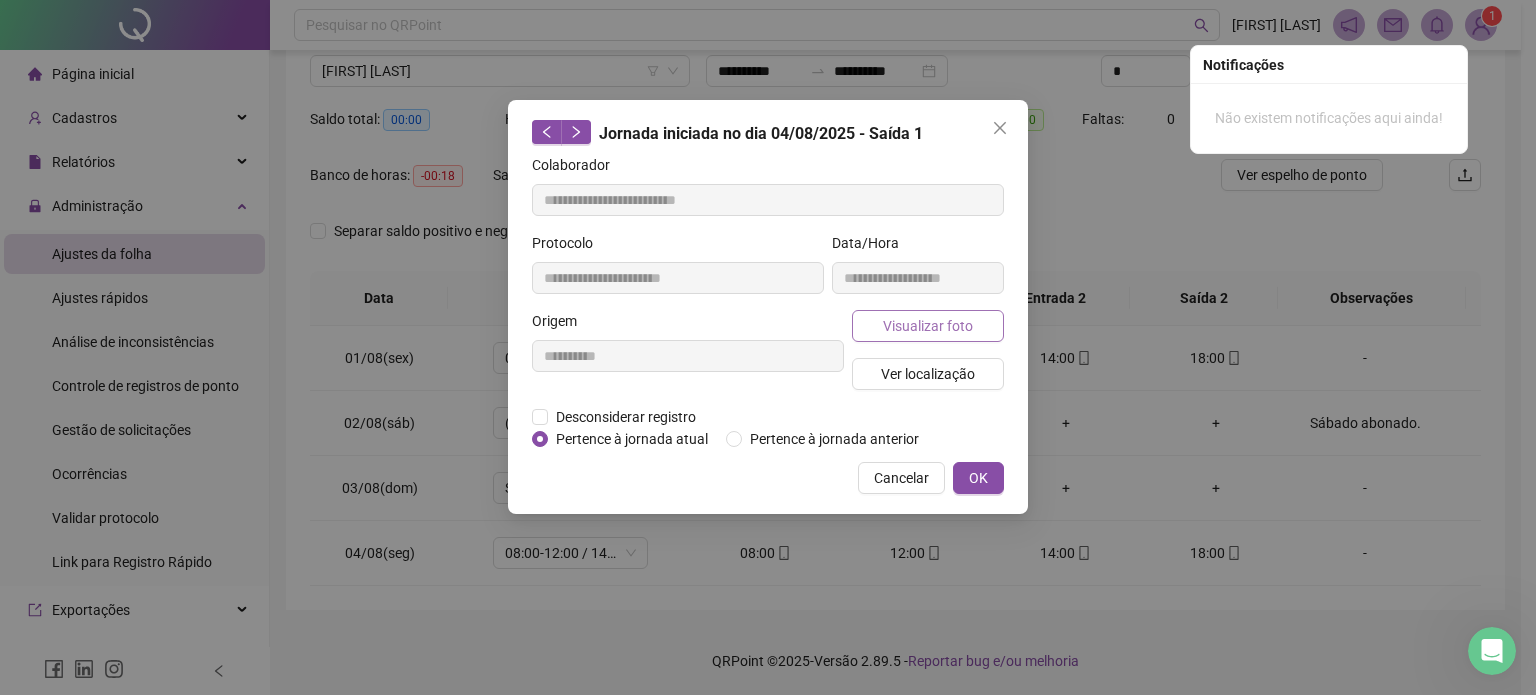 click on "Visualizar foto" at bounding box center [928, 326] 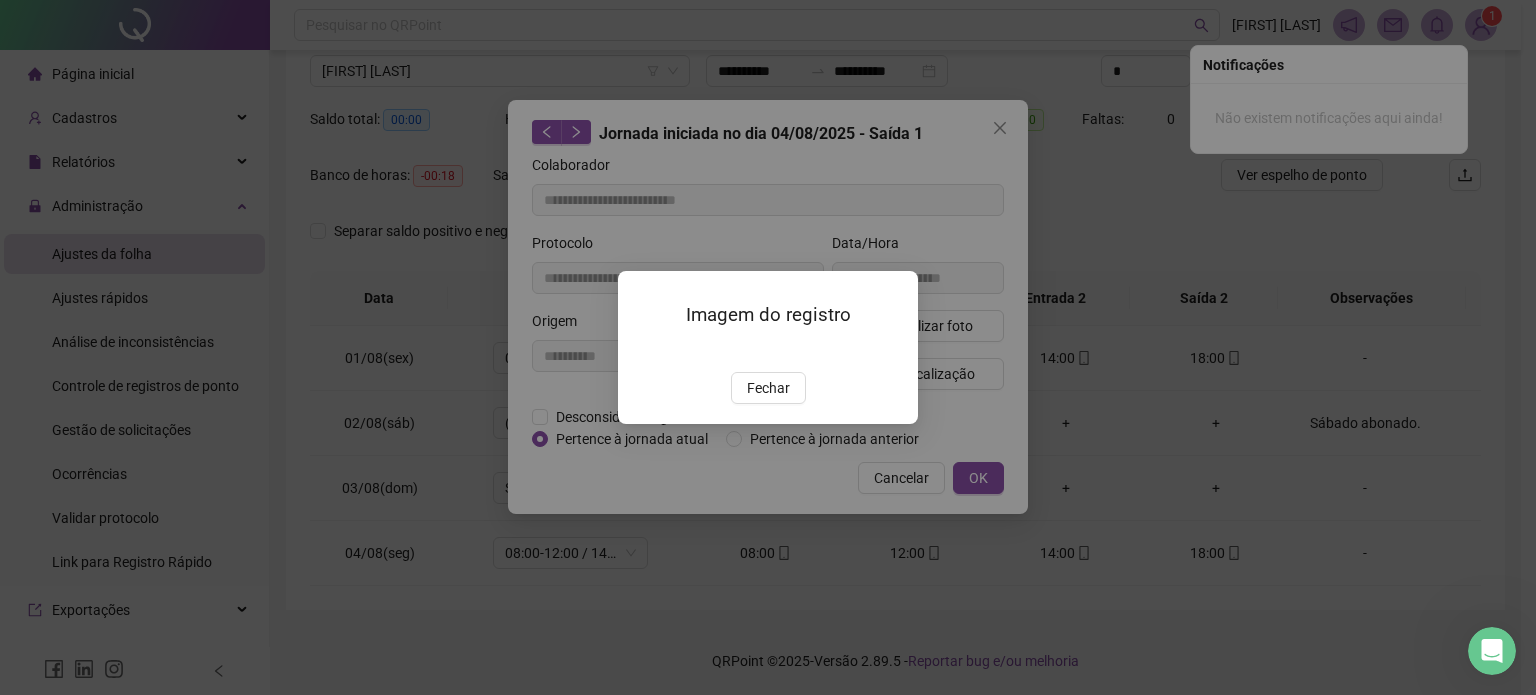 click on "Imagem do registro Fechar" at bounding box center [768, 347] 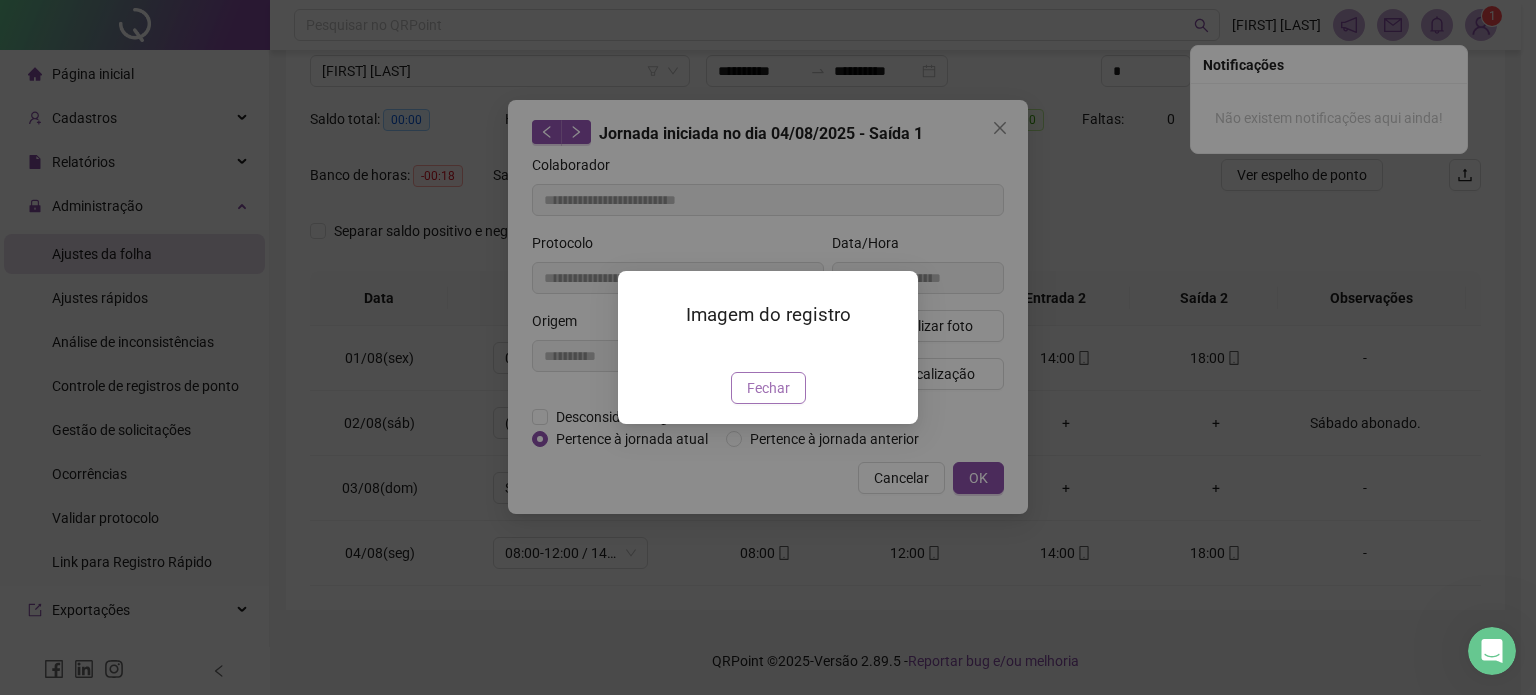 click on "Fechar" at bounding box center (768, 388) 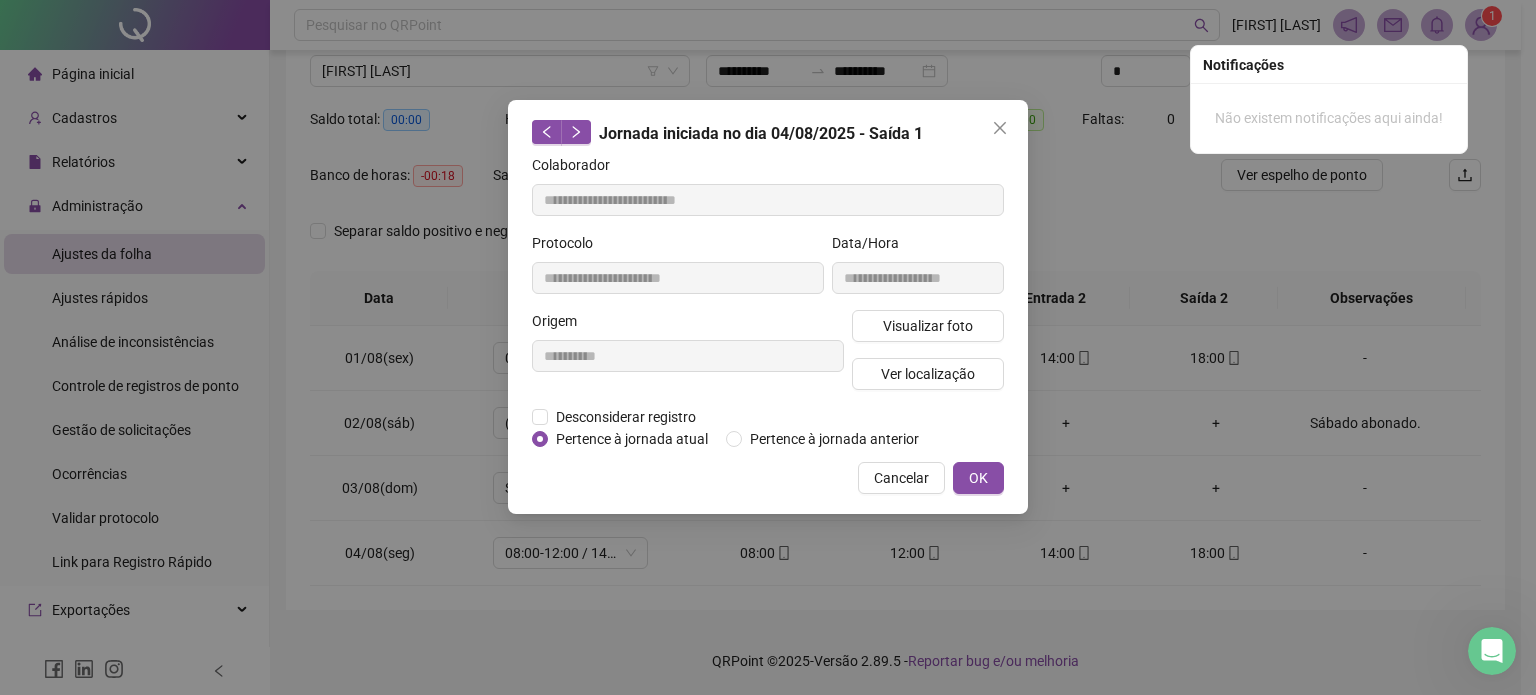 type 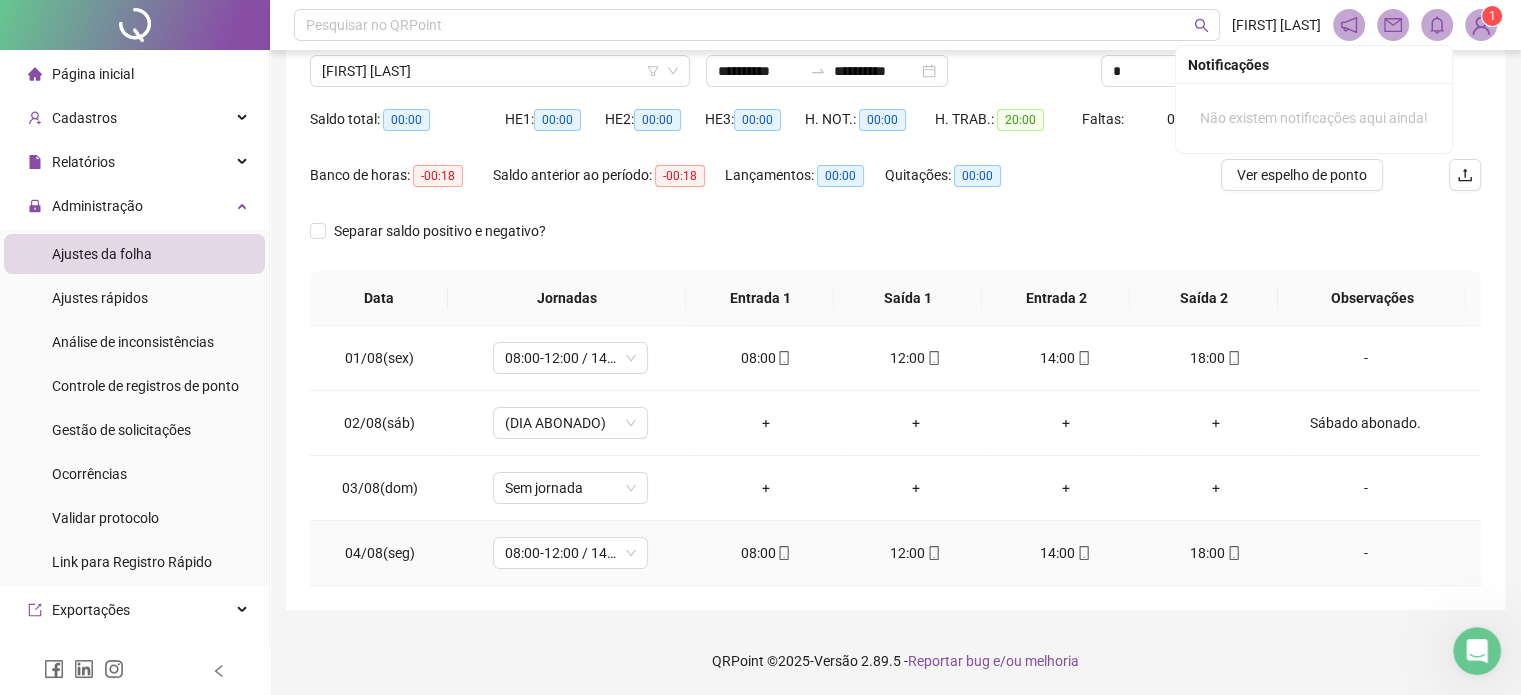 click 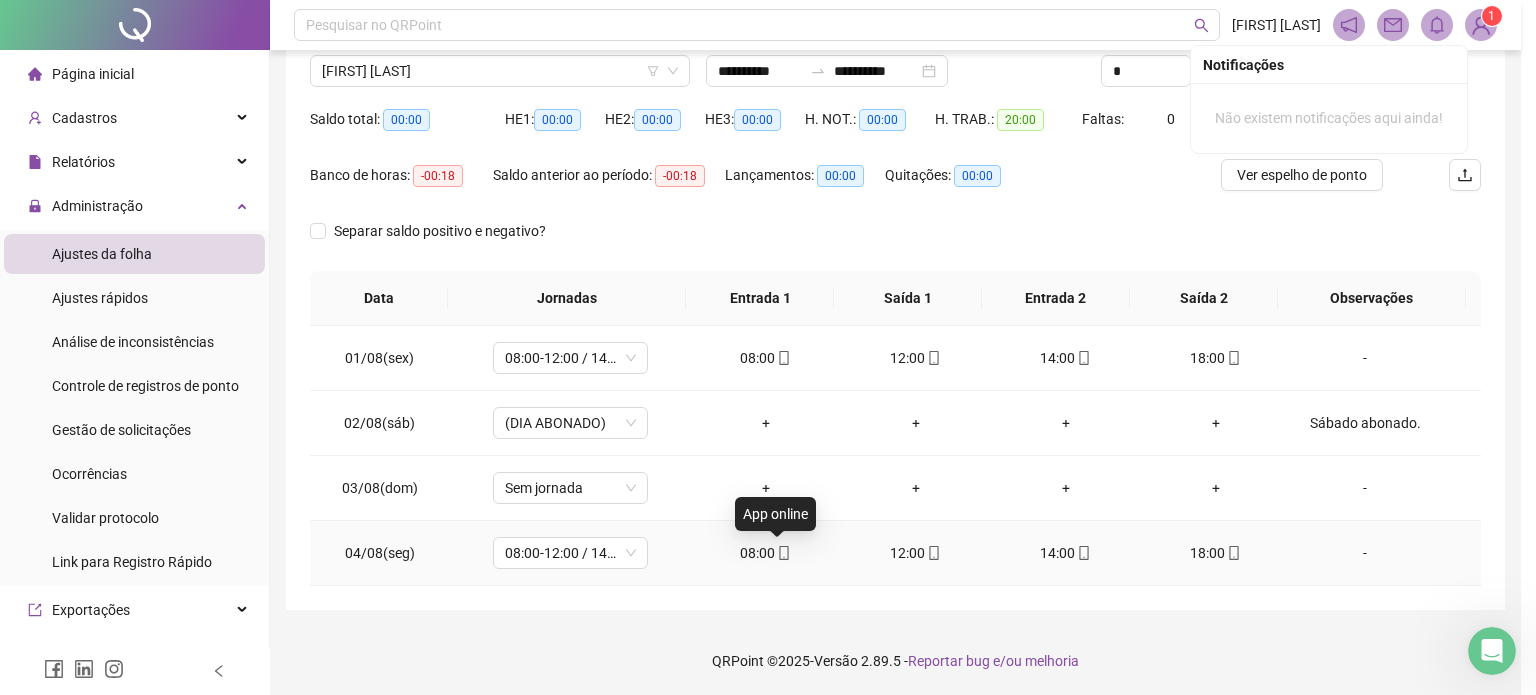 type on "**********" 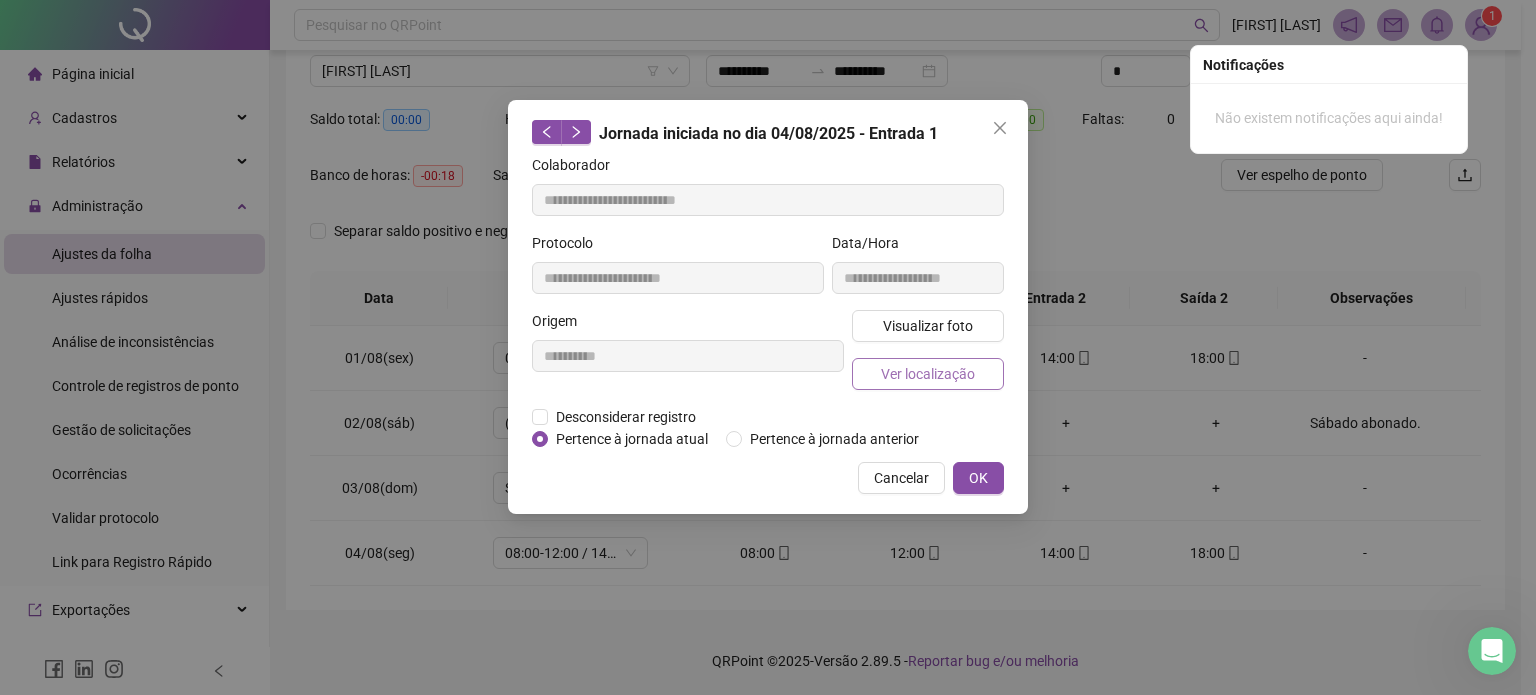 click on "Ver localização" at bounding box center (928, 374) 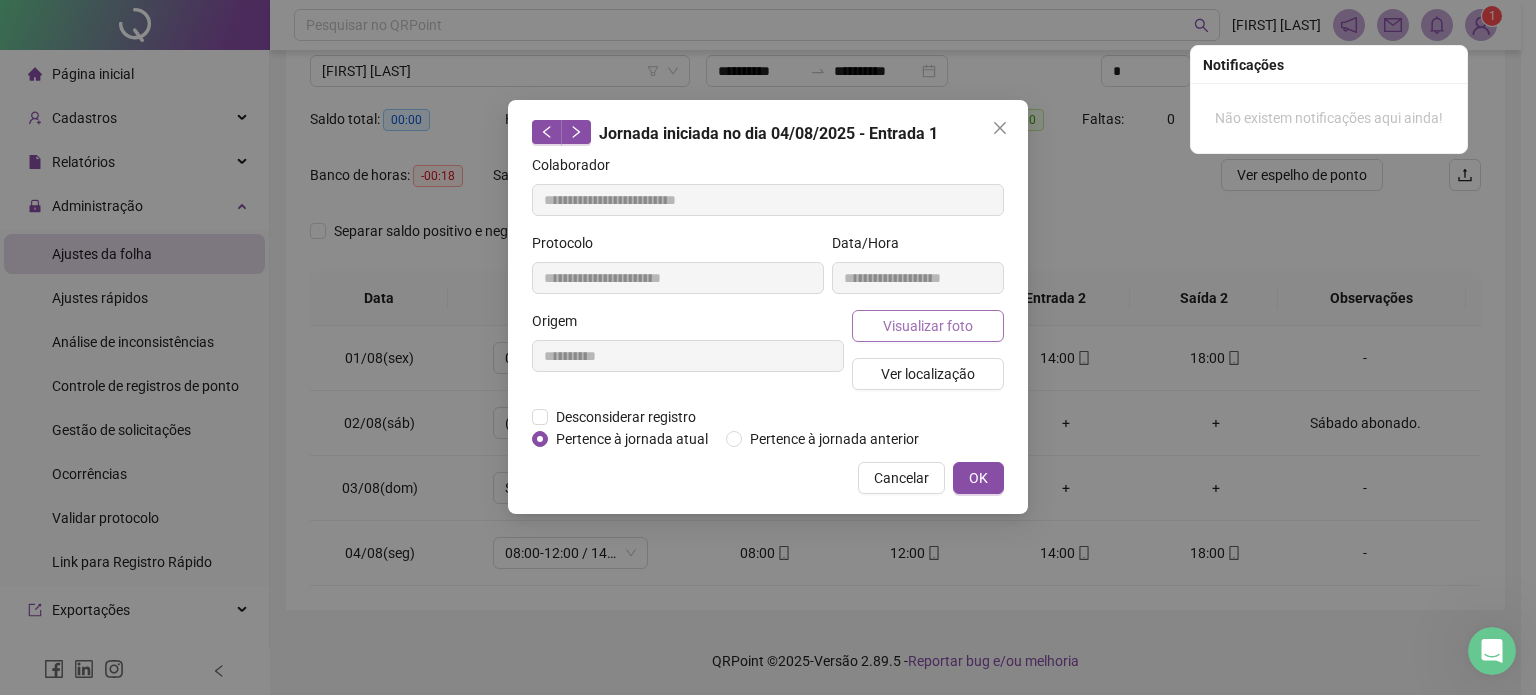 click on "Visualizar foto" at bounding box center [928, 326] 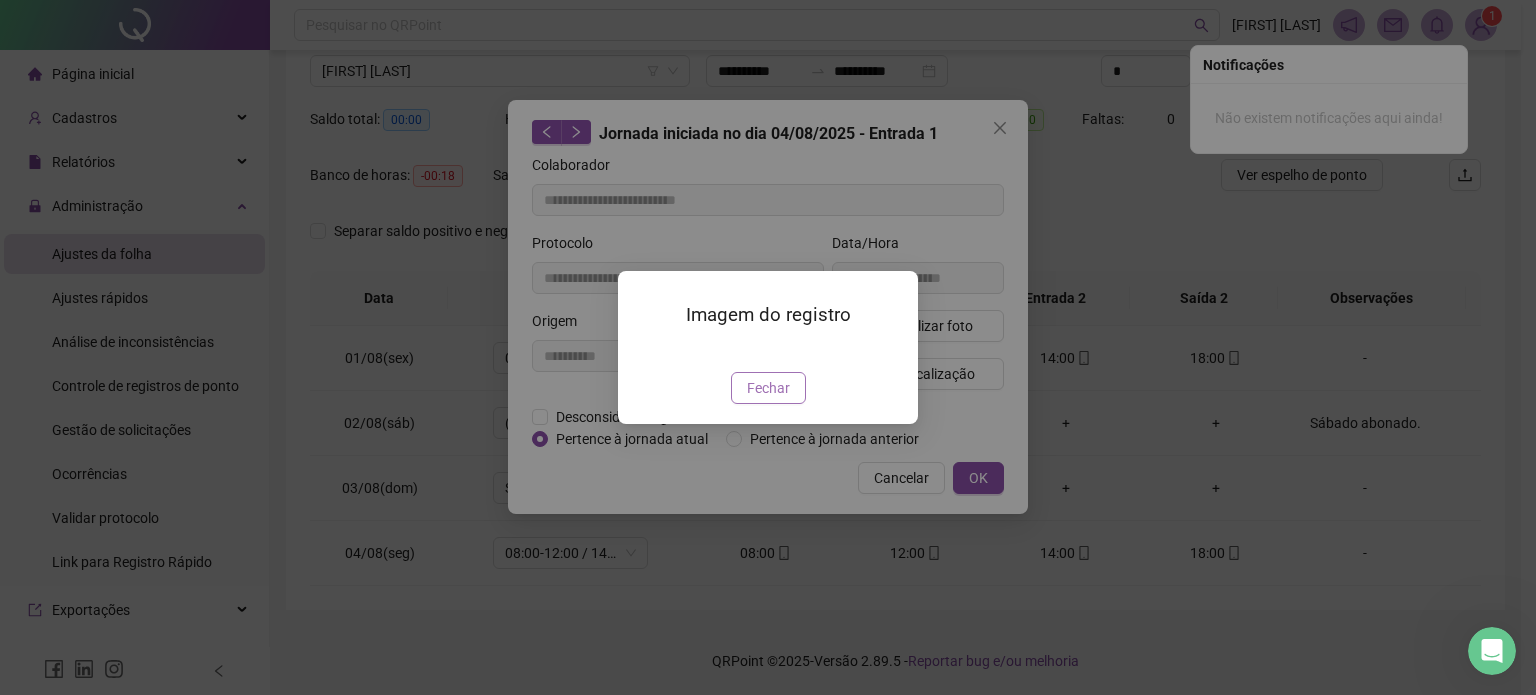 click on "Fechar" at bounding box center [768, 388] 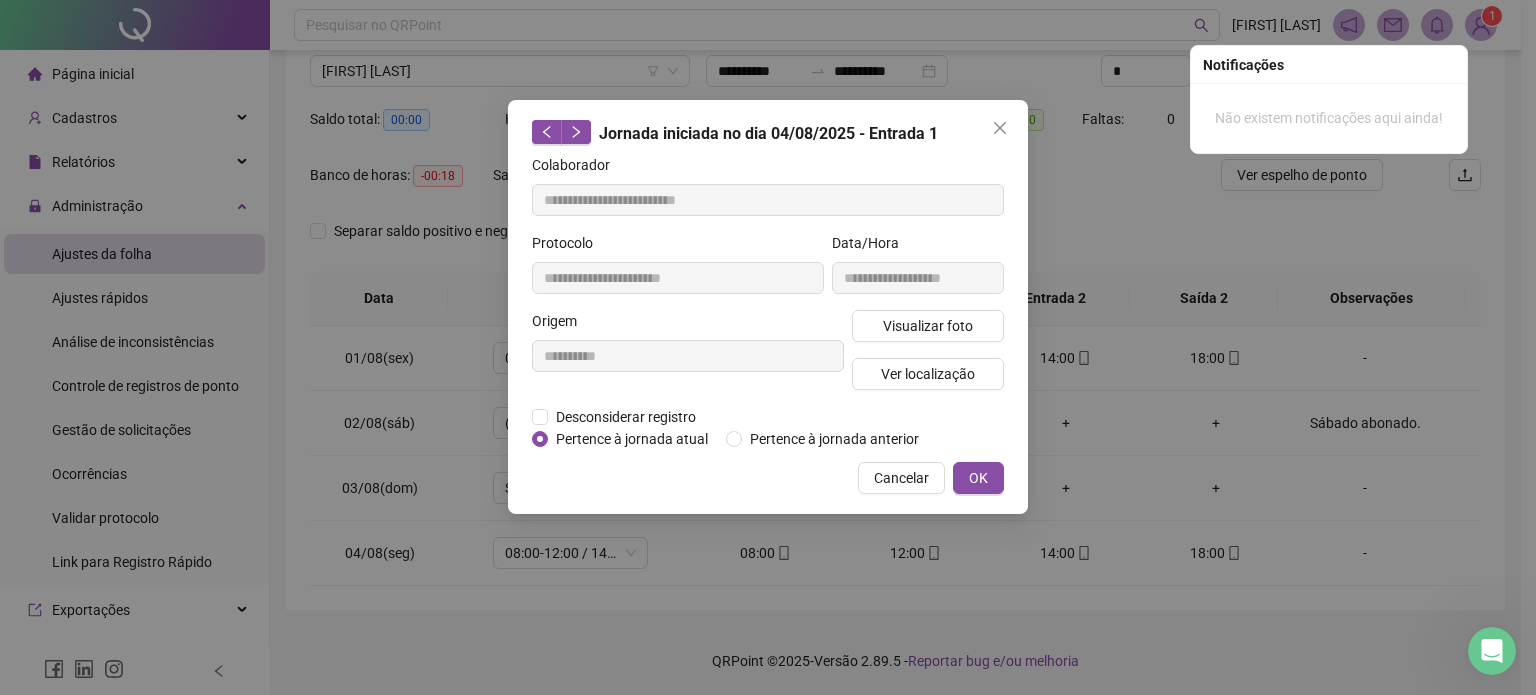 type 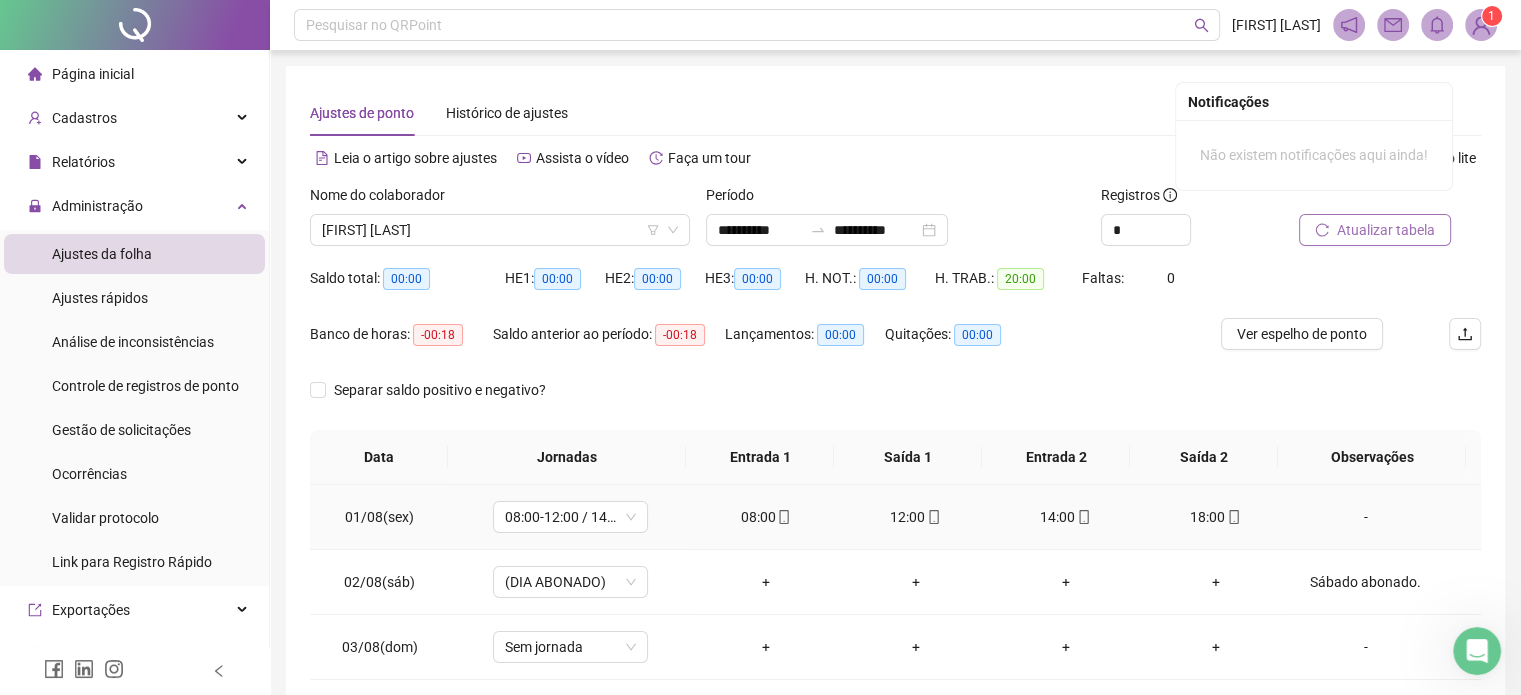 scroll, scrollTop: 0, scrollLeft: 0, axis: both 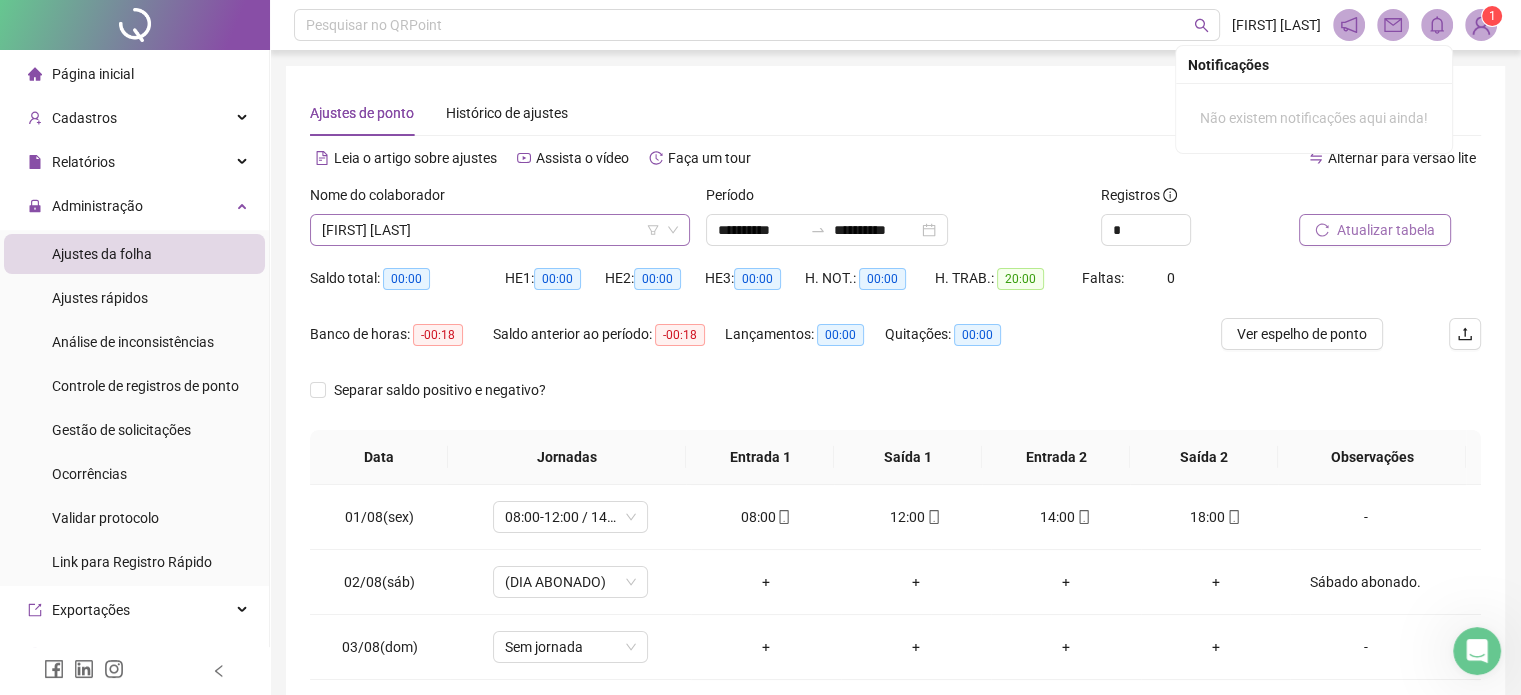 click on "[FIRST] [LAST]" at bounding box center [500, 230] 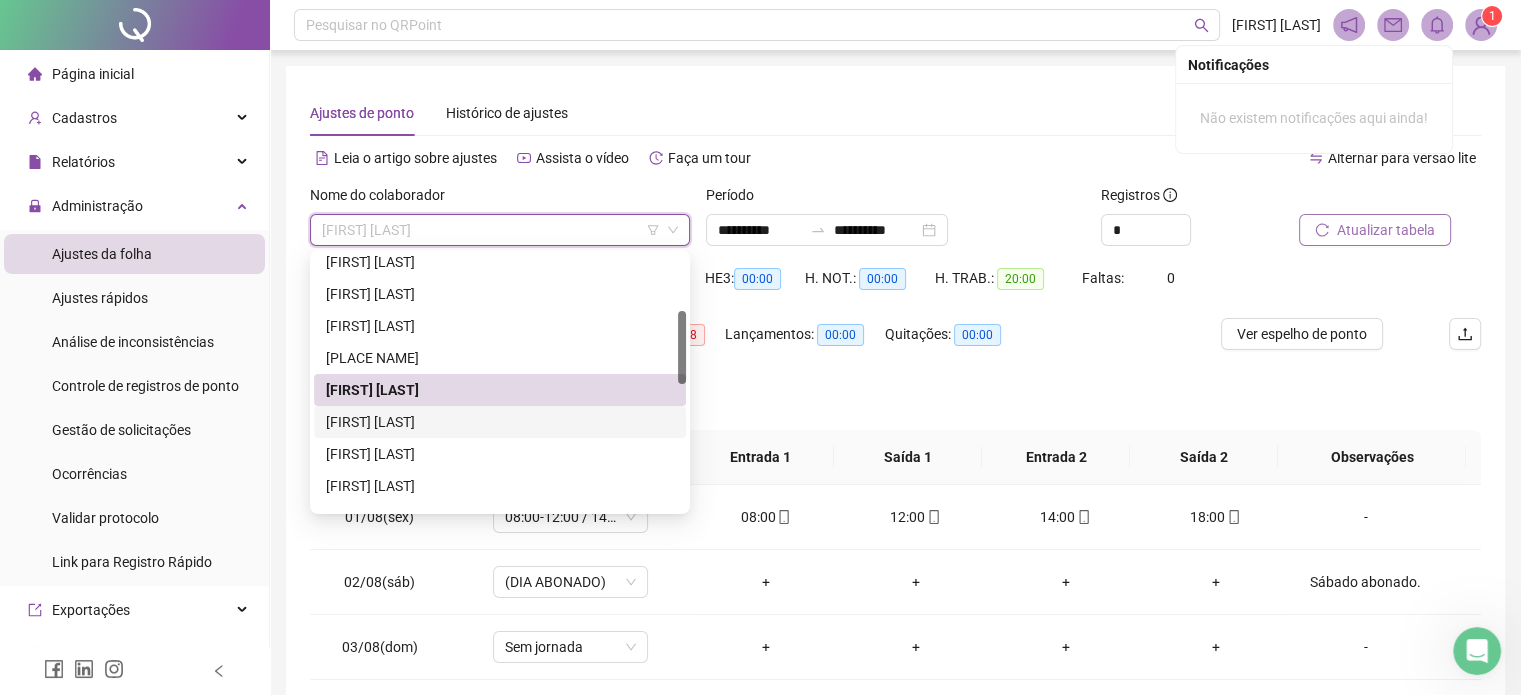 click on "[FIRST] [LAST]" at bounding box center (500, 422) 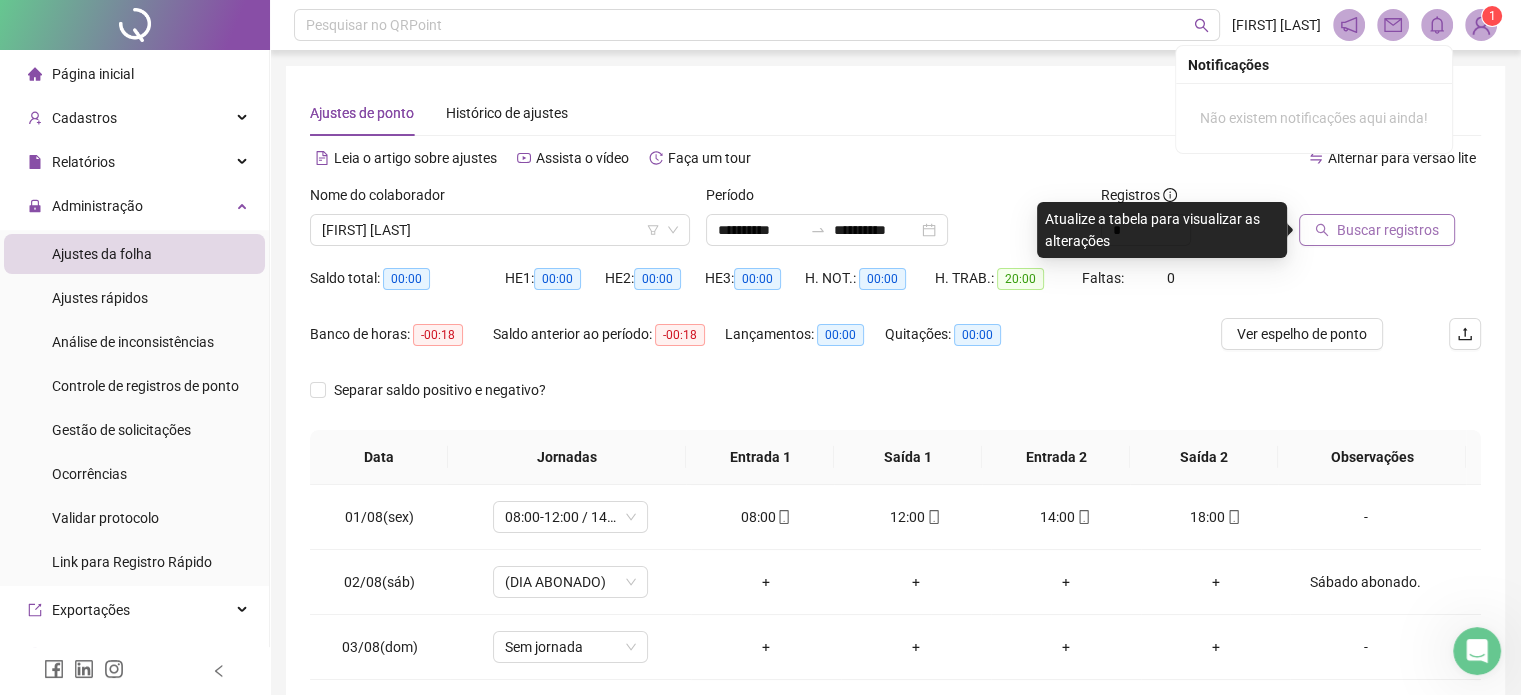 click on "Buscar registros" at bounding box center (1388, 230) 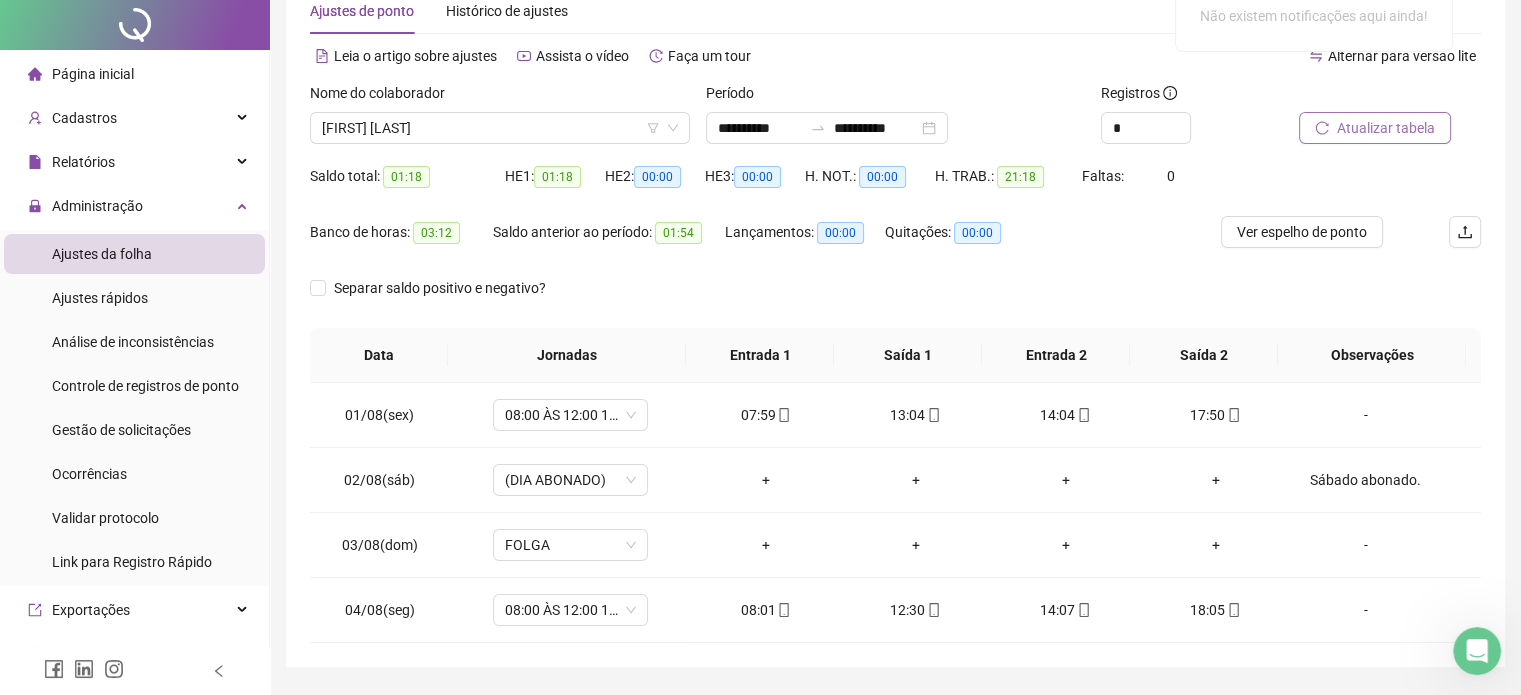 scroll, scrollTop: 159, scrollLeft: 0, axis: vertical 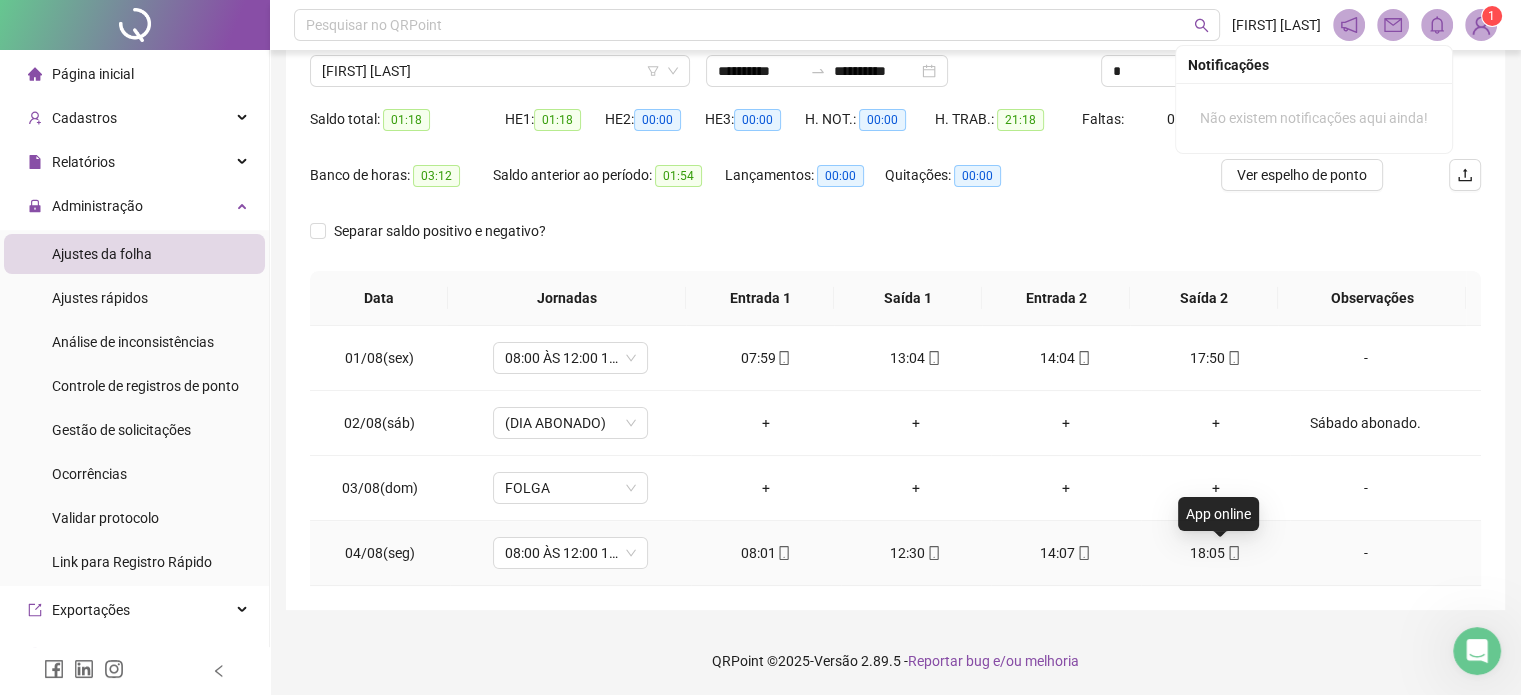 click 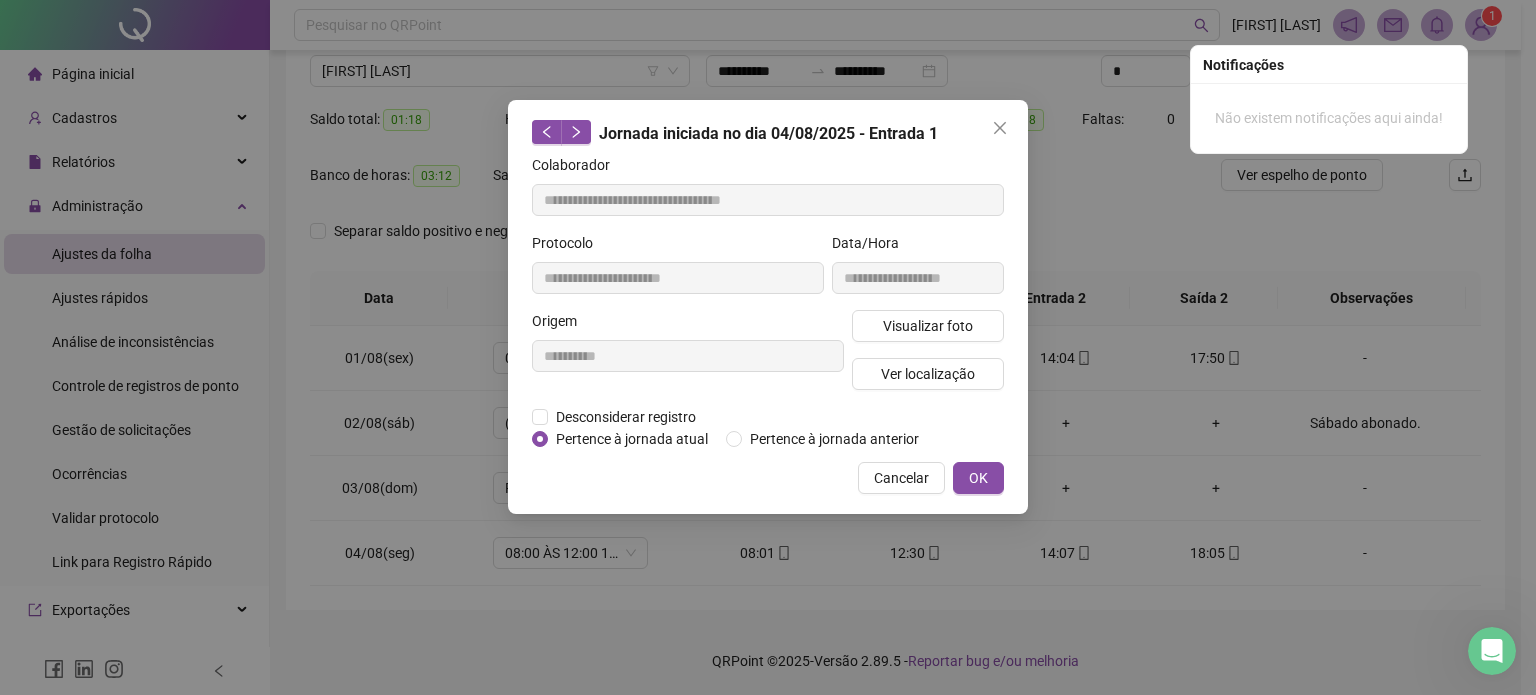 type on "**********" 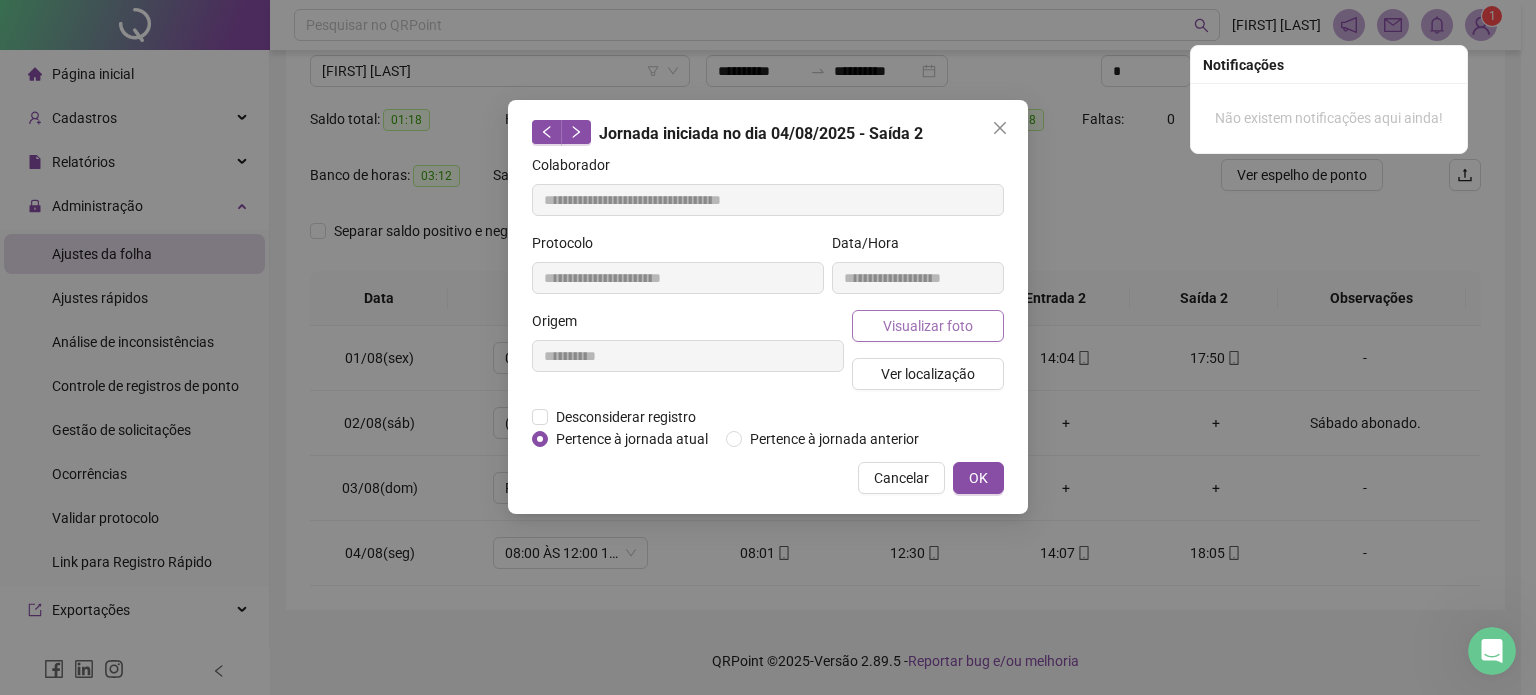 click on "Visualizar foto" at bounding box center [928, 326] 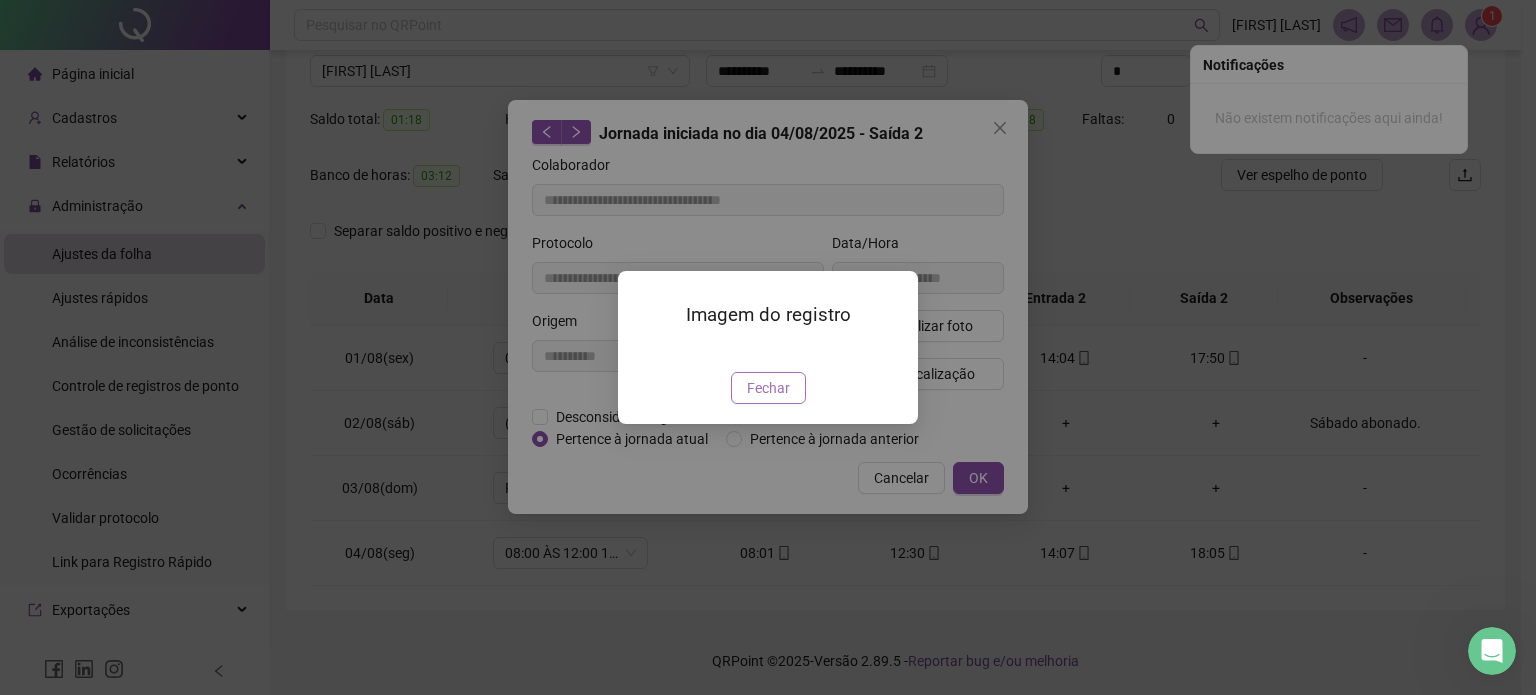 click on "Fechar" at bounding box center (768, 388) 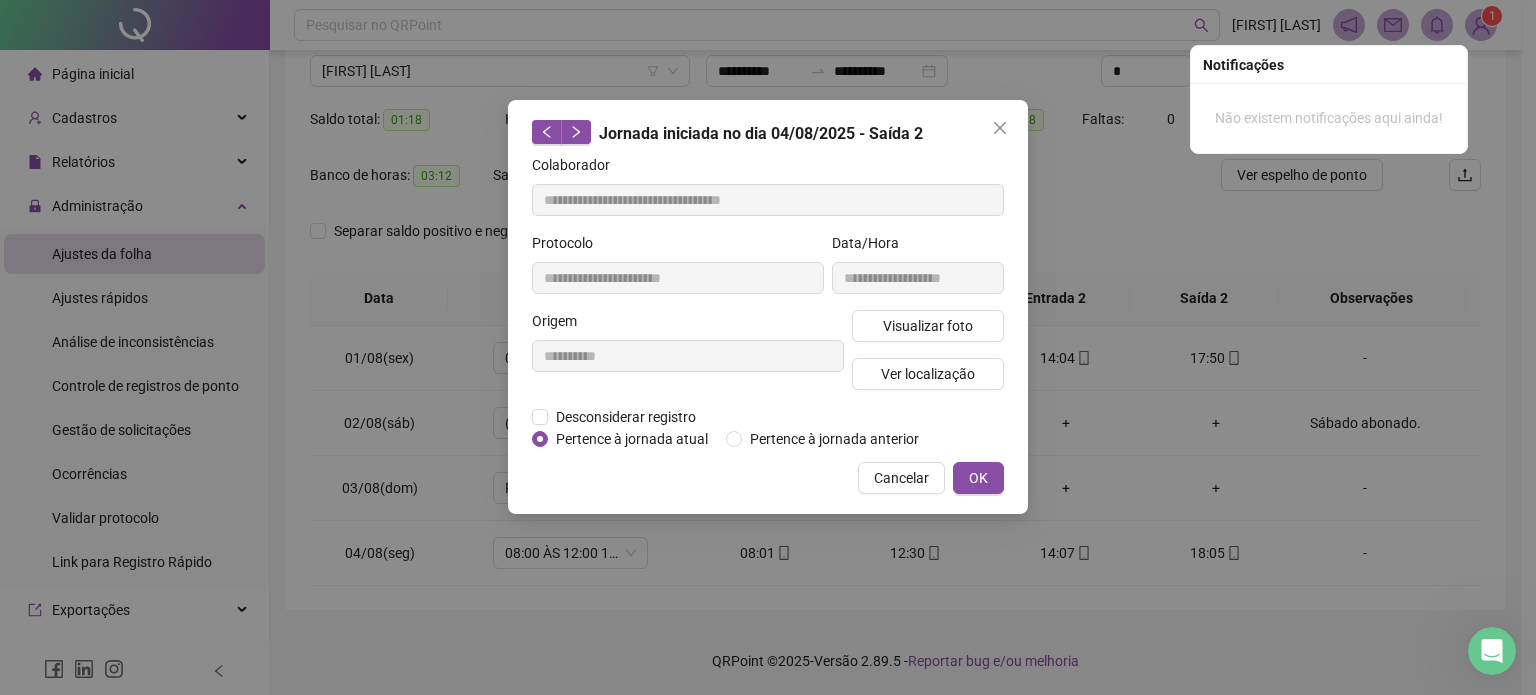 type 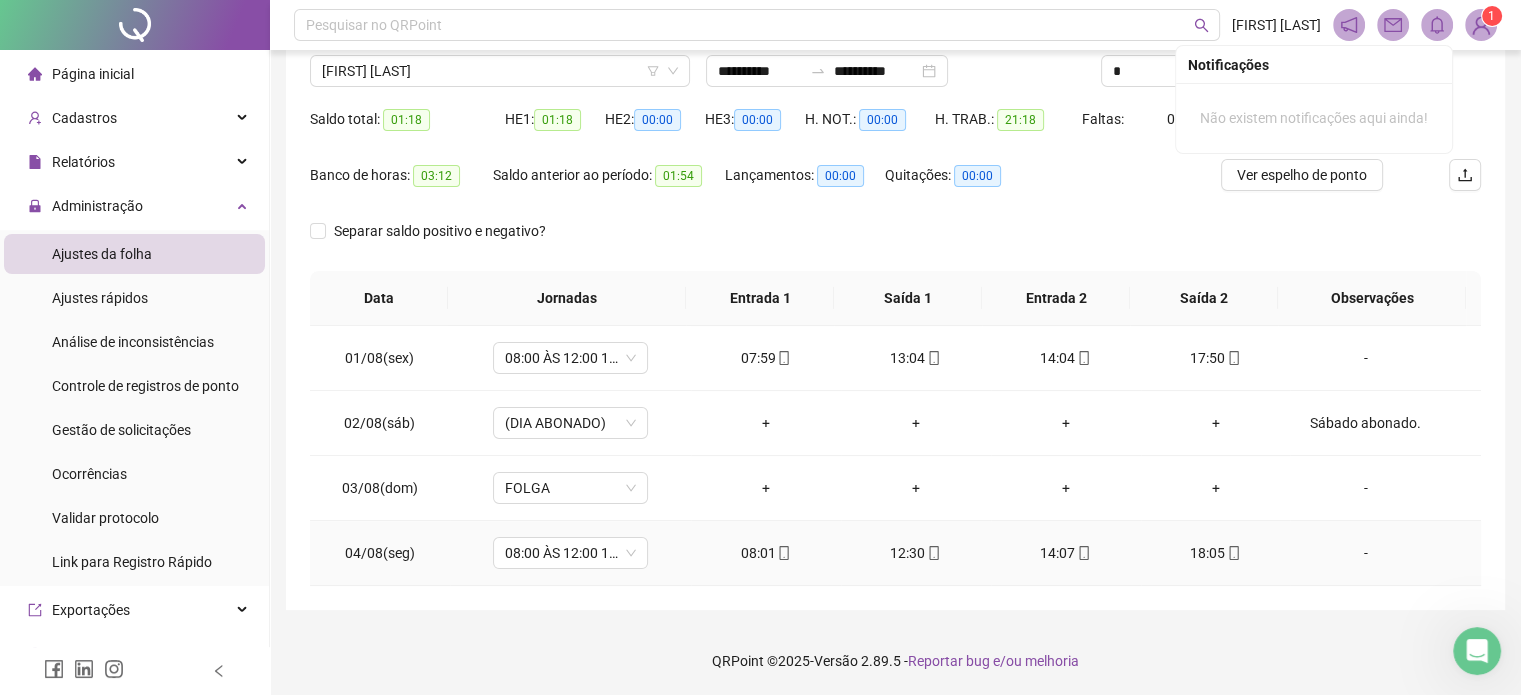 click 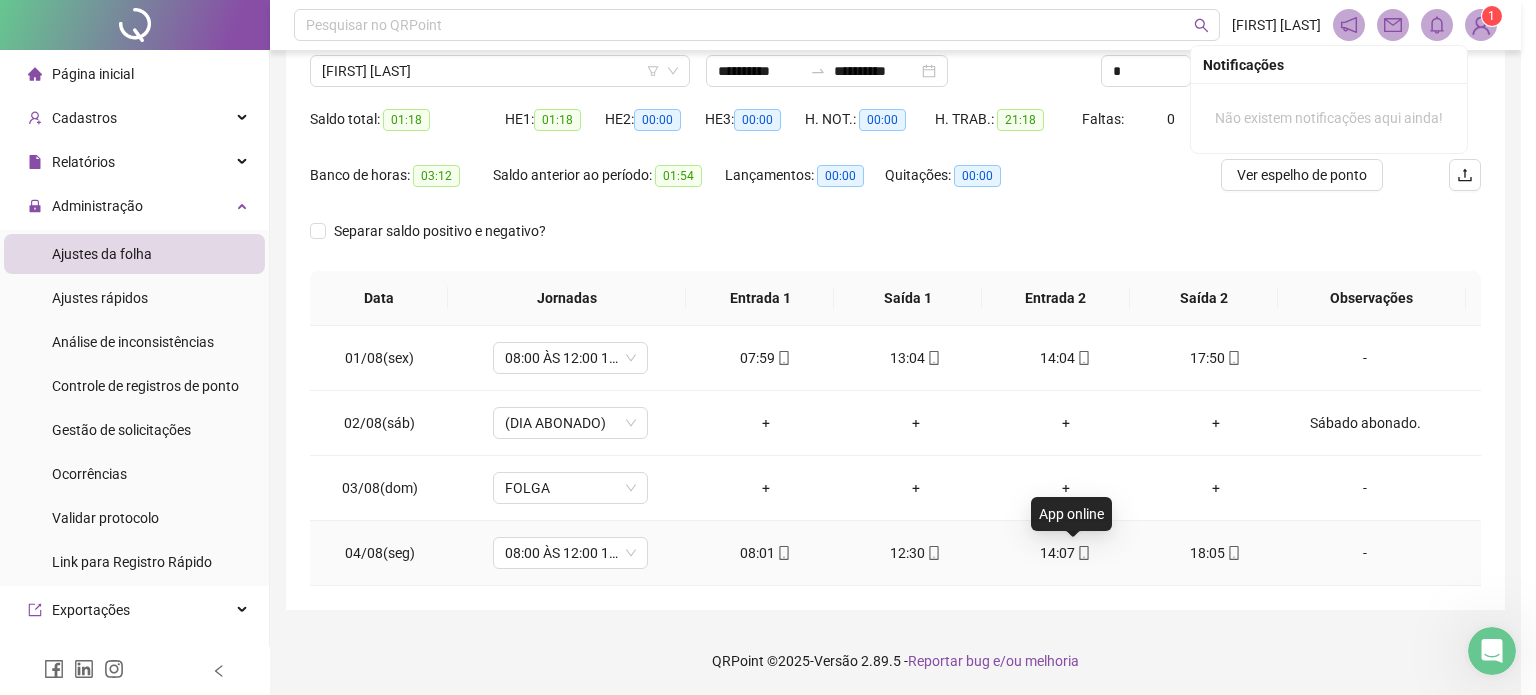 type on "**********" 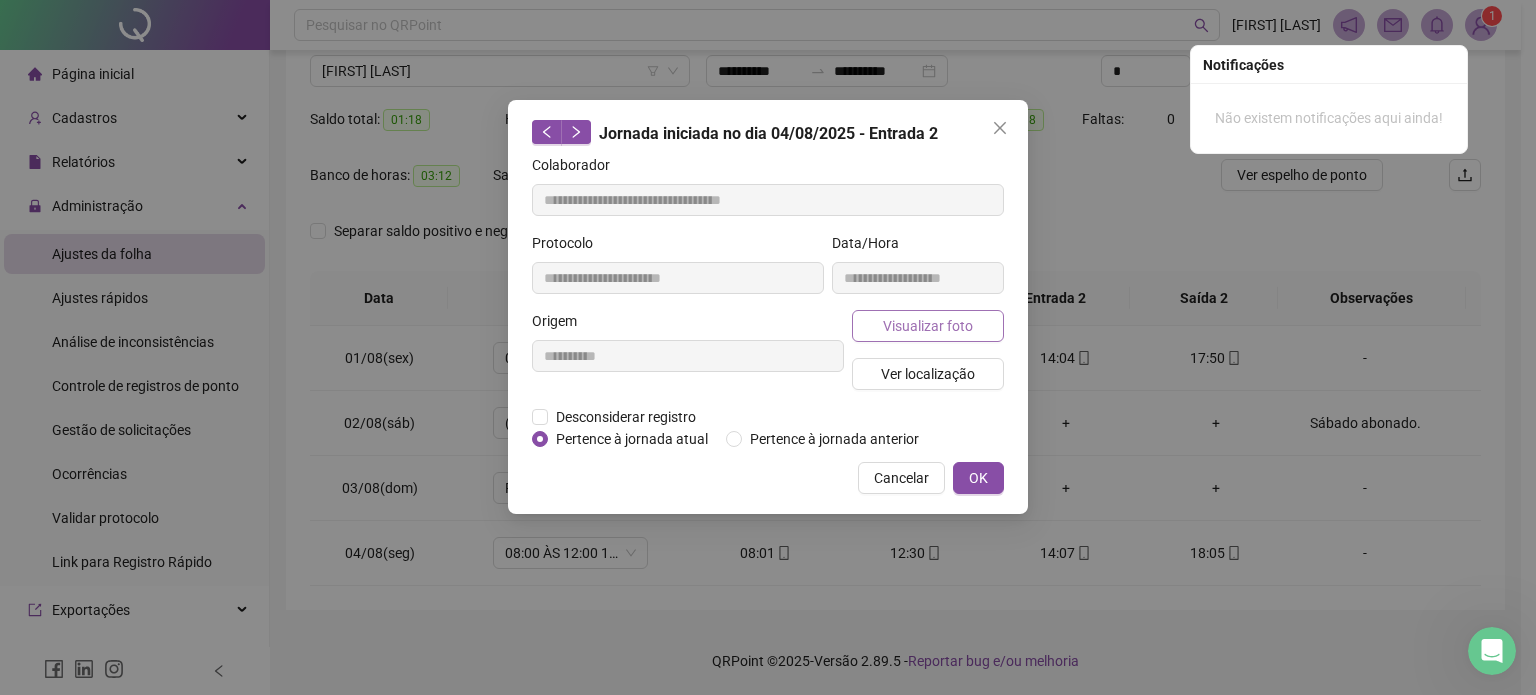 click on "Visualizar foto" at bounding box center (928, 326) 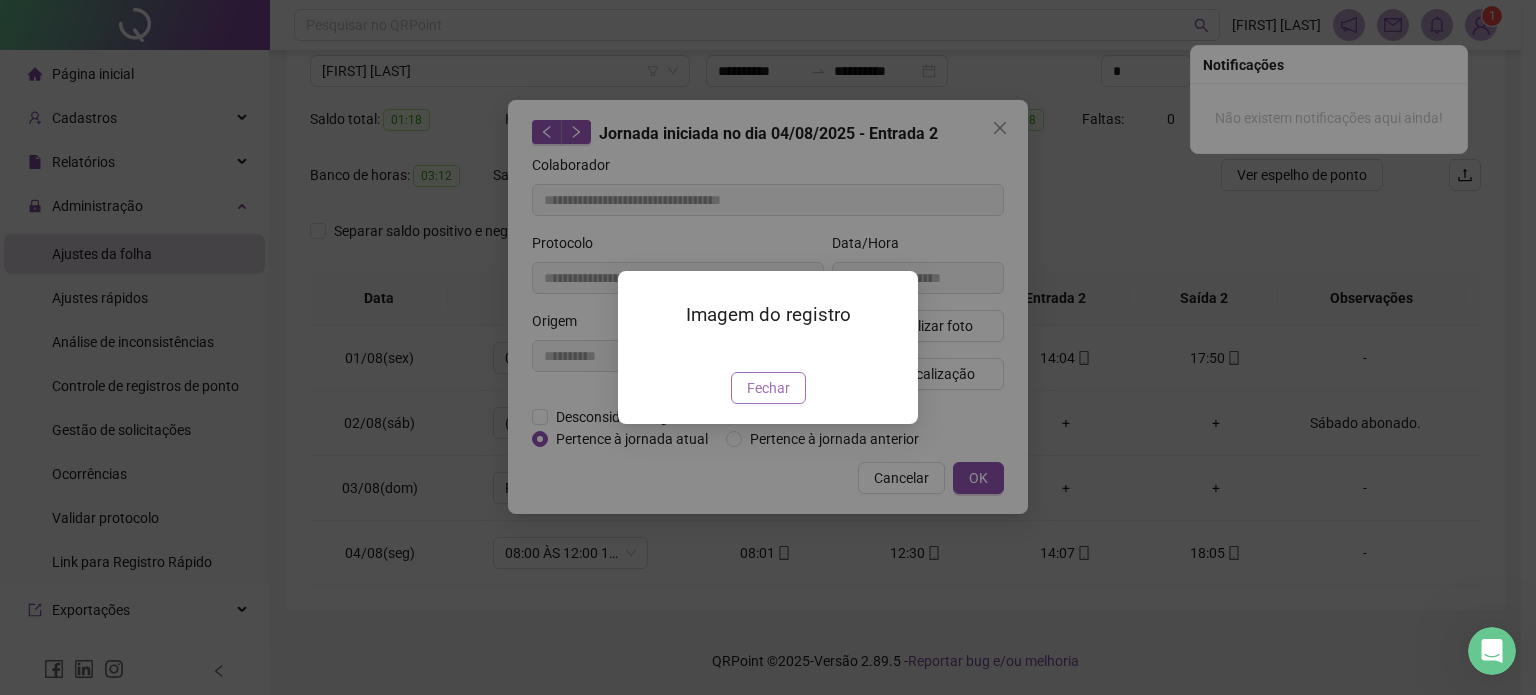 click on "Fechar" at bounding box center [768, 388] 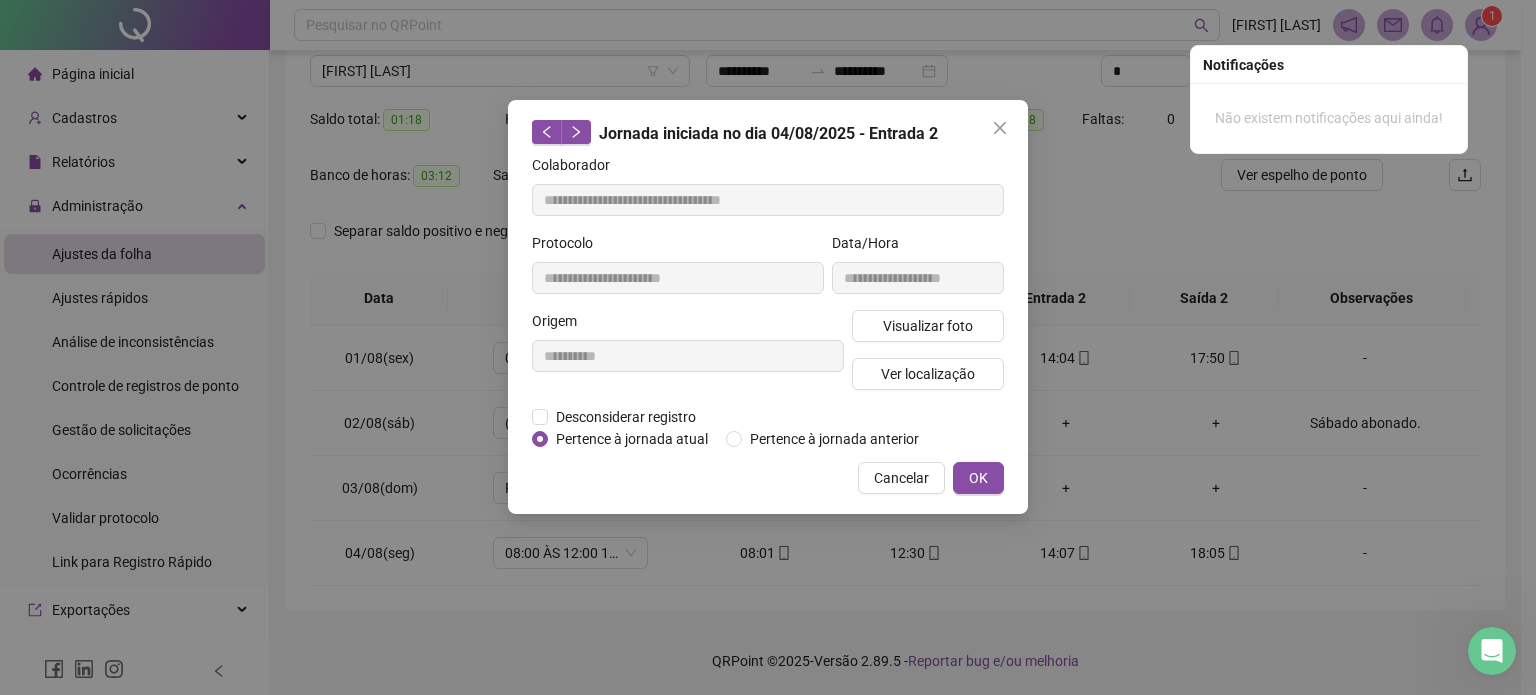 type 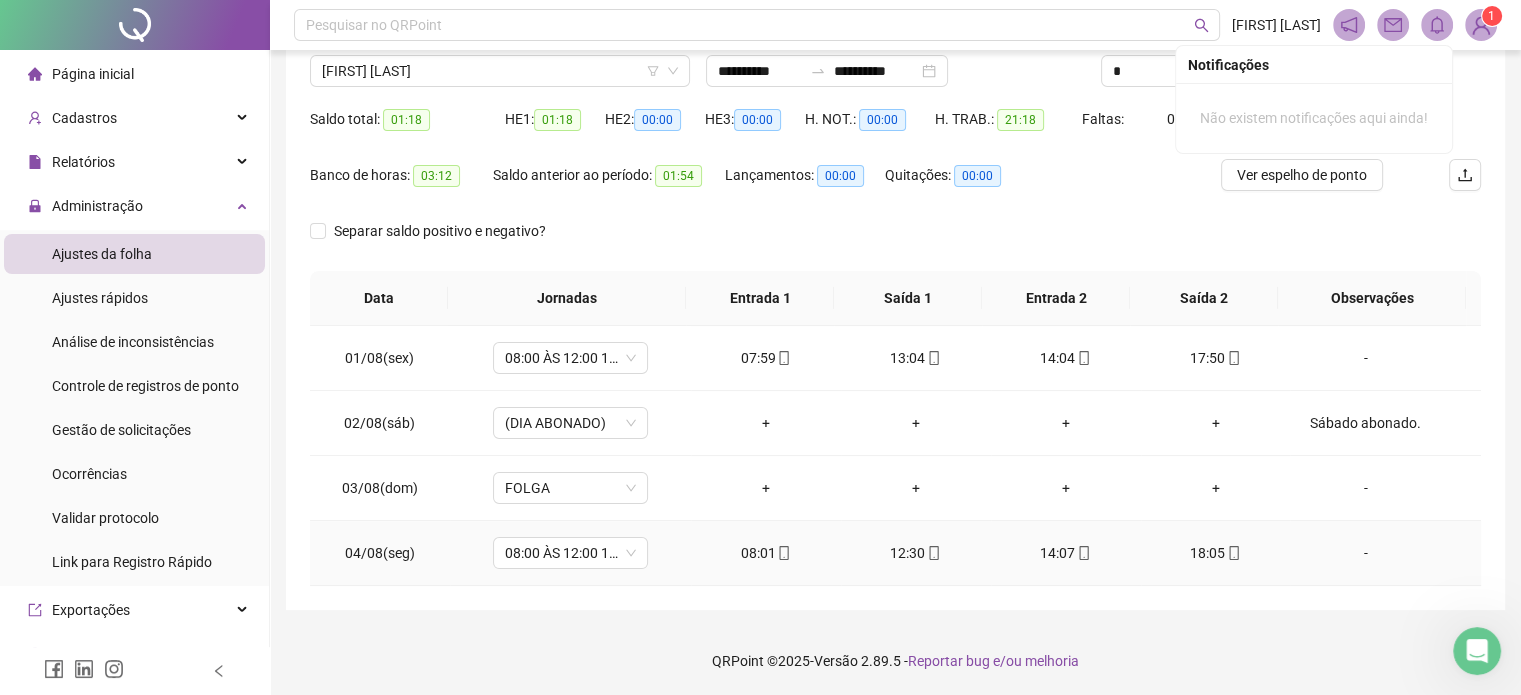 click 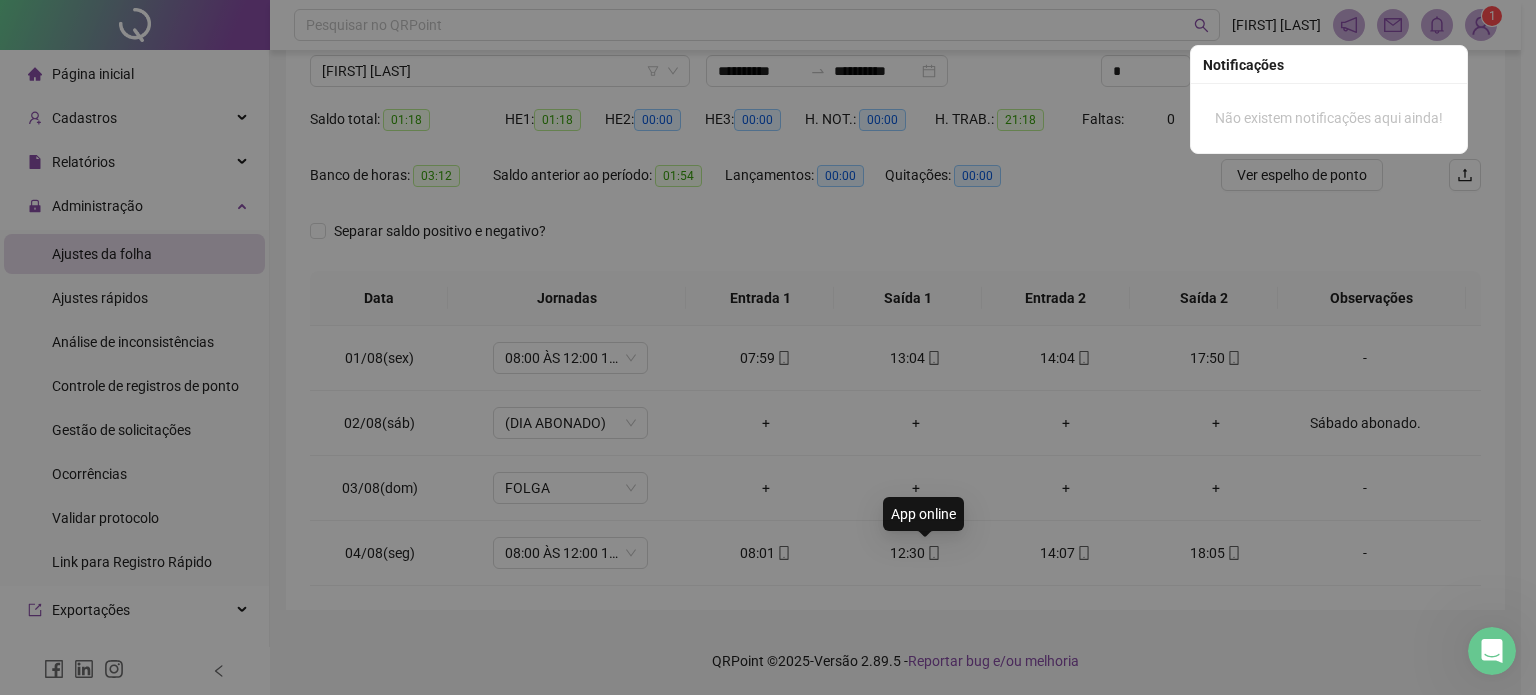 type on "**********" 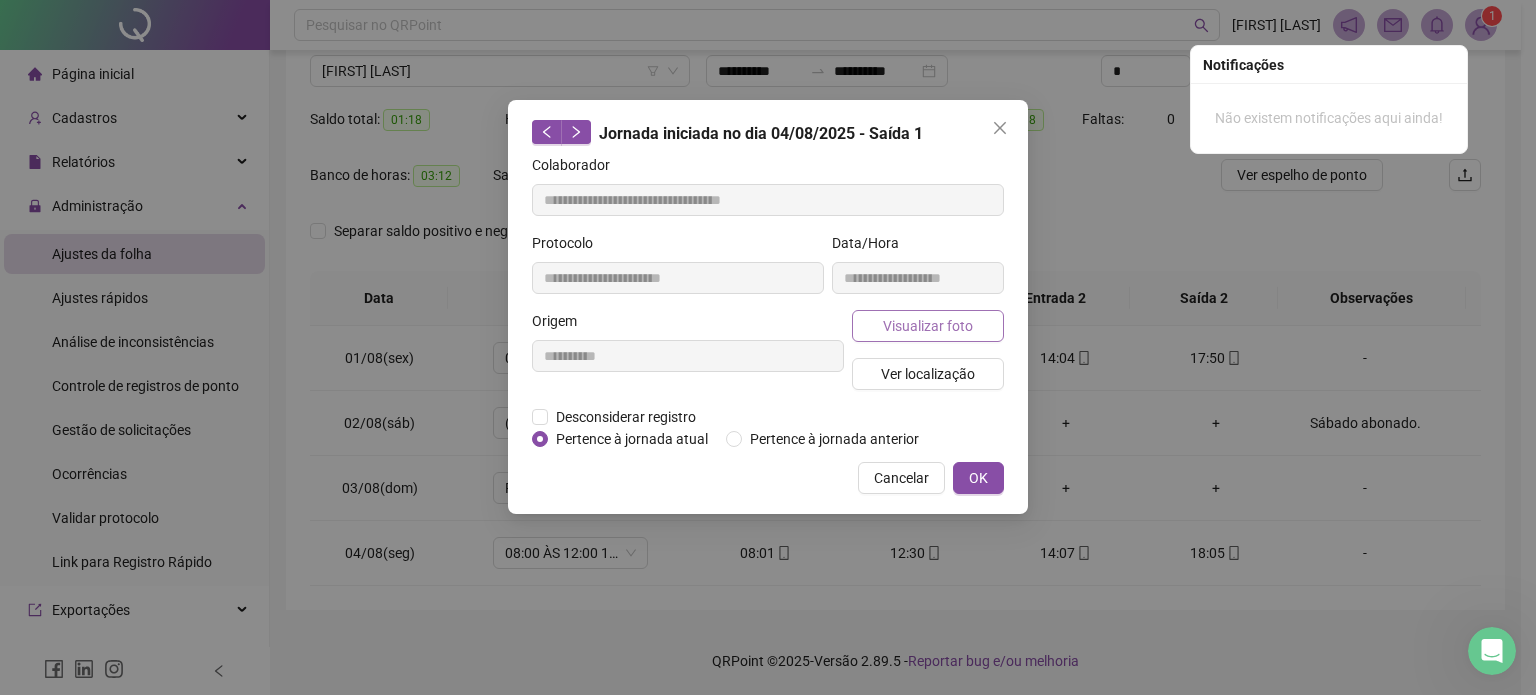 click on "Visualizar foto" at bounding box center (928, 326) 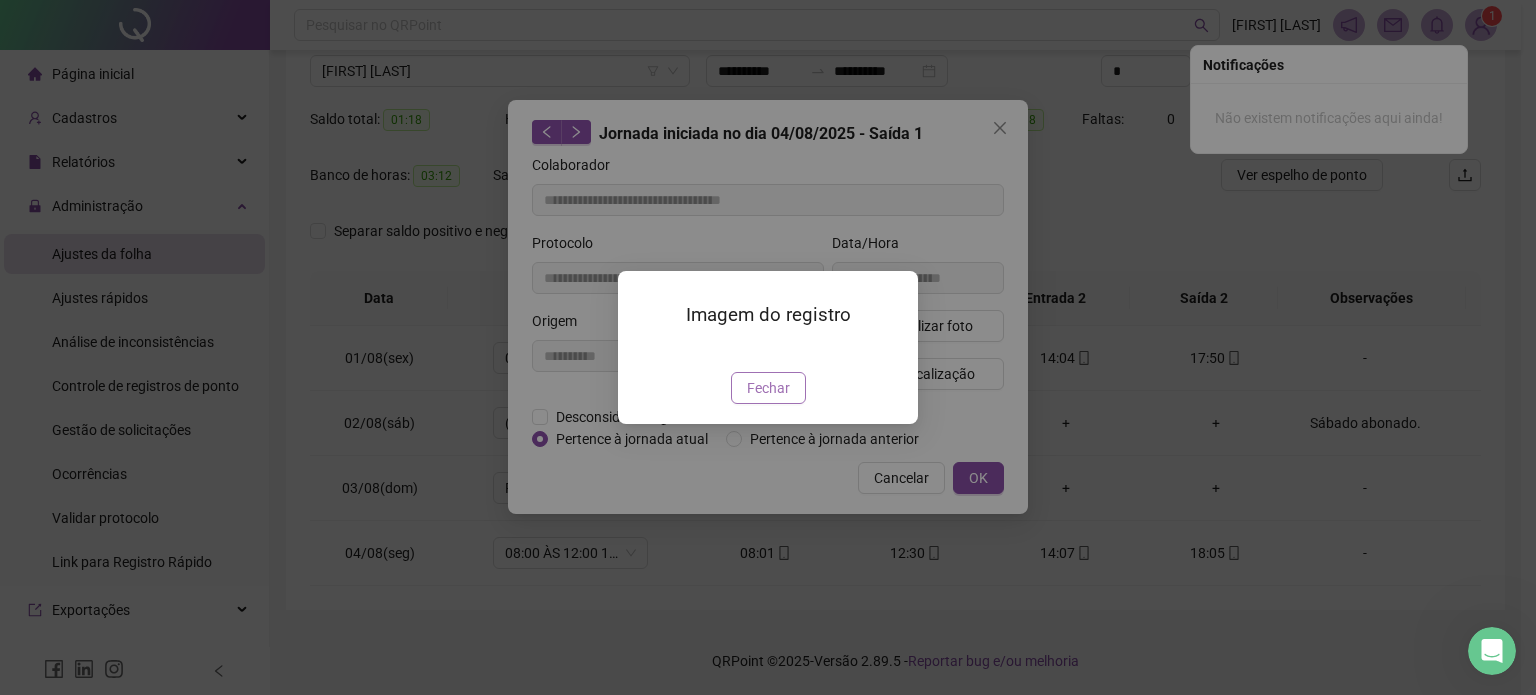 click on "Fechar" at bounding box center [768, 388] 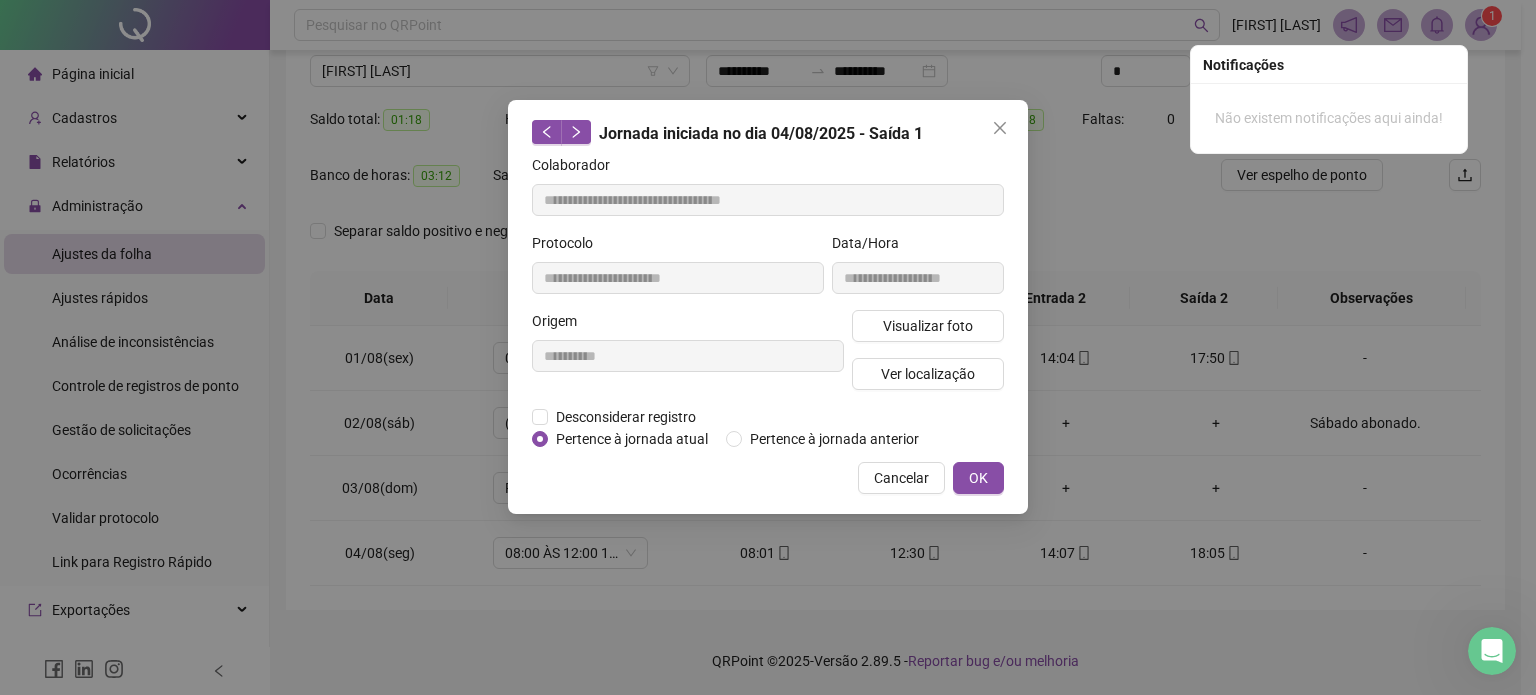 type 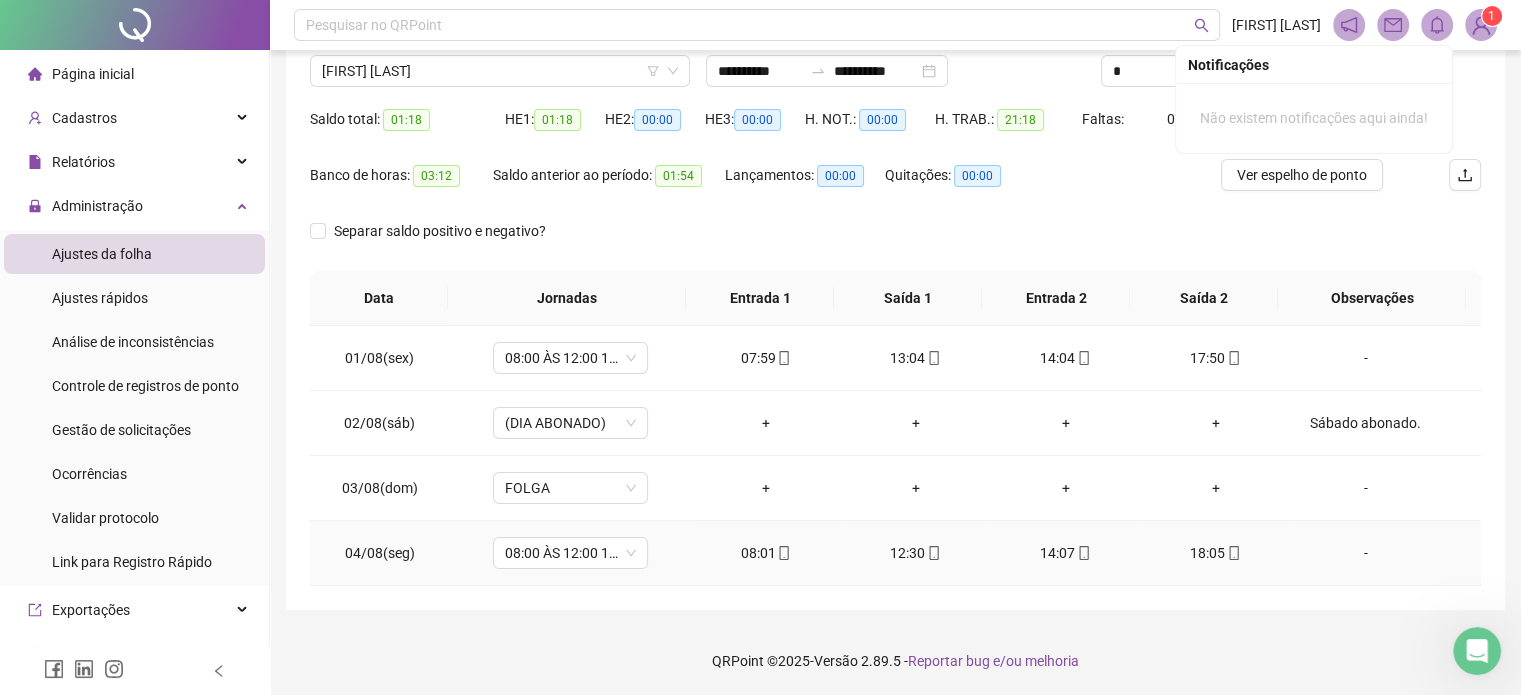 click 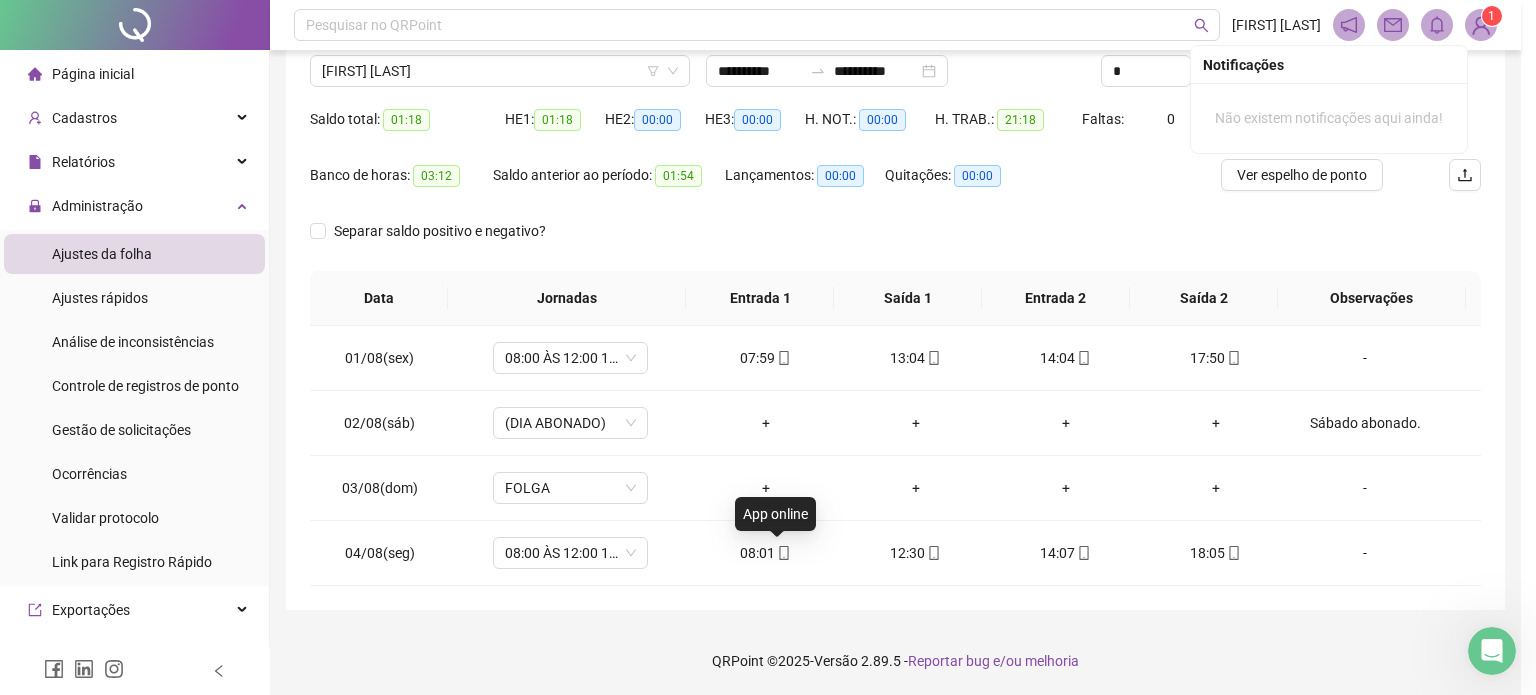 type on "**********" 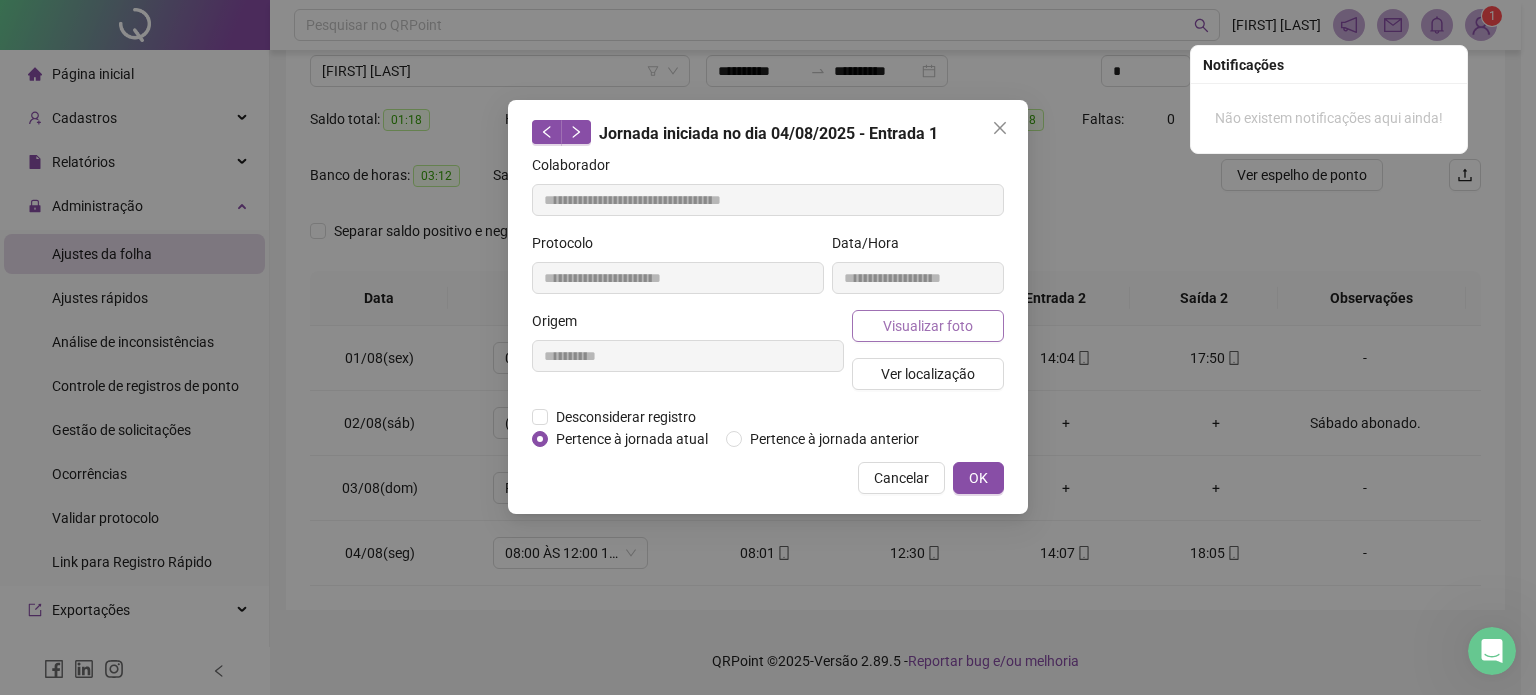 click on "Visualizar foto" at bounding box center (928, 326) 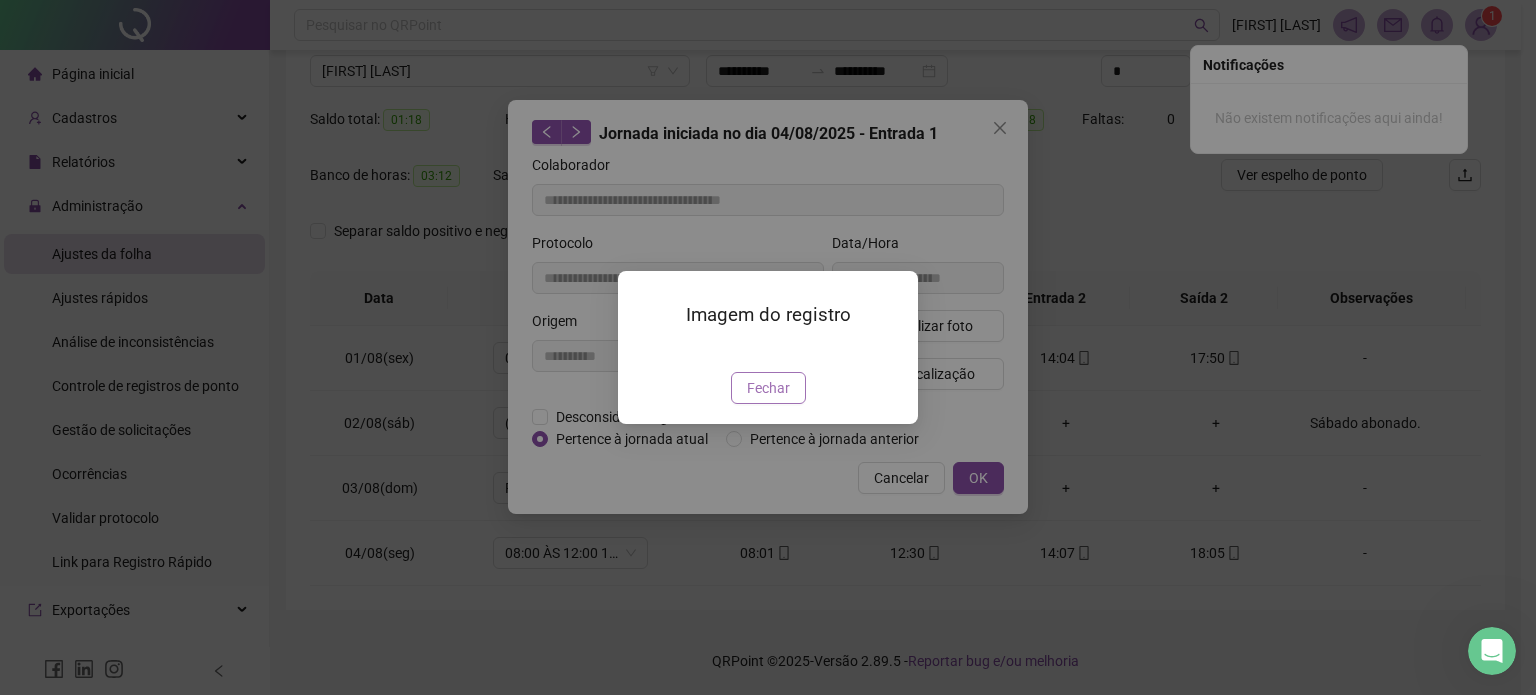 click on "Fechar" at bounding box center [768, 388] 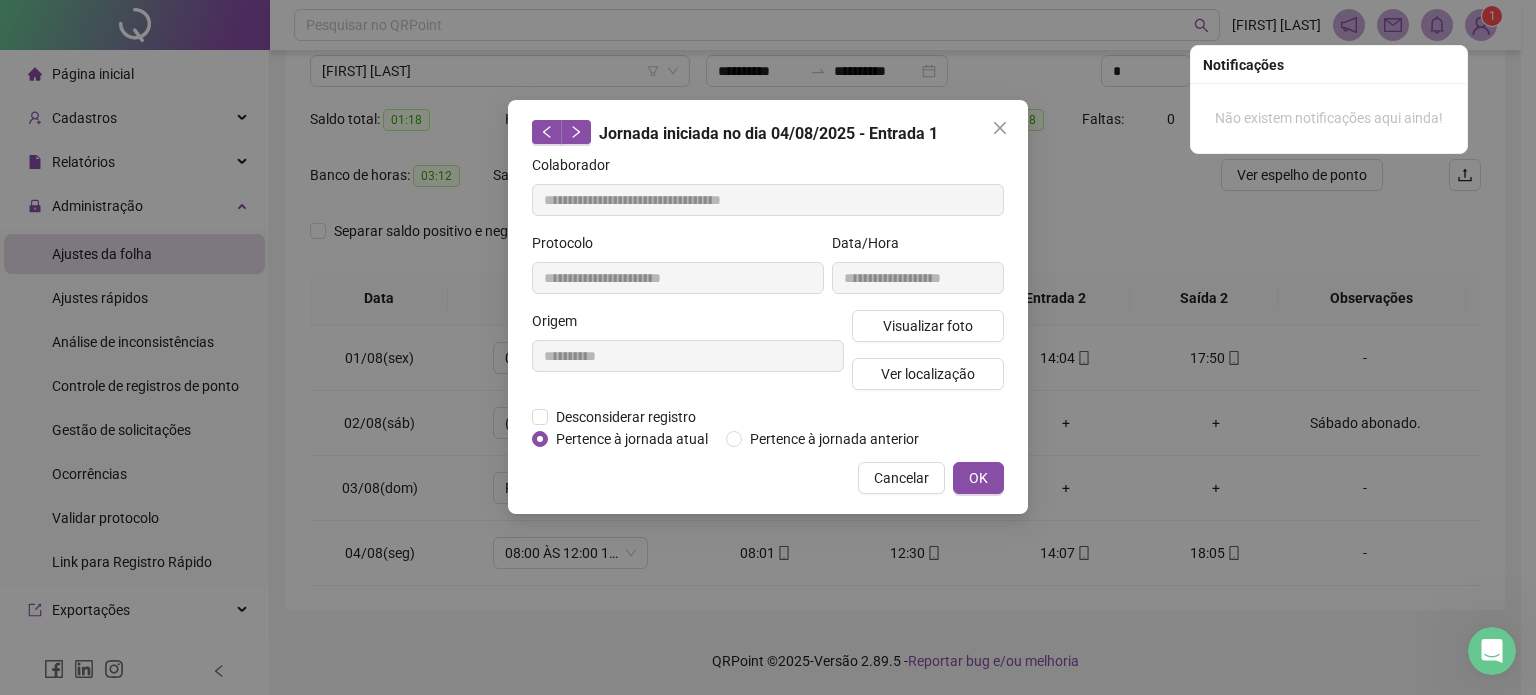 type 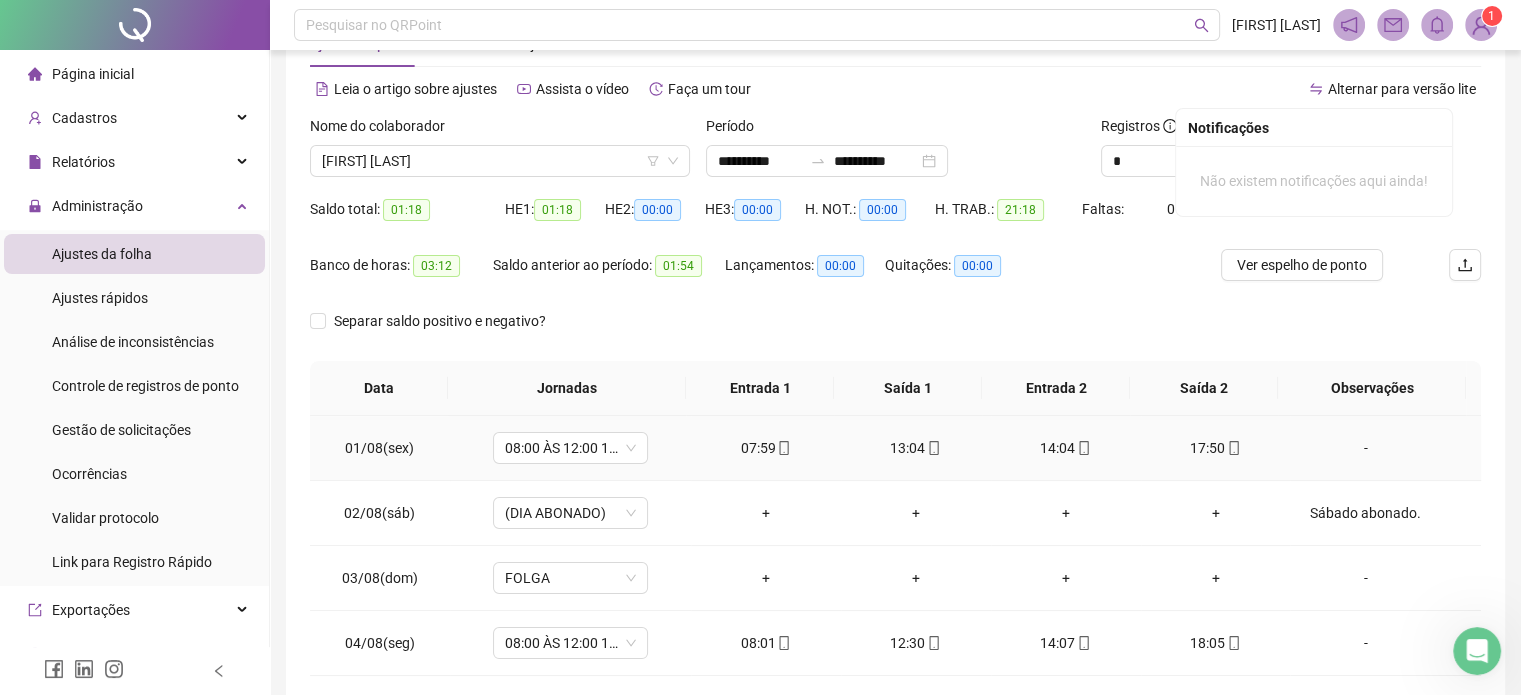scroll, scrollTop: 0, scrollLeft: 0, axis: both 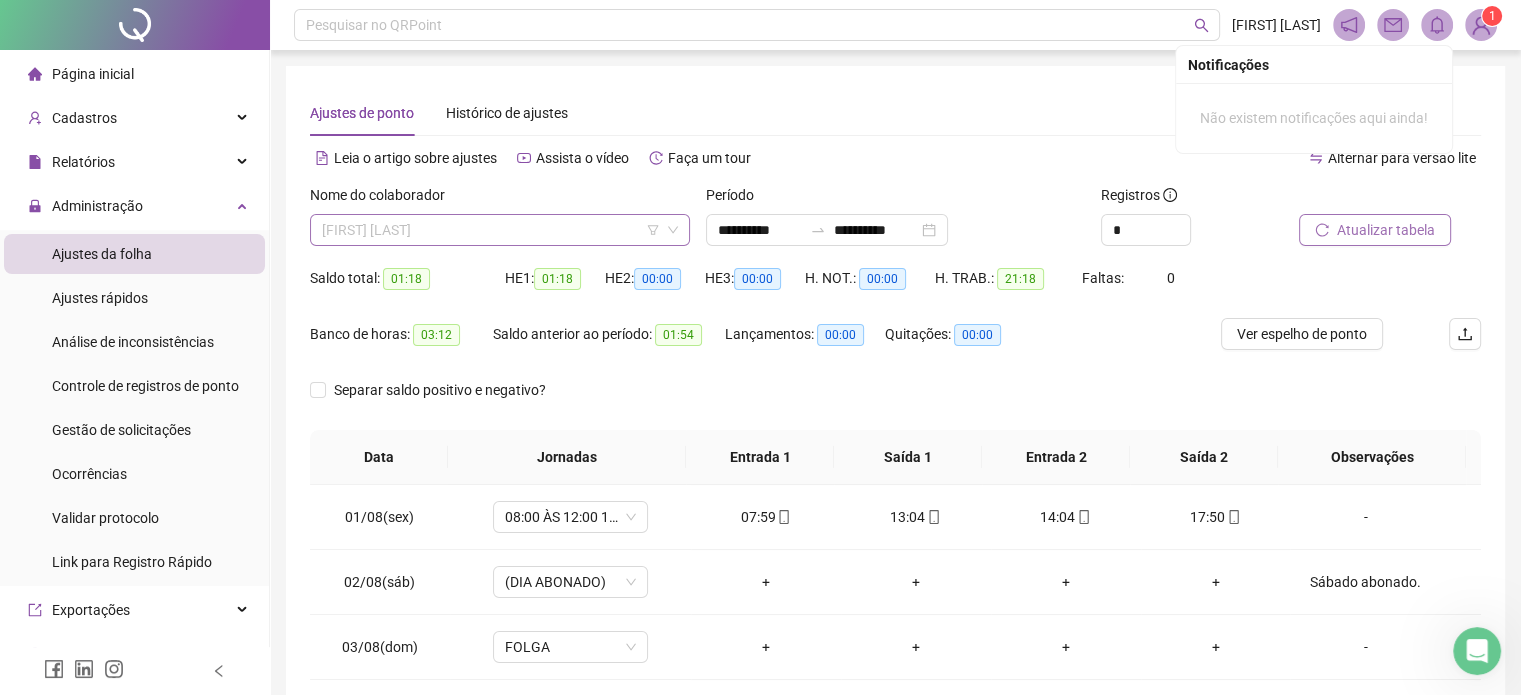 click on "[FIRST] [LAST]" at bounding box center [500, 230] 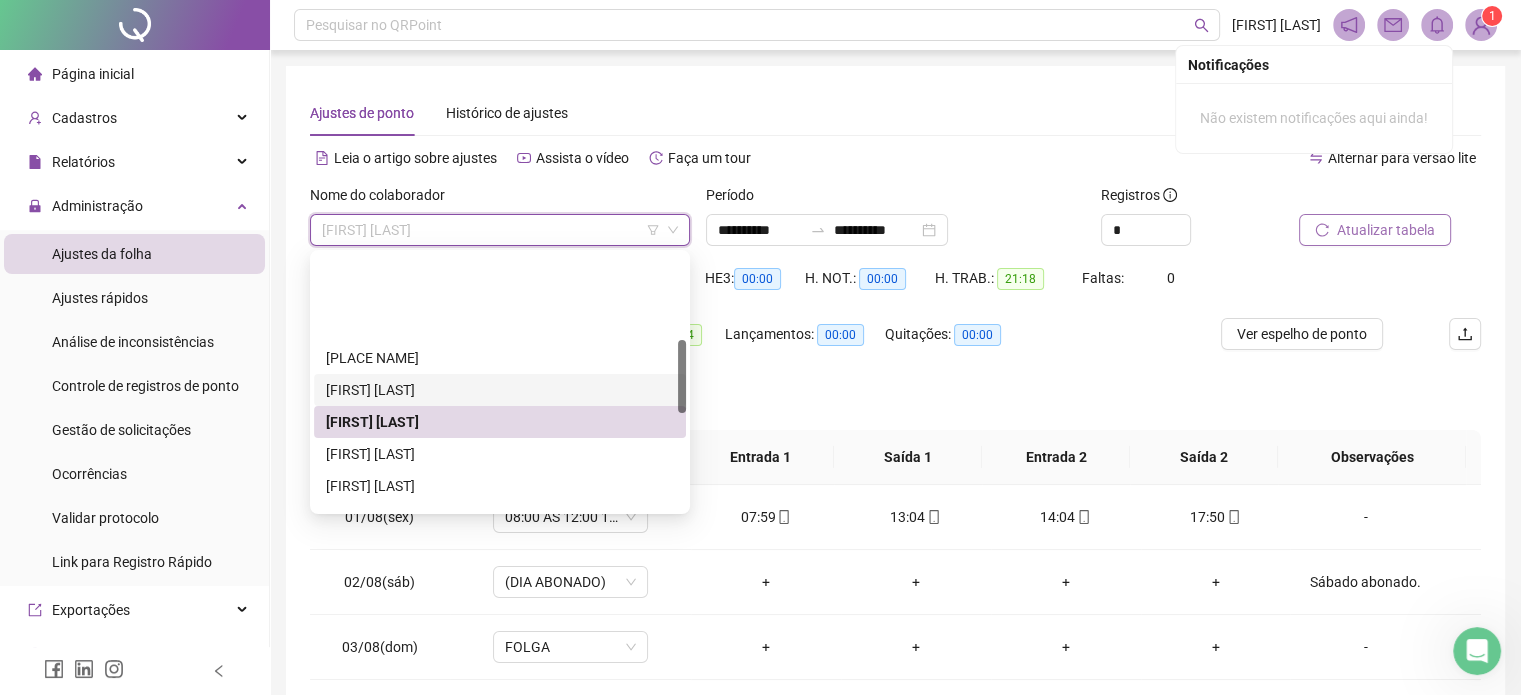 scroll, scrollTop: 300, scrollLeft: 0, axis: vertical 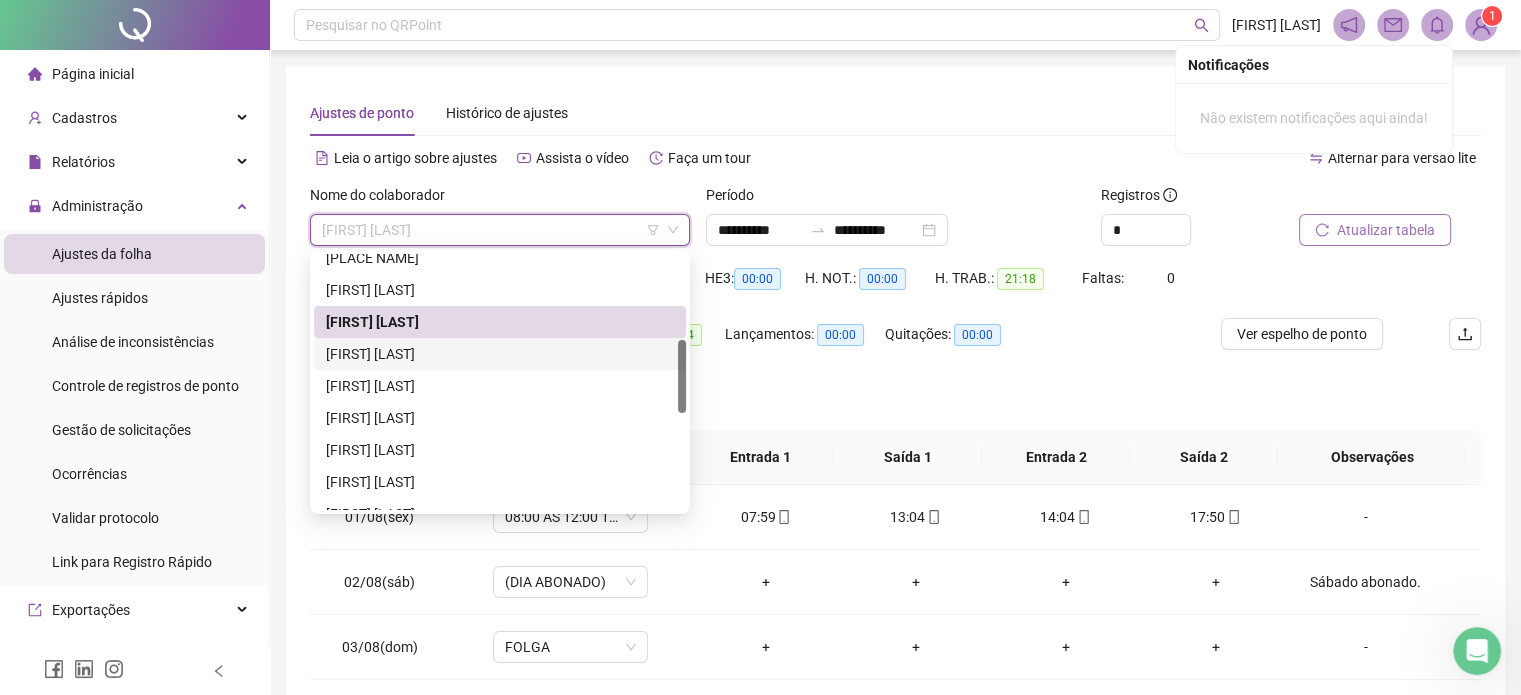 click on "[FIRST] [LAST]" at bounding box center [500, 354] 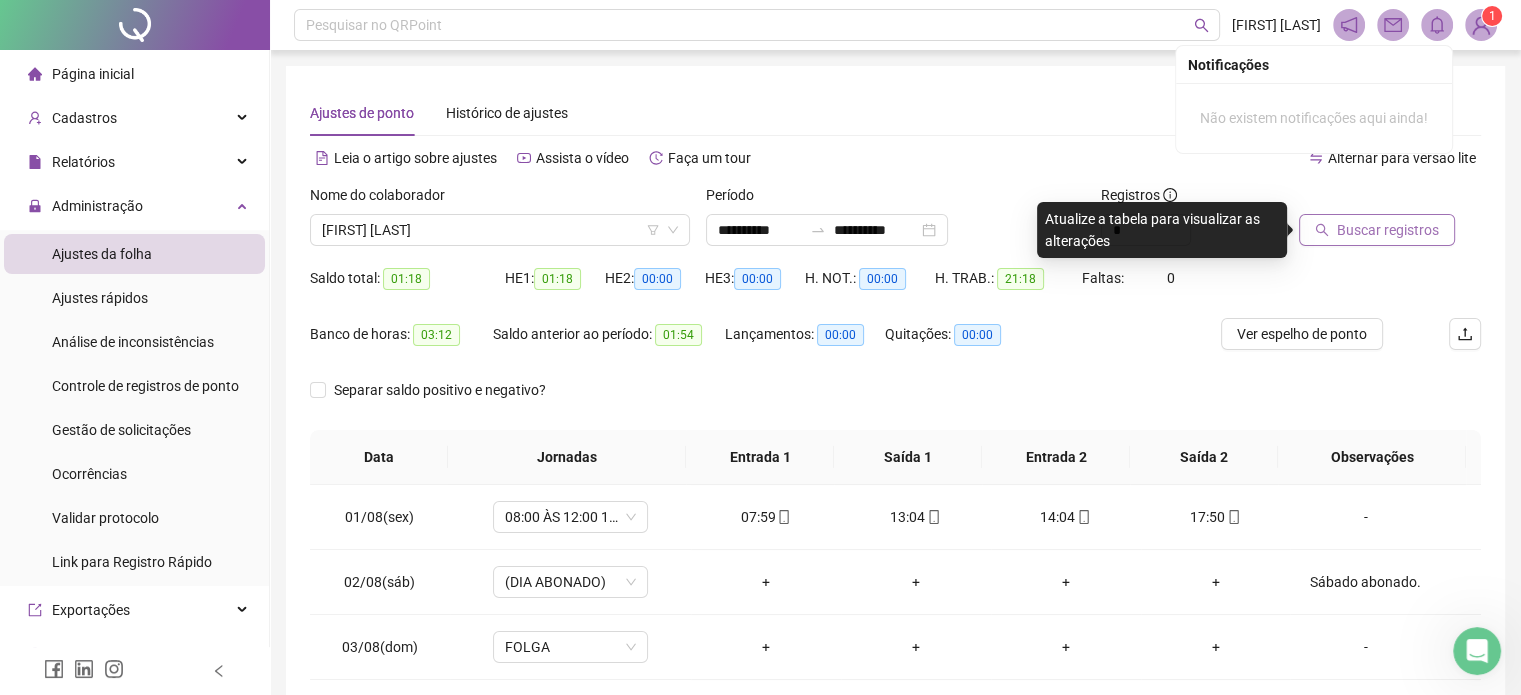 click on "Buscar registros" at bounding box center [1388, 230] 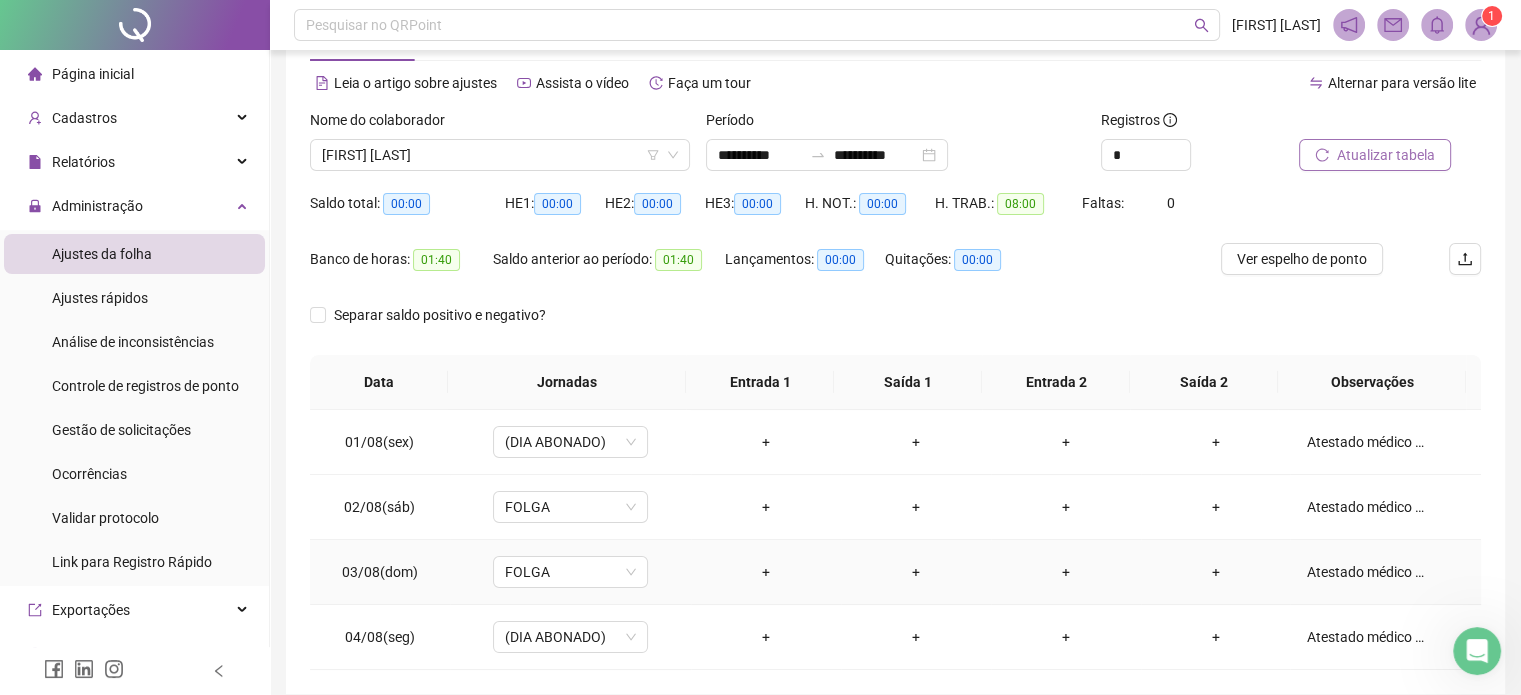 scroll, scrollTop: 0, scrollLeft: 0, axis: both 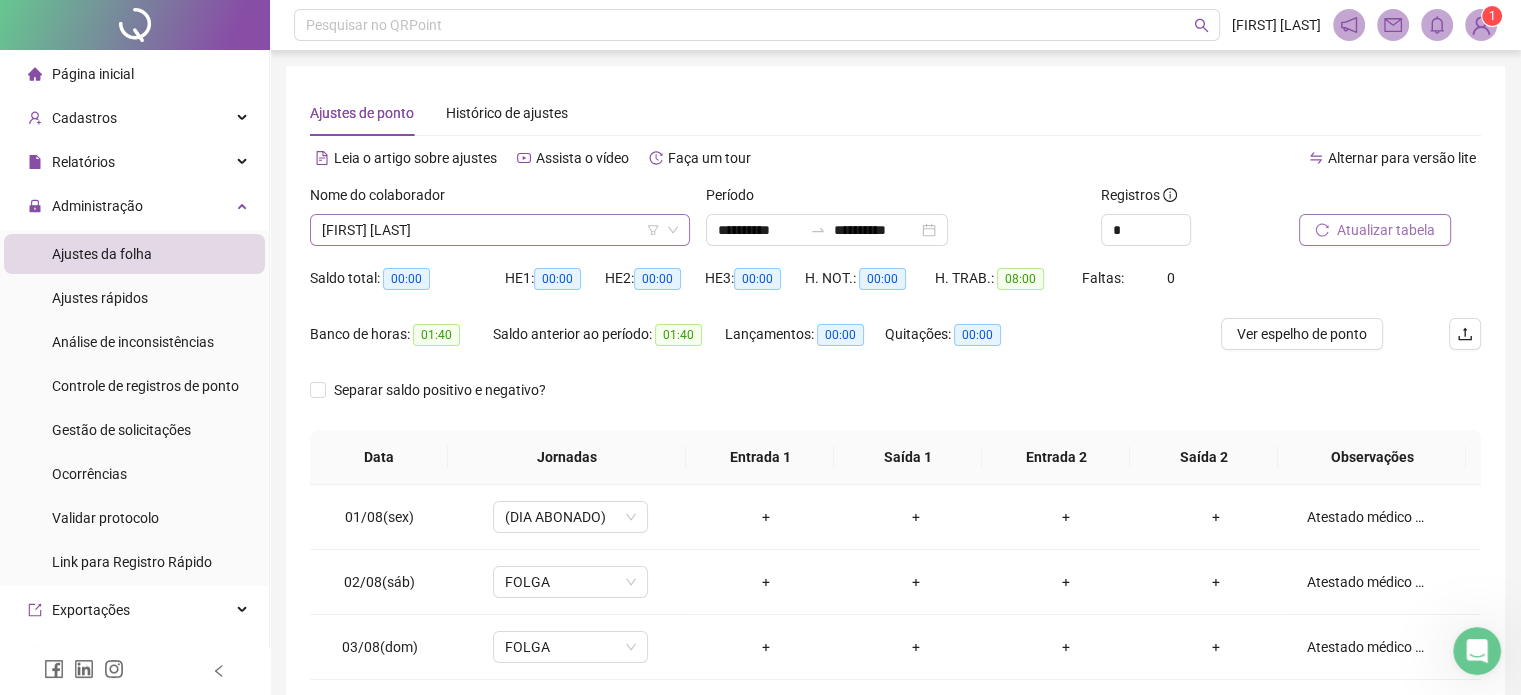 click on "[FIRST] [LAST]" at bounding box center (500, 230) 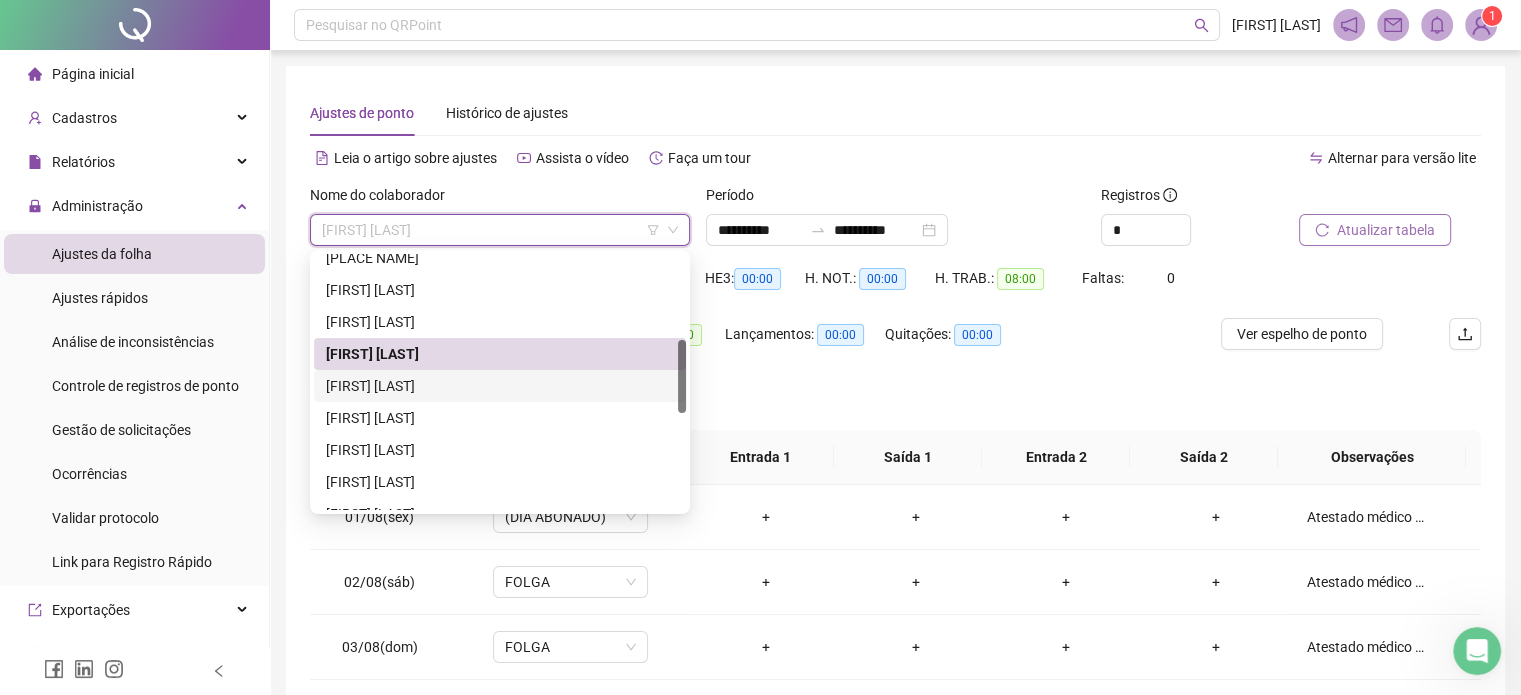 click on "[FIRST] [LAST]" at bounding box center (500, 386) 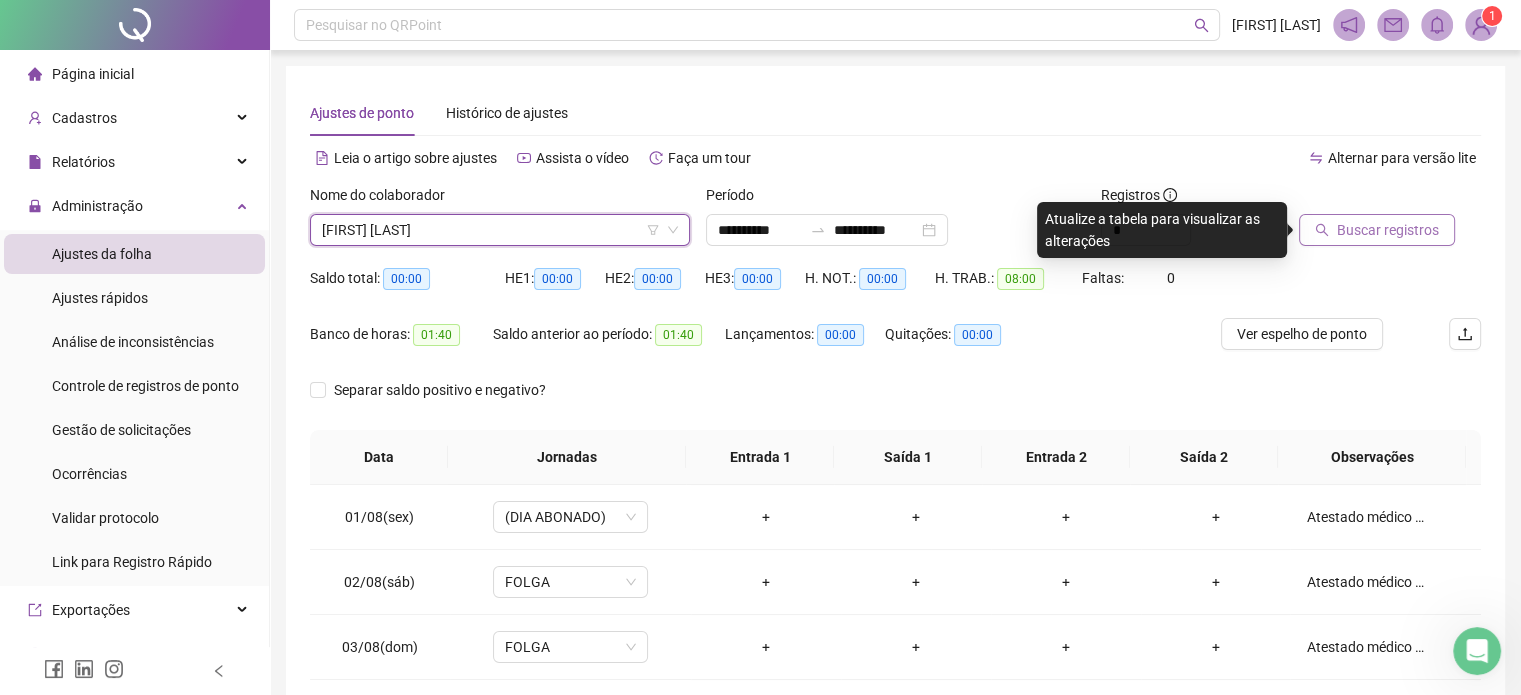 click on "Buscar registros" at bounding box center (1388, 230) 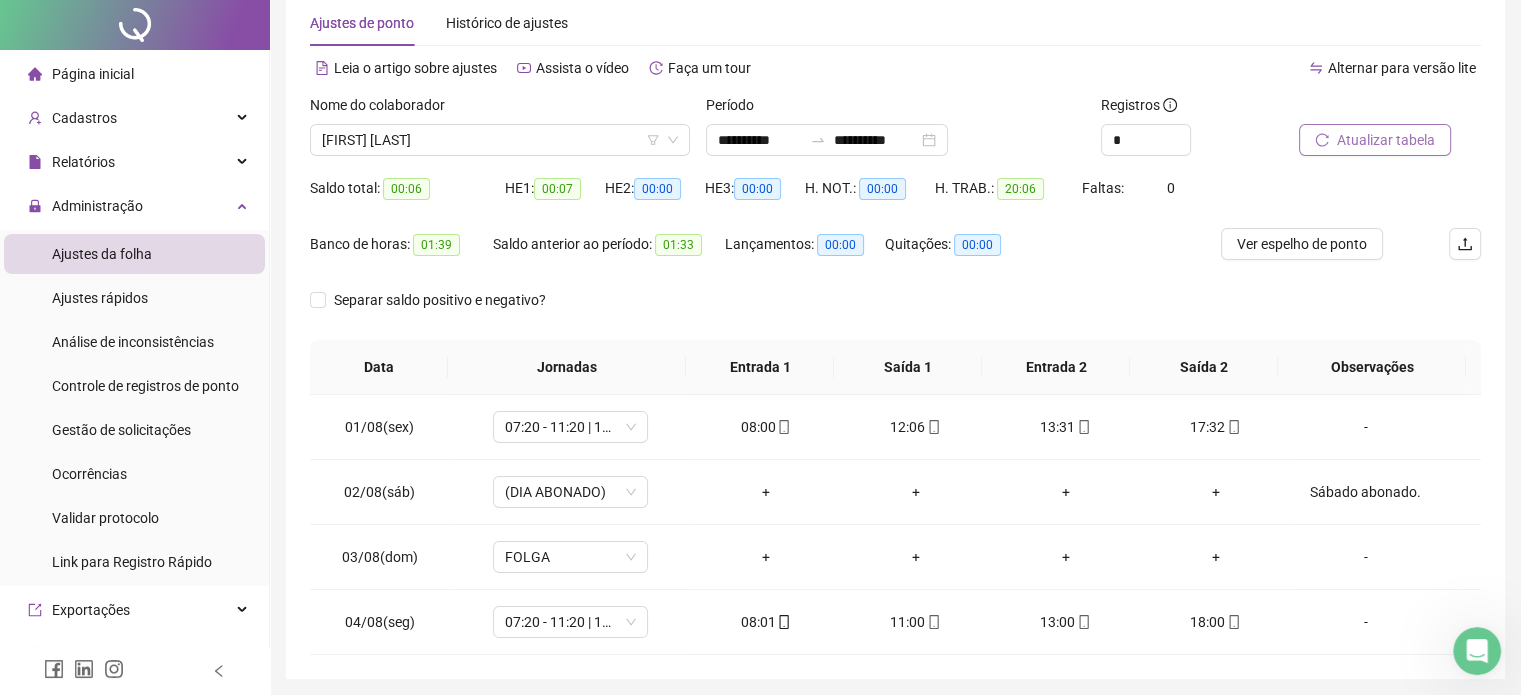 scroll, scrollTop: 159, scrollLeft: 0, axis: vertical 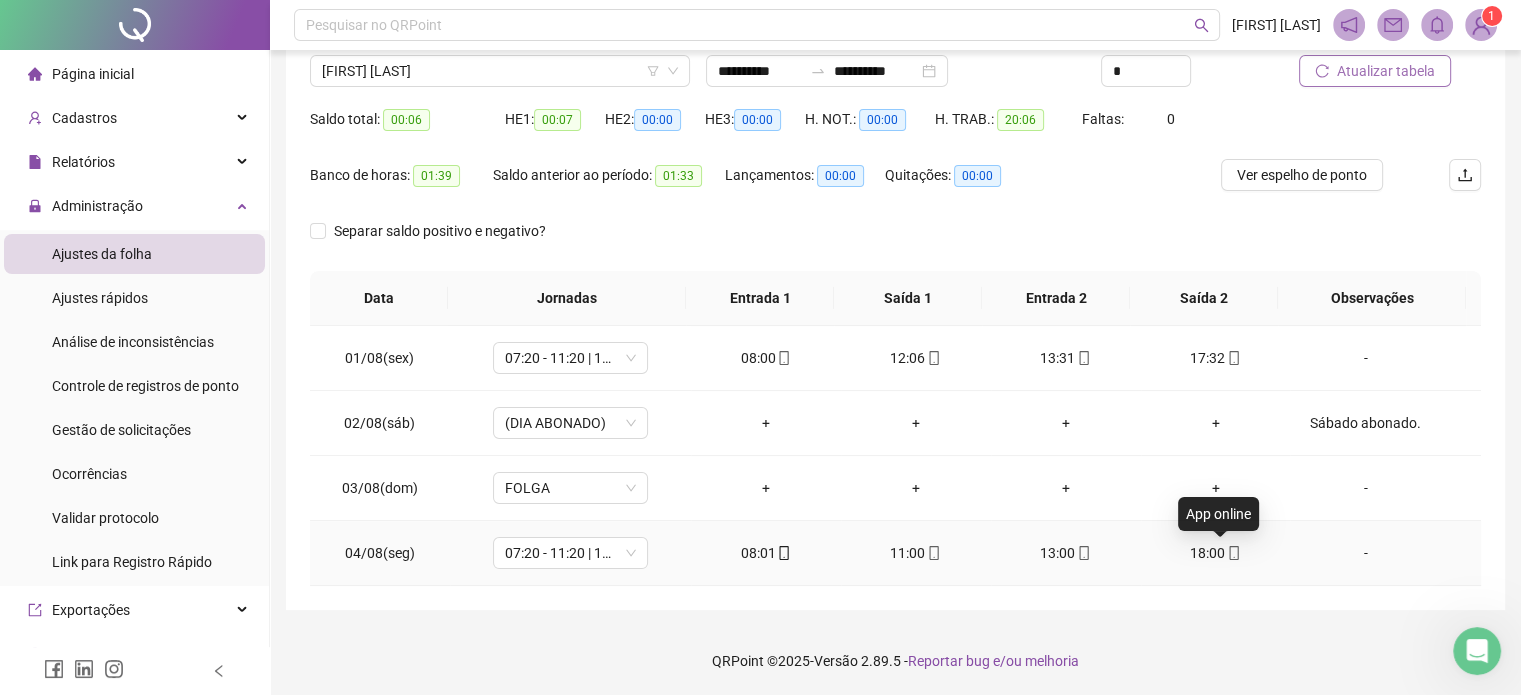 click 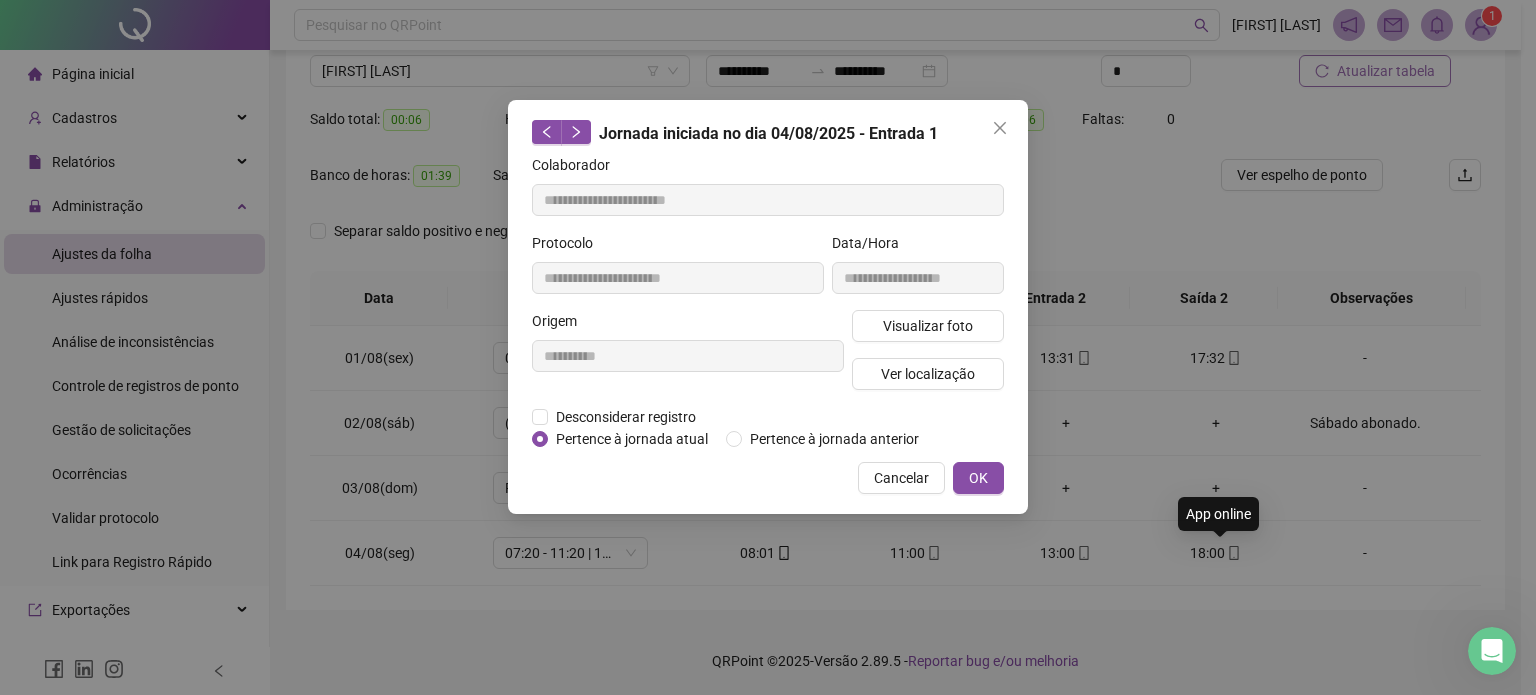 type on "**********" 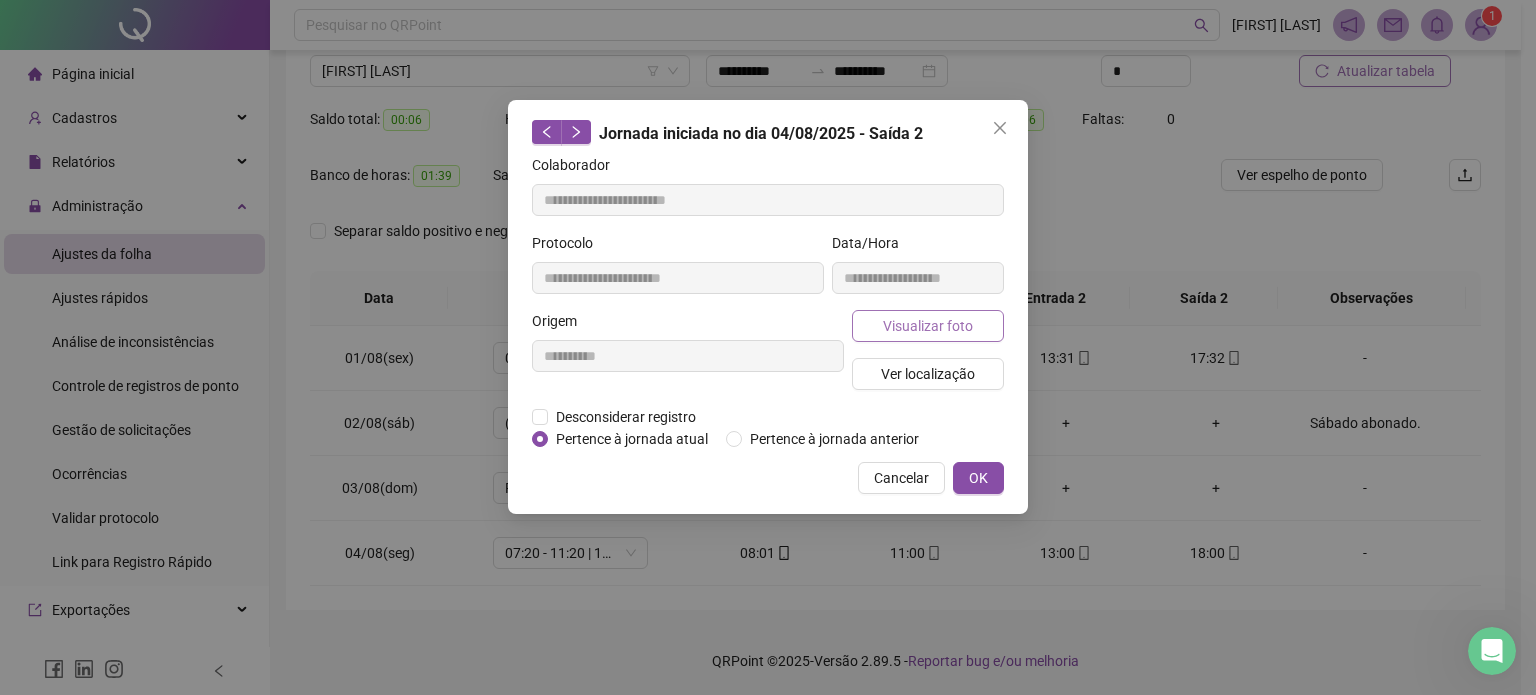 click on "Visualizar foto" at bounding box center (928, 326) 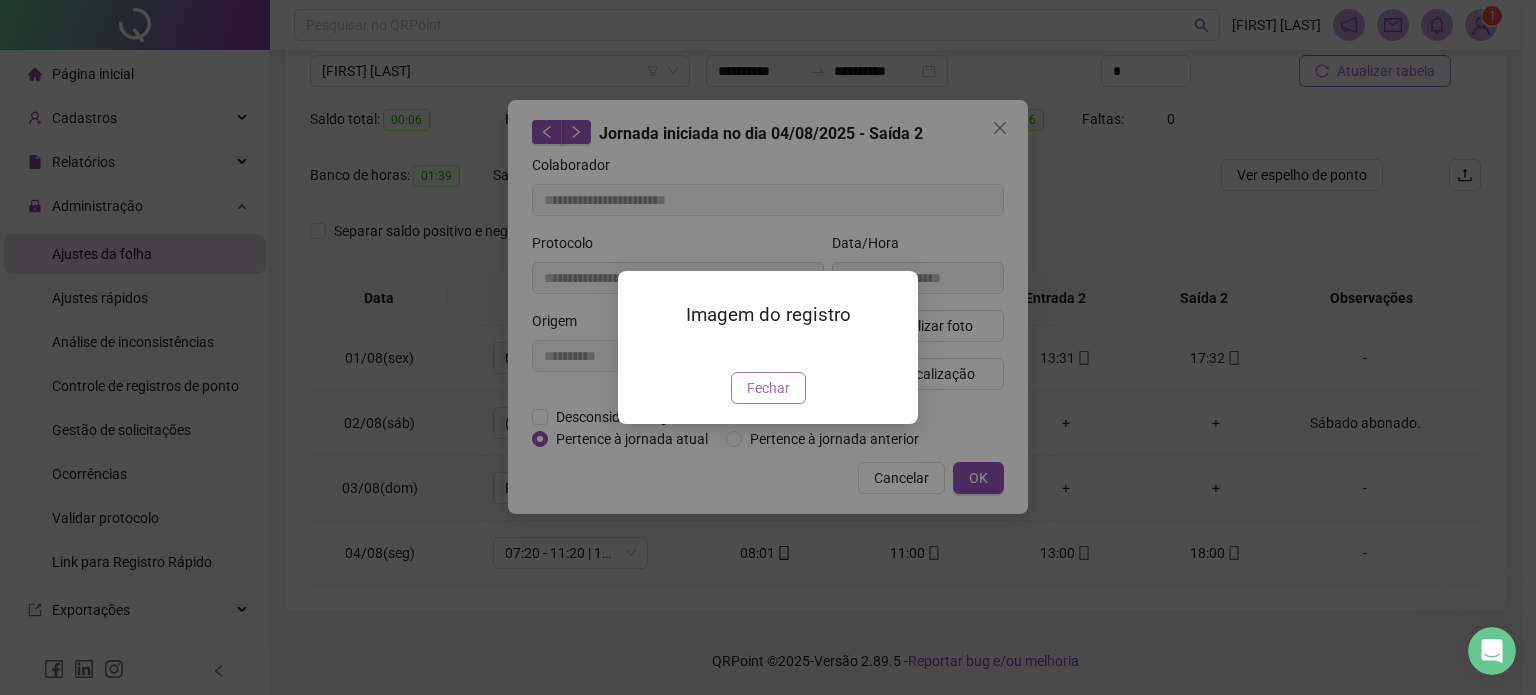 click on "Fechar" at bounding box center (768, 388) 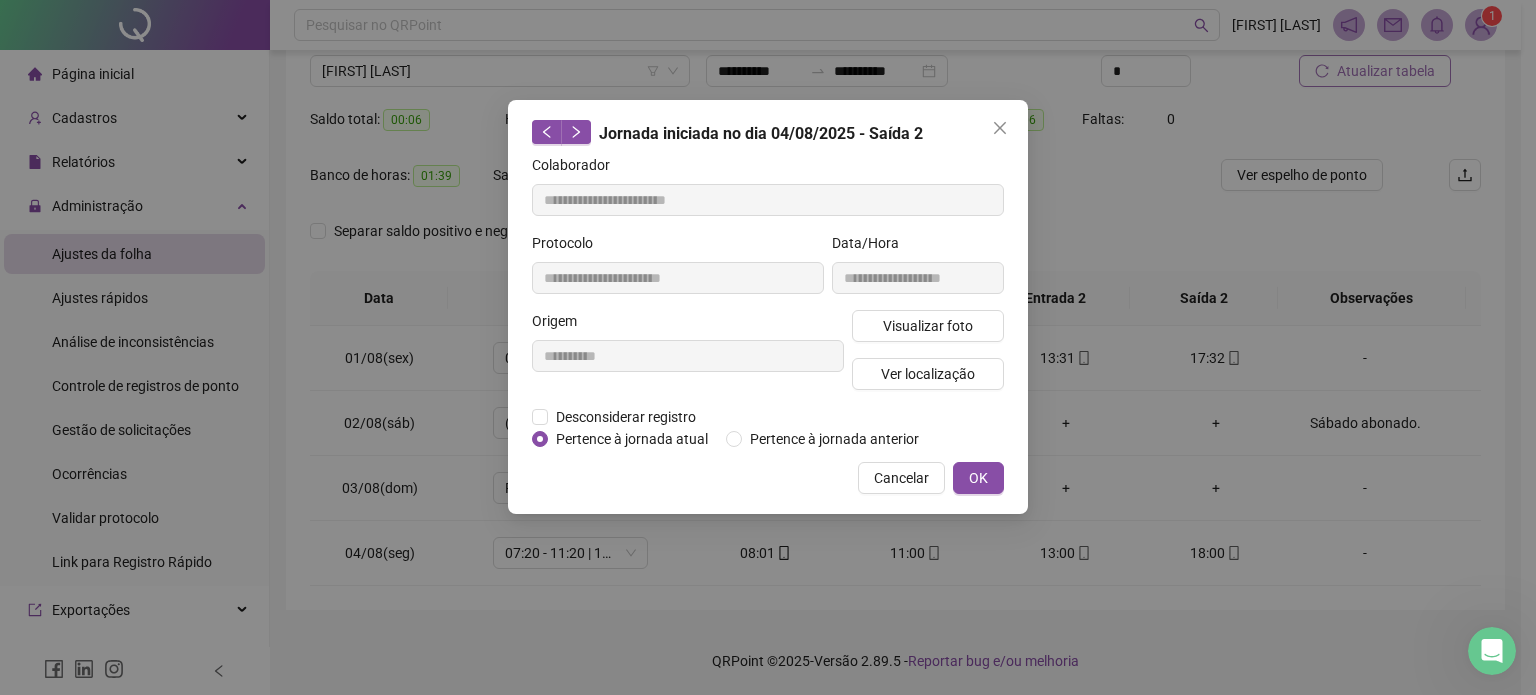 type 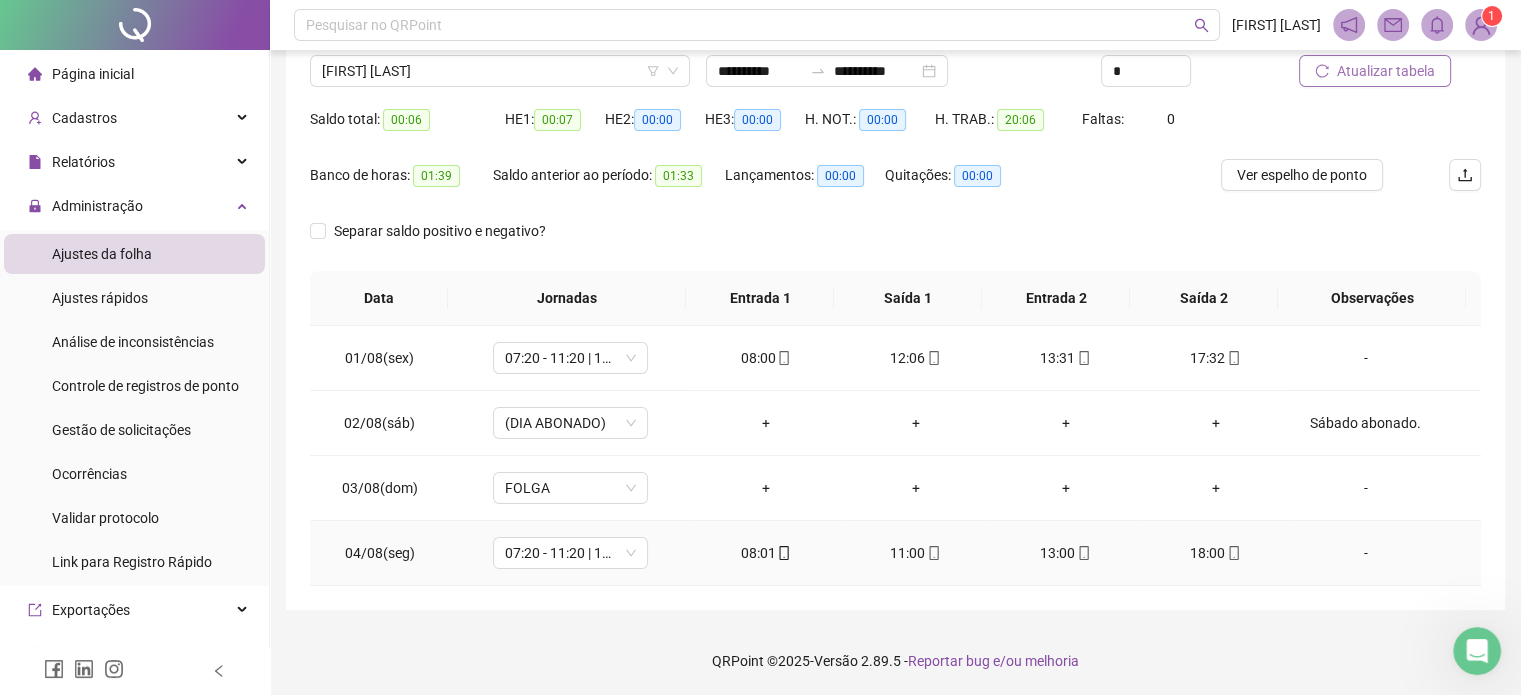 click 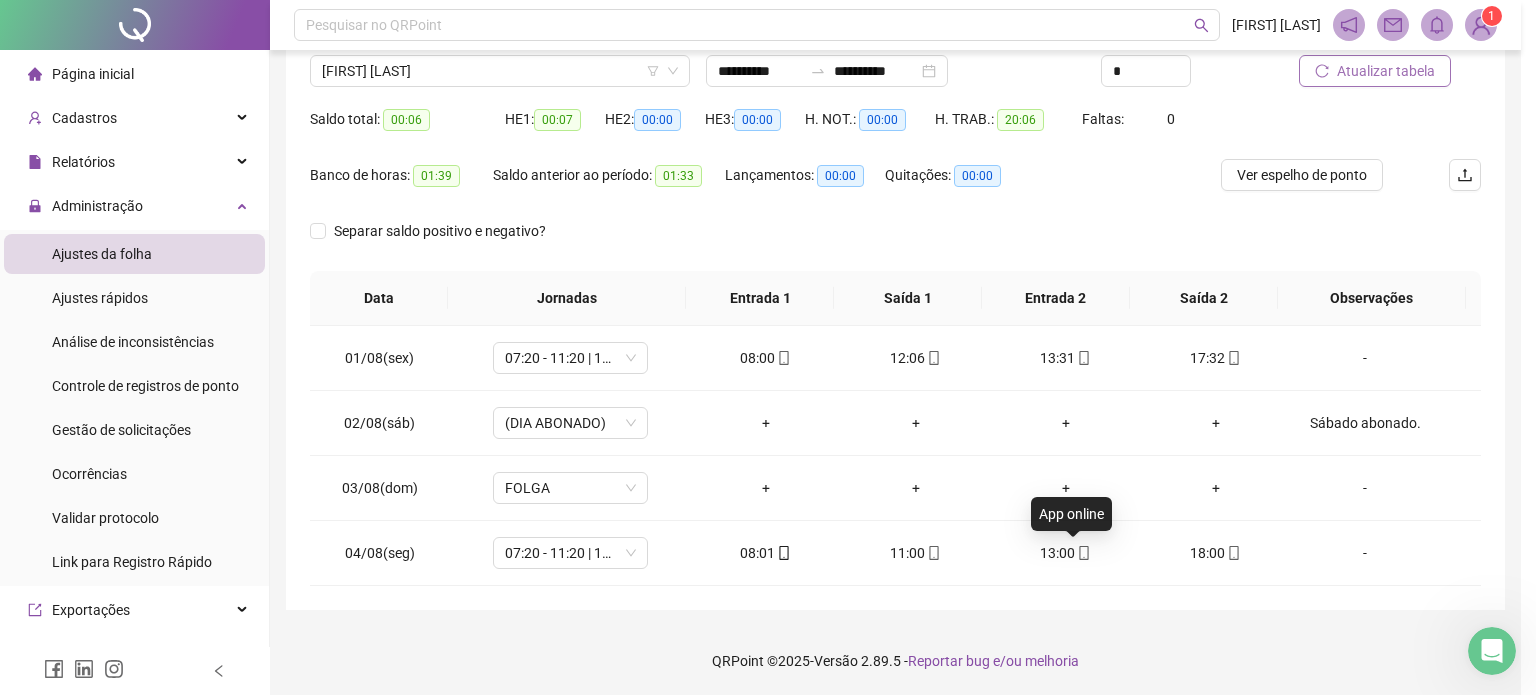 type on "**********" 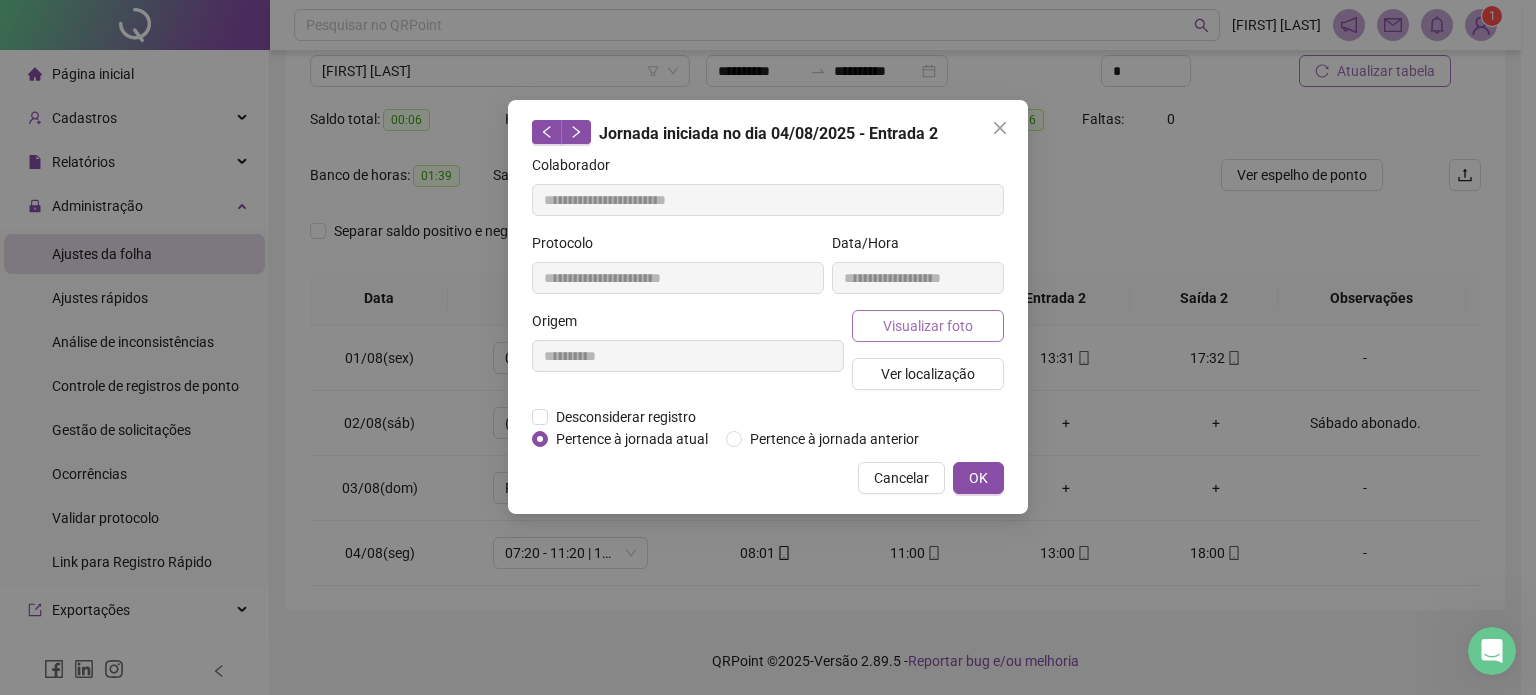 click on "Visualizar foto" at bounding box center [928, 326] 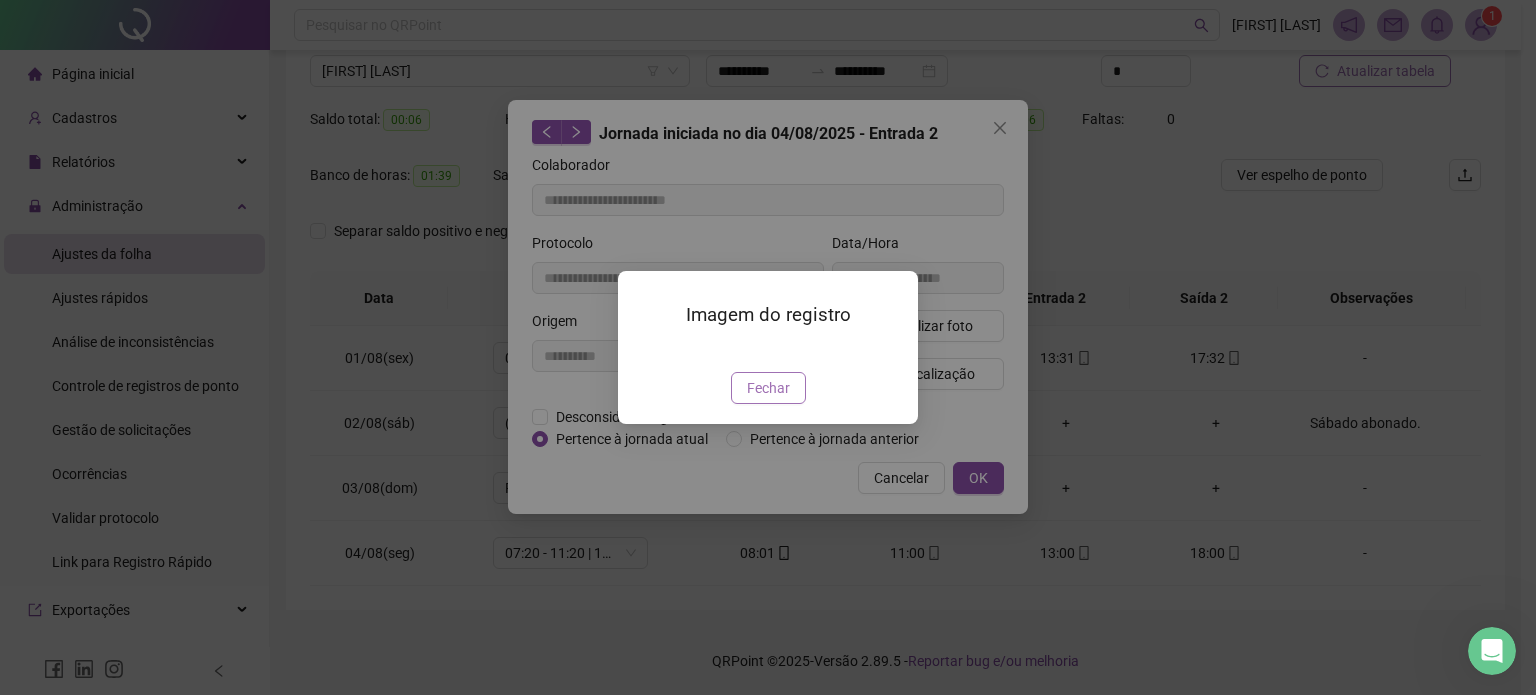 click on "Fechar" at bounding box center [768, 388] 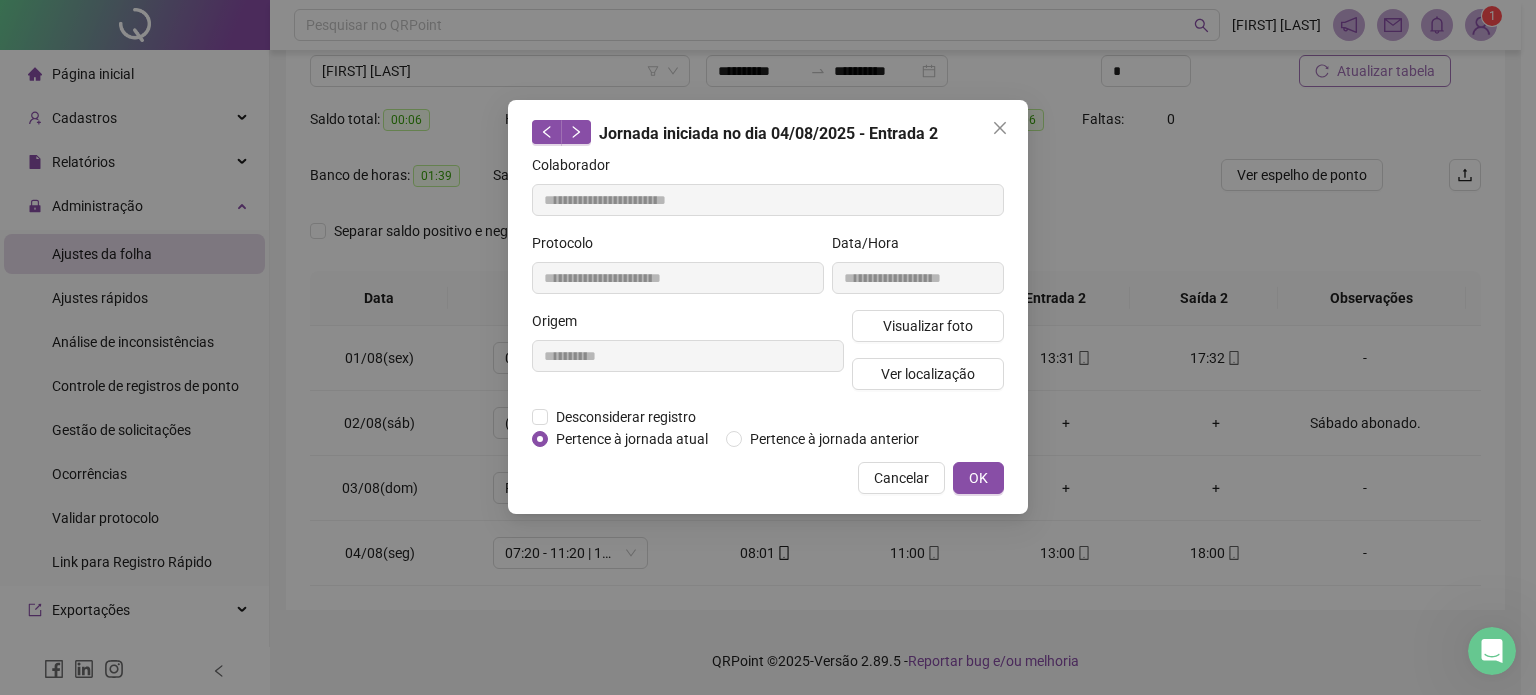type 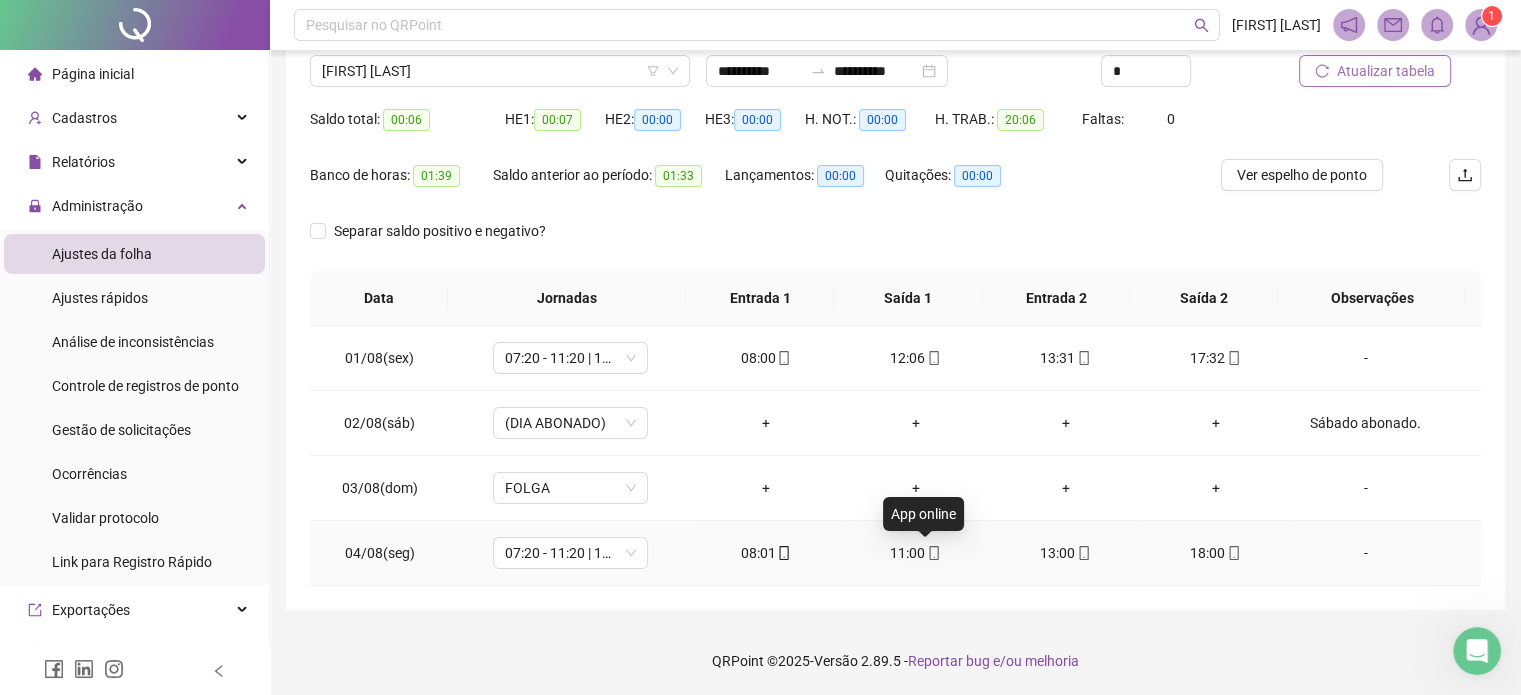 click 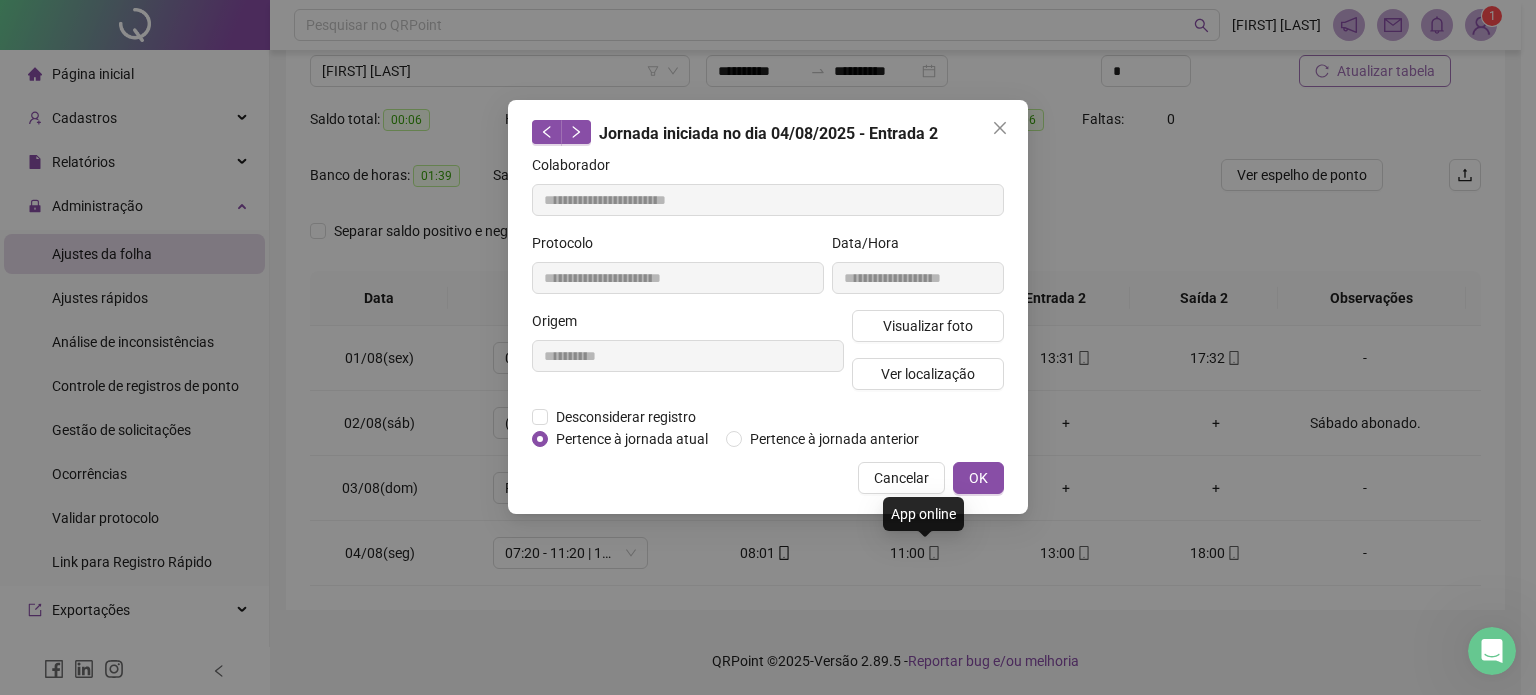 type on "**********" 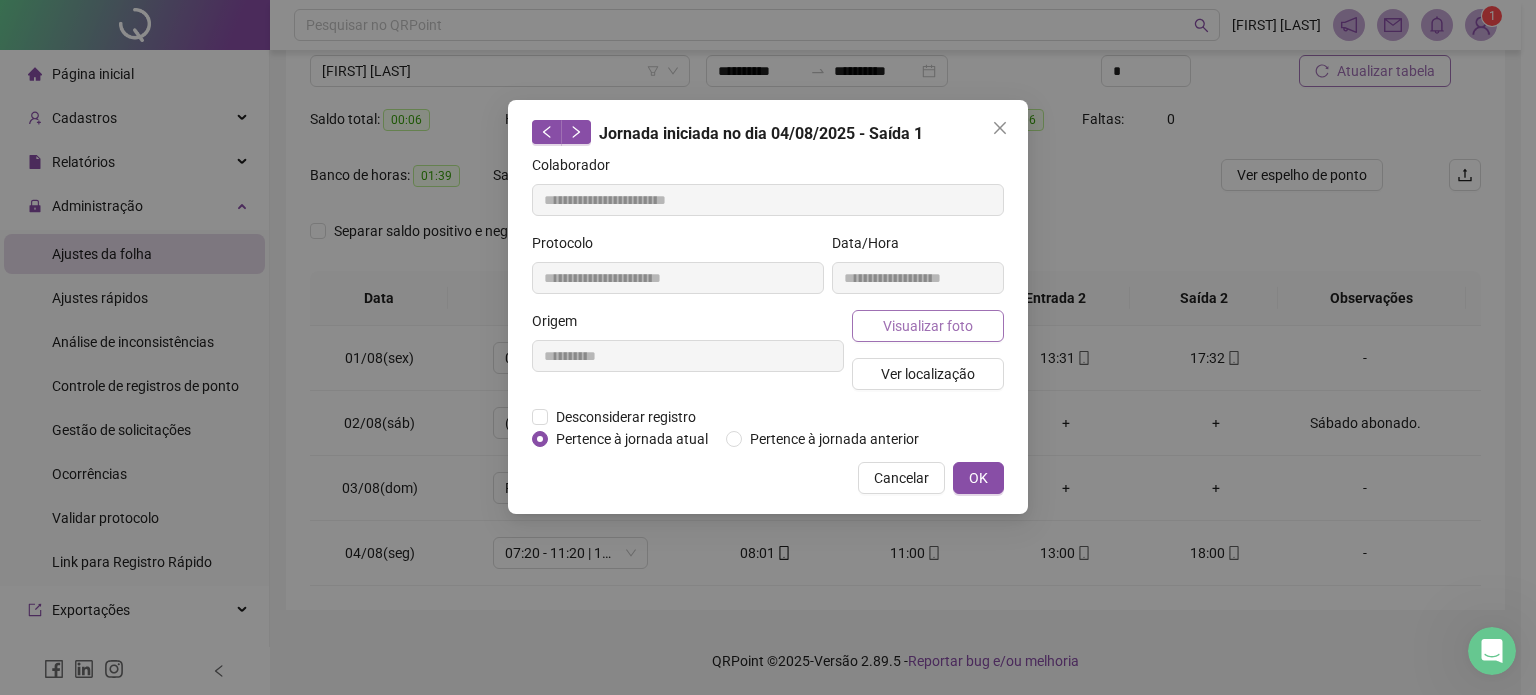 click on "Visualizar foto" at bounding box center (928, 326) 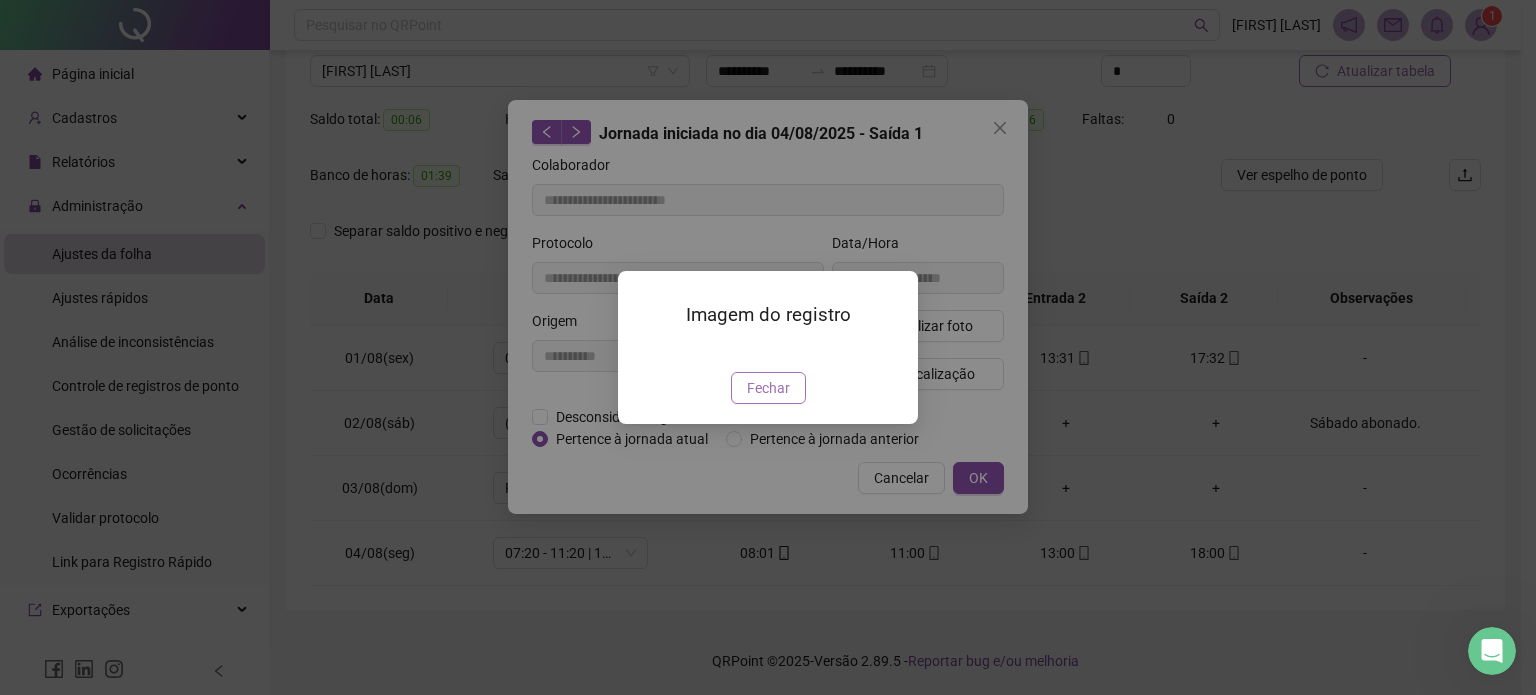 click on "Fechar" at bounding box center (768, 388) 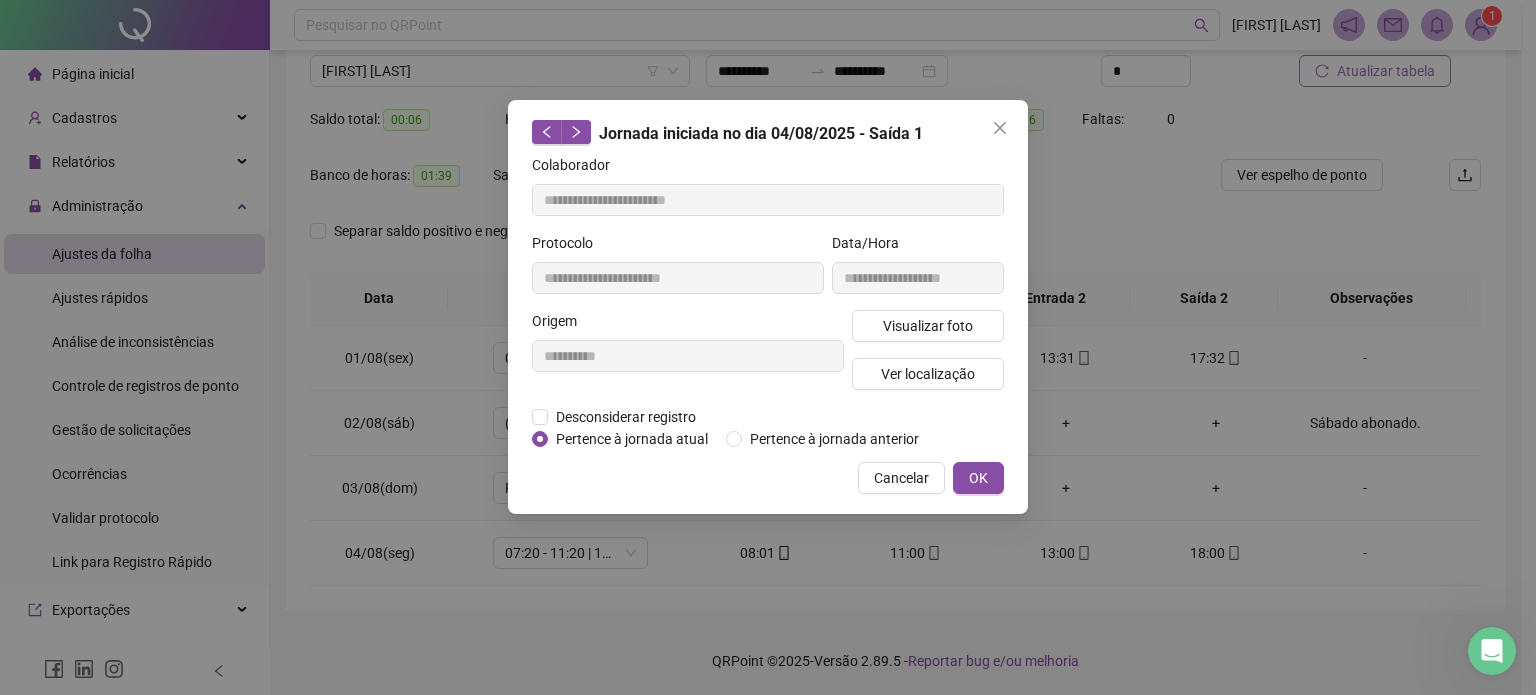 type 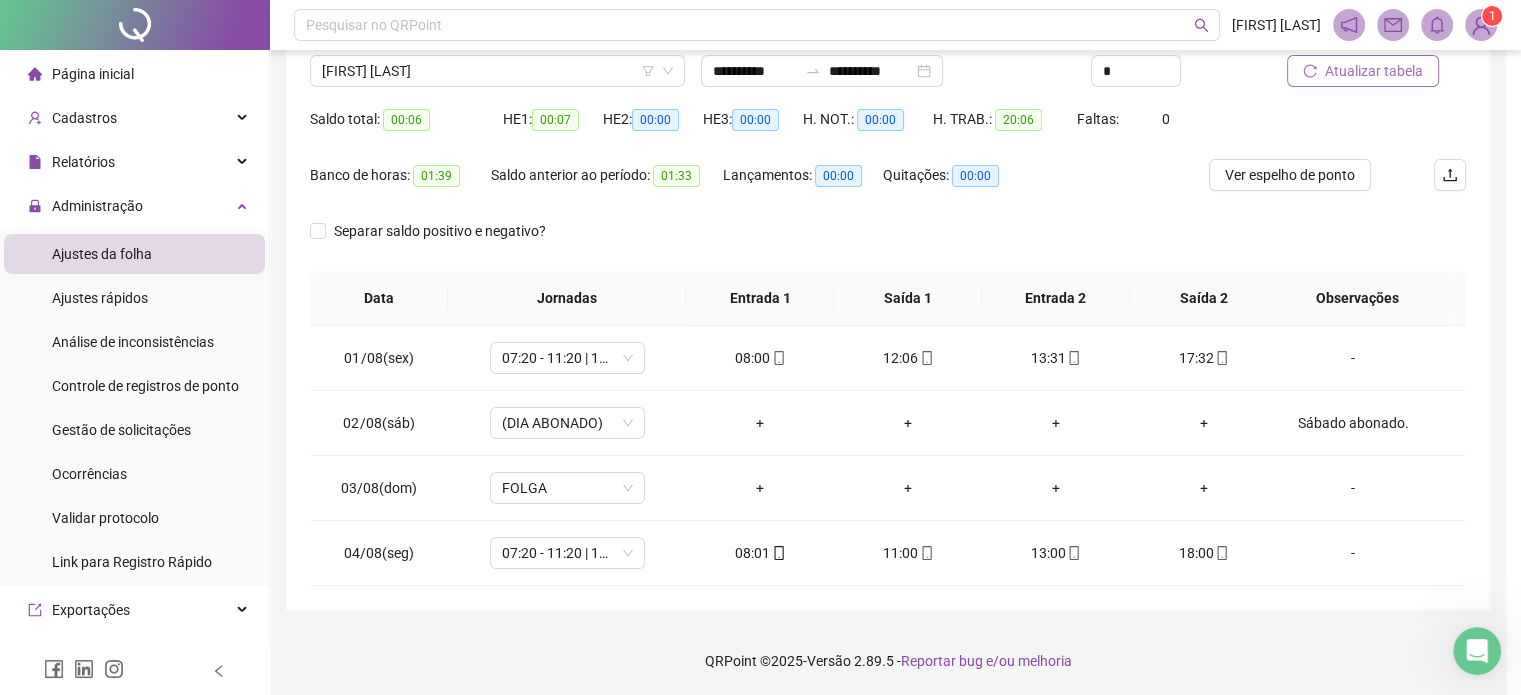click 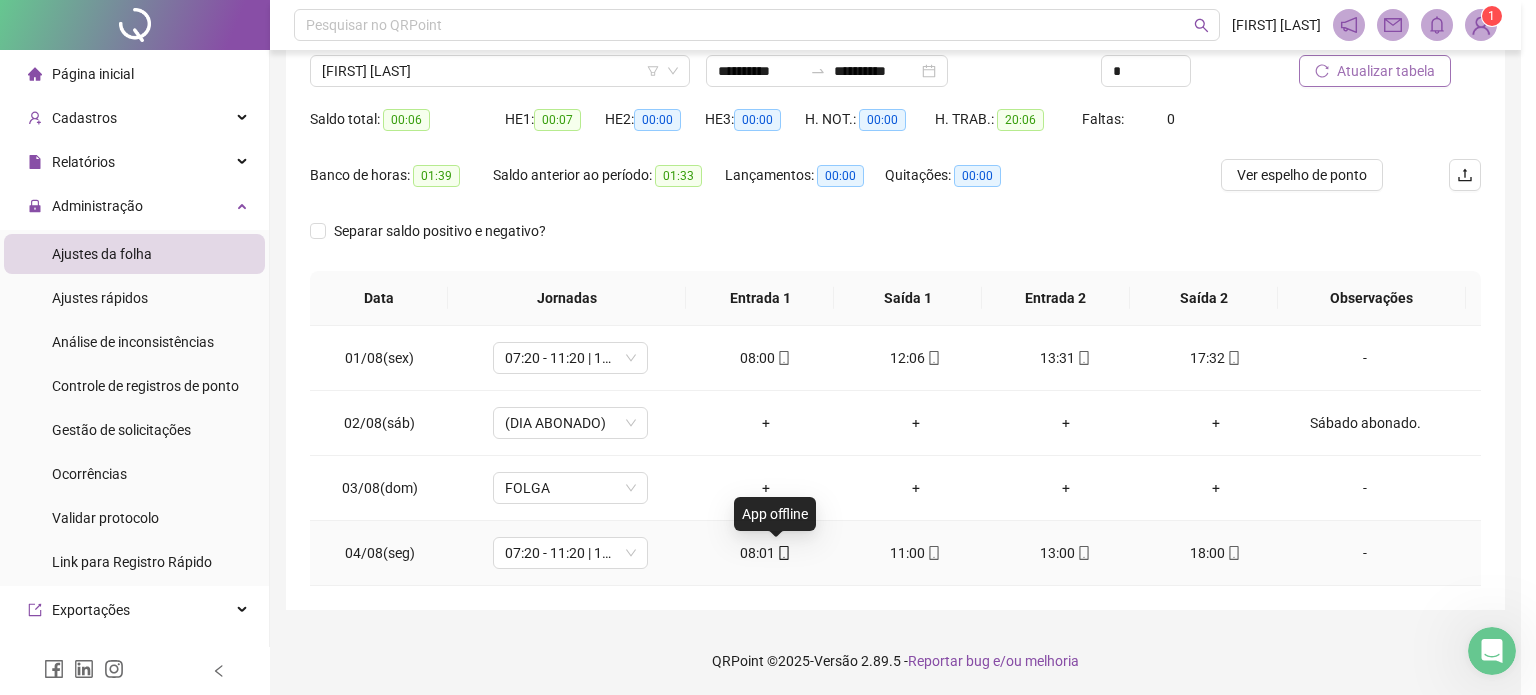 type on "**********" 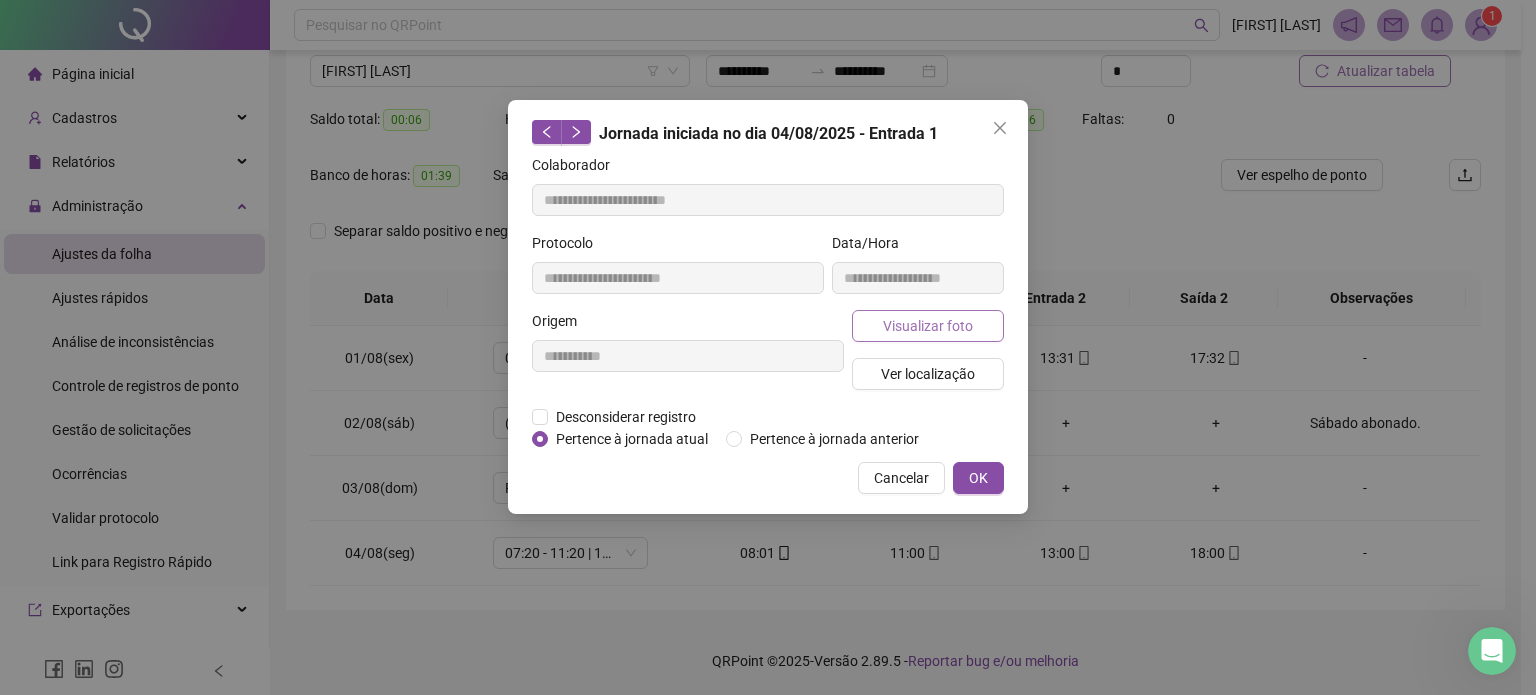 click on "Visualizar foto" at bounding box center [928, 326] 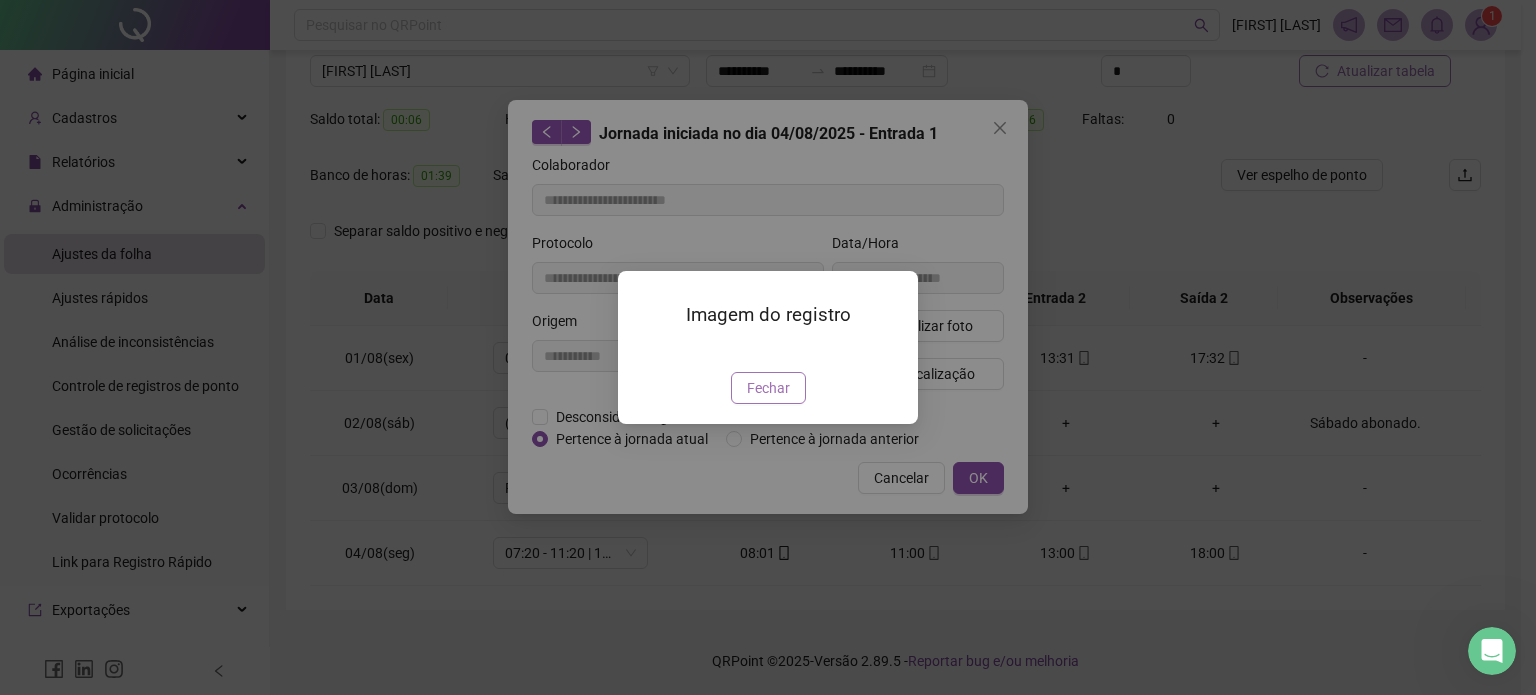 click on "Fechar" at bounding box center (768, 388) 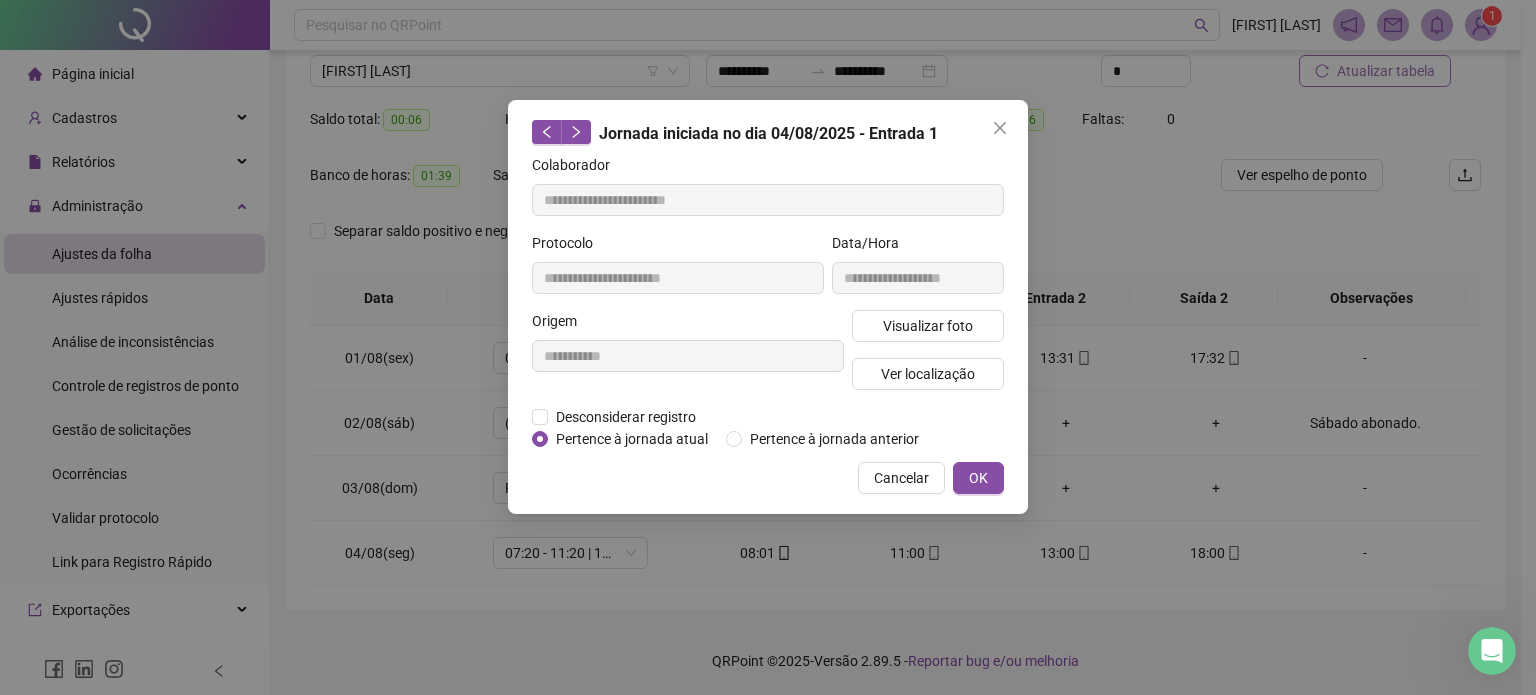 type 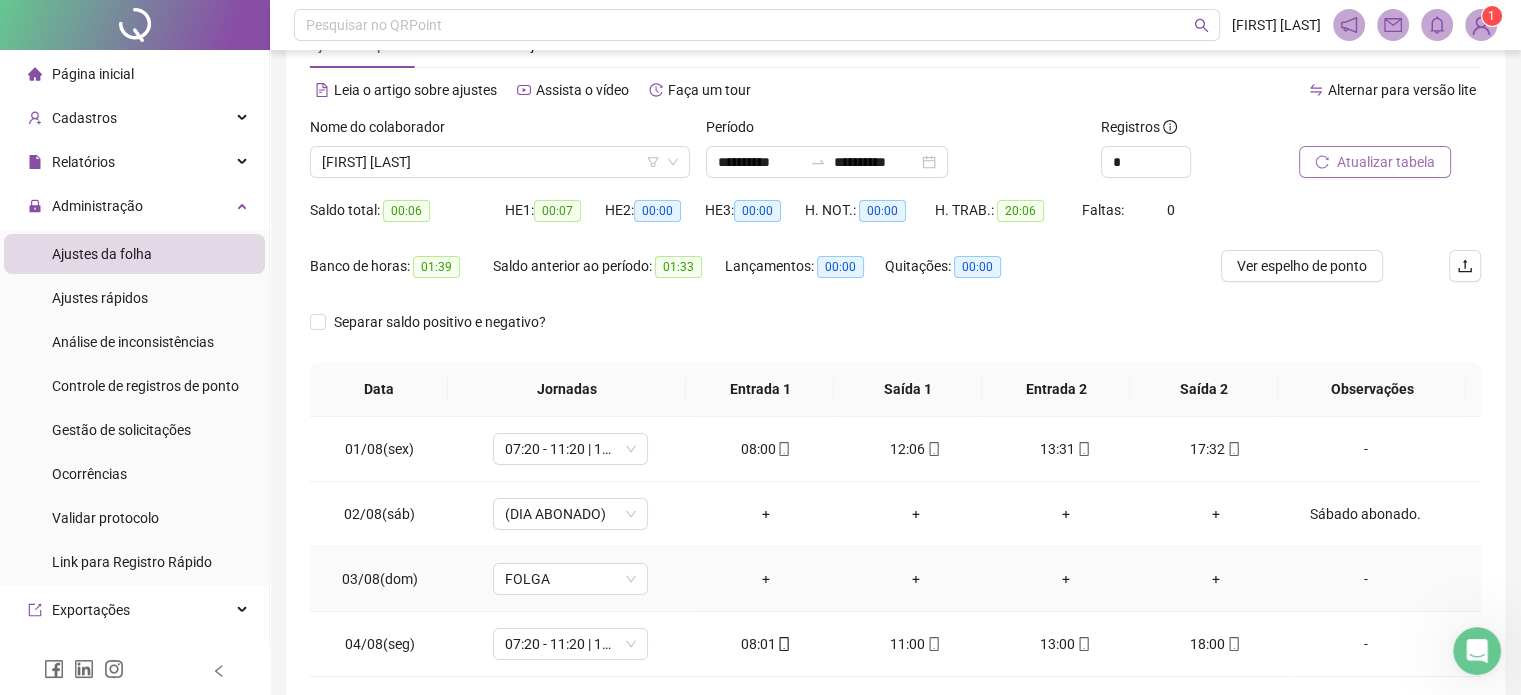 scroll, scrollTop: 0, scrollLeft: 0, axis: both 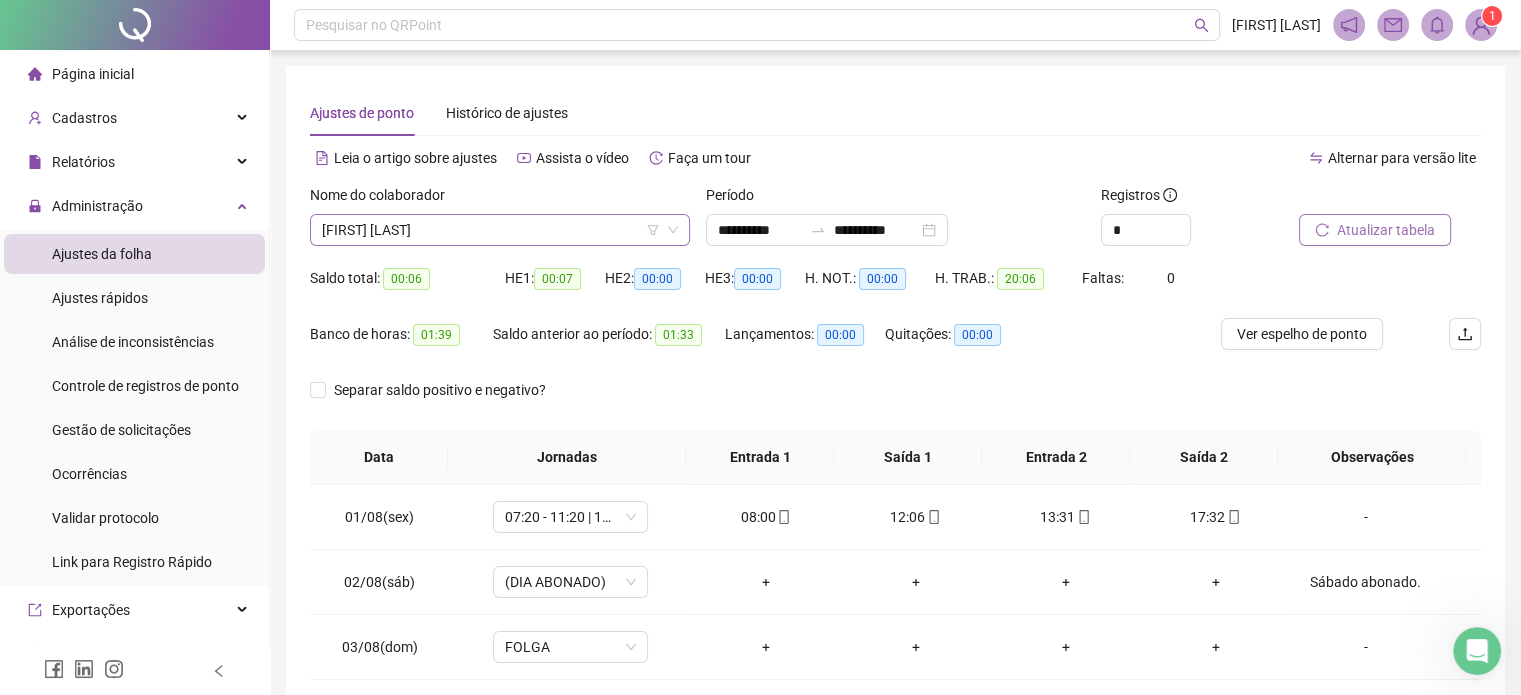 click on "[FIRST] [LAST]" at bounding box center [500, 230] 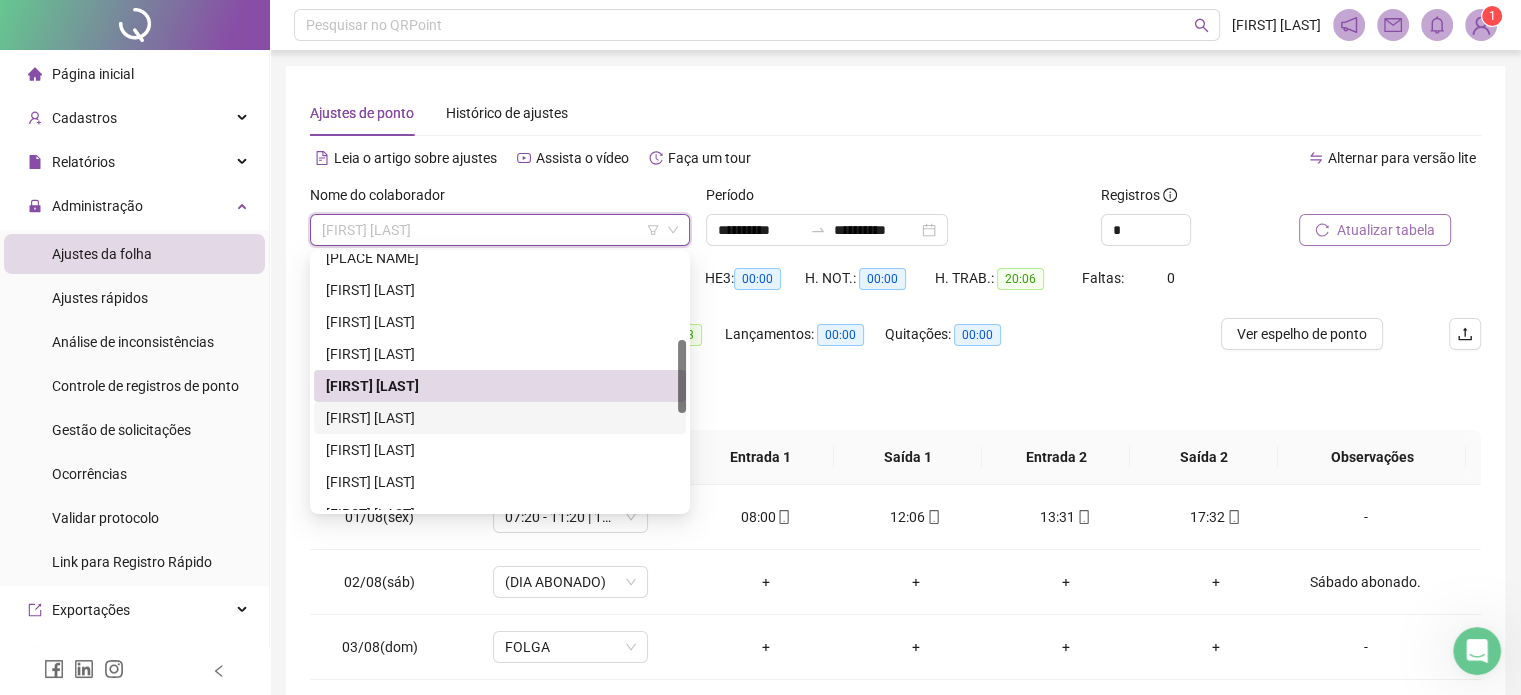 scroll, scrollTop: 400, scrollLeft: 0, axis: vertical 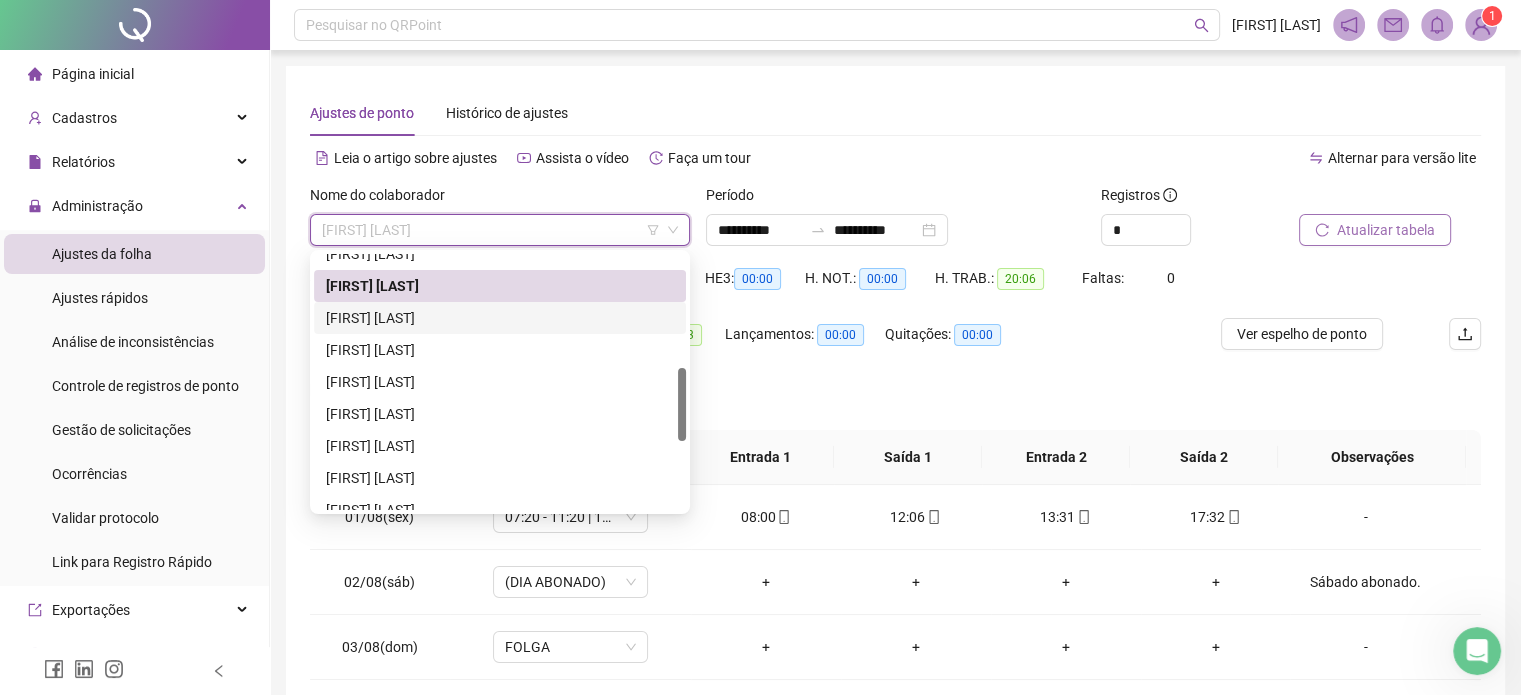 click on "[FIRST] [LAST]" at bounding box center [500, 318] 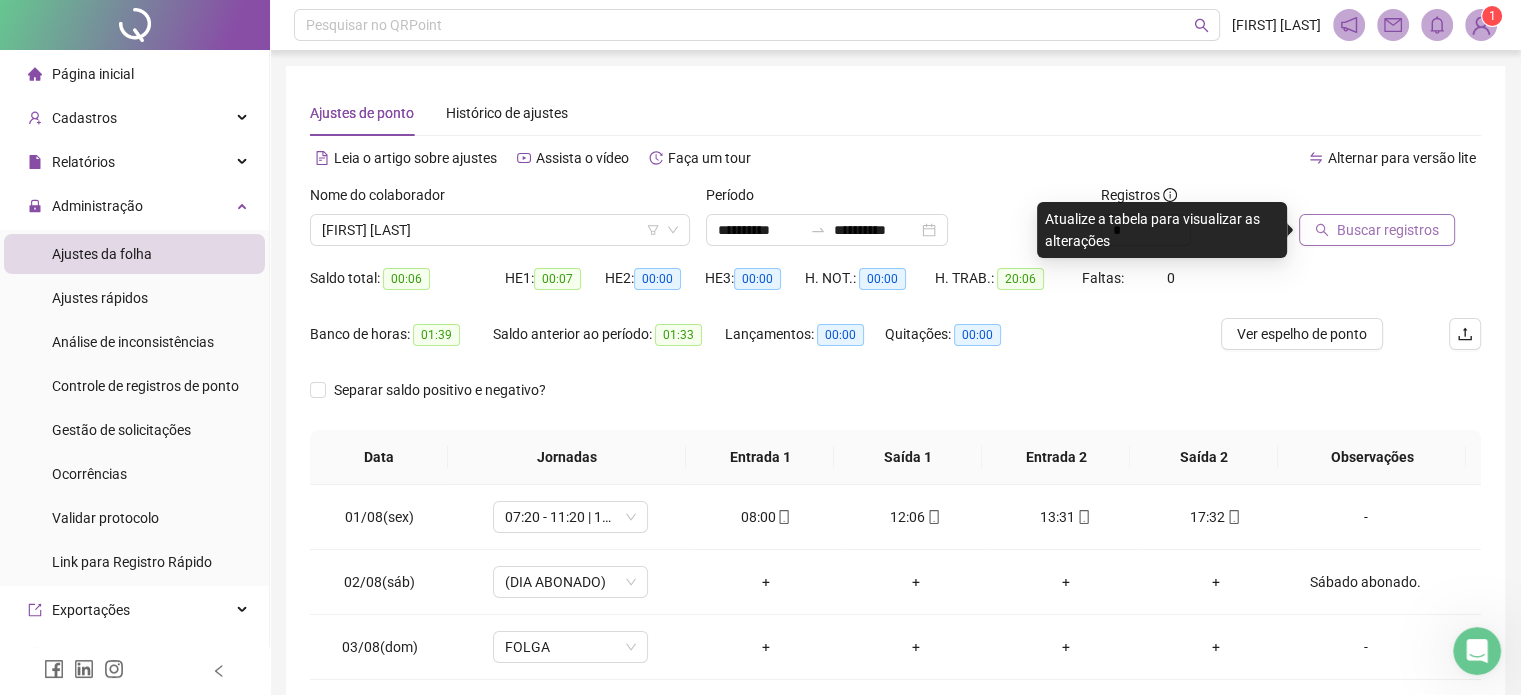 click on "Buscar registros" at bounding box center (1388, 230) 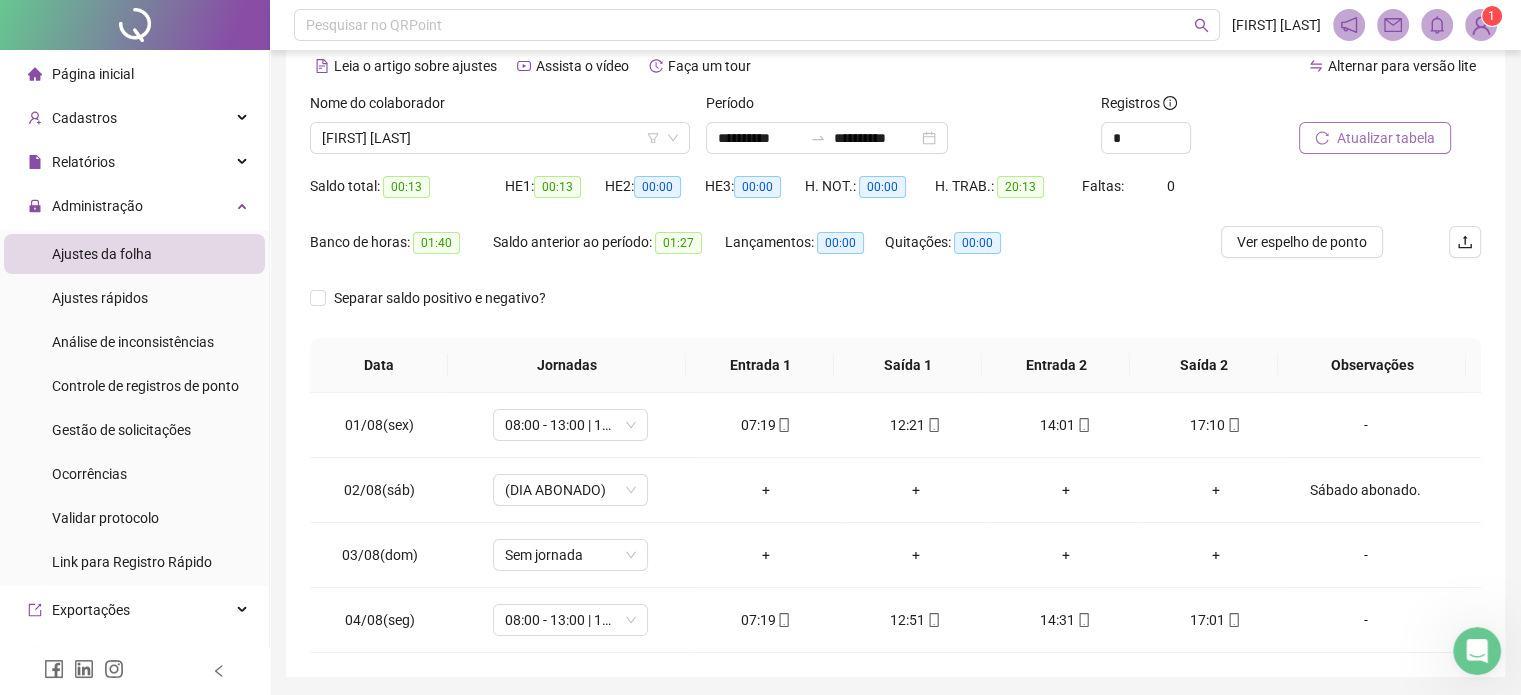 scroll, scrollTop: 159, scrollLeft: 0, axis: vertical 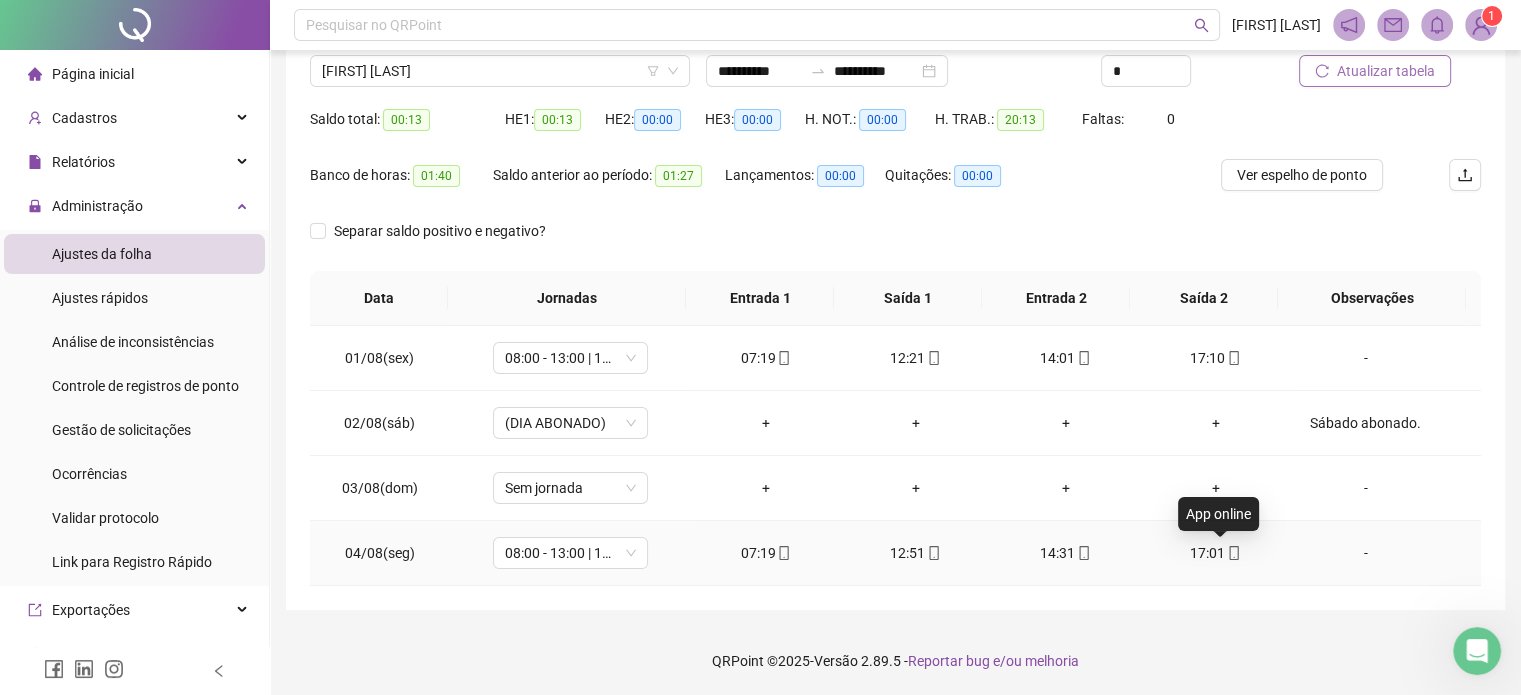 click 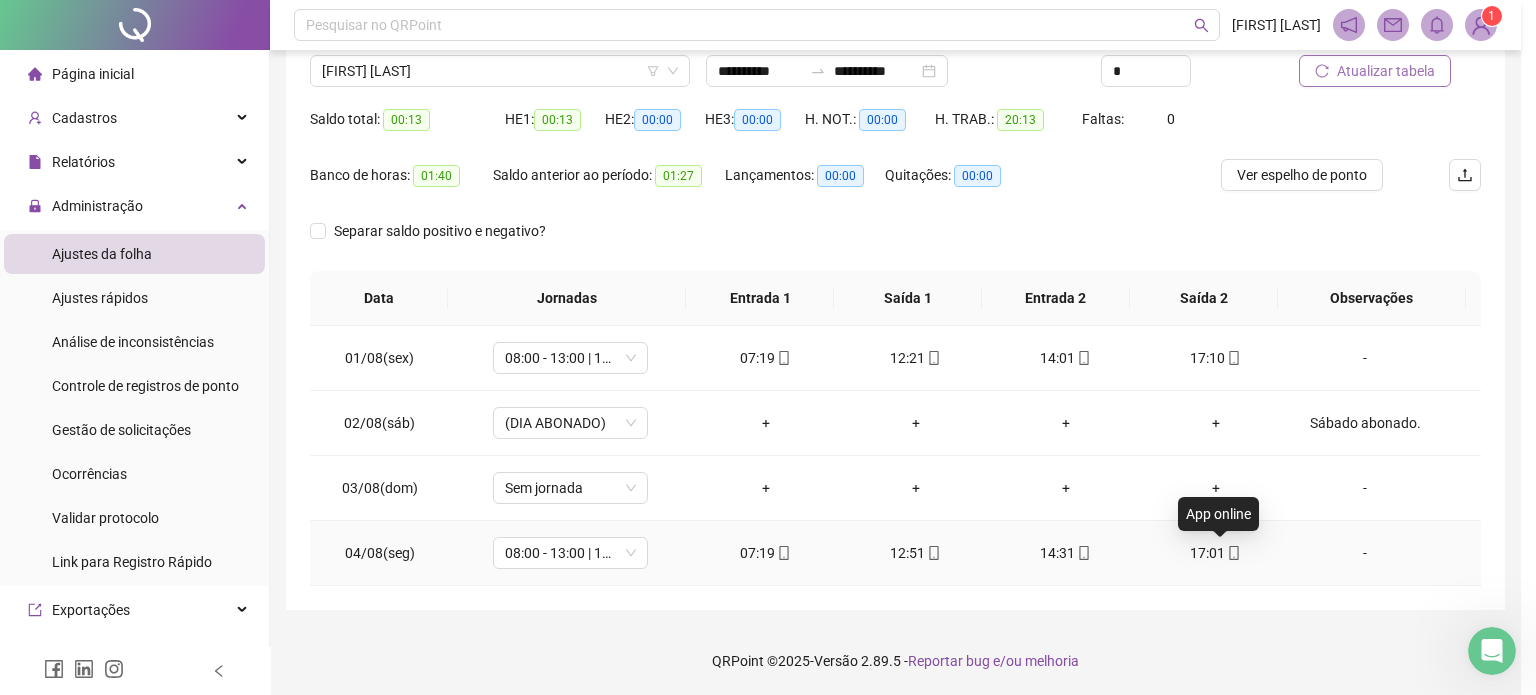 type on "**********" 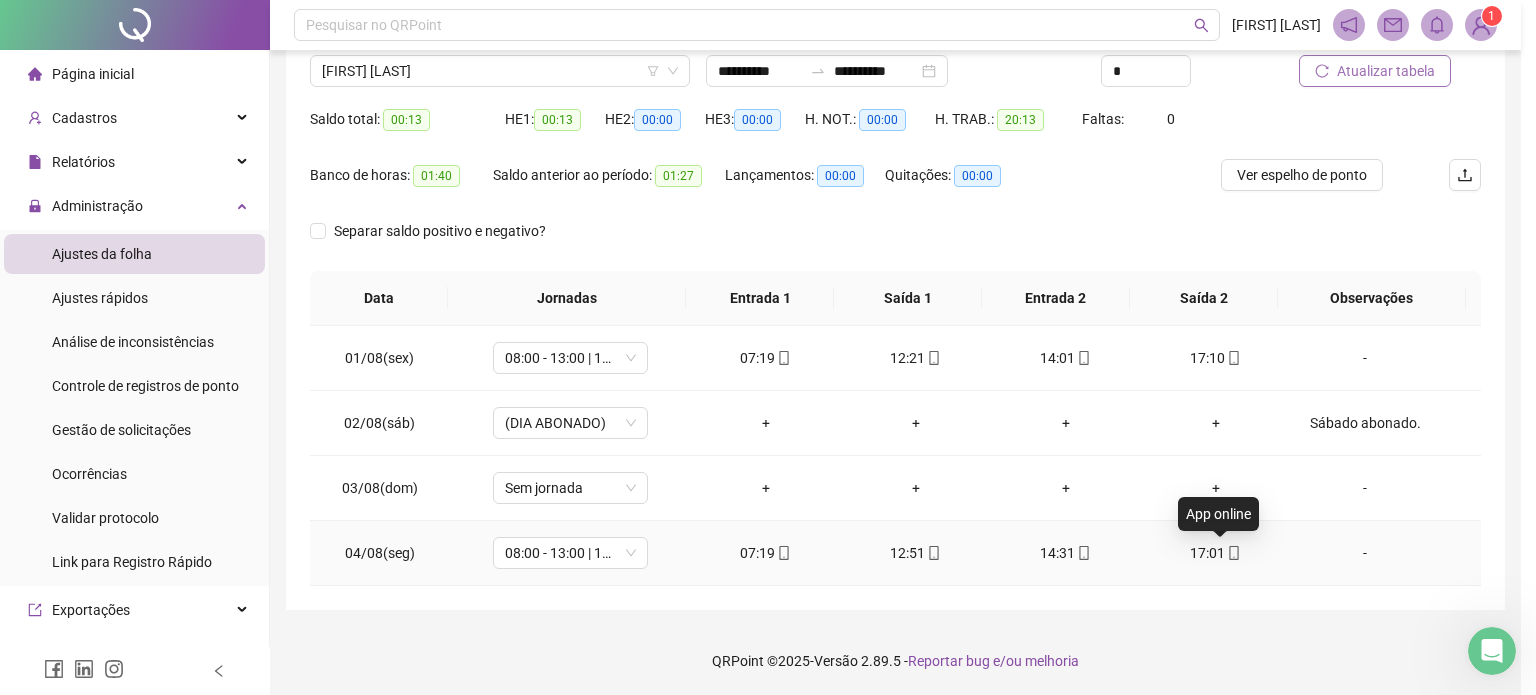 type on "**********" 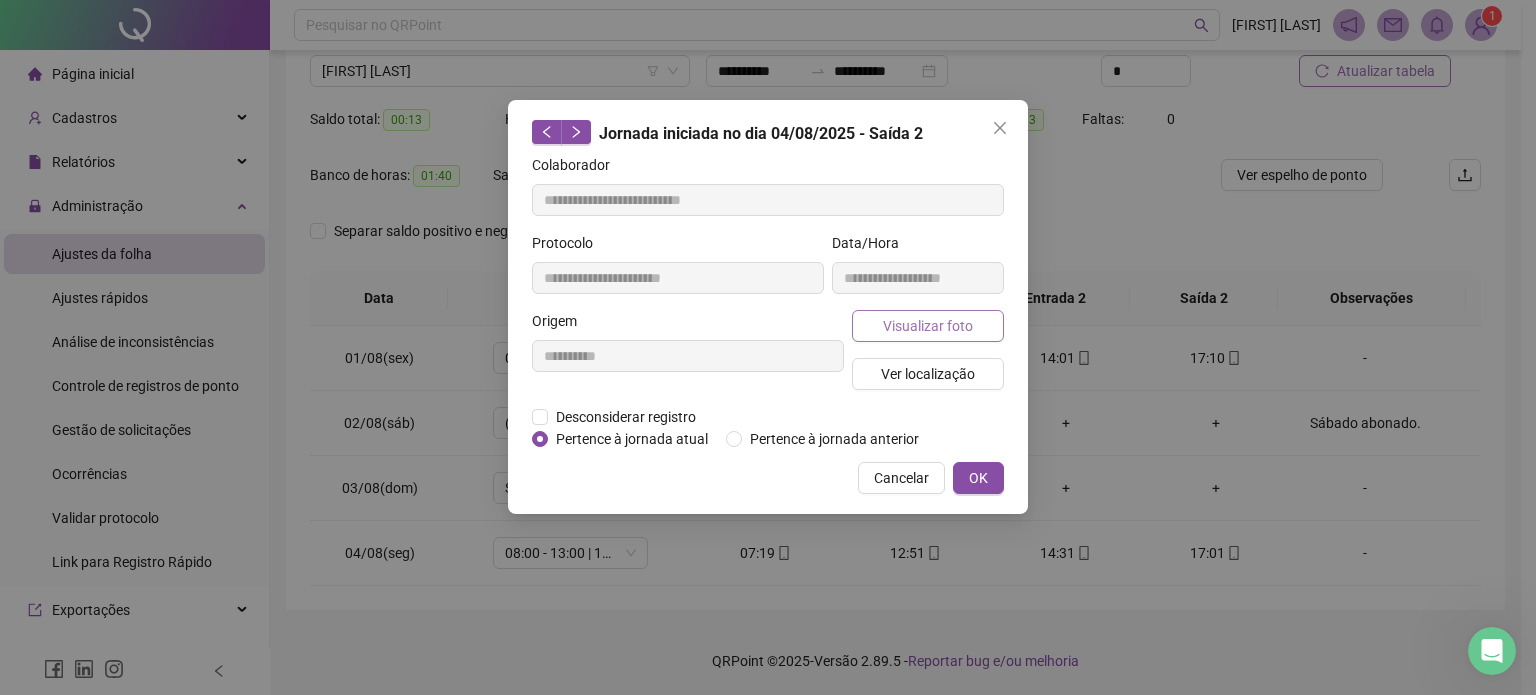click on "Visualizar foto" at bounding box center [928, 326] 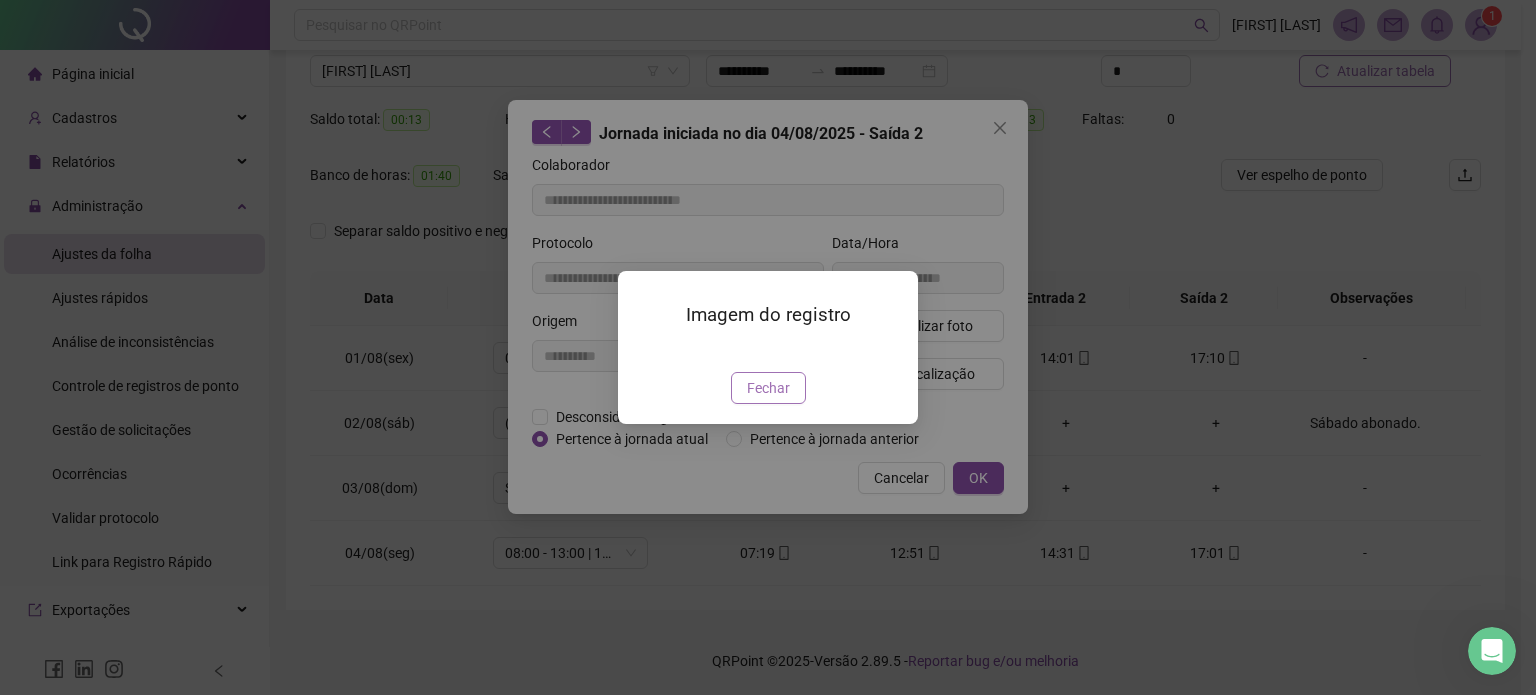 click on "Fechar" at bounding box center (768, 388) 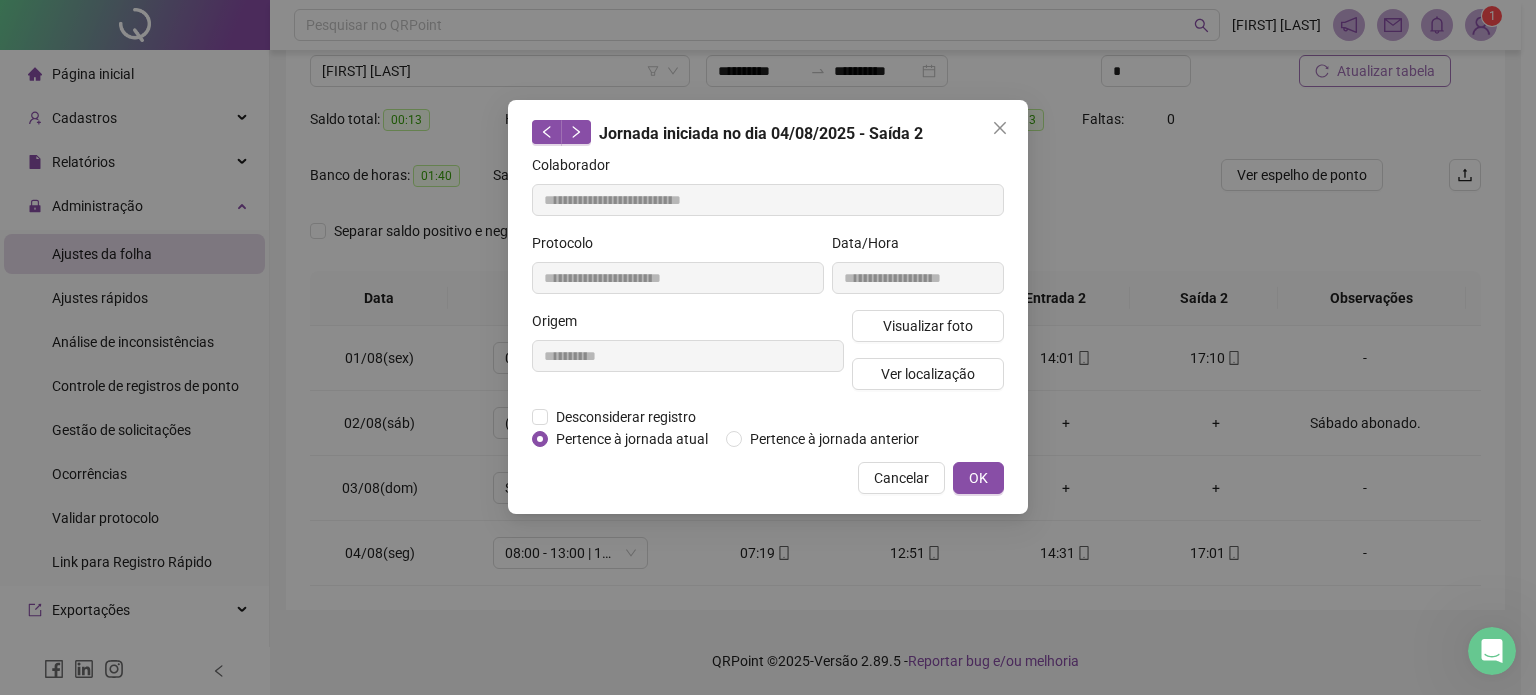 type 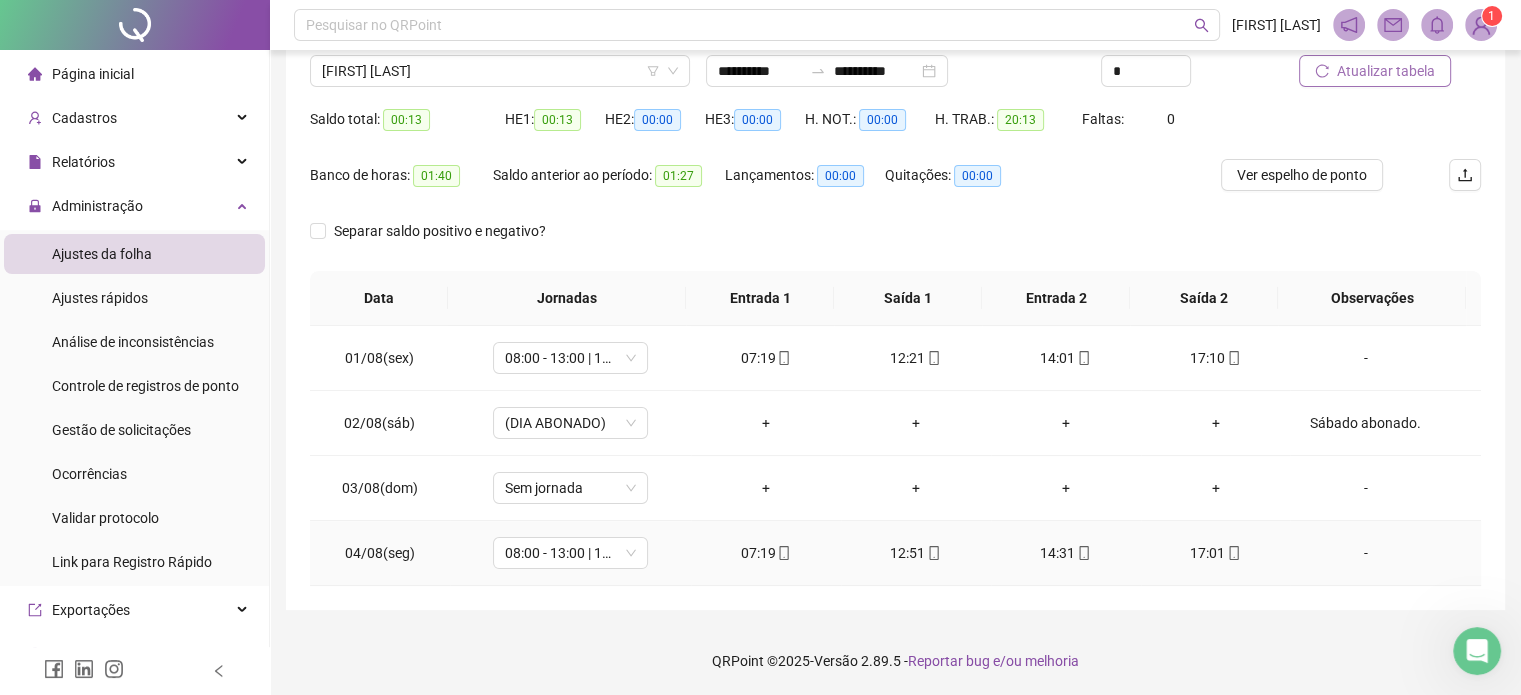 click 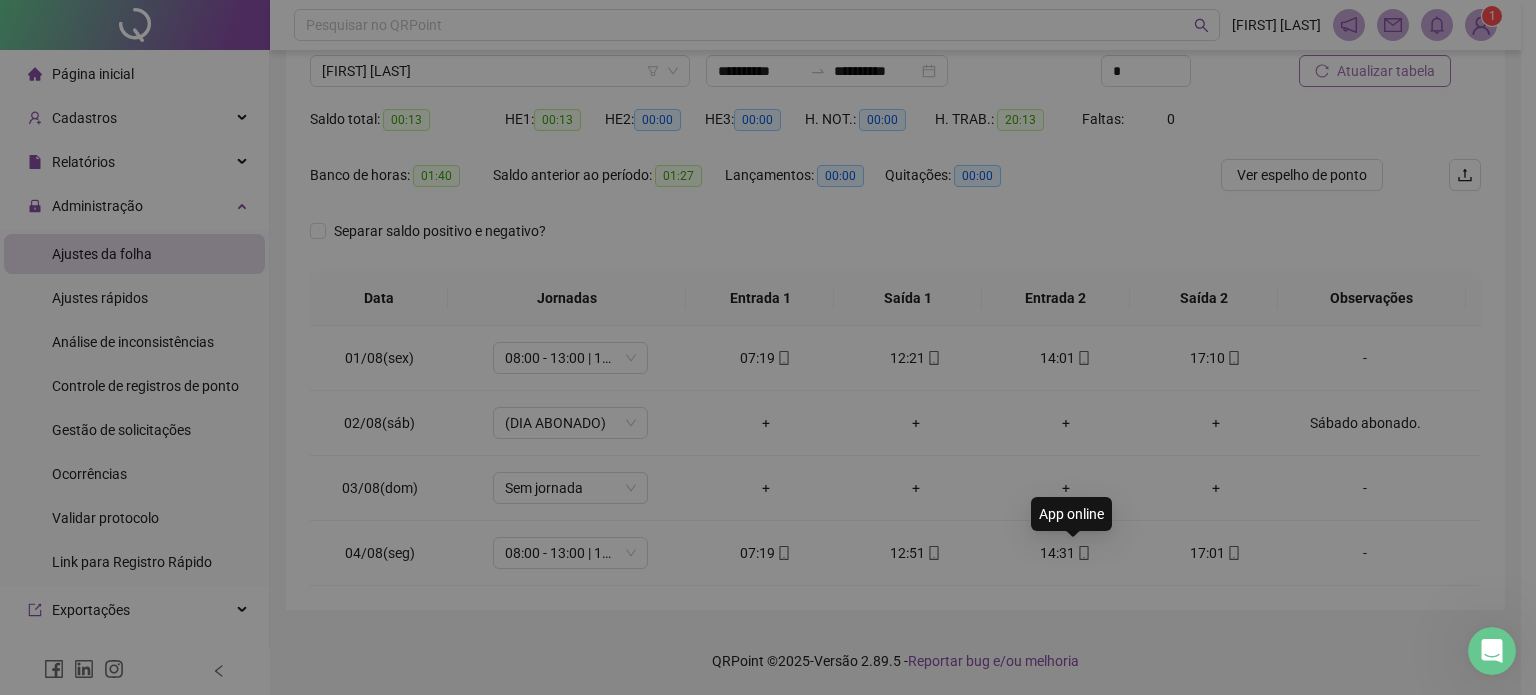 type on "**********" 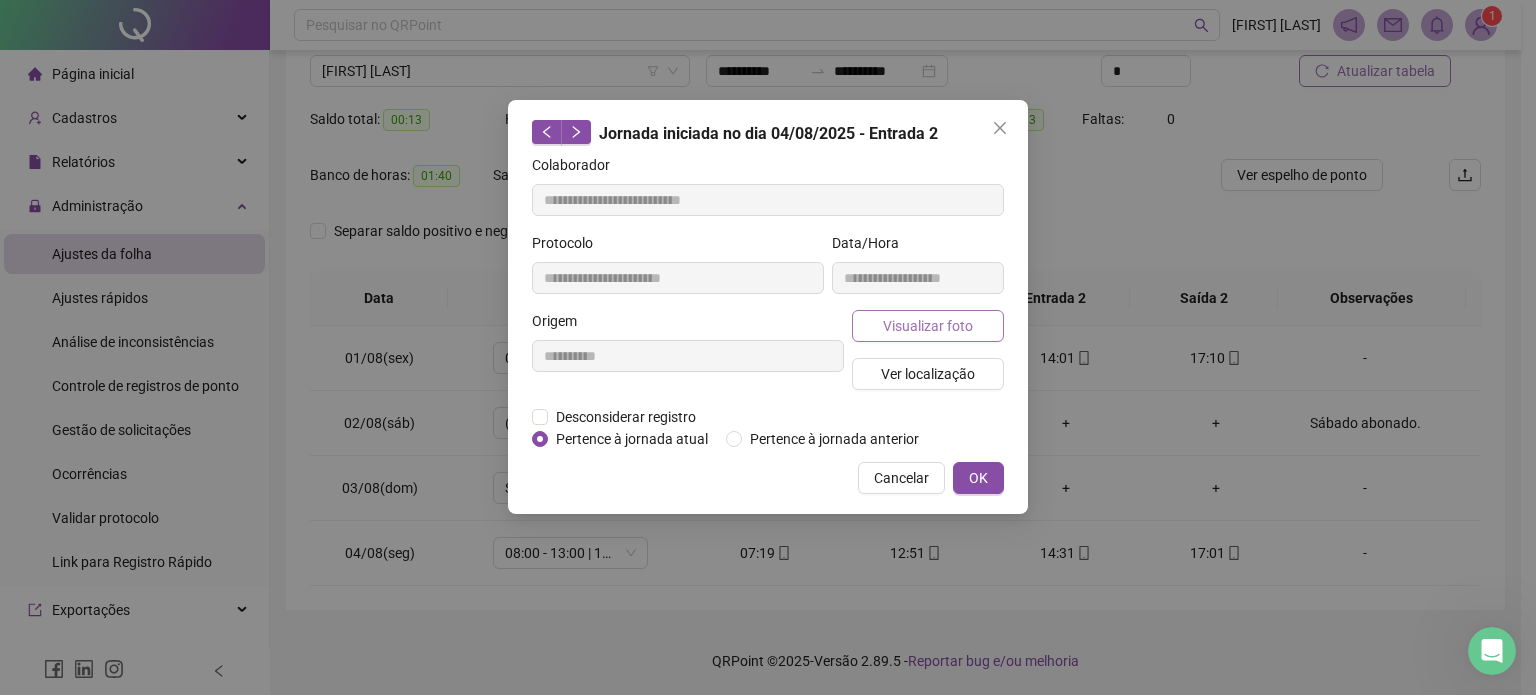 click on "Visualizar foto" at bounding box center [928, 326] 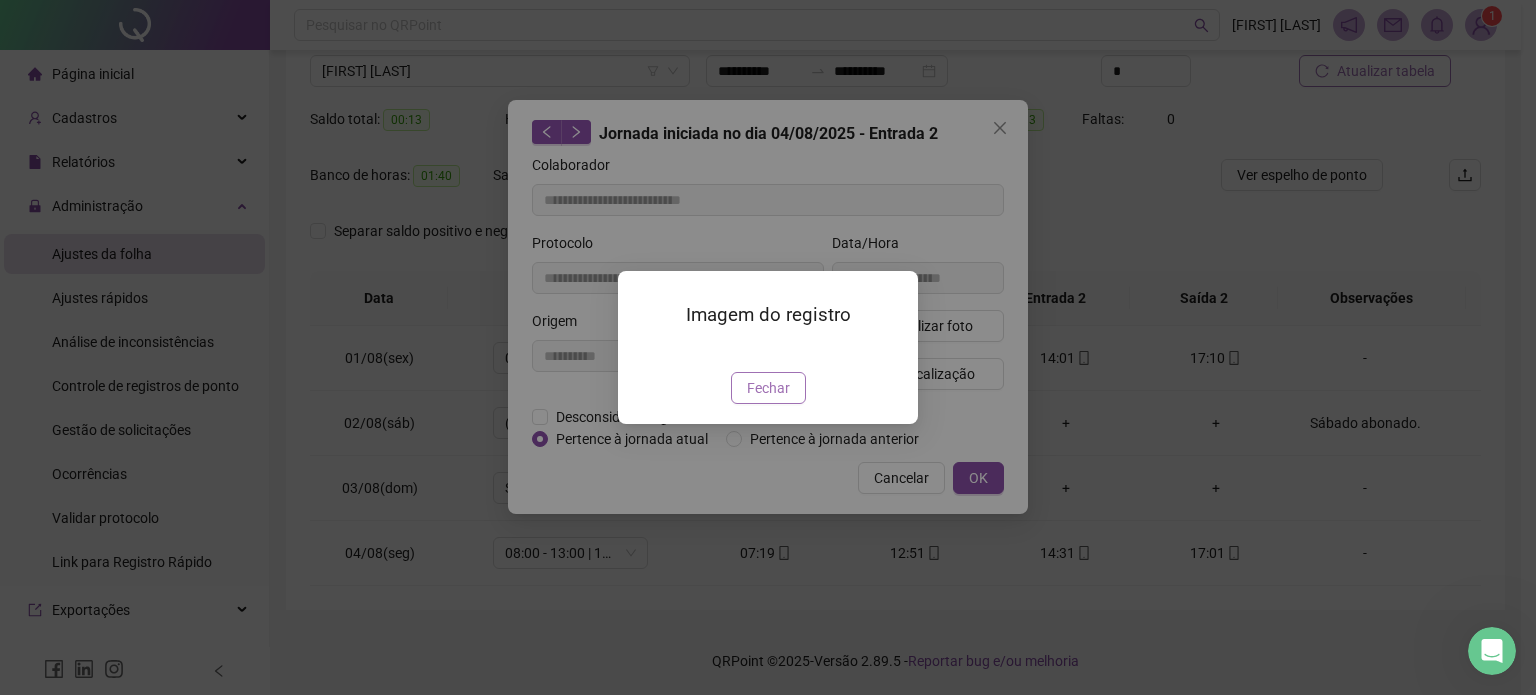 click on "Fechar" at bounding box center (768, 388) 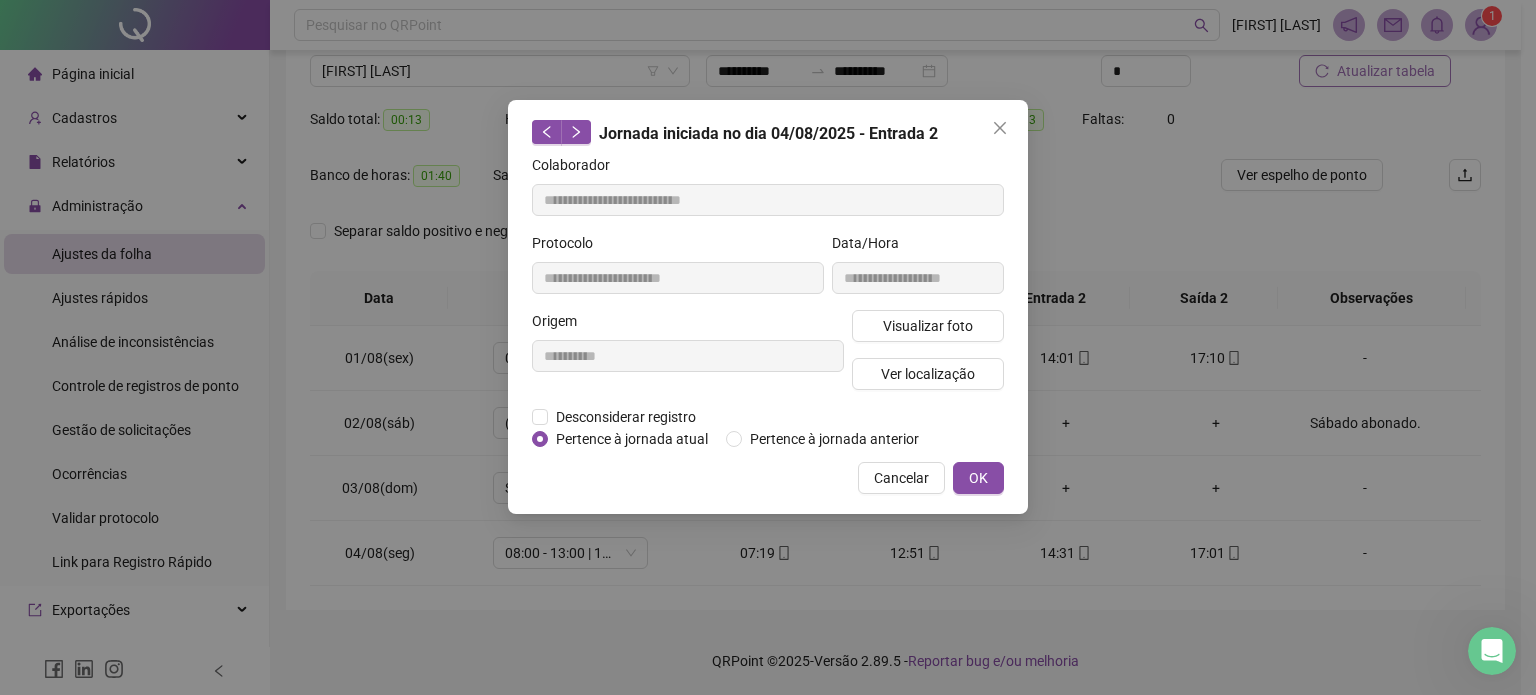 type 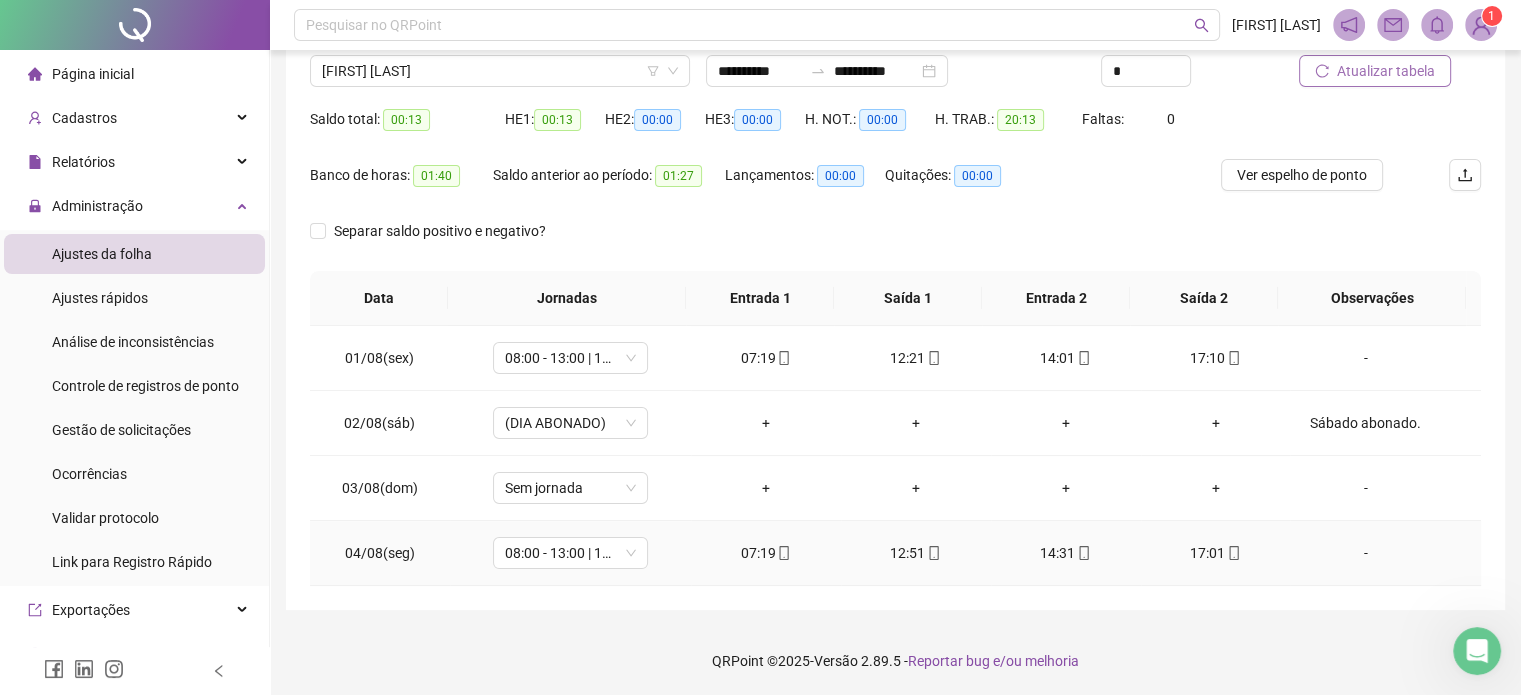 click 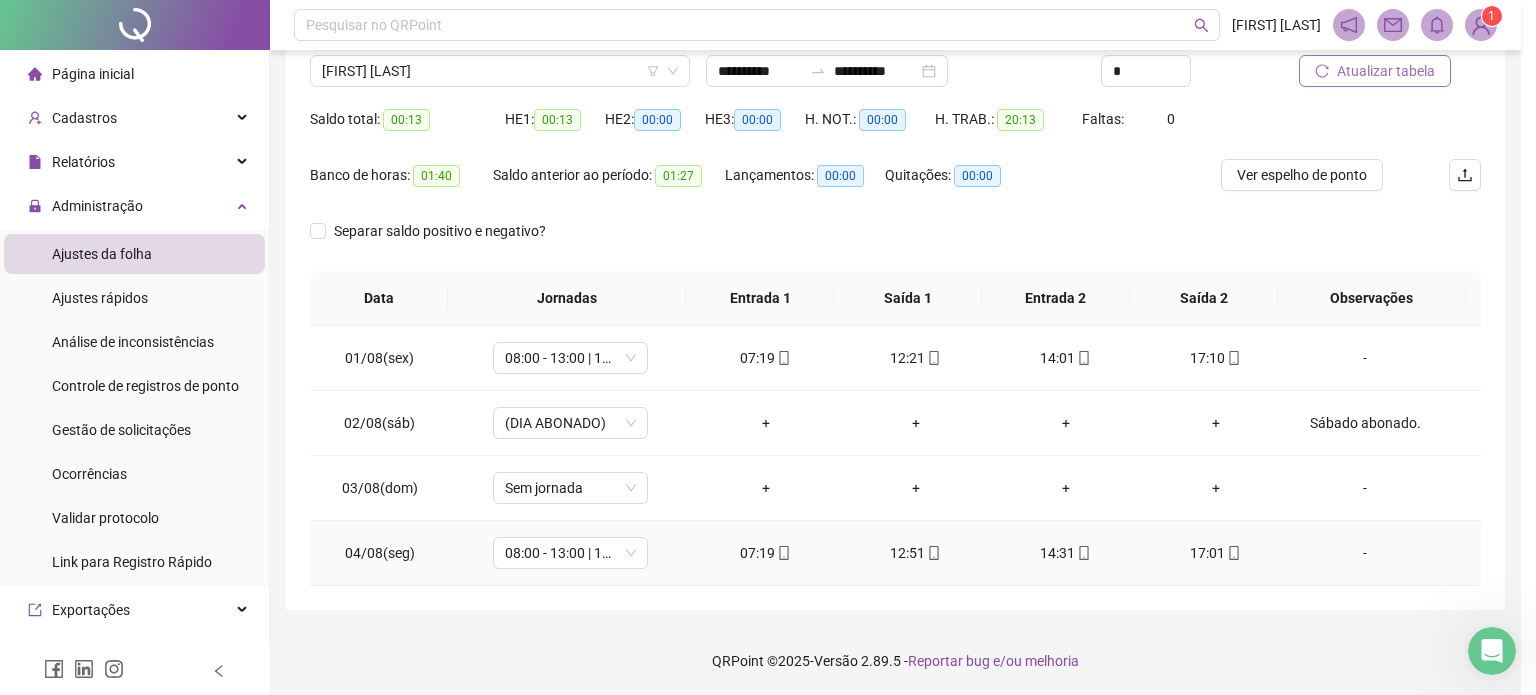 type on "**********" 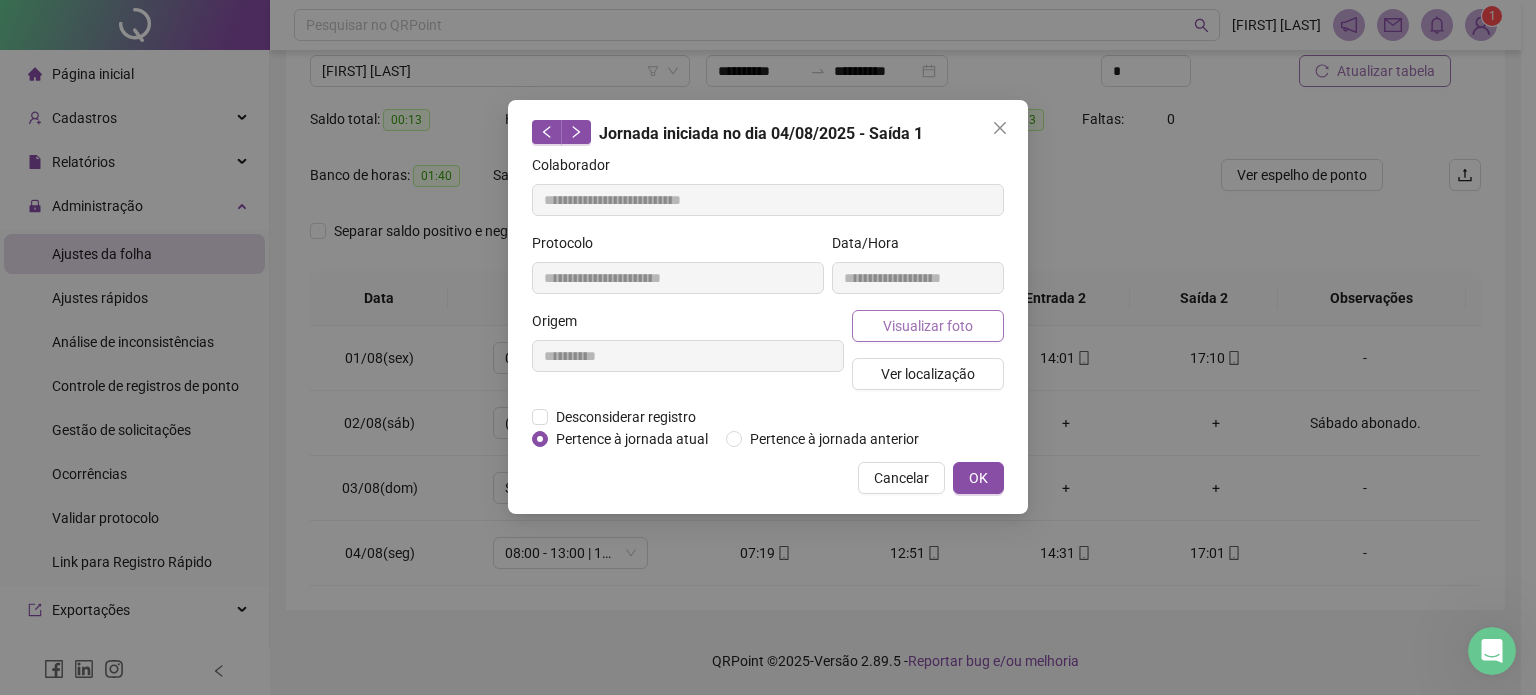 click on "Visualizar foto" at bounding box center (928, 326) 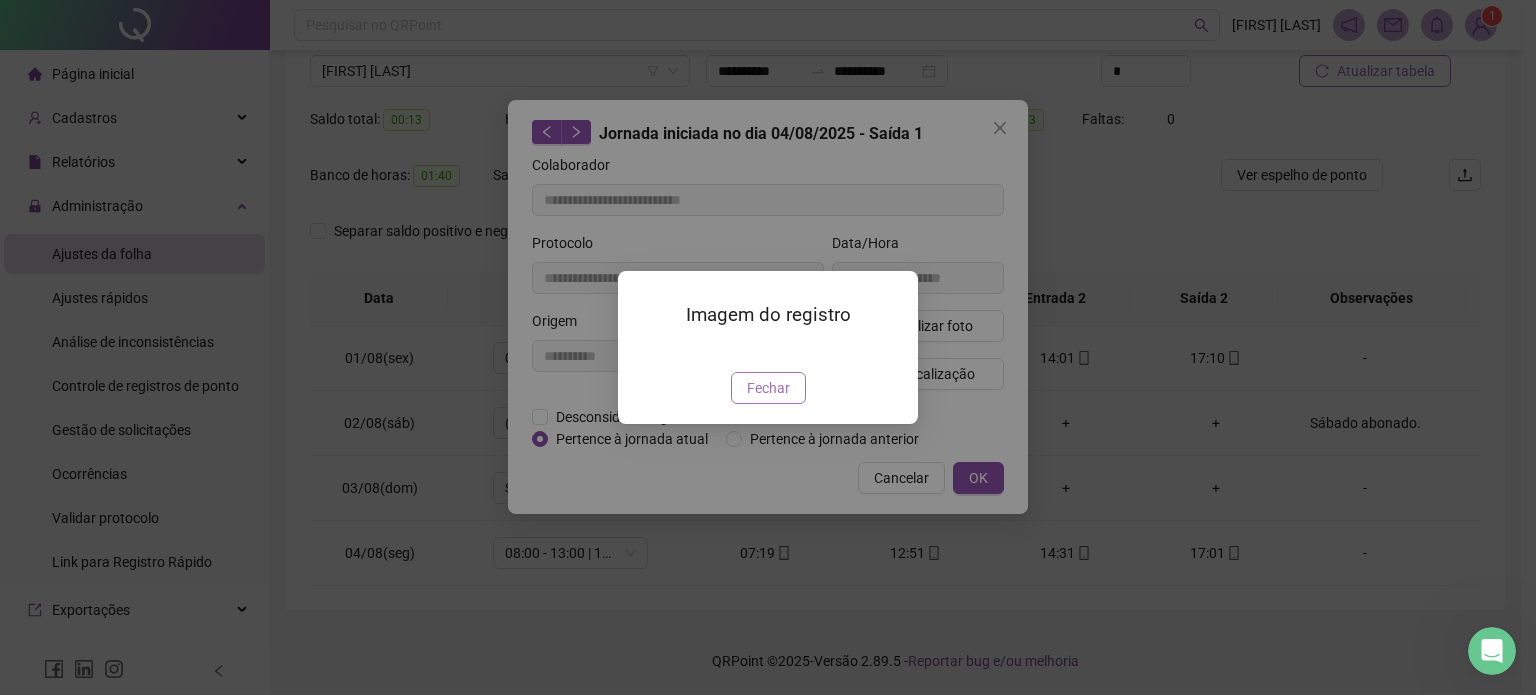 click on "Fechar" at bounding box center (768, 388) 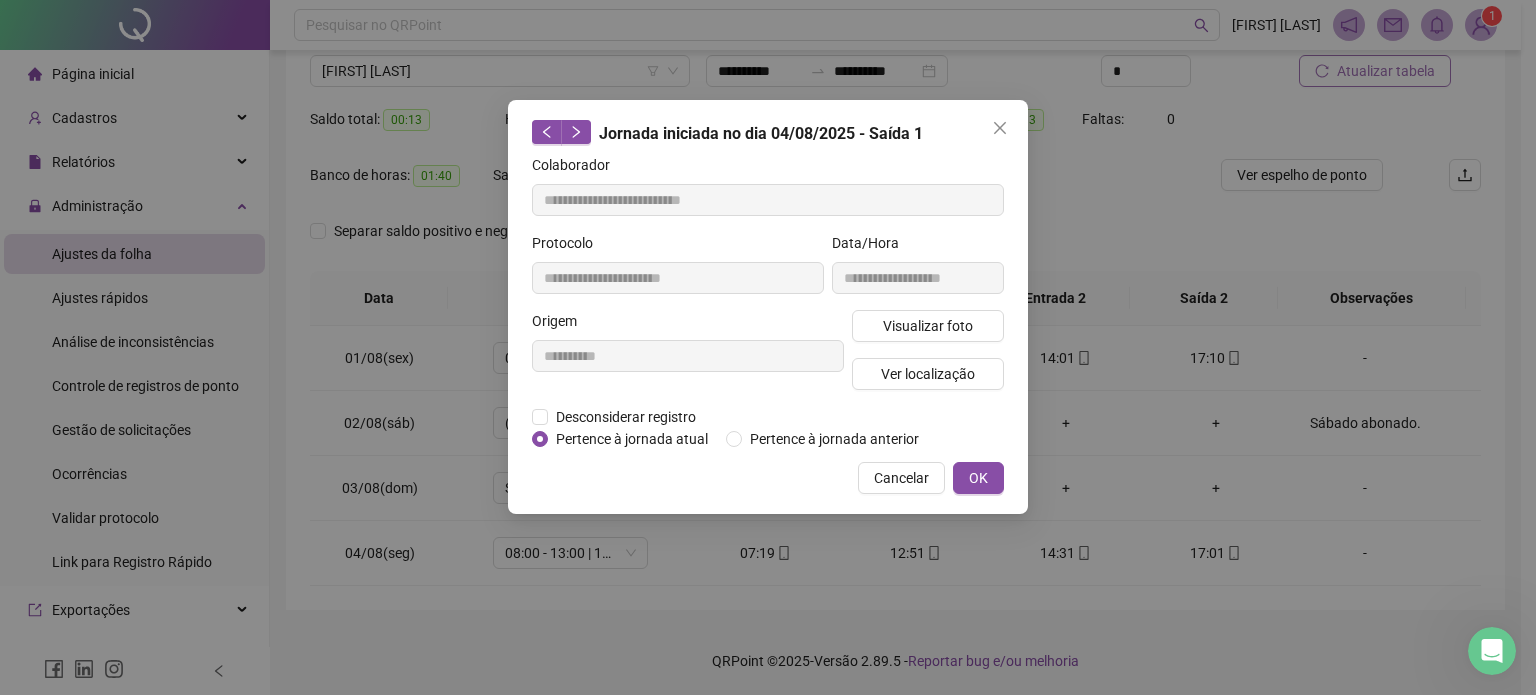 type 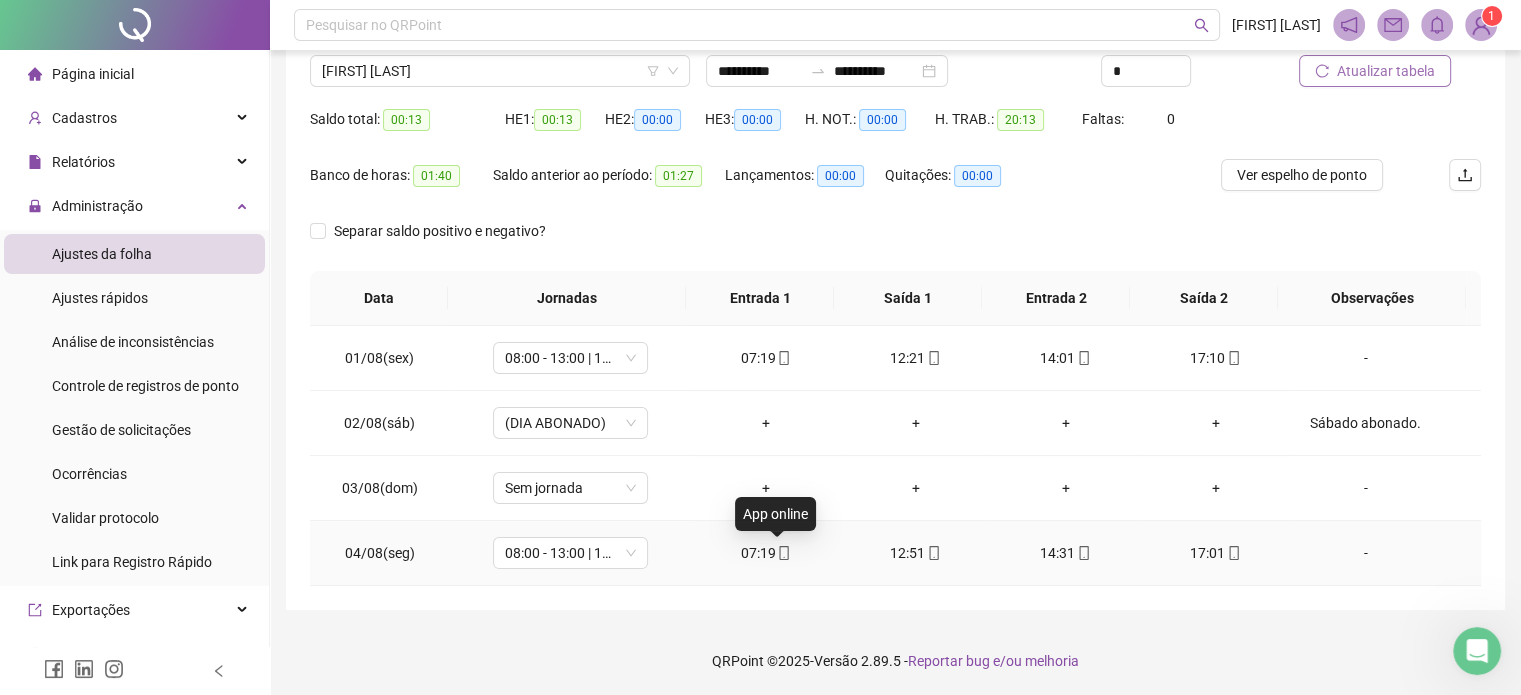 click 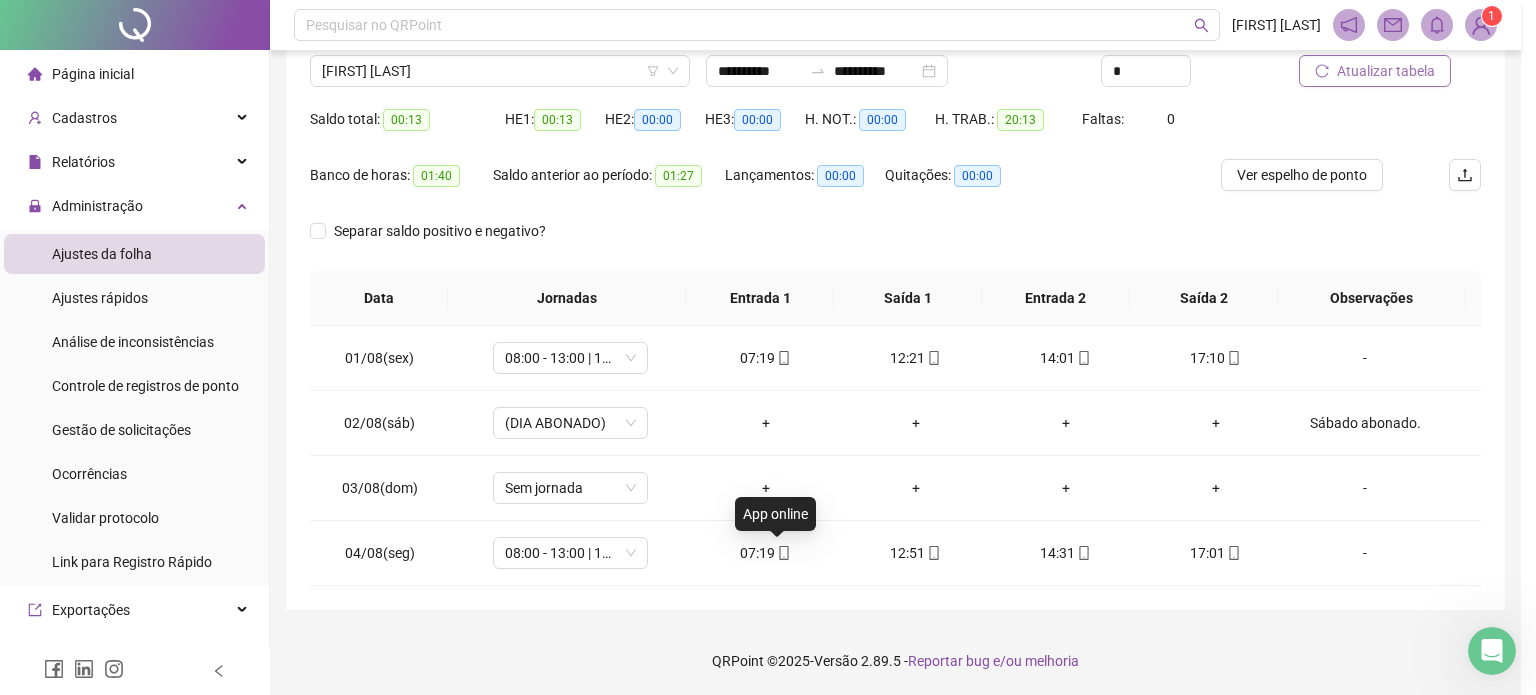 type on "**********" 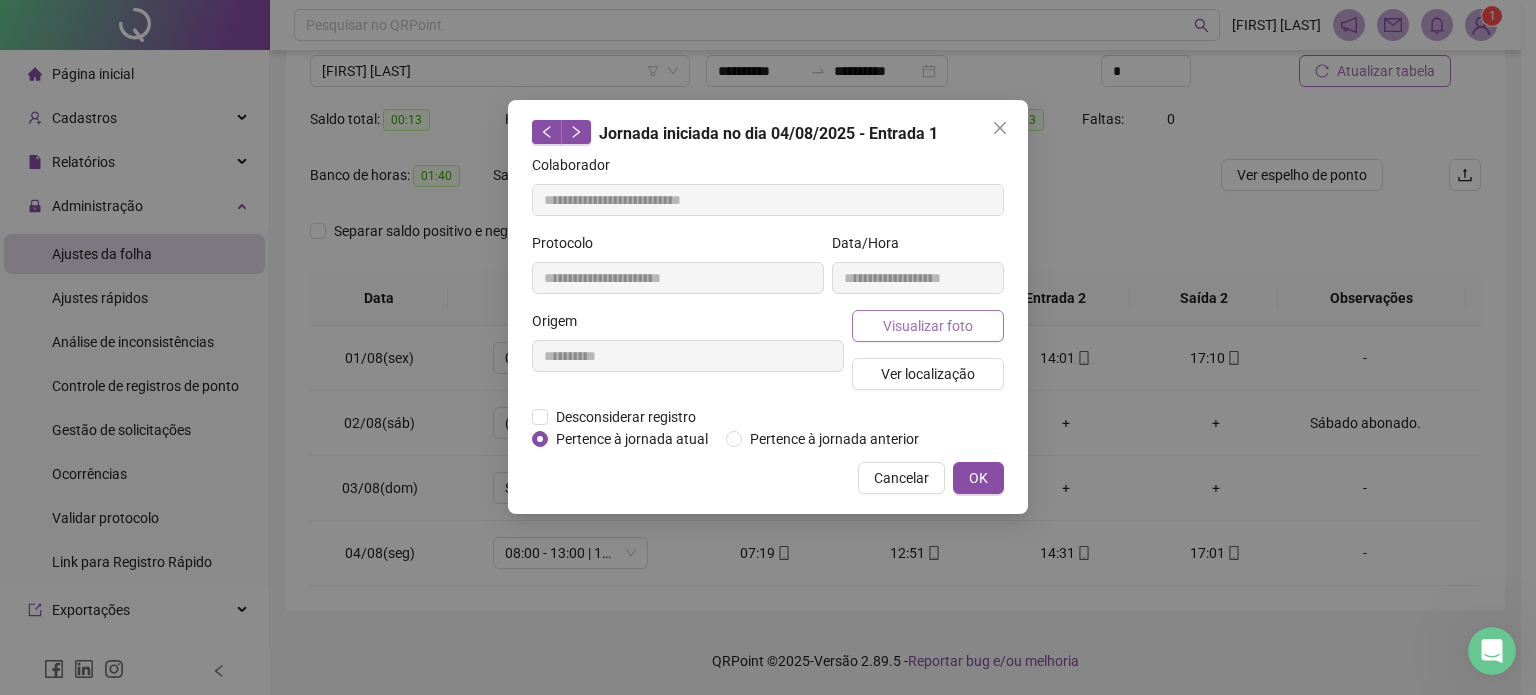 click on "Visualizar foto" at bounding box center [928, 326] 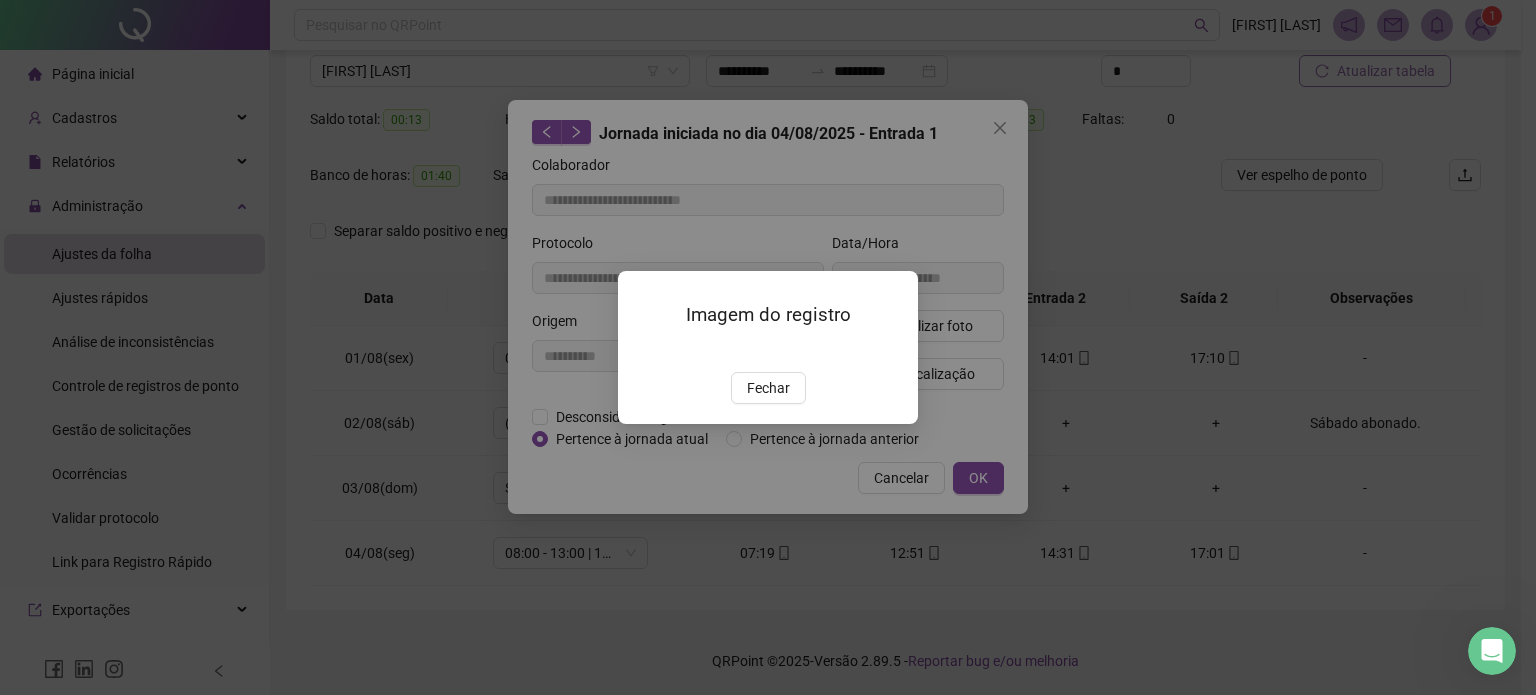 click on "Fechar" at bounding box center [768, 388] 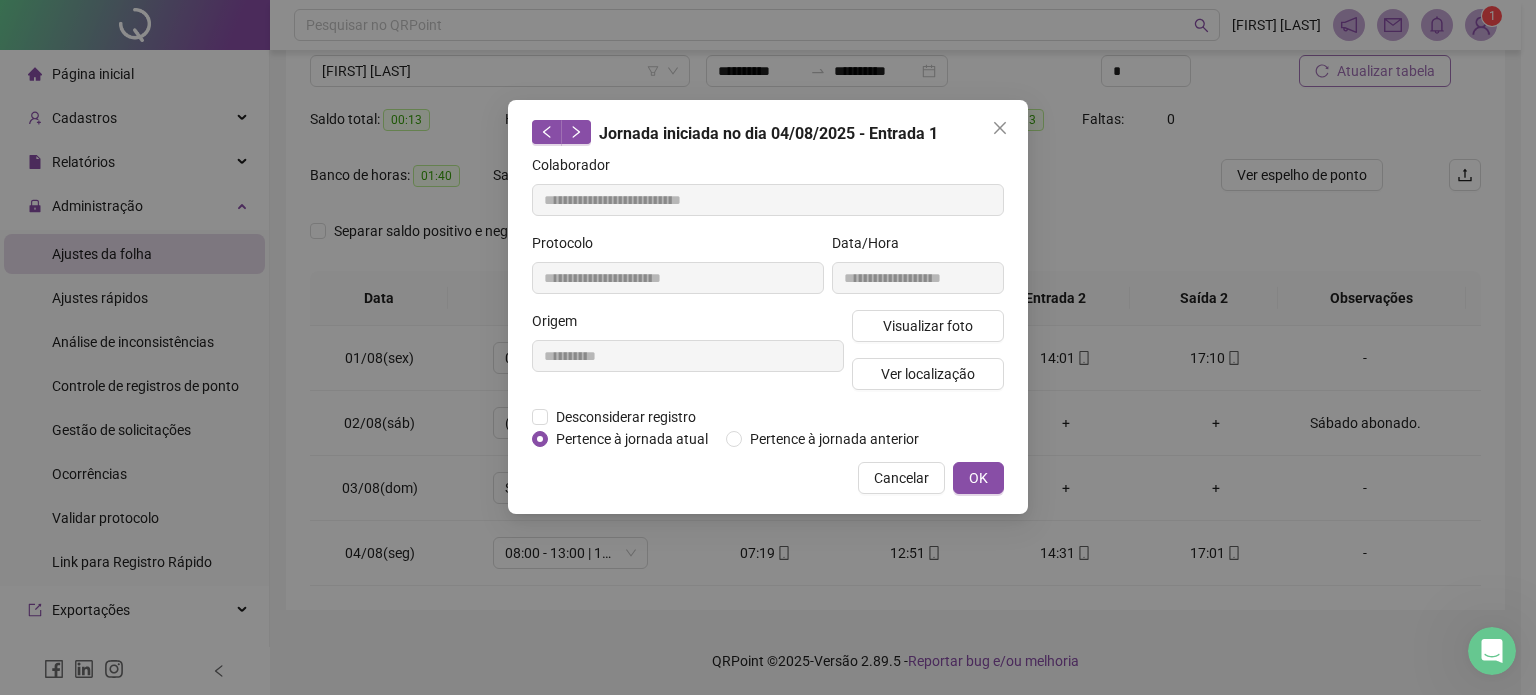 type 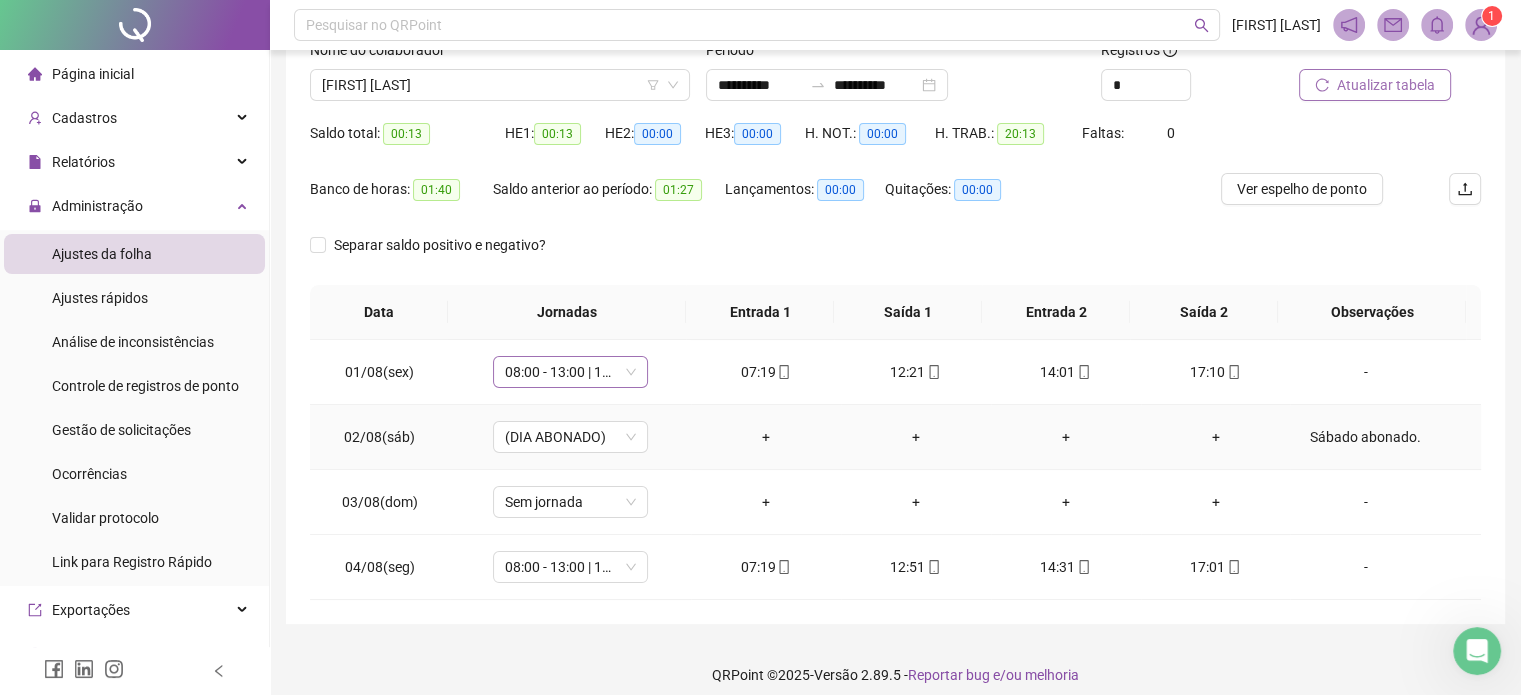 scroll, scrollTop: 0, scrollLeft: 0, axis: both 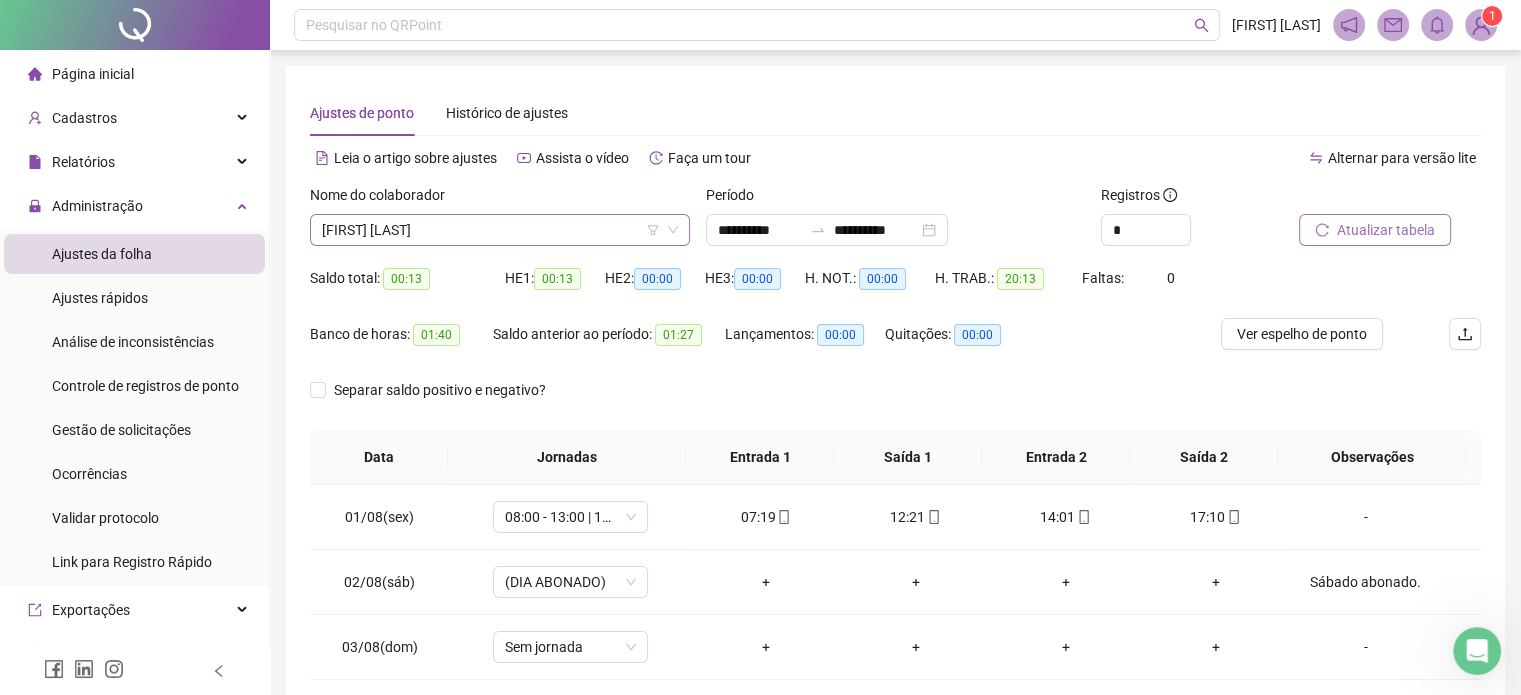 click on "[FIRST] [LAST]" at bounding box center [500, 230] 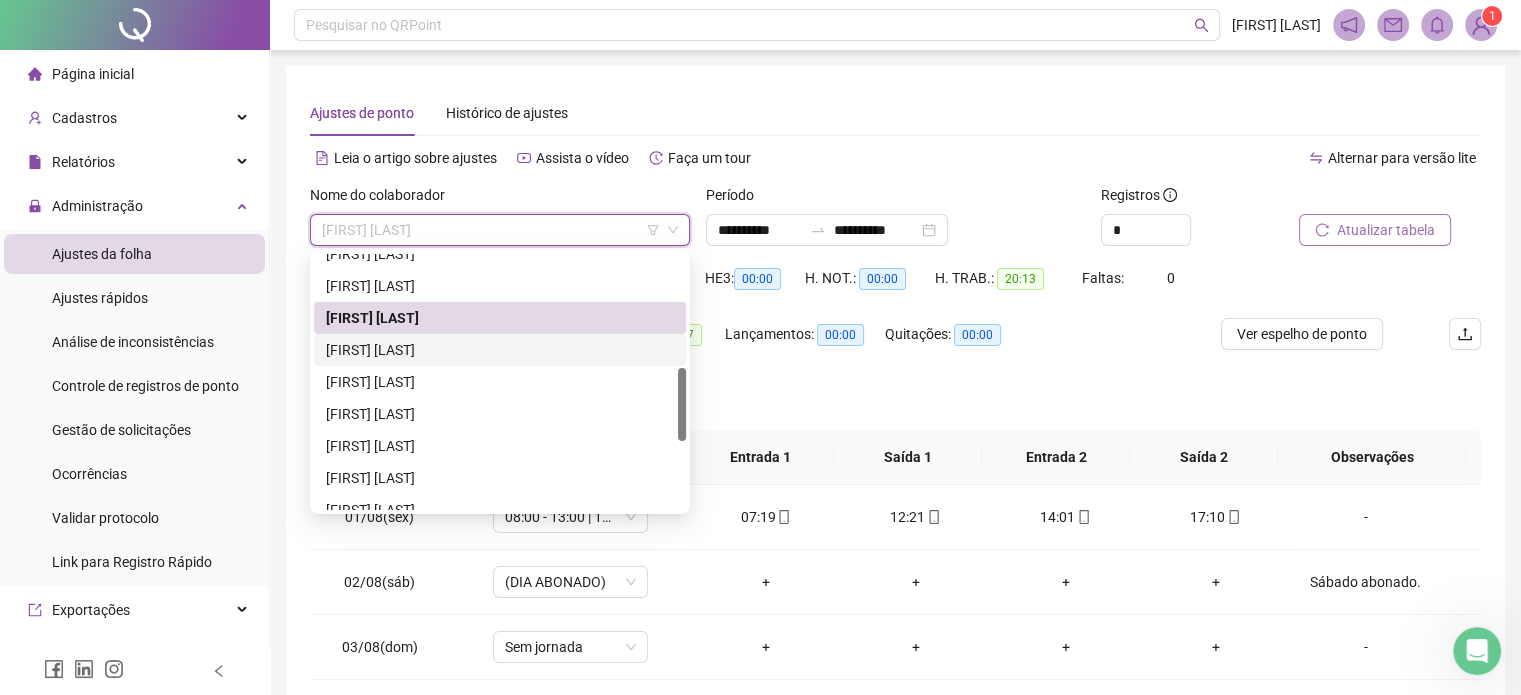 click on "[FIRST] [LAST]" at bounding box center [500, 350] 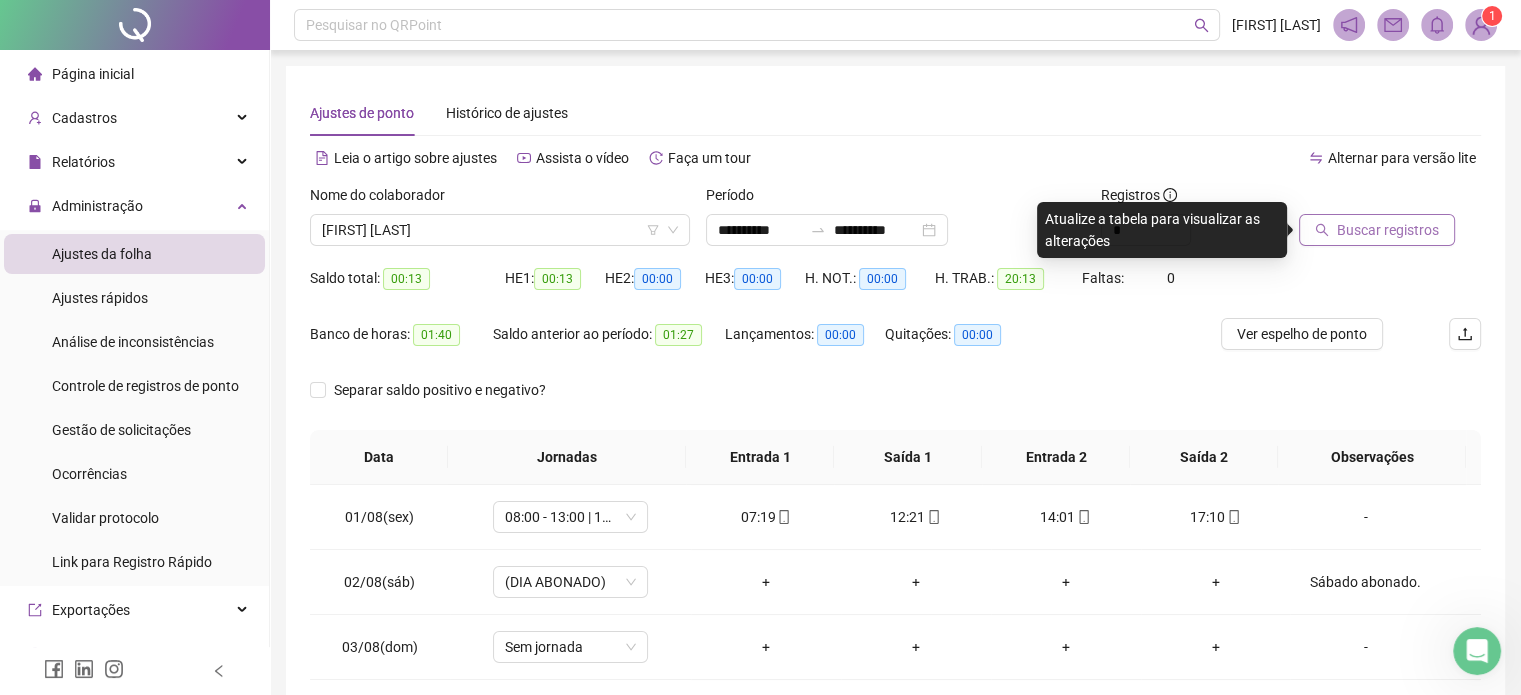 click on "Buscar registros" at bounding box center [1388, 230] 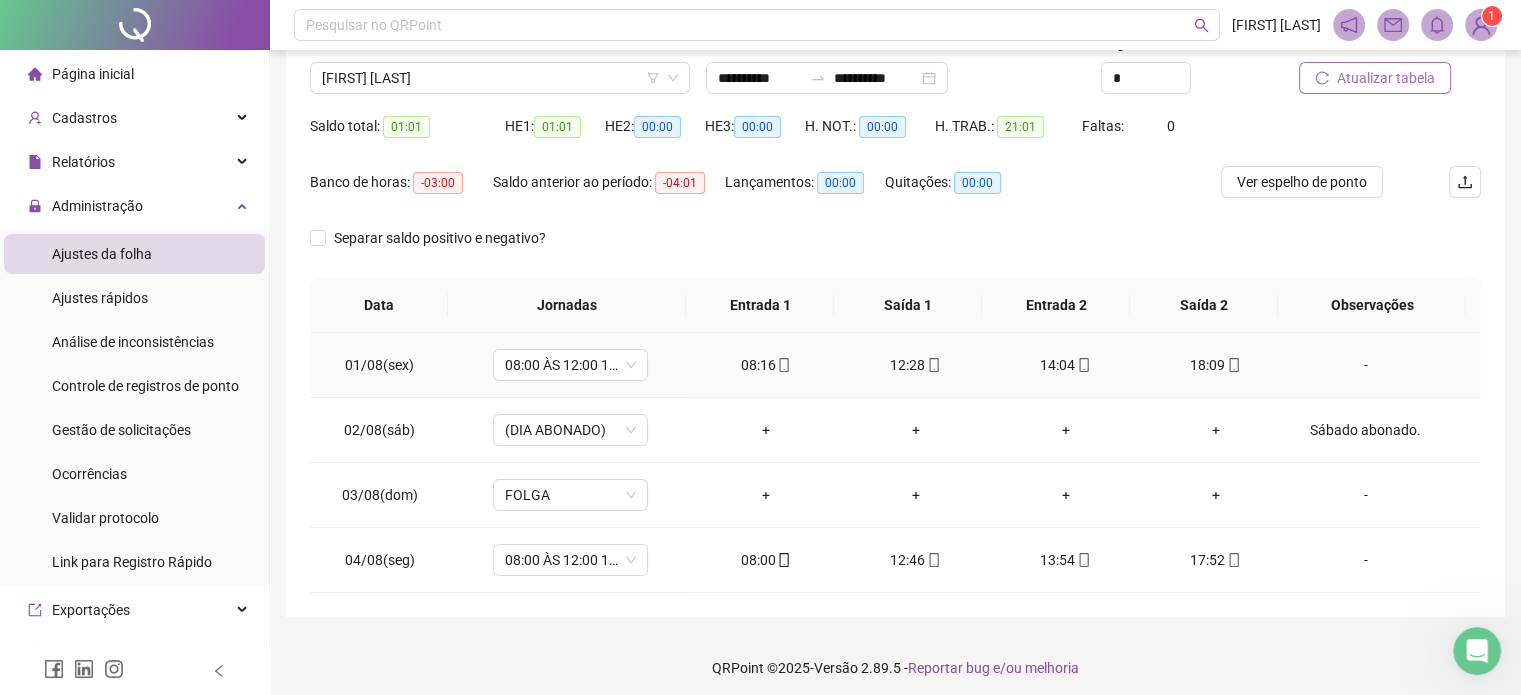 scroll, scrollTop: 159, scrollLeft: 0, axis: vertical 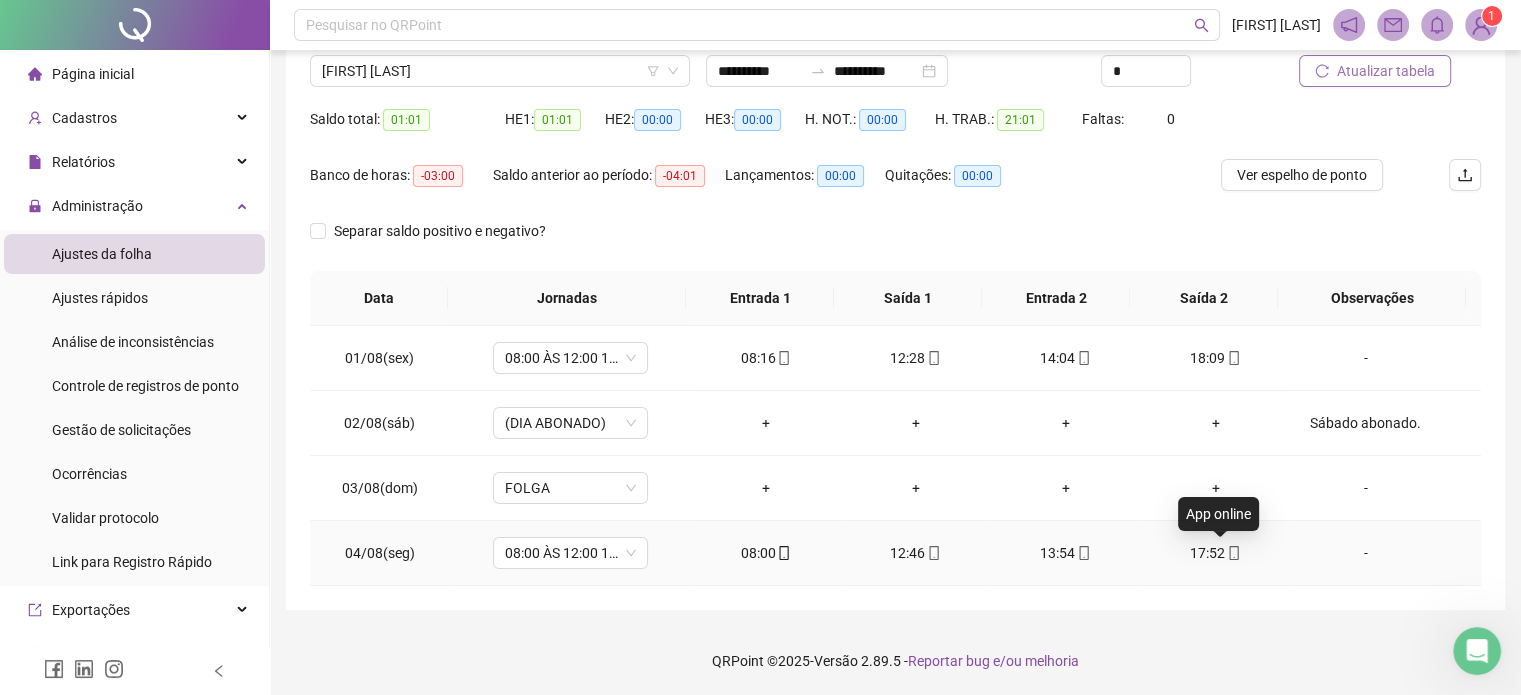 click 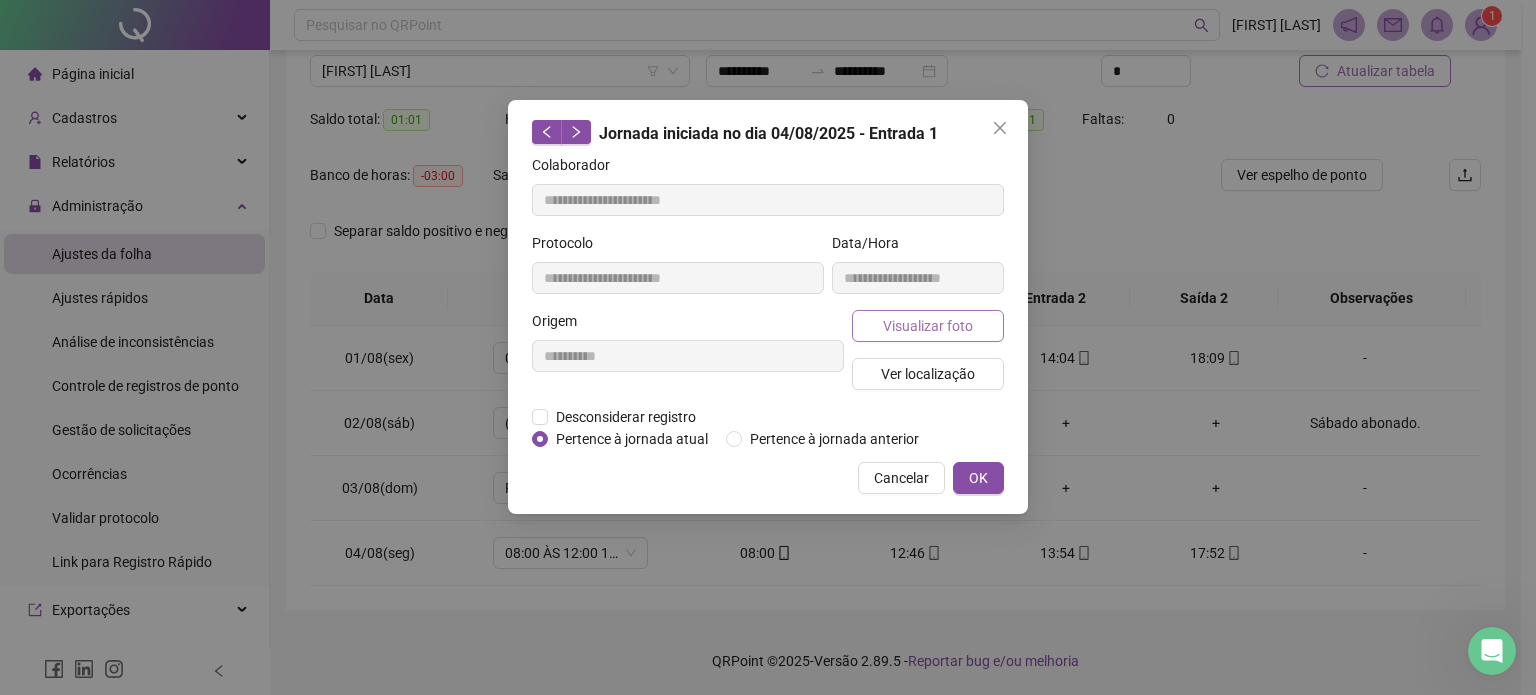 type on "**********" 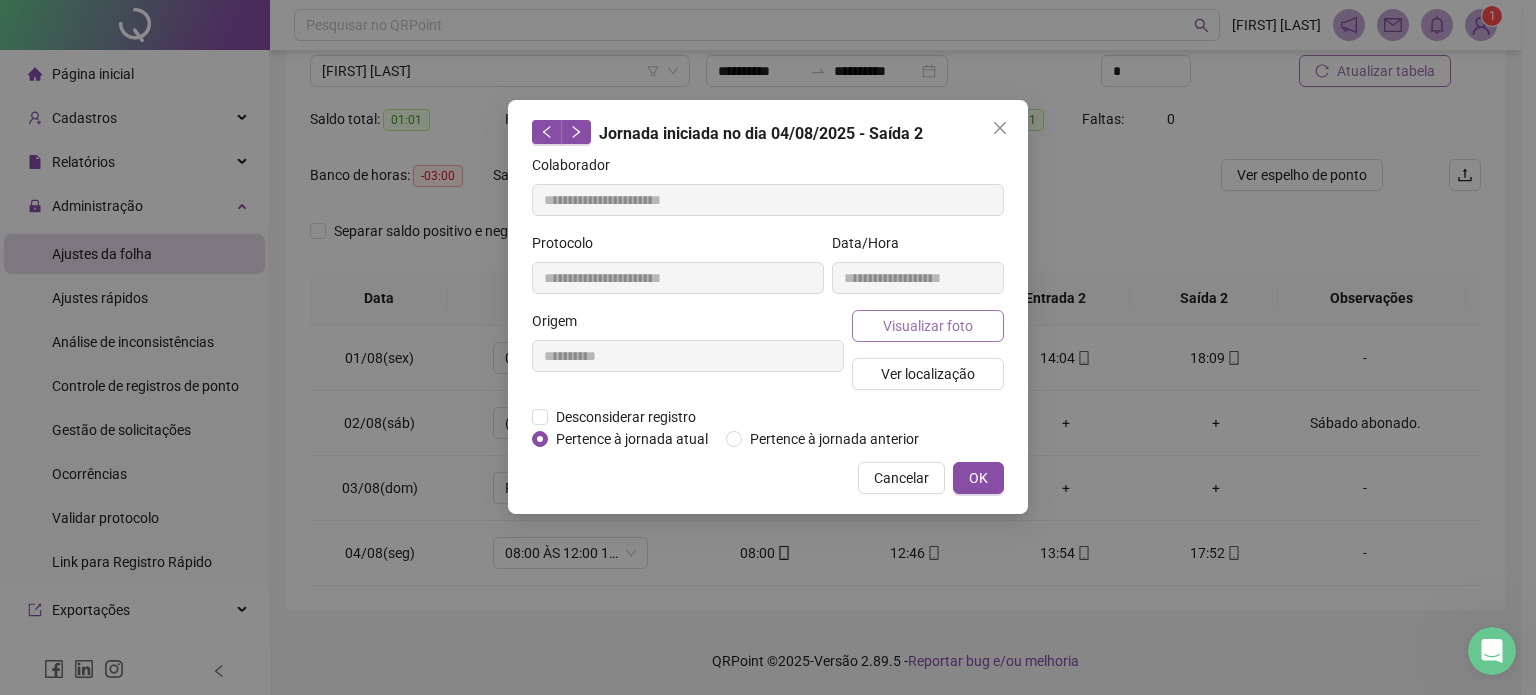 click on "Visualizar foto" at bounding box center [928, 326] 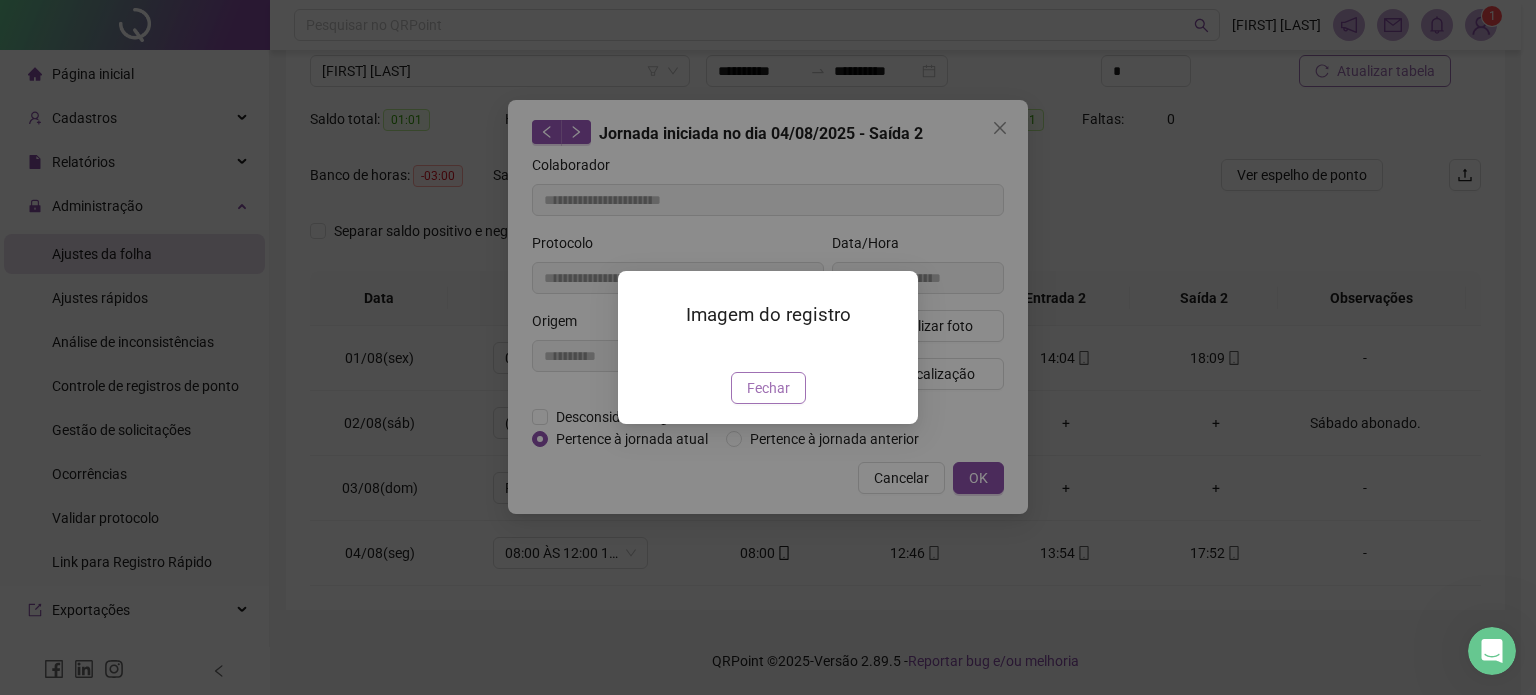 click on "Fechar" at bounding box center (768, 388) 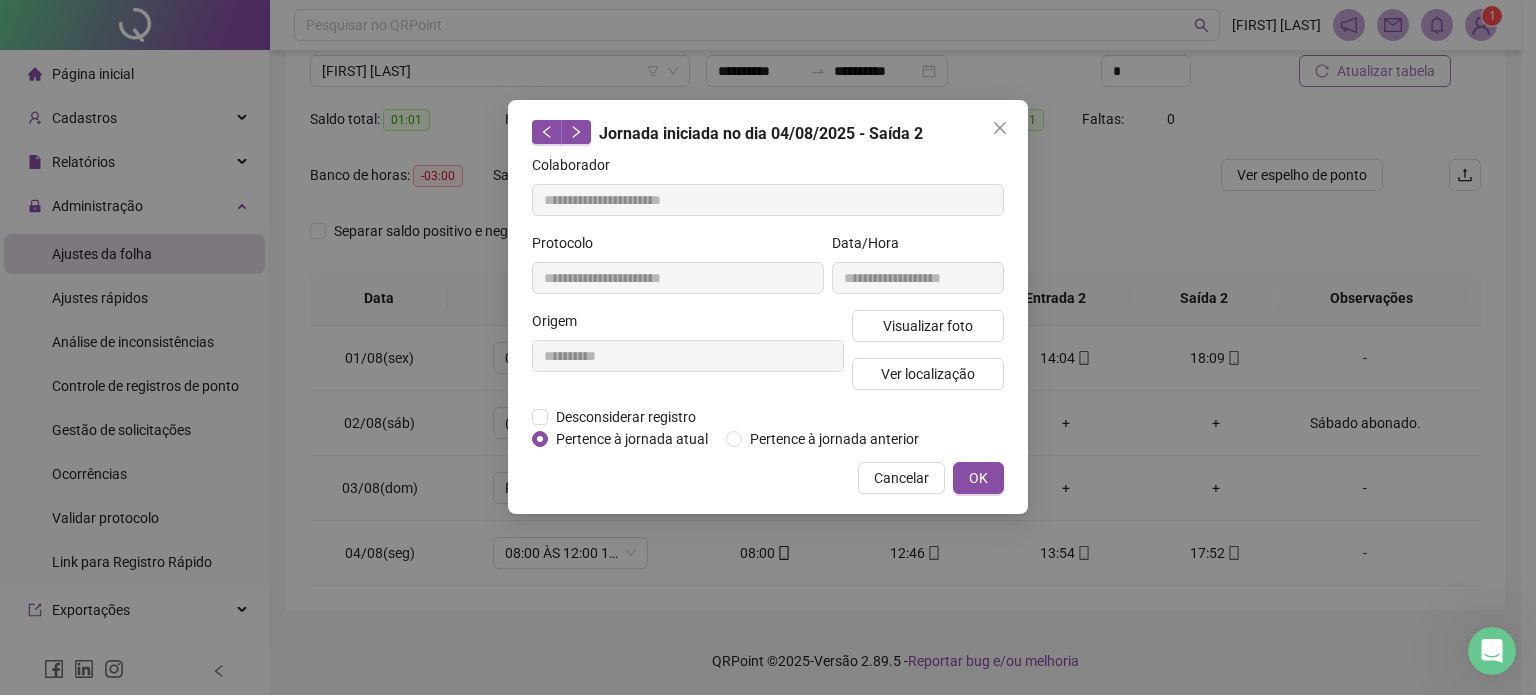 type 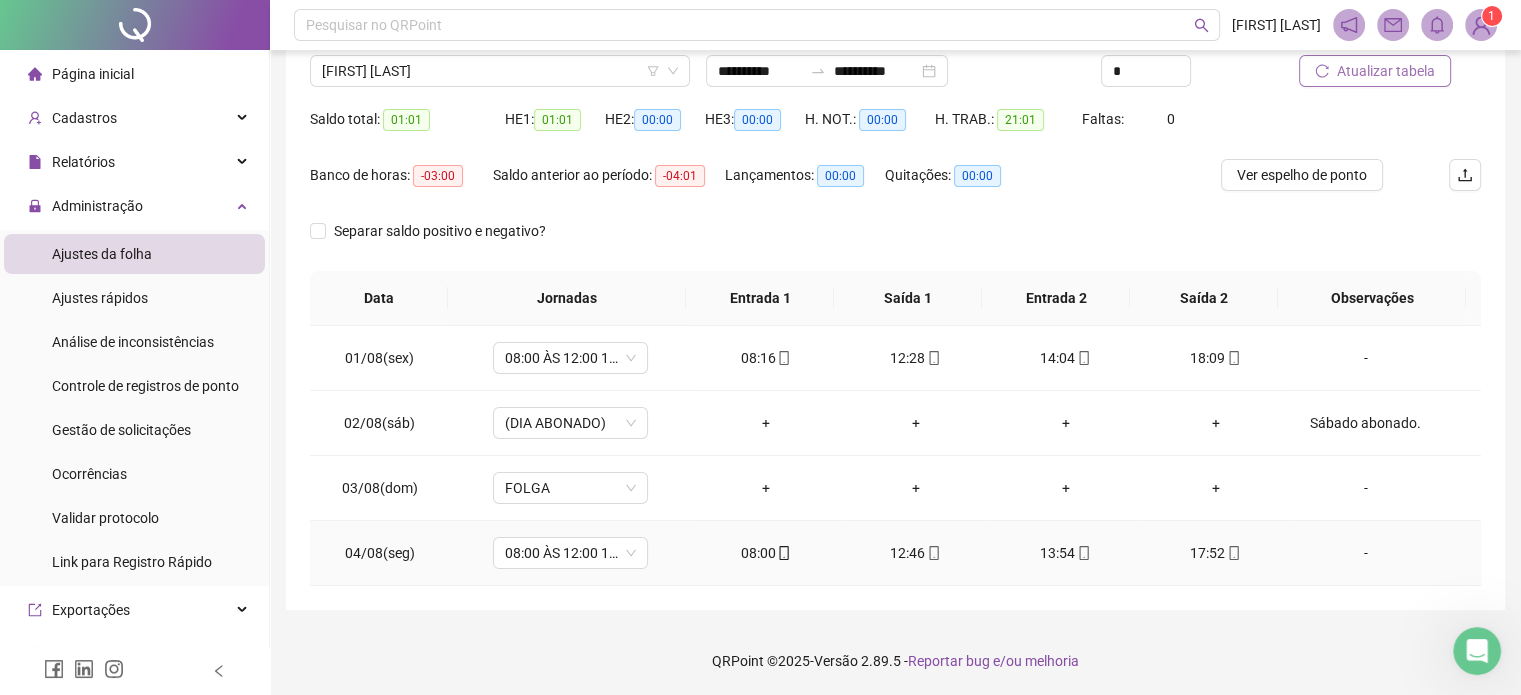 click 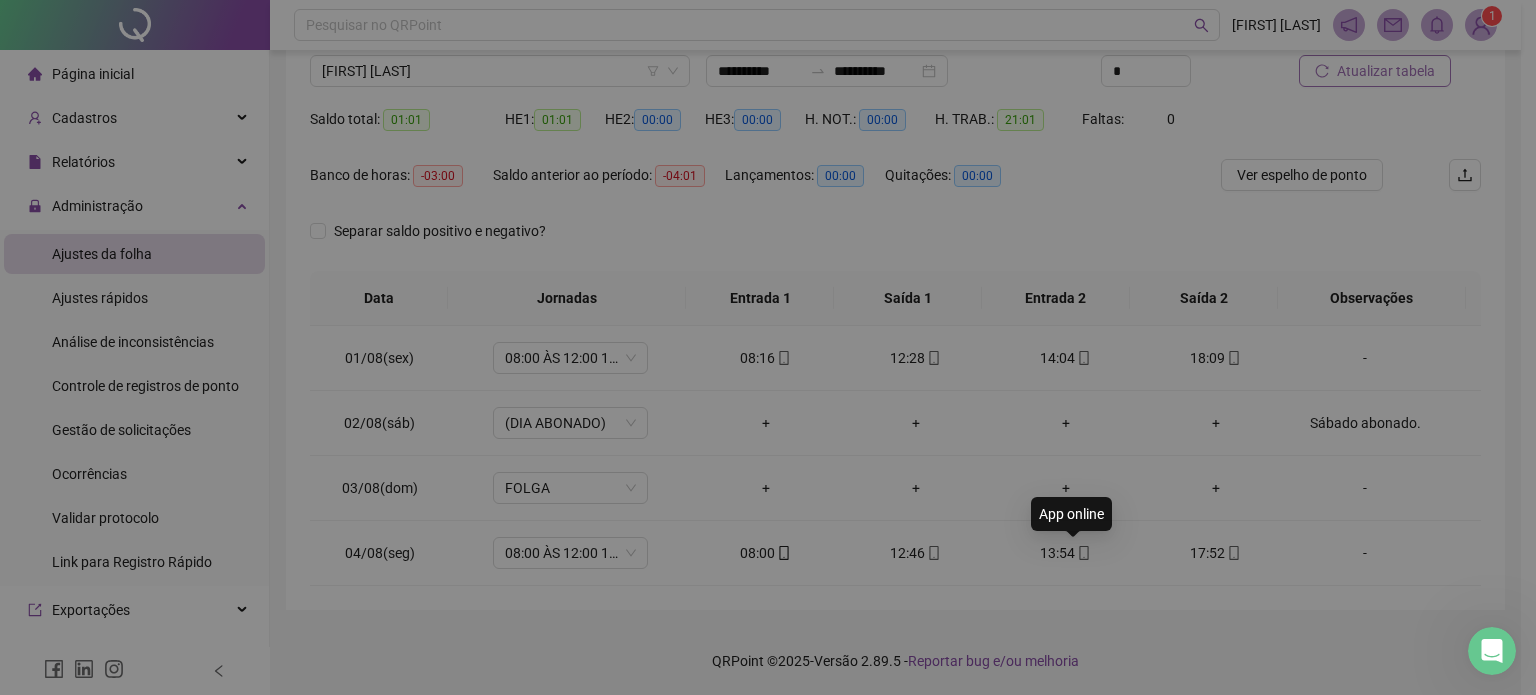 type on "**********" 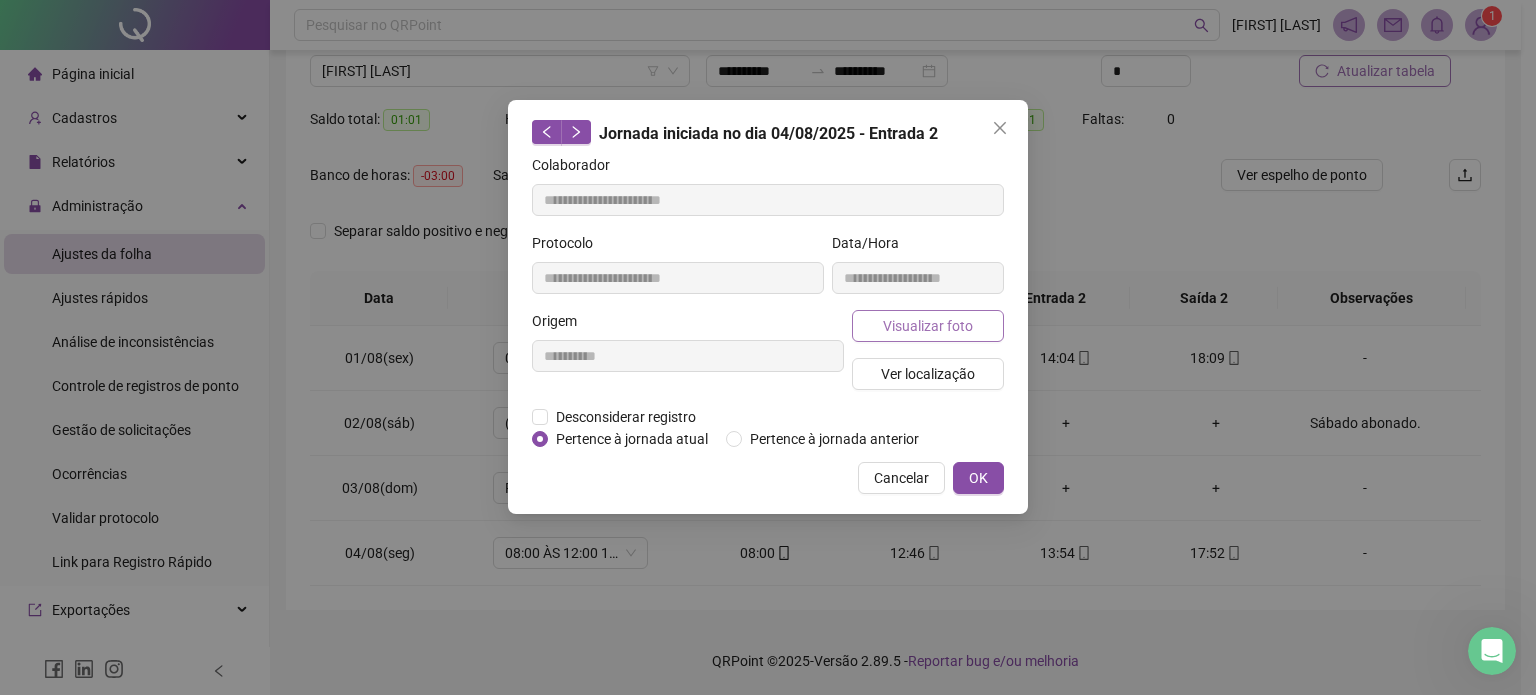 click on "Visualizar foto" at bounding box center (928, 326) 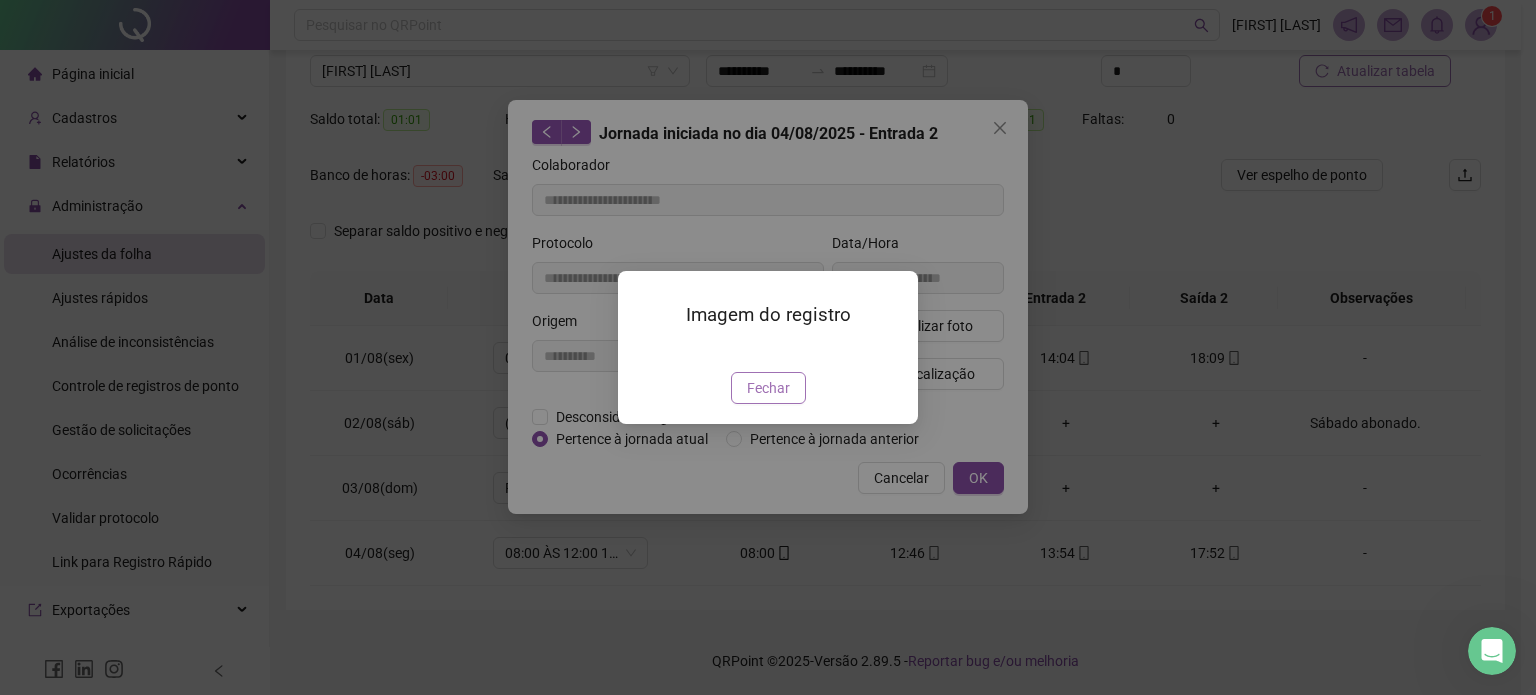 click on "Fechar" at bounding box center (768, 388) 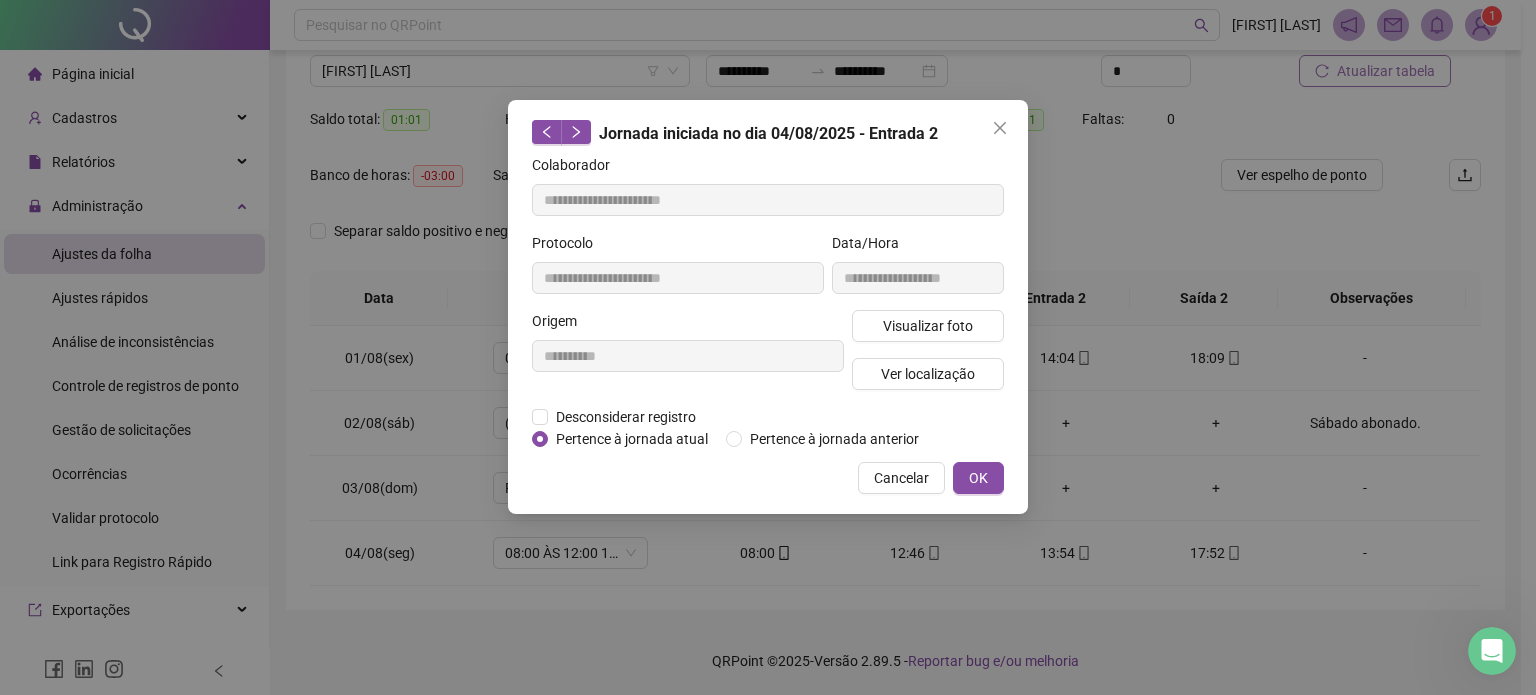 type 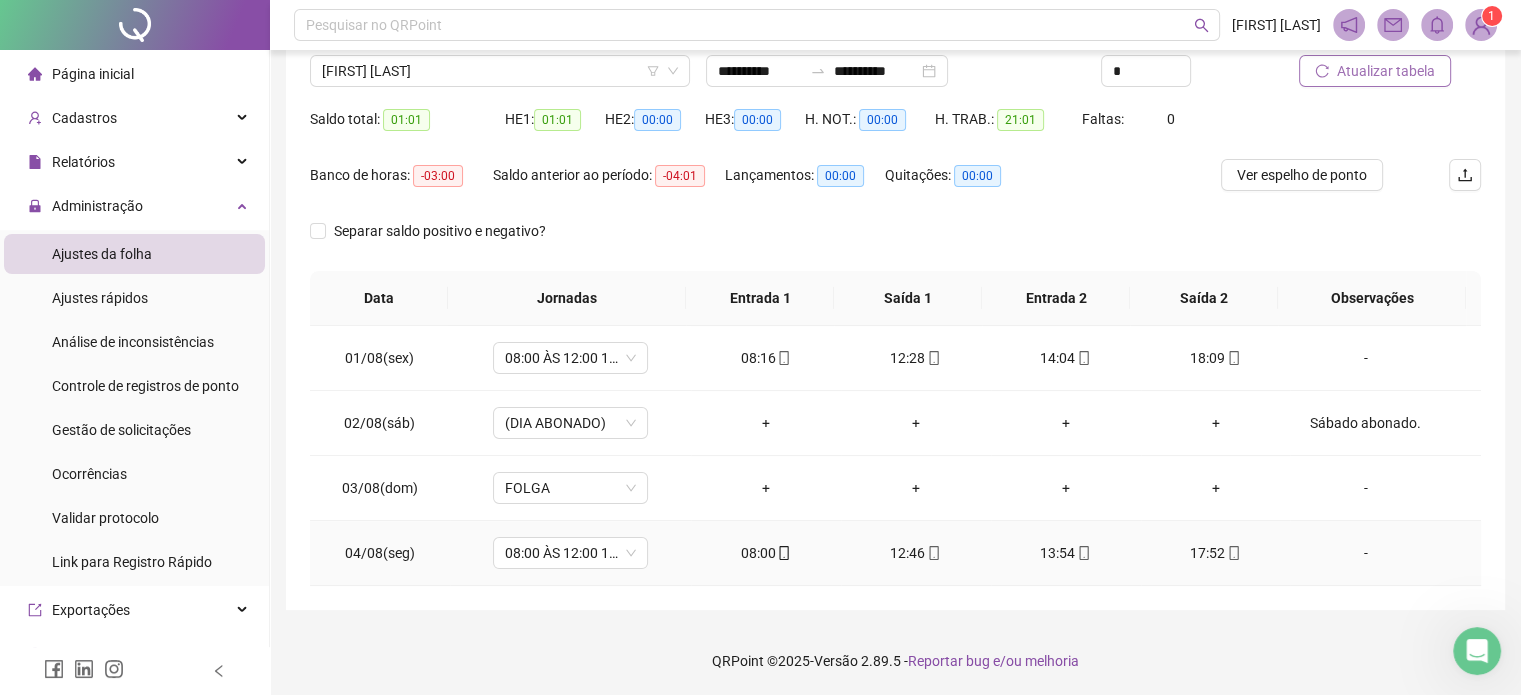 click 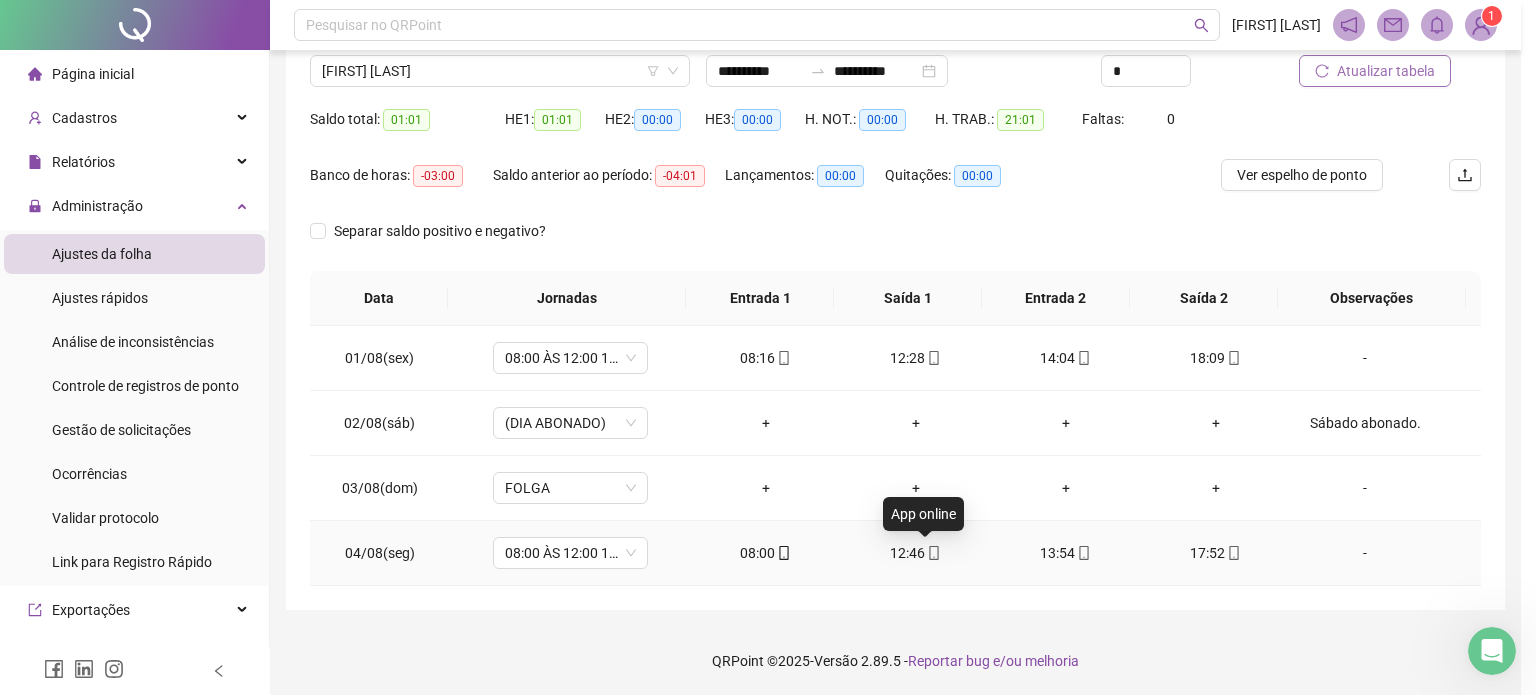 type on "**********" 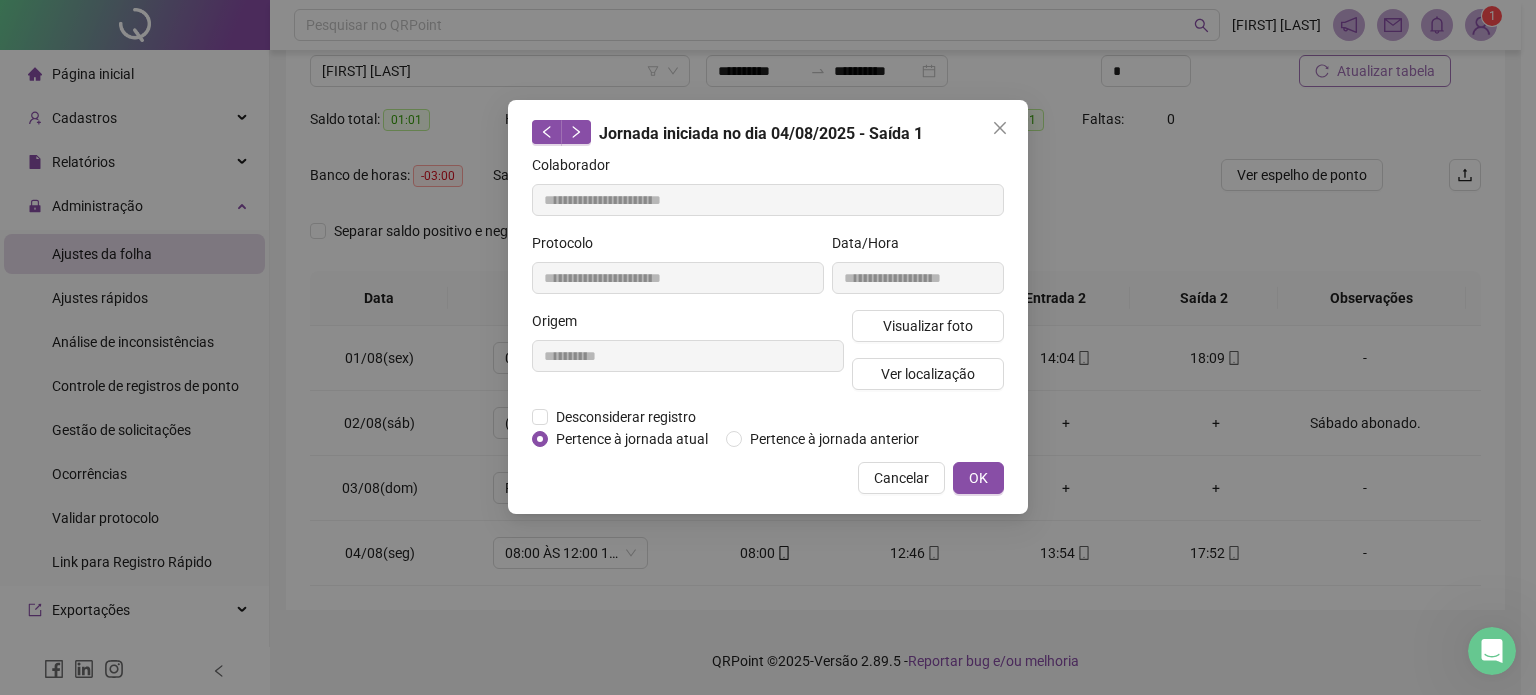 click on "**********" at bounding box center [918, 271] 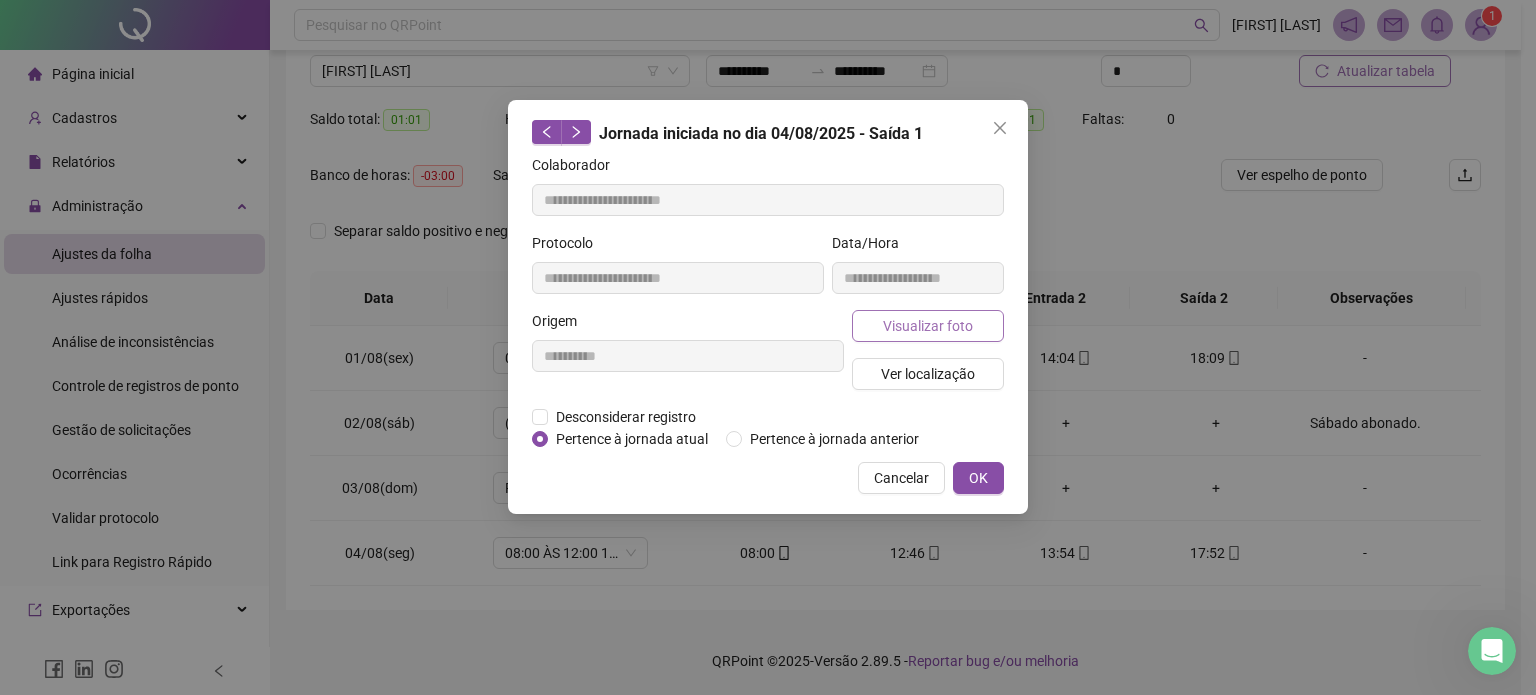 click on "Visualizar foto" at bounding box center (928, 326) 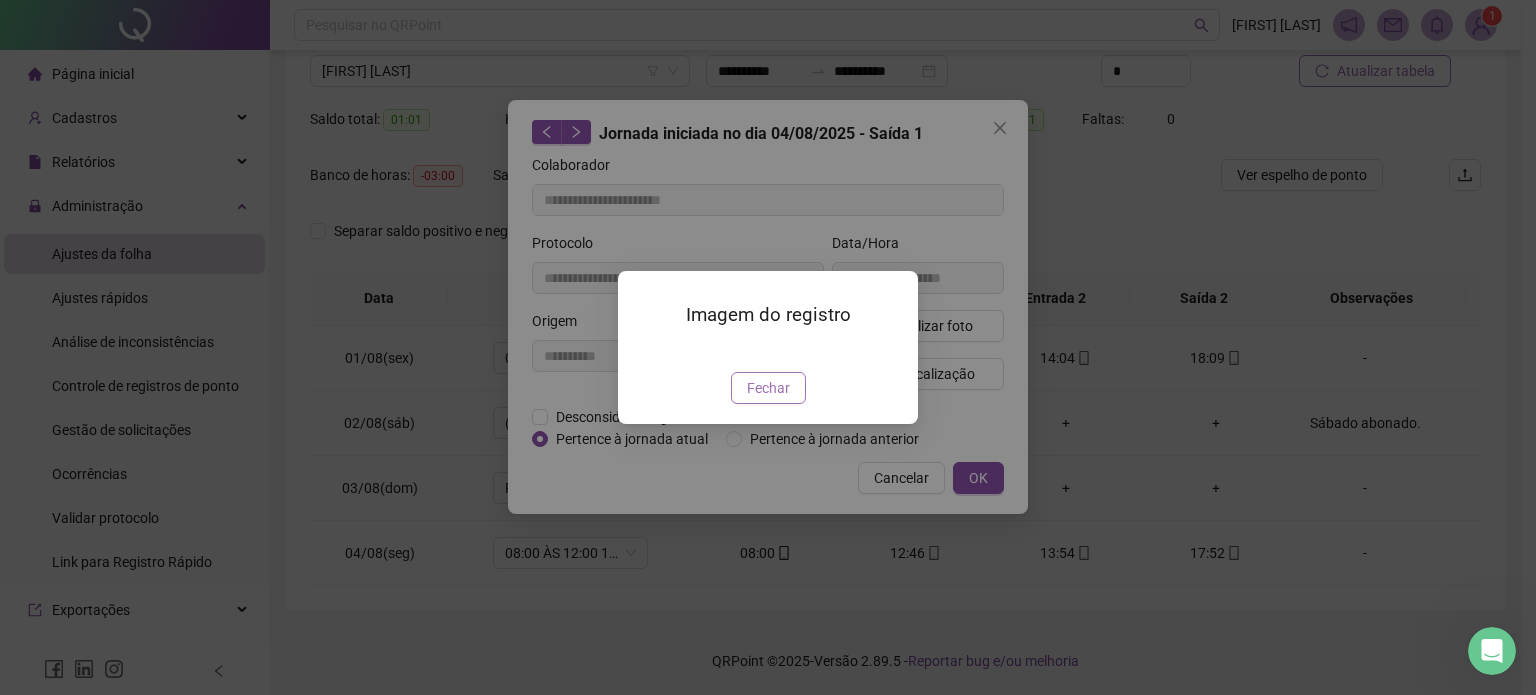 click on "Fechar" at bounding box center (768, 388) 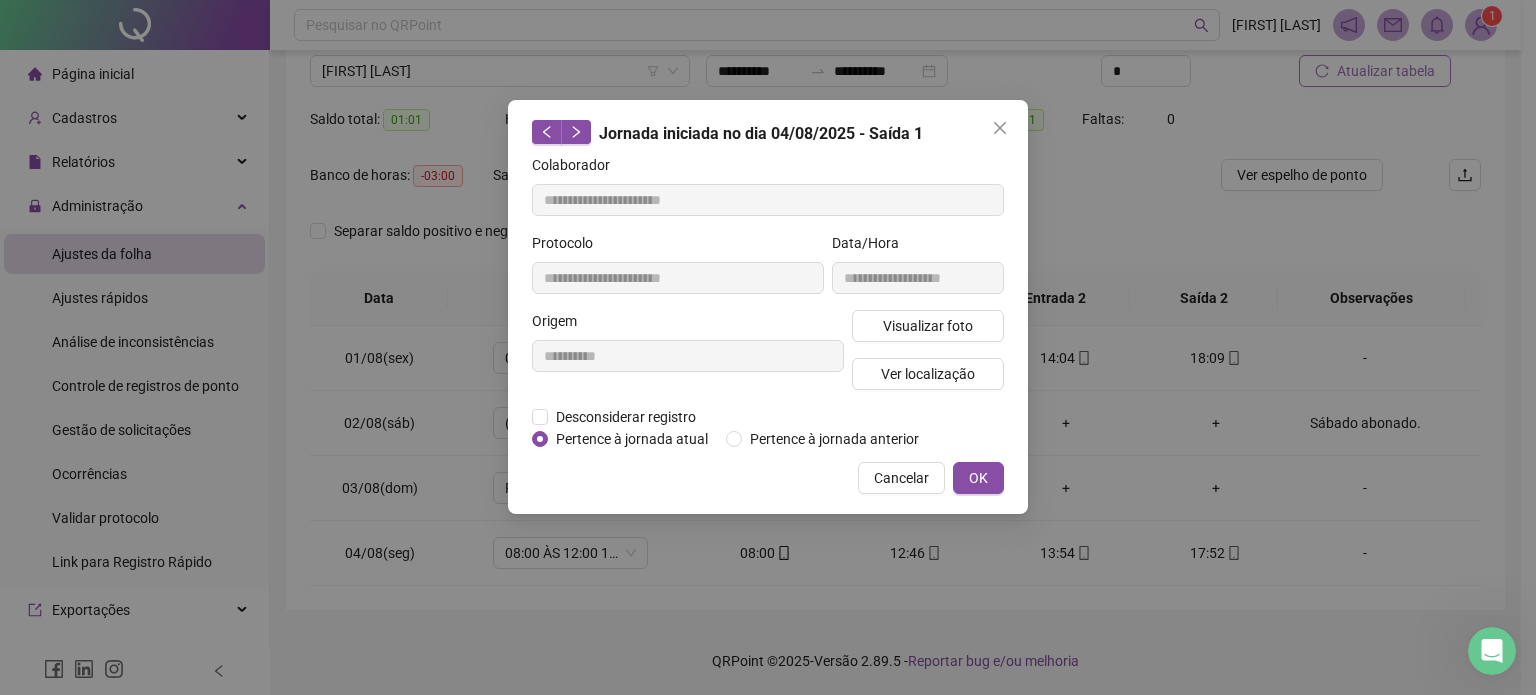 type 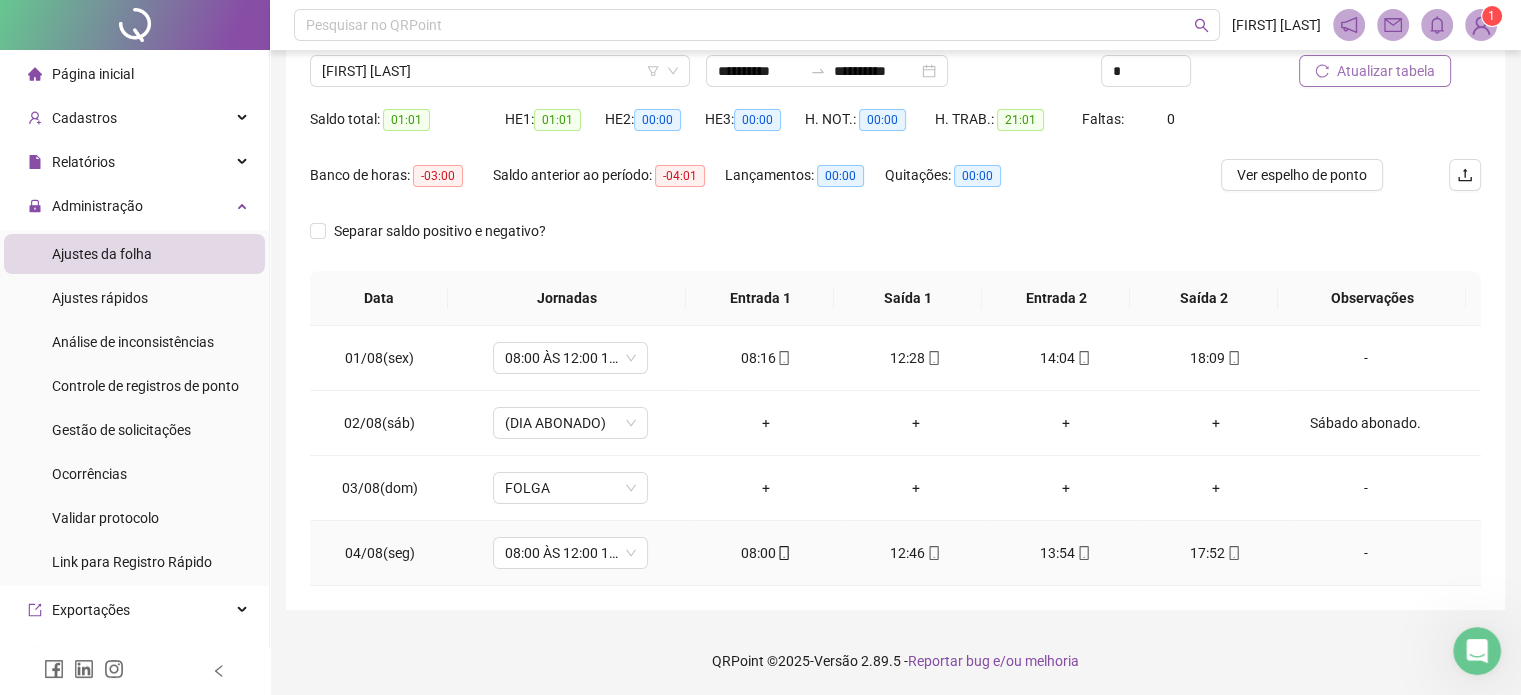 click on "08:00" at bounding box center (766, 553) 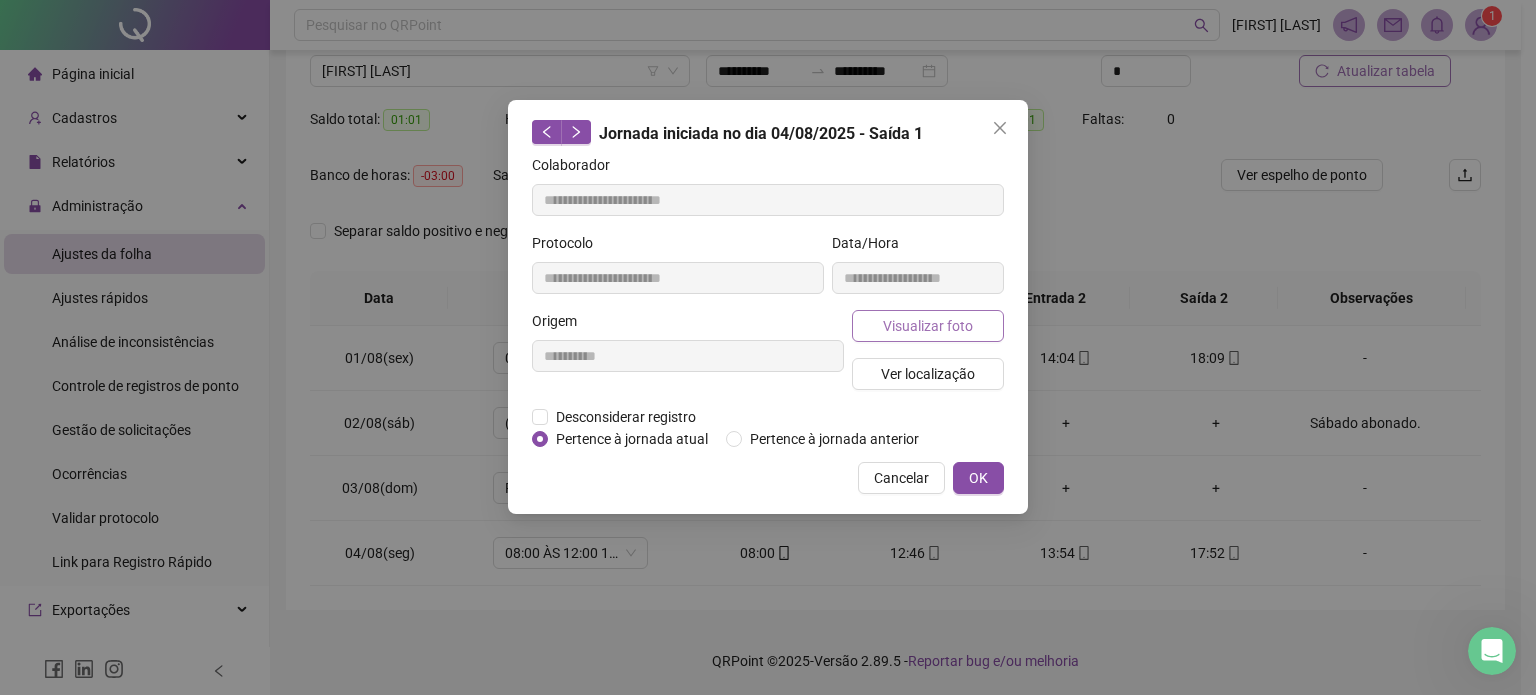 click on "Visualizar foto" at bounding box center [928, 326] 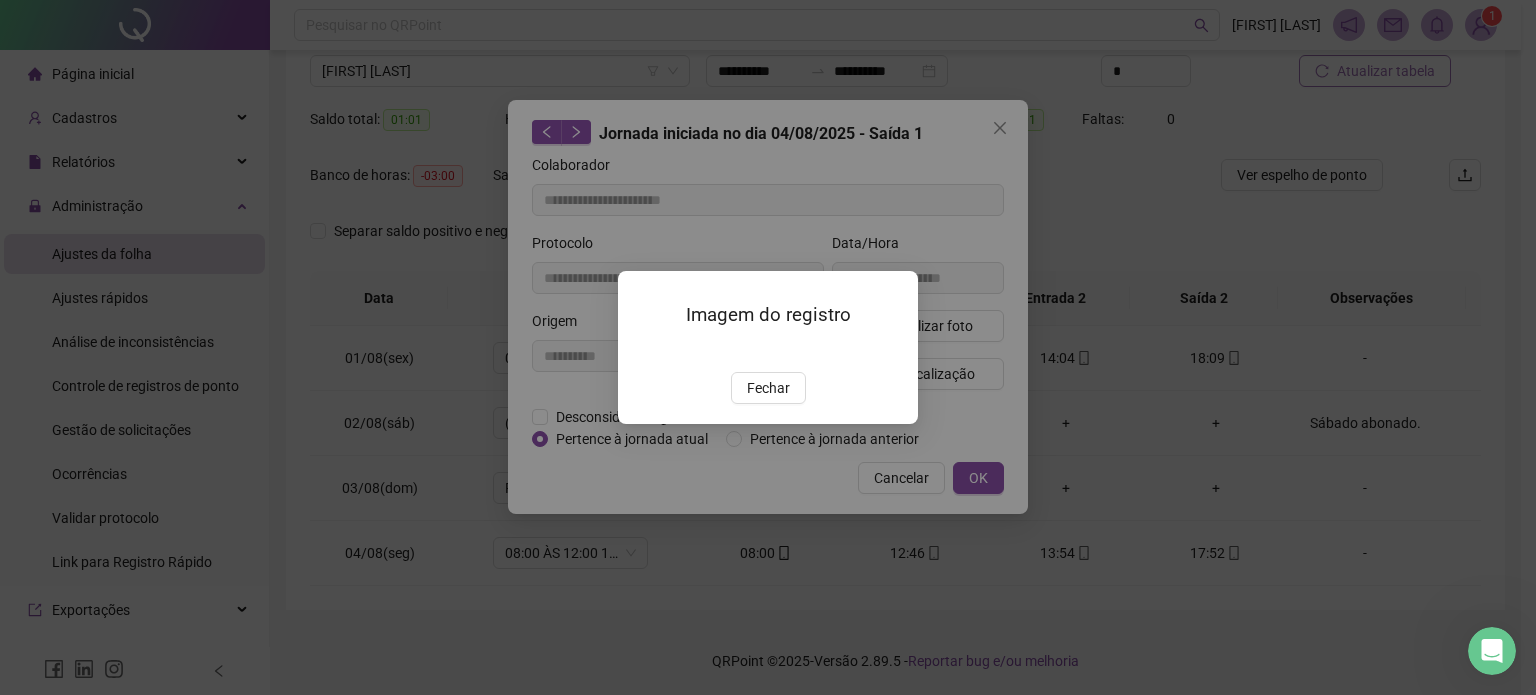 type on "**********" 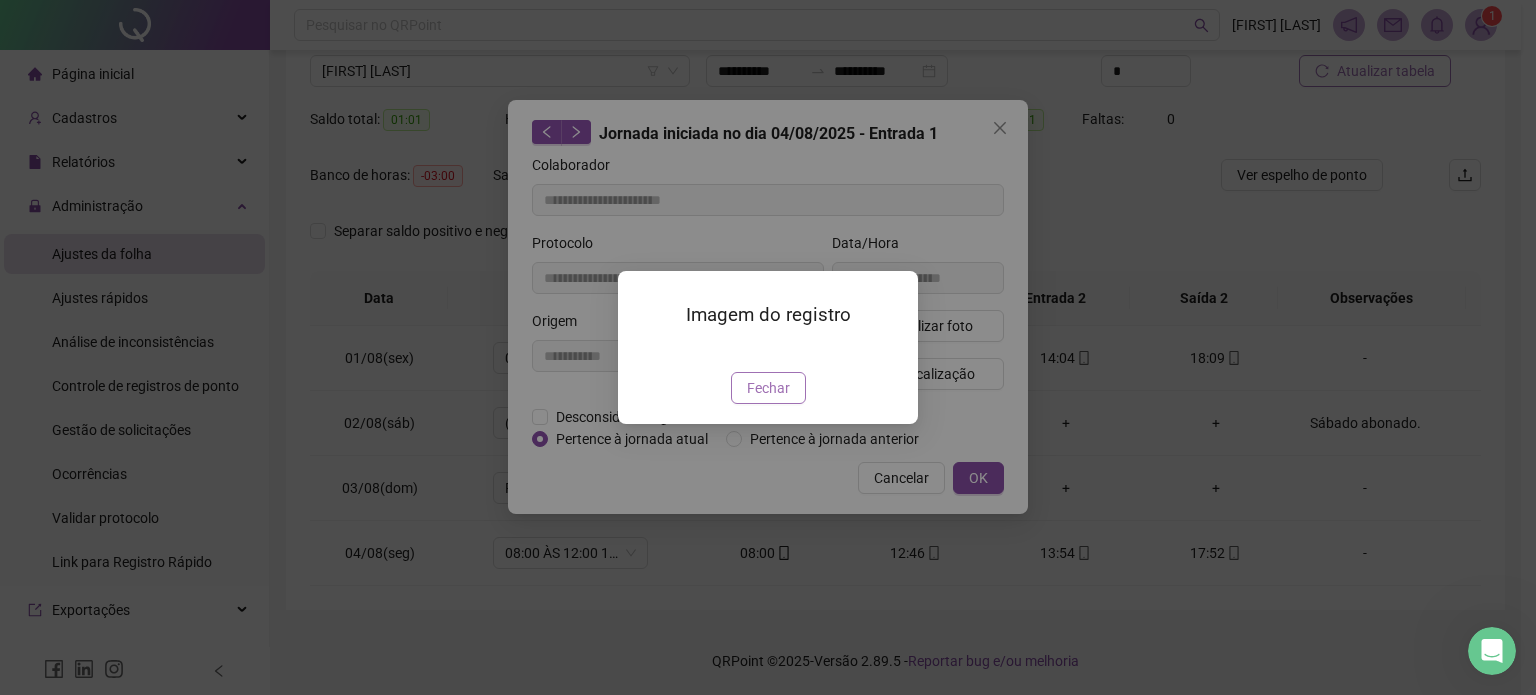click on "Fechar" at bounding box center [768, 388] 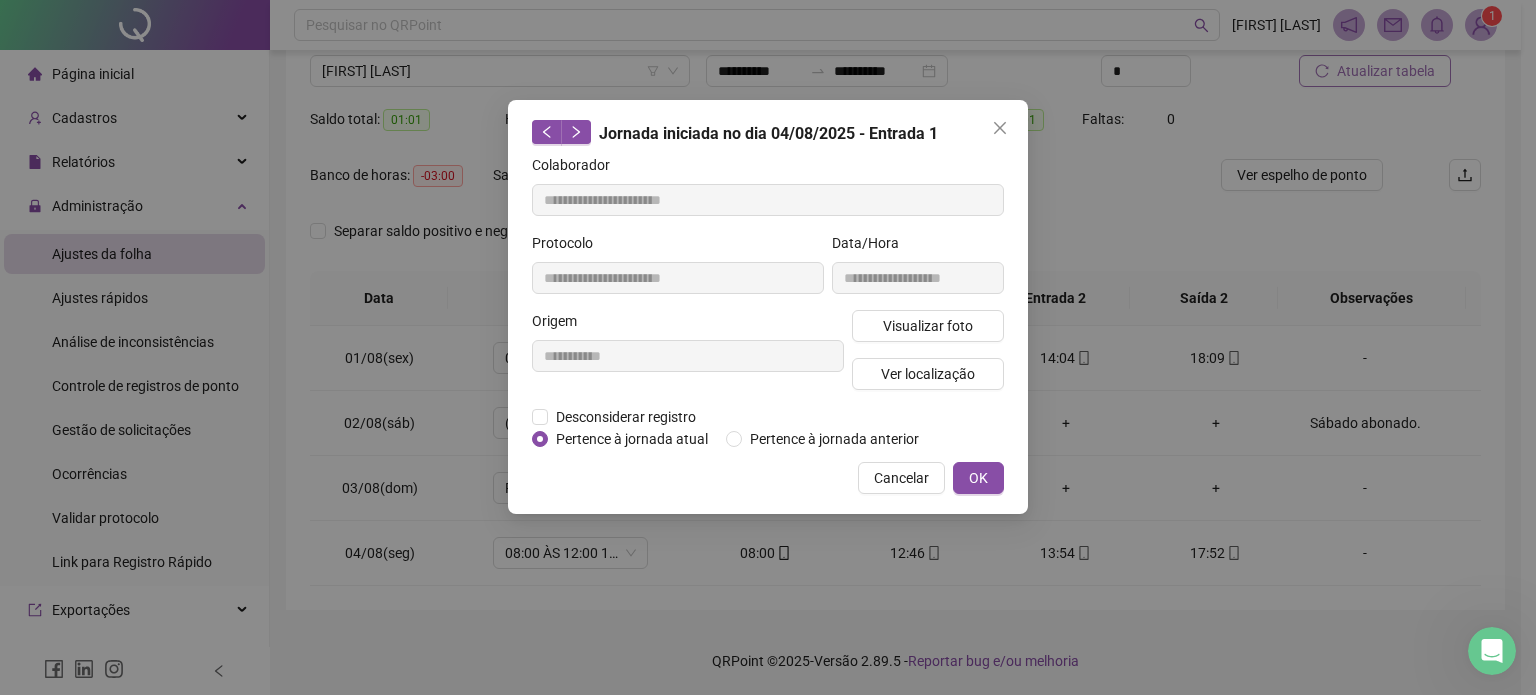 type 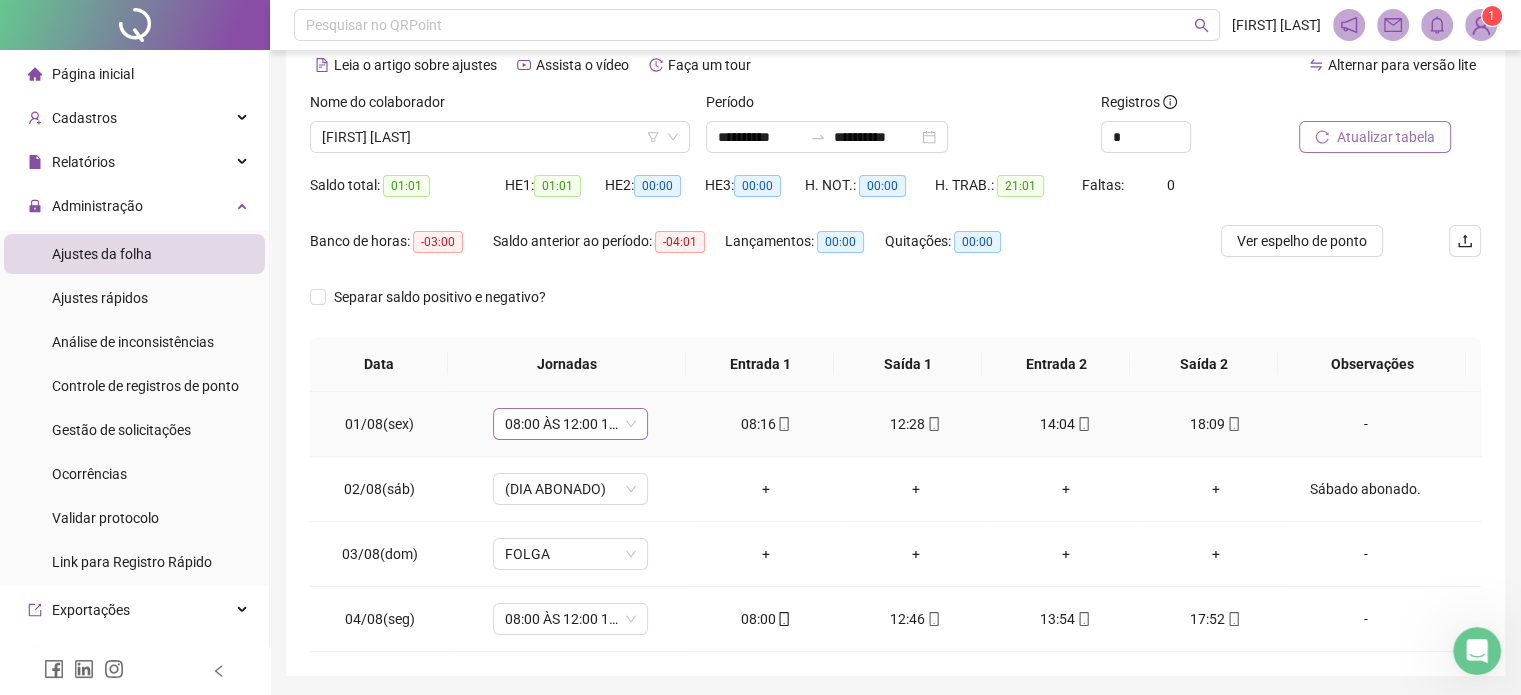 scroll, scrollTop: 0, scrollLeft: 0, axis: both 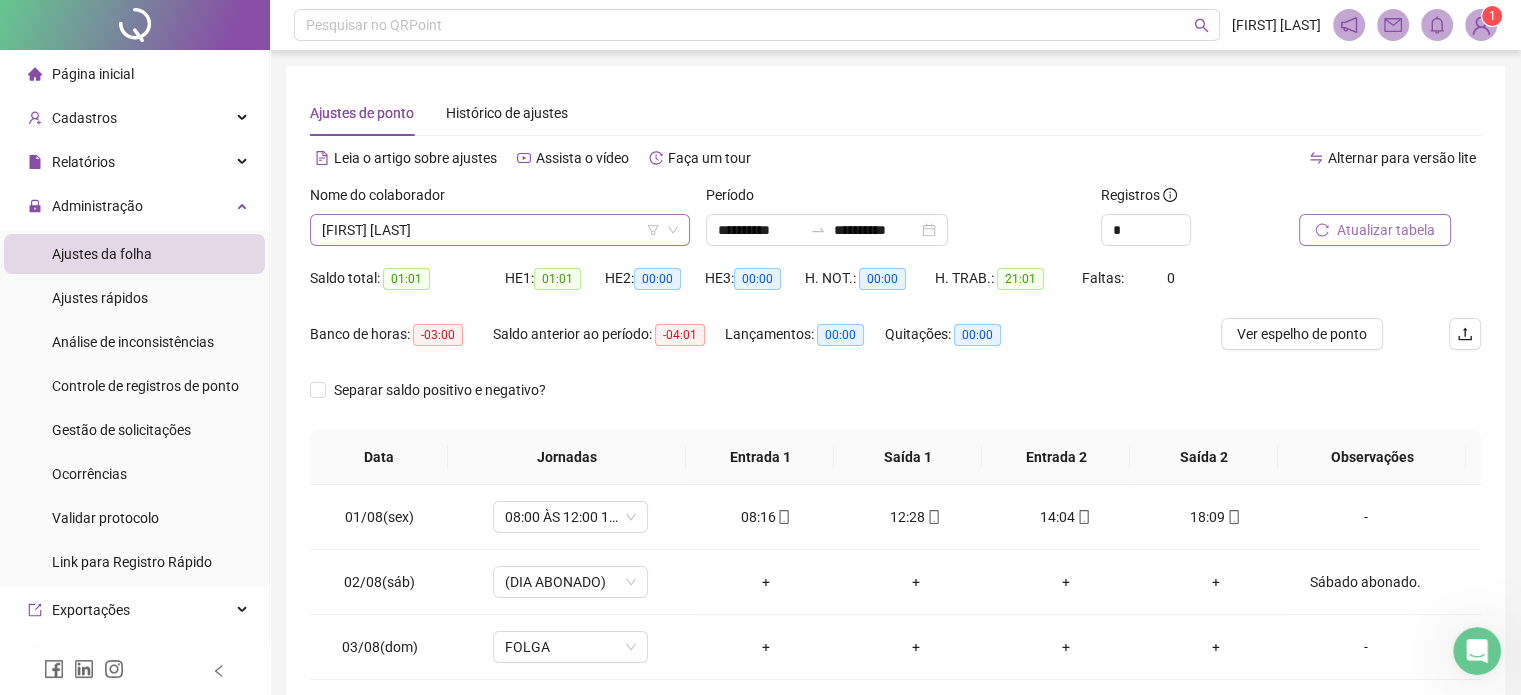 click on "[FIRST] [LAST]" at bounding box center (500, 230) 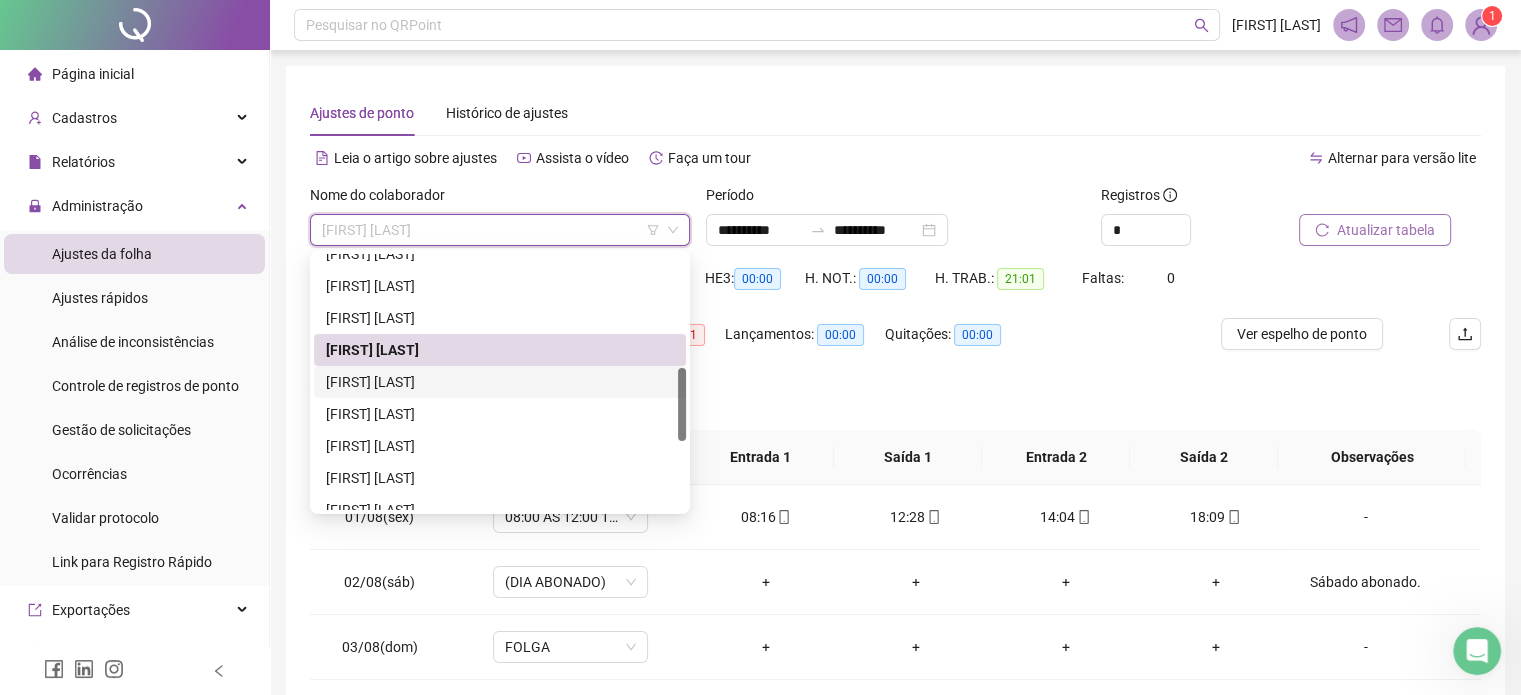 click on "[FIRST] [LAST]" at bounding box center (500, 382) 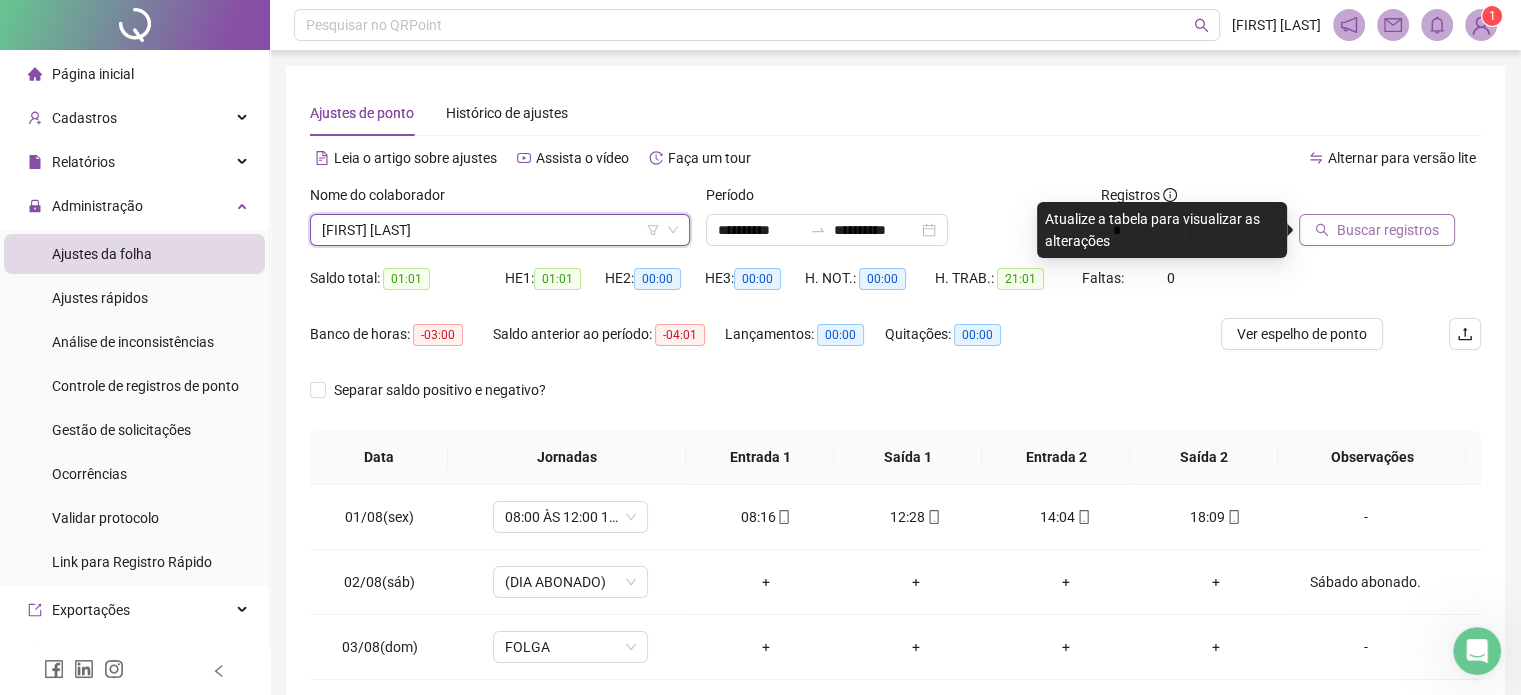 click on "Buscar registros" at bounding box center (1388, 230) 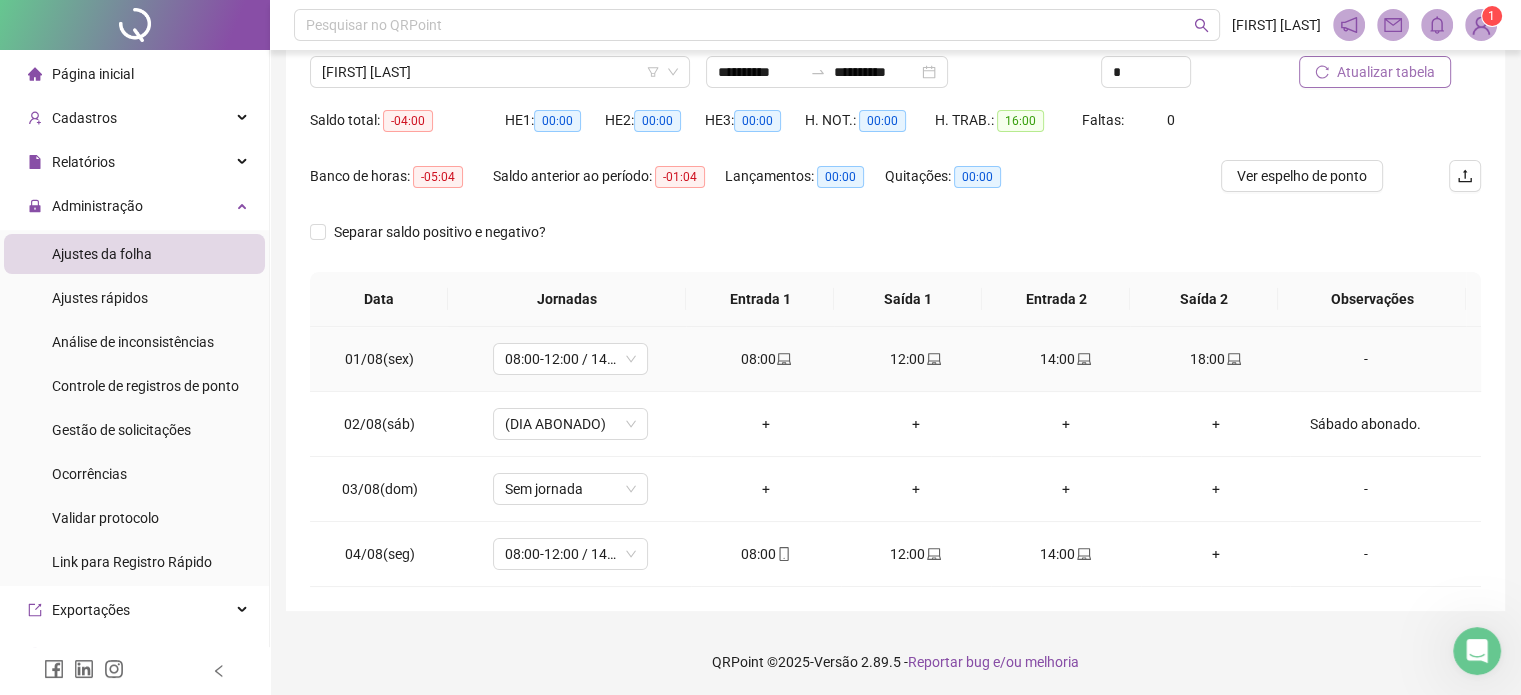 scroll, scrollTop: 159, scrollLeft: 0, axis: vertical 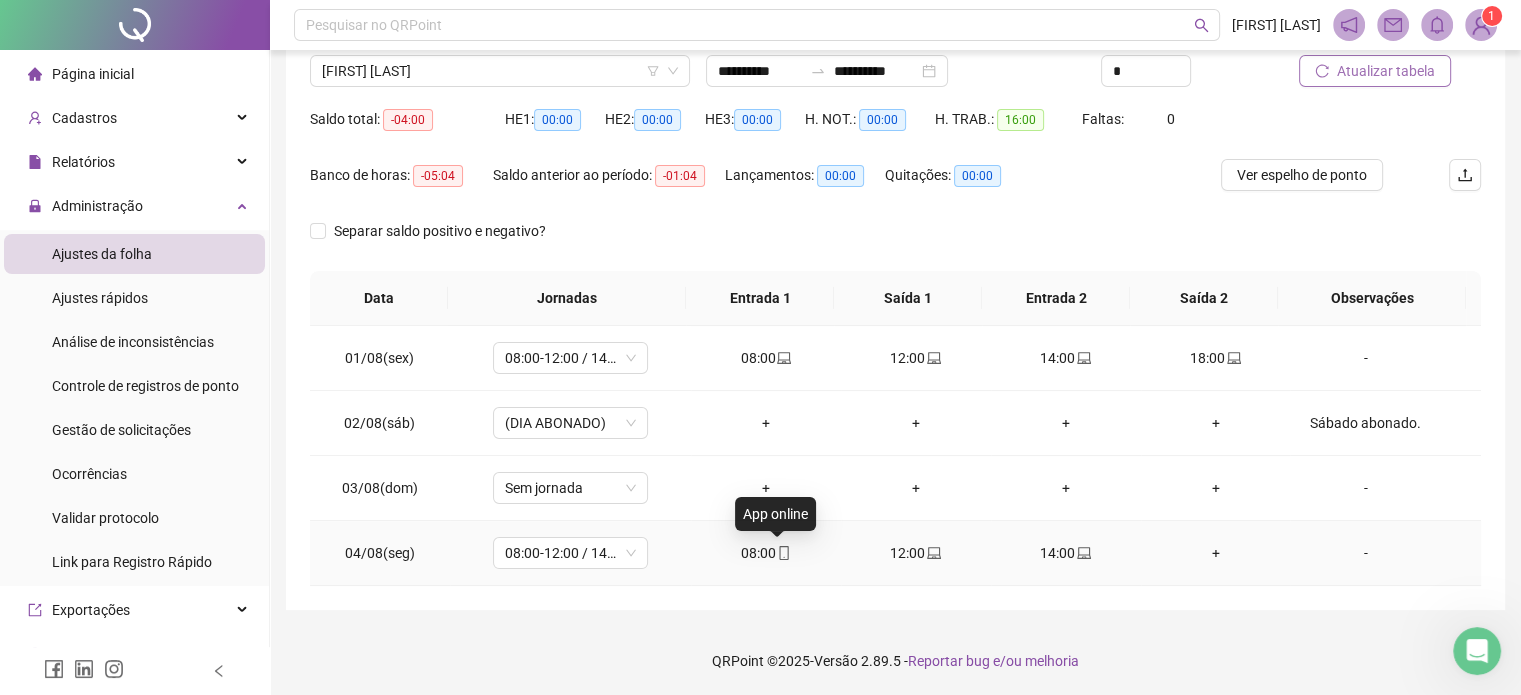 click 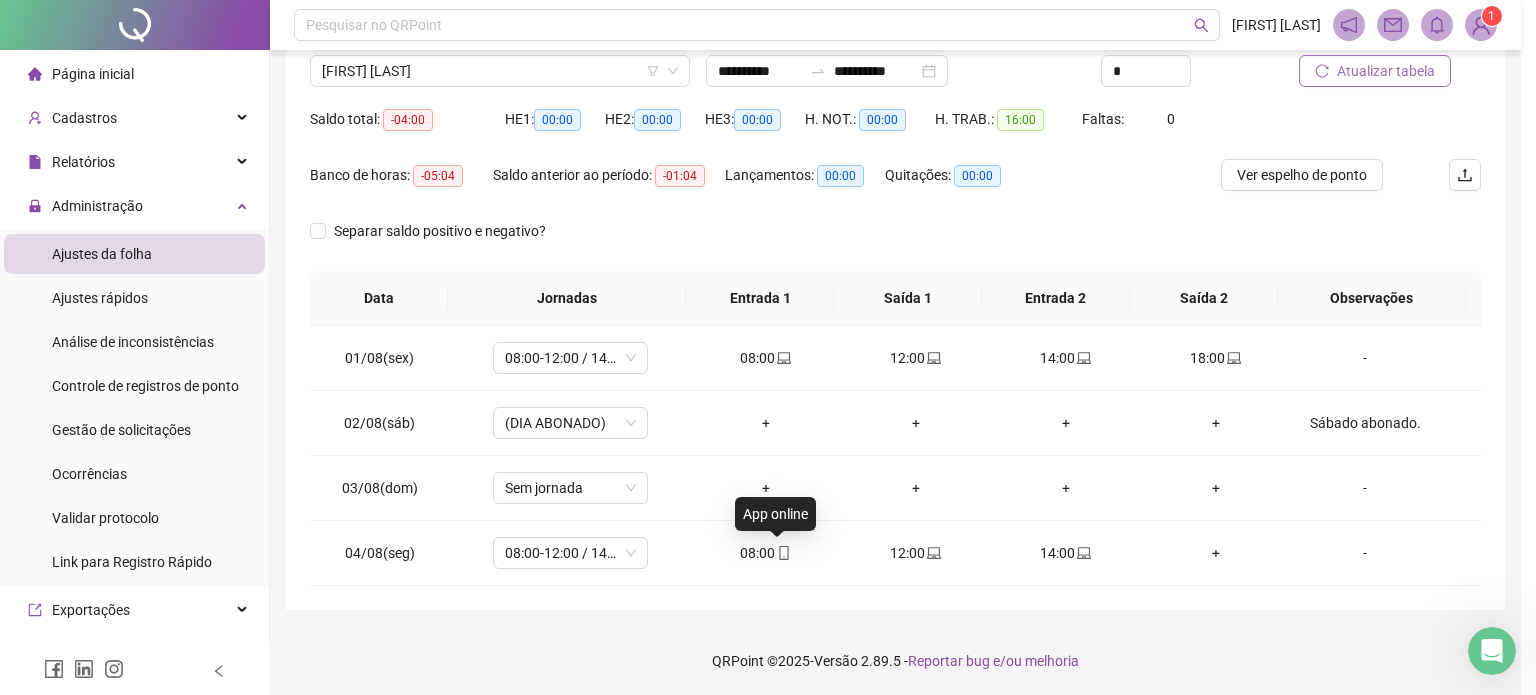 type on "**********" 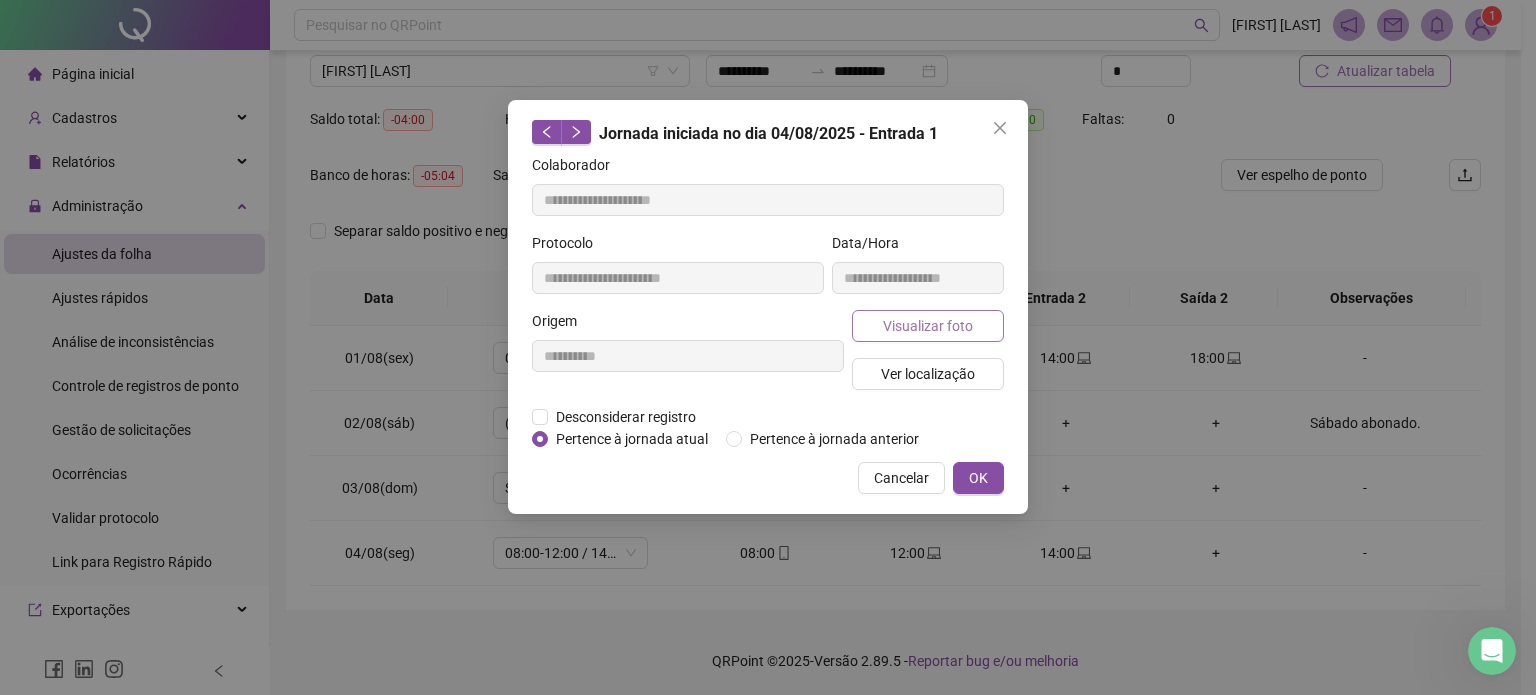 click on "Visualizar foto" at bounding box center (928, 326) 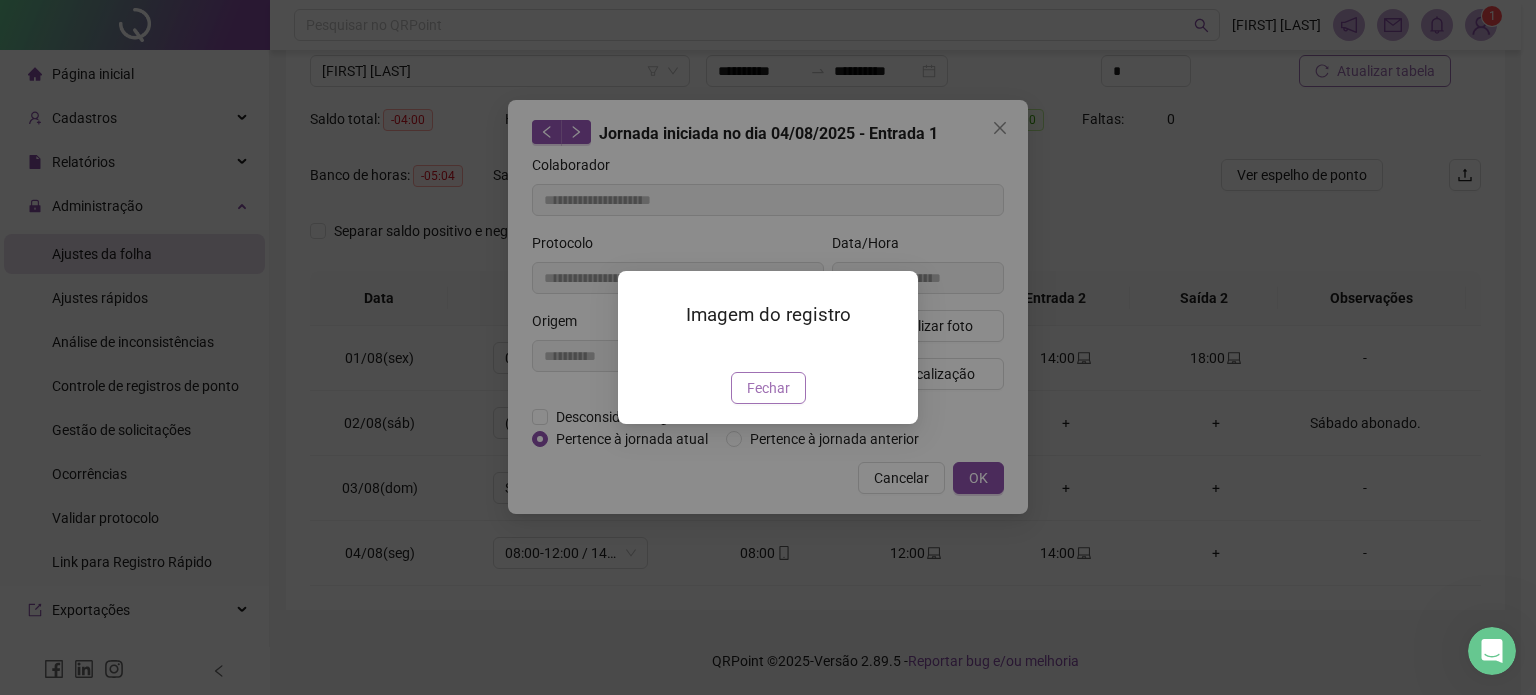 click on "Fechar" at bounding box center [768, 388] 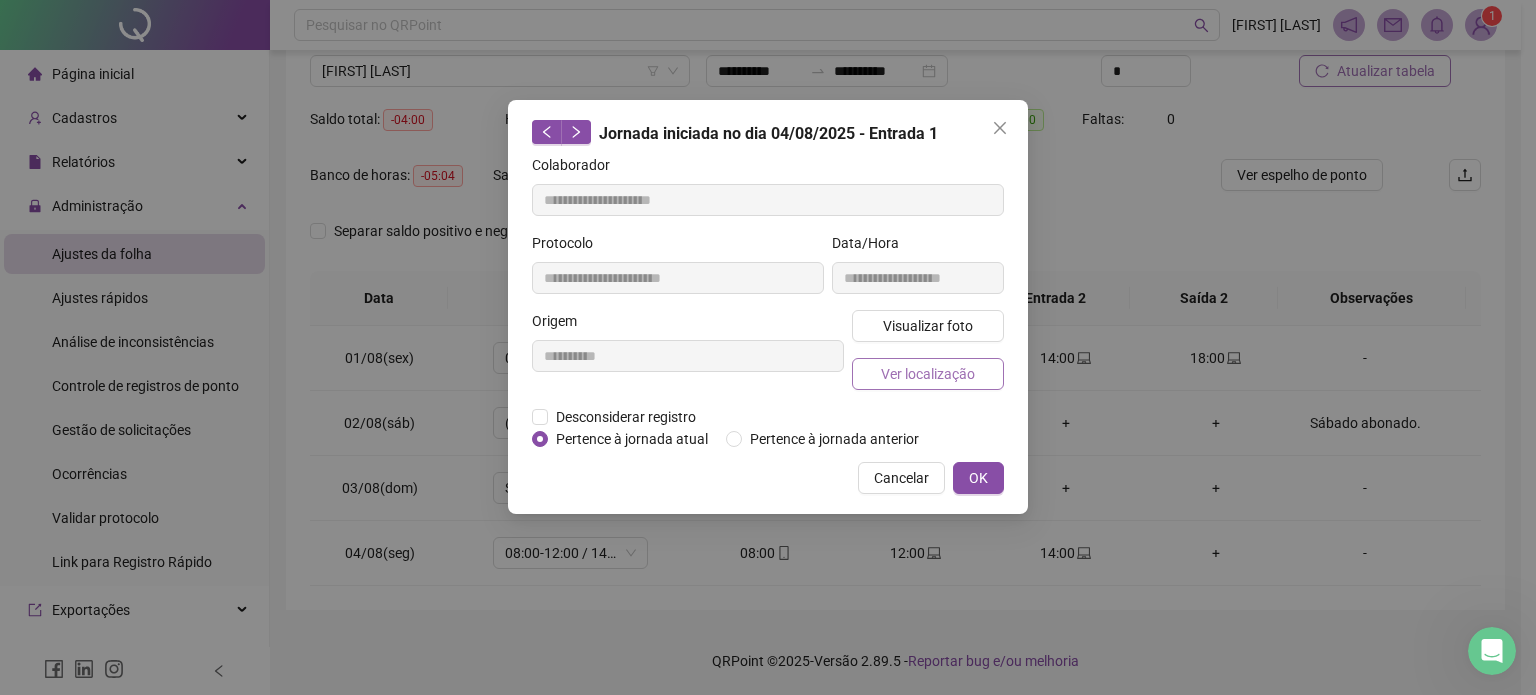 click on "Ver localização" at bounding box center [928, 374] 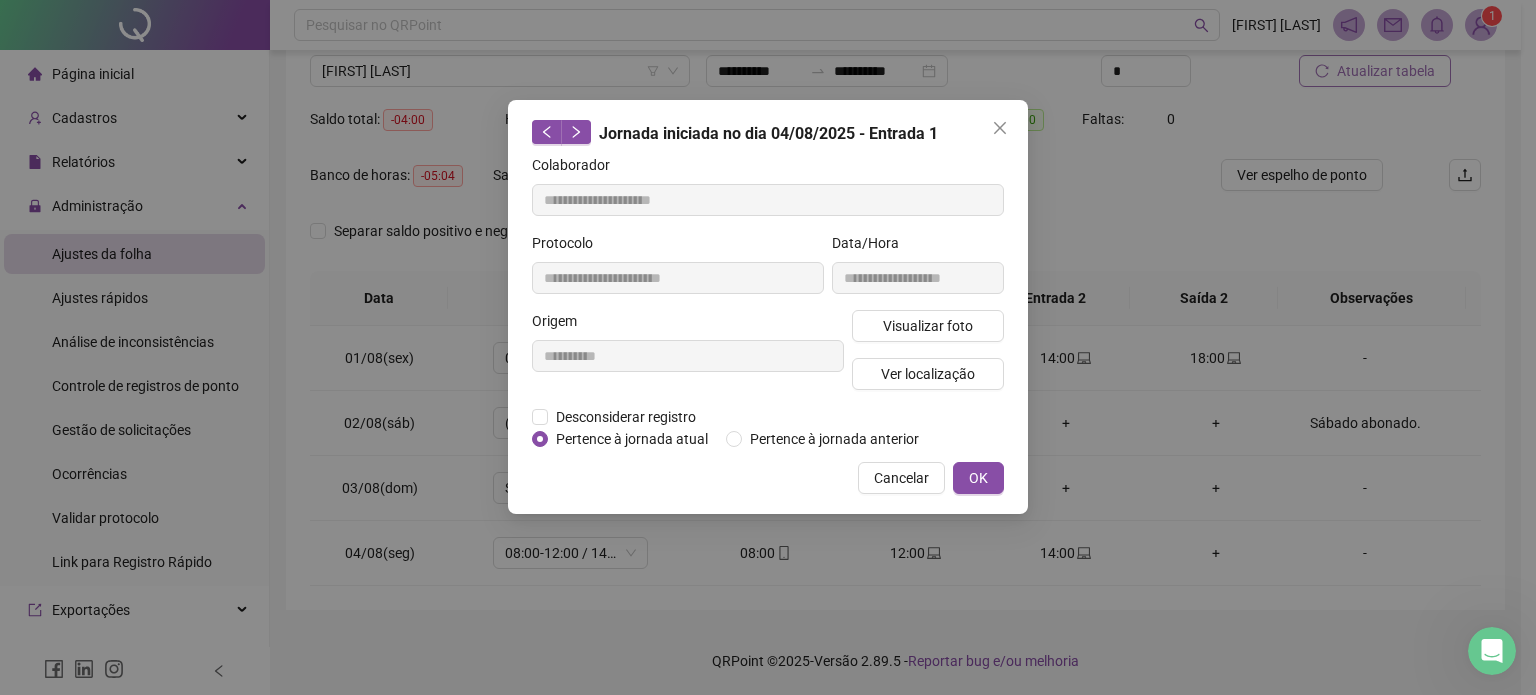 type 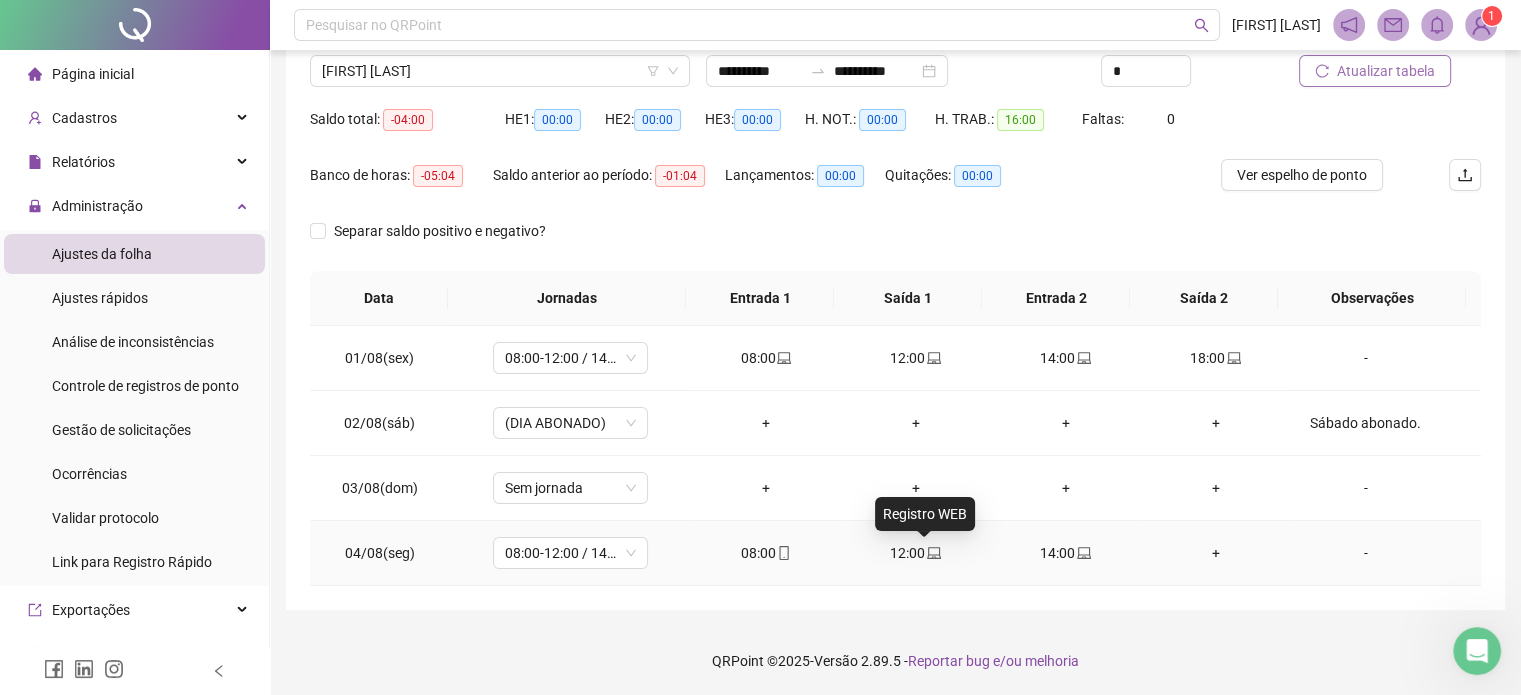 click 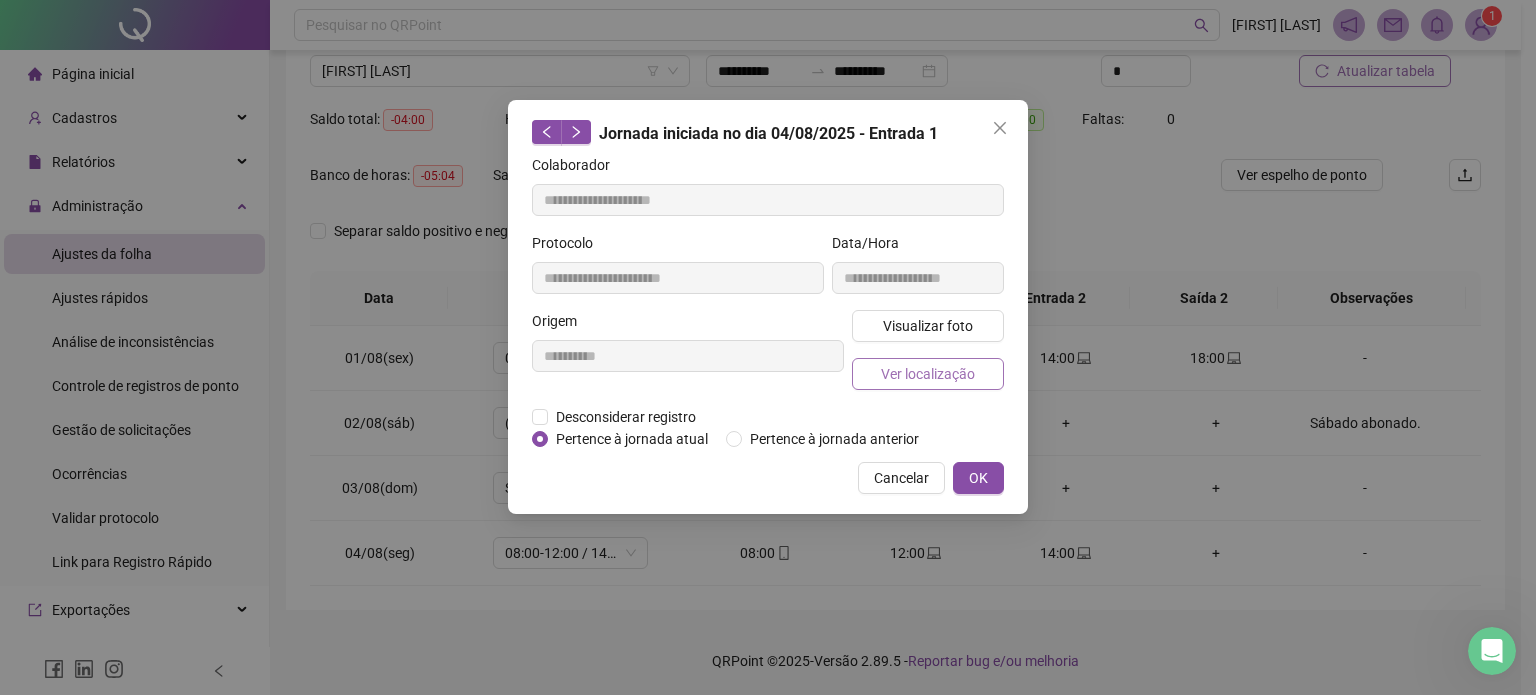 click on "Ver localização" at bounding box center [928, 374] 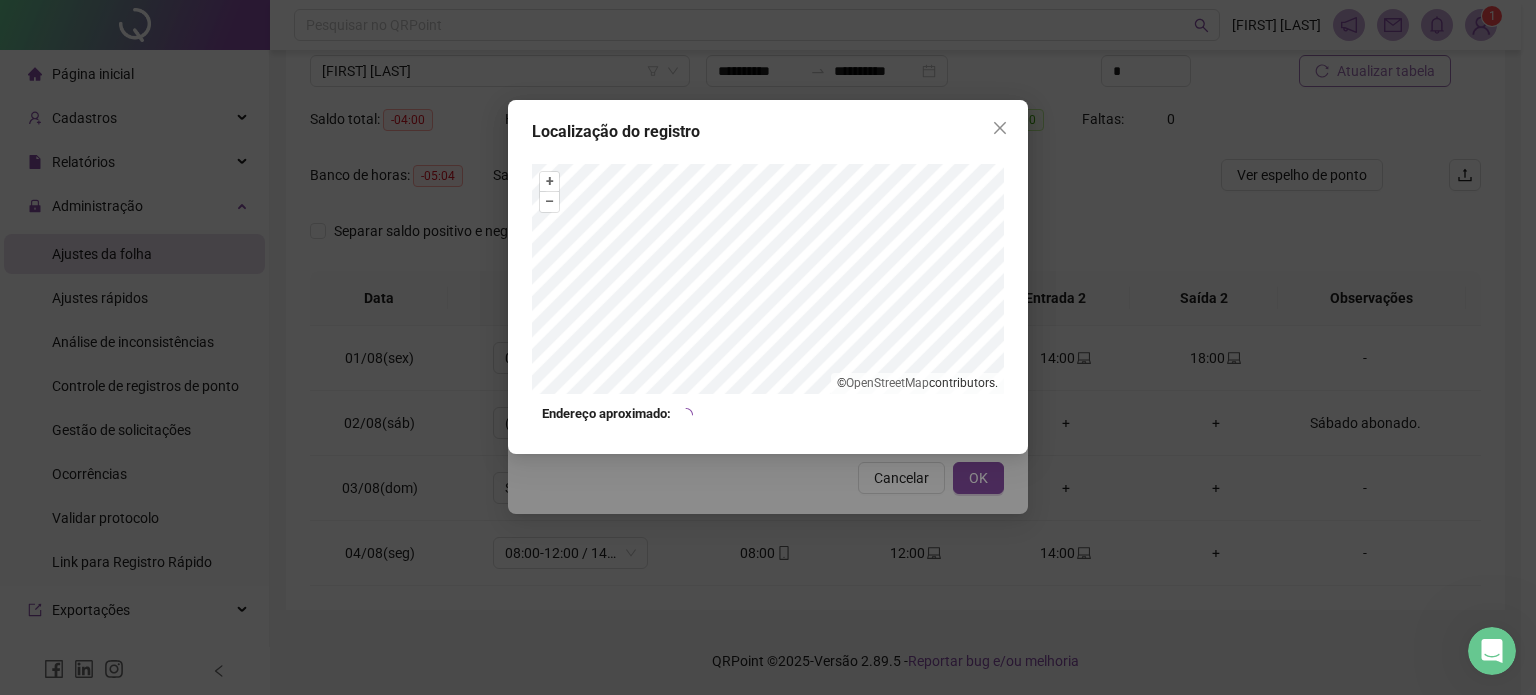 type on "**********" 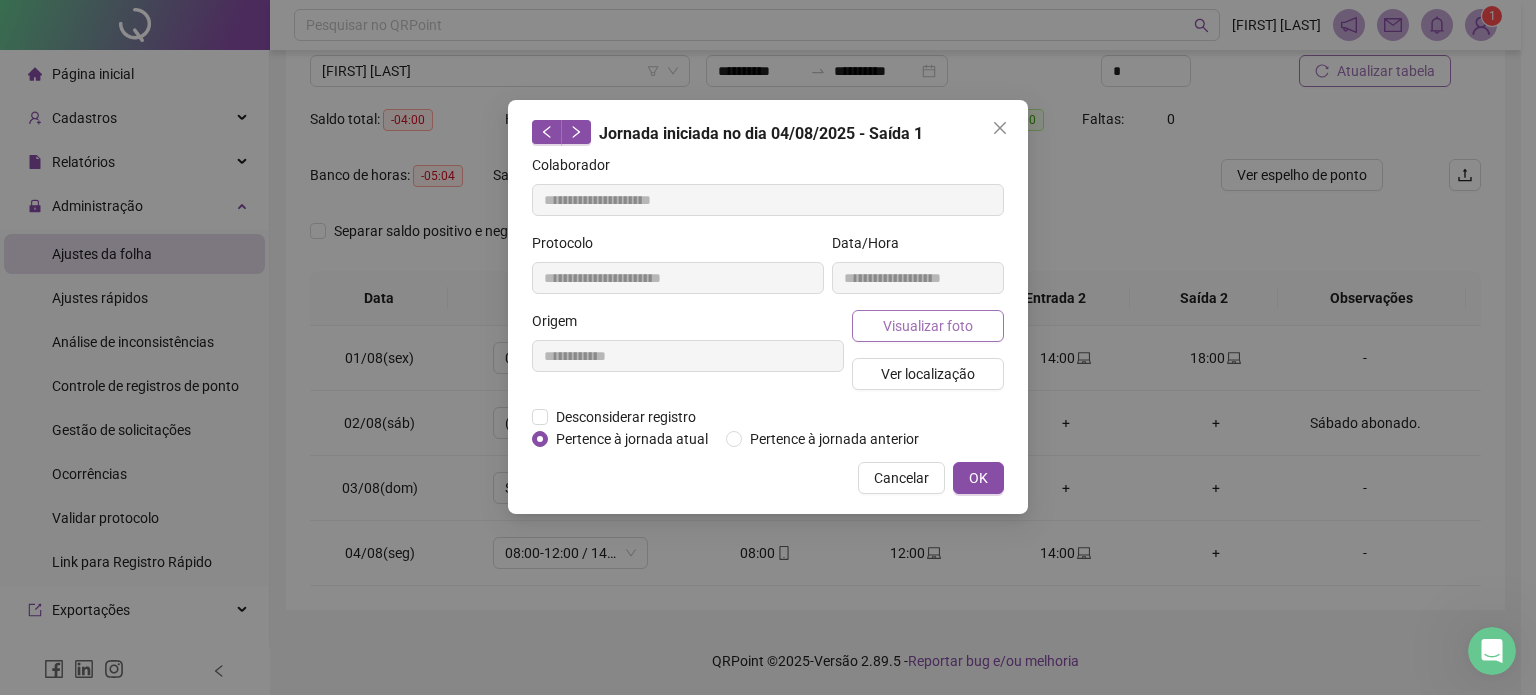 click on "Visualizar foto" at bounding box center (928, 326) 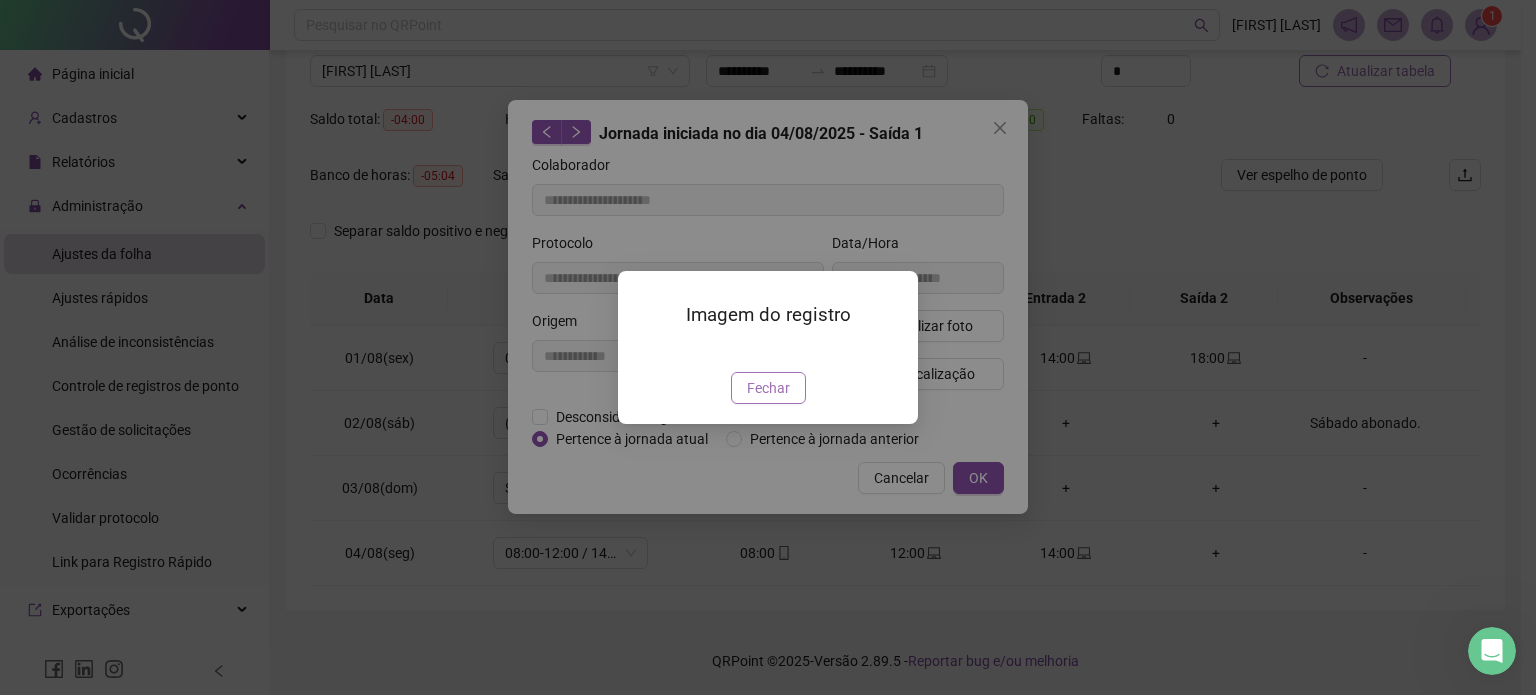 click on "Fechar" at bounding box center (768, 388) 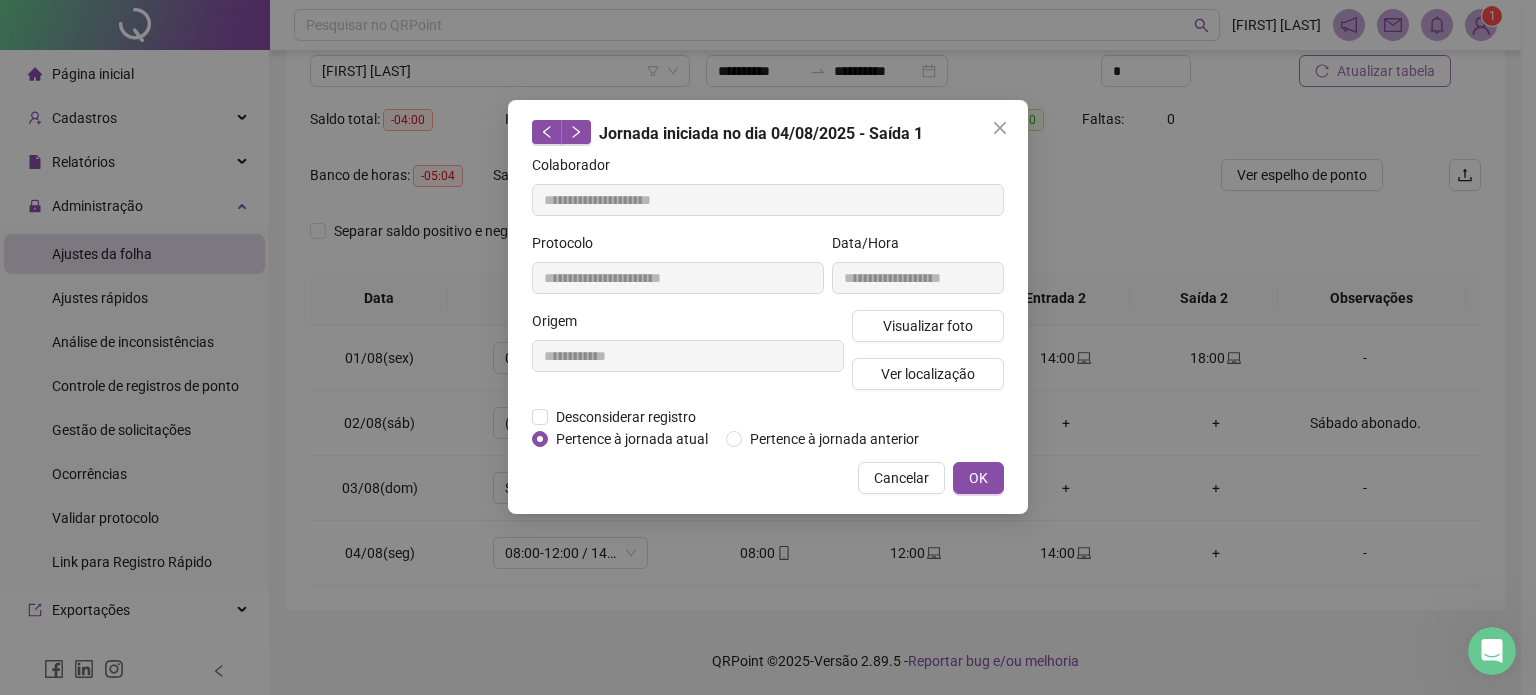 type 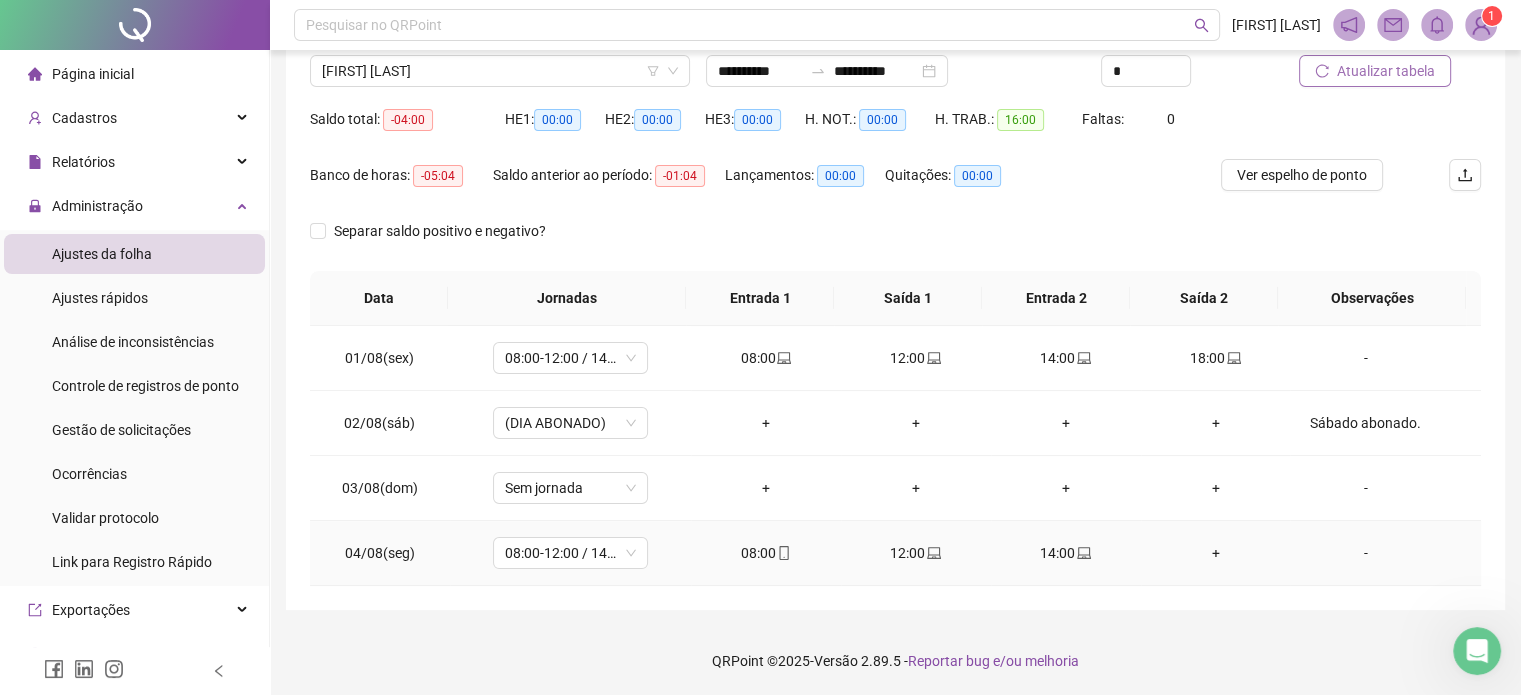 click on "14:00" at bounding box center (1066, 553) 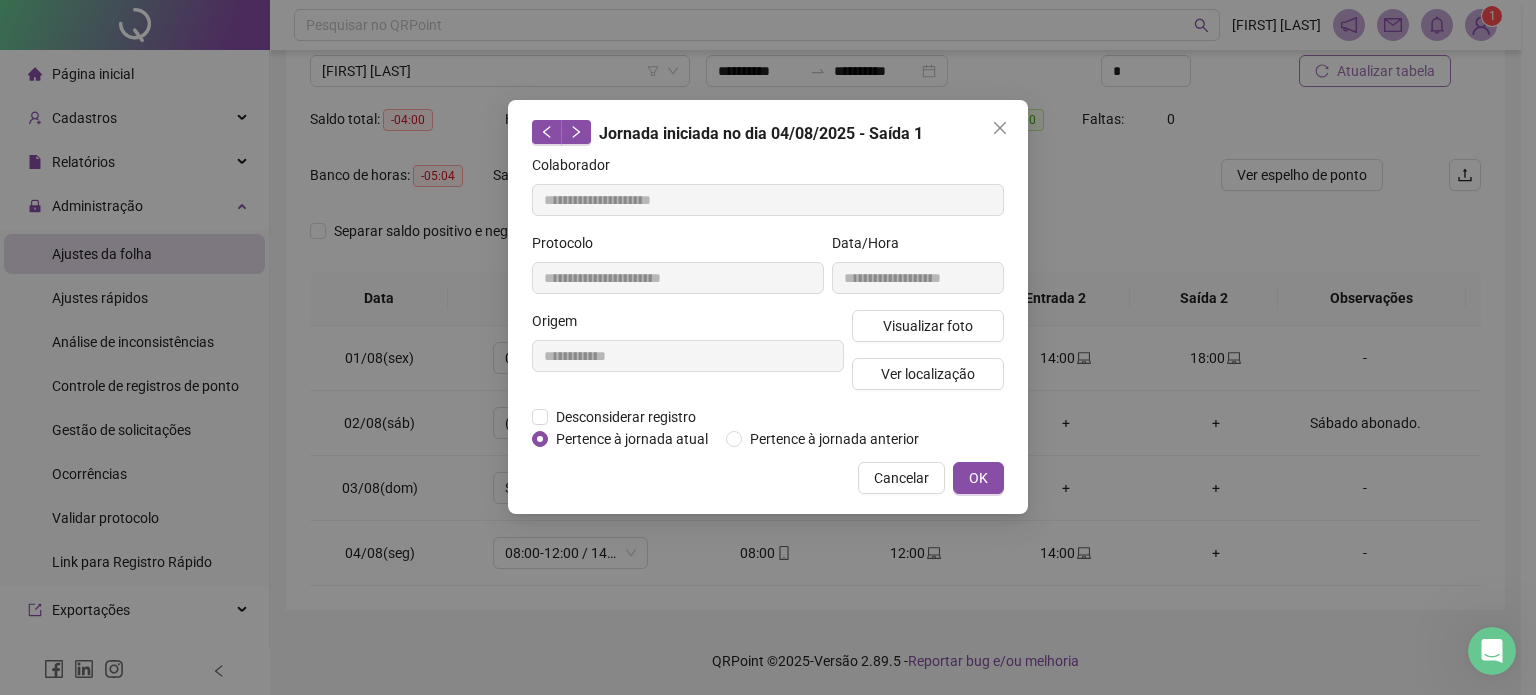 type on "**********" 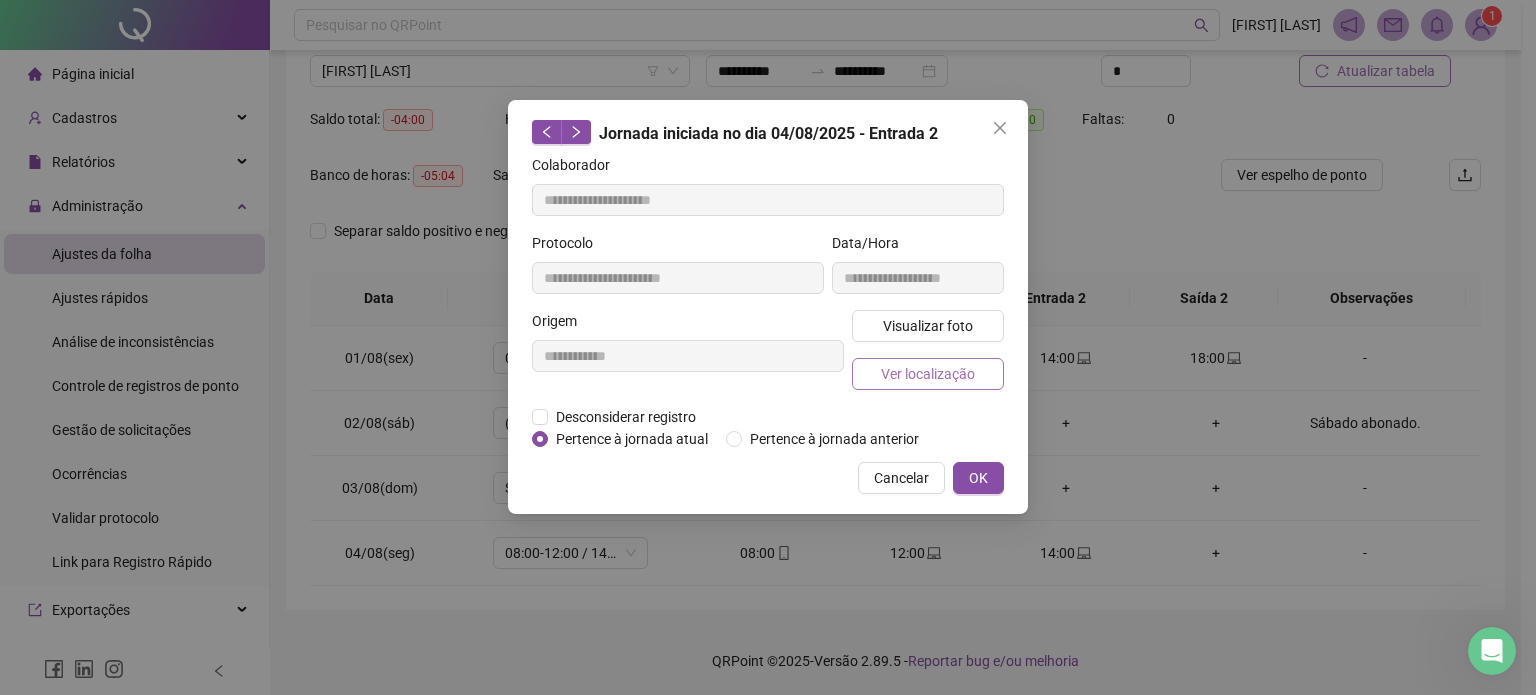 click on "Ver localização" at bounding box center (928, 374) 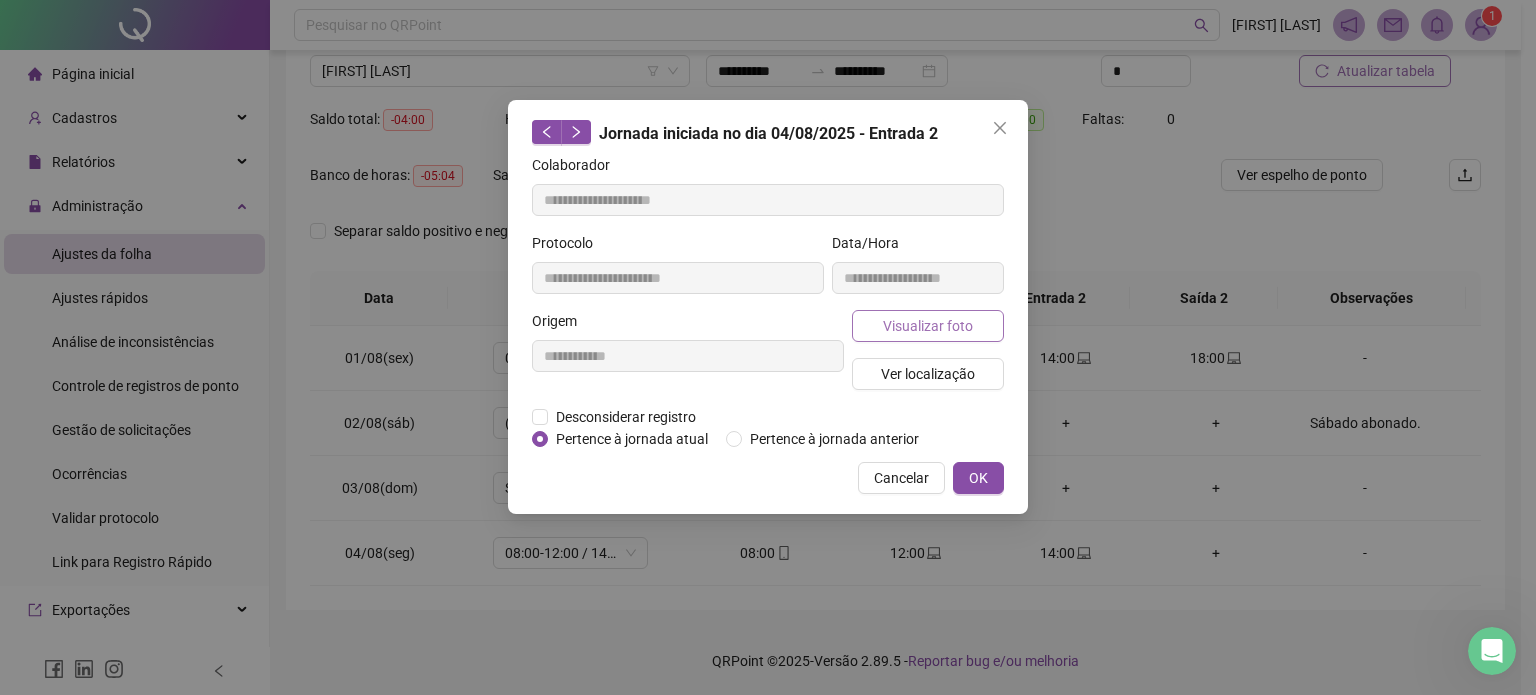 click on "Visualizar foto" at bounding box center [928, 326] 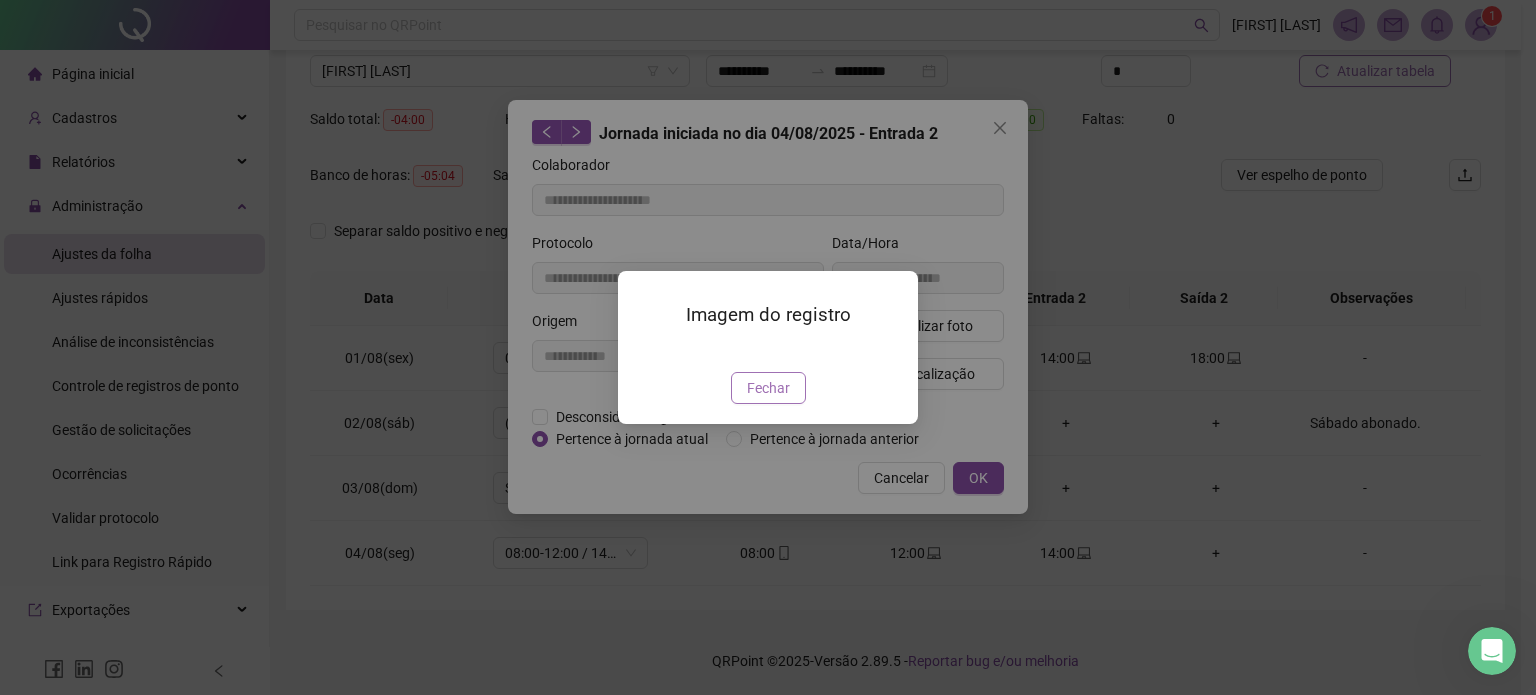 click on "Fechar" at bounding box center (768, 388) 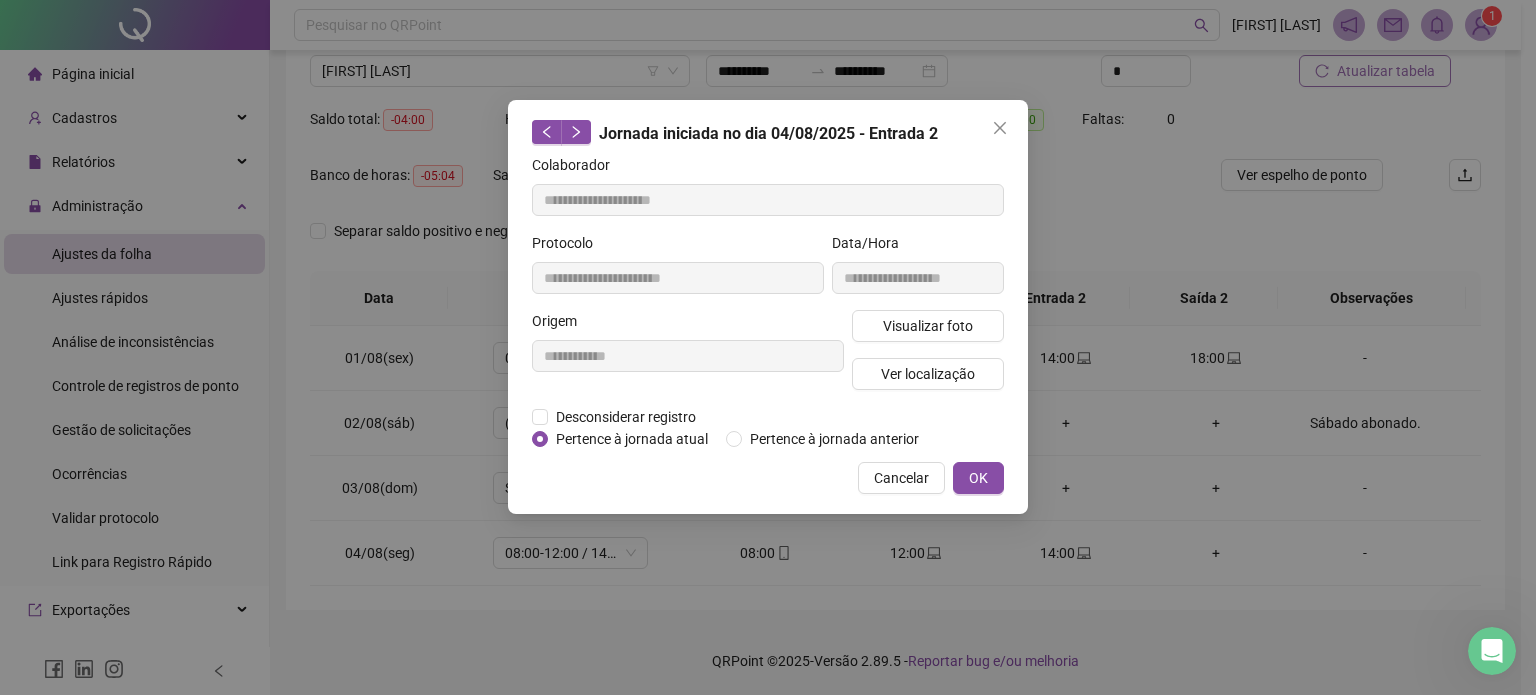 type 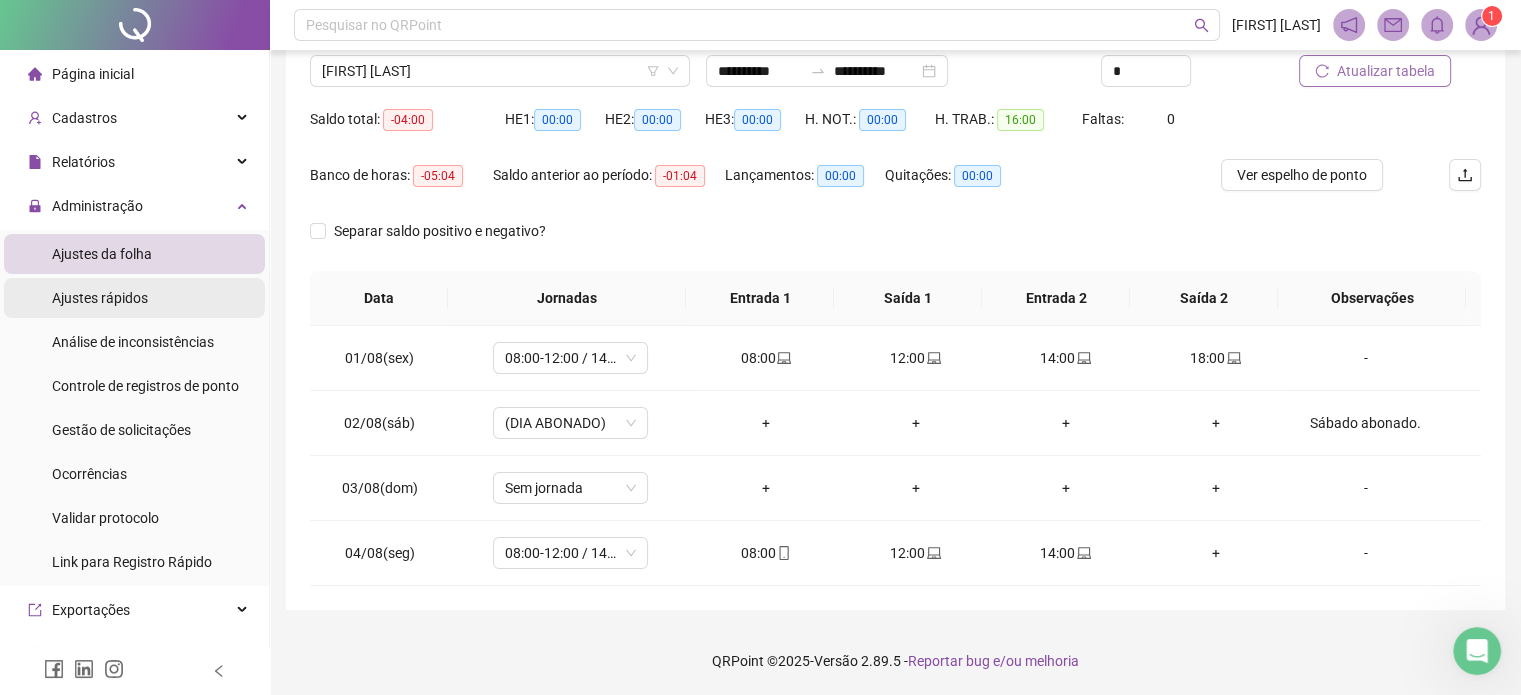 click on "Ajustes rápidos" at bounding box center (134, 298) 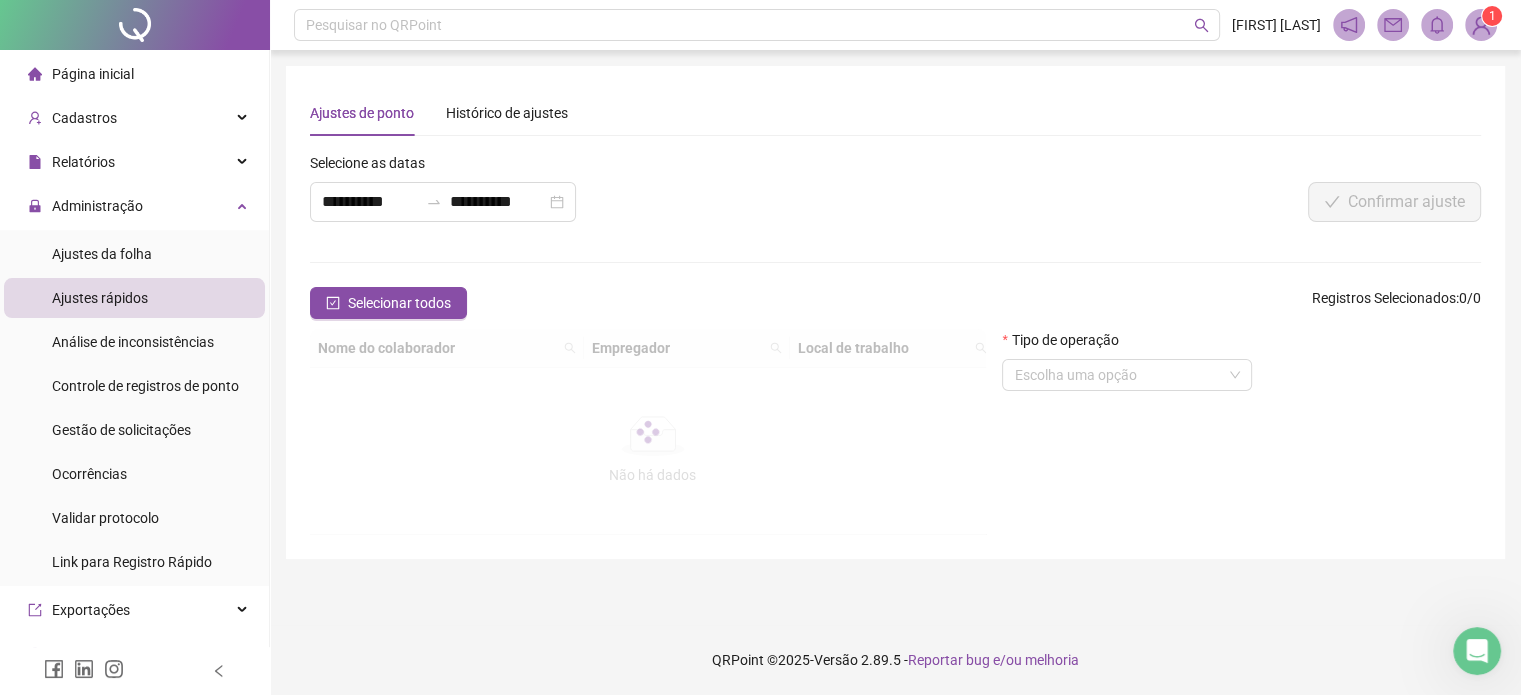 scroll, scrollTop: 0, scrollLeft: 0, axis: both 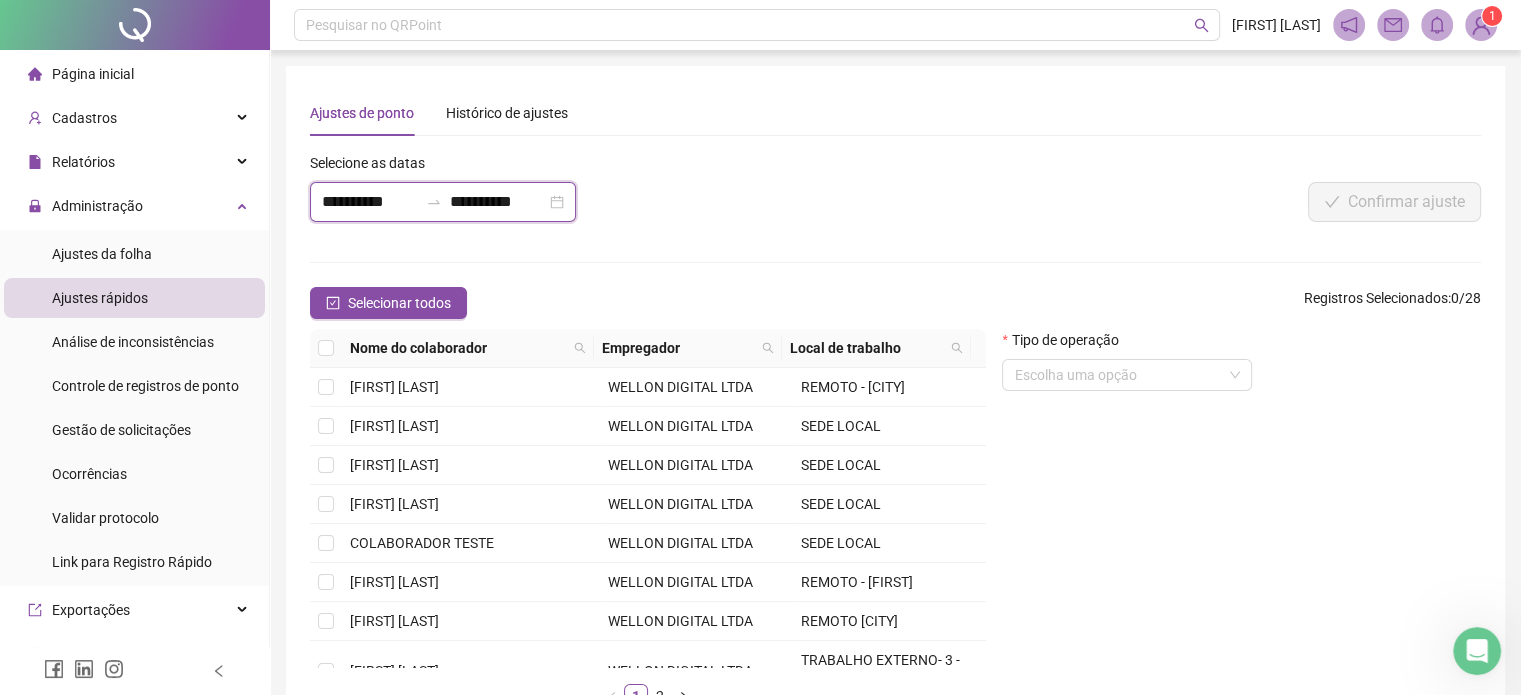 click on "**********" at bounding box center [370, 202] 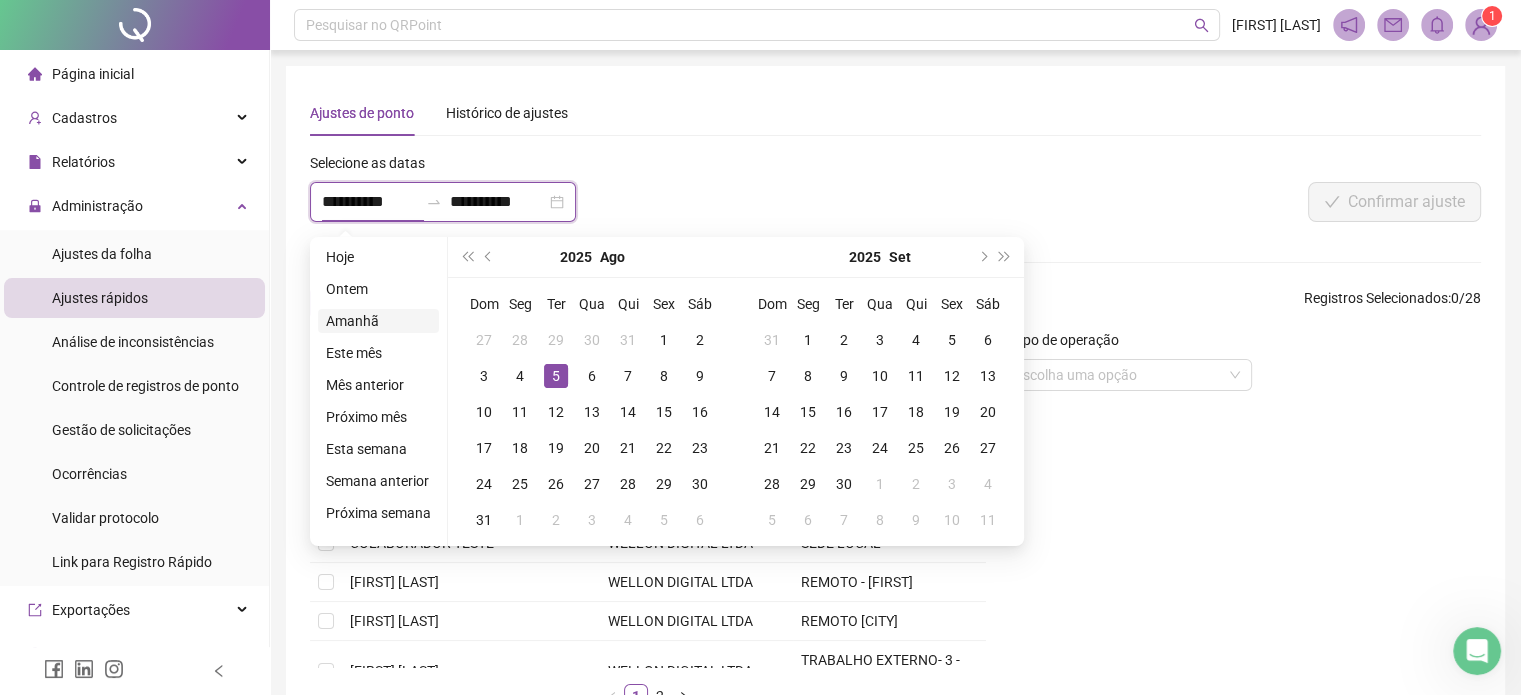 type on "**********" 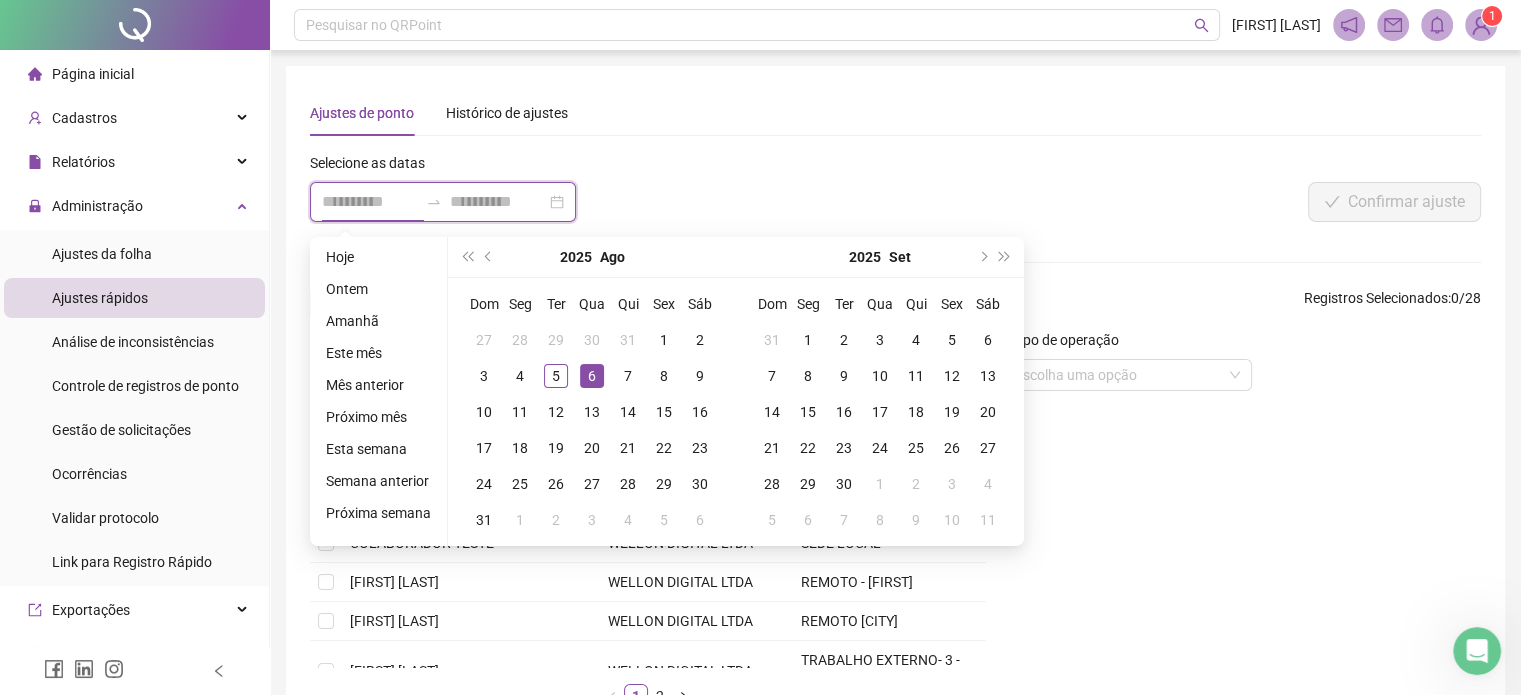 type on "**********" 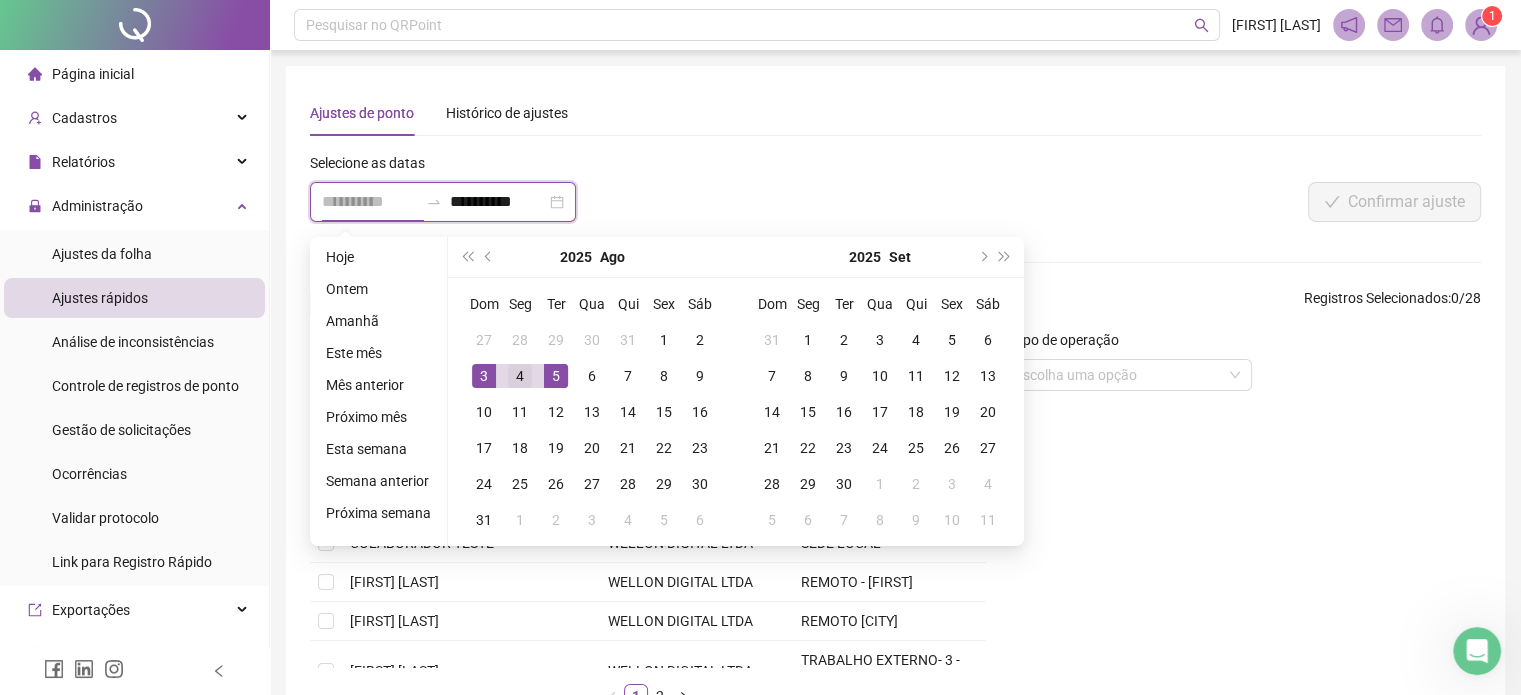 type on "**********" 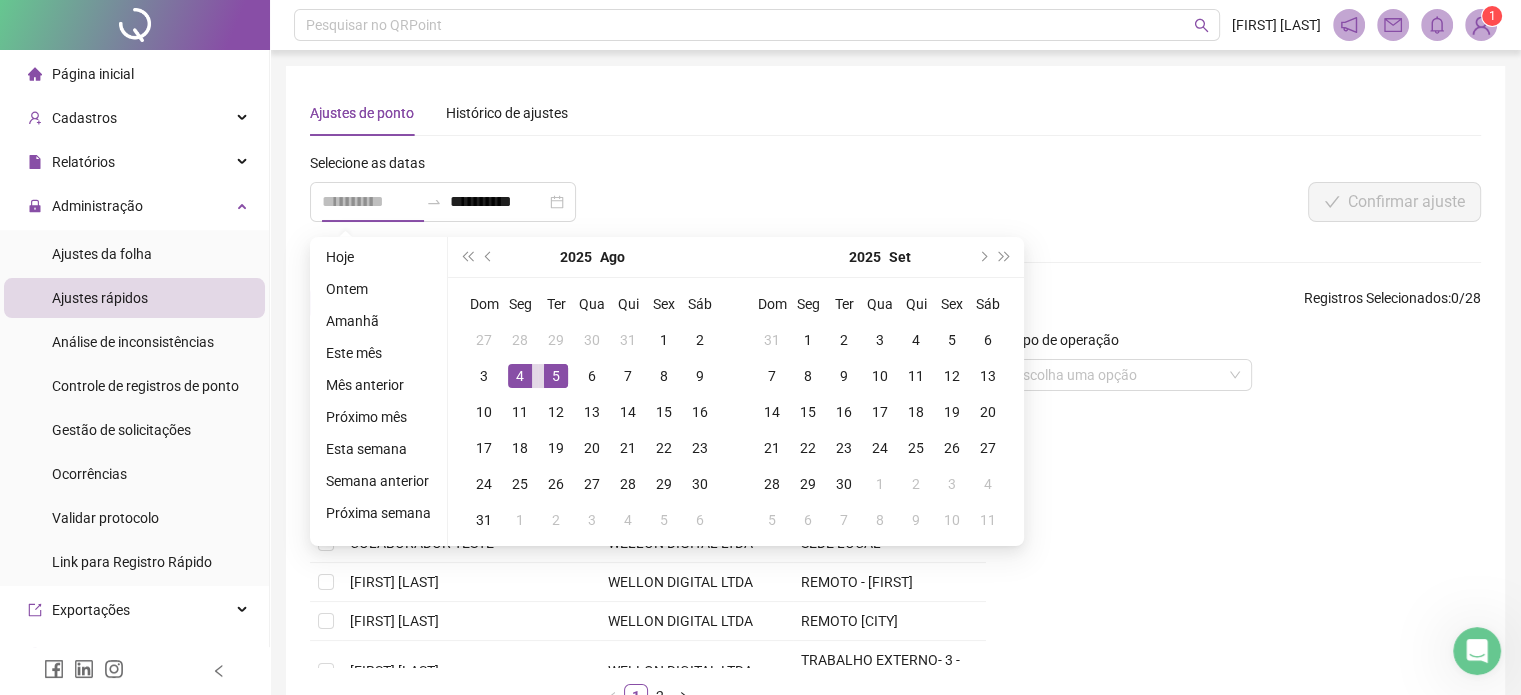 click on "4" at bounding box center [520, 376] 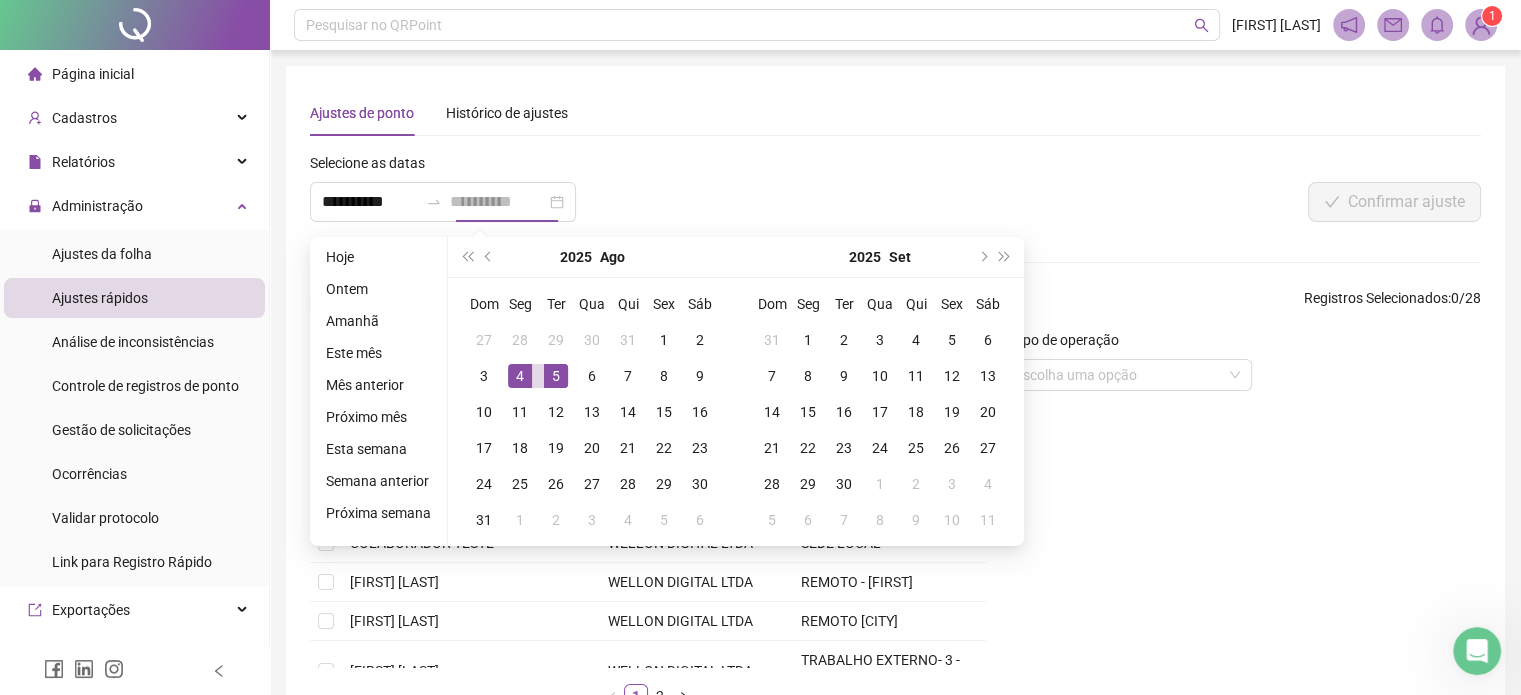 click on "4" at bounding box center [520, 376] 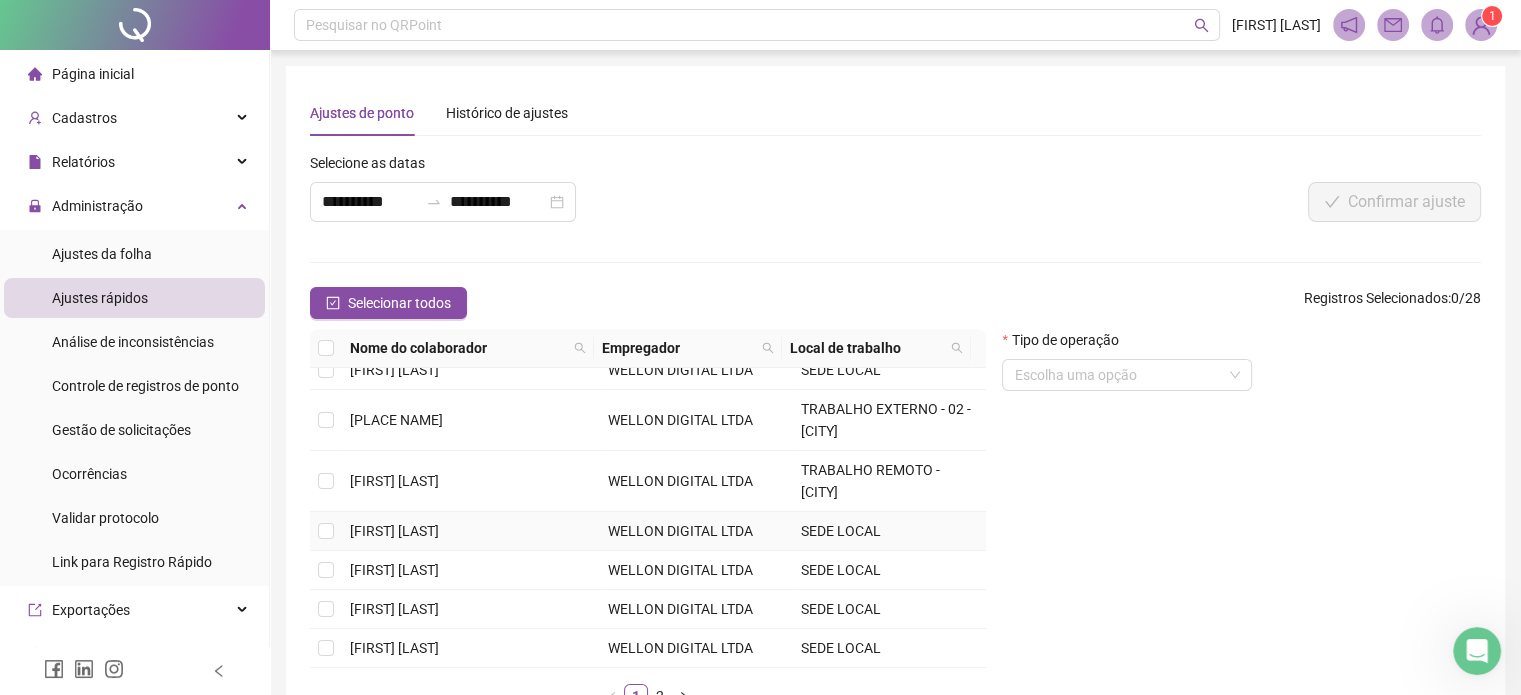 scroll, scrollTop: 413, scrollLeft: 0, axis: vertical 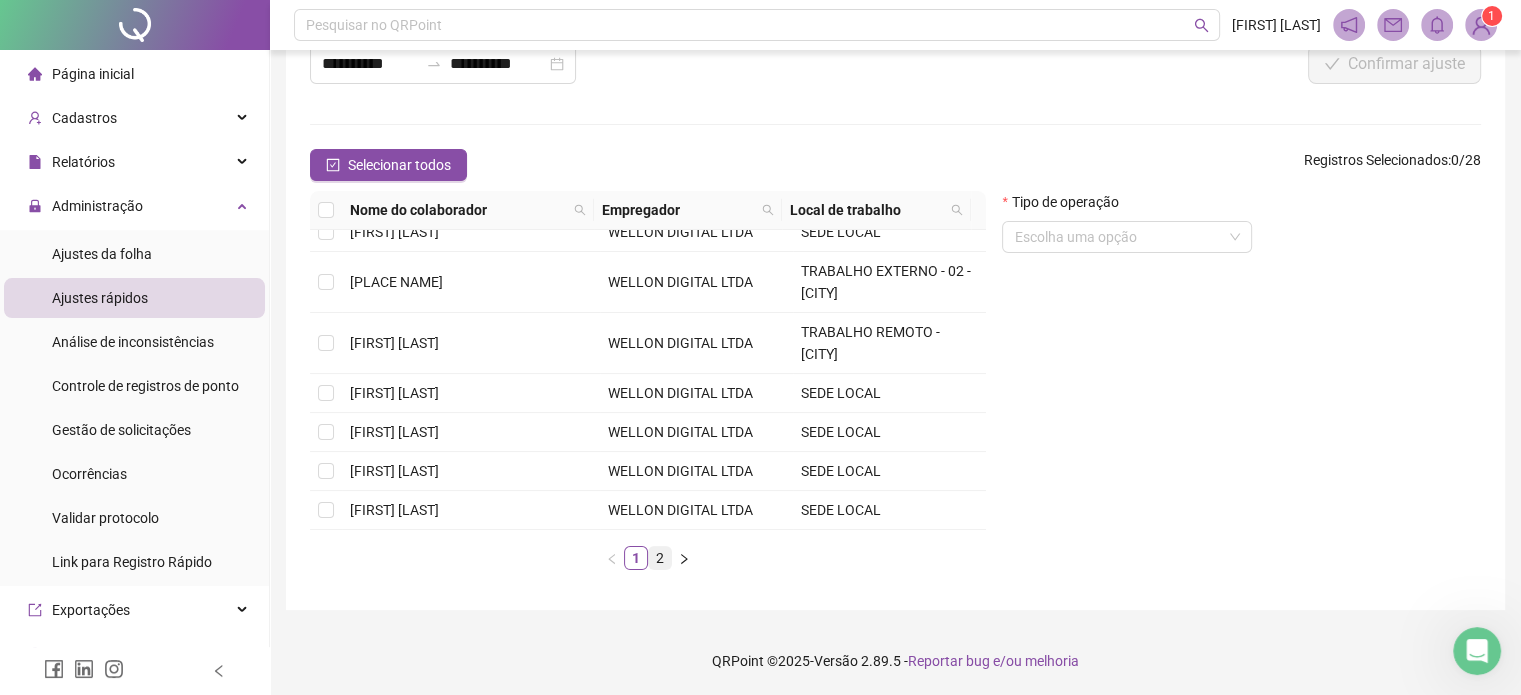 click on "2" at bounding box center [660, 558] 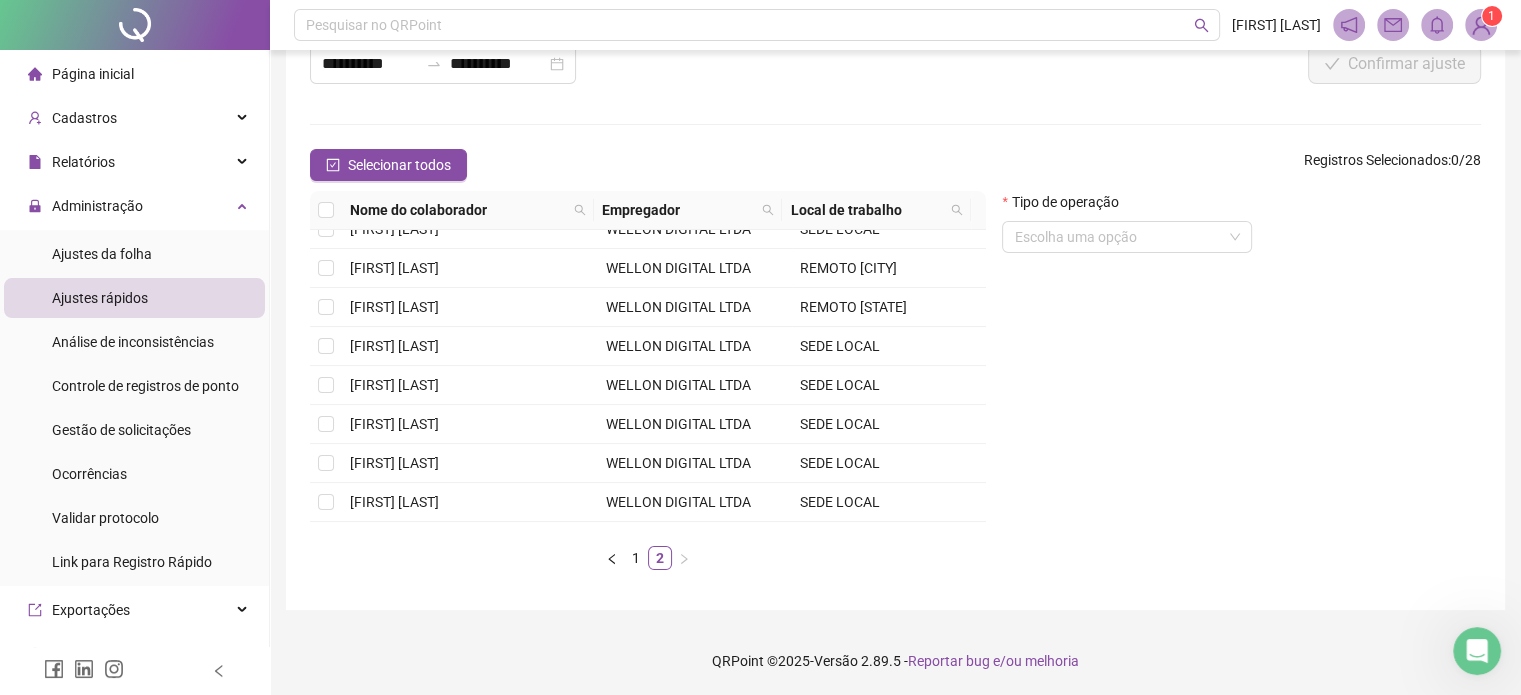 scroll, scrollTop: 0, scrollLeft: 0, axis: both 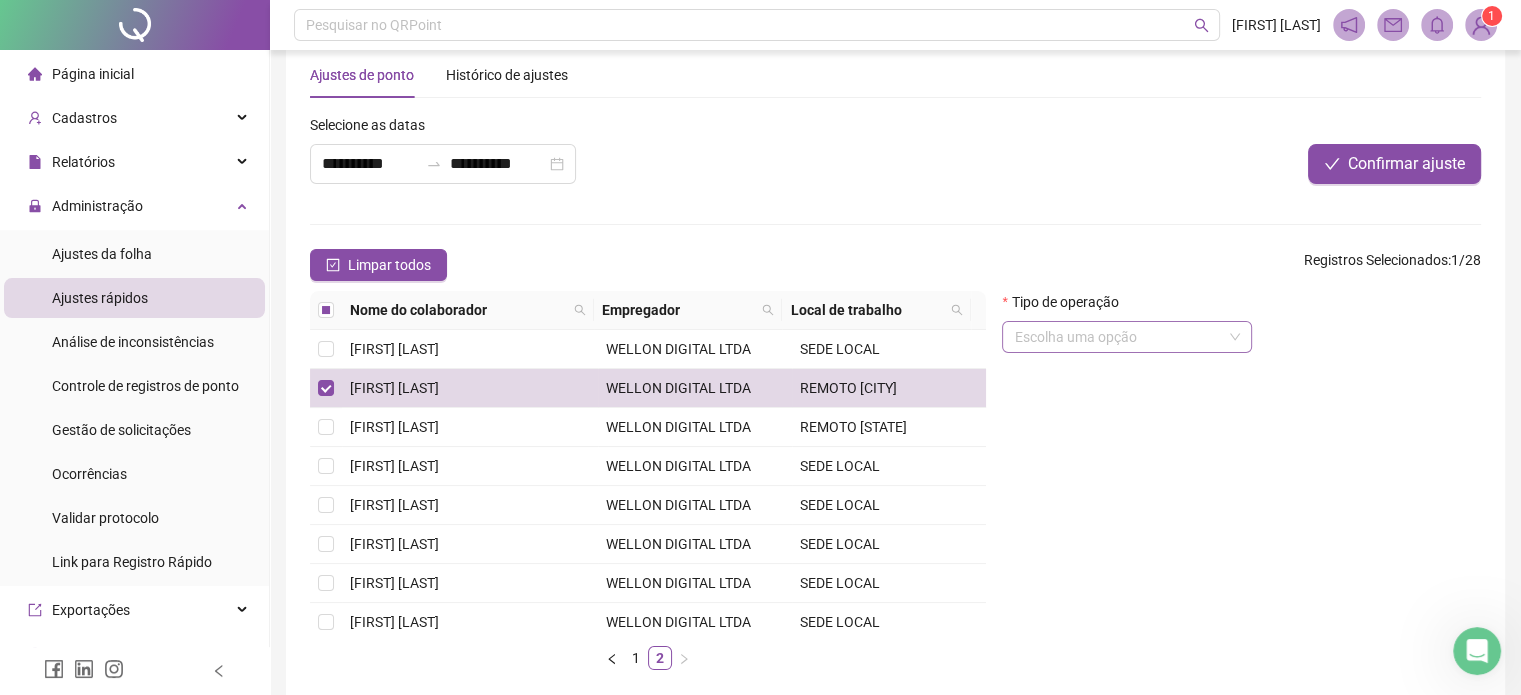 click at bounding box center [1118, 337] 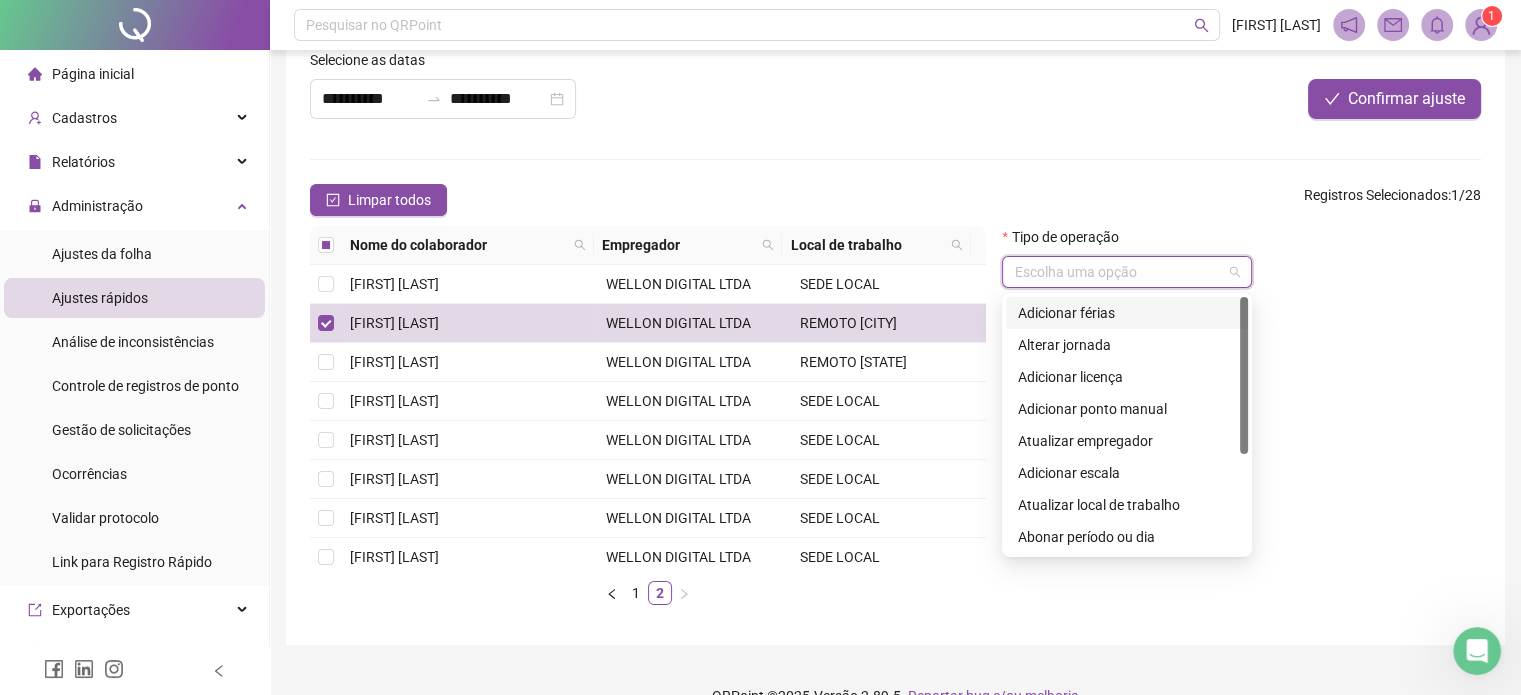 scroll, scrollTop: 138, scrollLeft: 0, axis: vertical 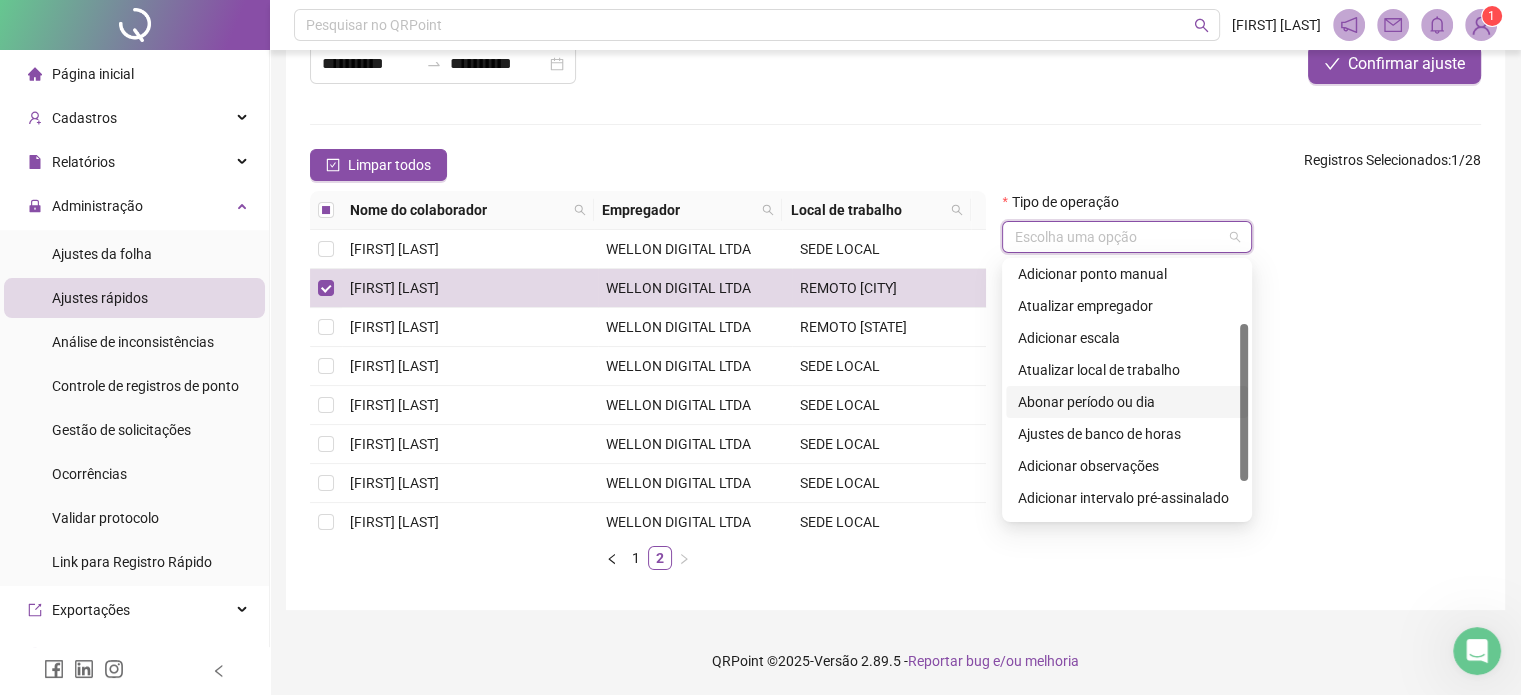 click on "Abonar período ou dia" at bounding box center [1127, 402] 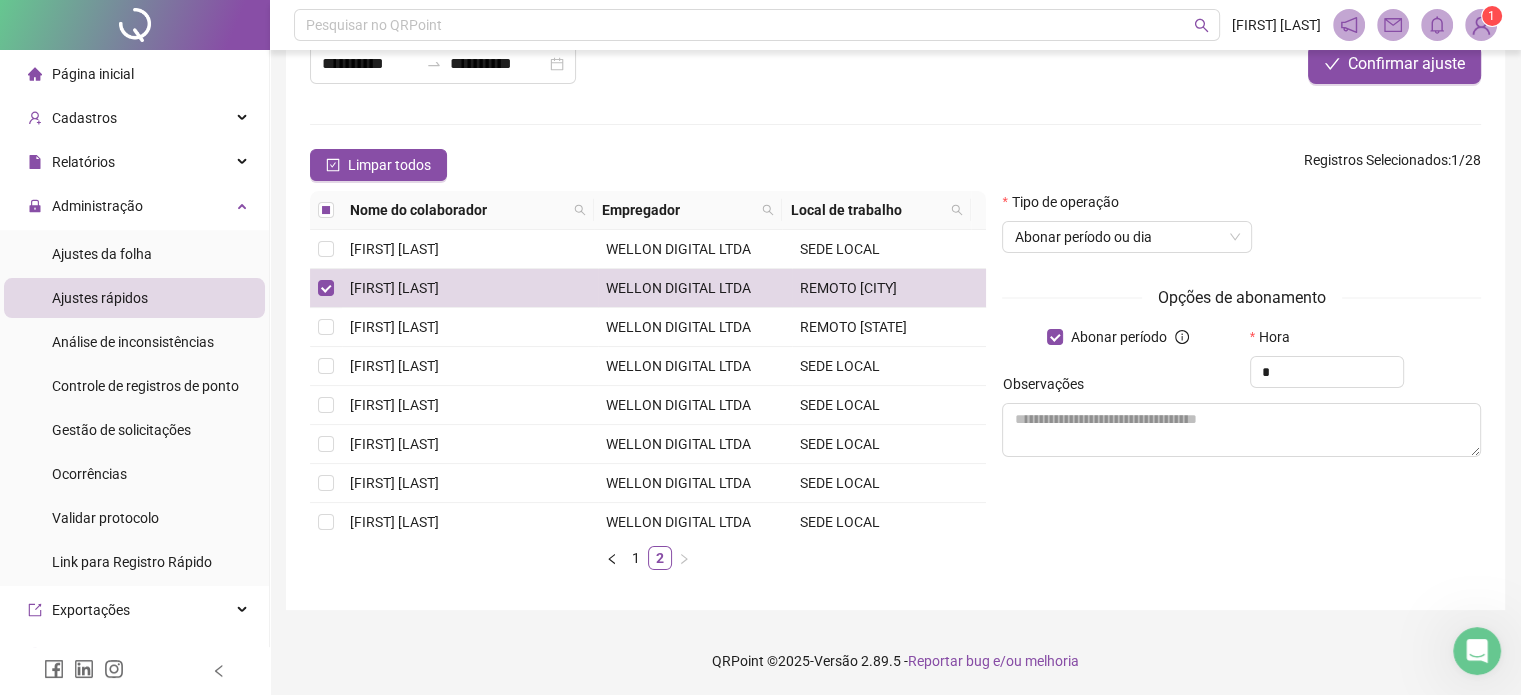 type on "*" 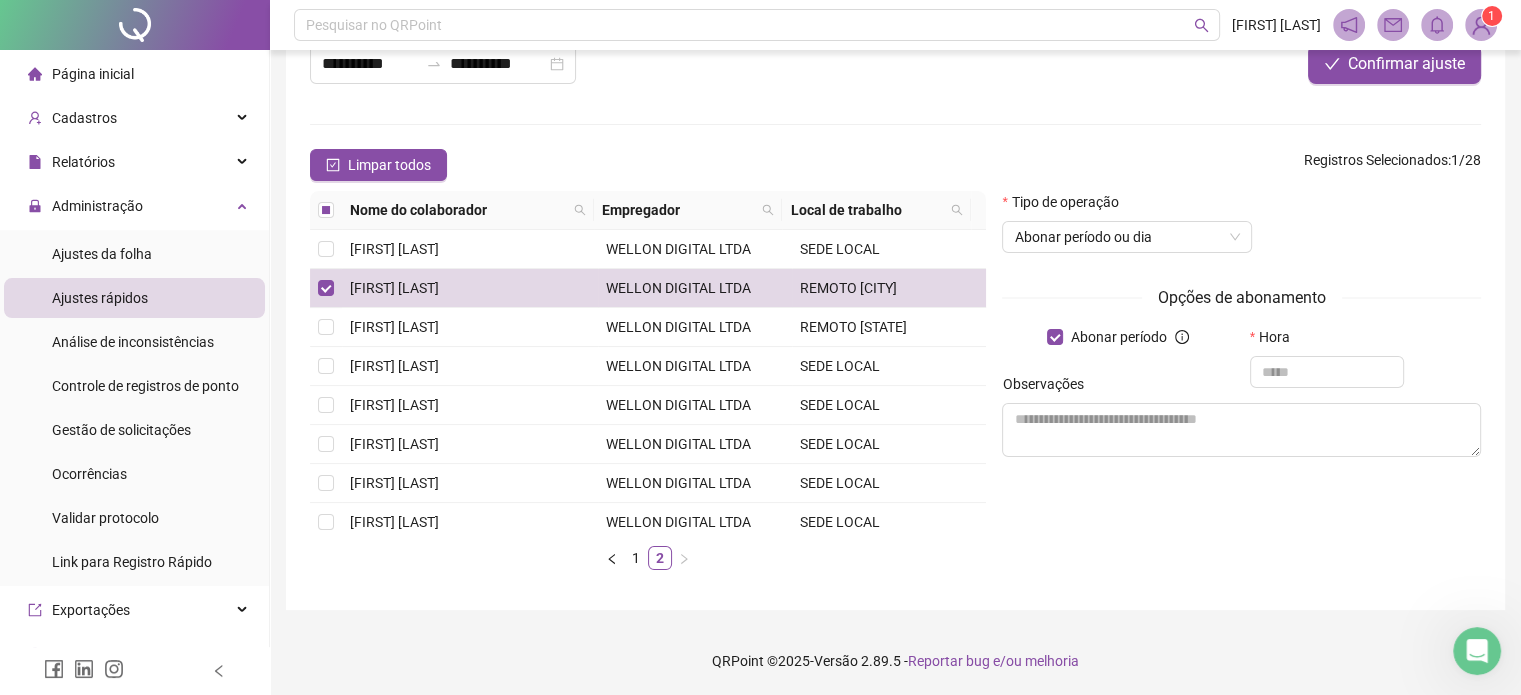 drag, startPoint x: 1292, startPoint y: 375, endPoint x: 1276, endPoint y: 374, distance: 16.03122 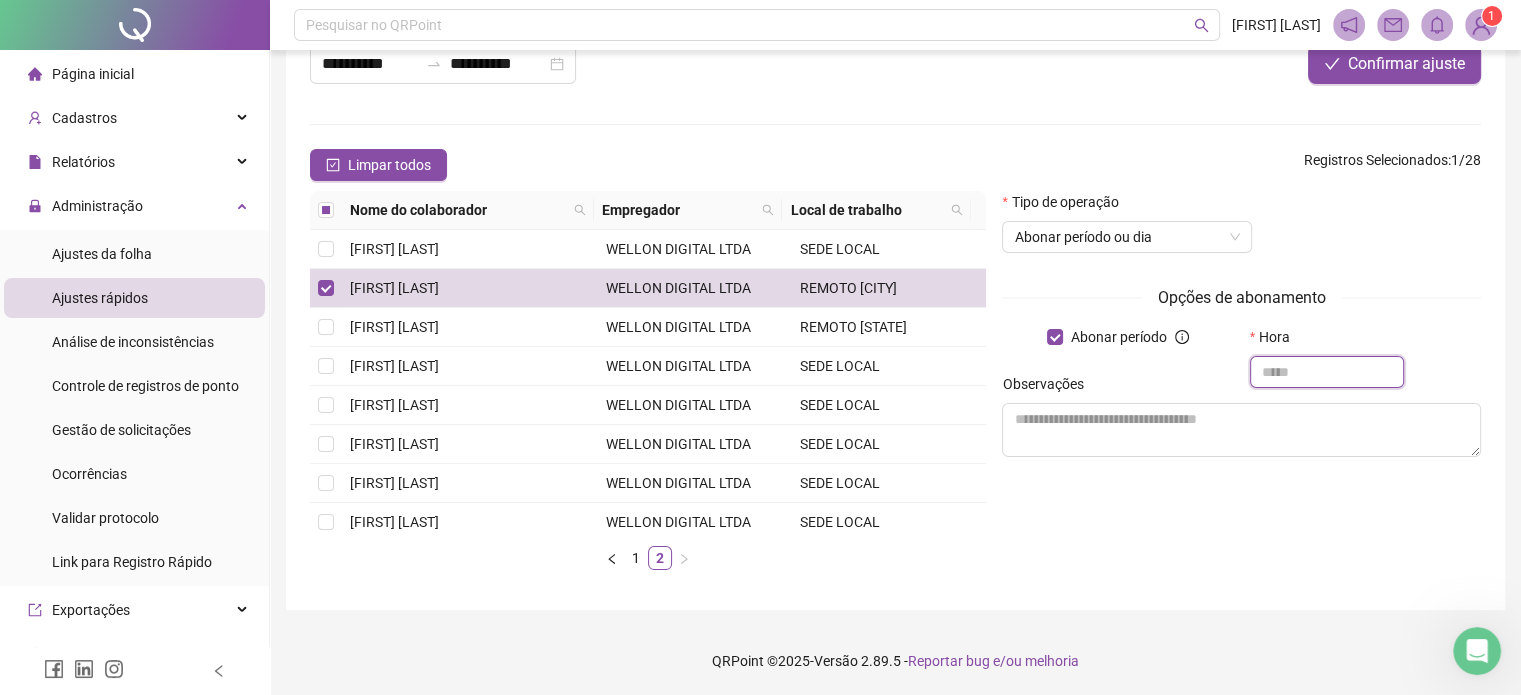 click at bounding box center (1327, 372) 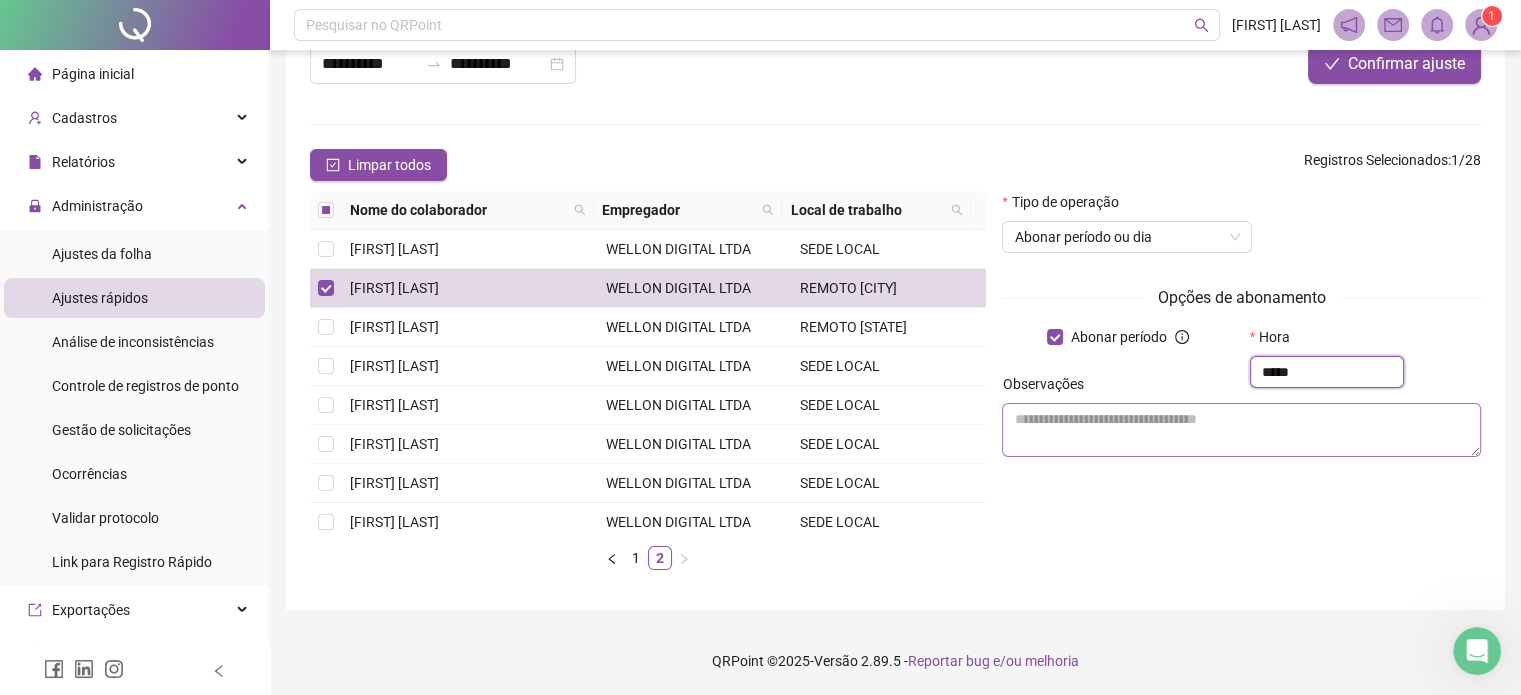 type on "*****" 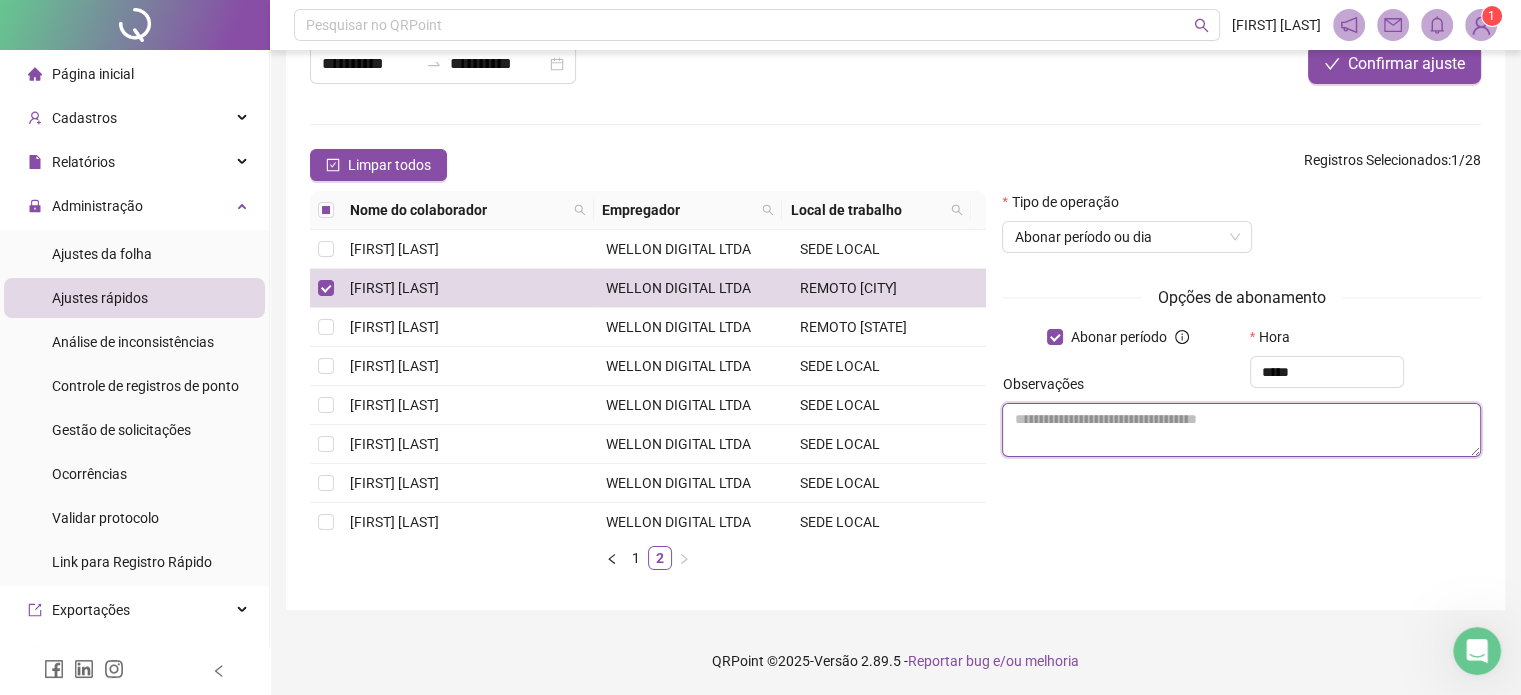 click at bounding box center [1241, 430] 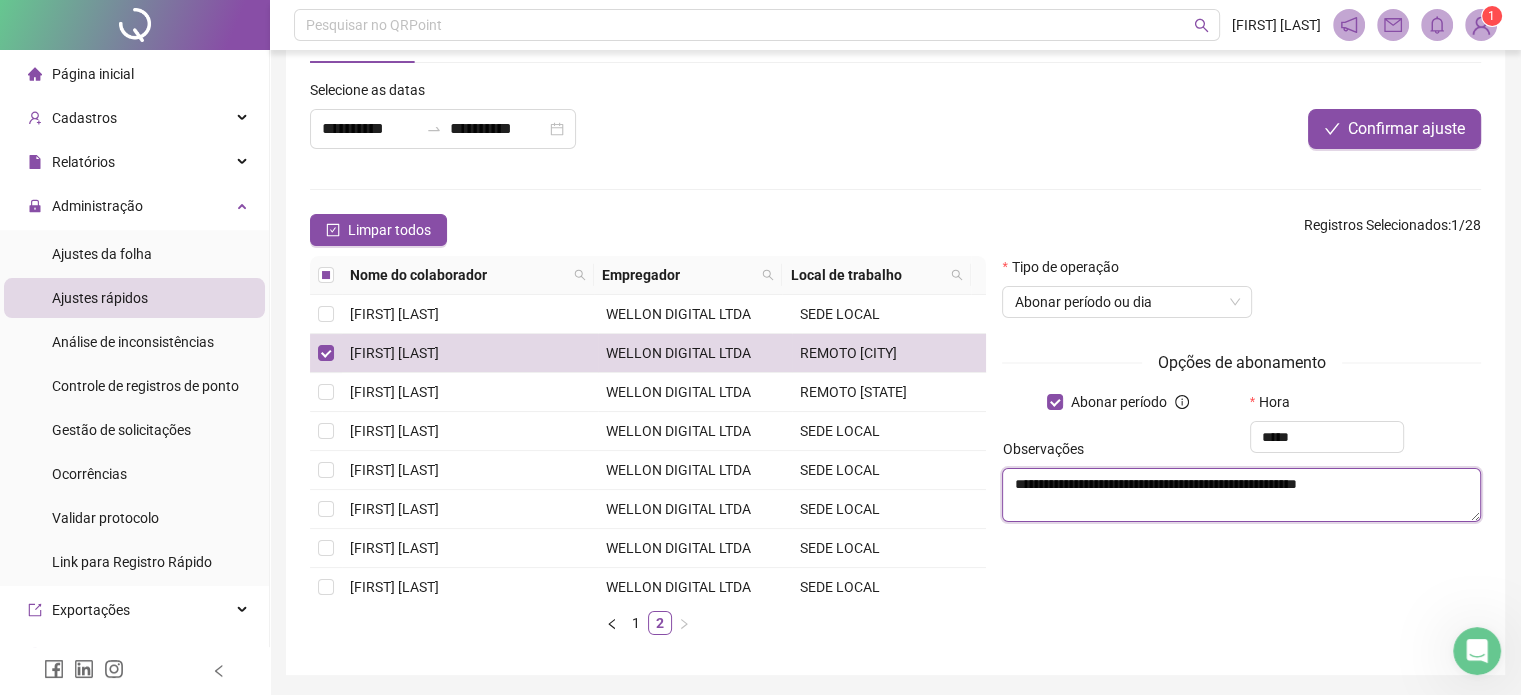 scroll, scrollTop: 38, scrollLeft: 0, axis: vertical 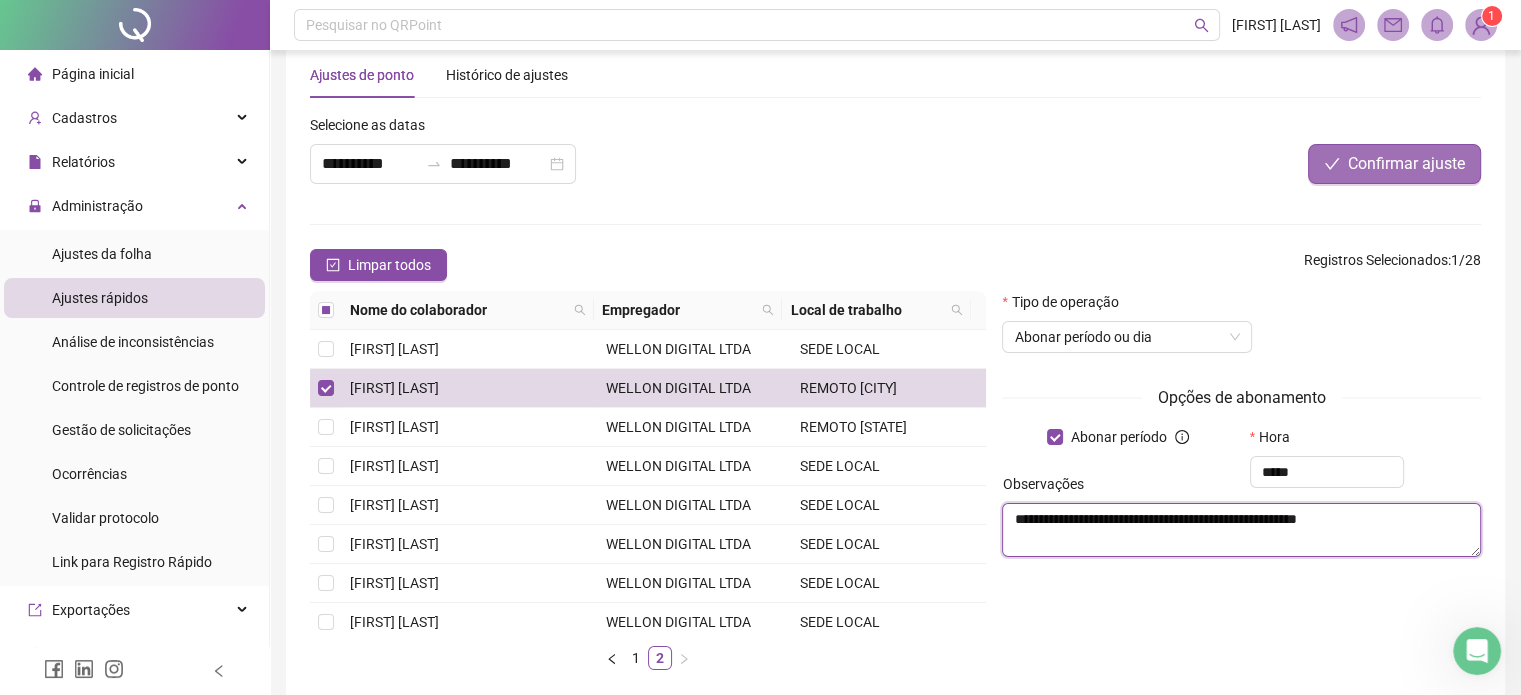 type on "**********" 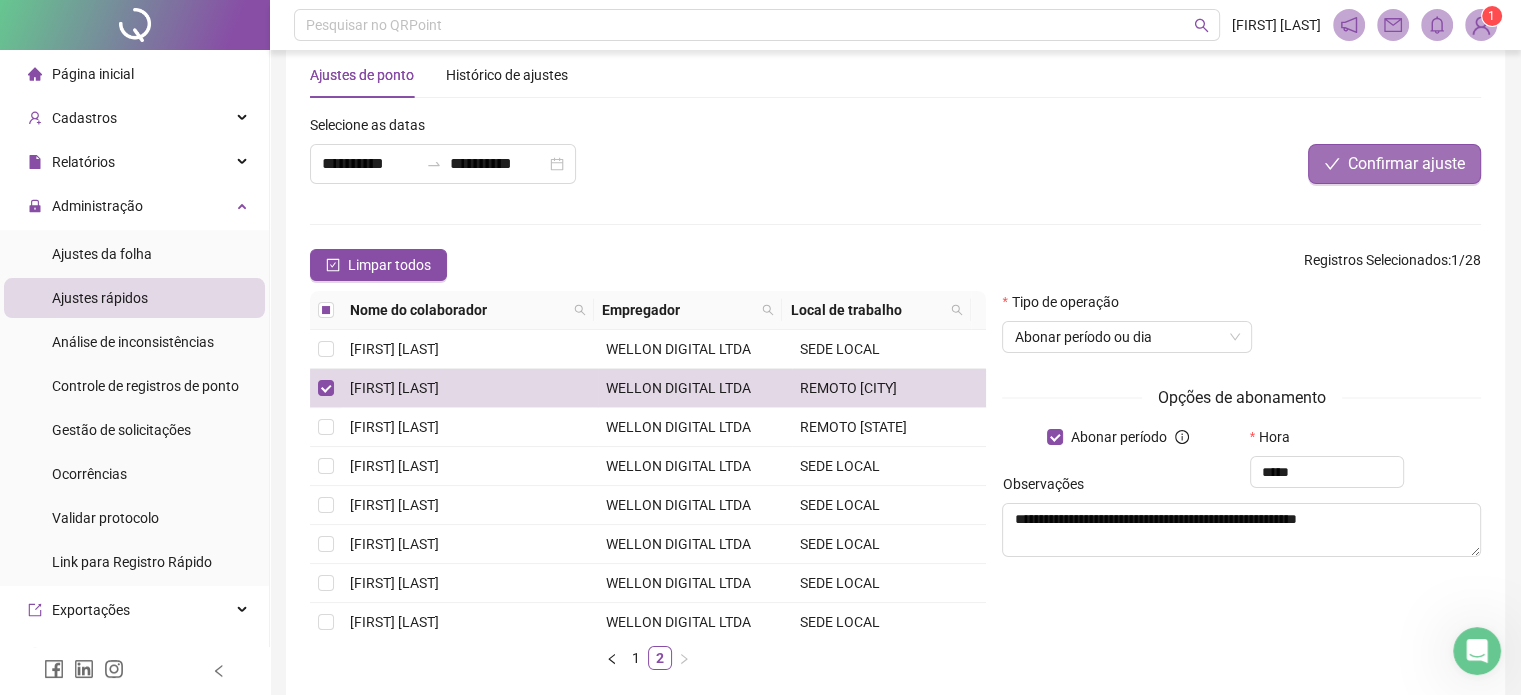 click on "Confirmar ajuste" at bounding box center (1394, 164) 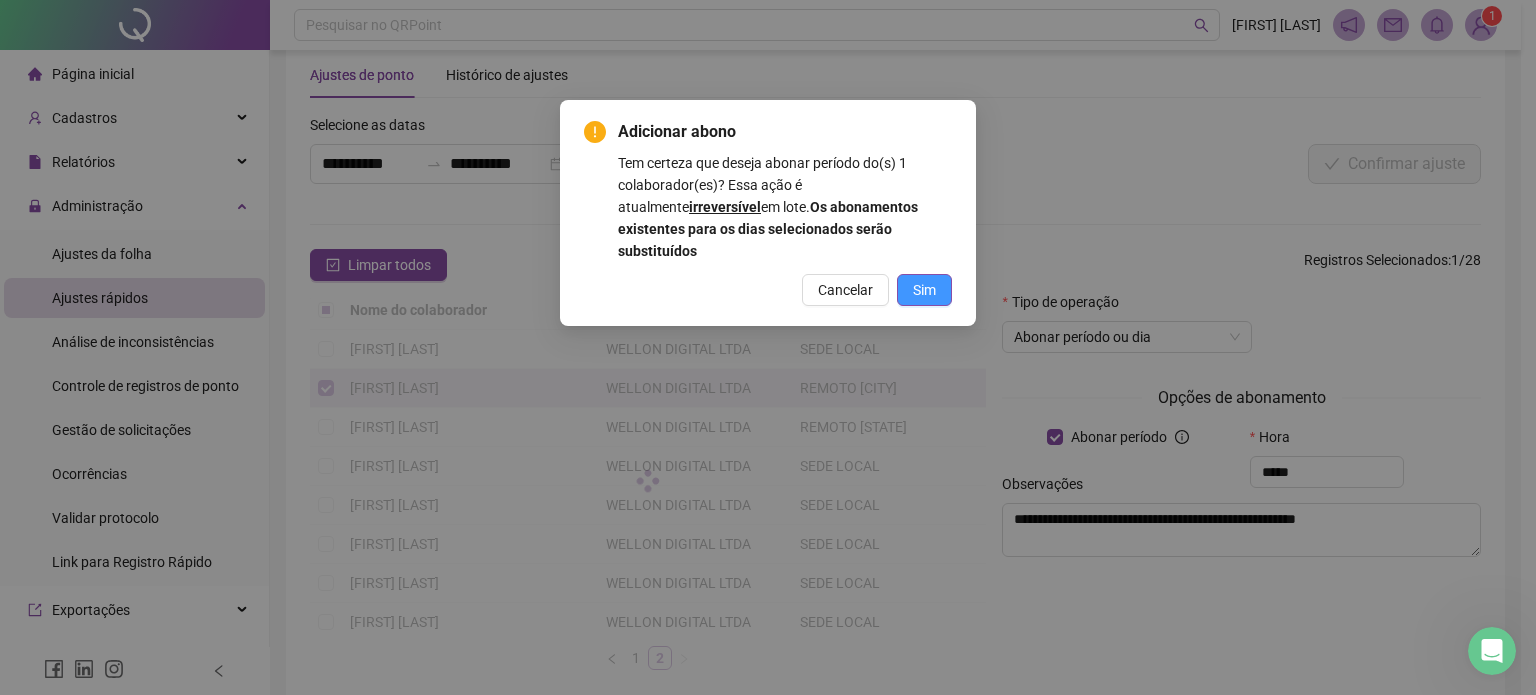 click on "Sim" at bounding box center [924, 290] 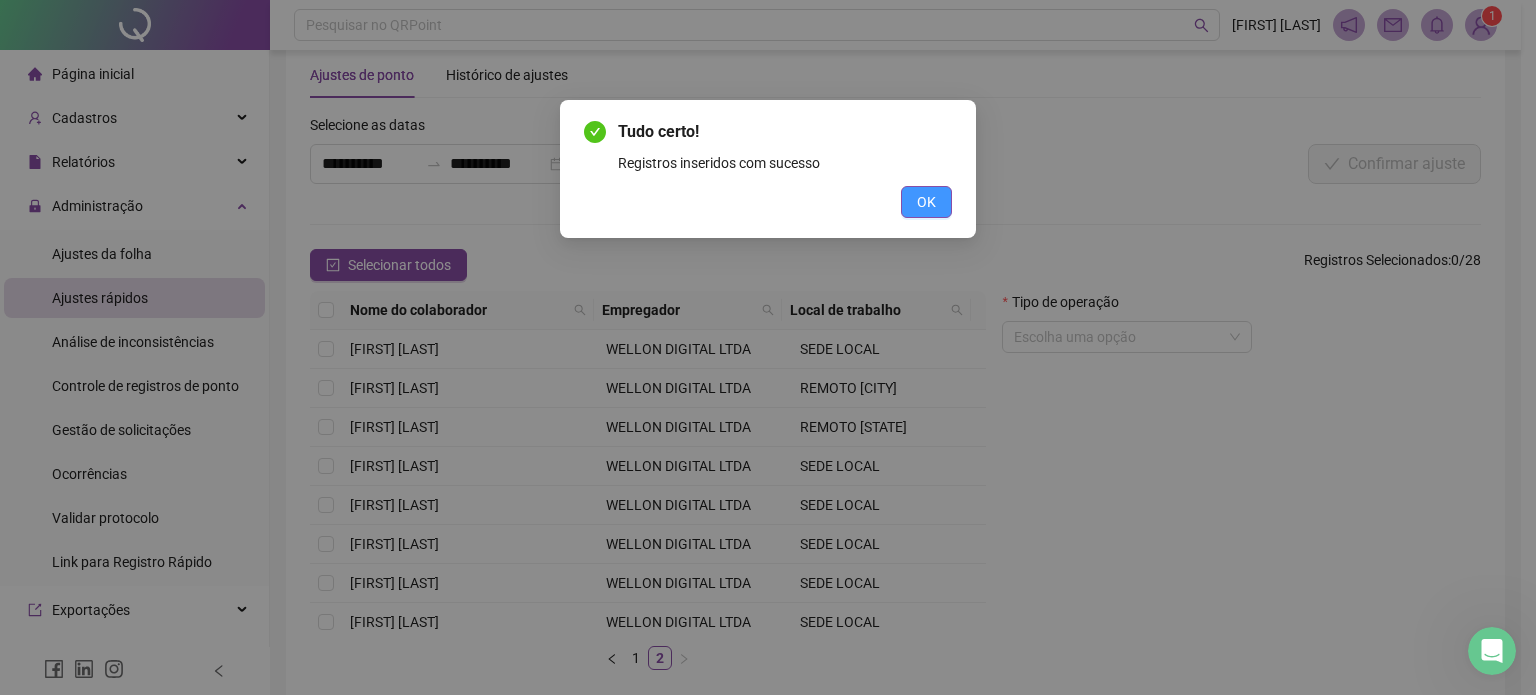 click on "OK" at bounding box center (926, 202) 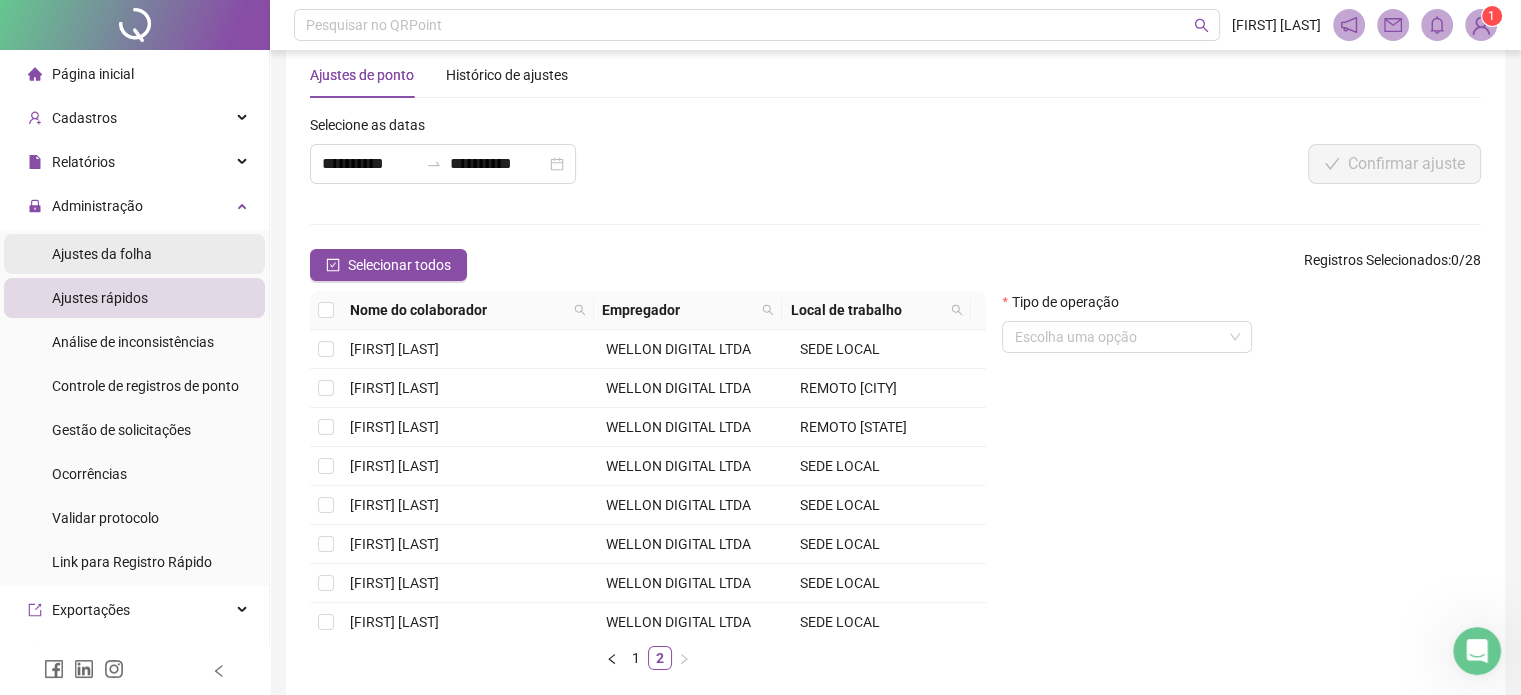 click on "Ajustes da folha" at bounding box center [134, 254] 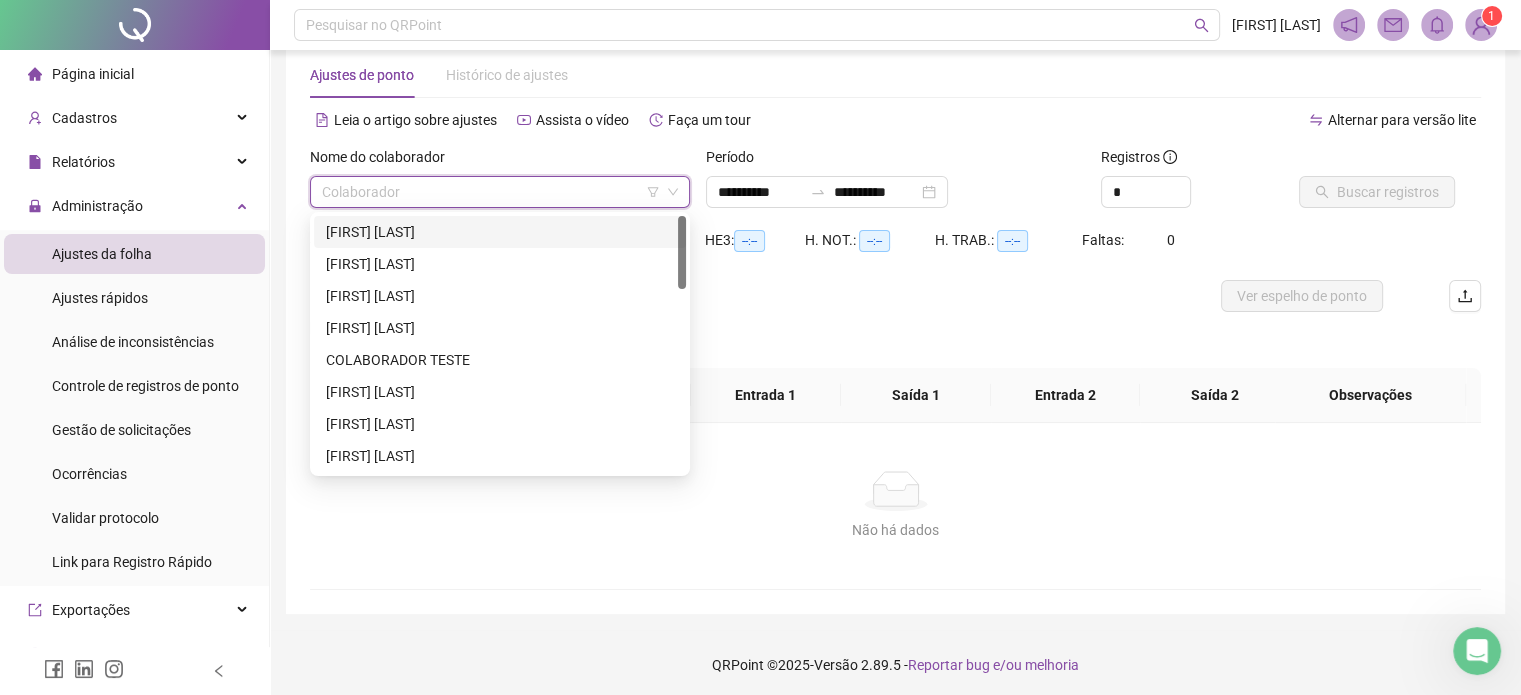 click at bounding box center (491, 192) 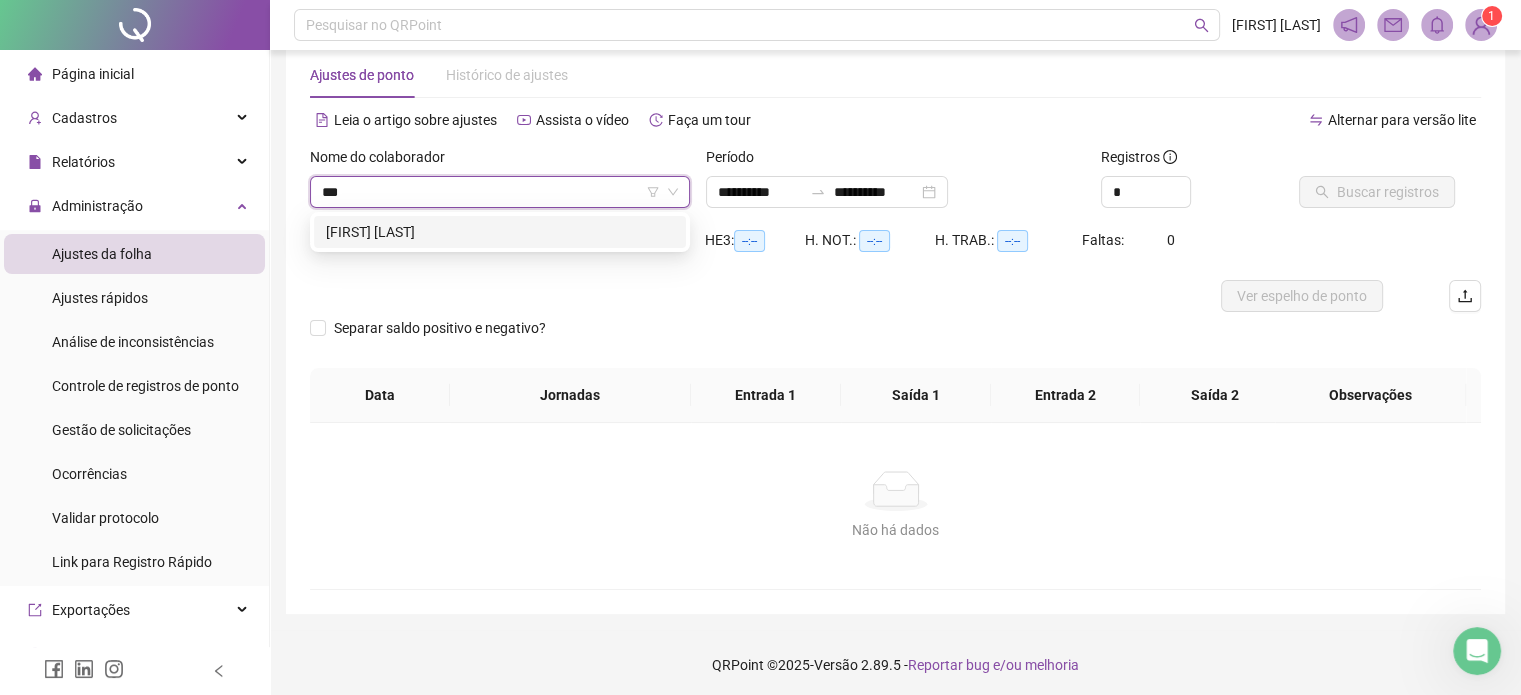 type on "****" 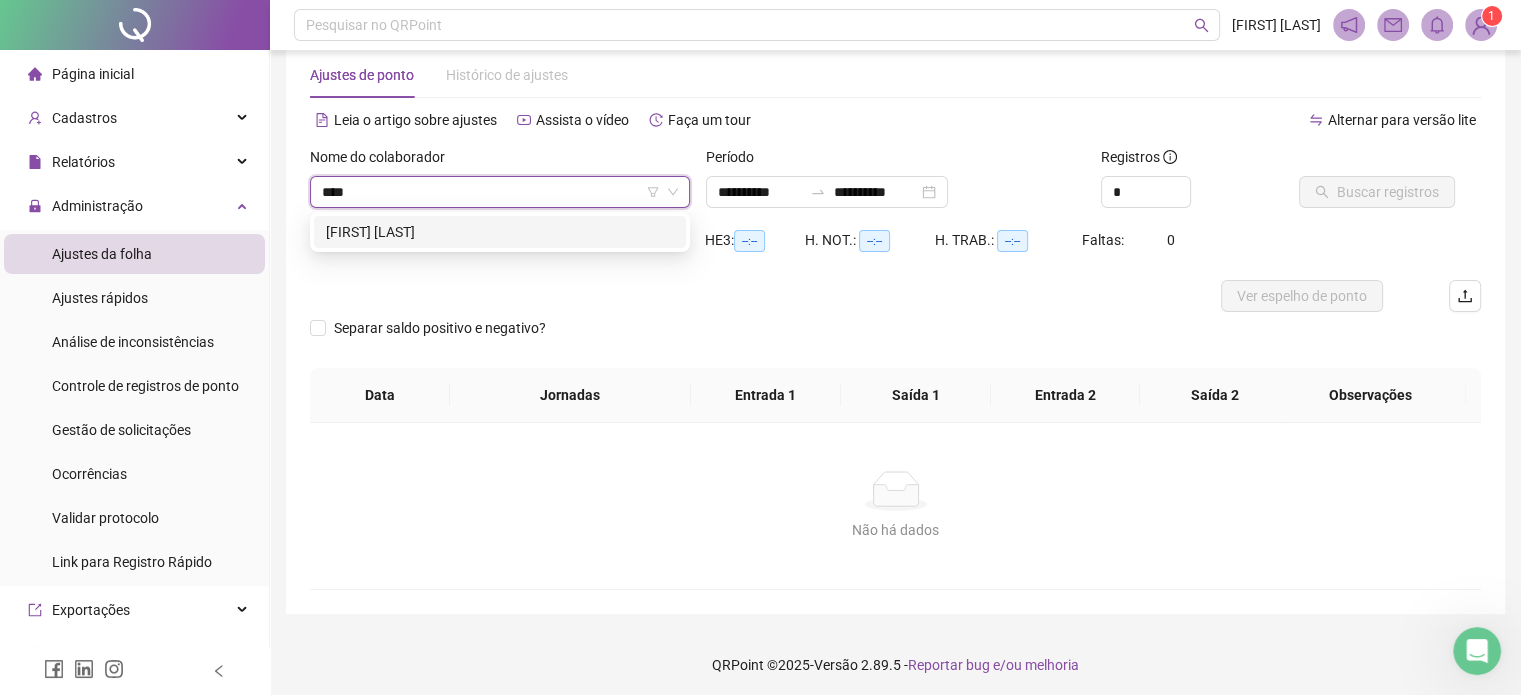 click on "[FIRST] [LAST]" at bounding box center [500, 232] 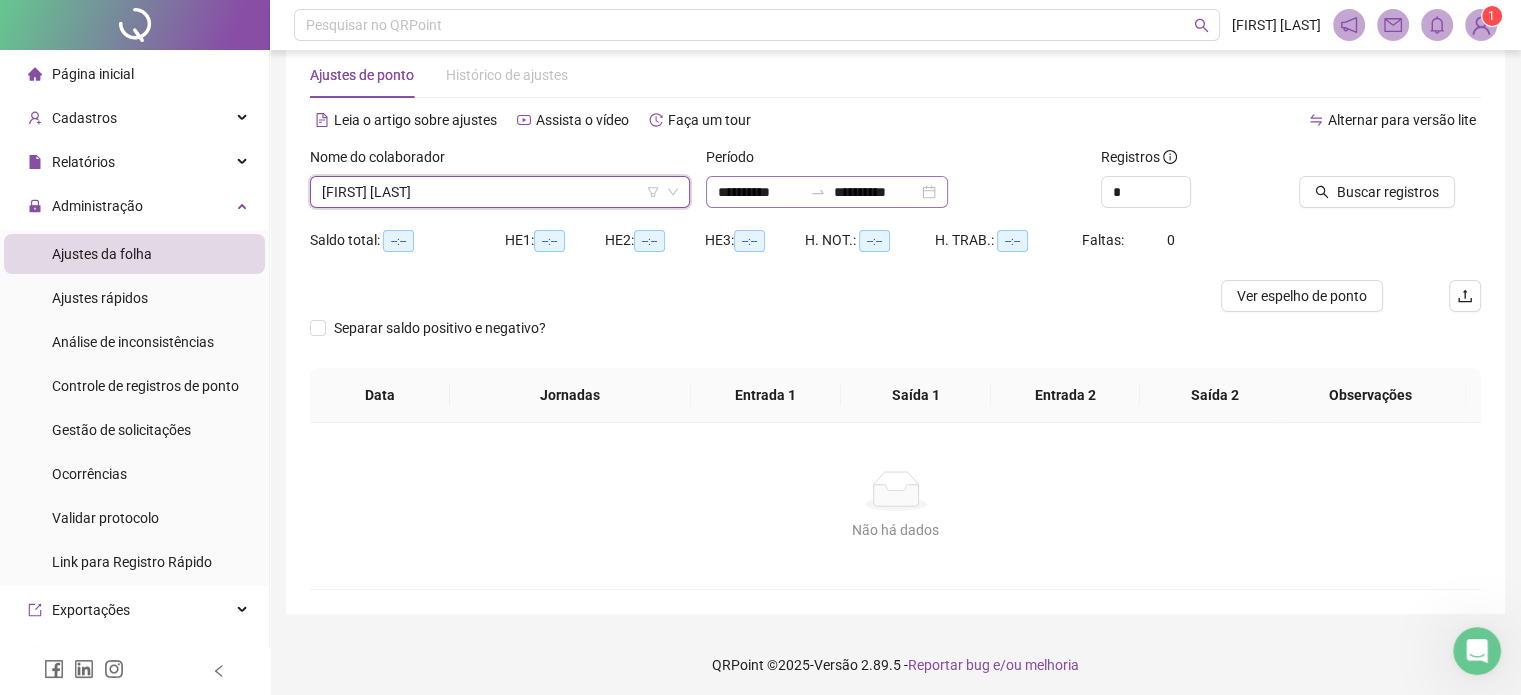 click on "**********" at bounding box center (827, 192) 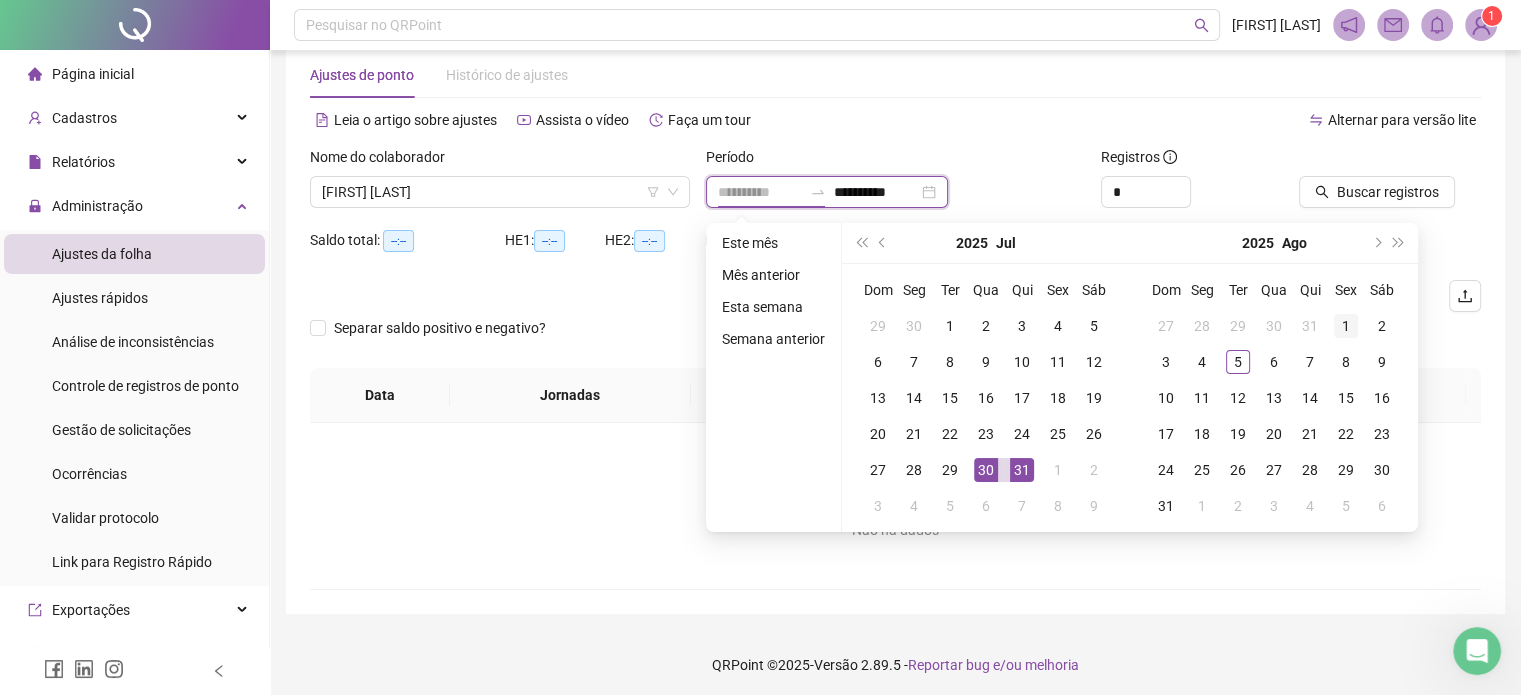 type on "**********" 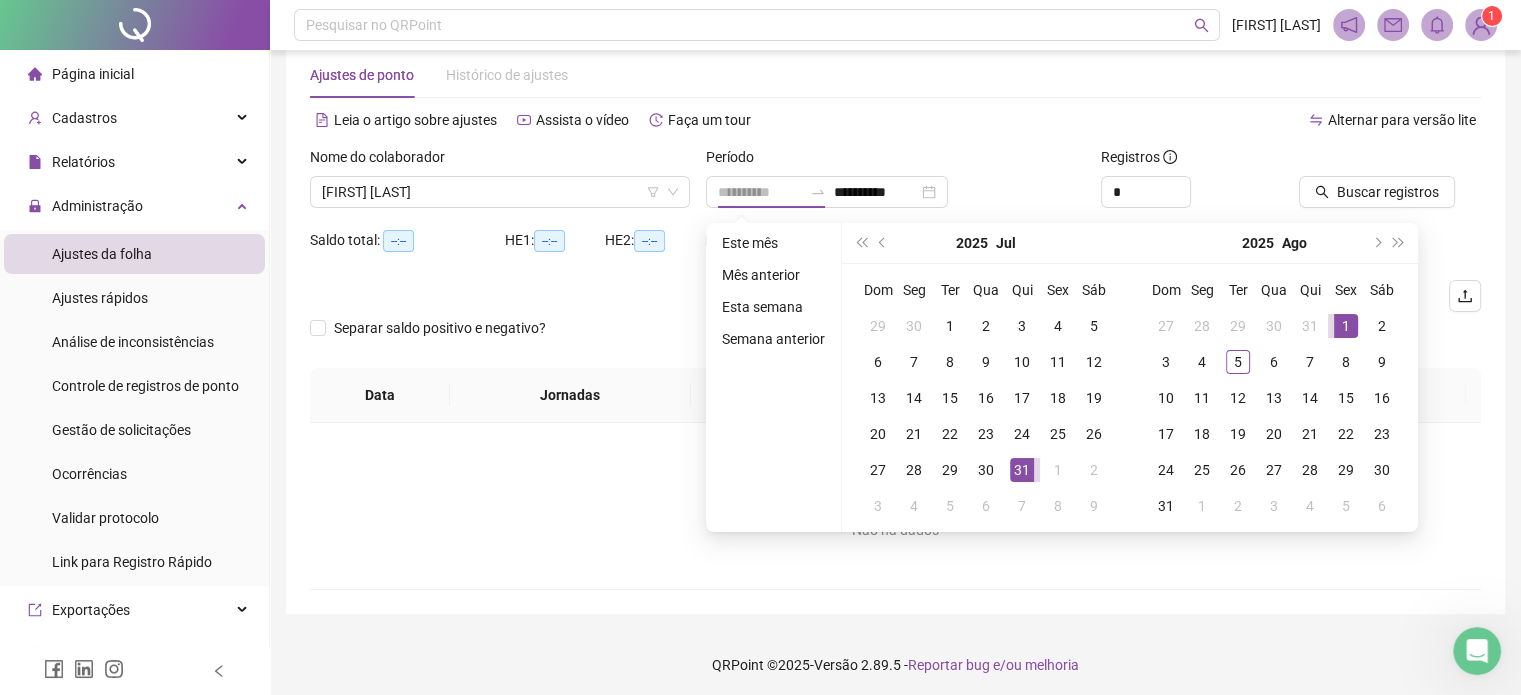 click on "1" at bounding box center (1346, 326) 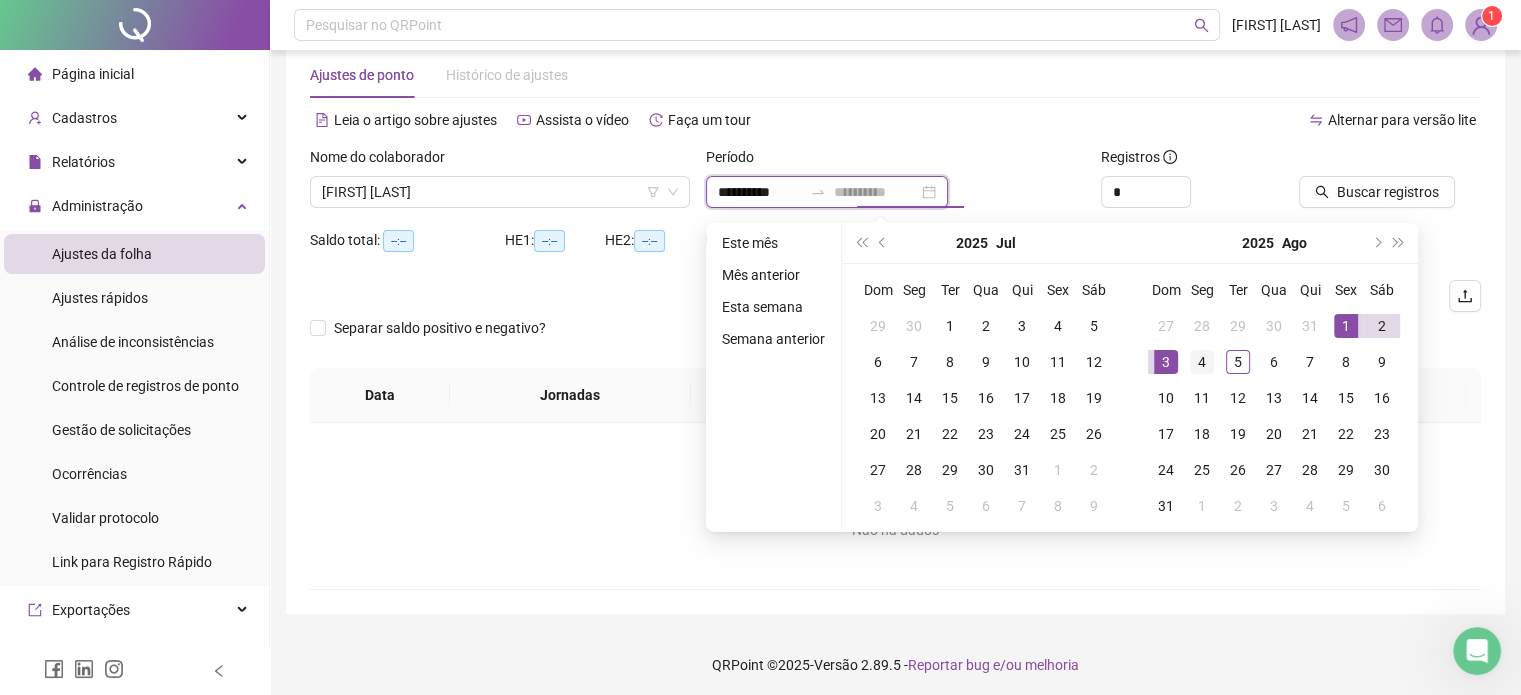 type on "**********" 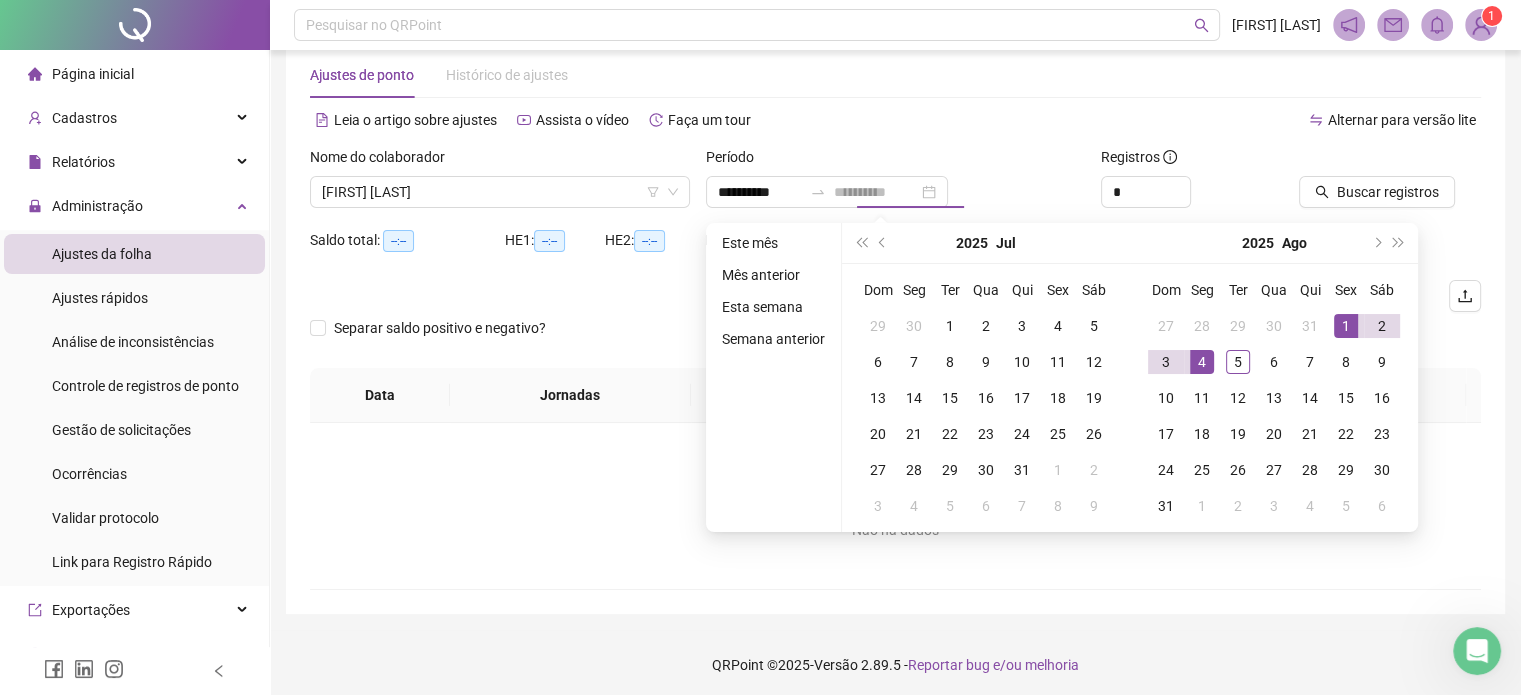 click on "4" at bounding box center (1202, 362) 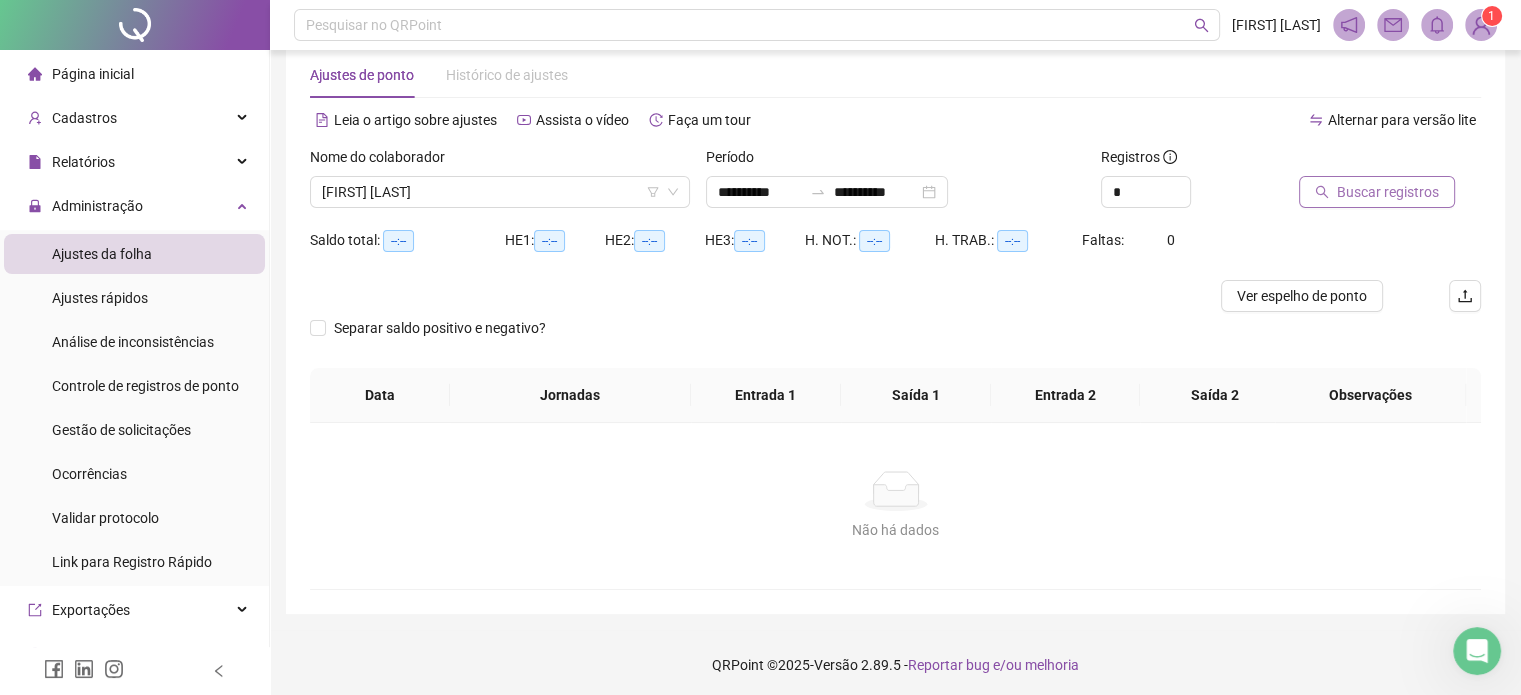 click on "Buscar registros" at bounding box center (1388, 192) 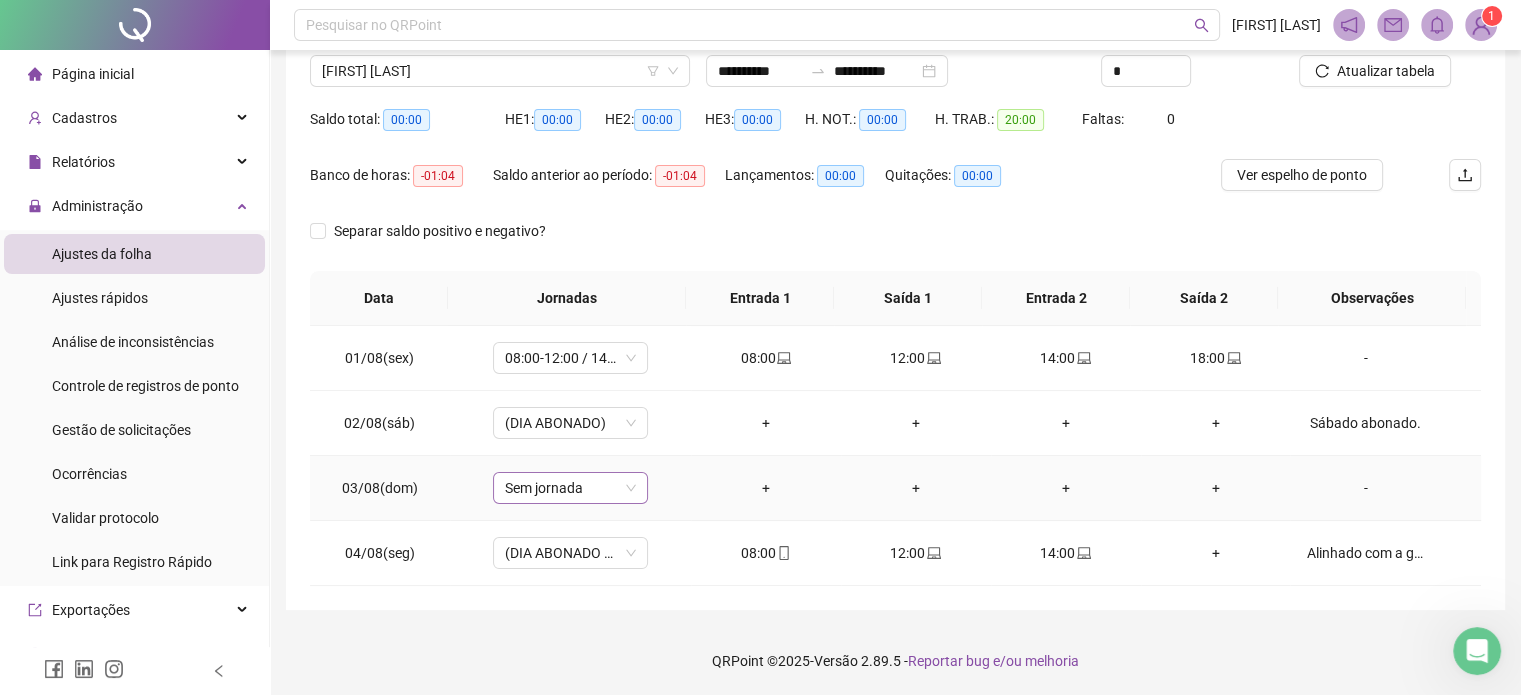 scroll, scrollTop: 0, scrollLeft: 0, axis: both 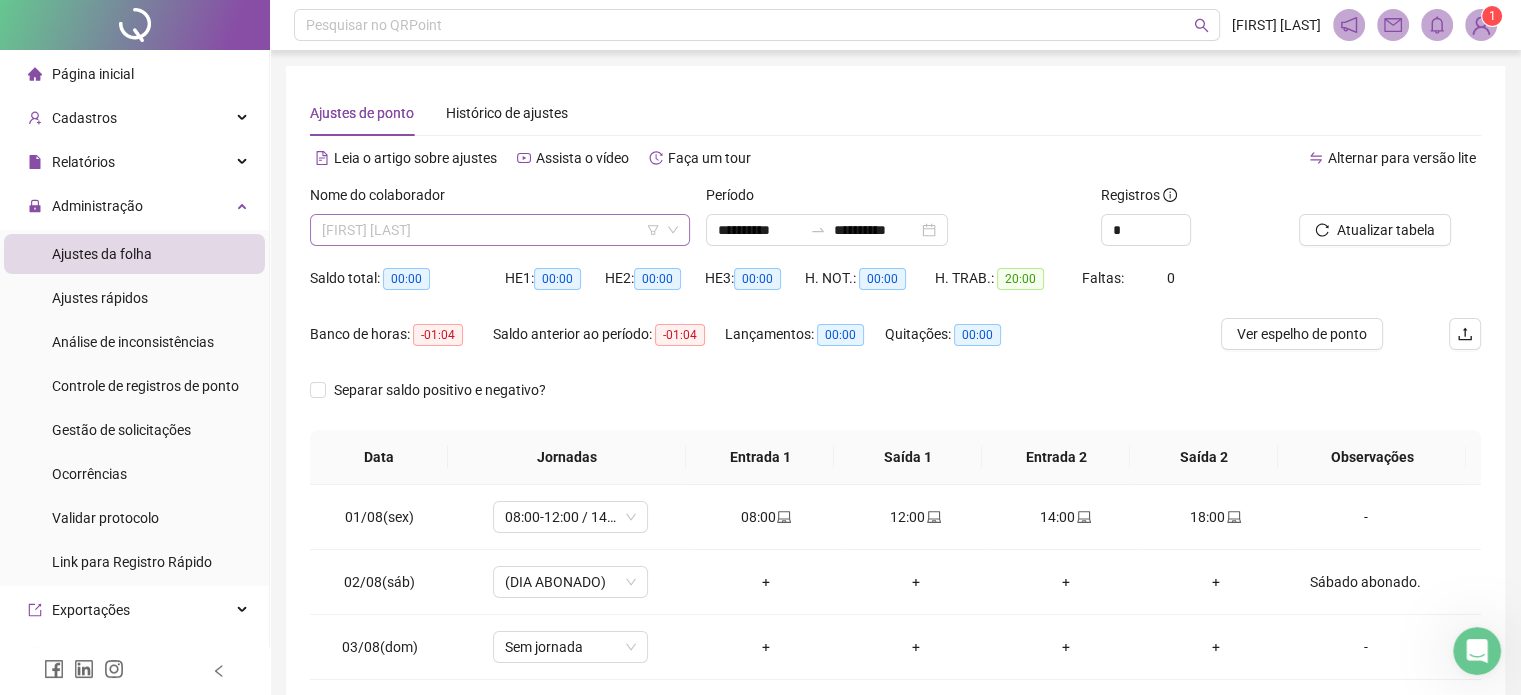 click on "[FIRST] [LAST]" at bounding box center (500, 230) 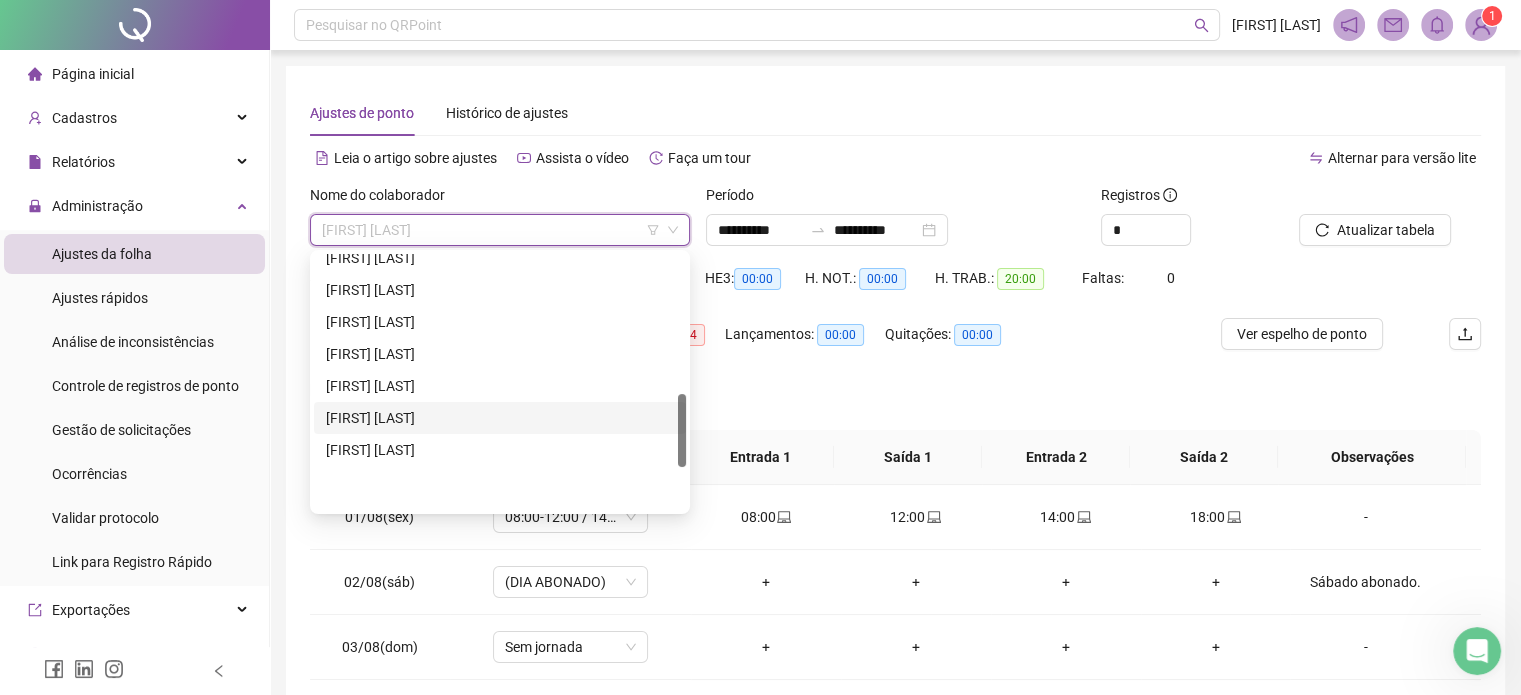 scroll, scrollTop: 488, scrollLeft: 0, axis: vertical 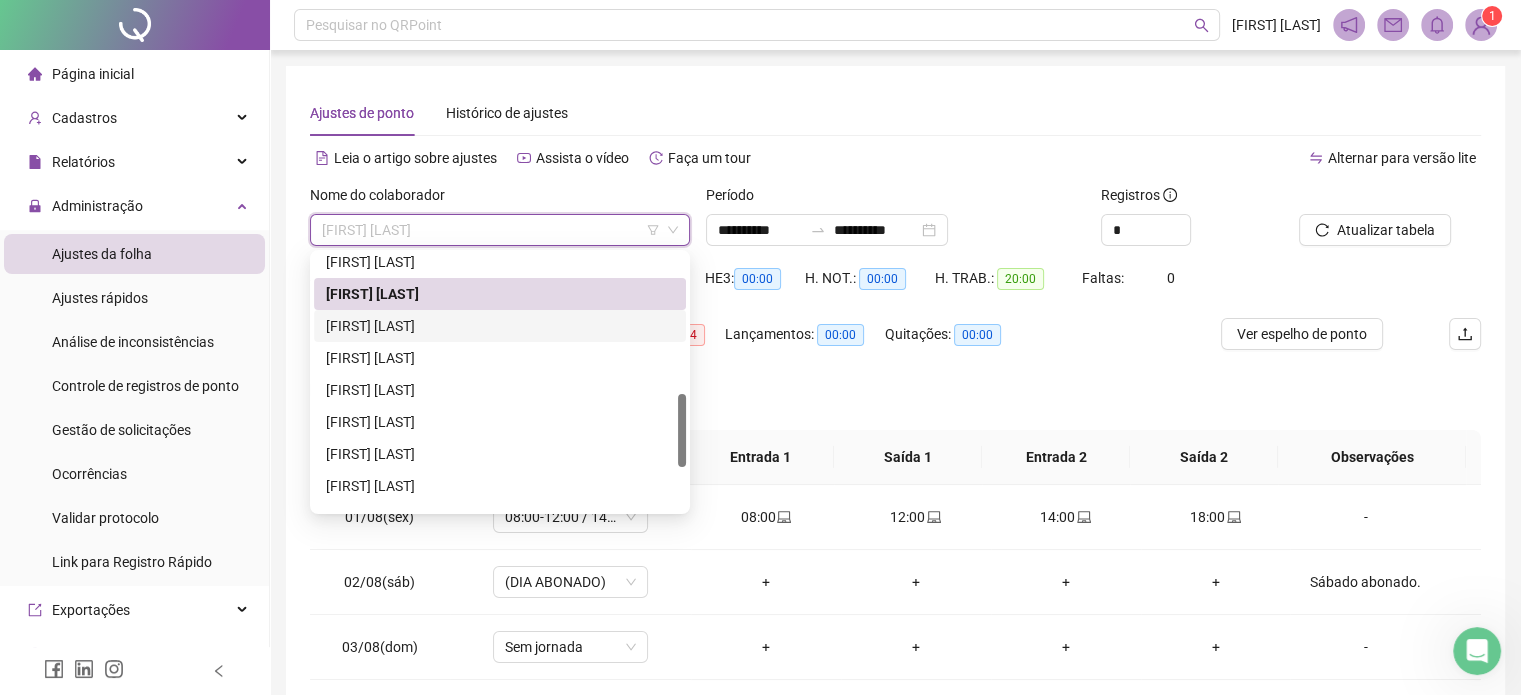 click on "[FIRST] [LAST]" at bounding box center (500, 326) 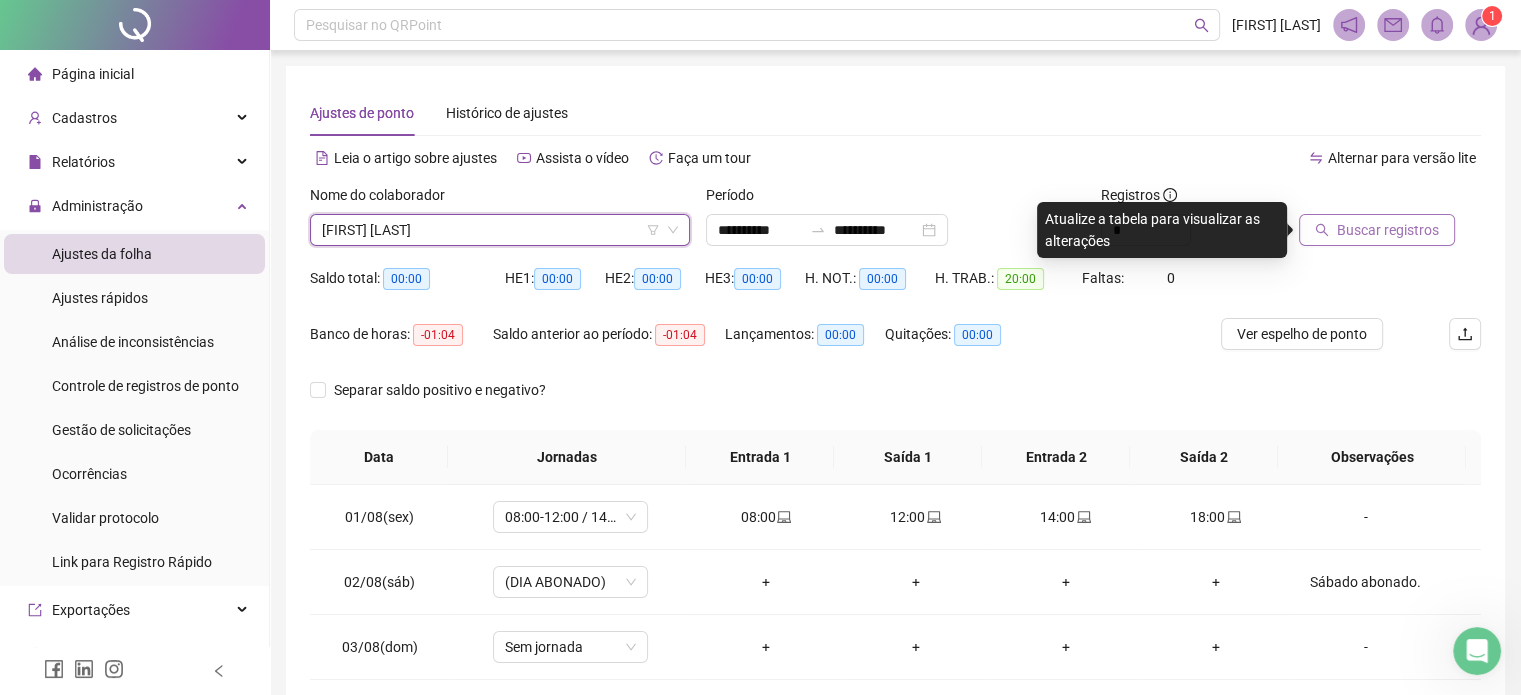 click on "Buscar registros" at bounding box center (1388, 230) 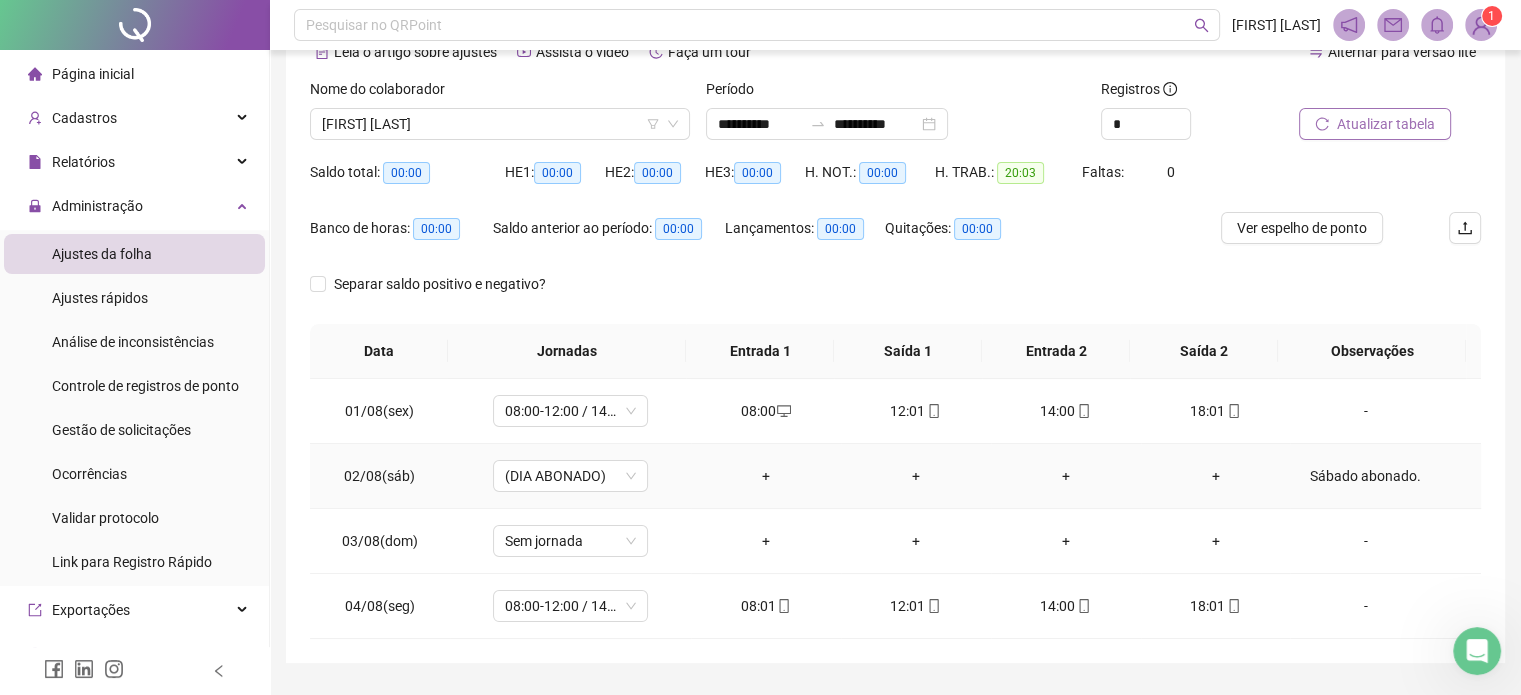 scroll, scrollTop: 159, scrollLeft: 0, axis: vertical 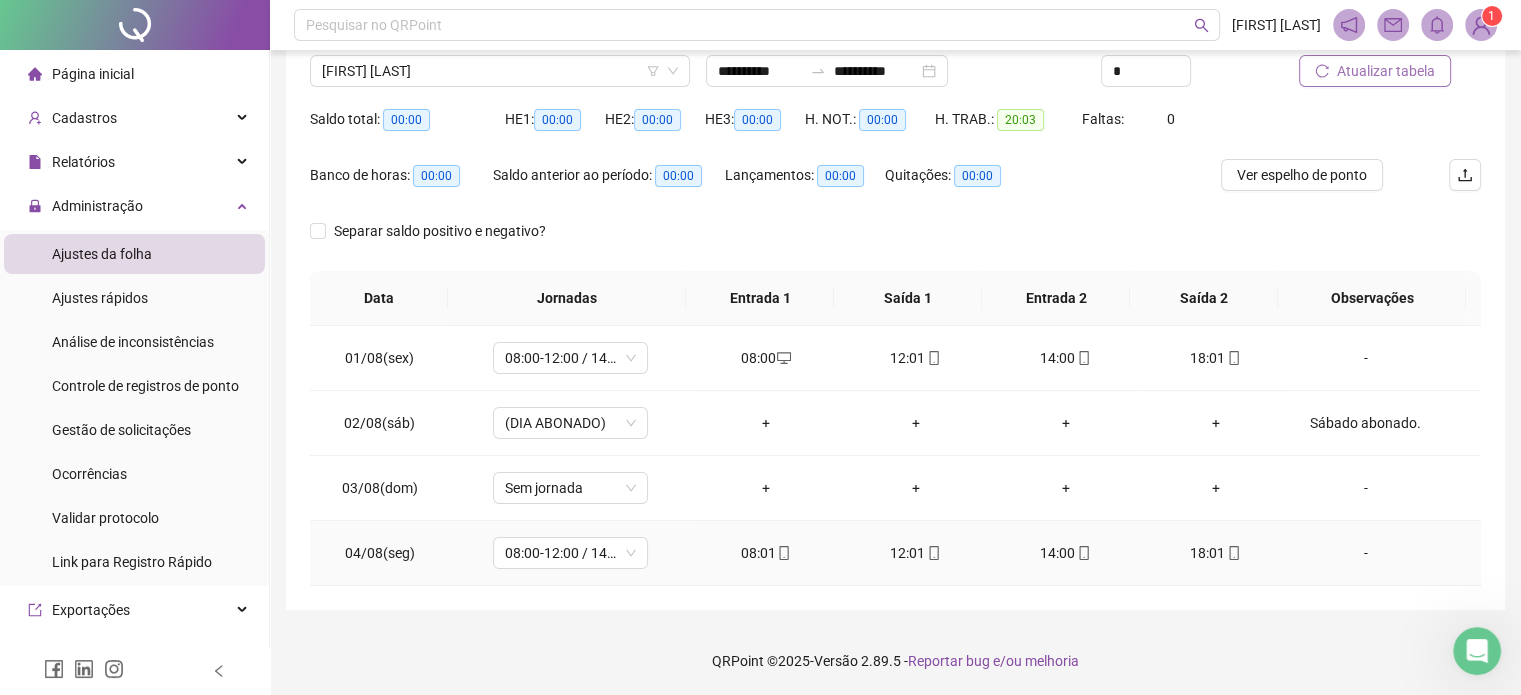 click 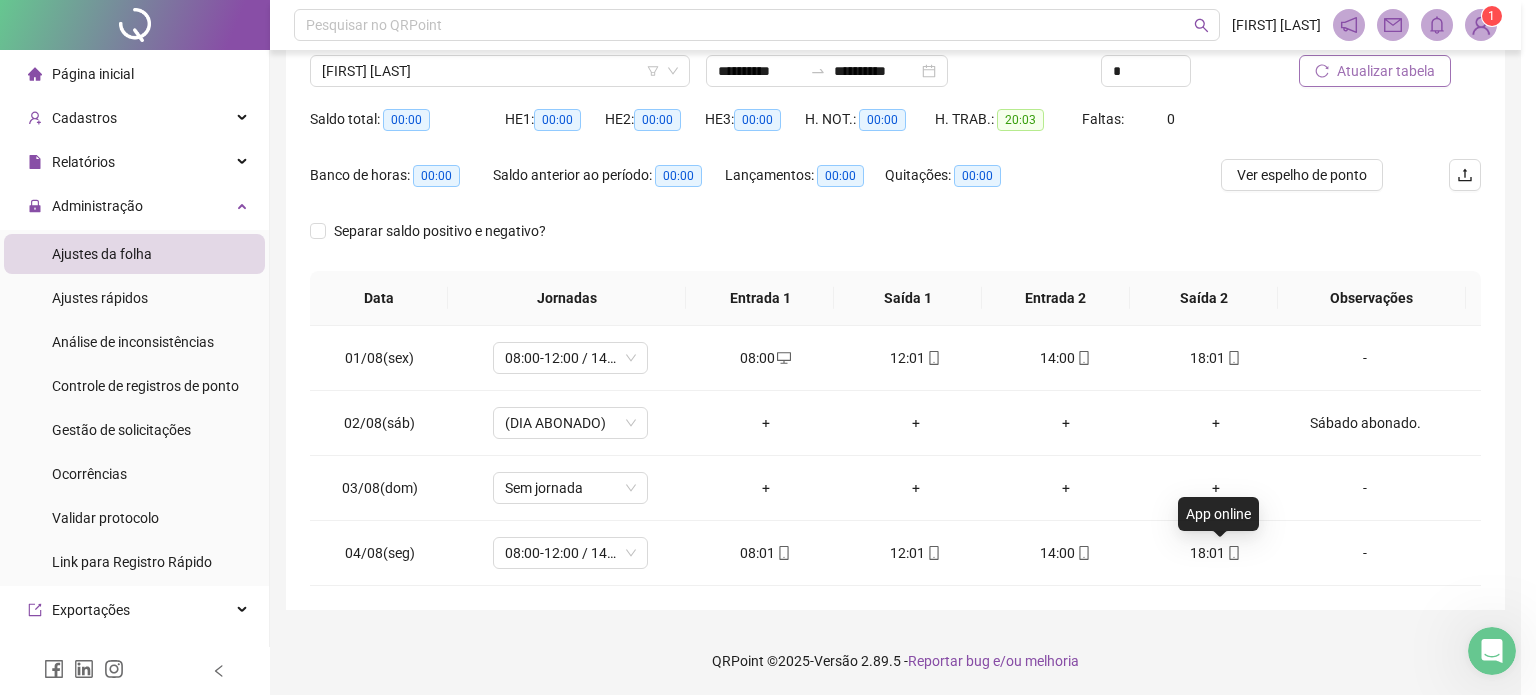 type on "**********" 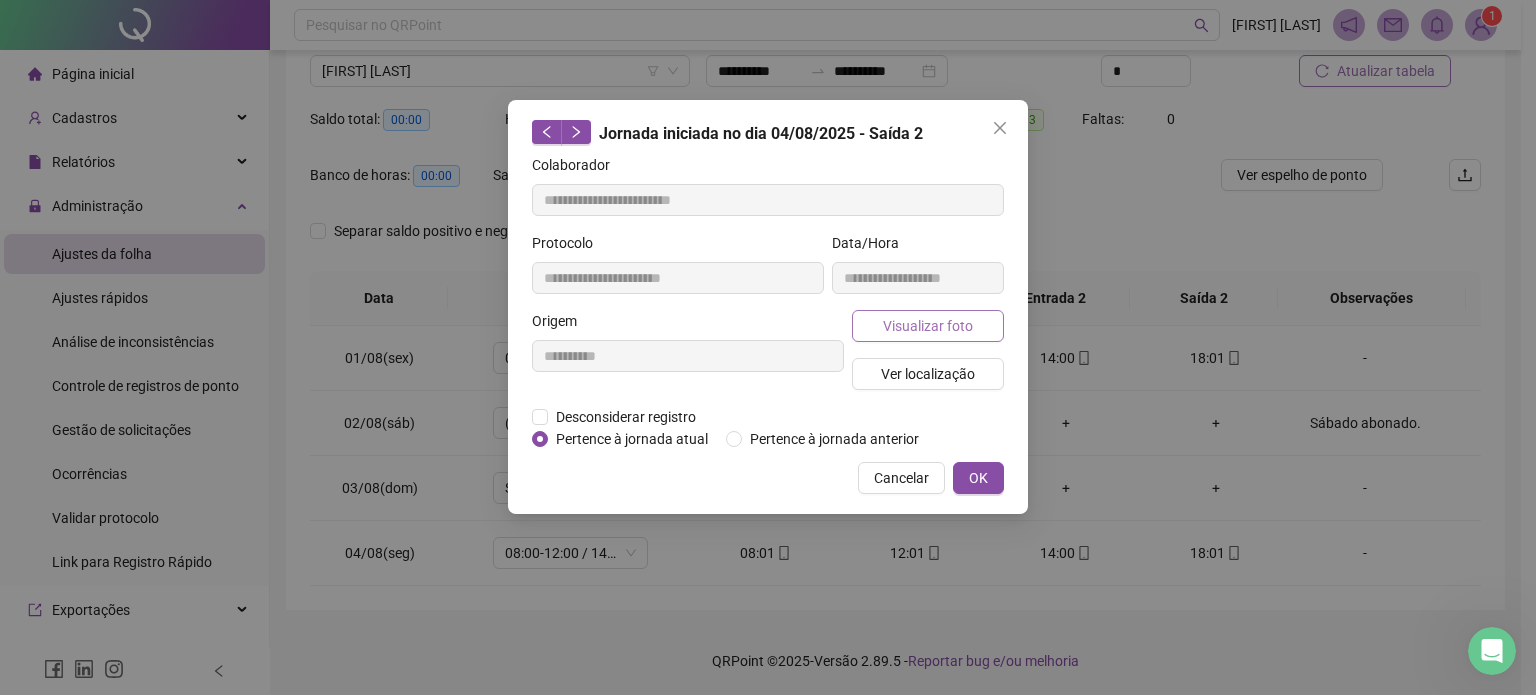 click on "Visualizar foto" at bounding box center [928, 326] 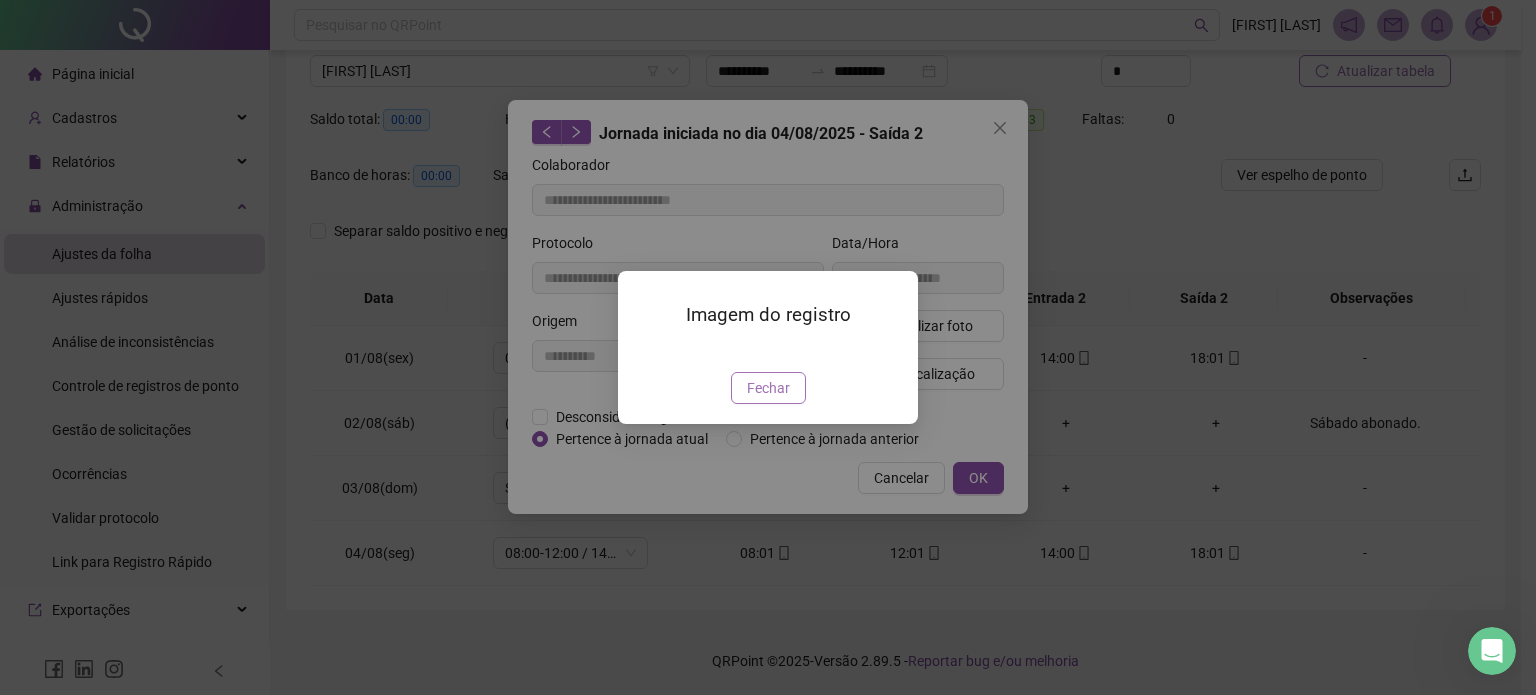 click on "Fechar" at bounding box center [768, 388] 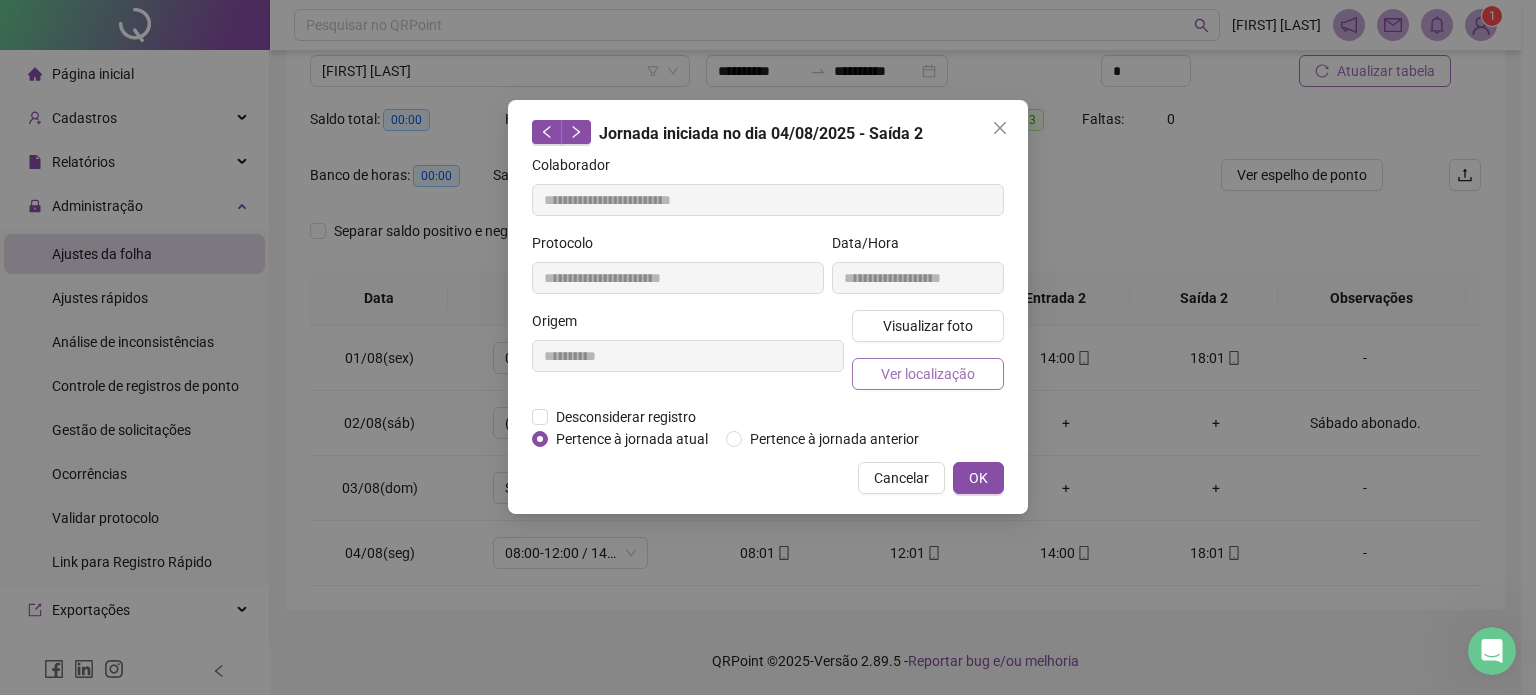 click on "Ver localização" at bounding box center [928, 374] 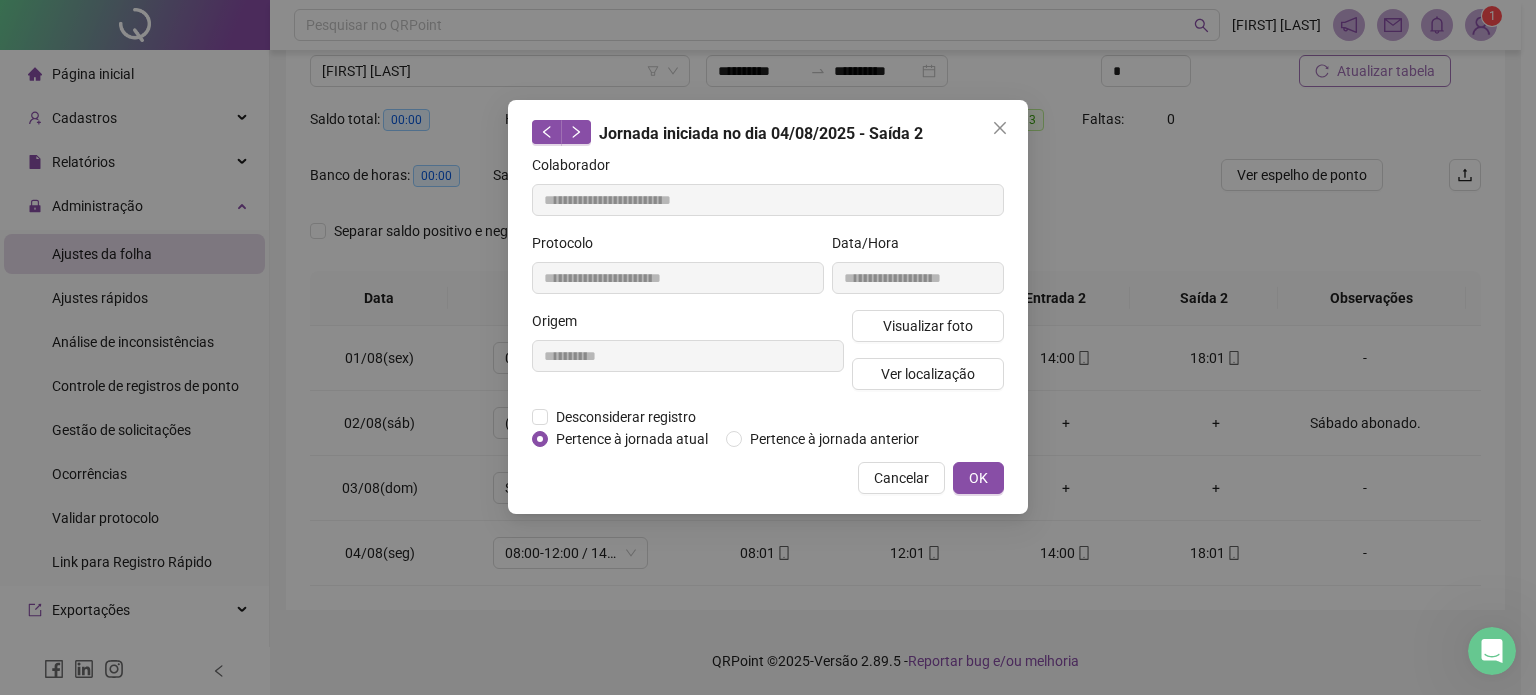 type 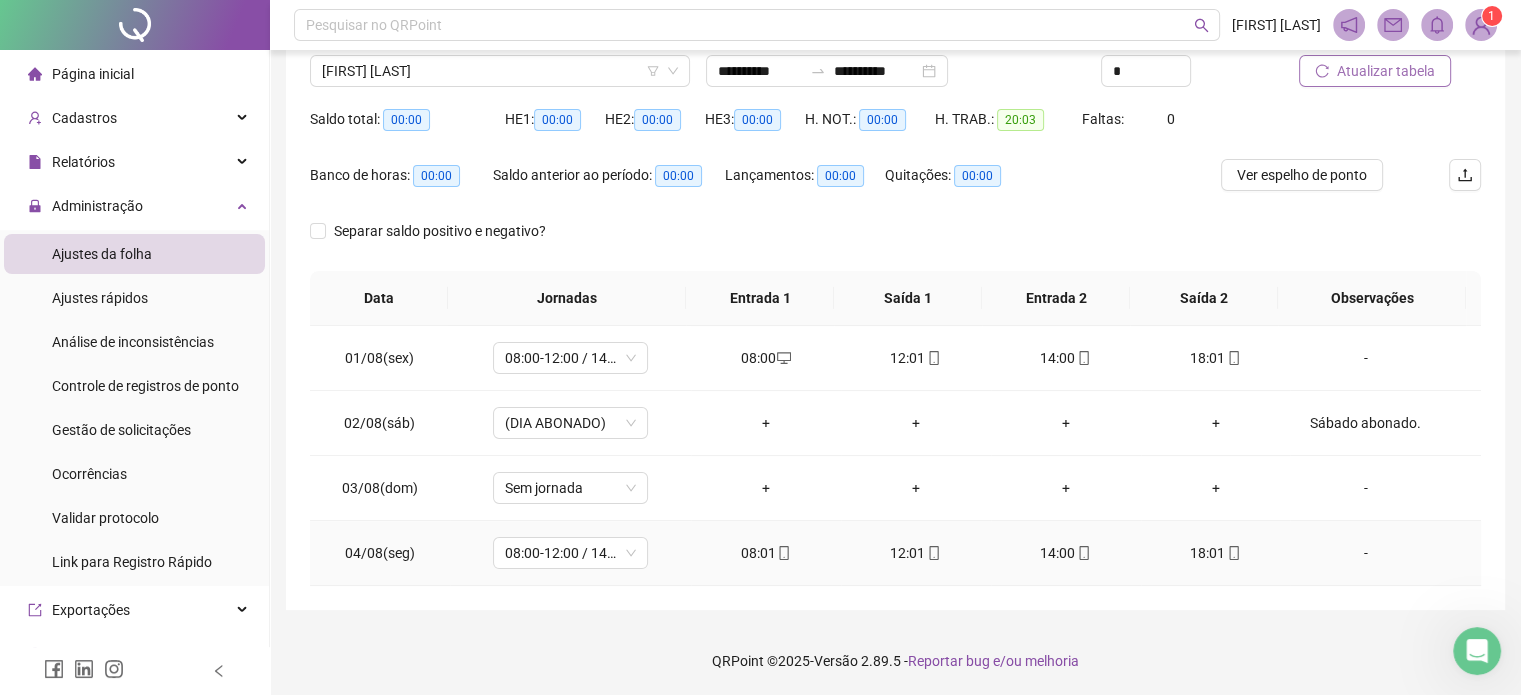 click 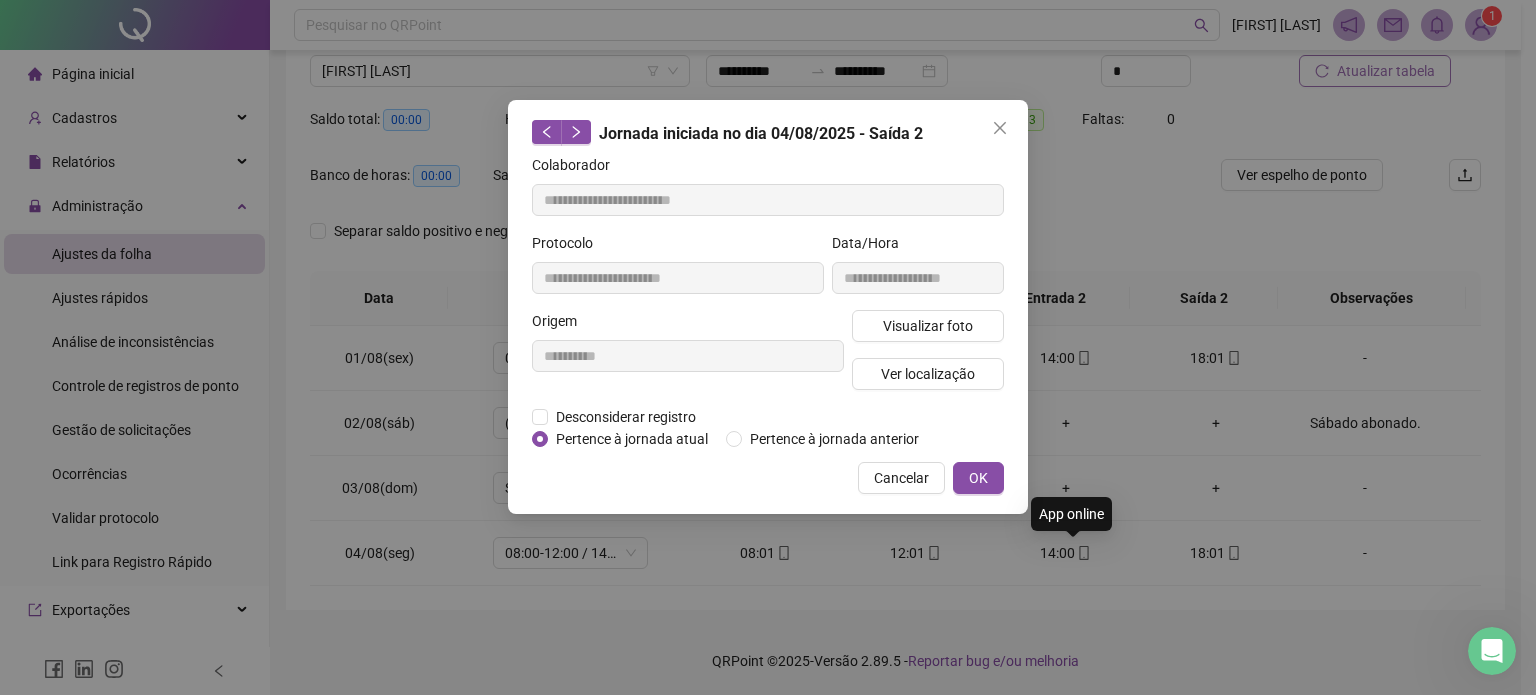 type on "**********" 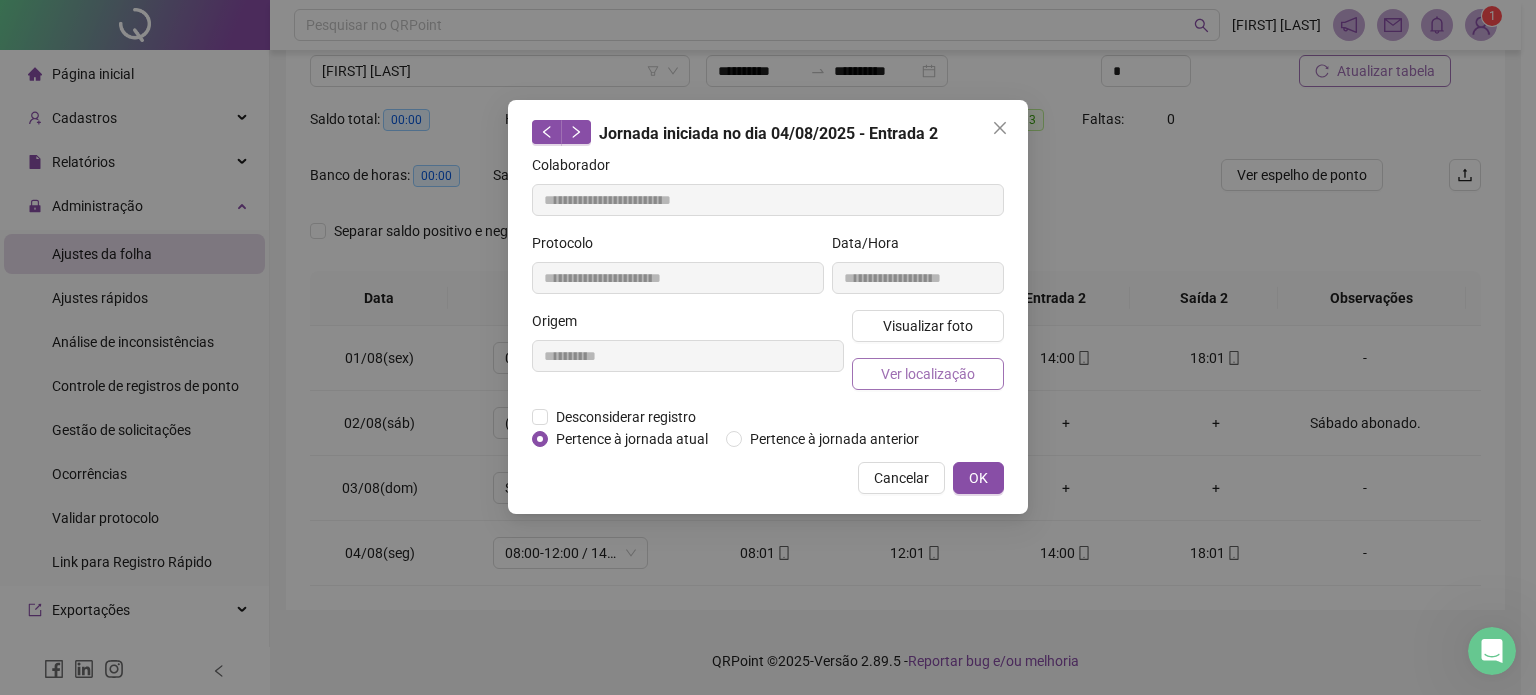 click on "Ver localização" at bounding box center [928, 374] 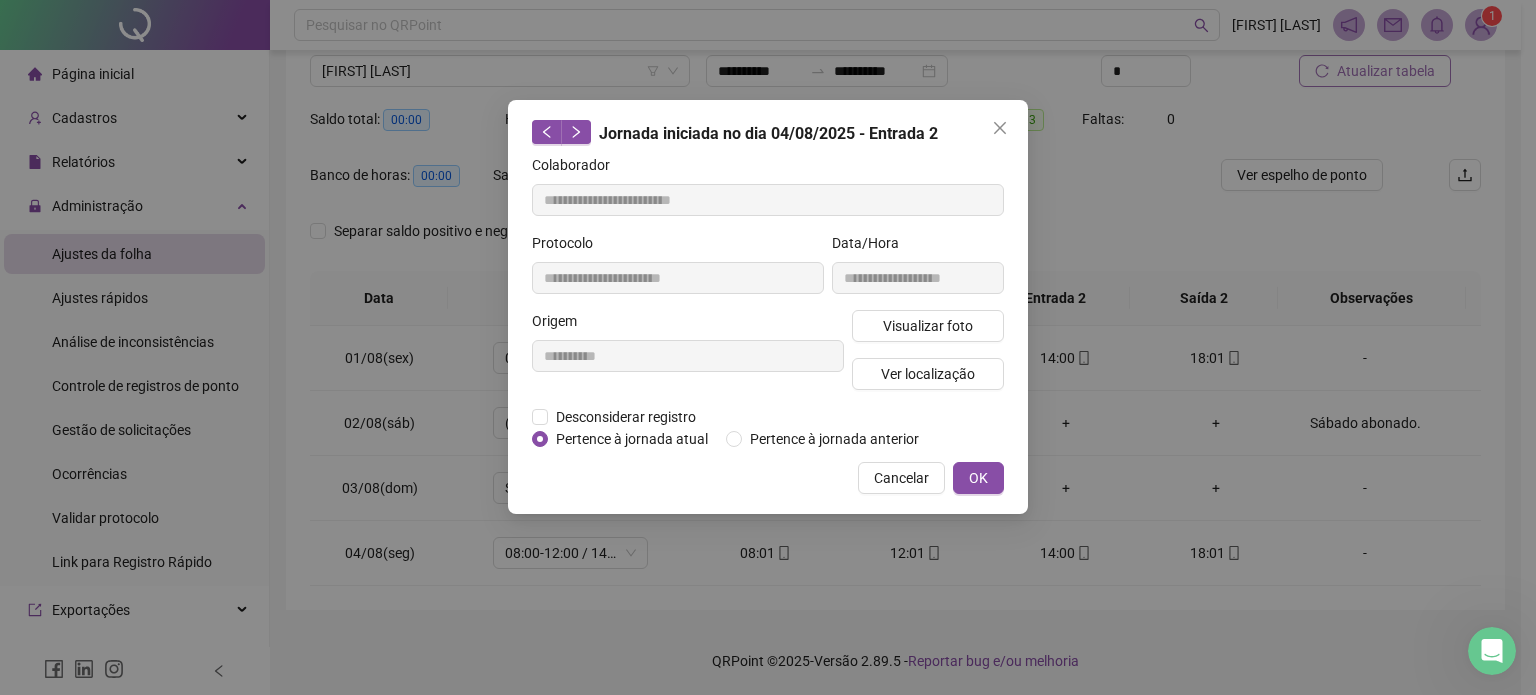 click on "**********" at bounding box center (918, 271) 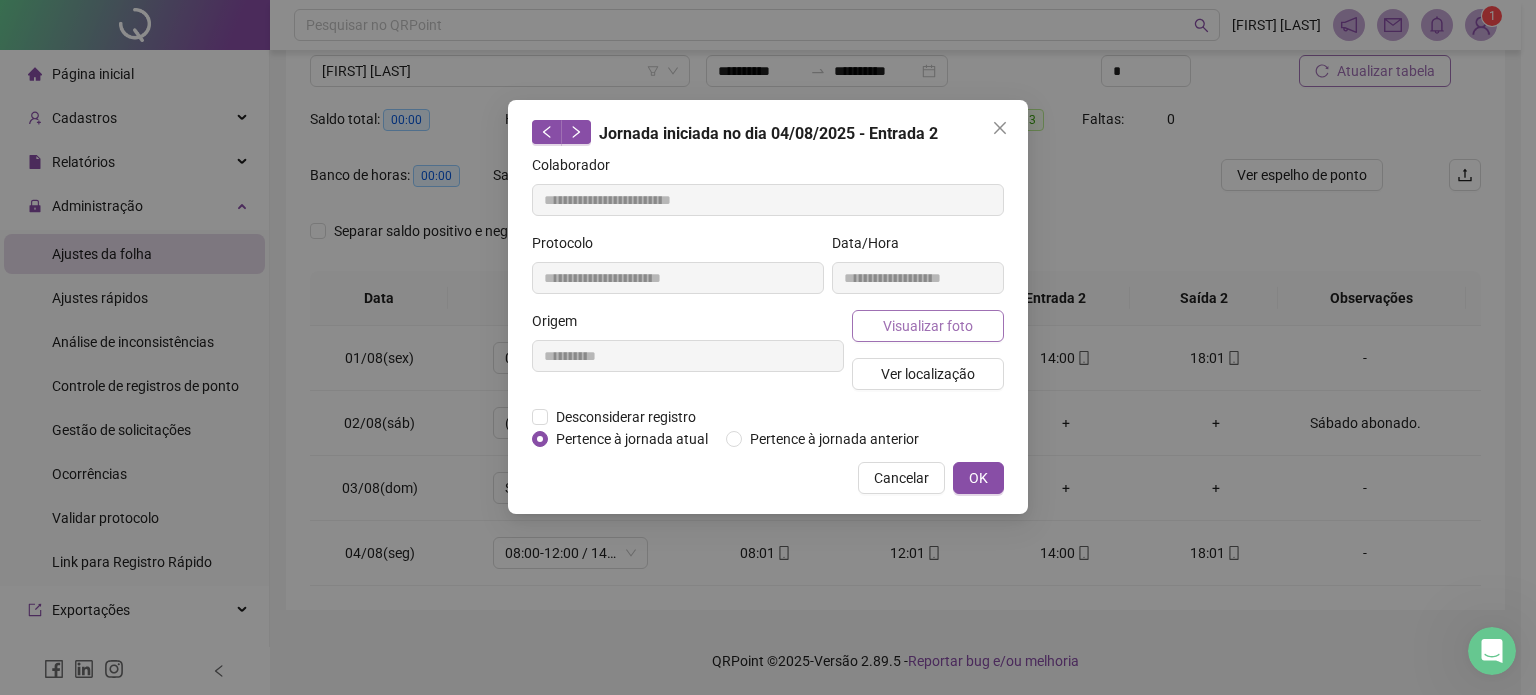 click on "Visualizar foto" at bounding box center [928, 326] 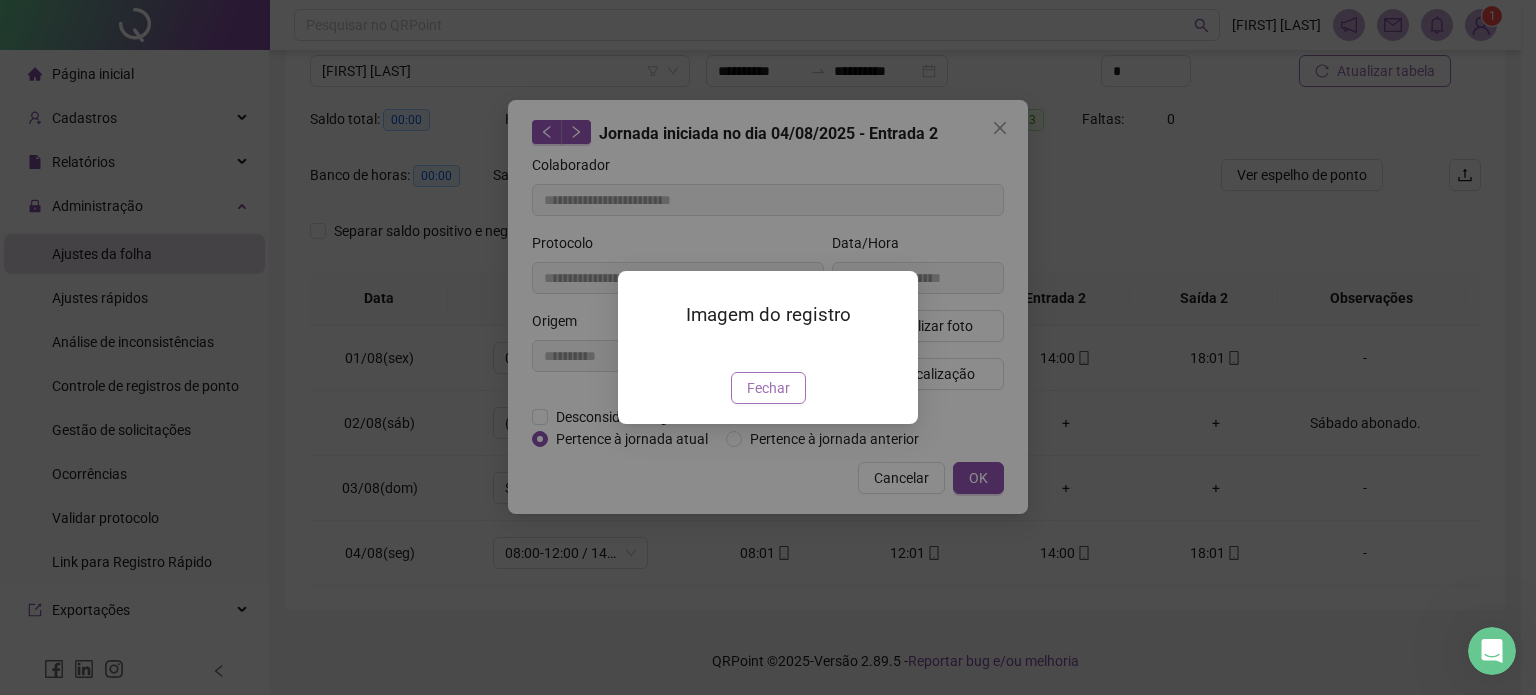 click on "Fechar" at bounding box center [768, 388] 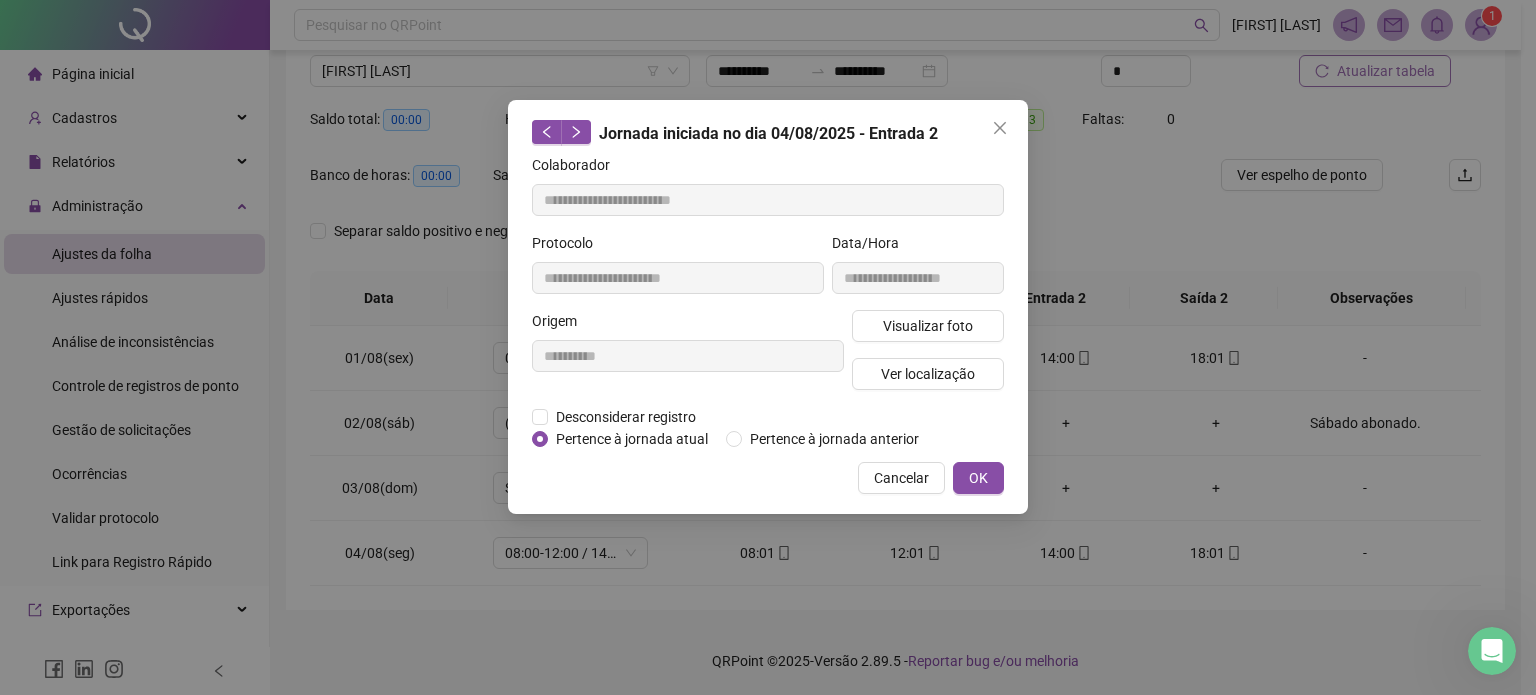 type 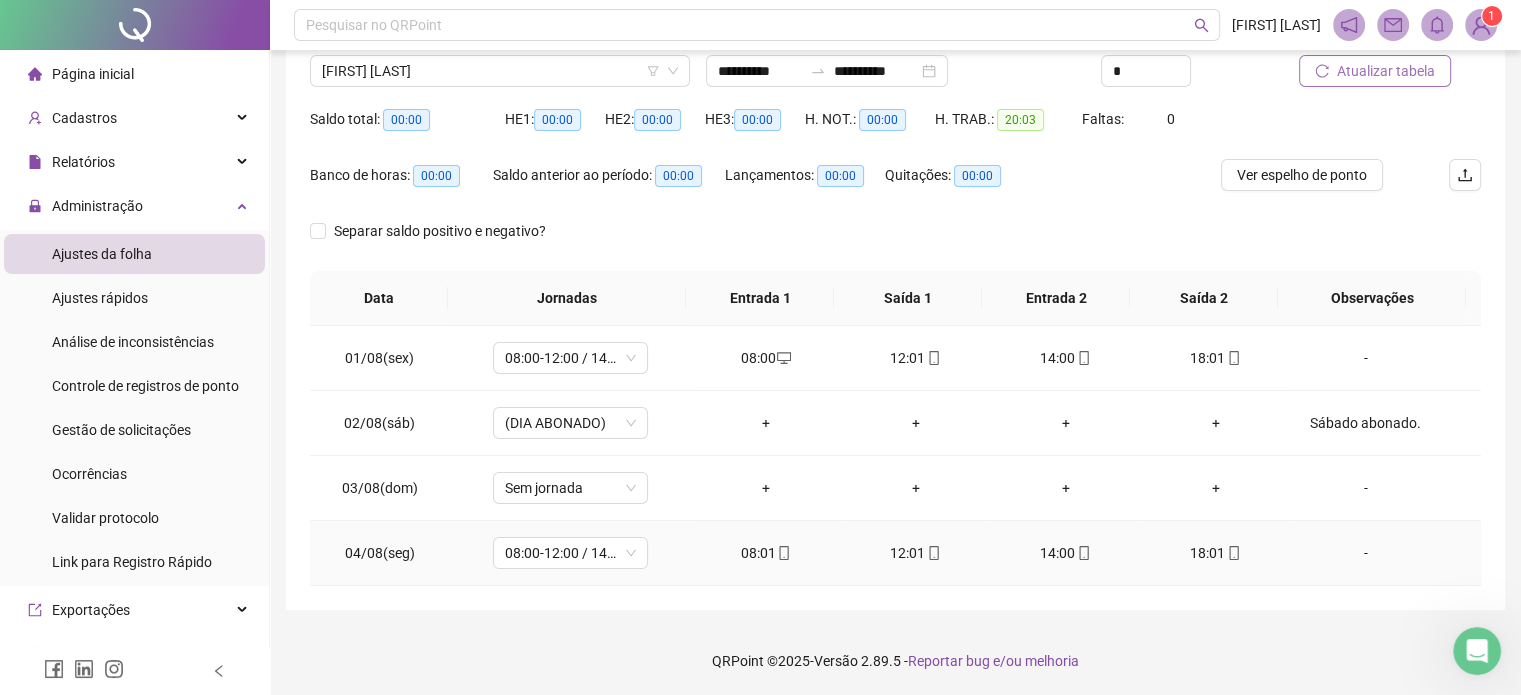click 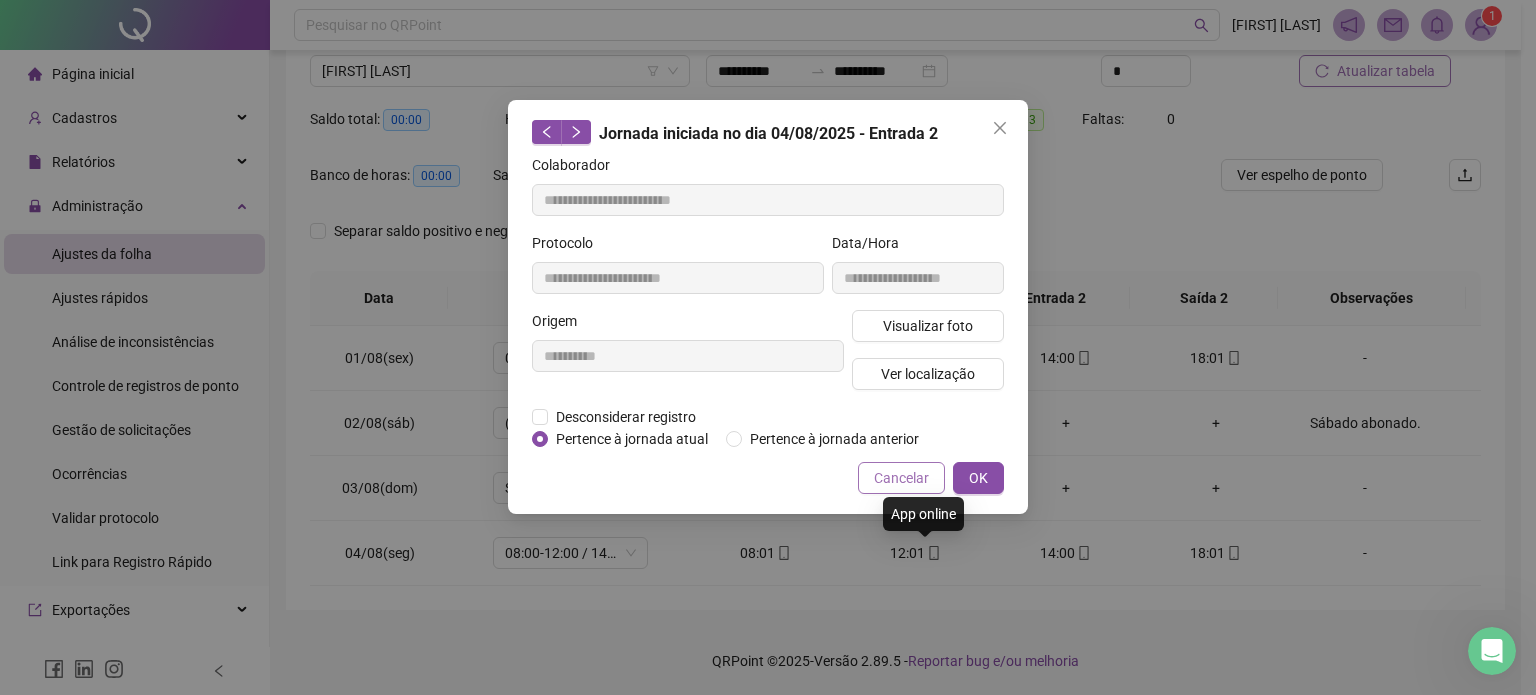type on "**********" 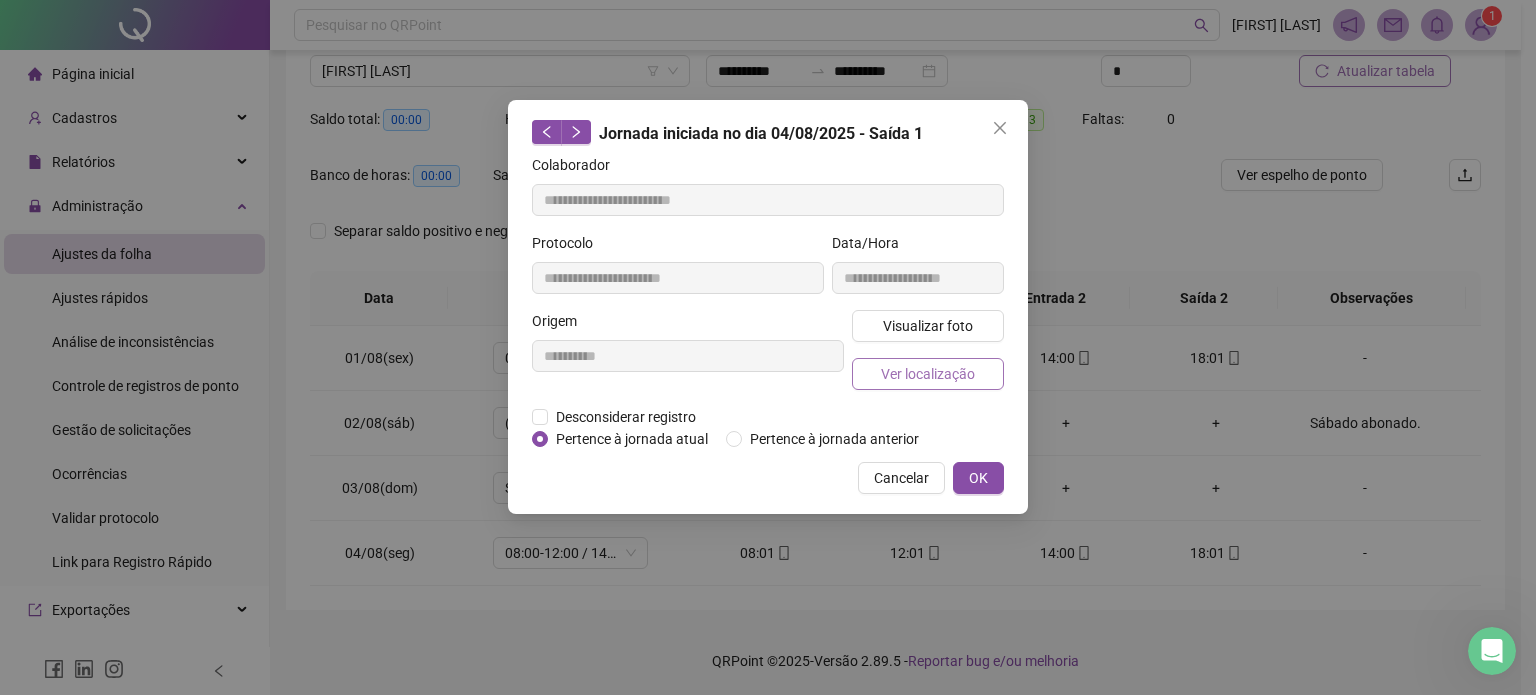 click on "Ver localização" at bounding box center (928, 374) 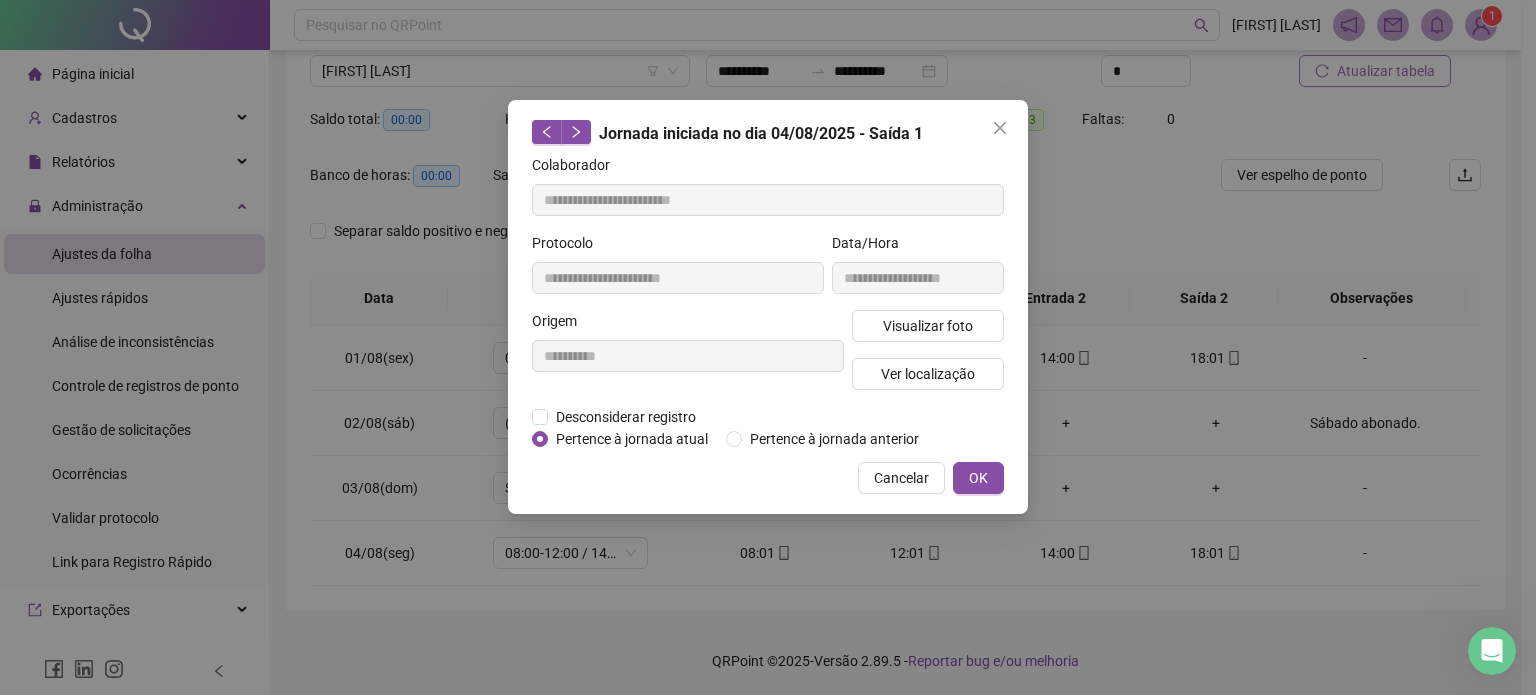 type 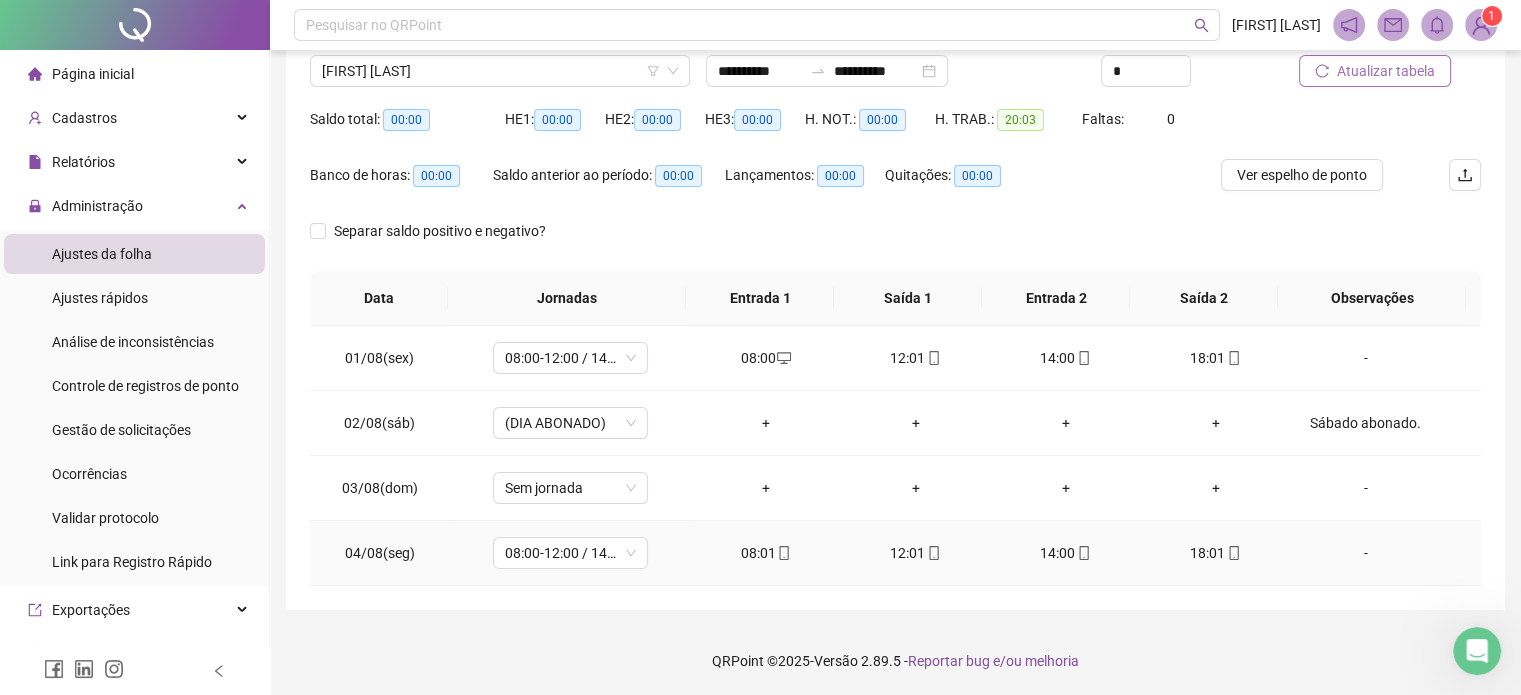 click 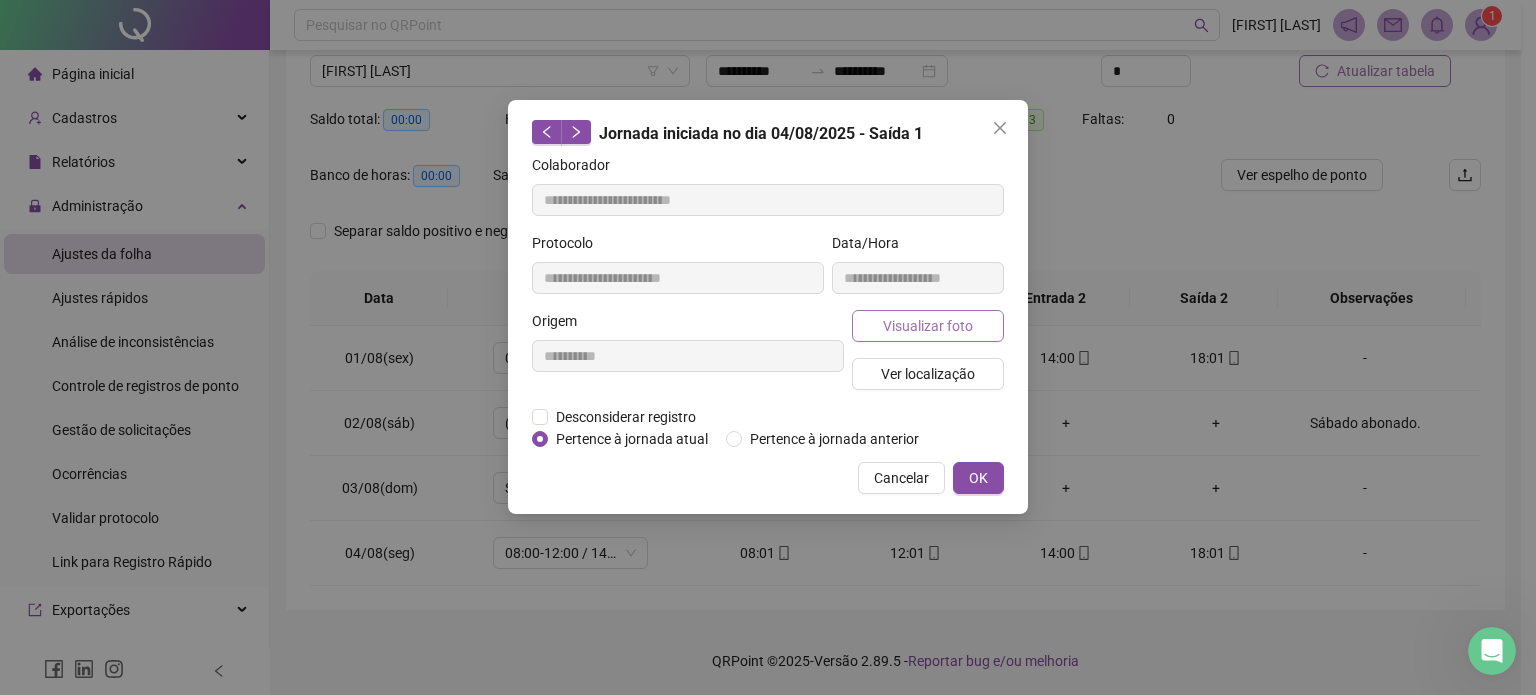 click on "Visualizar foto" at bounding box center [928, 326] 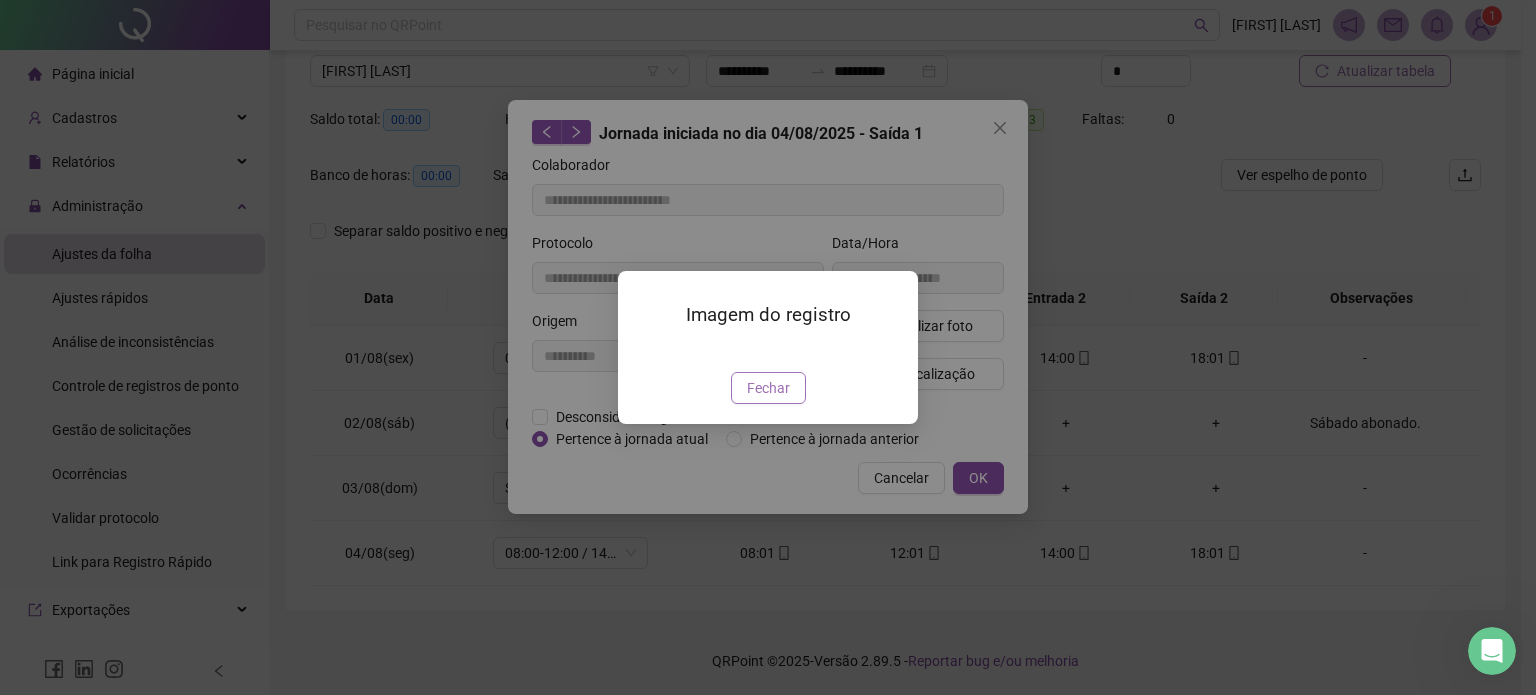 click on "Fechar" at bounding box center (768, 388) 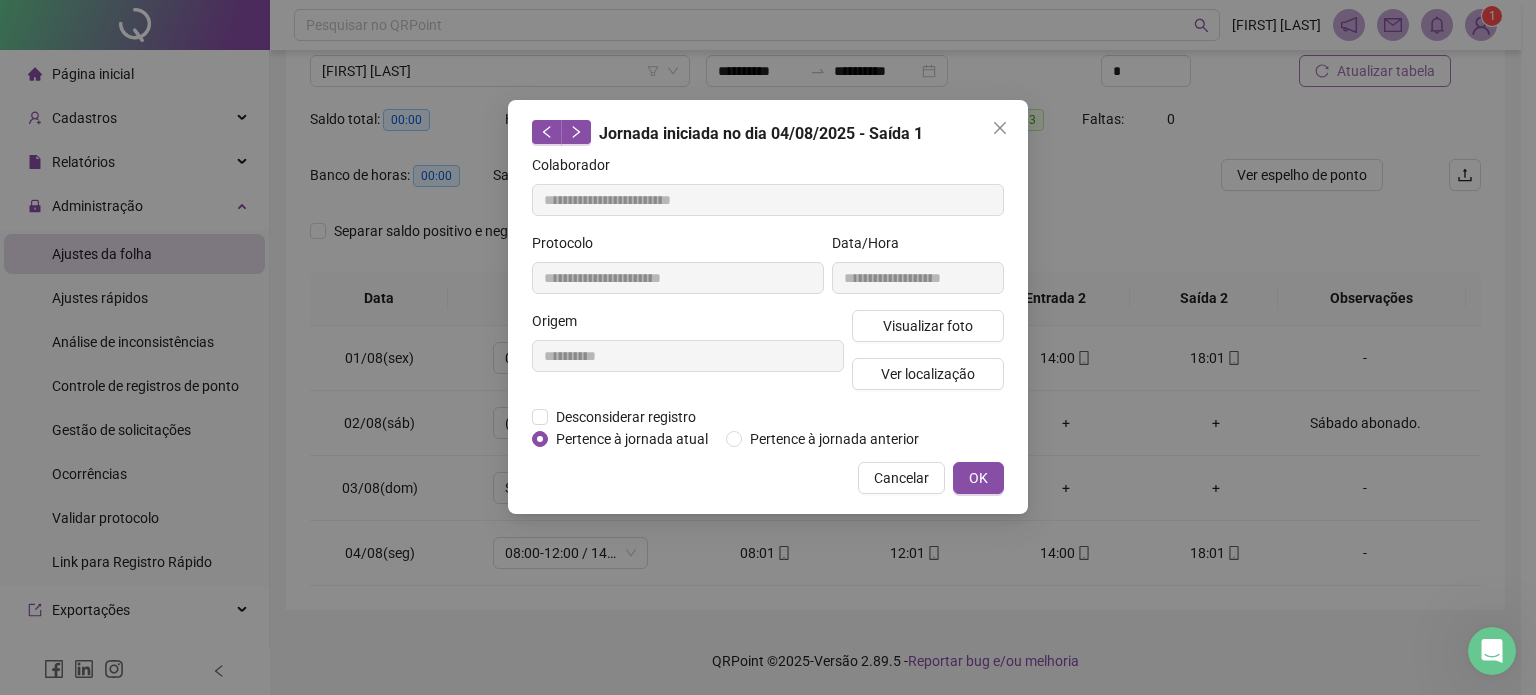 type 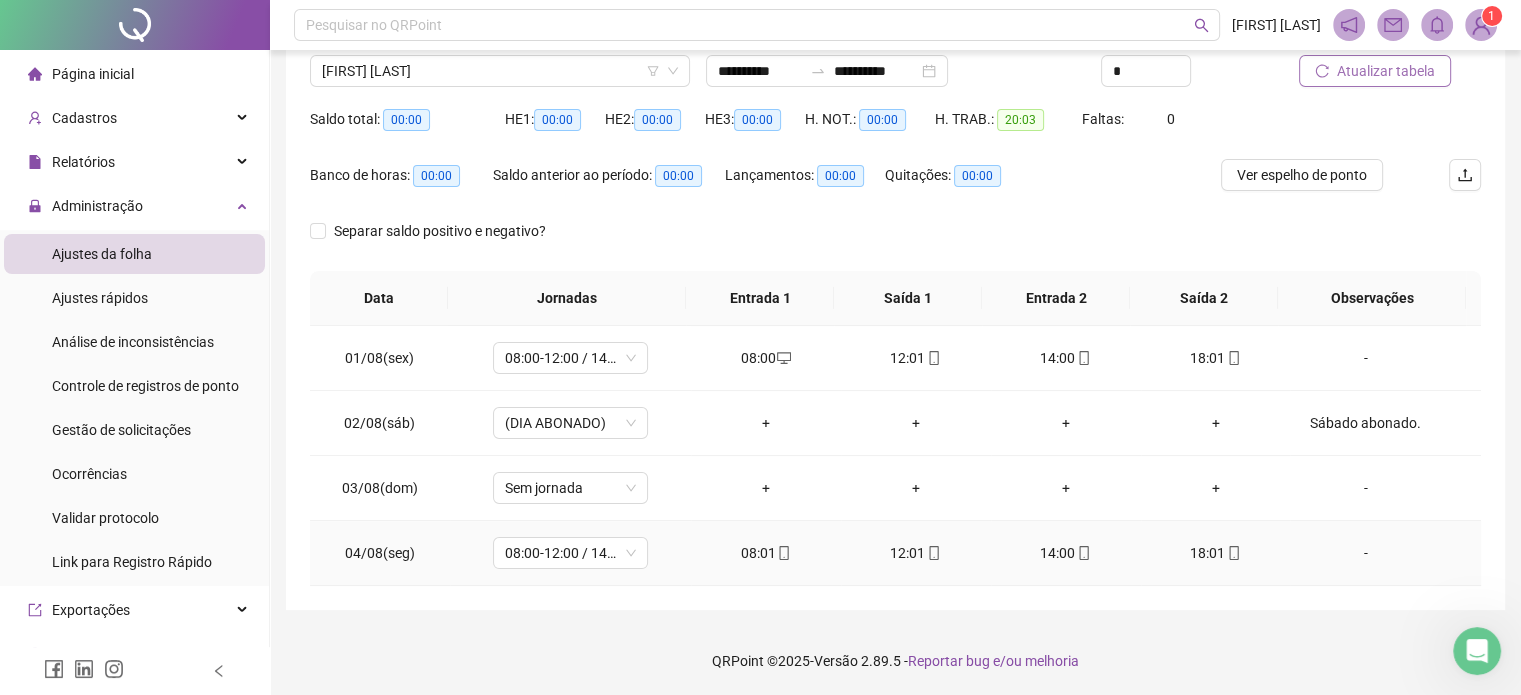 click 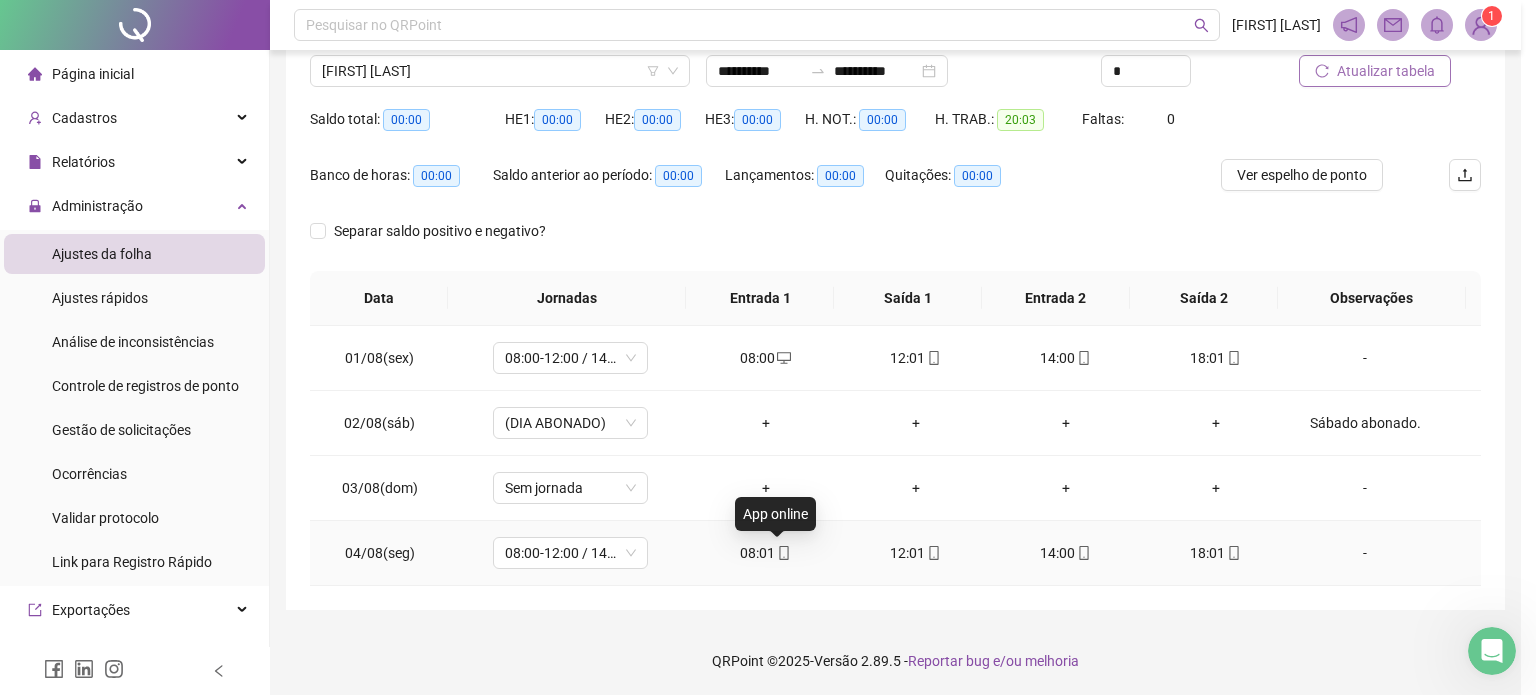 type on "**********" 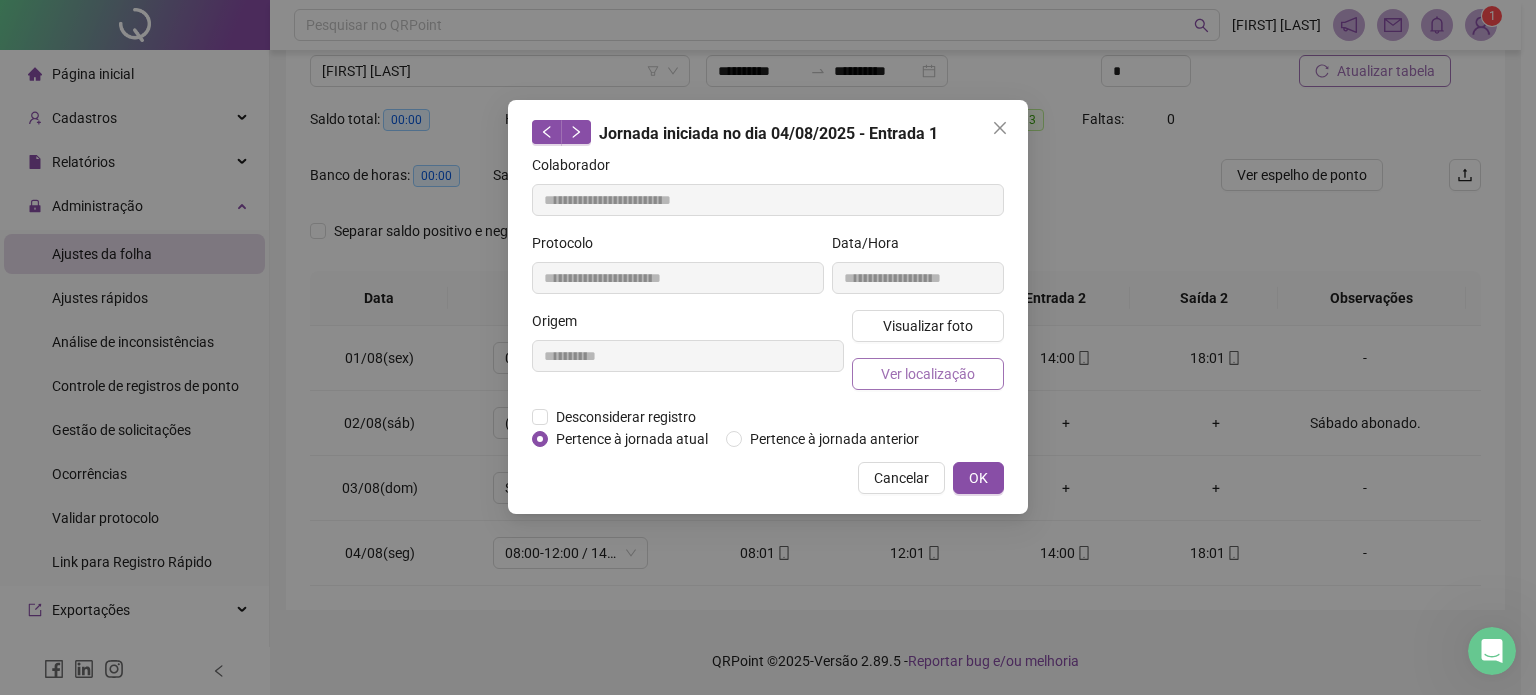 click on "Ver localização" at bounding box center (928, 374) 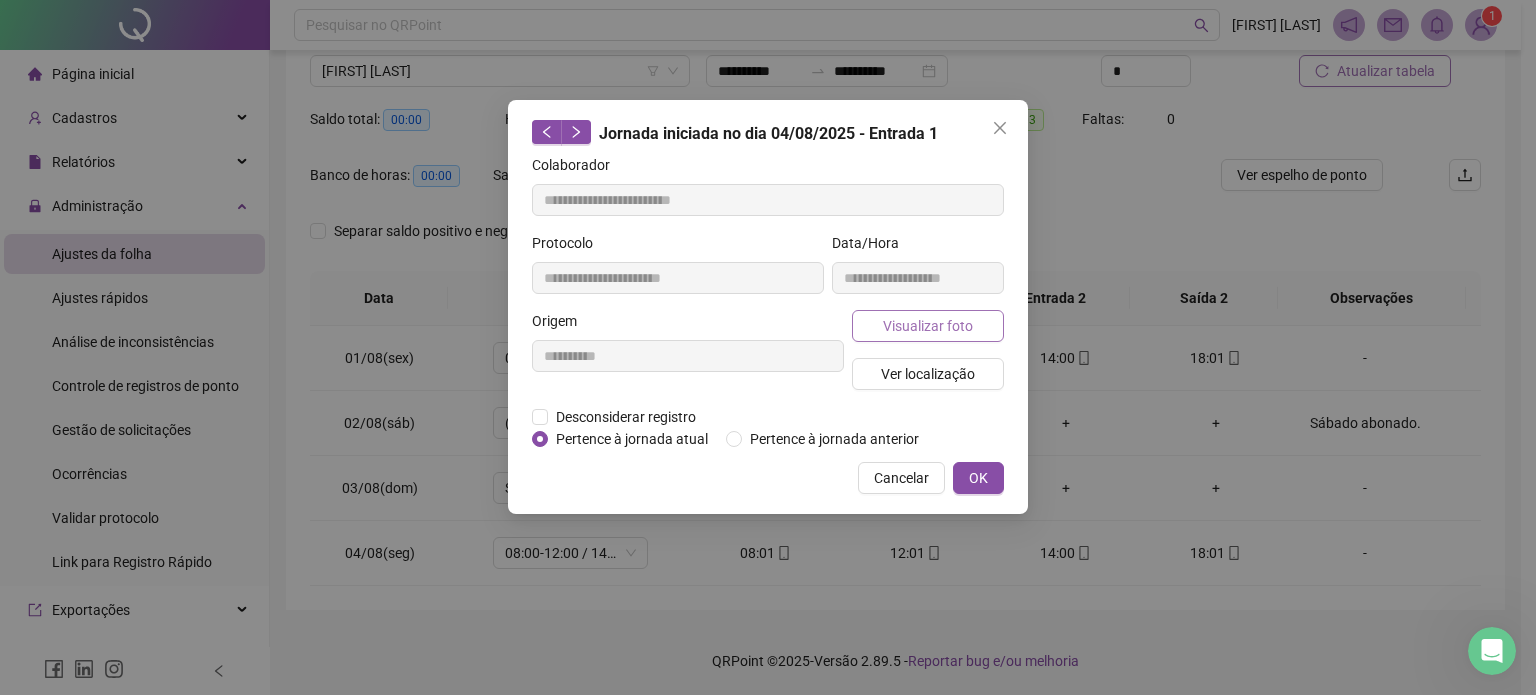 click on "Visualizar foto" at bounding box center [928, 326] 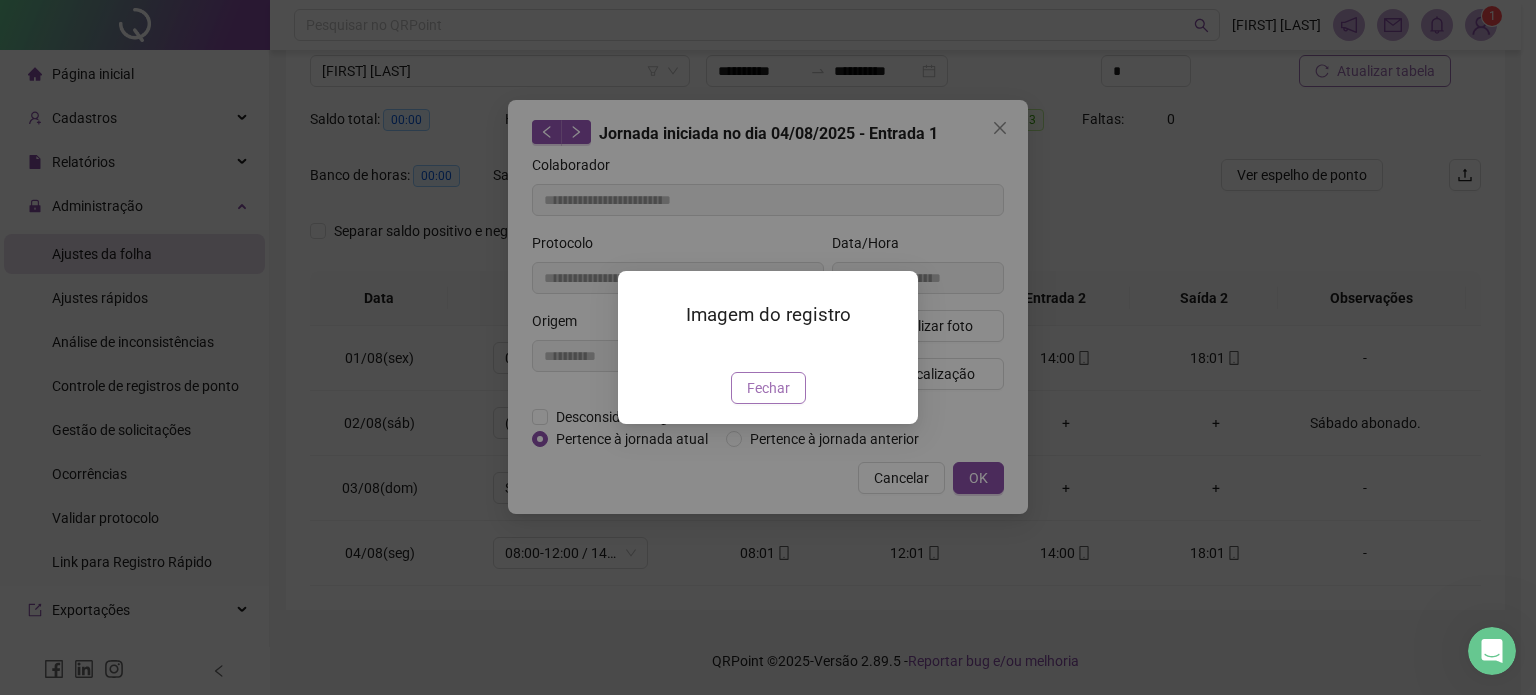 click on "Fechar" at bounding box center (768, 388) 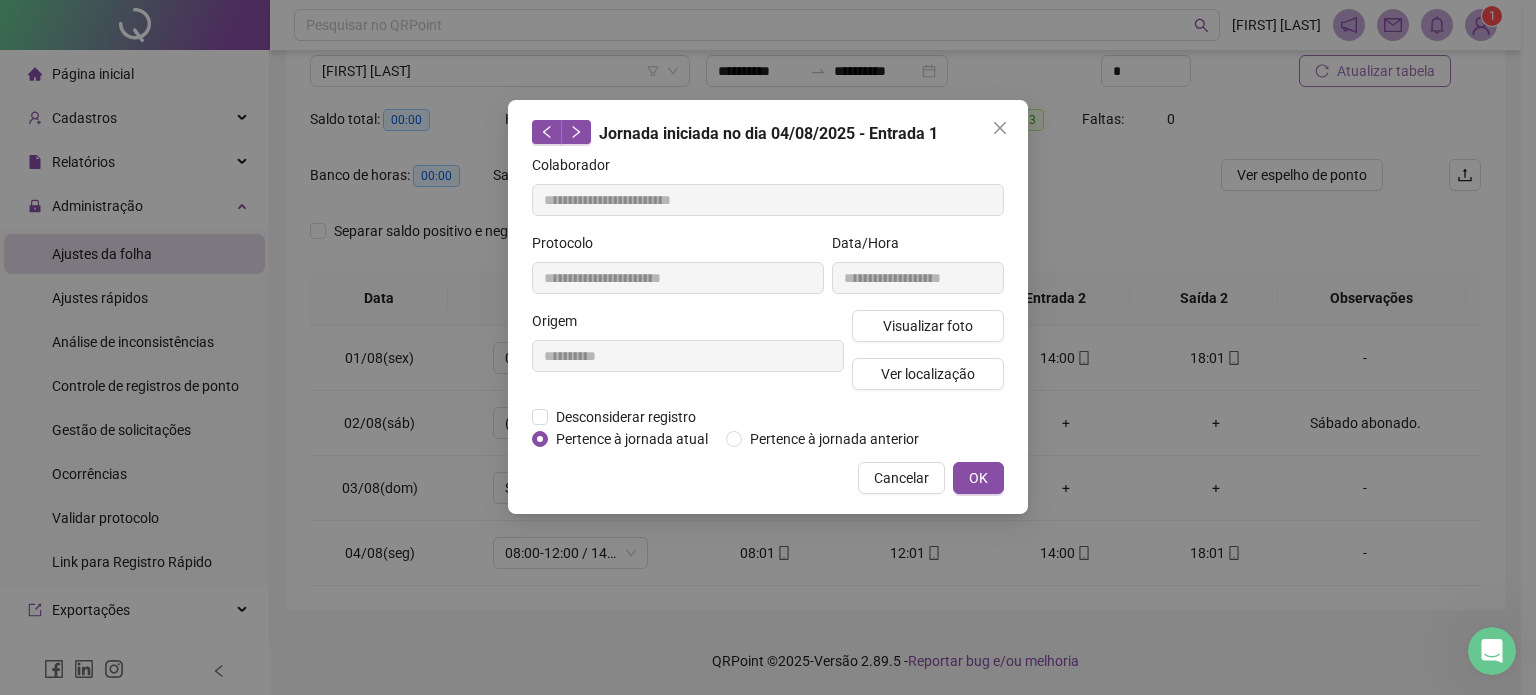 type 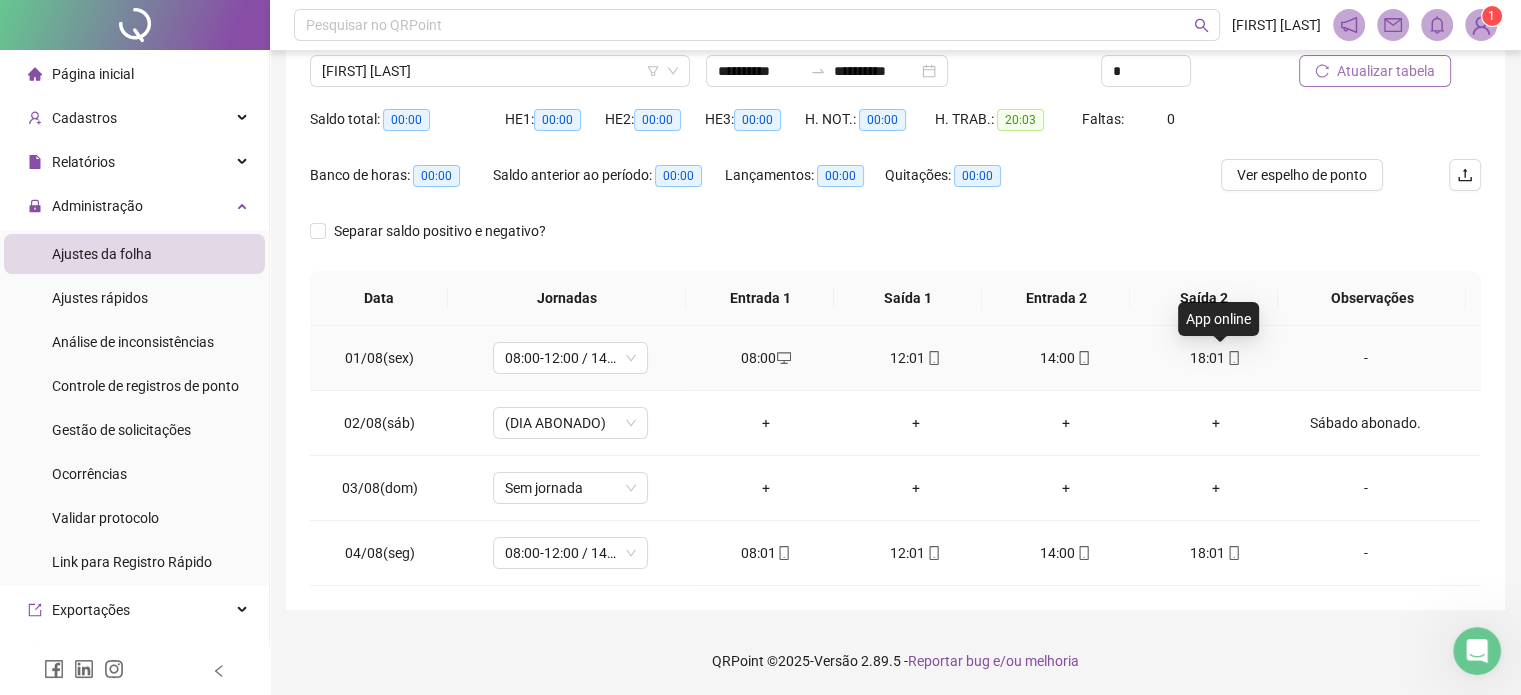 click 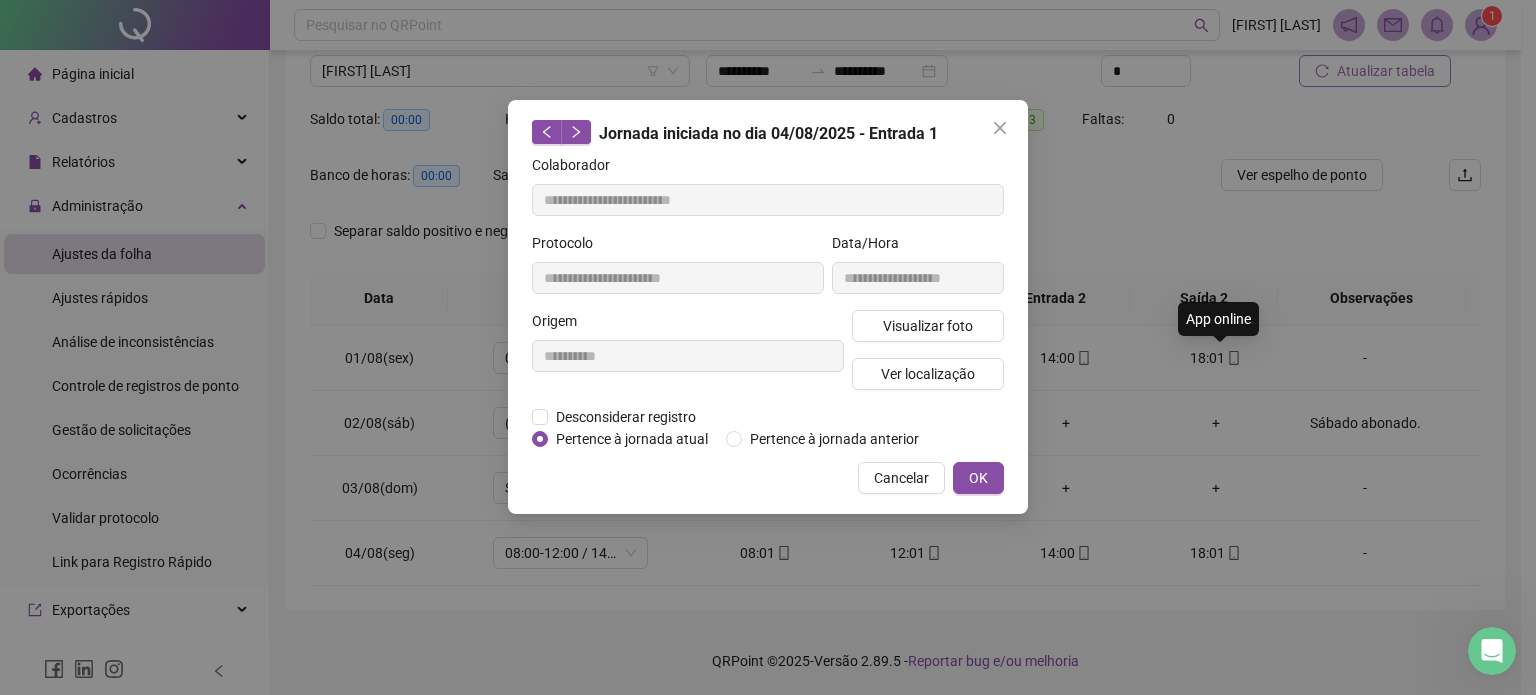 type on "**********" 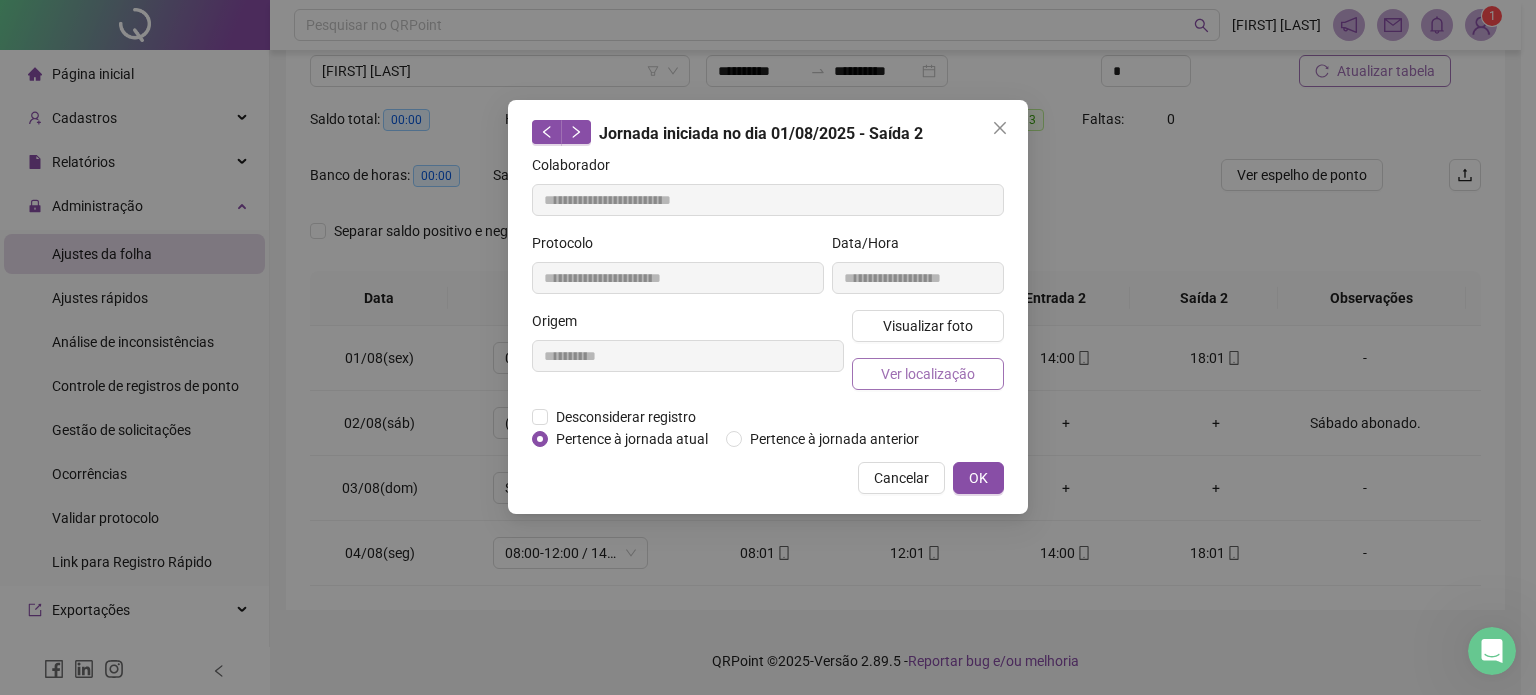click on "Ver localização" at bounding box center (928, 374) 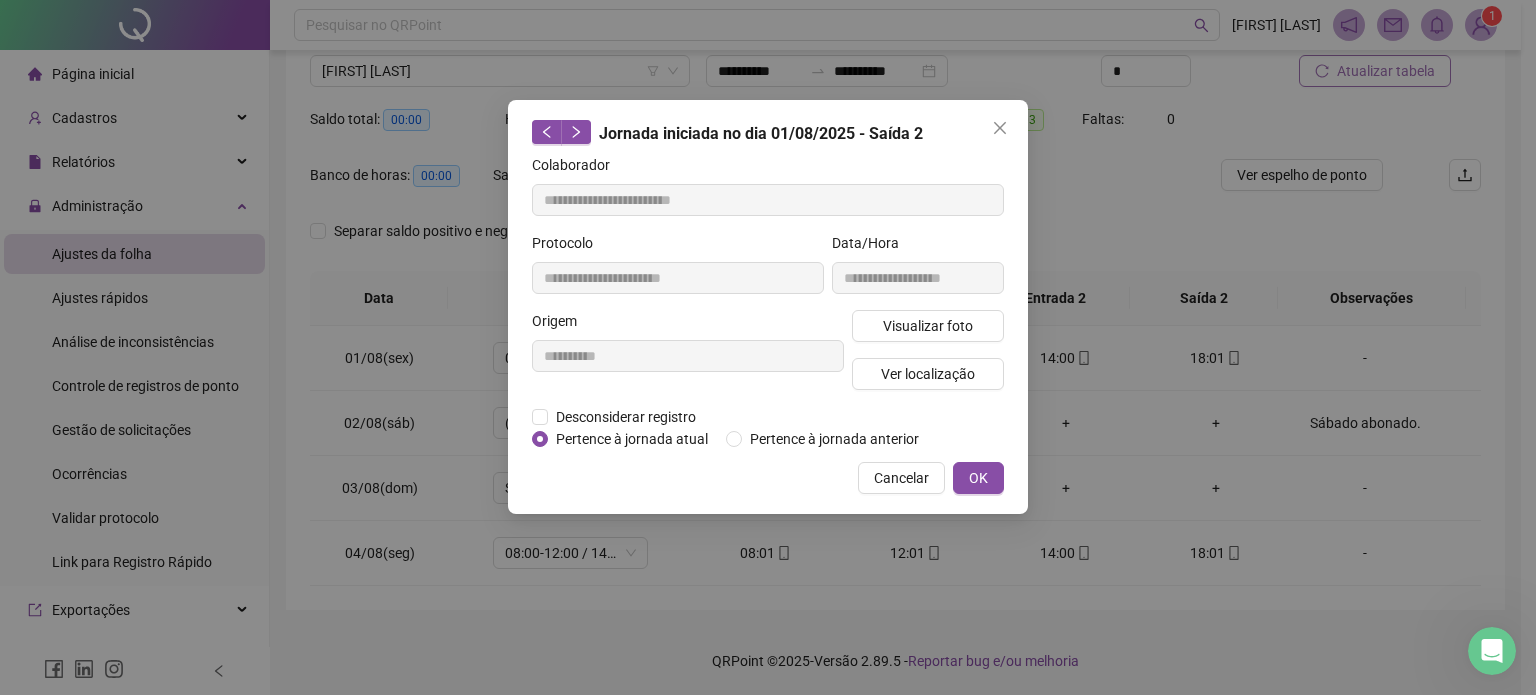 click on "**********" at bounding box center [918, 271] 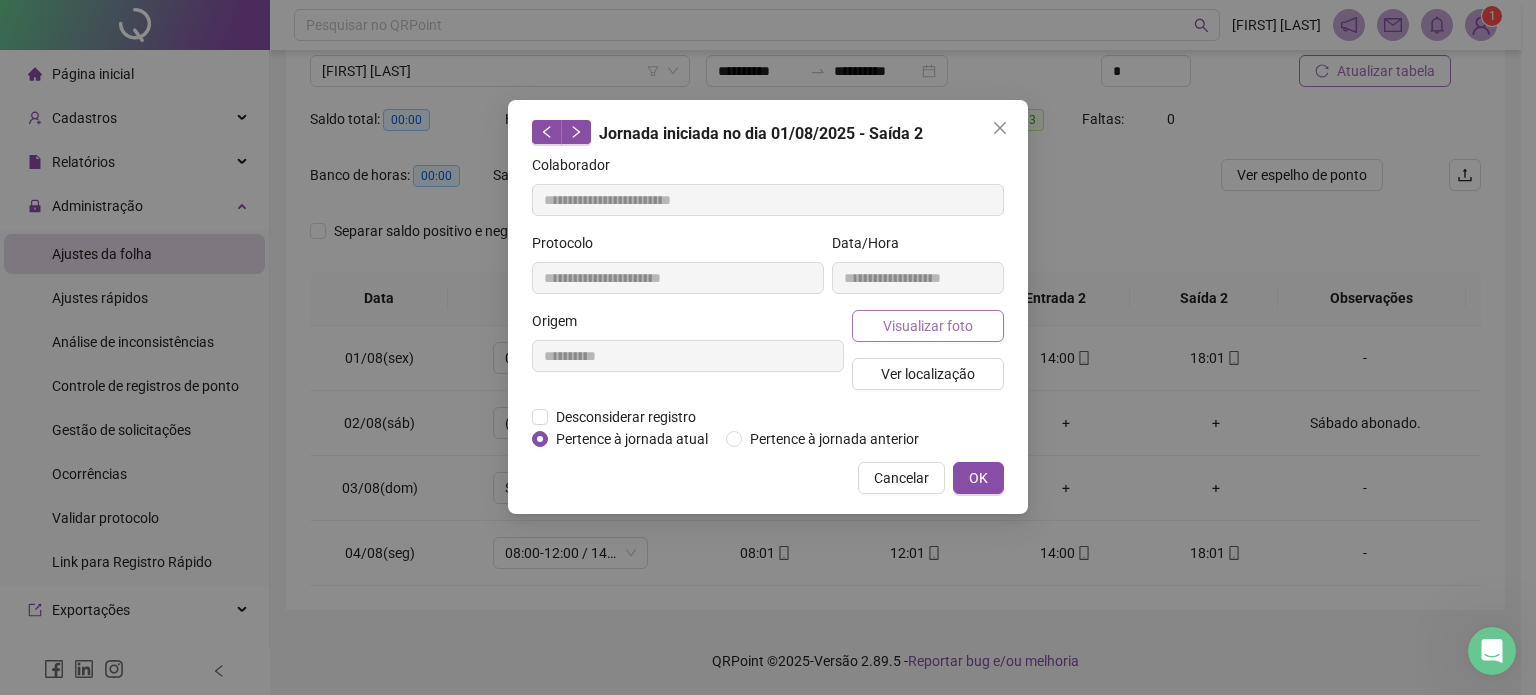 click on "Visualizar foto" at bounding box center (928, 326) 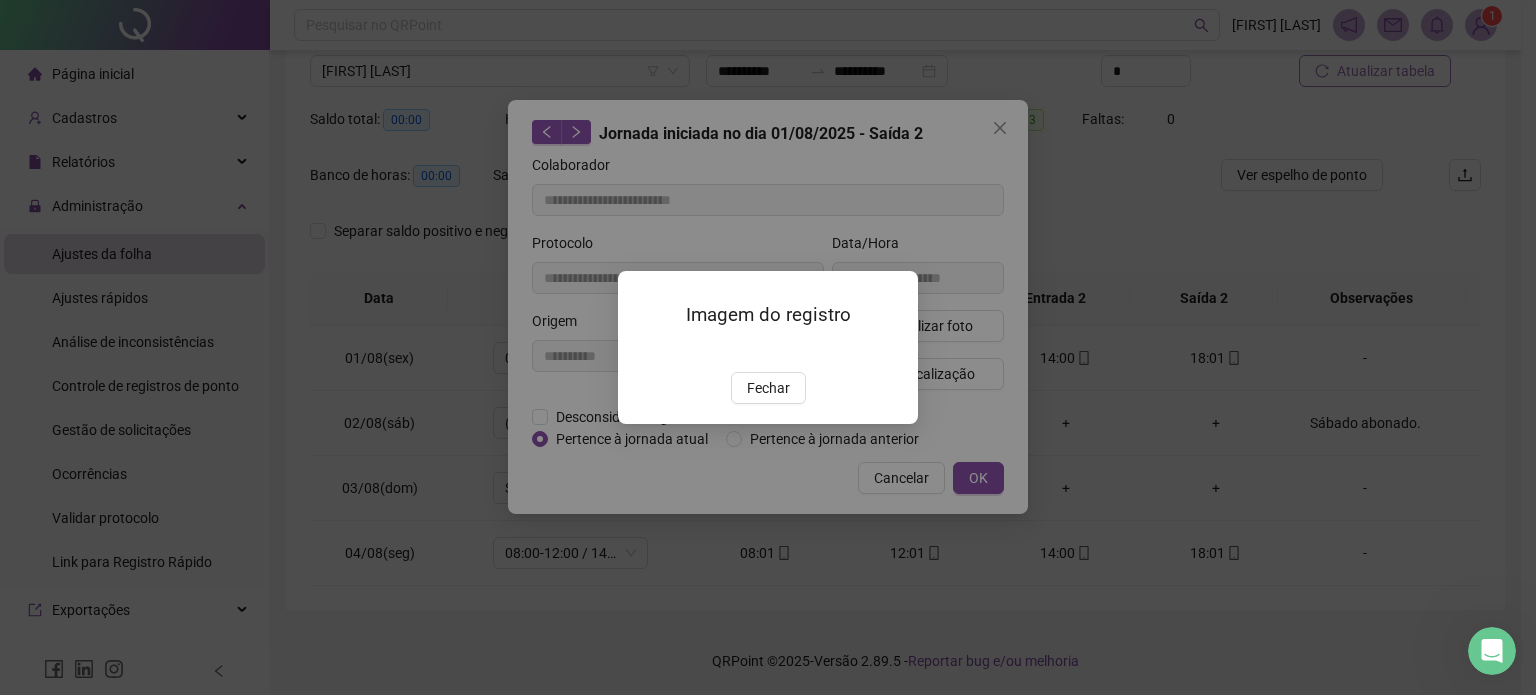 drag, startPoint x: 766, startPoint y: 500, endPoint x: 894, endPoint y: 428, distance: 146.86047 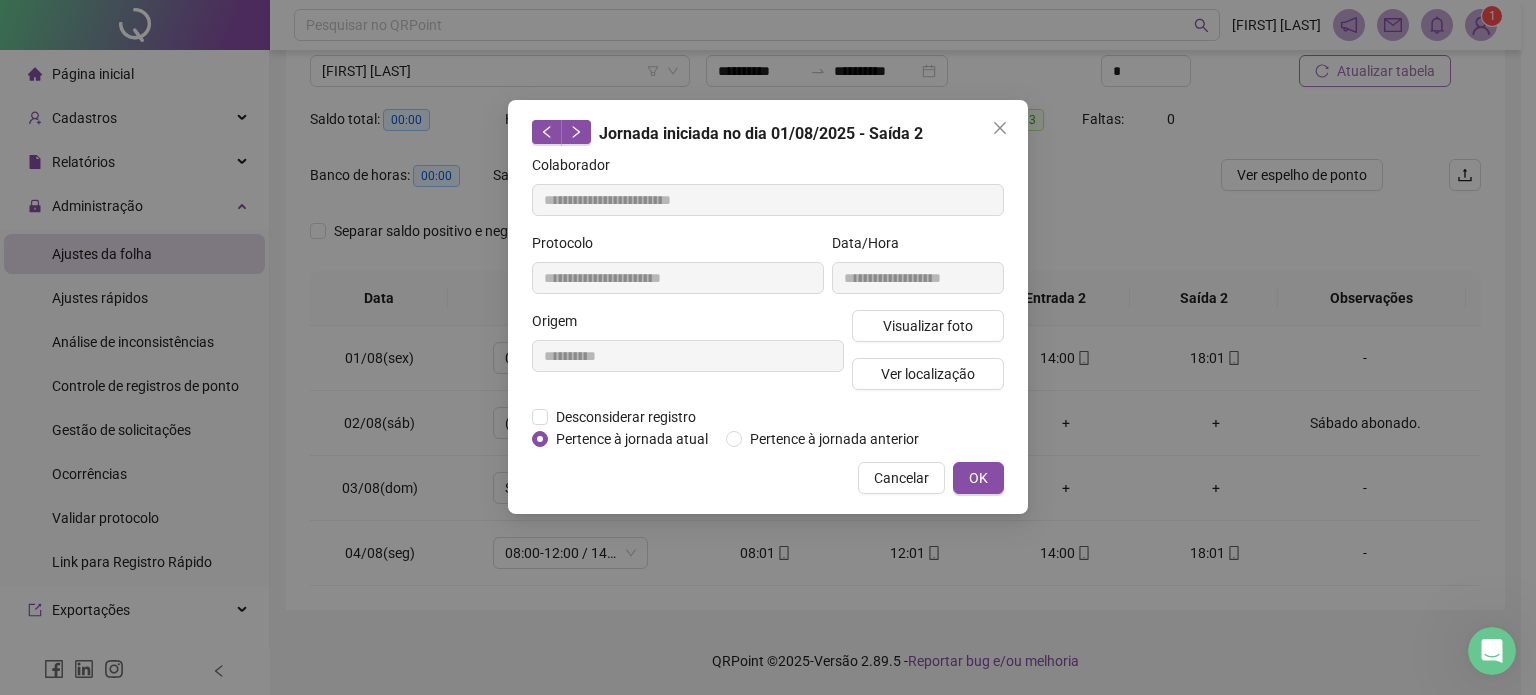 type 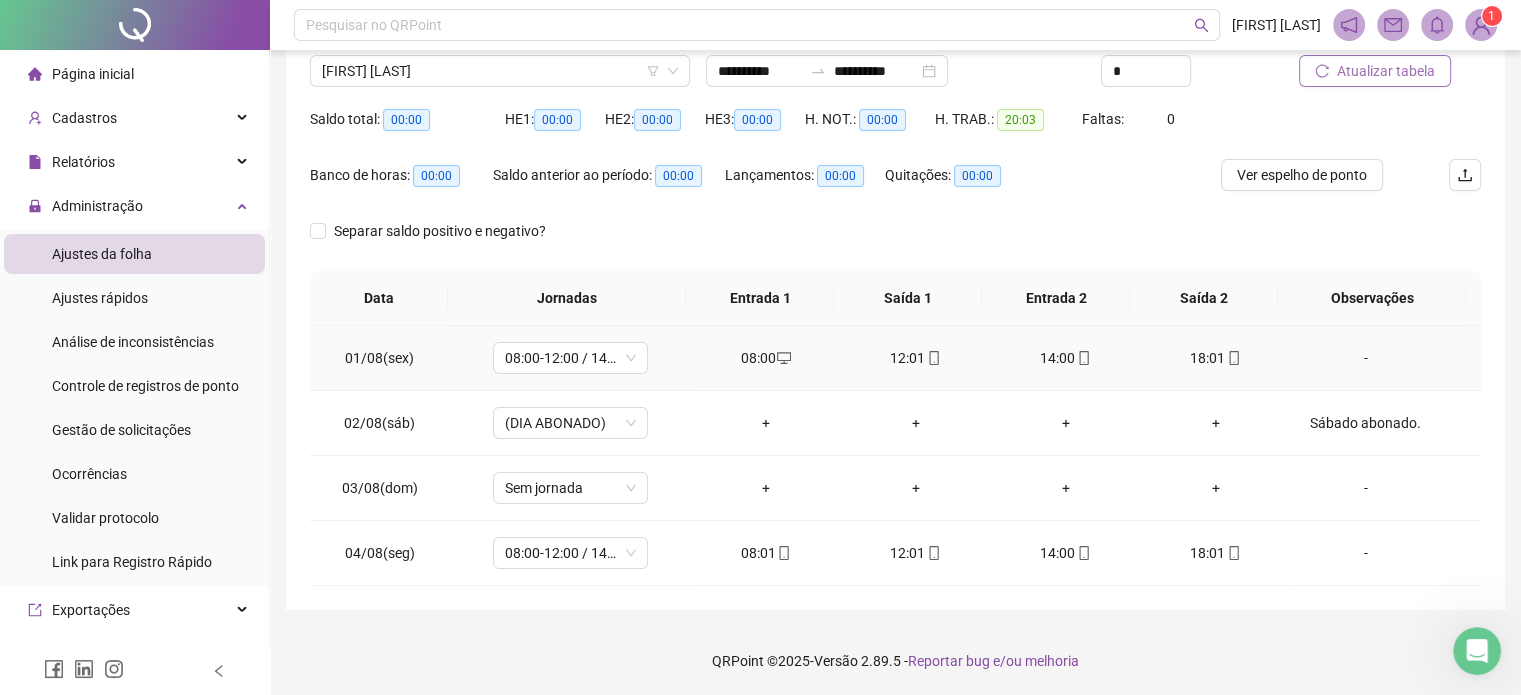 click 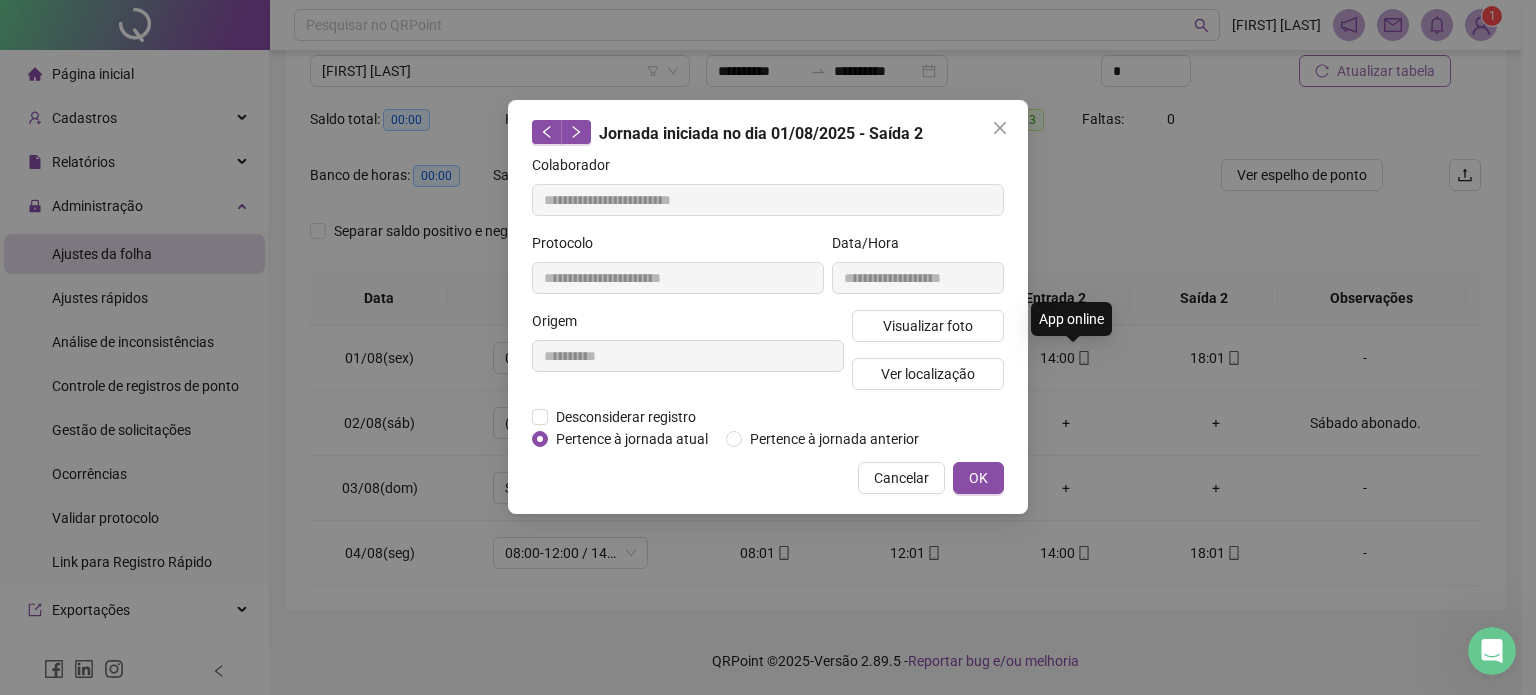 type on "**********" 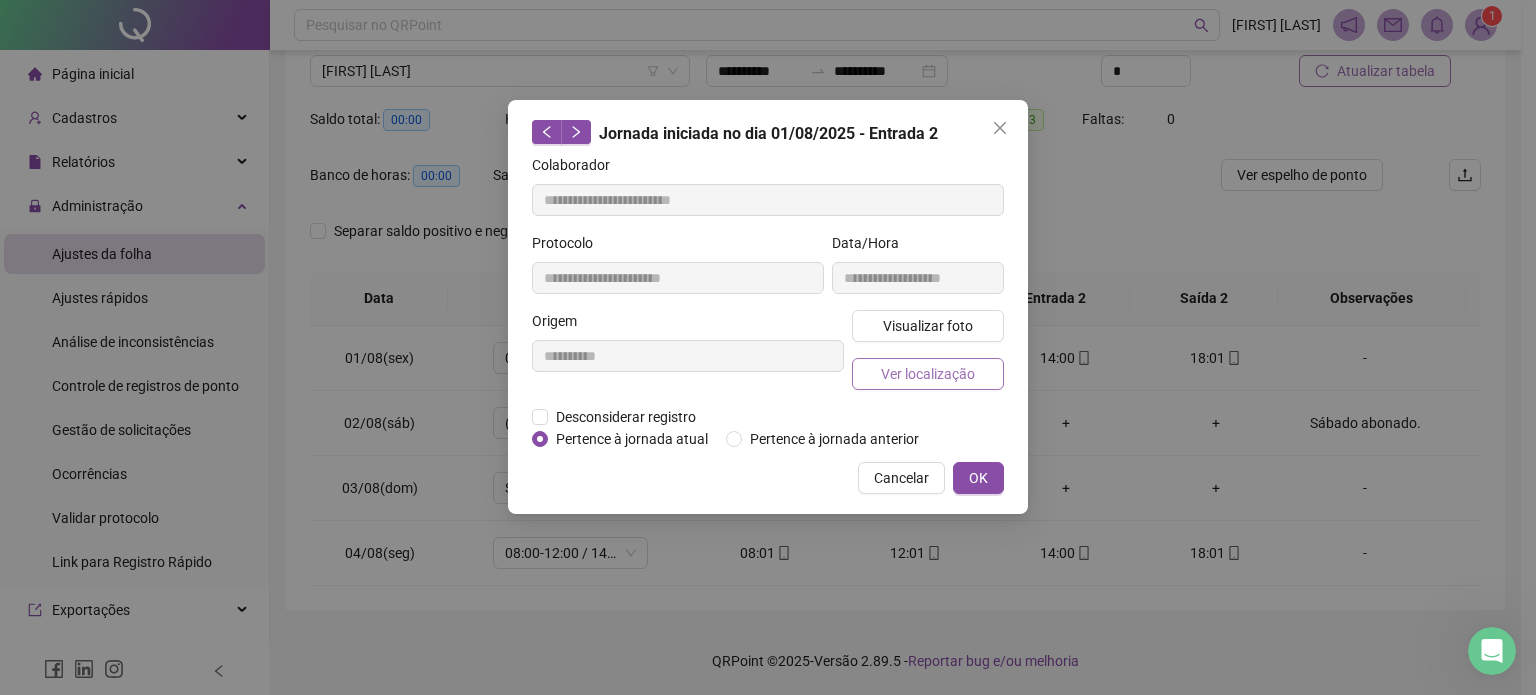 click on "Ver localização" at bounding box center [928, 374] 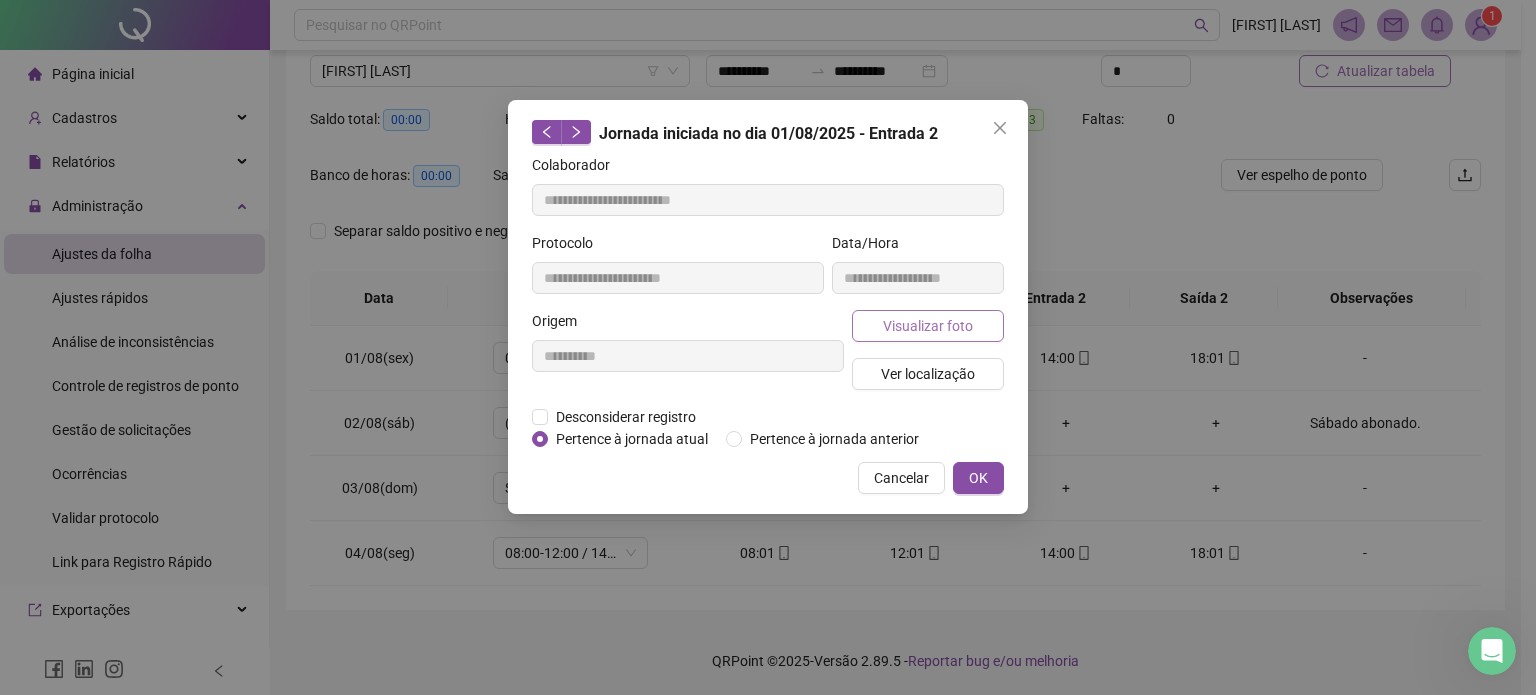 click on "Visualizar foto" at bounding box center (928, 326) 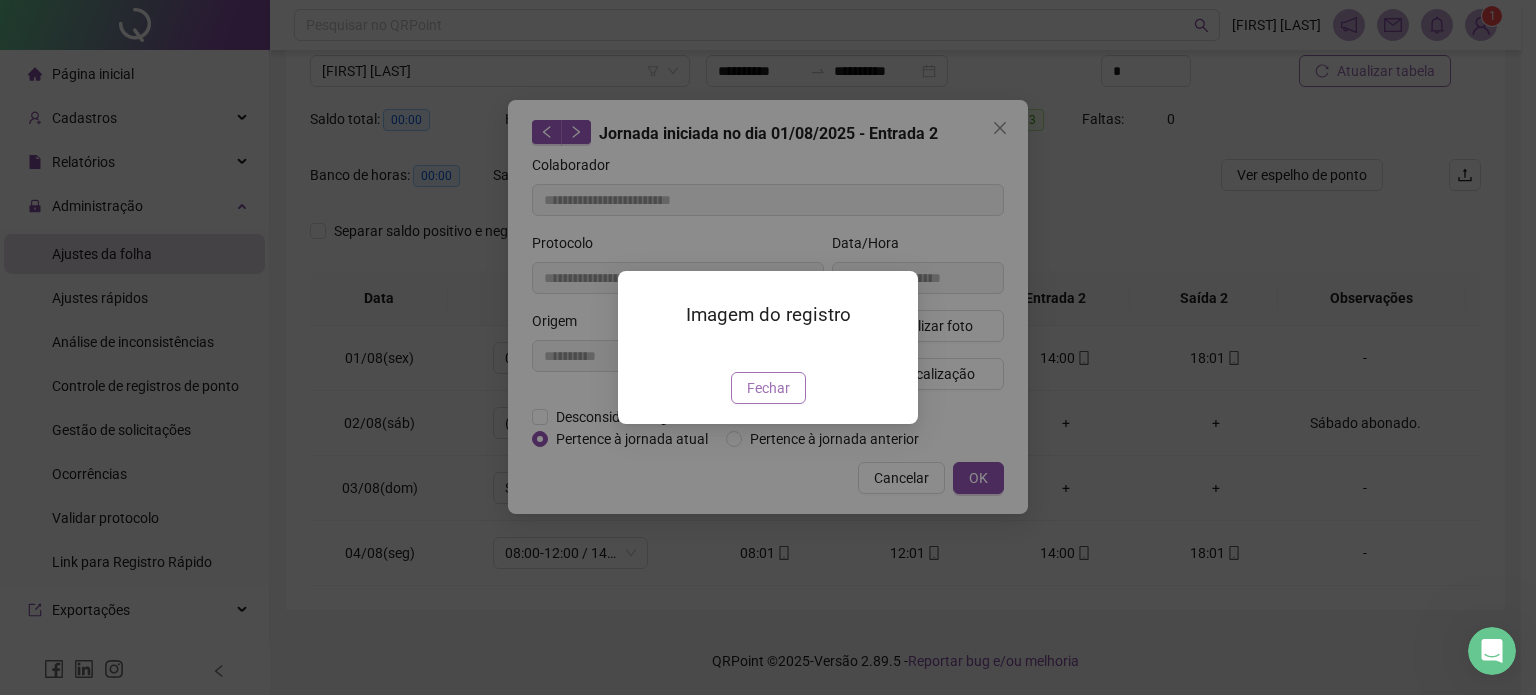 click on "Fechar" at bounding box center [768, 388] 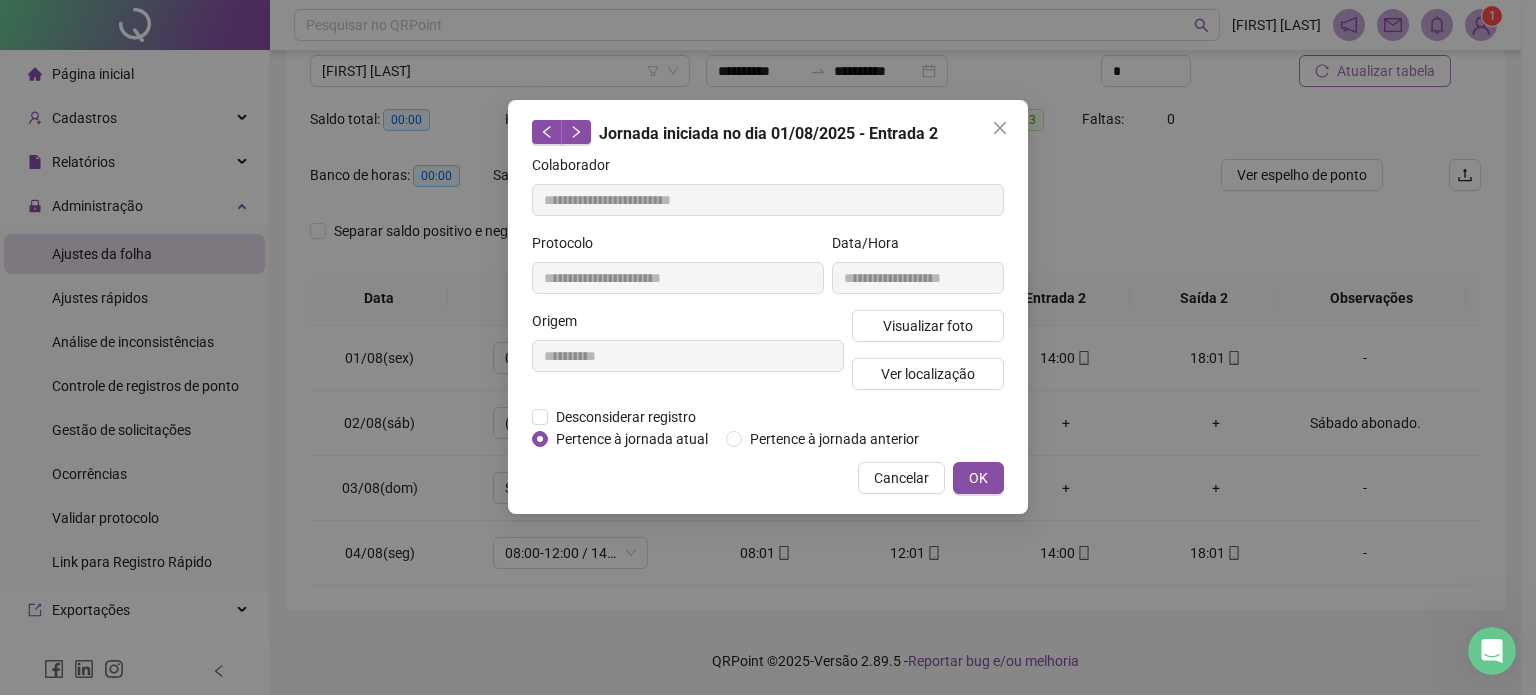 type 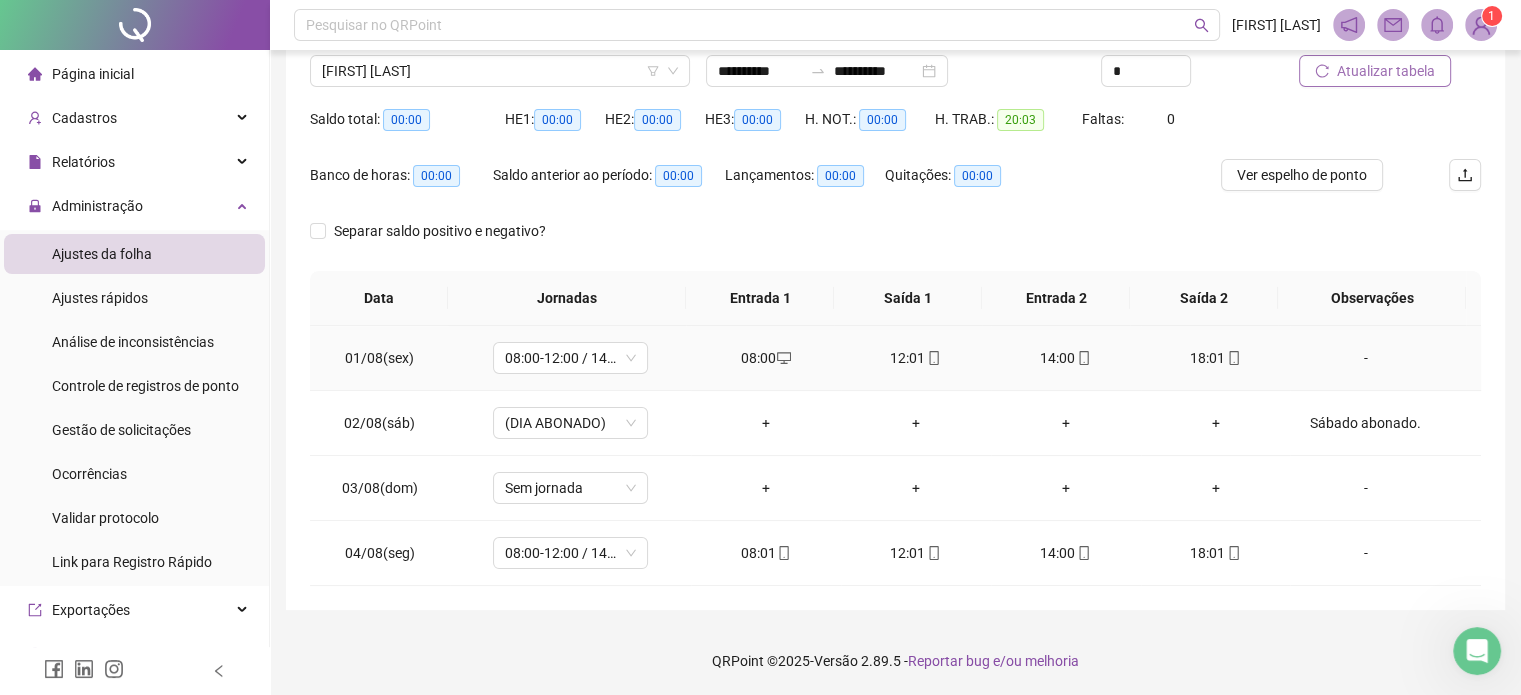 click 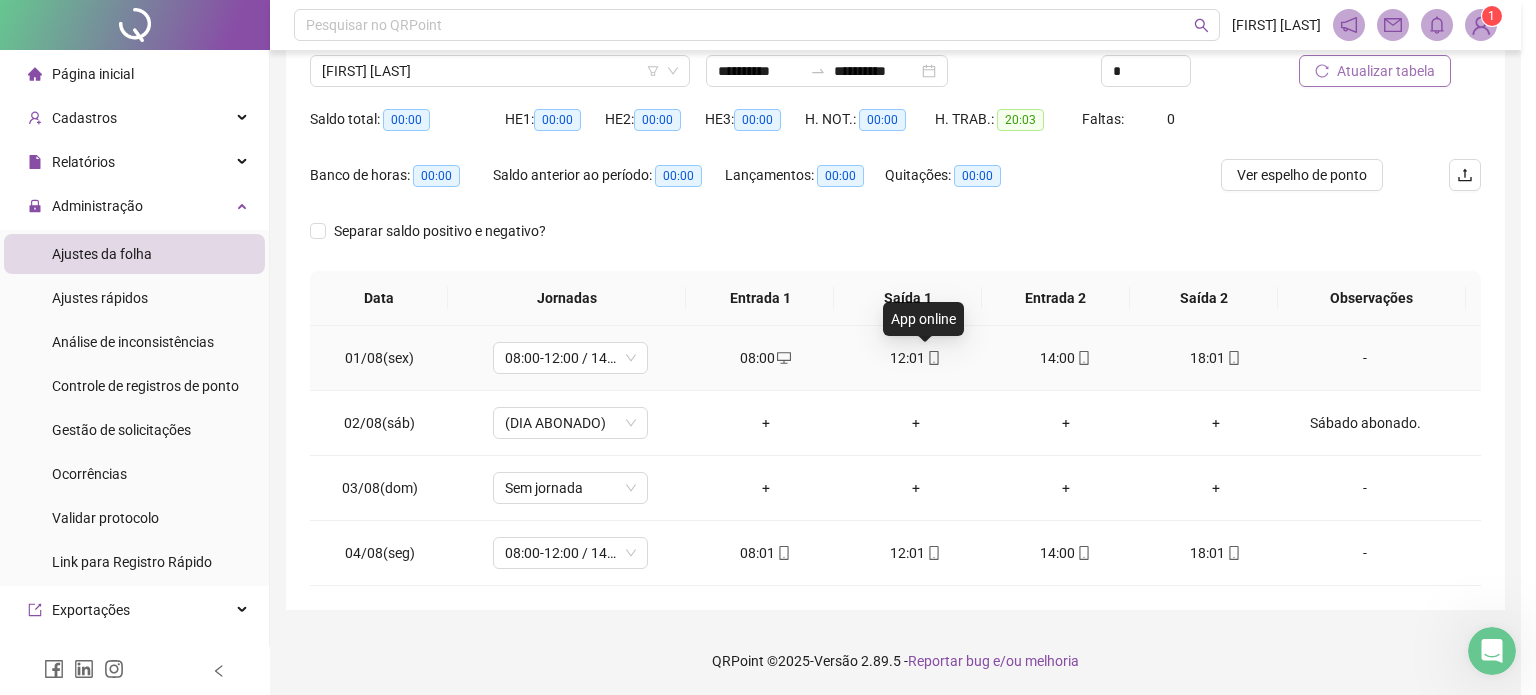 type on "**********" 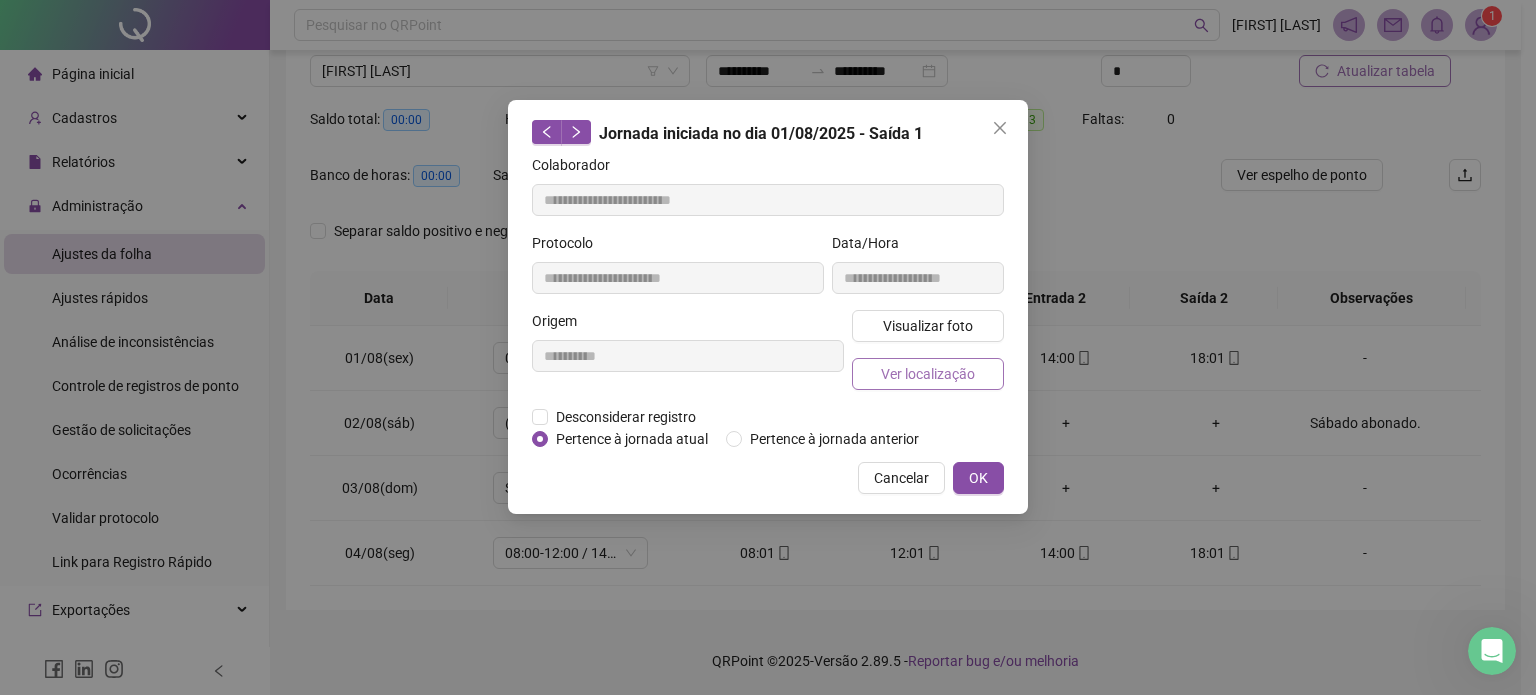 click on "Ver localização" at bounding box center (928, 374) 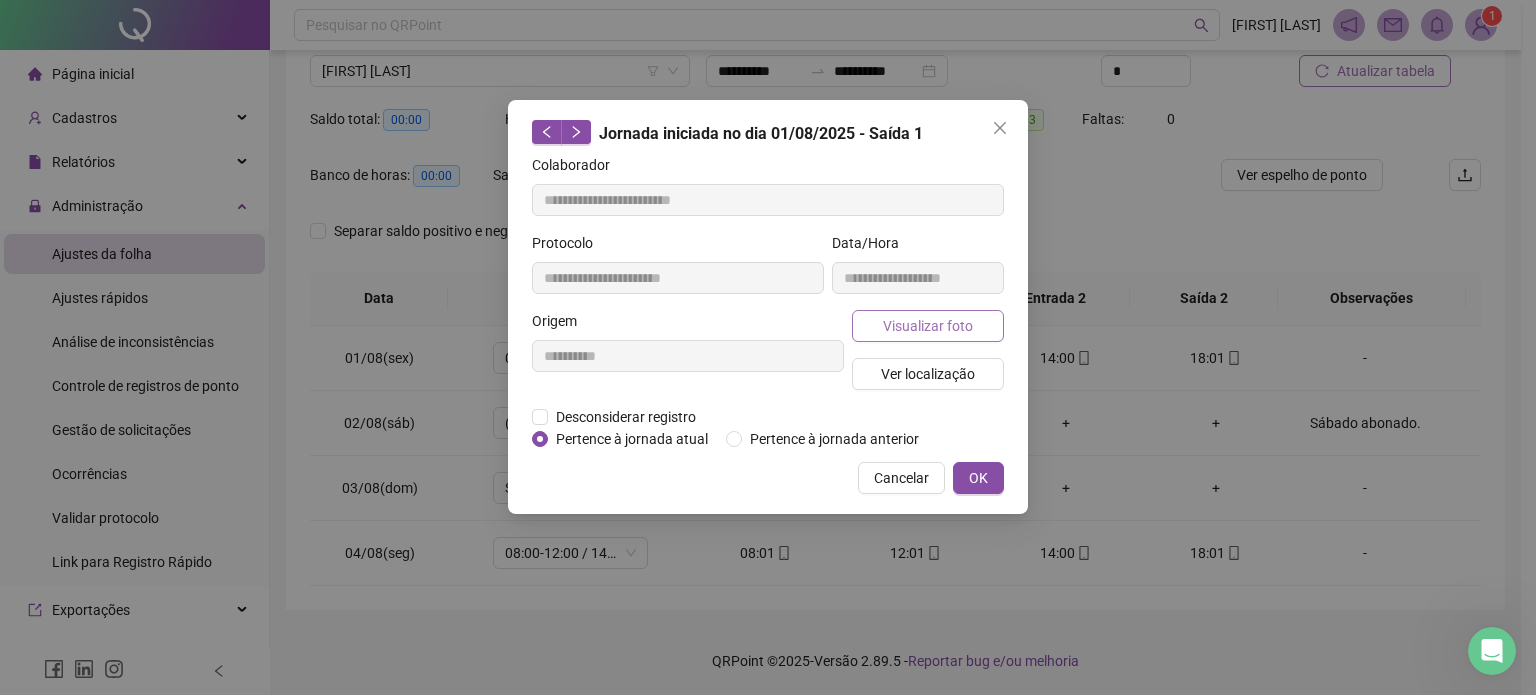 click on "Visualizar foto" at bounding box center [928, 326] 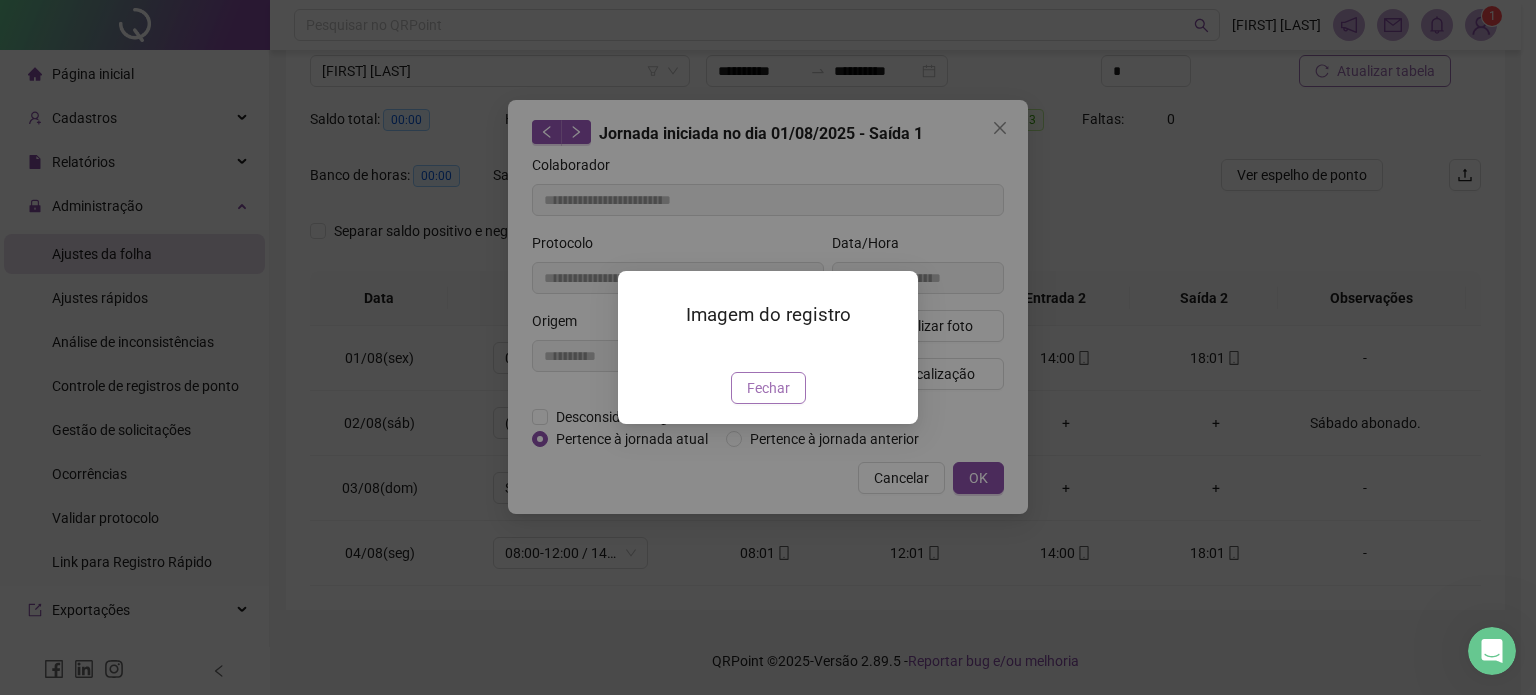 click on "Fechar" at bounding box center (768, 388) 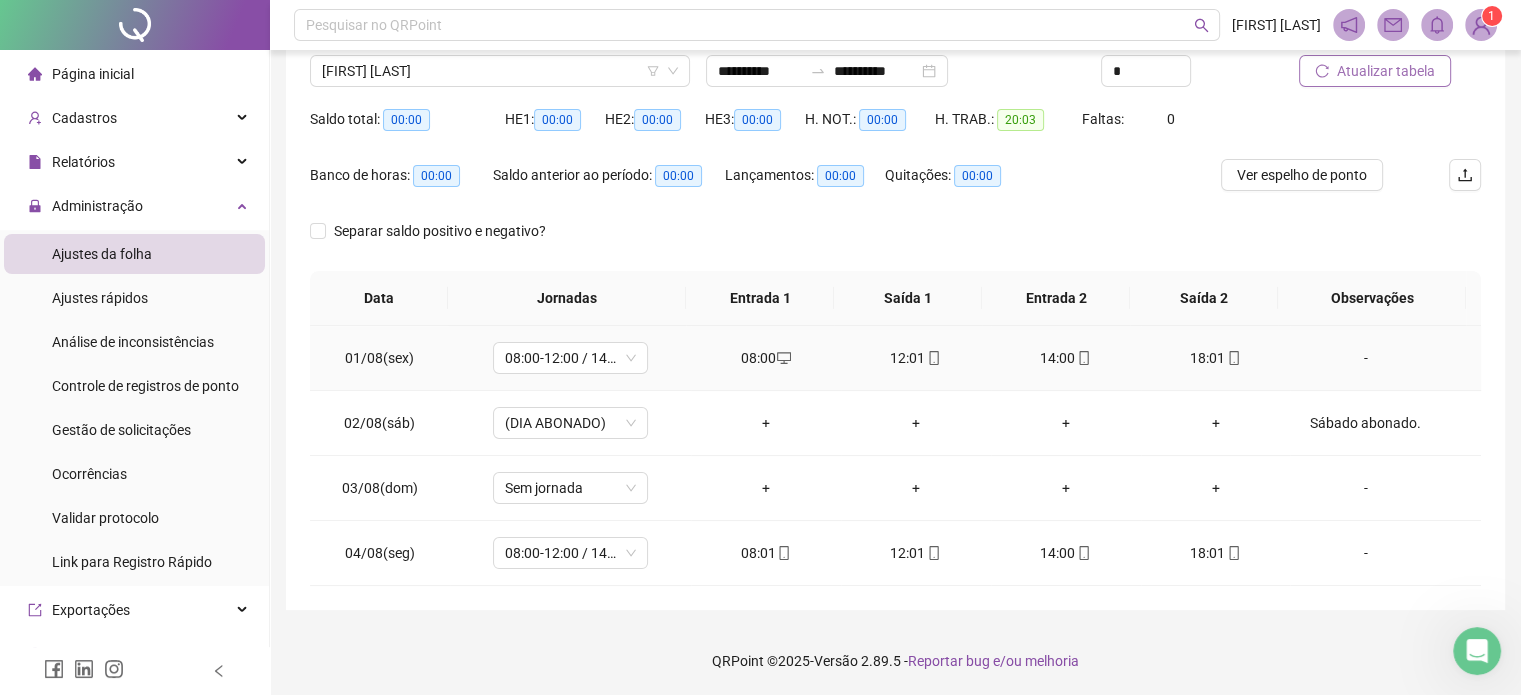 click 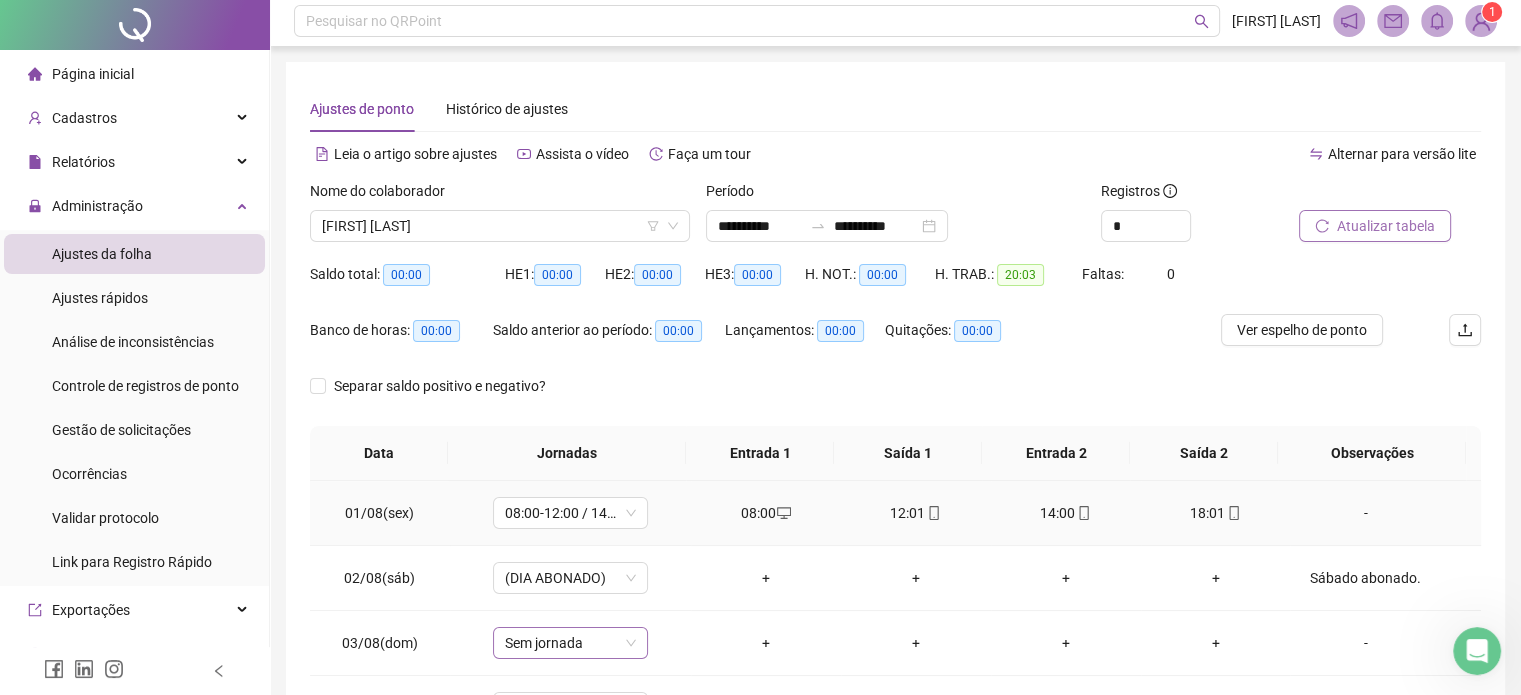 scroll, scrollTop: 0, scrollLeft: 0, axis: both 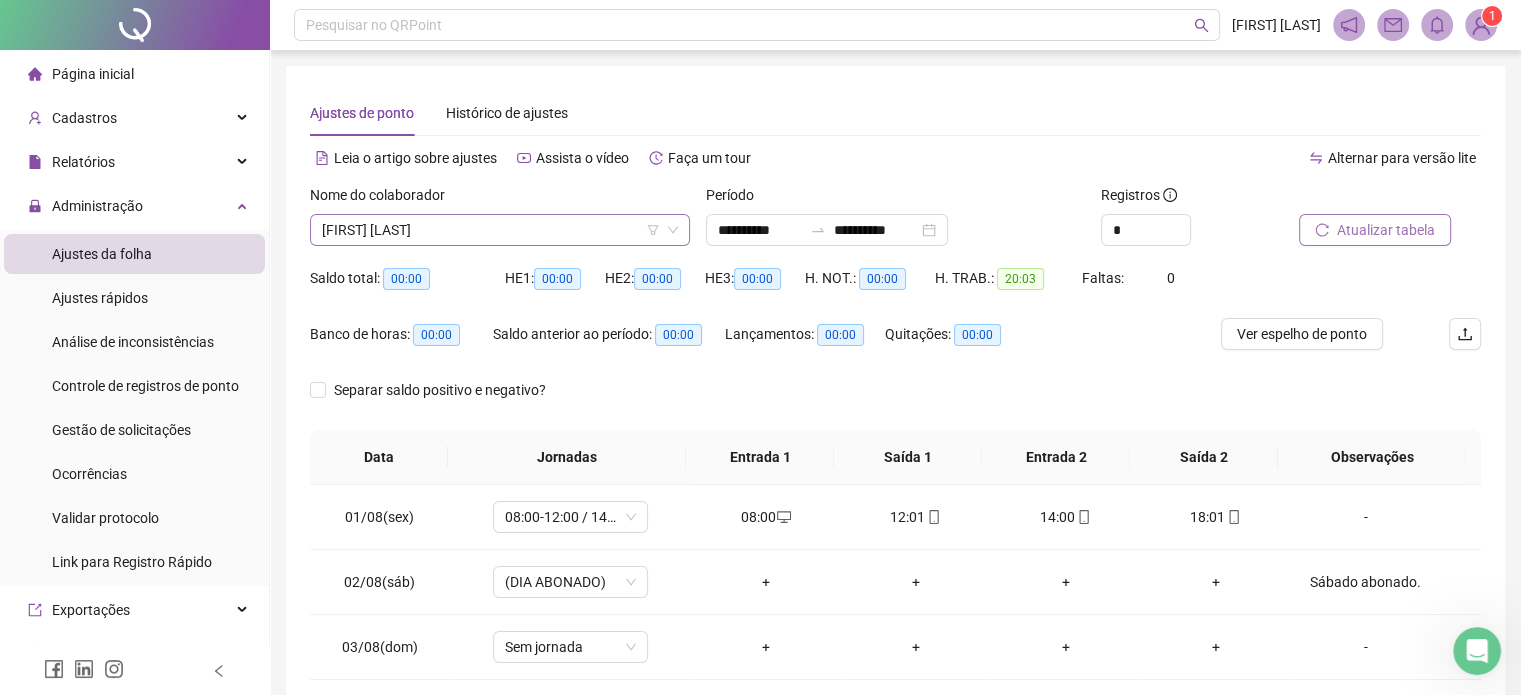 click on "[FIRST] [LAST]" at bounding box center [500, 230] 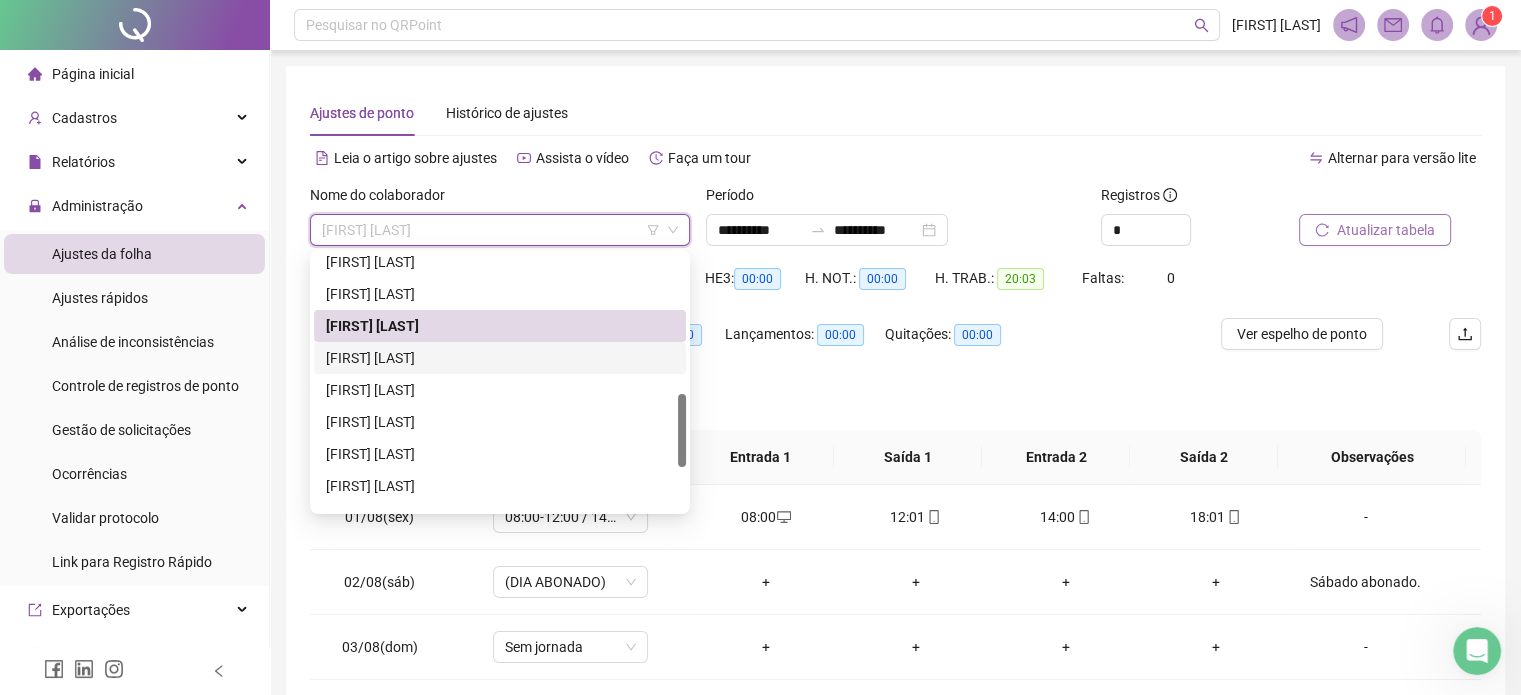click on "[FIRST] [LAST]" at bounding box center [500, 358] 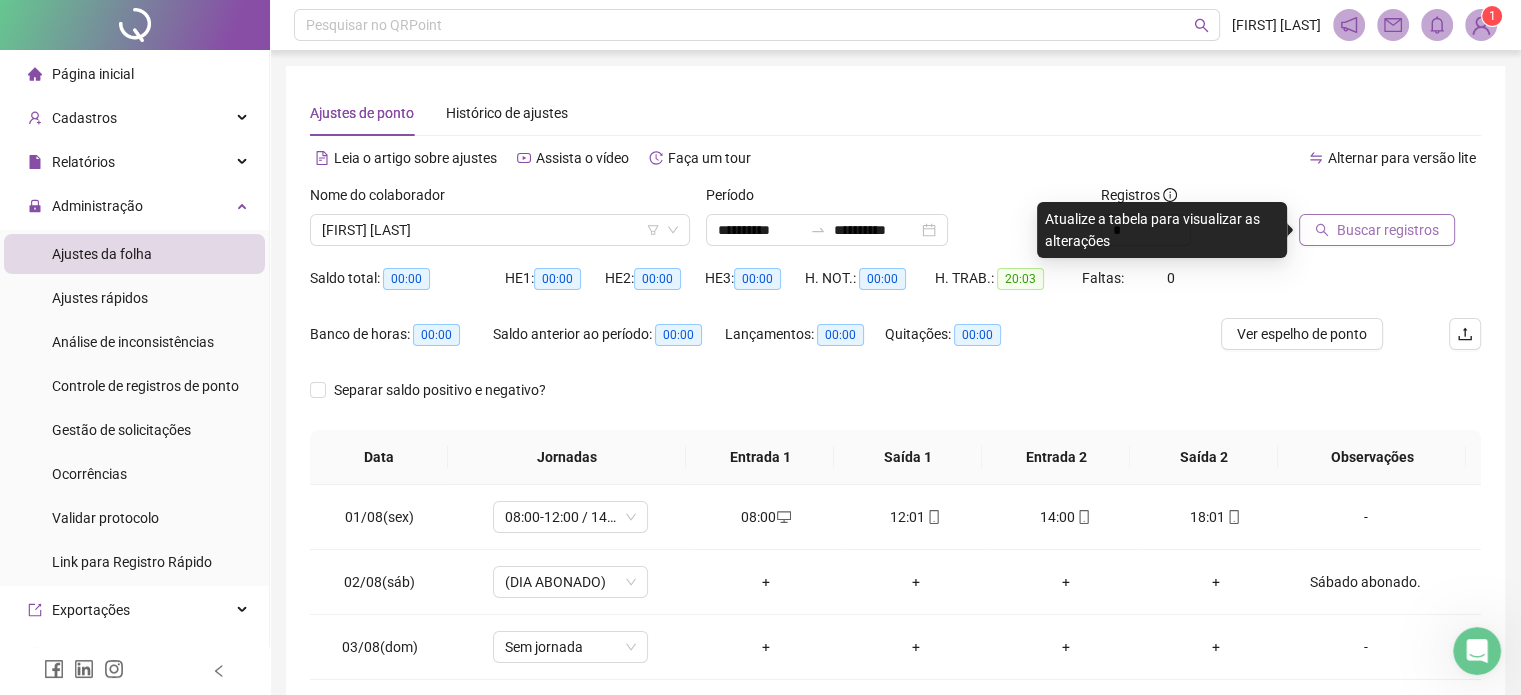 click on "Buscar registros" at bounding box center (1377, 230) 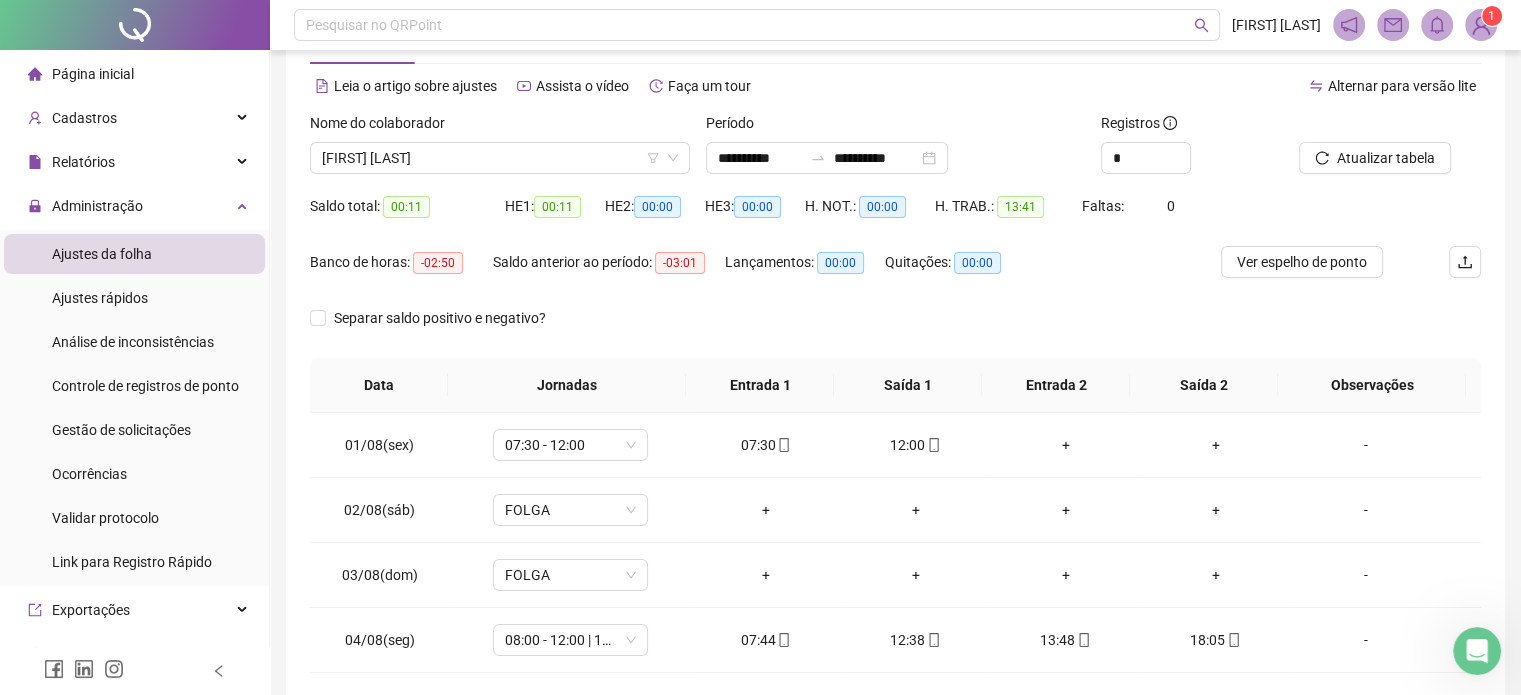 scroll, scrollTop: 159, scrollLeft: 0, axis: vertical 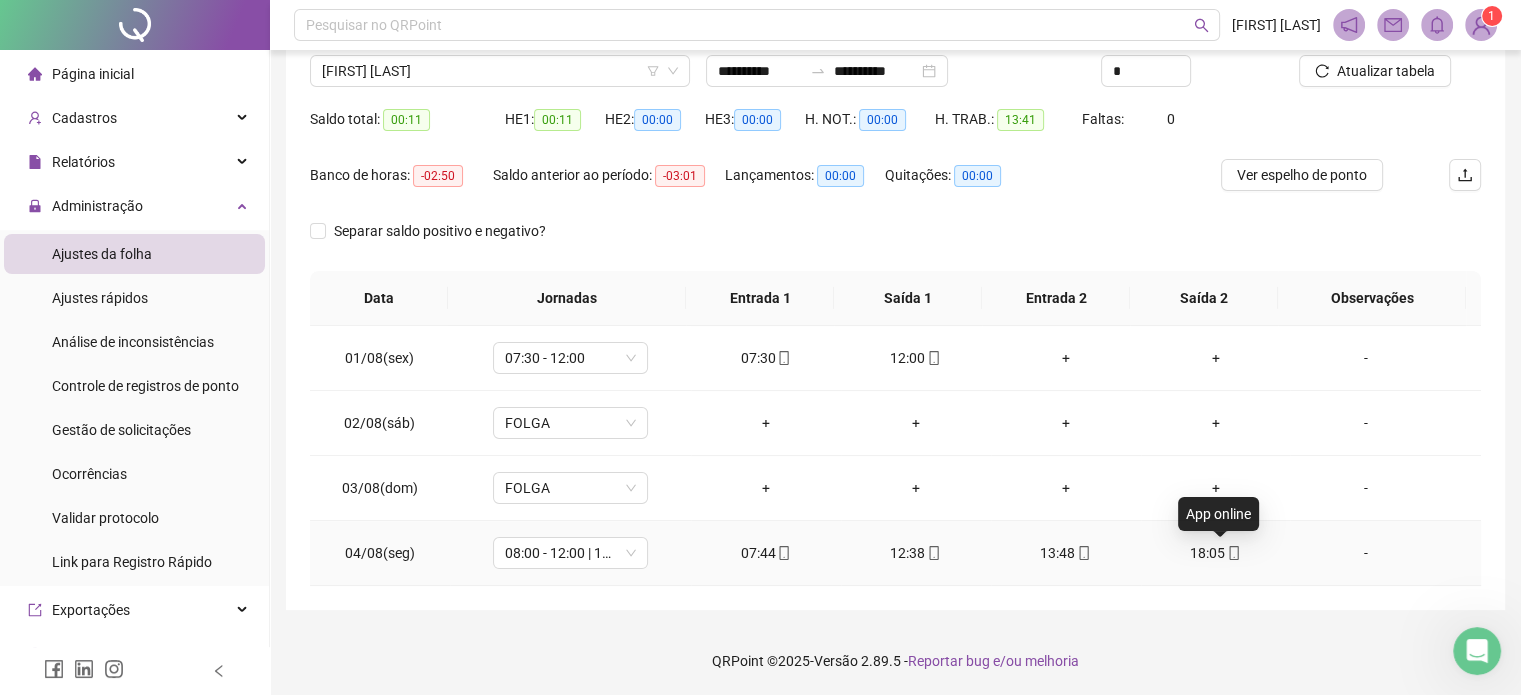 click 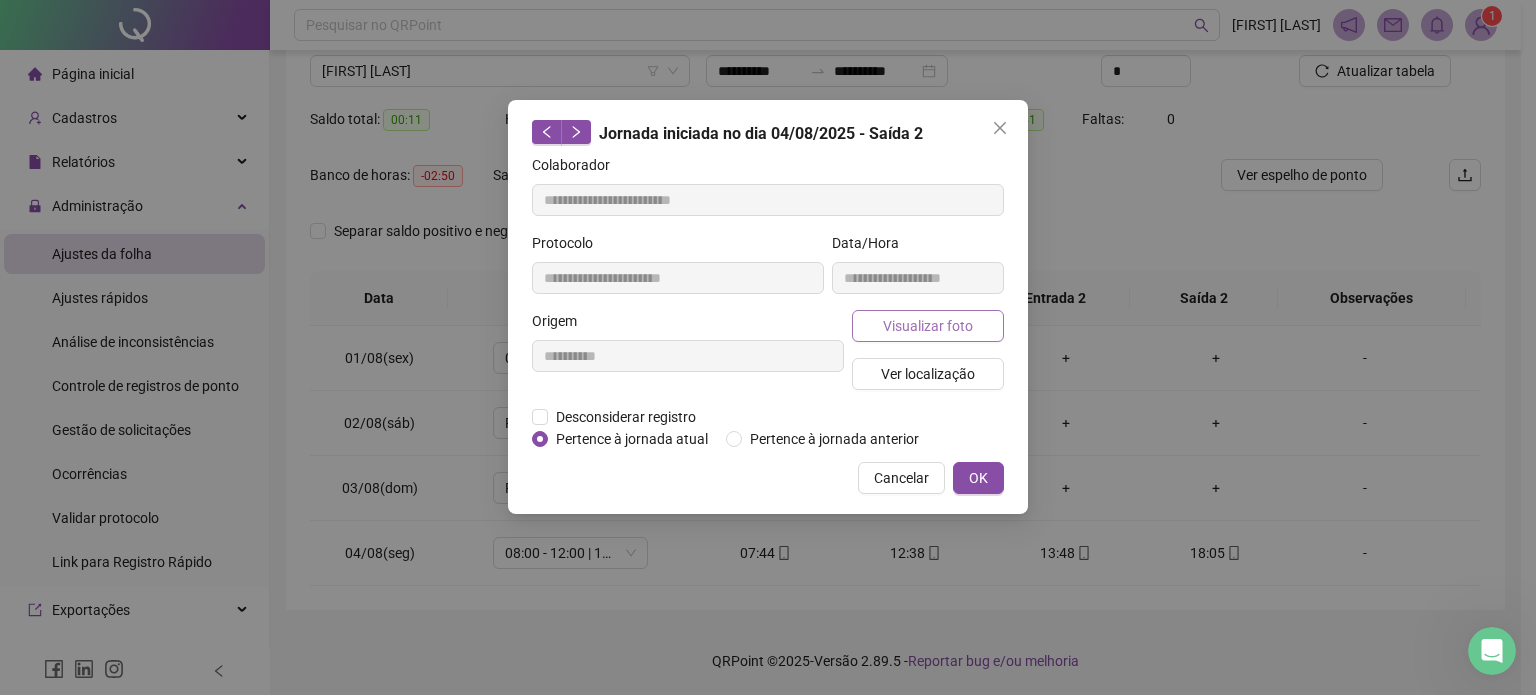 click on "Visualizar foto" at bounding box center [928, 326] 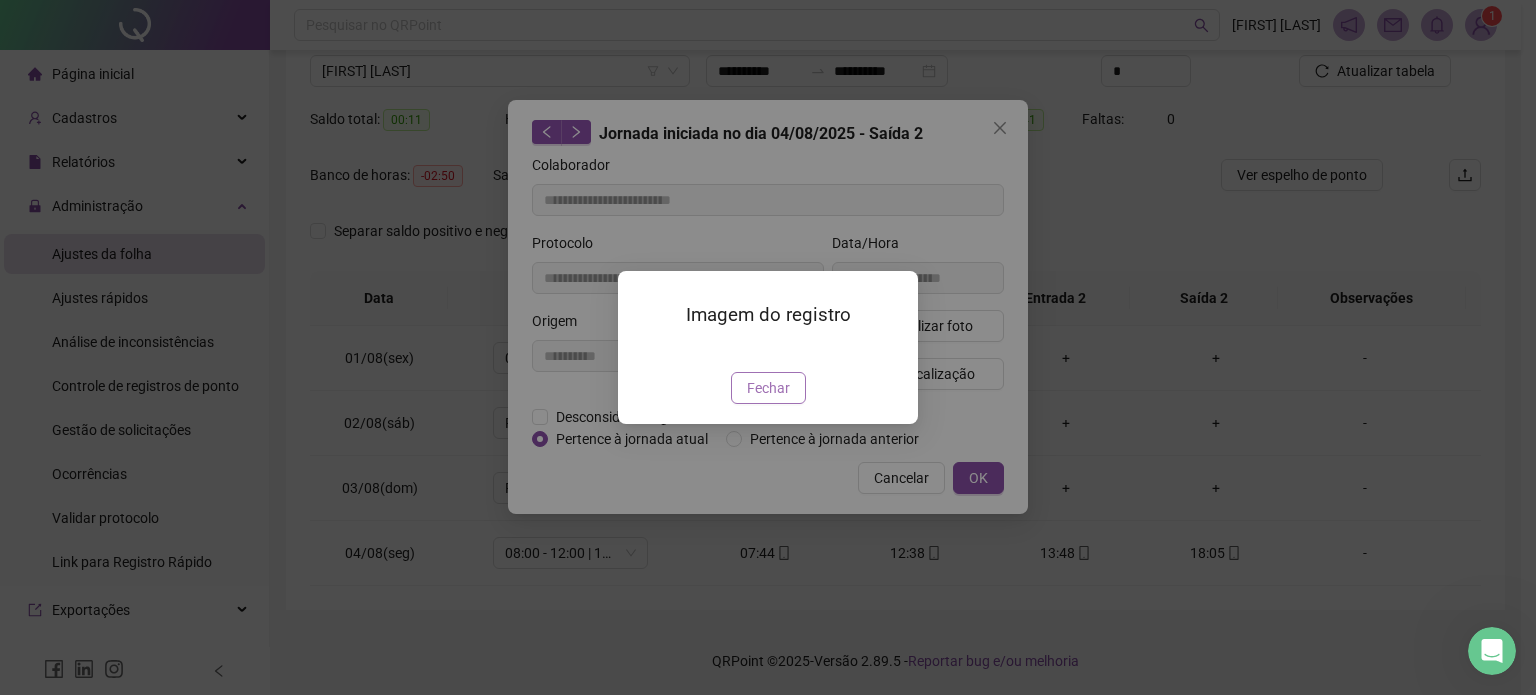 click on "Fechar" at bounding box center [768, 388] 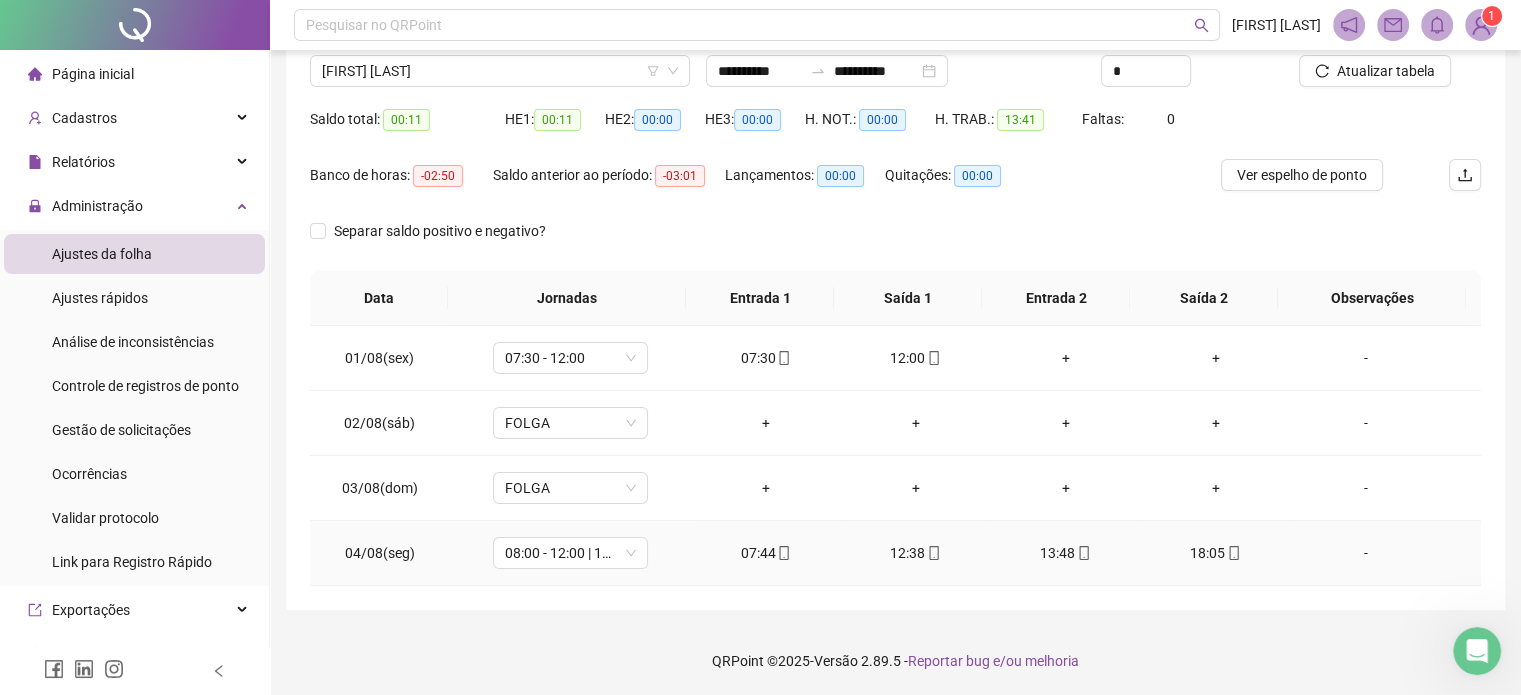 click 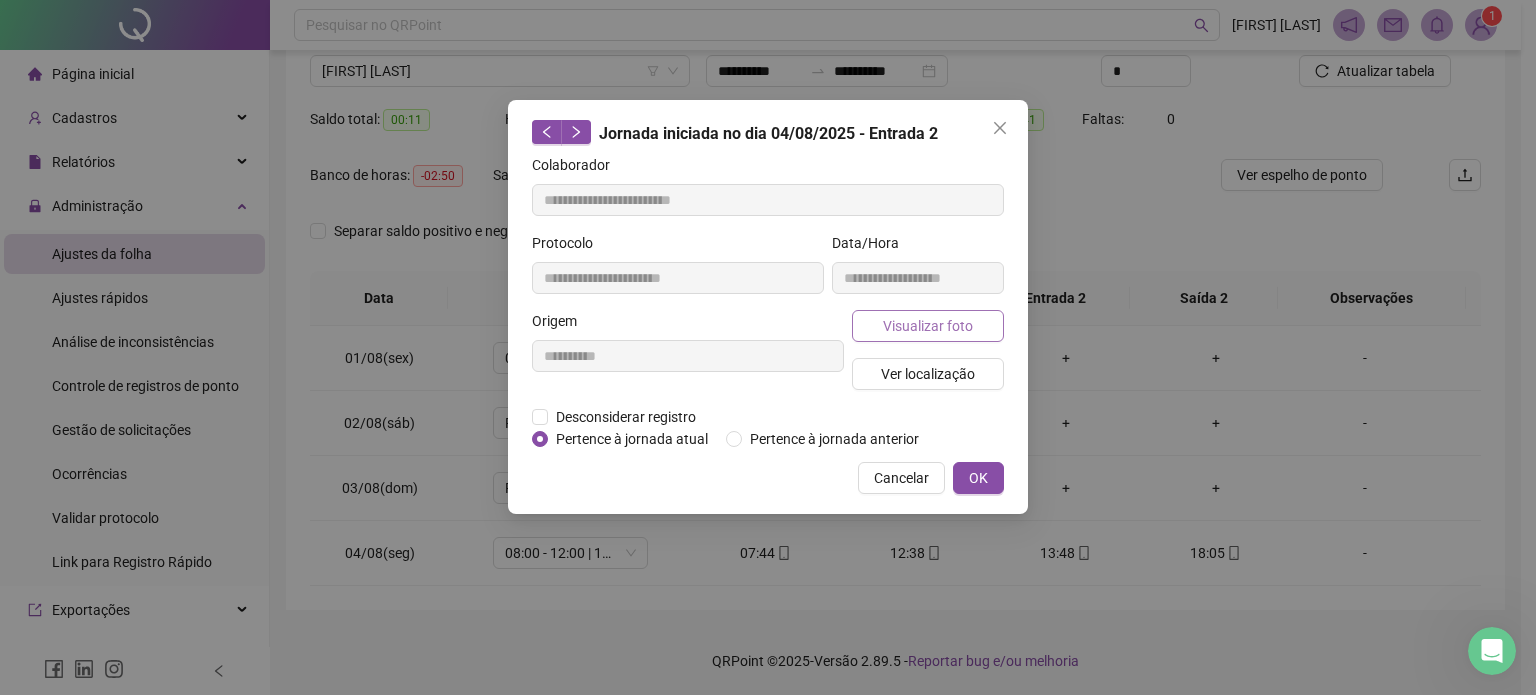 click on "Visualizar foto" at bounding box center [928, 326] 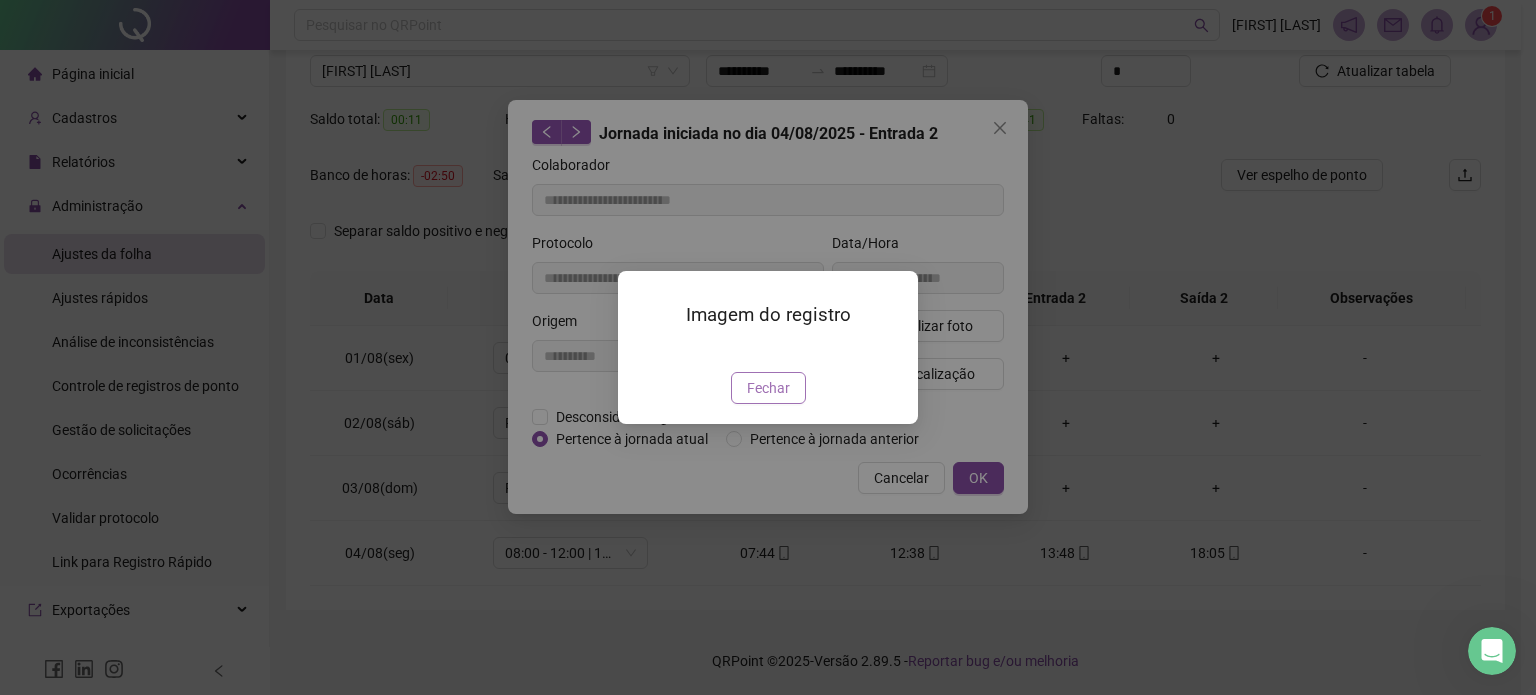 click on "Fechar" at bounding box center [768, 388] 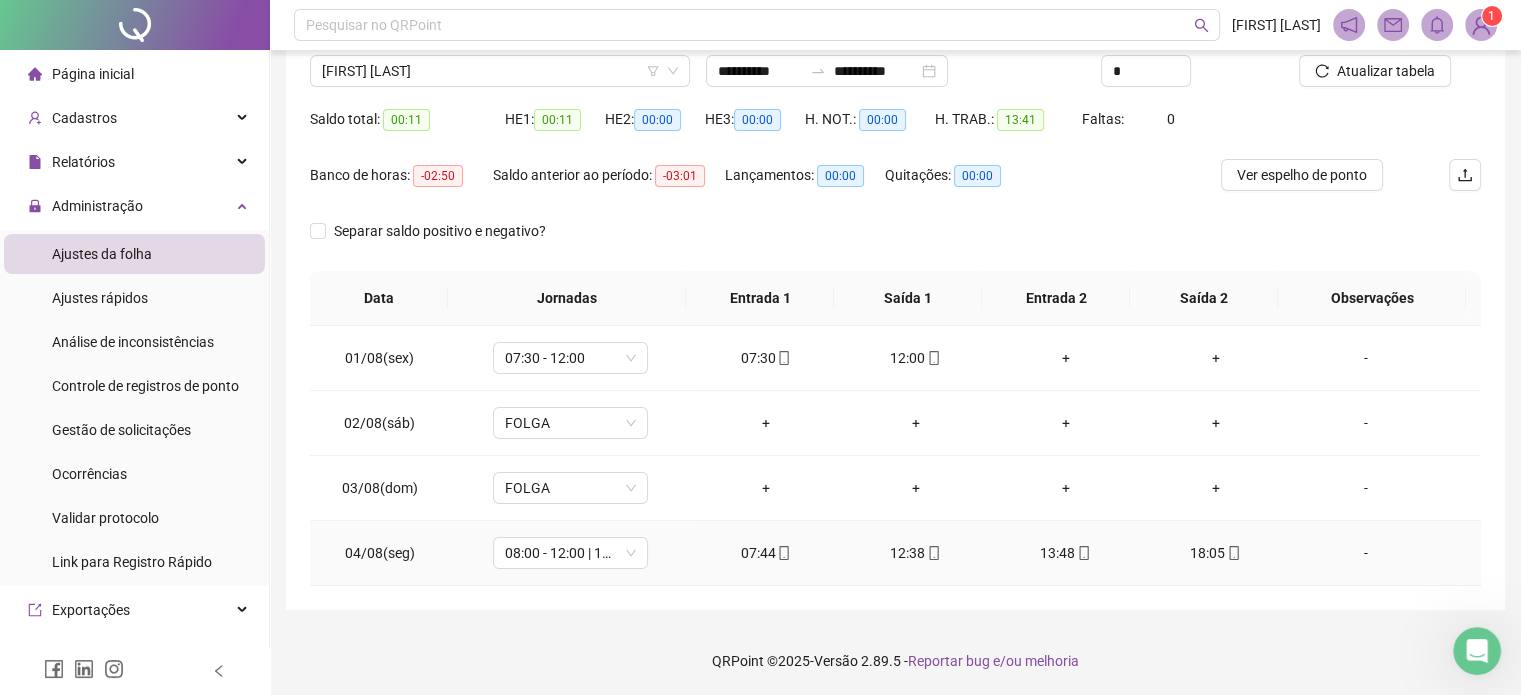 click on "12:38" at bounding box center (916, 553) 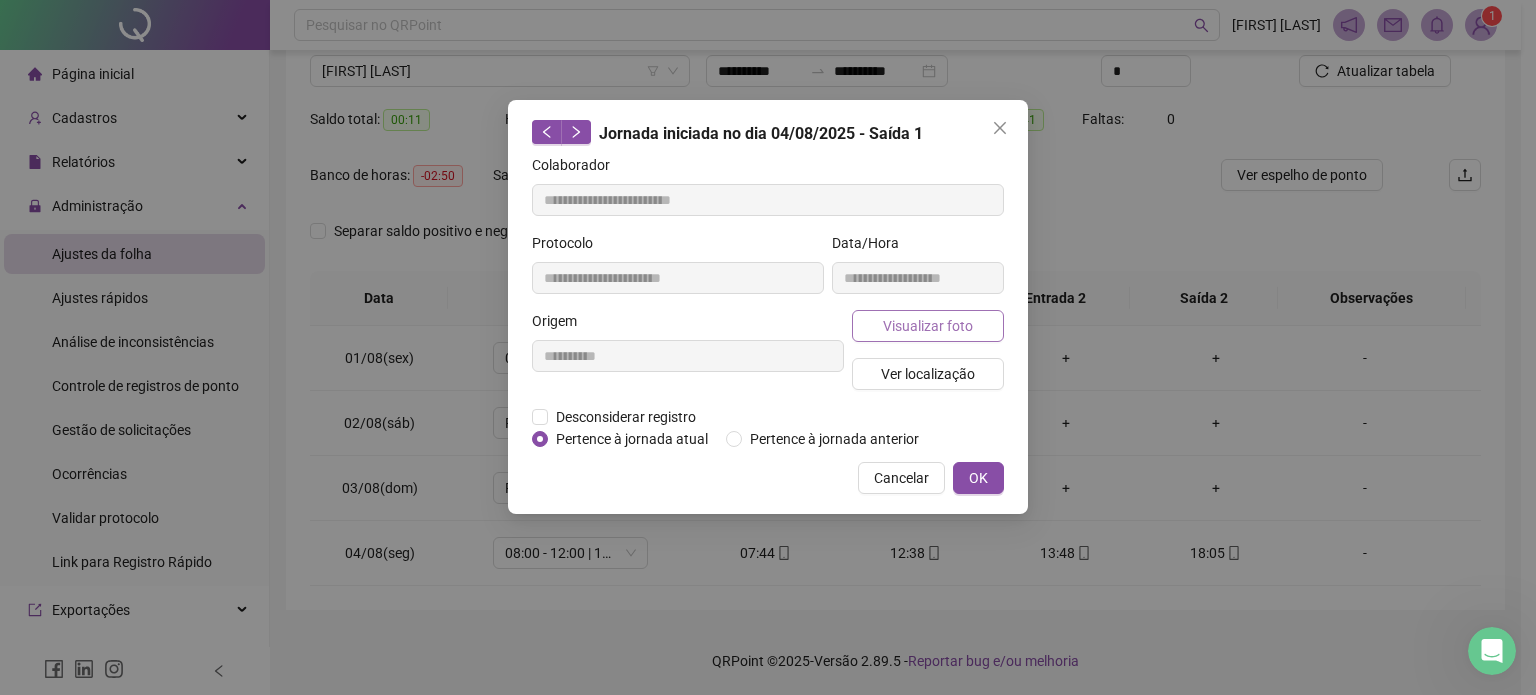 click on "Visualizar foto" at bounding box center [928, 326] 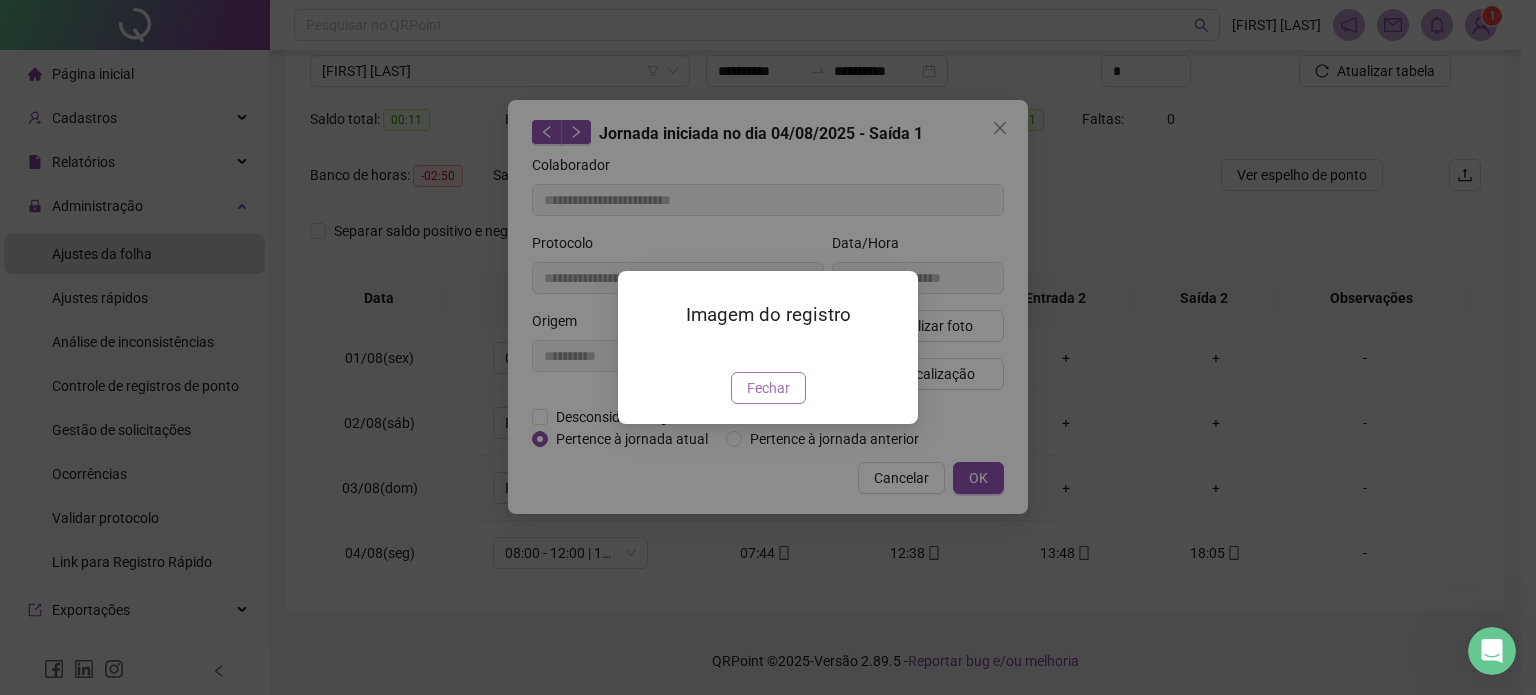 click on "Fechar" at bounding box center (768, 388) 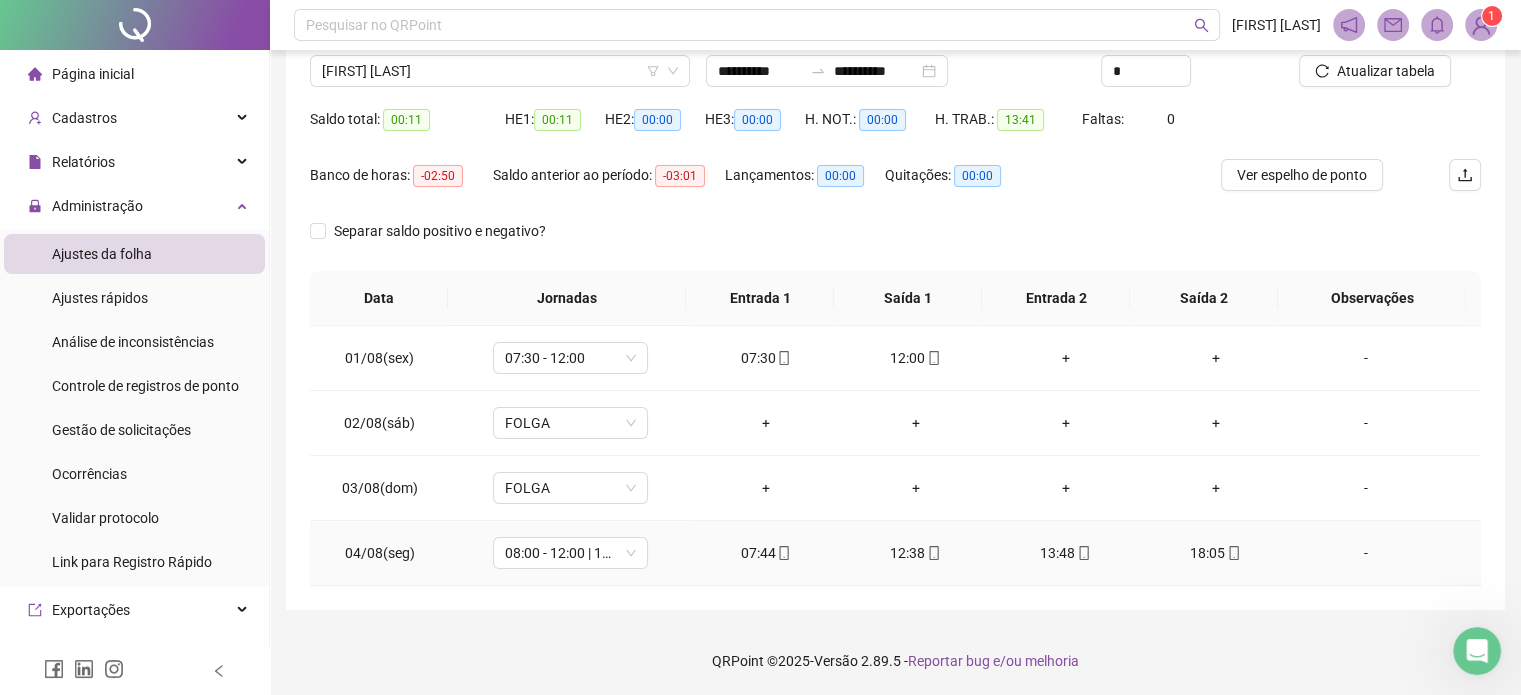 click 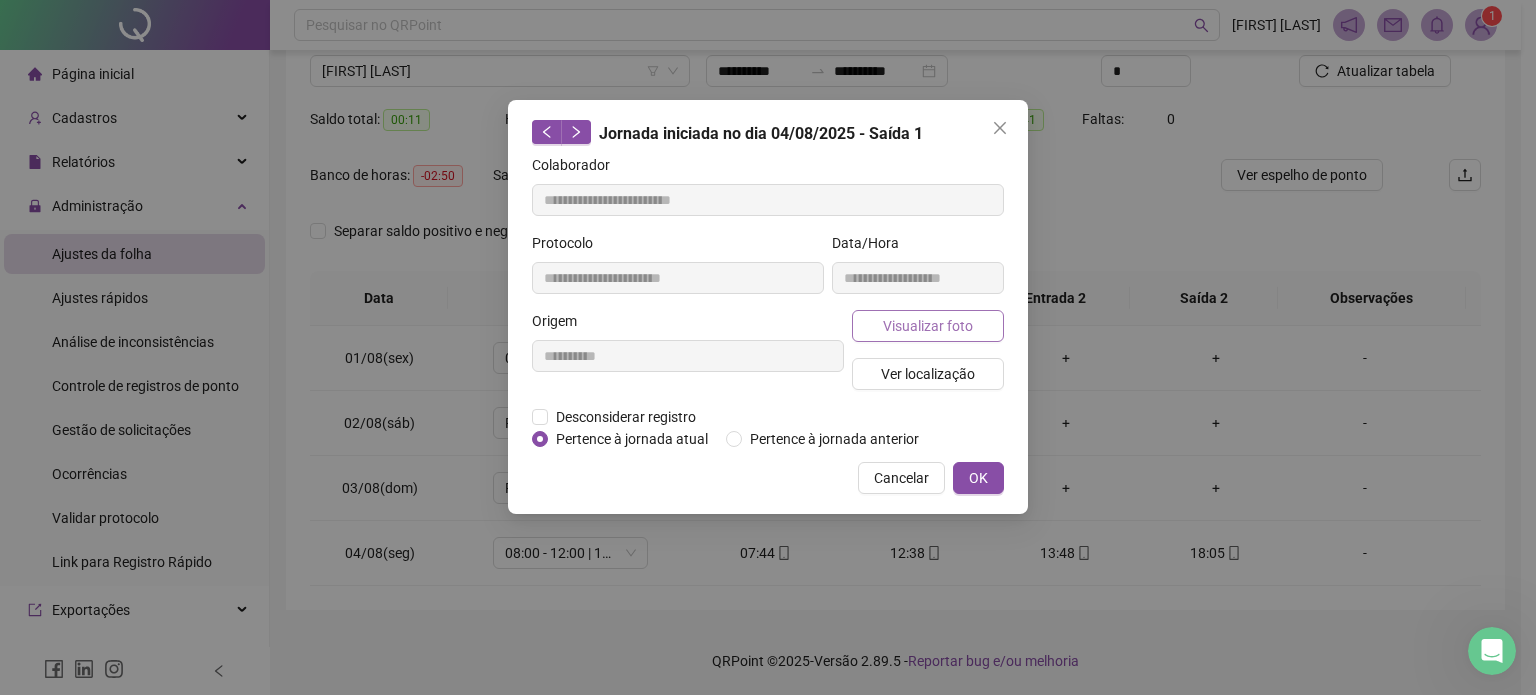 click on "Visualizar foto" at bounding box center [928, 326] 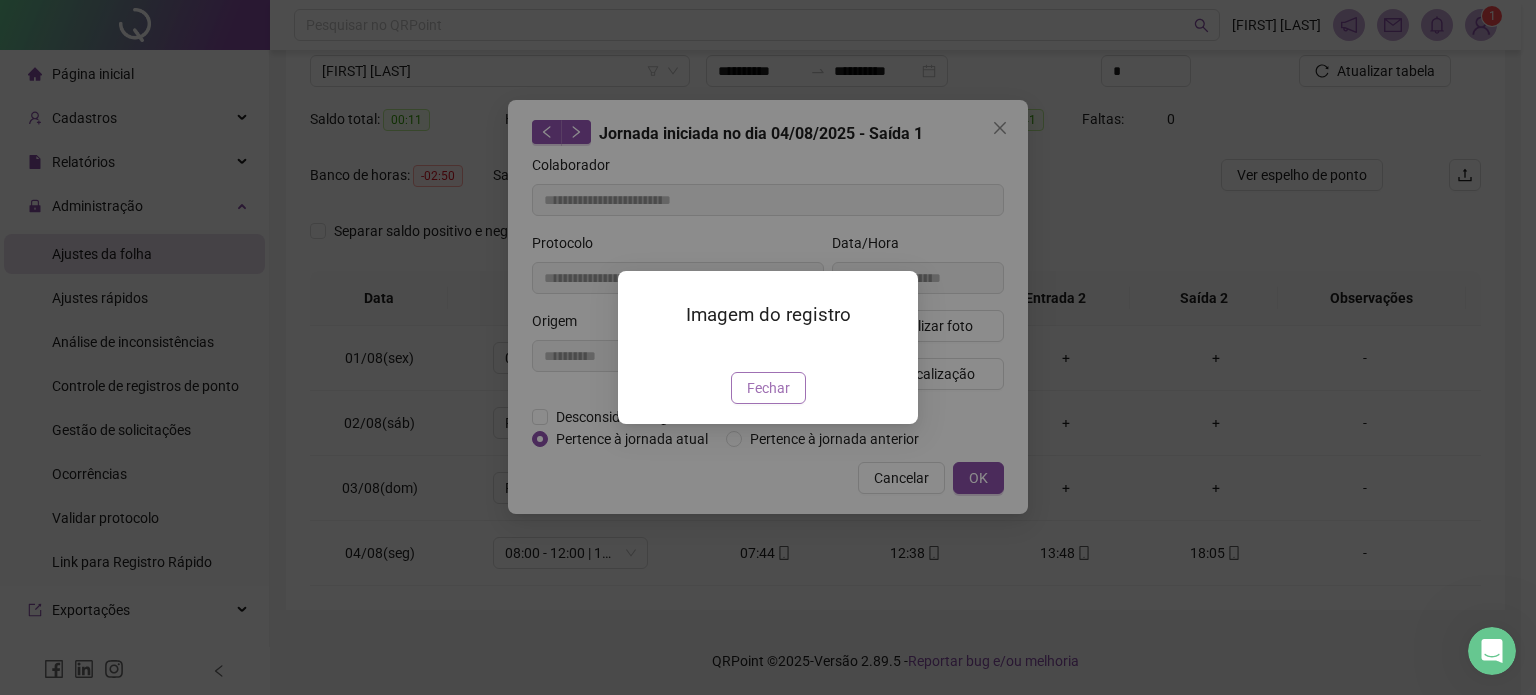 click on "Fechar" at bounding box center (768, 388) 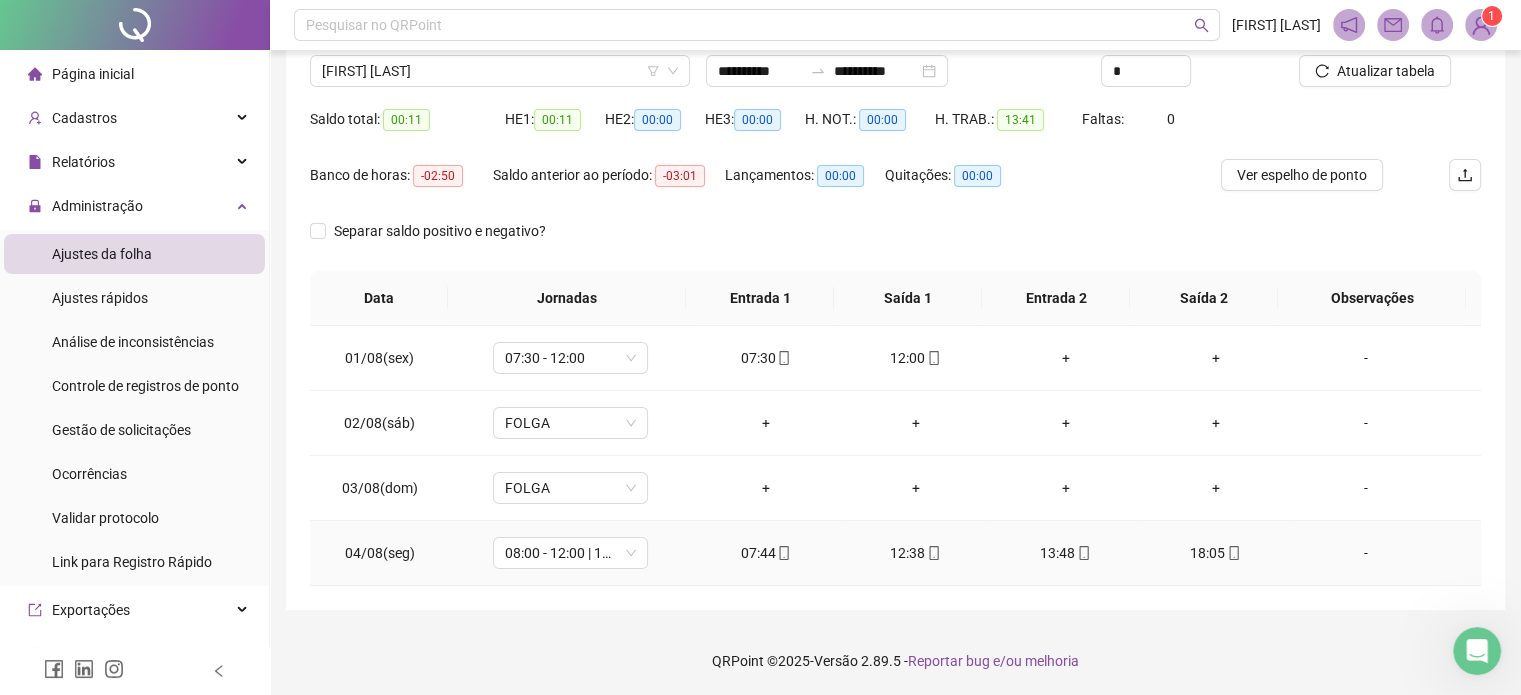 click 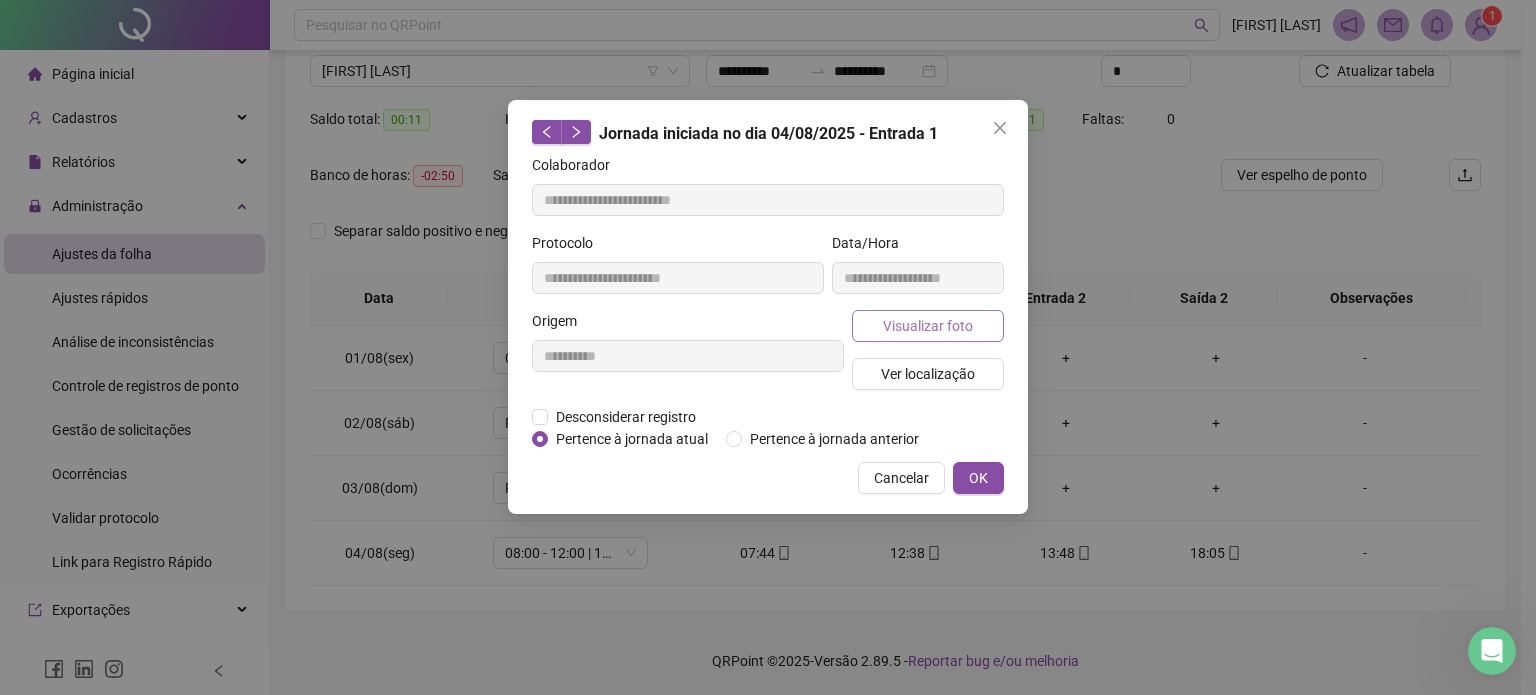 click on "Visualizar foto" at bounding box center (928, 326) 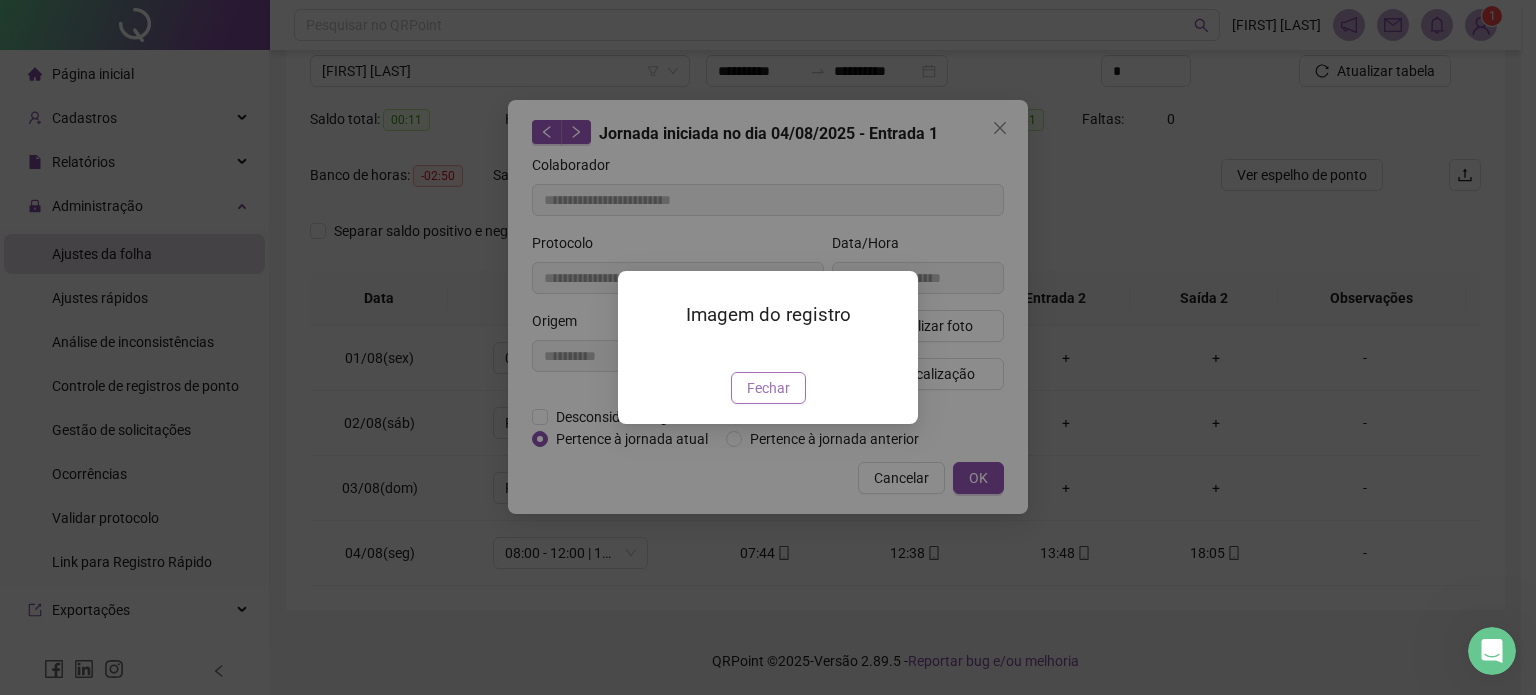 click on "Fechar" at bounding box center [768, 388] 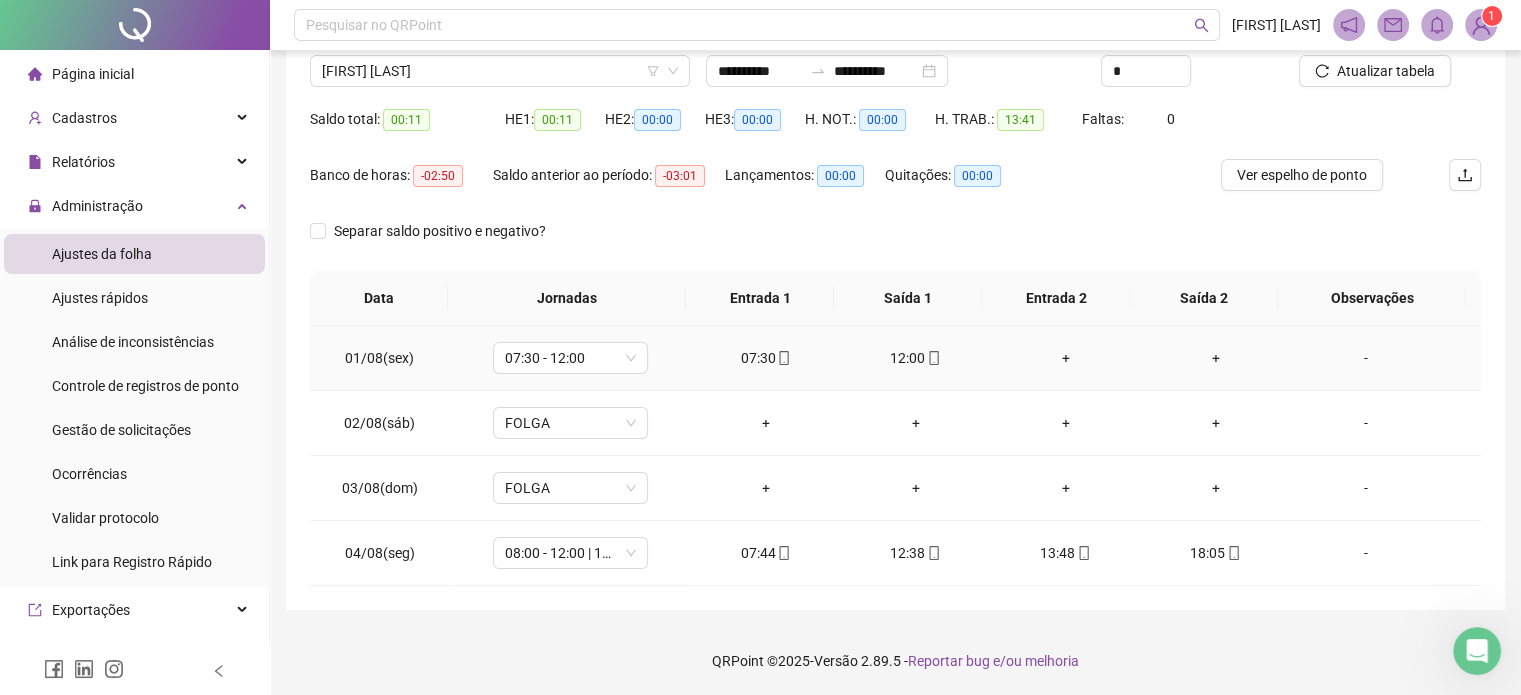 scroll, scrollTop: 0, scrollLeft: 0, axis: both 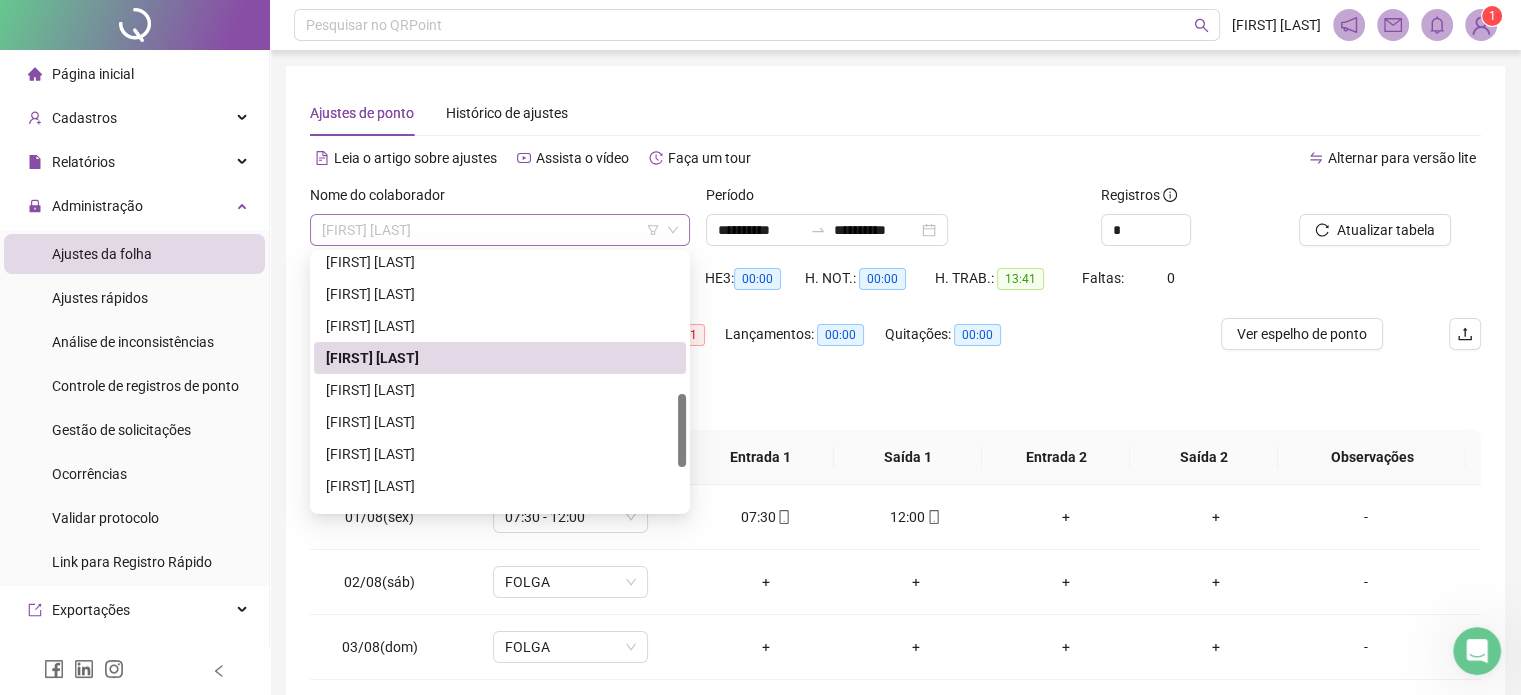 click on "[FIRST] [LAST]" at bounding box center (500, 230) 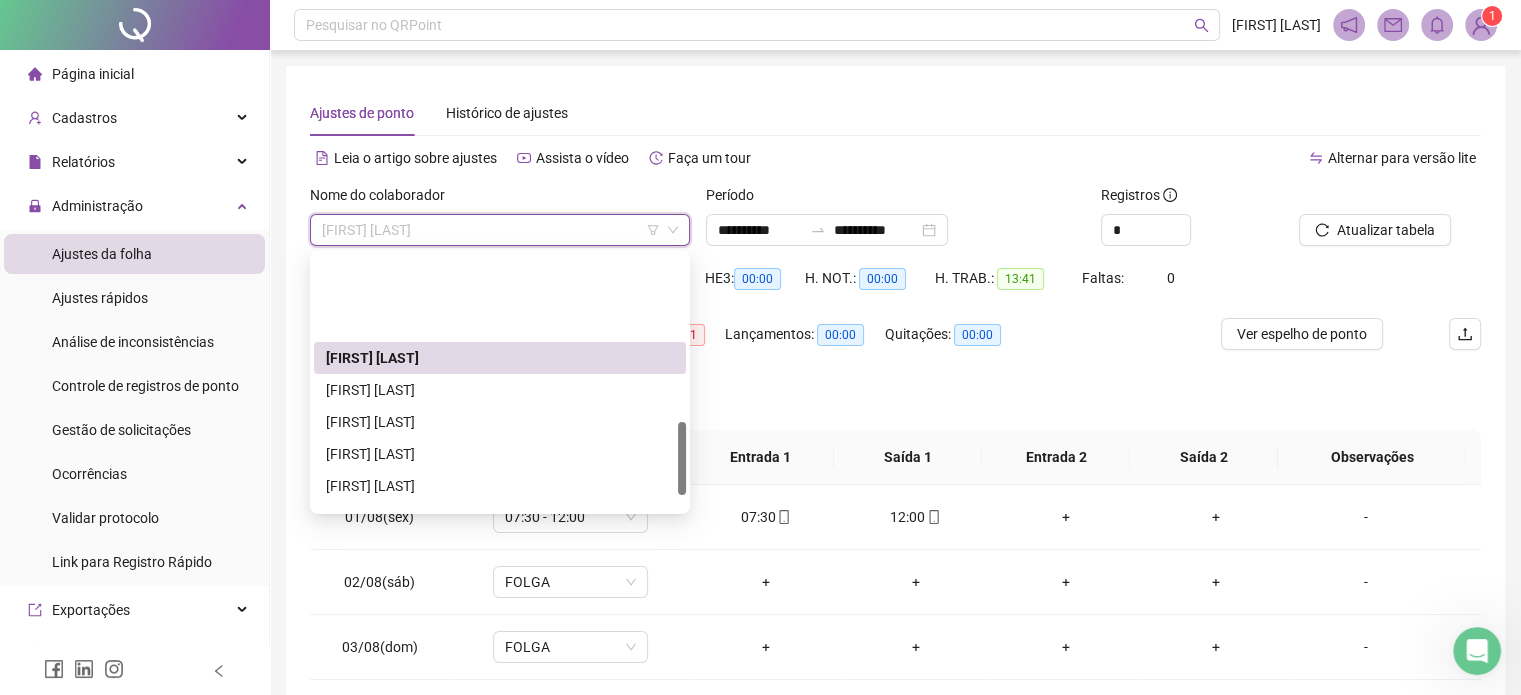 scroll, scrollTop: 588, scrollLeft: 0, axis: vertical 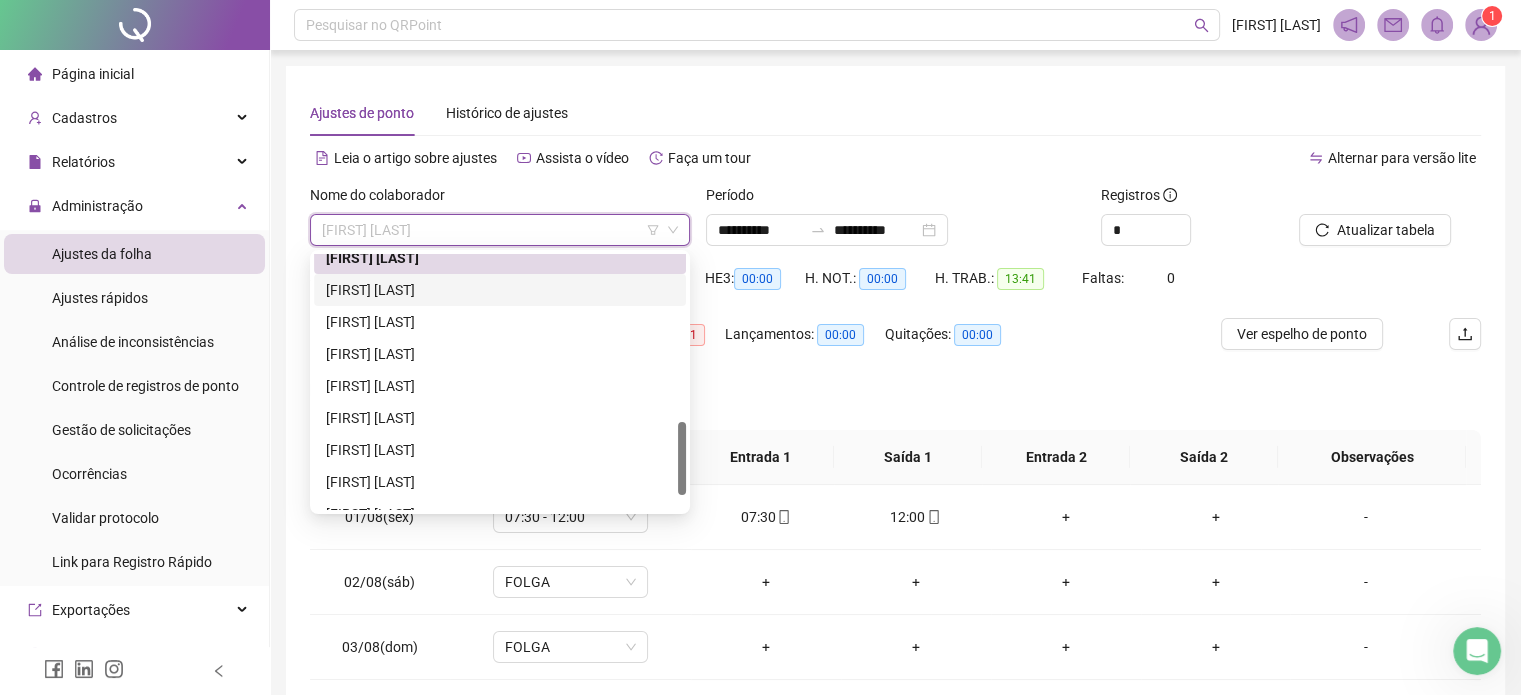 click on "[FIRST] [LAST]" at bounding box center [500, 290] 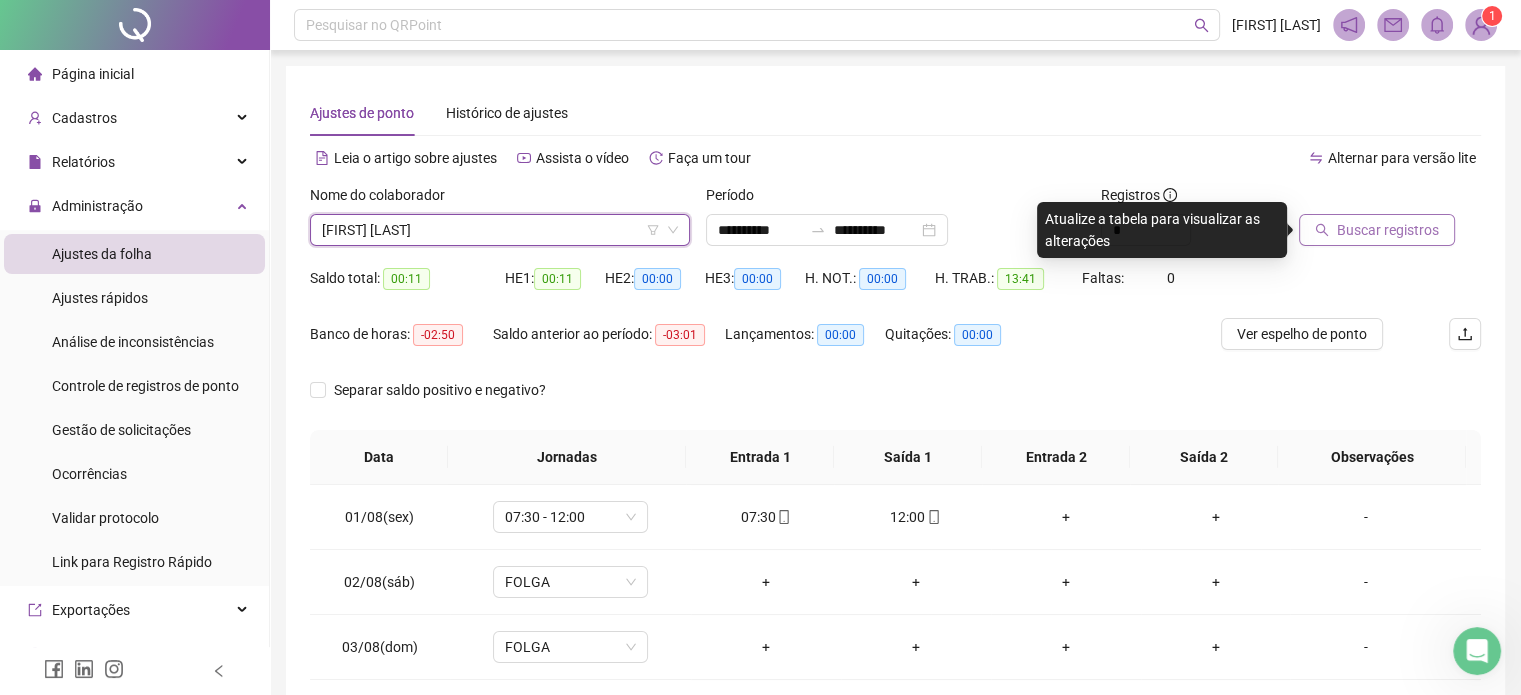 click on "Buscar registros" at bounding box center (1388, 230) 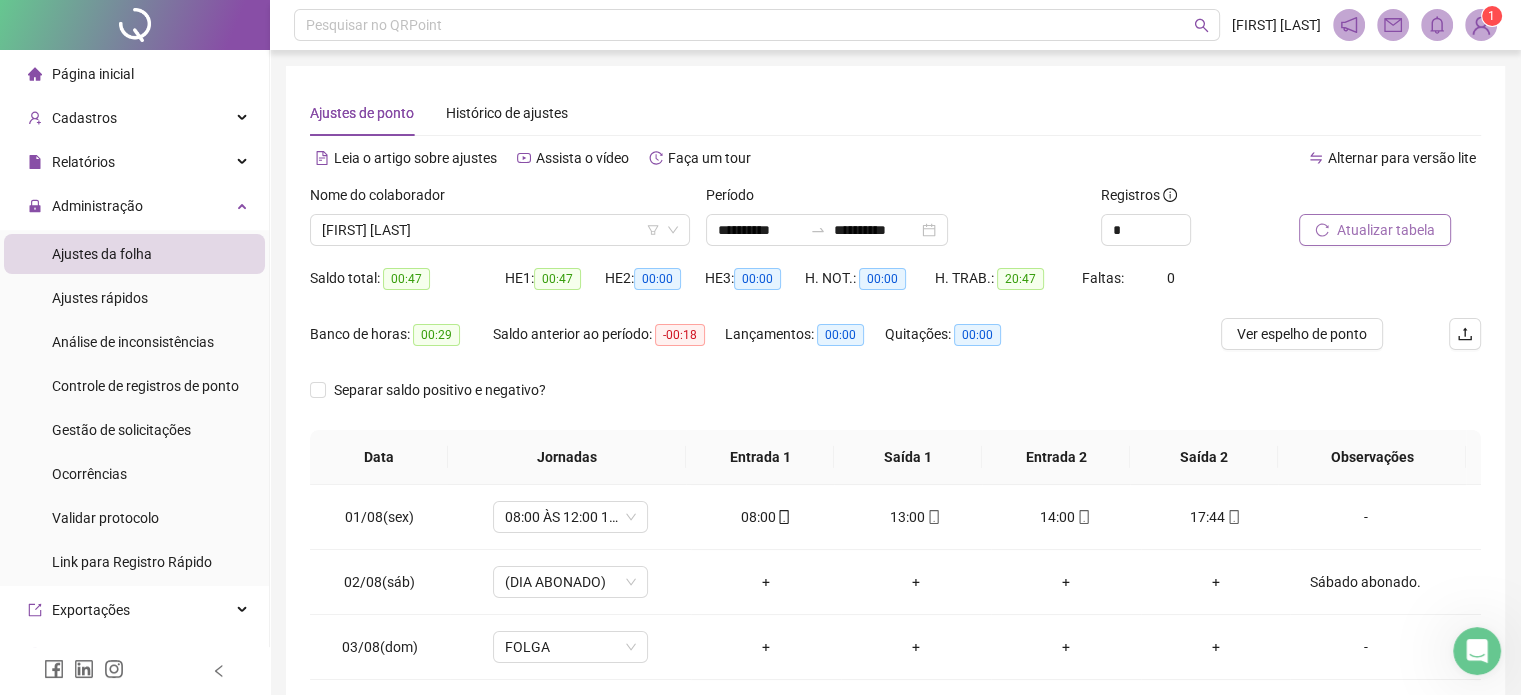 scroll, scrollTop: 159, scrollLeft: 0, axis: vertical 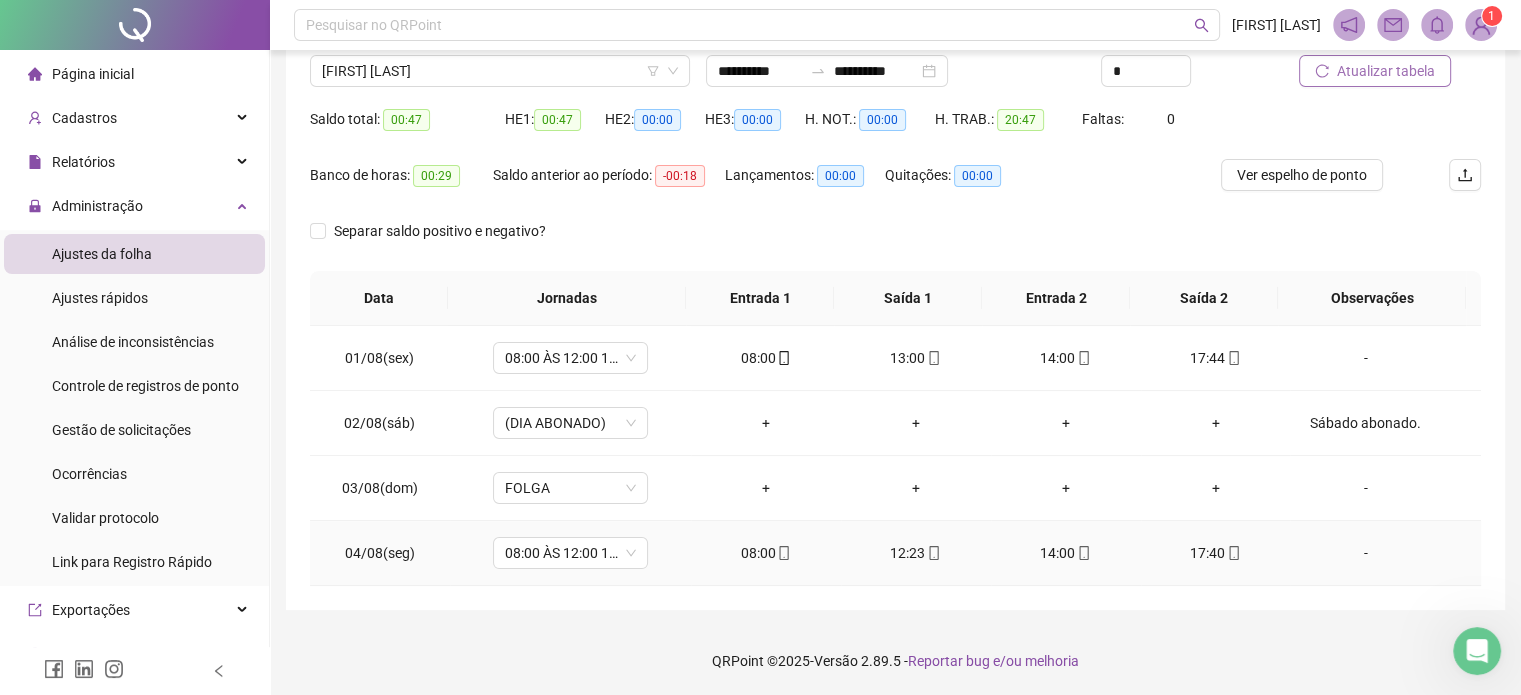 click 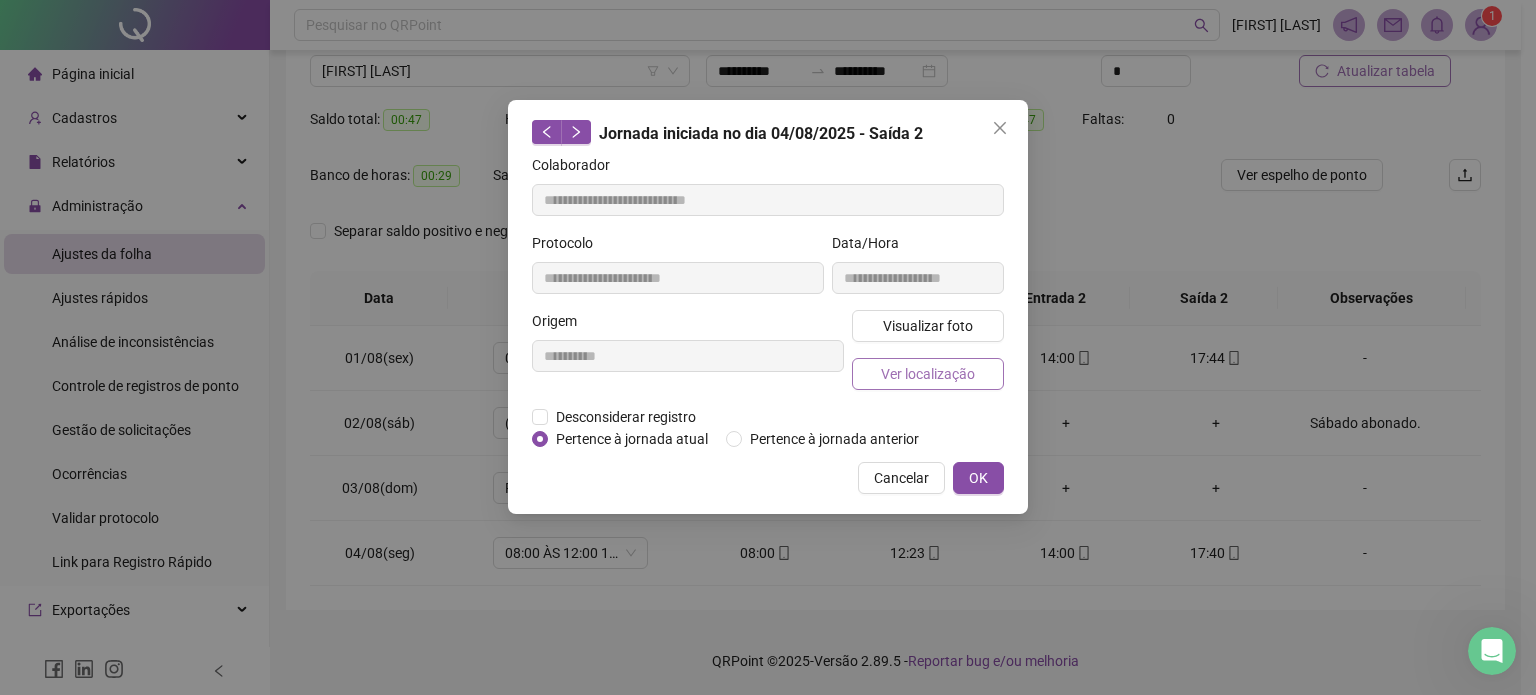 click on "Ver localização" at bounding box center [928, 374] 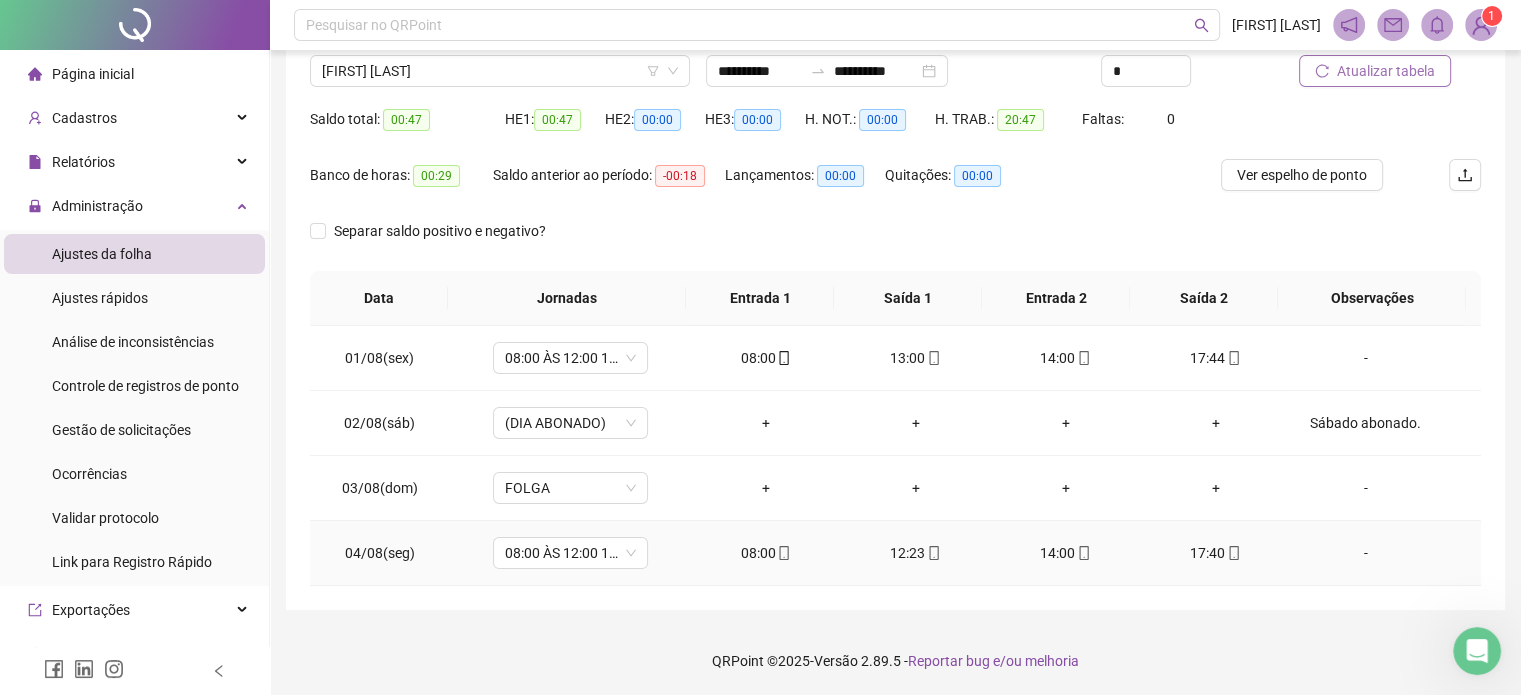 click at bounding box center [1083, 553] 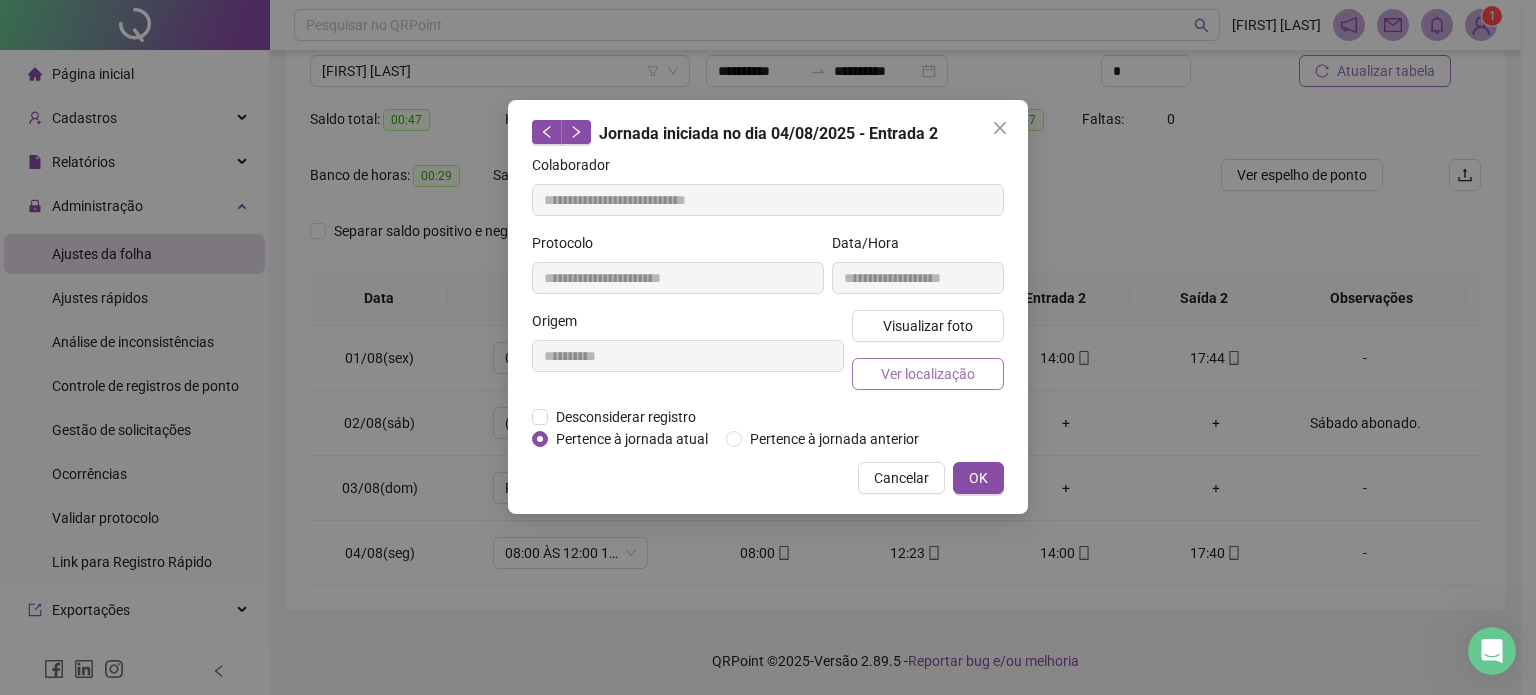 click on "Ver localização" at bounding box center (928, 374) 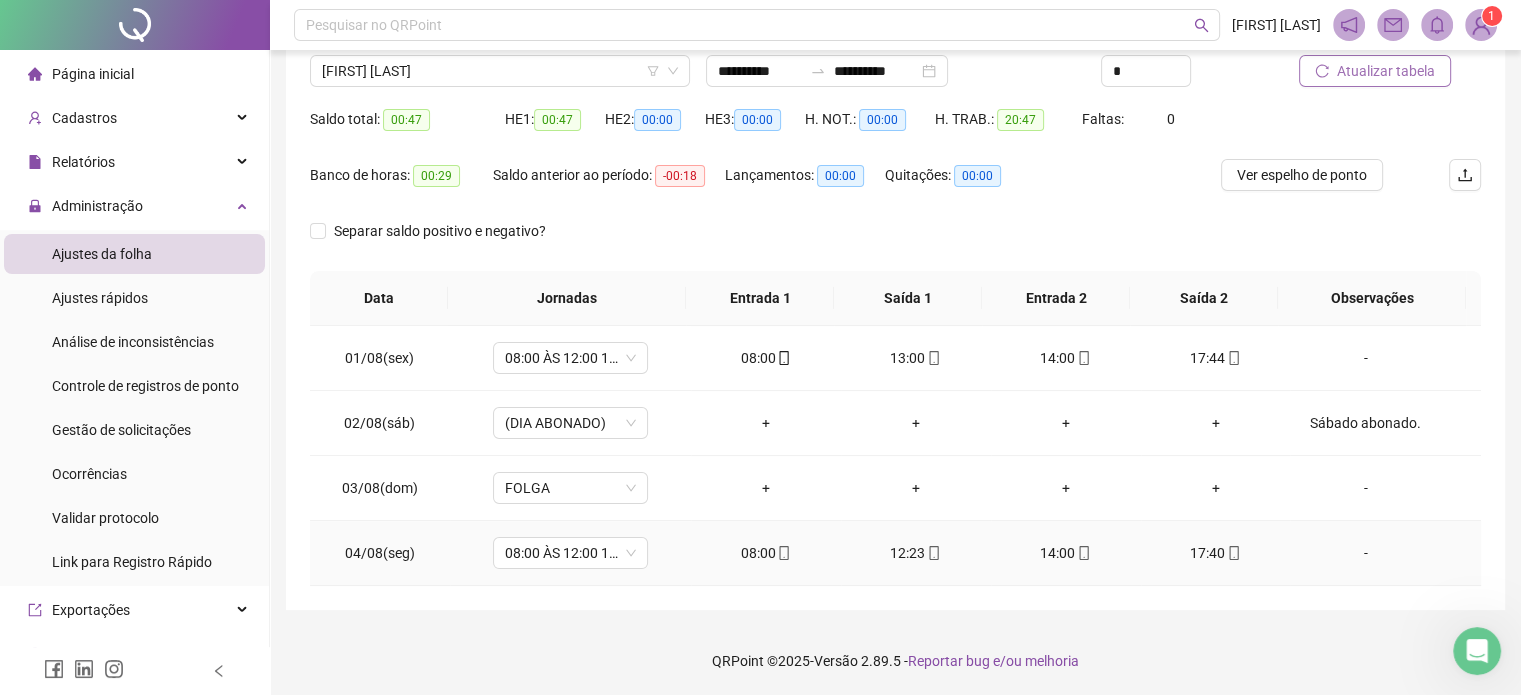 click on "12:23" at bounding box center (916, 553) 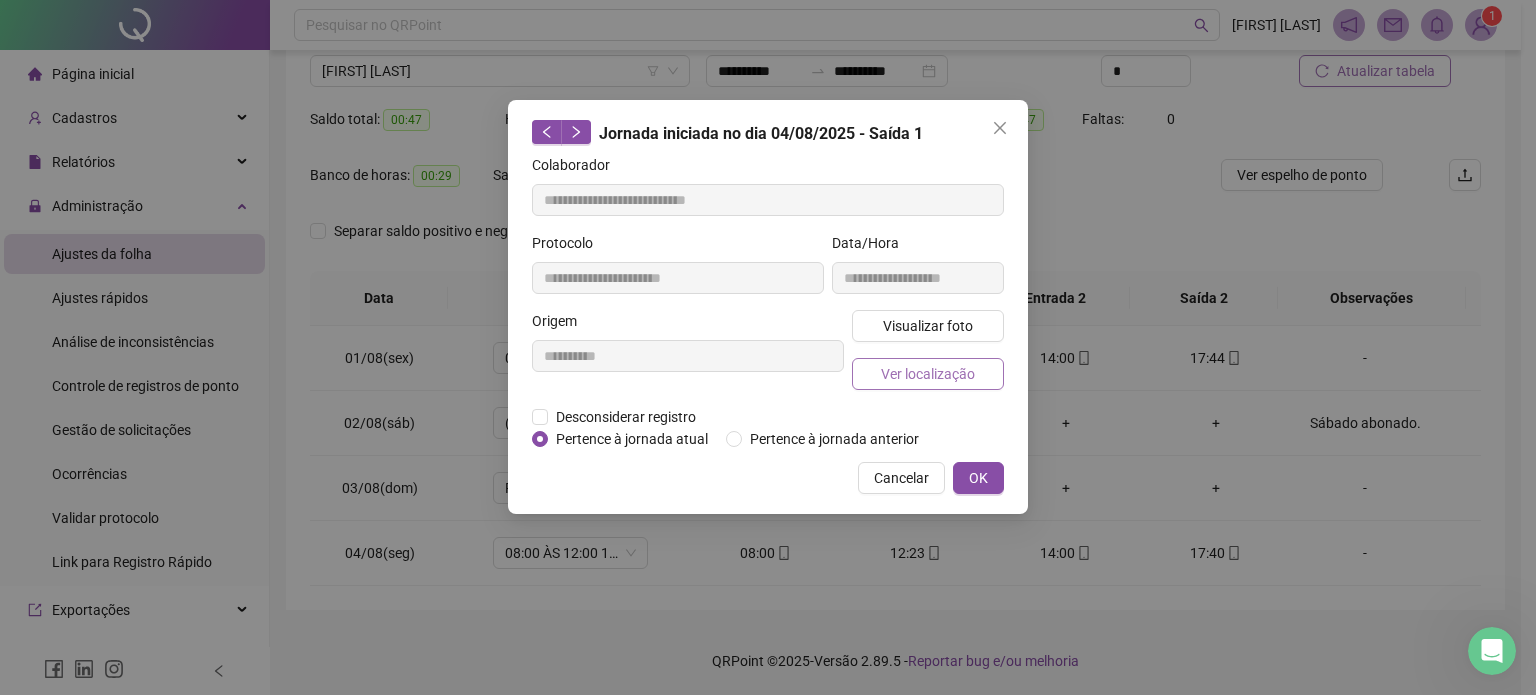click on "Ver localização" at bounding box center [928, 374] 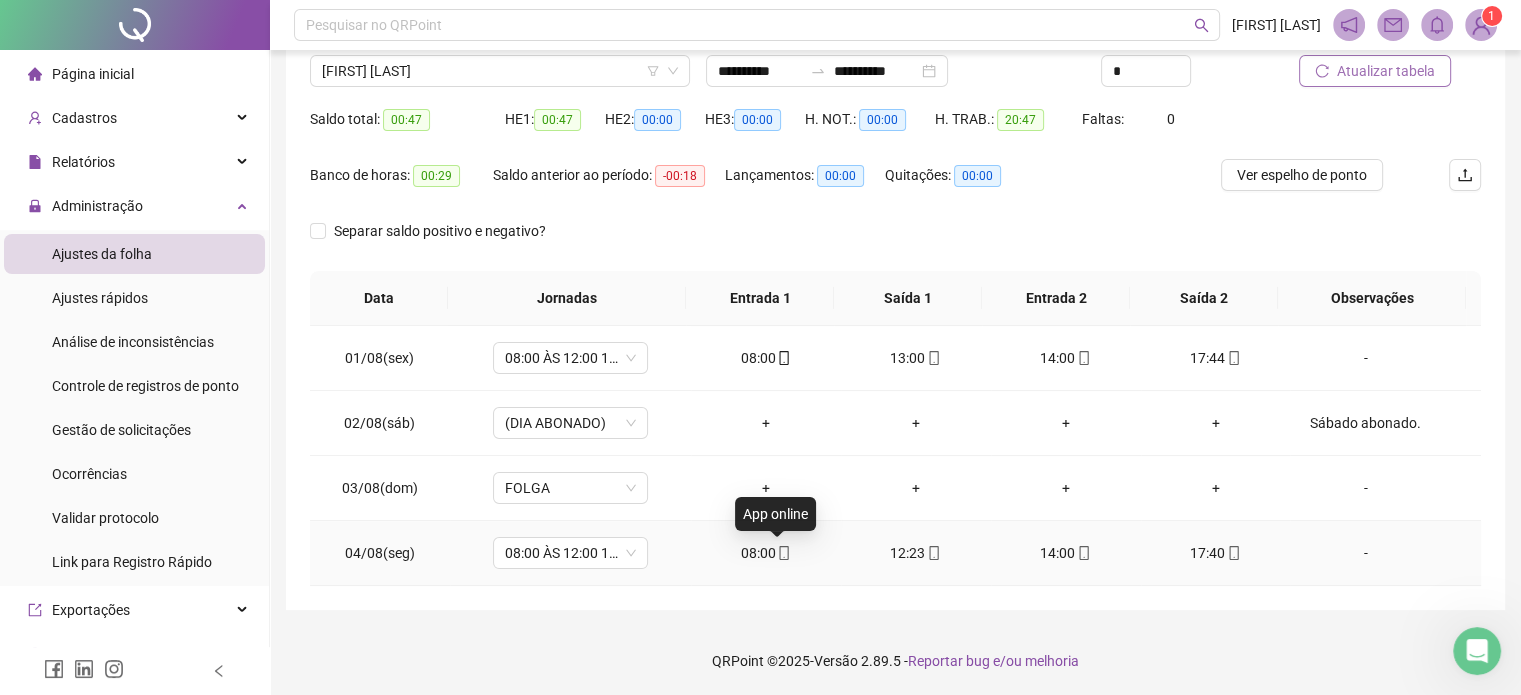 click 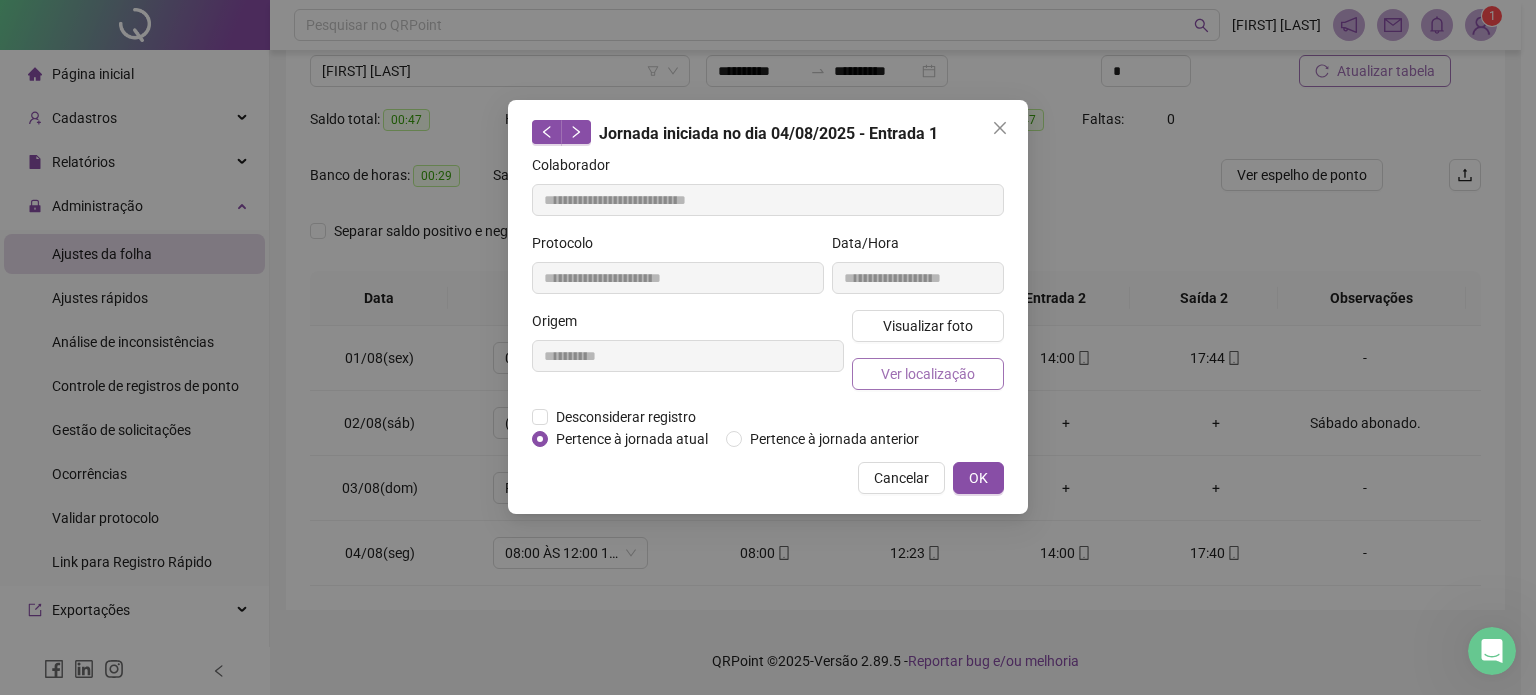 click on "Ver localização" at bounding box center [928, 374] 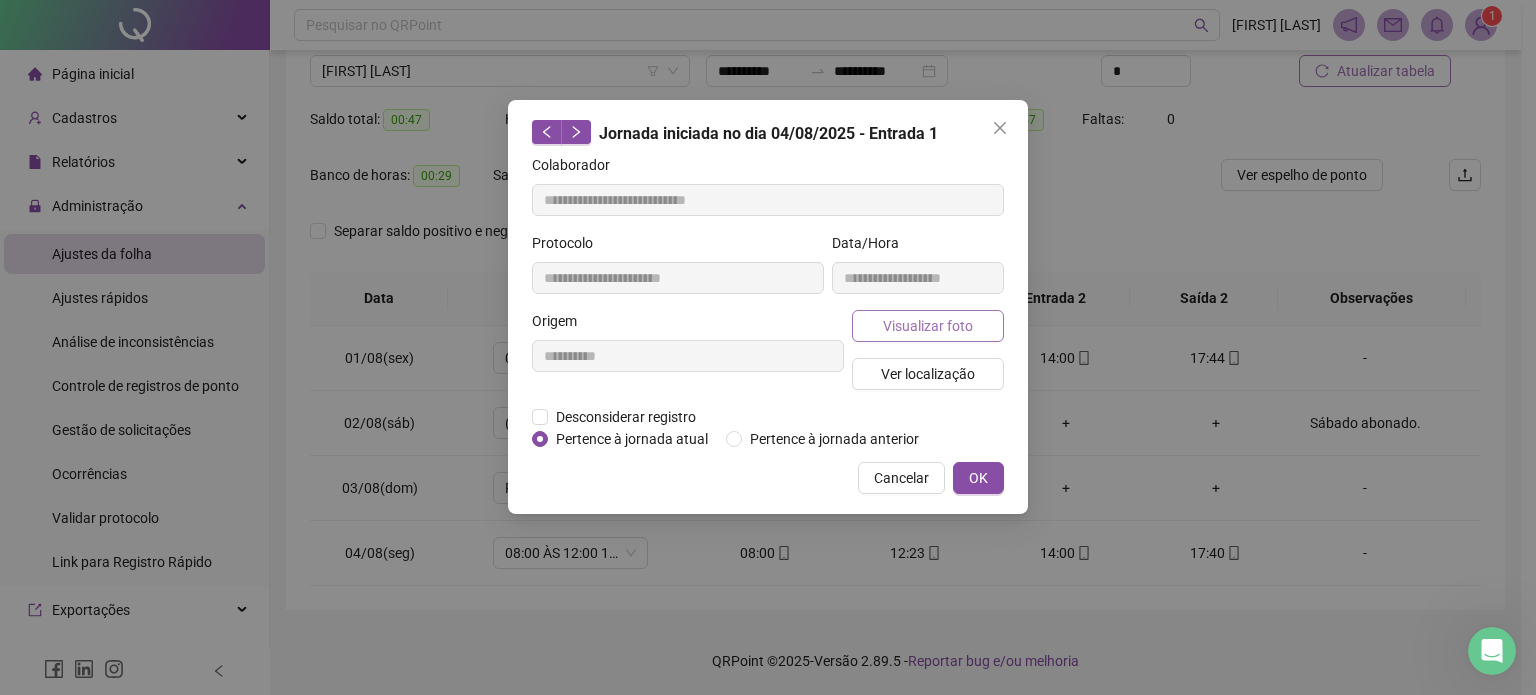 click on "Visualizar foto" at bounding box center [928, 326] 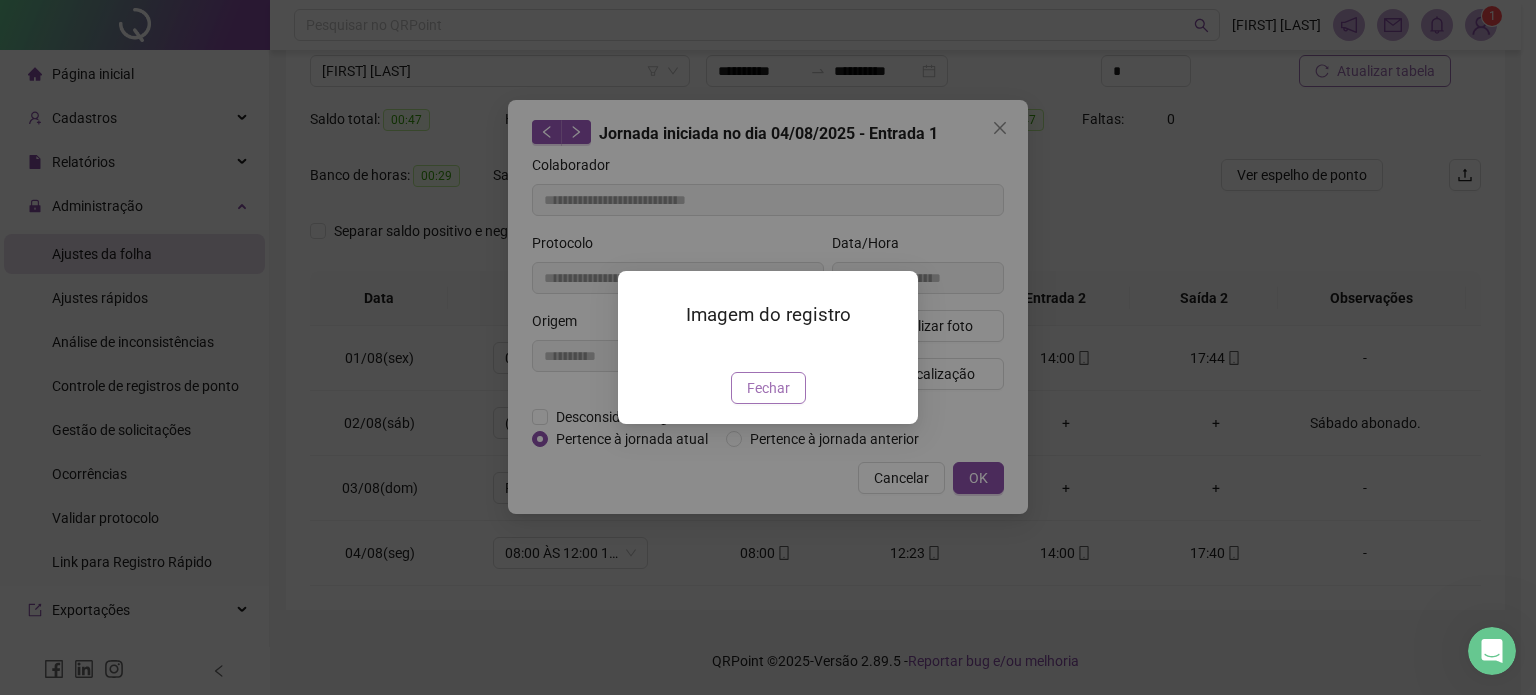 click on "Fechar" at bounding box center (768, 388) 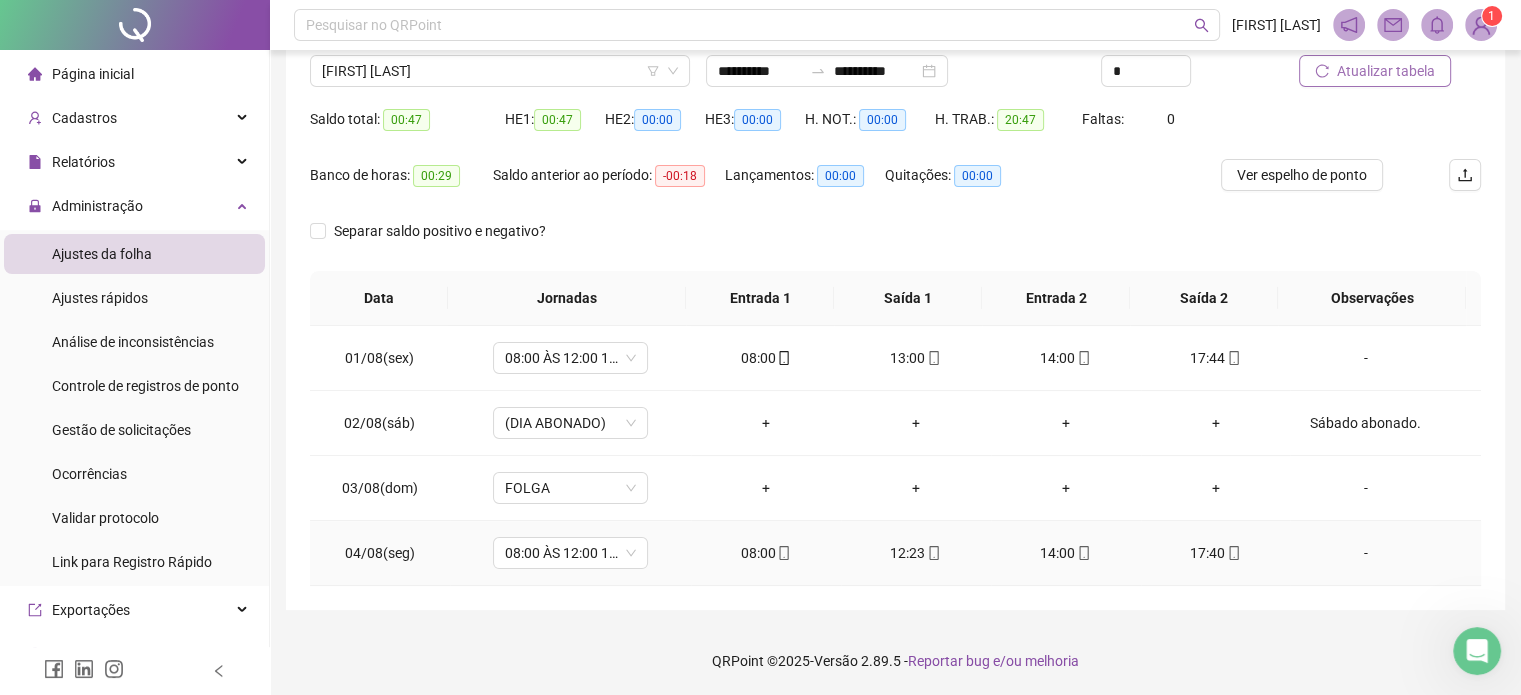 click 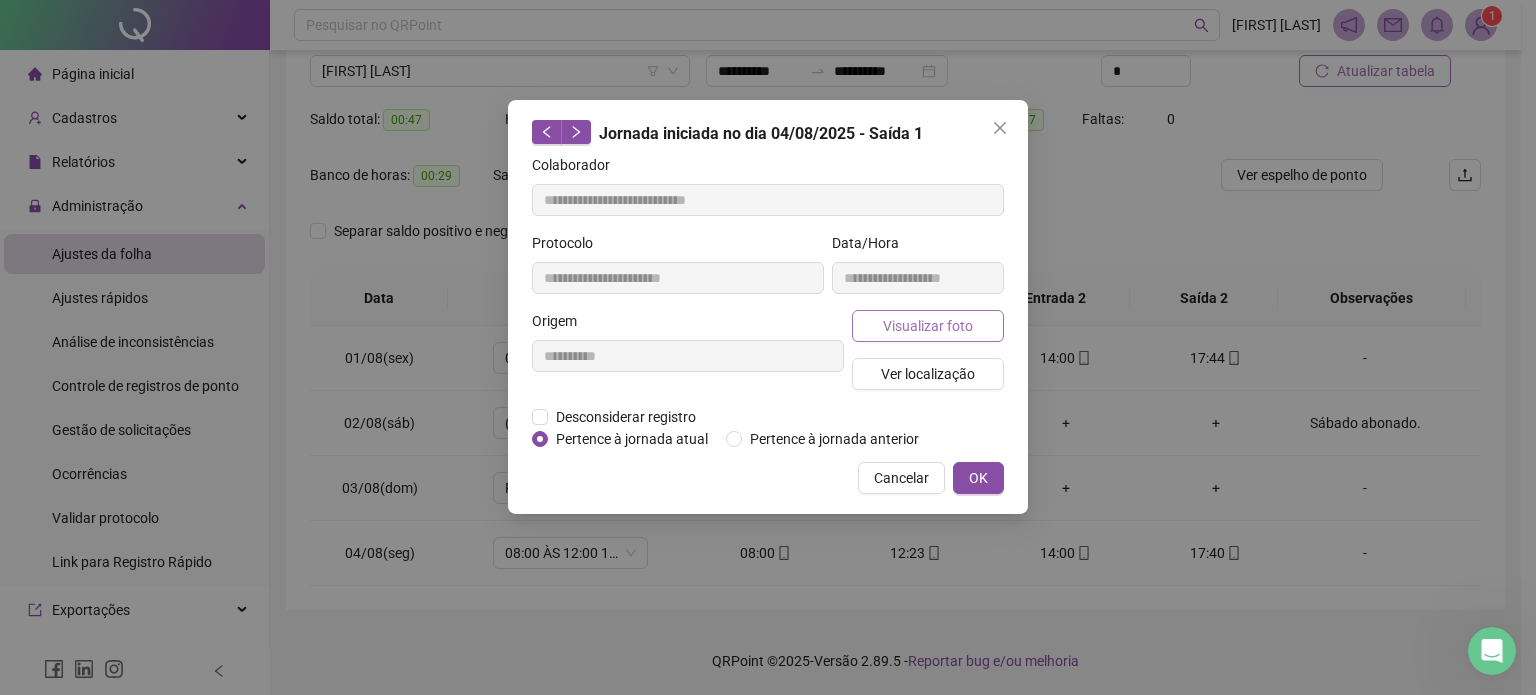 click on "Visualizar foto" at bounding box center (928, 326) 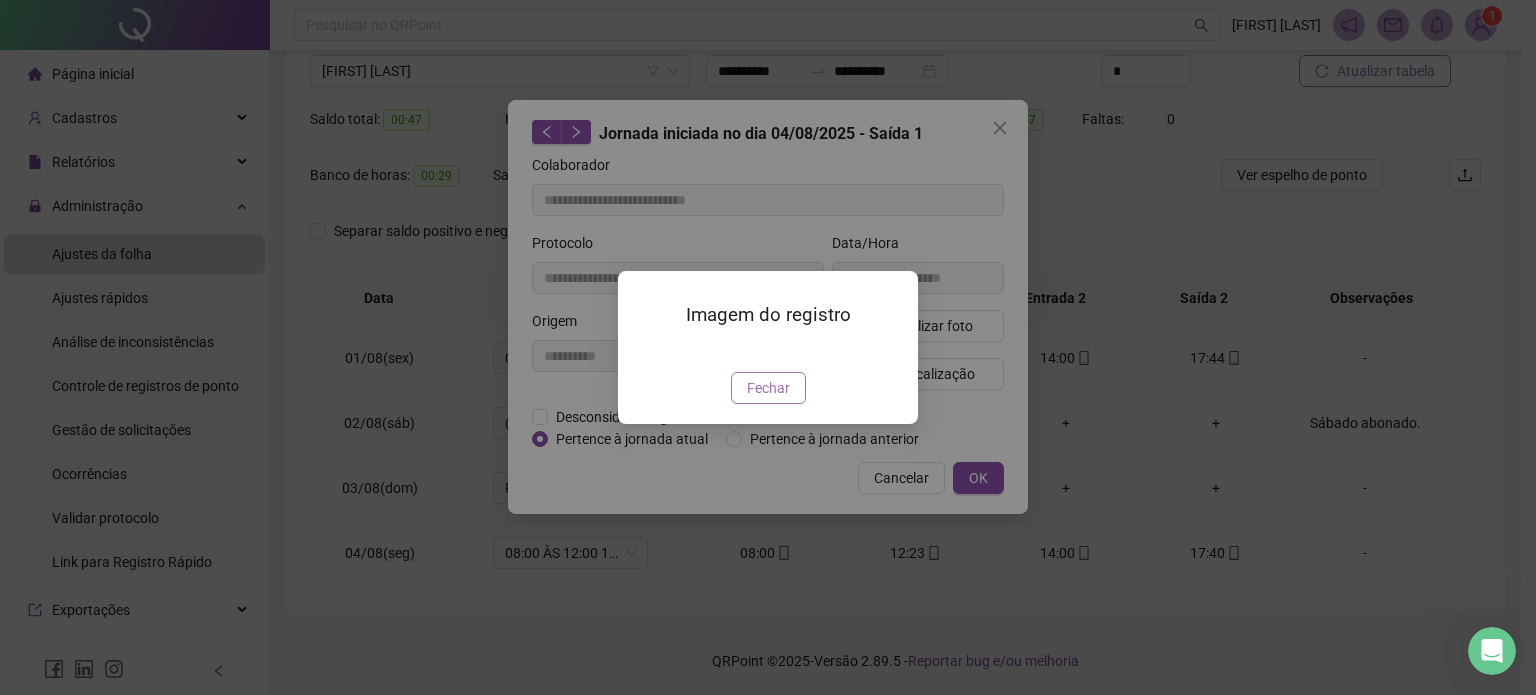 click on "Fechar" at bounding box center [768, 388] 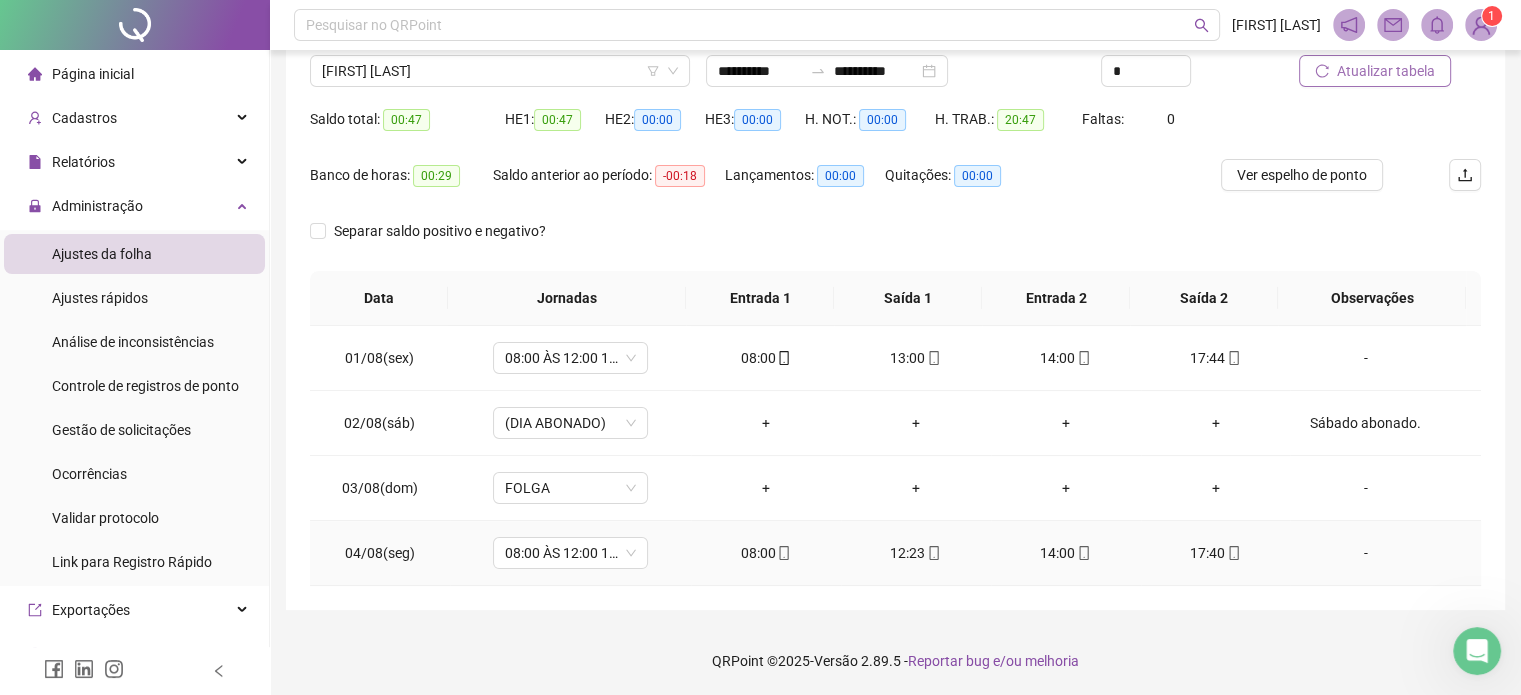 click 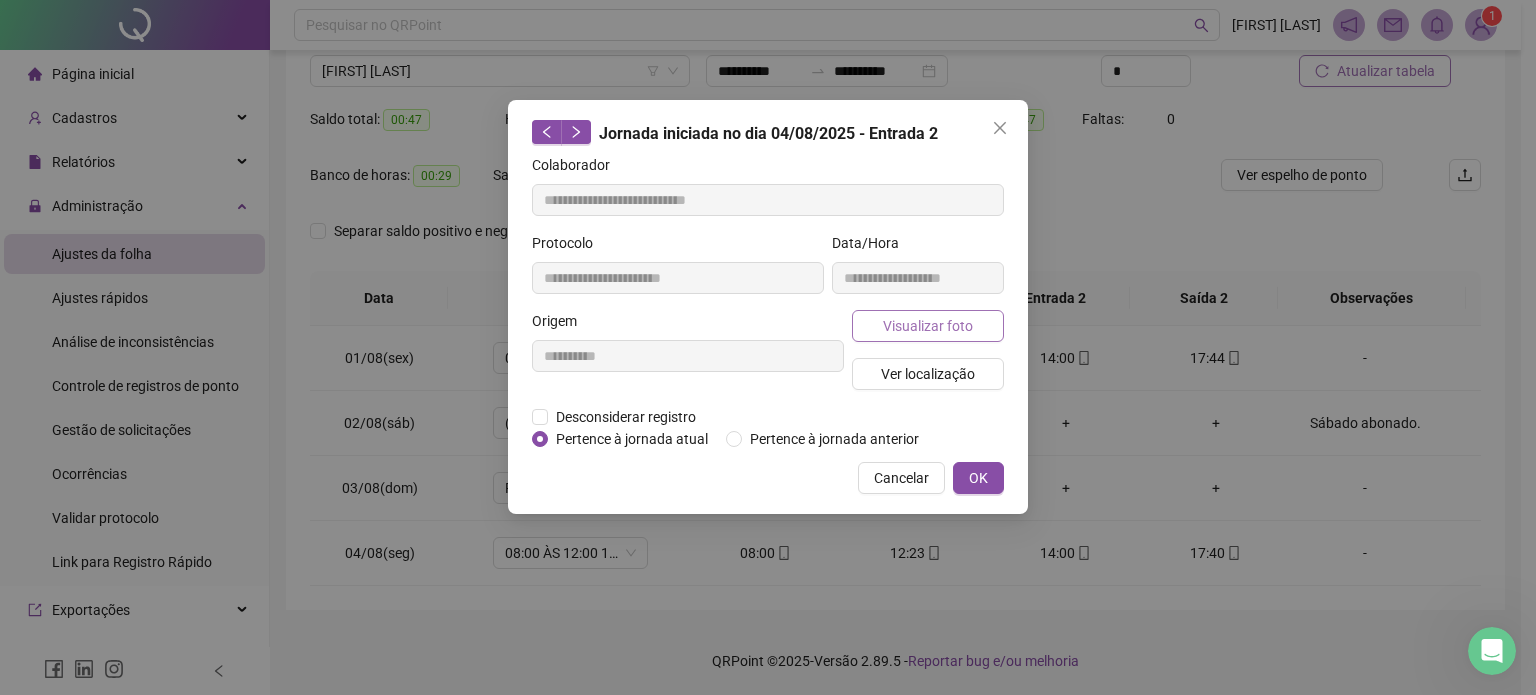 click on "Visualizar foto" at bounding box center (928, 326) 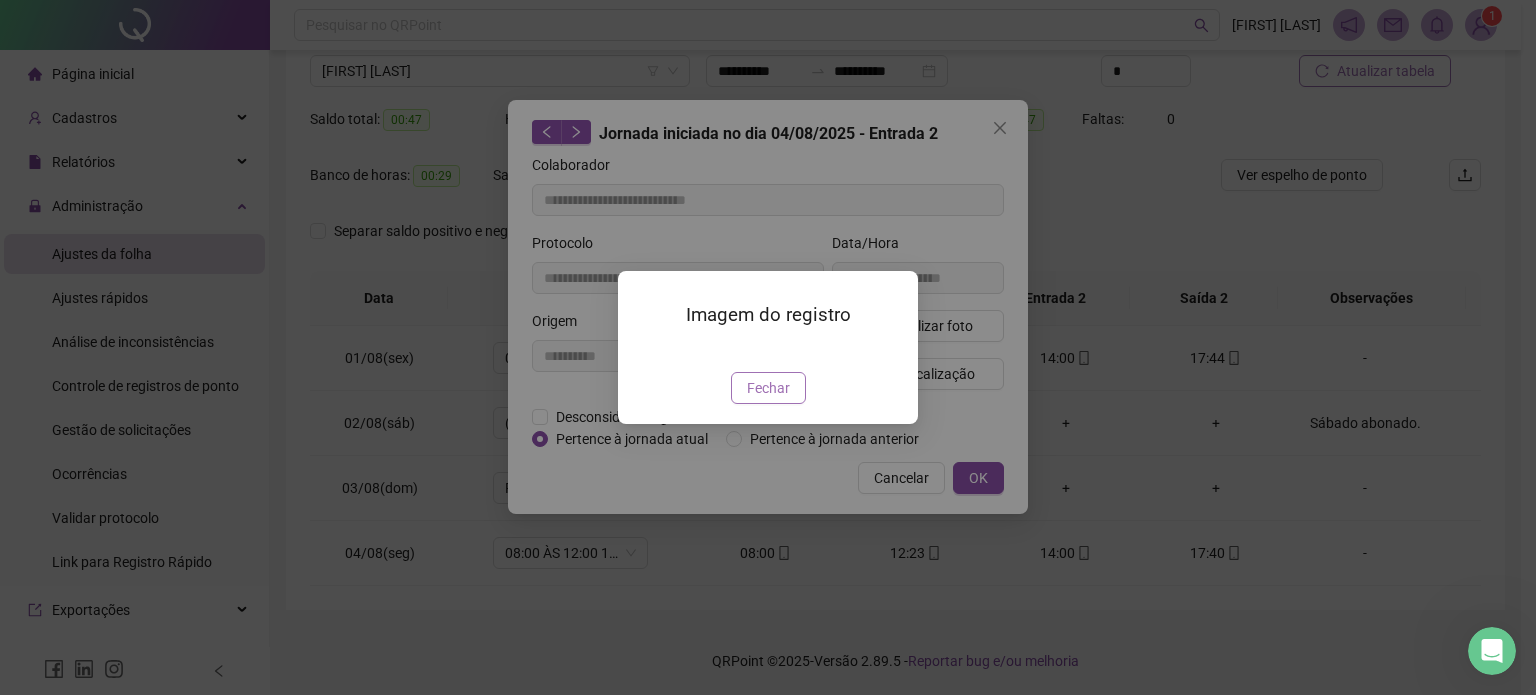 click on "Fechar" at bounding box center (768, 388) 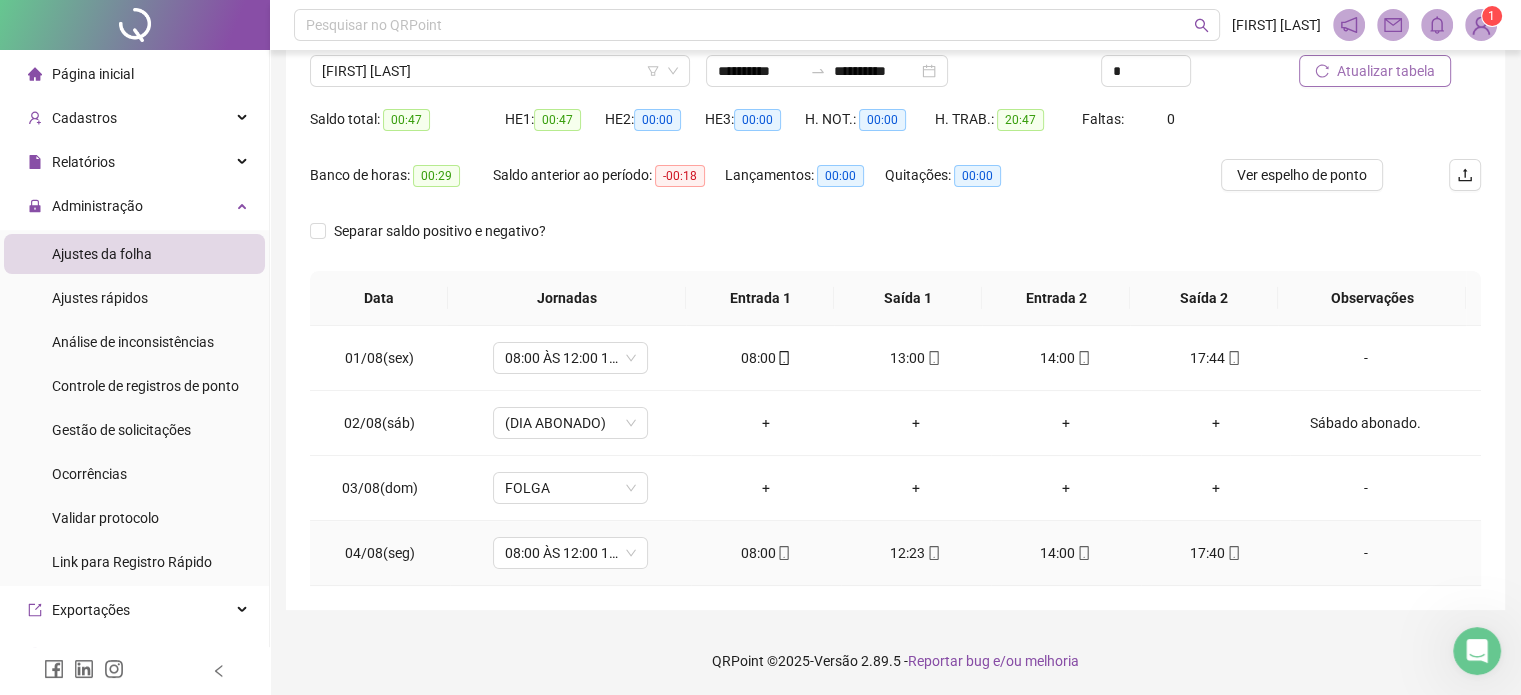 click 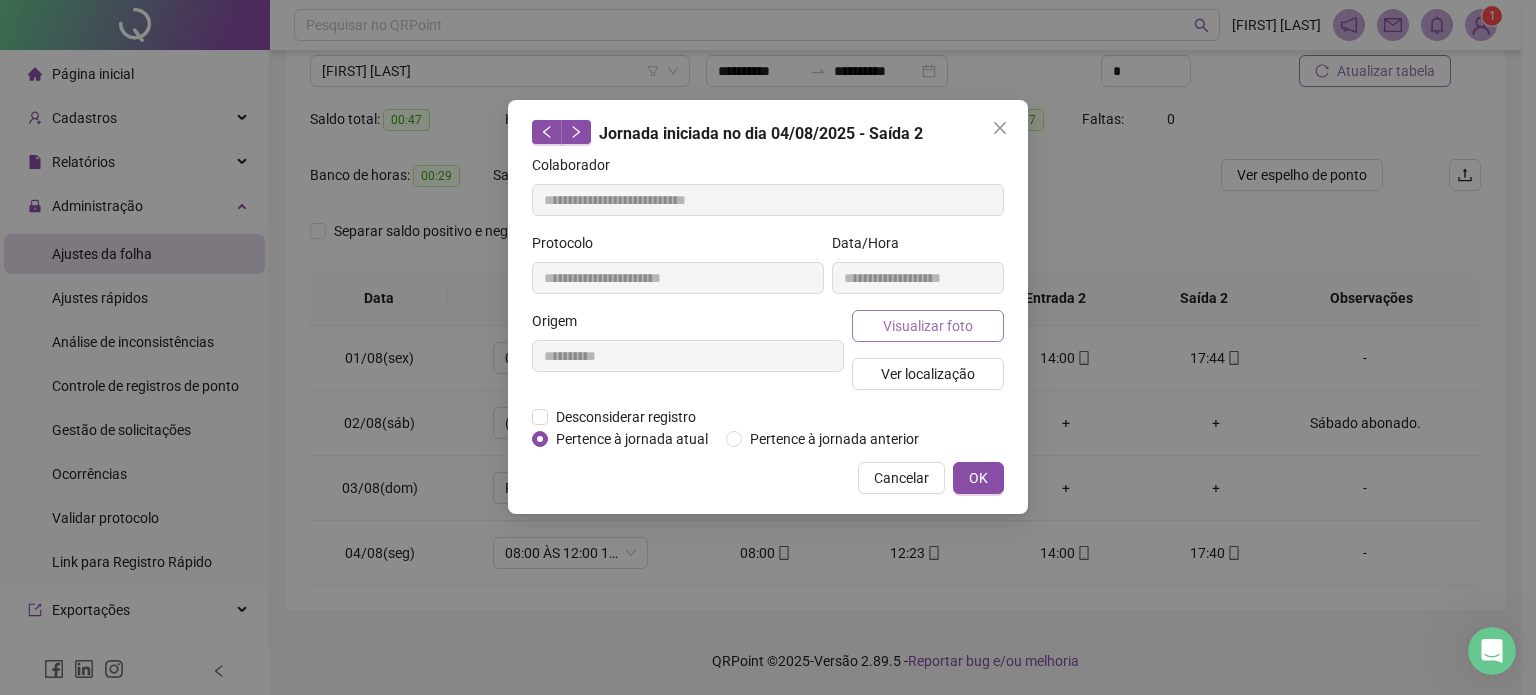 click on "Visualizar foto" at bounding box center [928, 326] 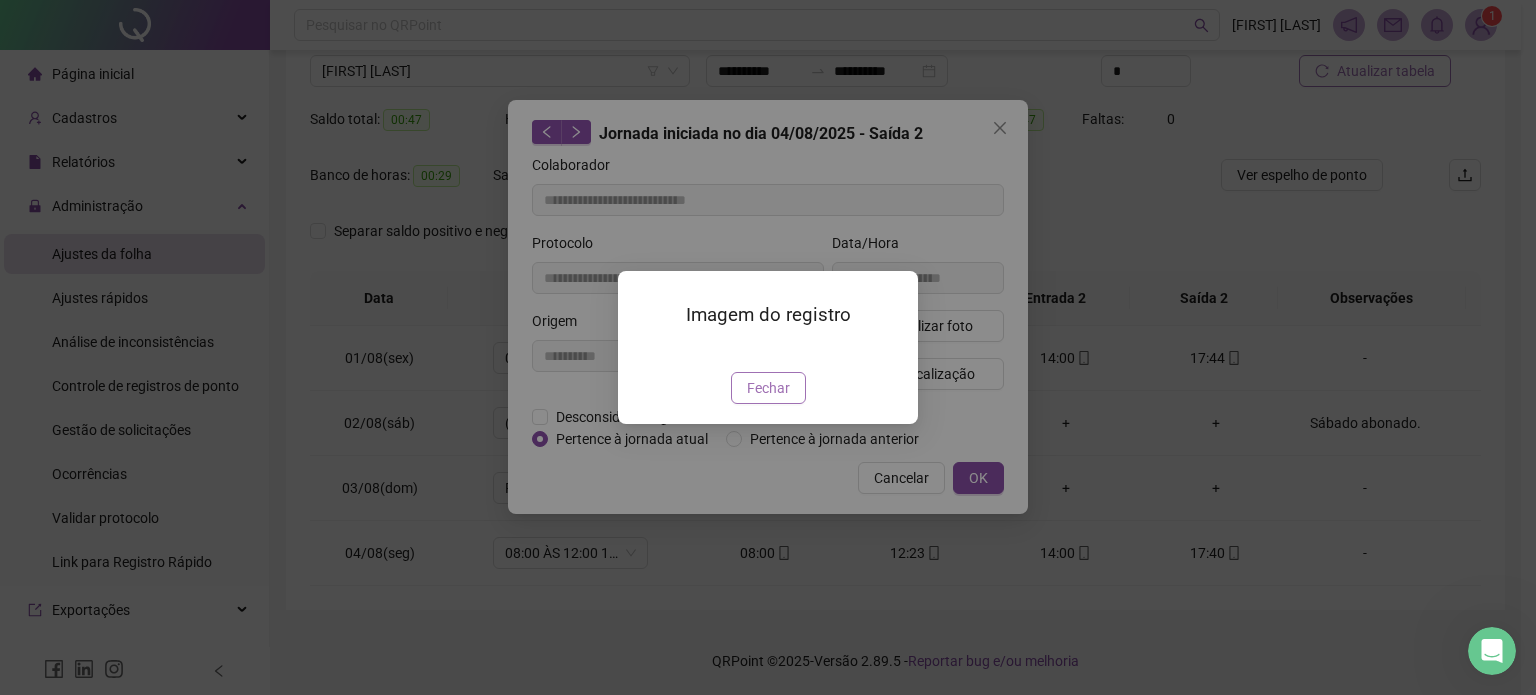 click on "Fechar" at bounding box center (768, 388) 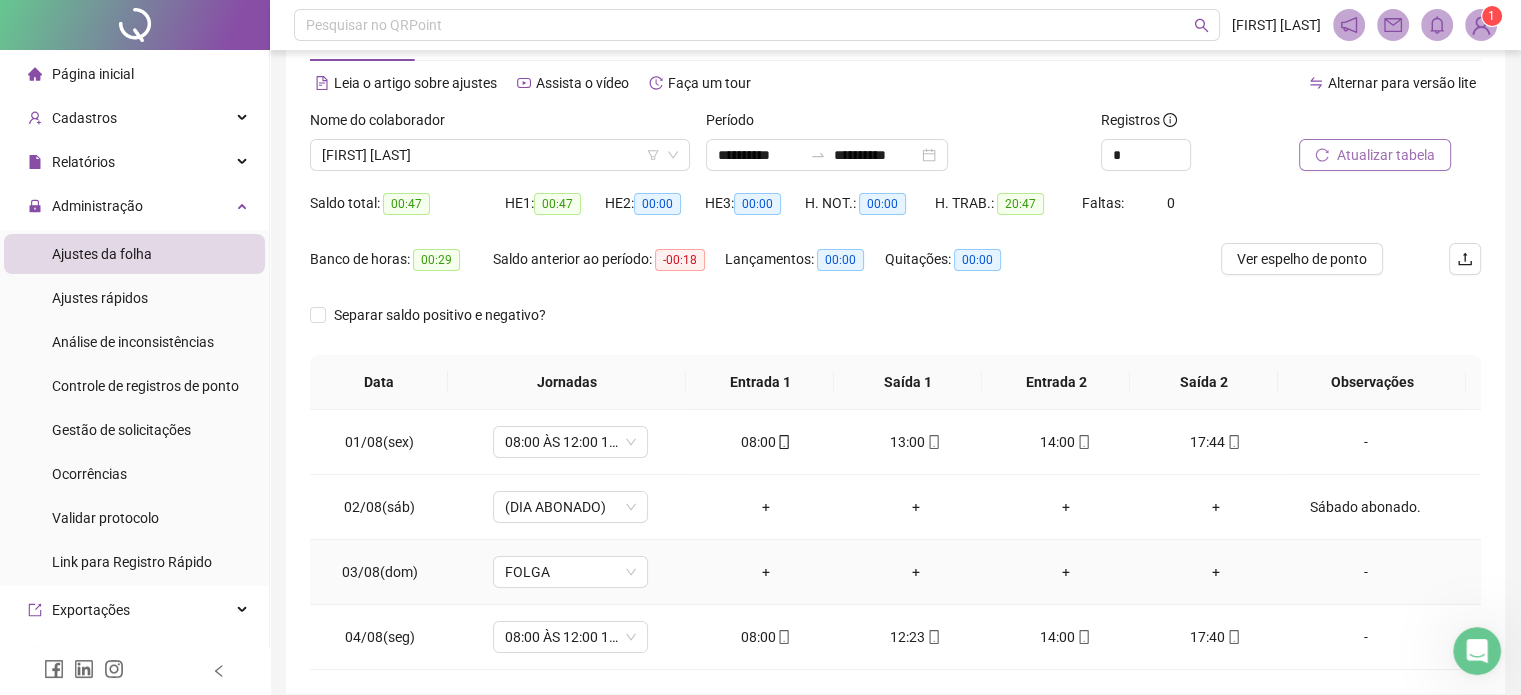 scroll, scrollTop: 0, scrollLeft: 0, axis: both 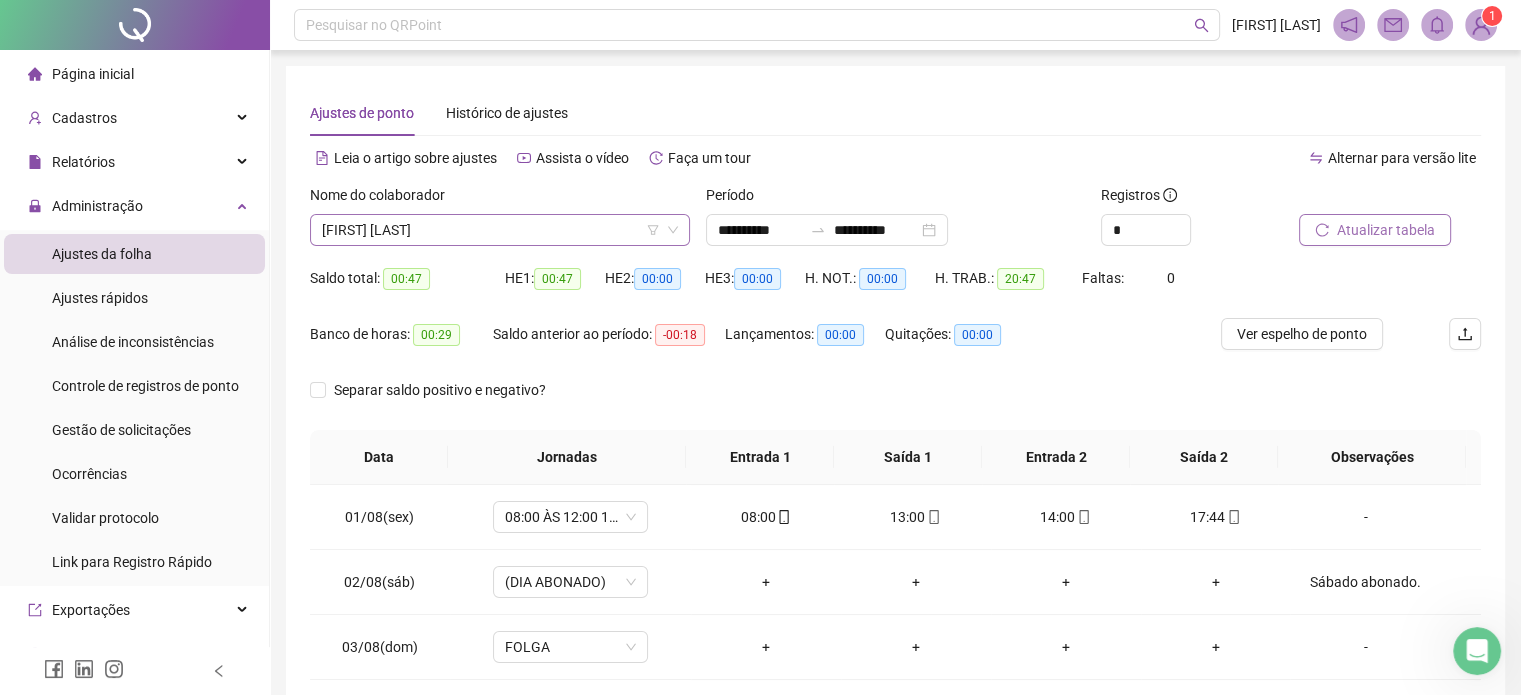 click on "[FIRST] [LAST]" at bounding box center (500, 230) 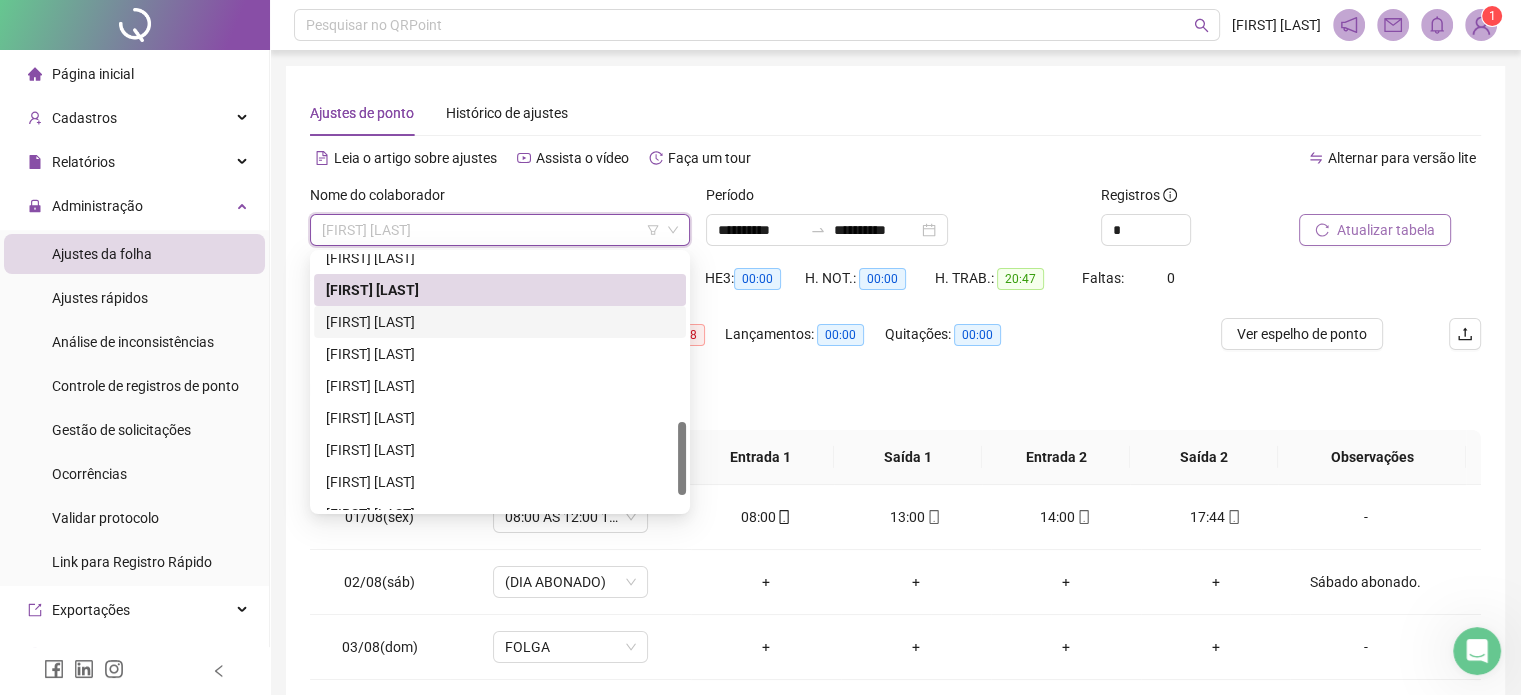 click on "[FIRST] [LAST]" at bounding box center [500, 322] 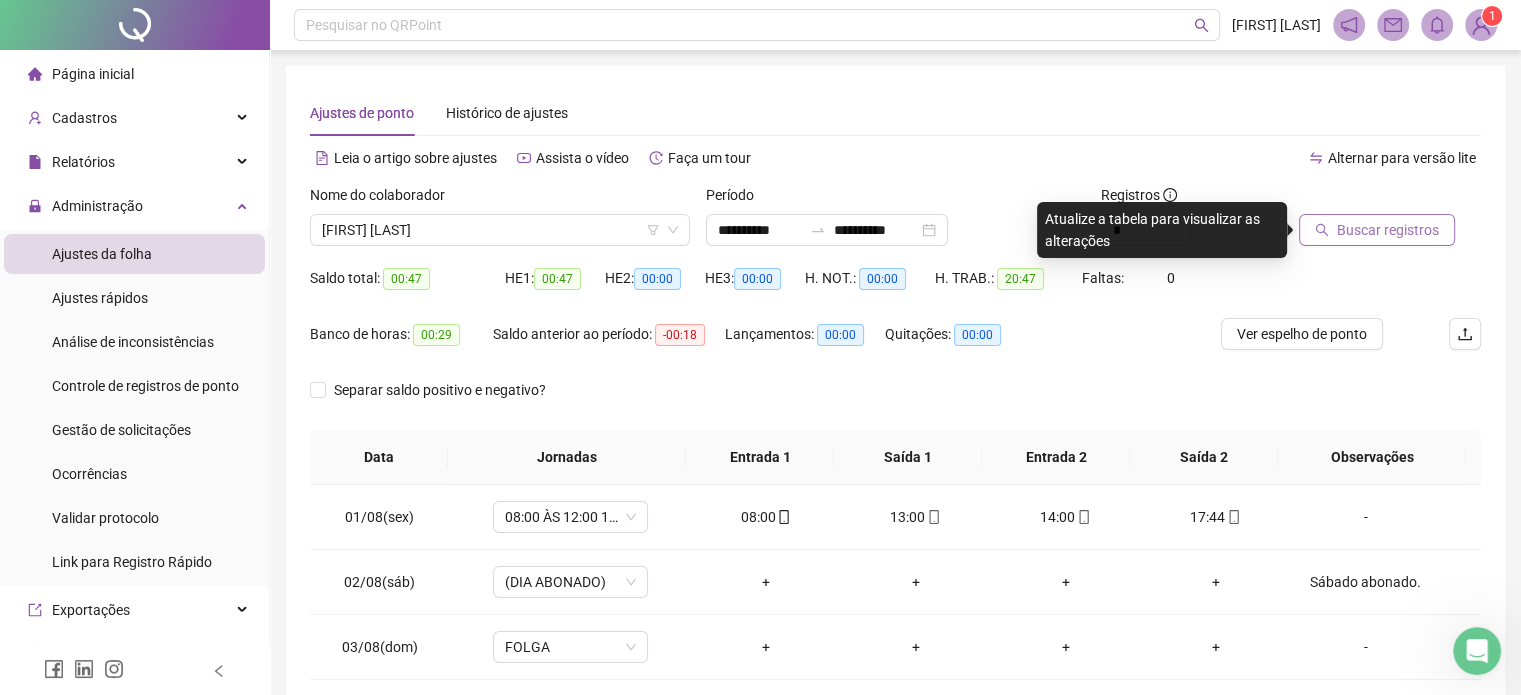 click on "Buscar registros" at bounding box center (1388, 230) 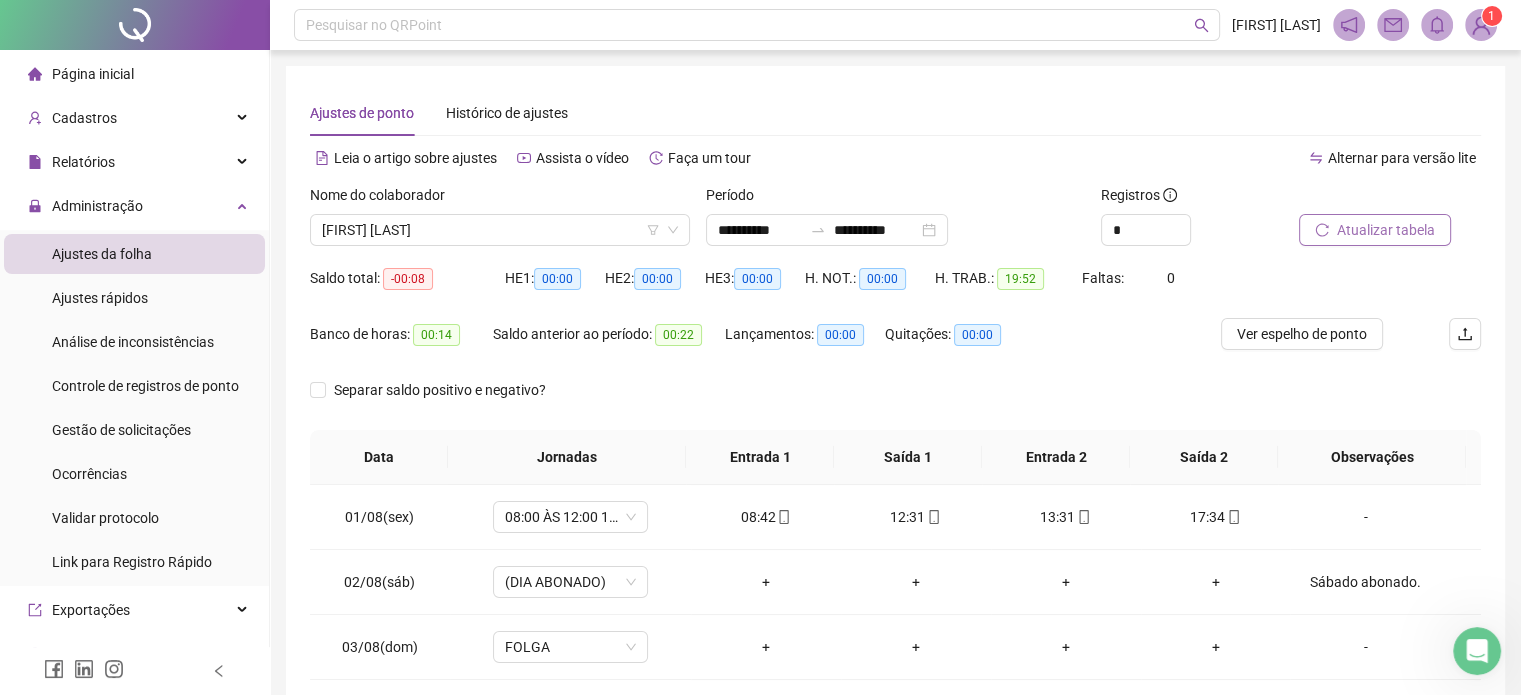 scroll, scrollTop: 159, scrollLeft: 0, axis: vertical 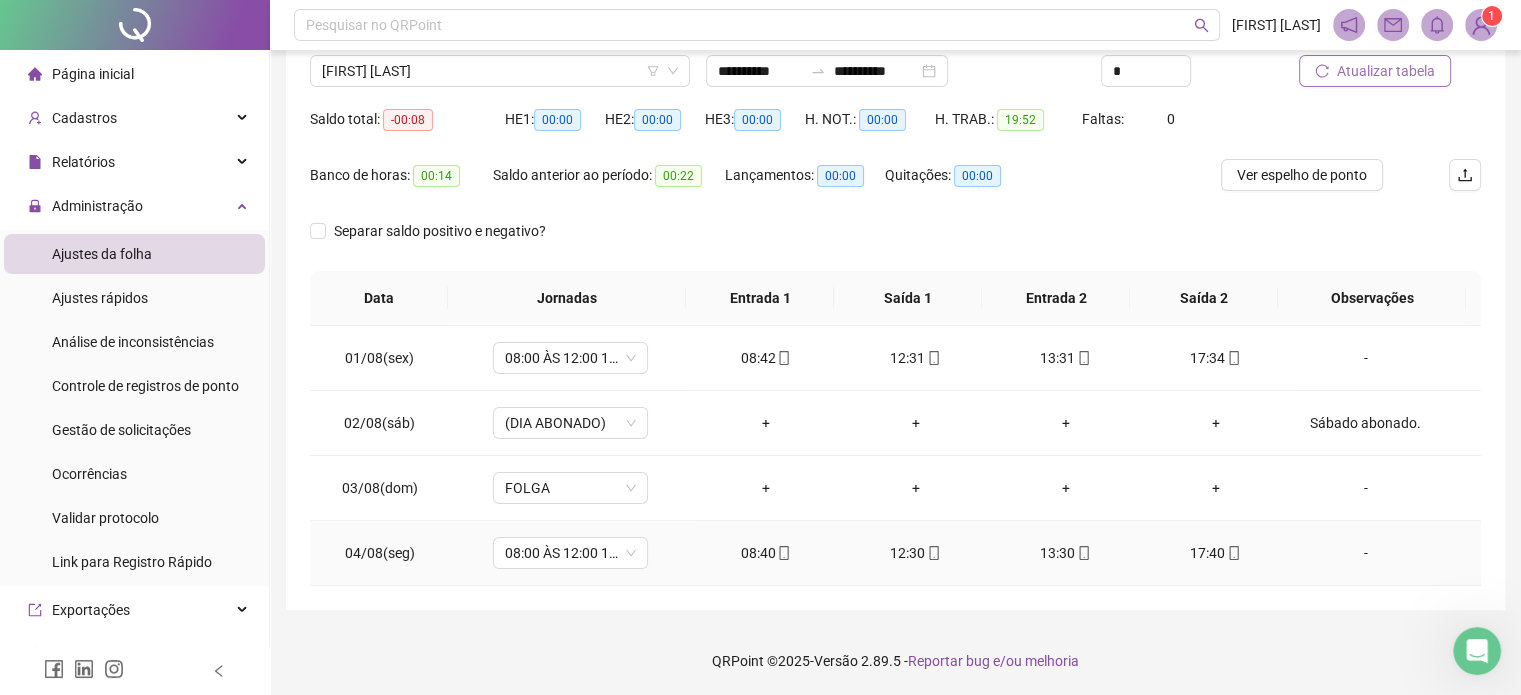 click 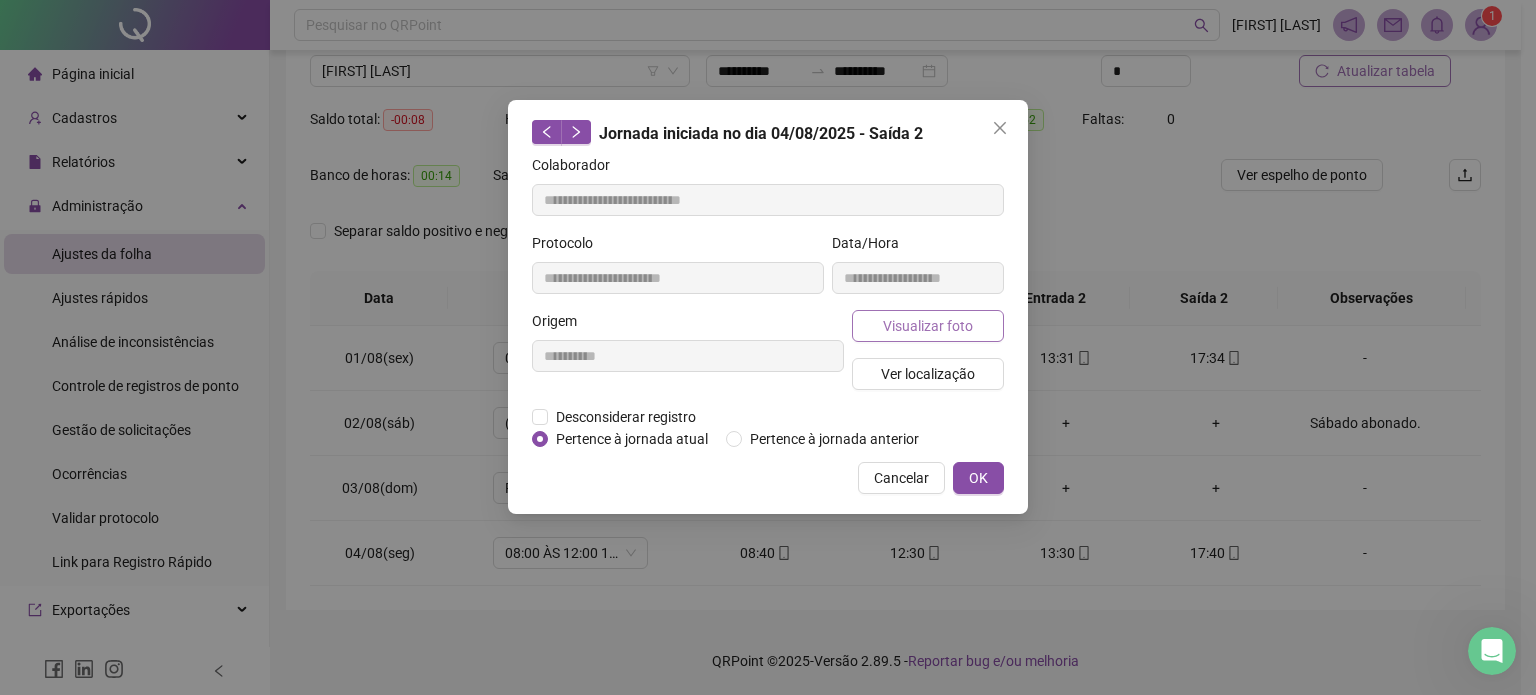 click on "Visualizar foto" at bounding box center [928, 326] 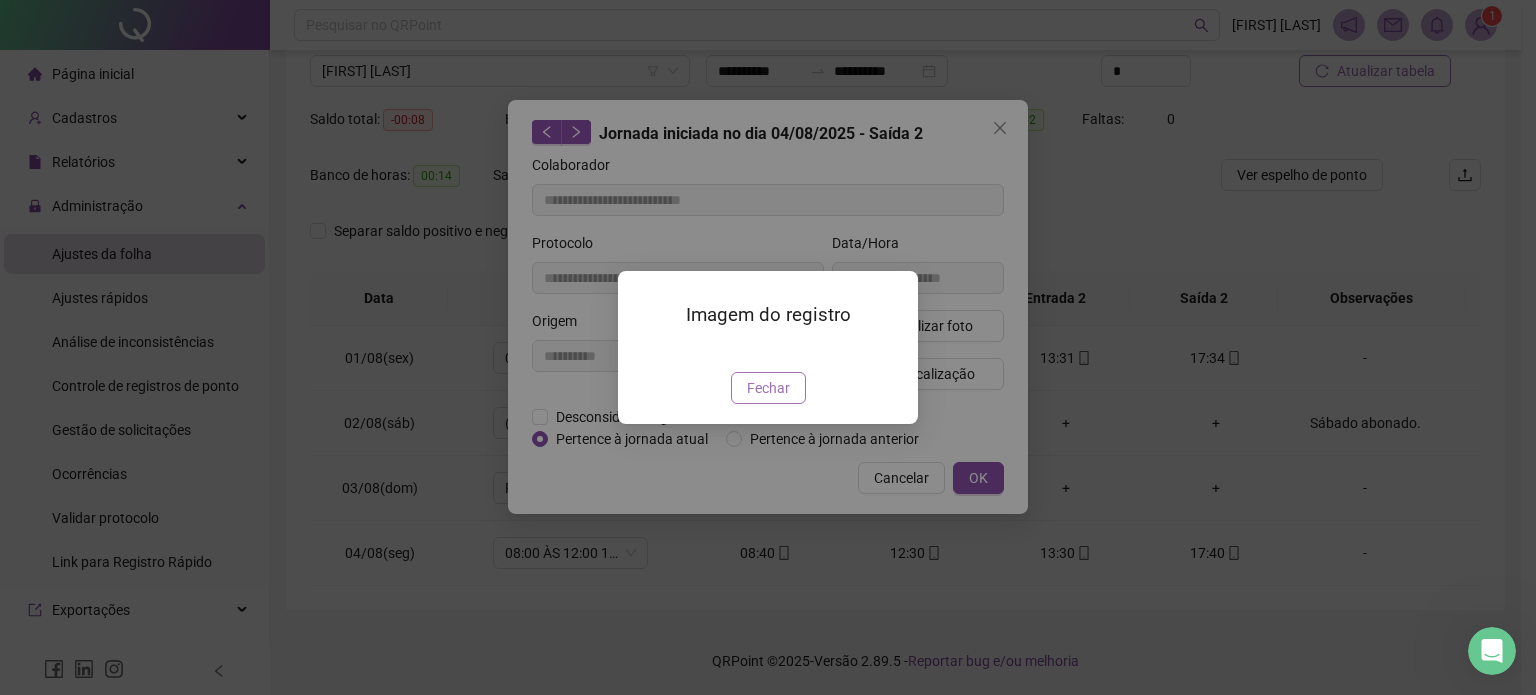 click on "Fechar" at bounding box center (768, 388) 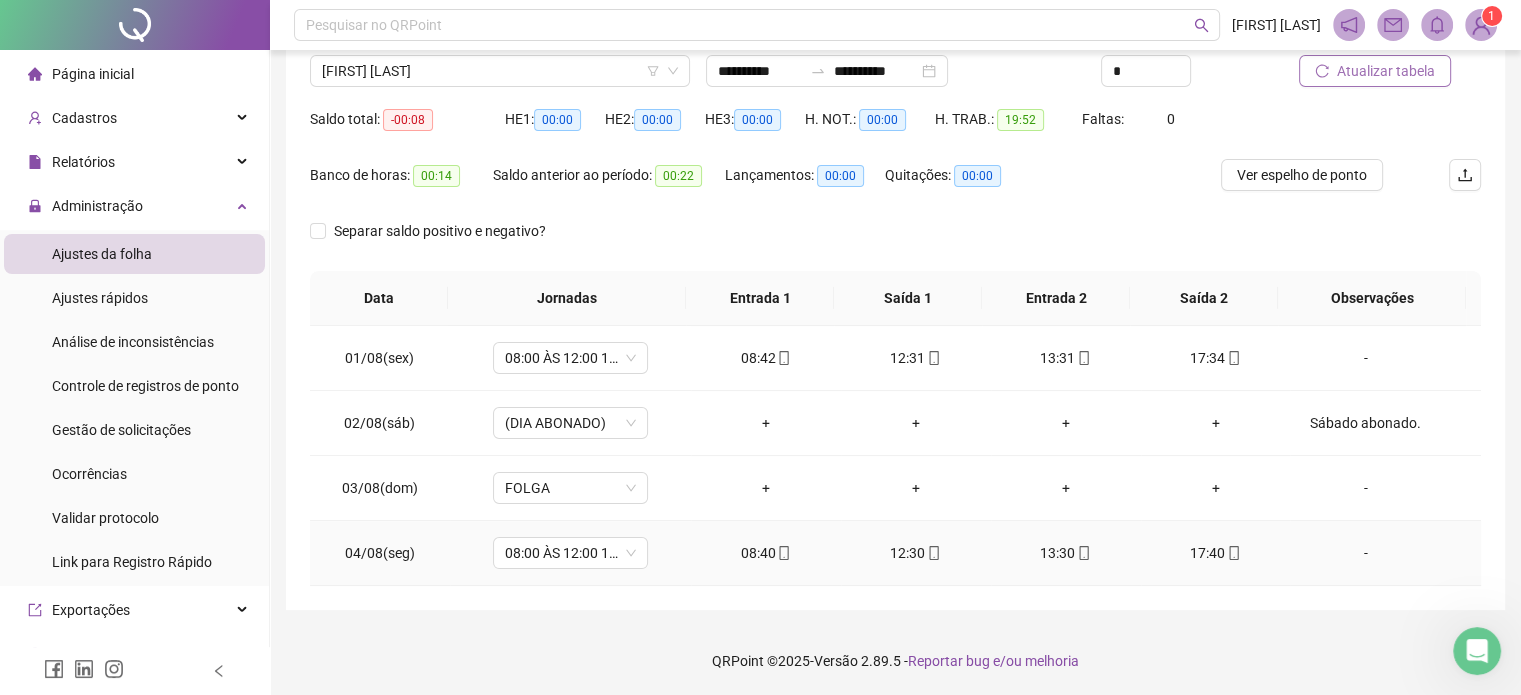 click 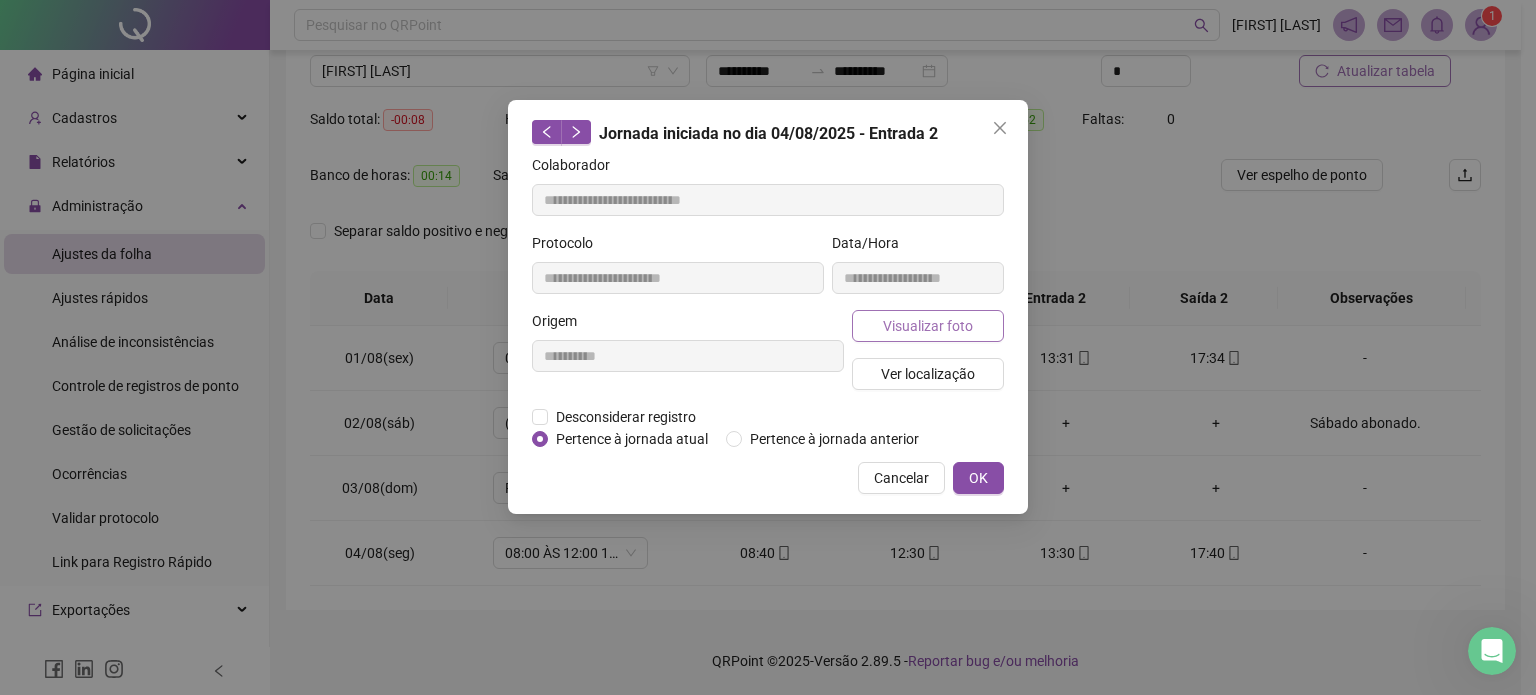 click on "Visualizar foto" at bounding box center [928, 326] 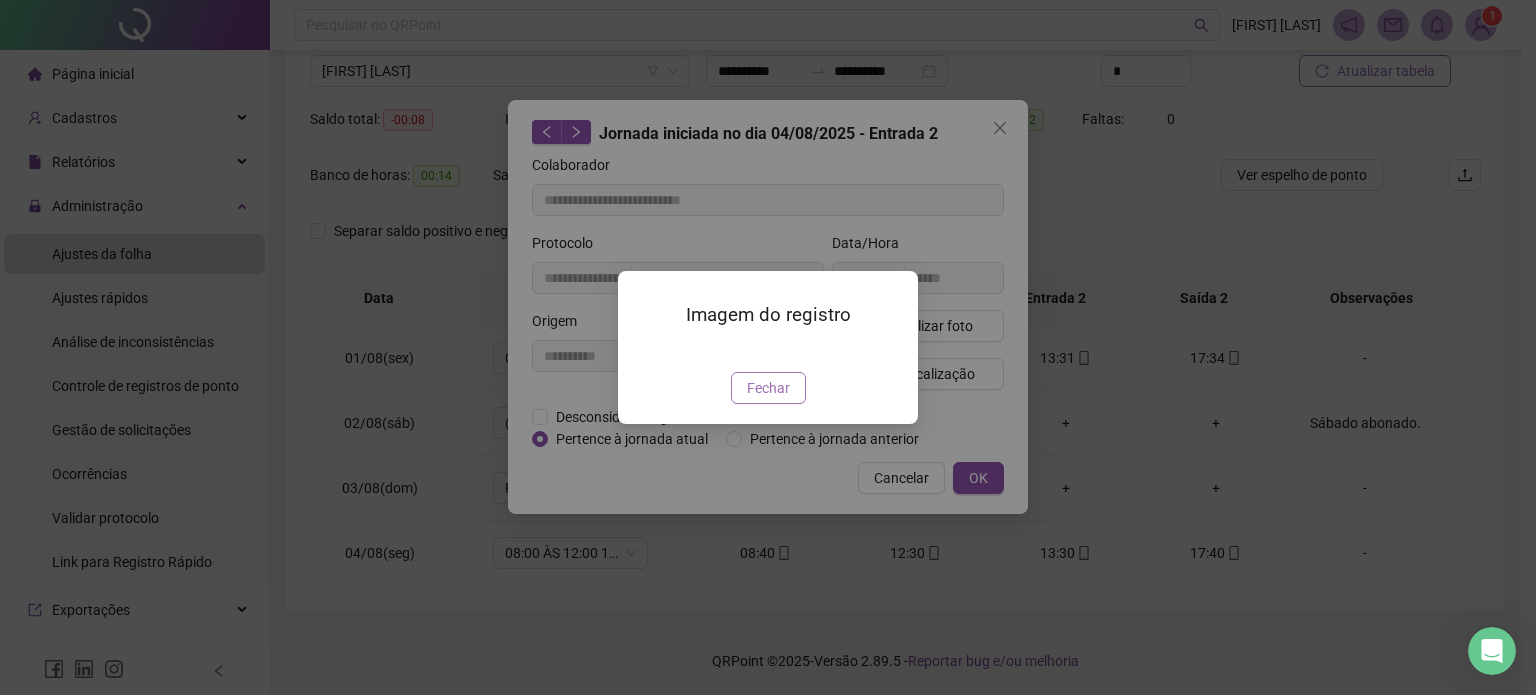 click on "Fechar" at bounding box center (768, 388) 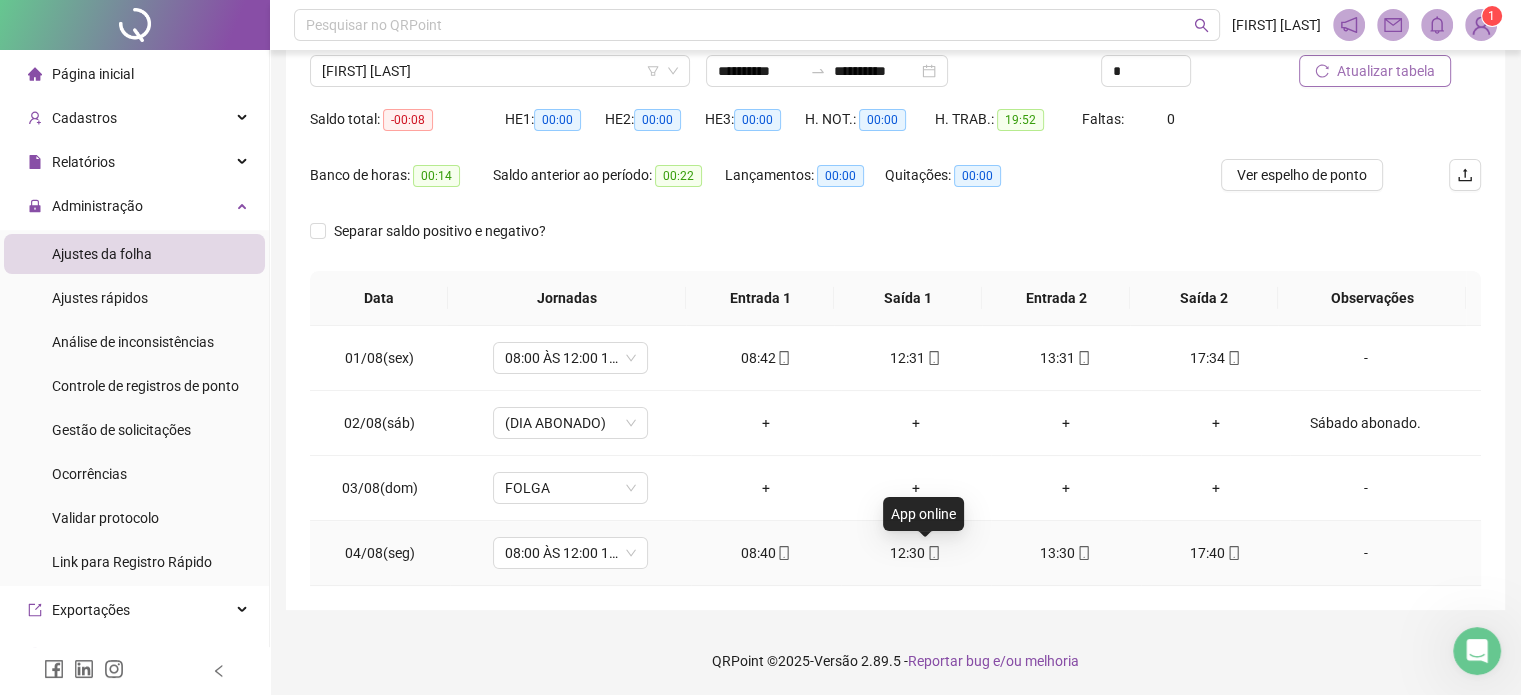 click 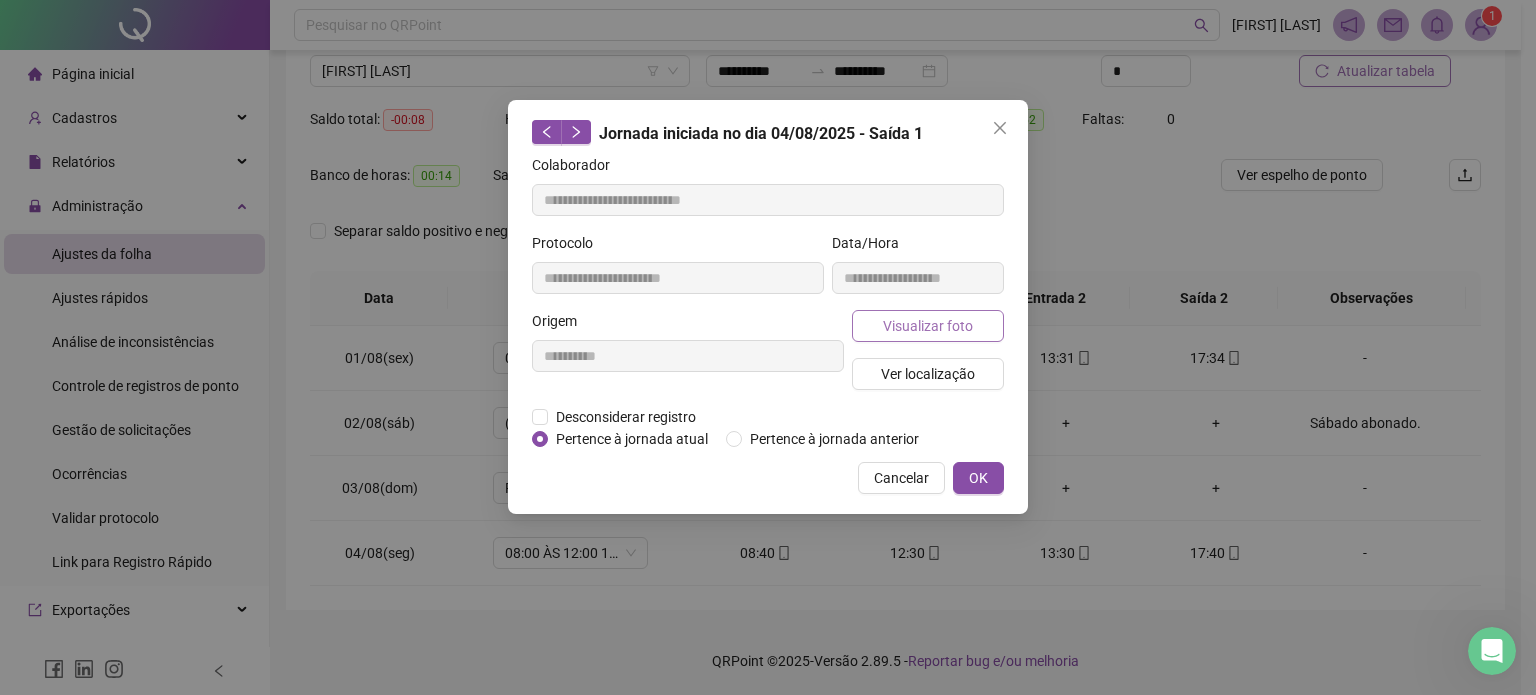 click on "Visualizar foto" at bounding box center [928, 326] 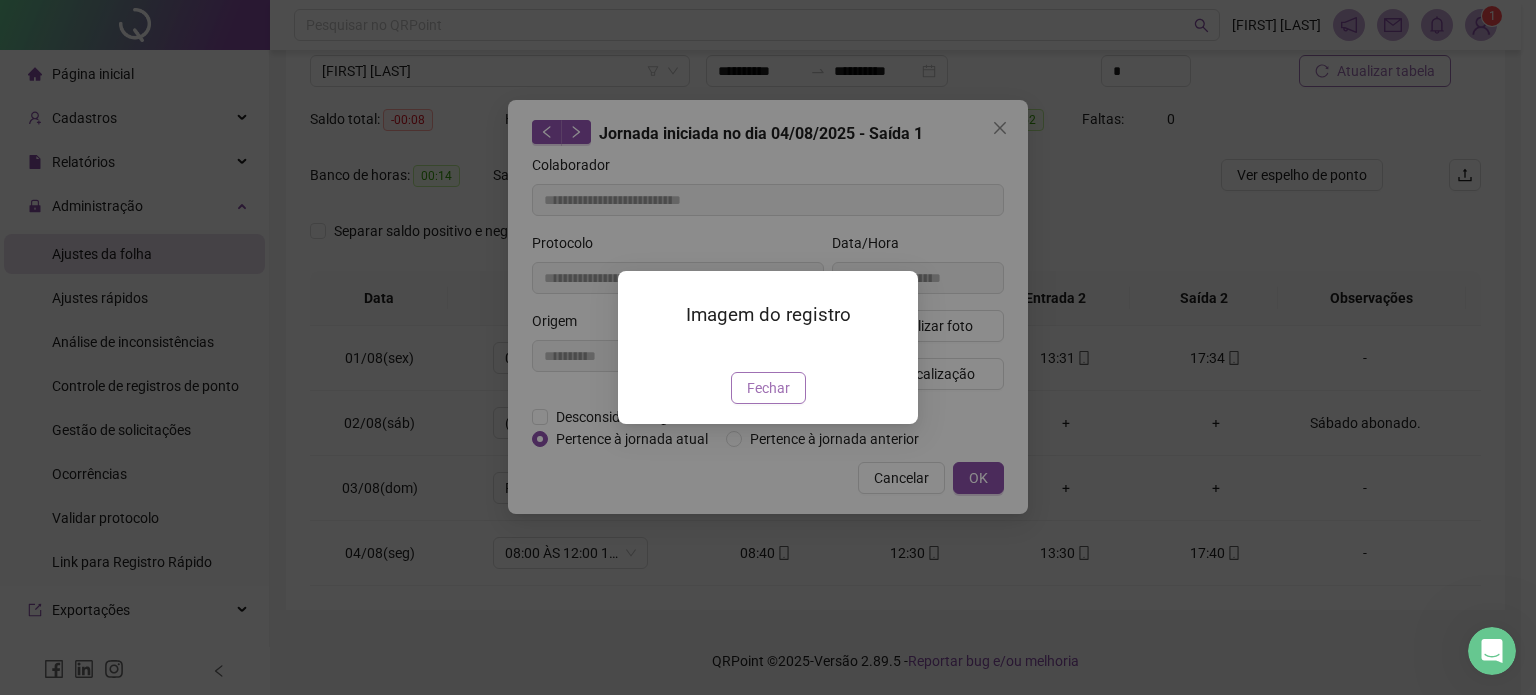 click on "Fechar" at bounding box center (768, 388) 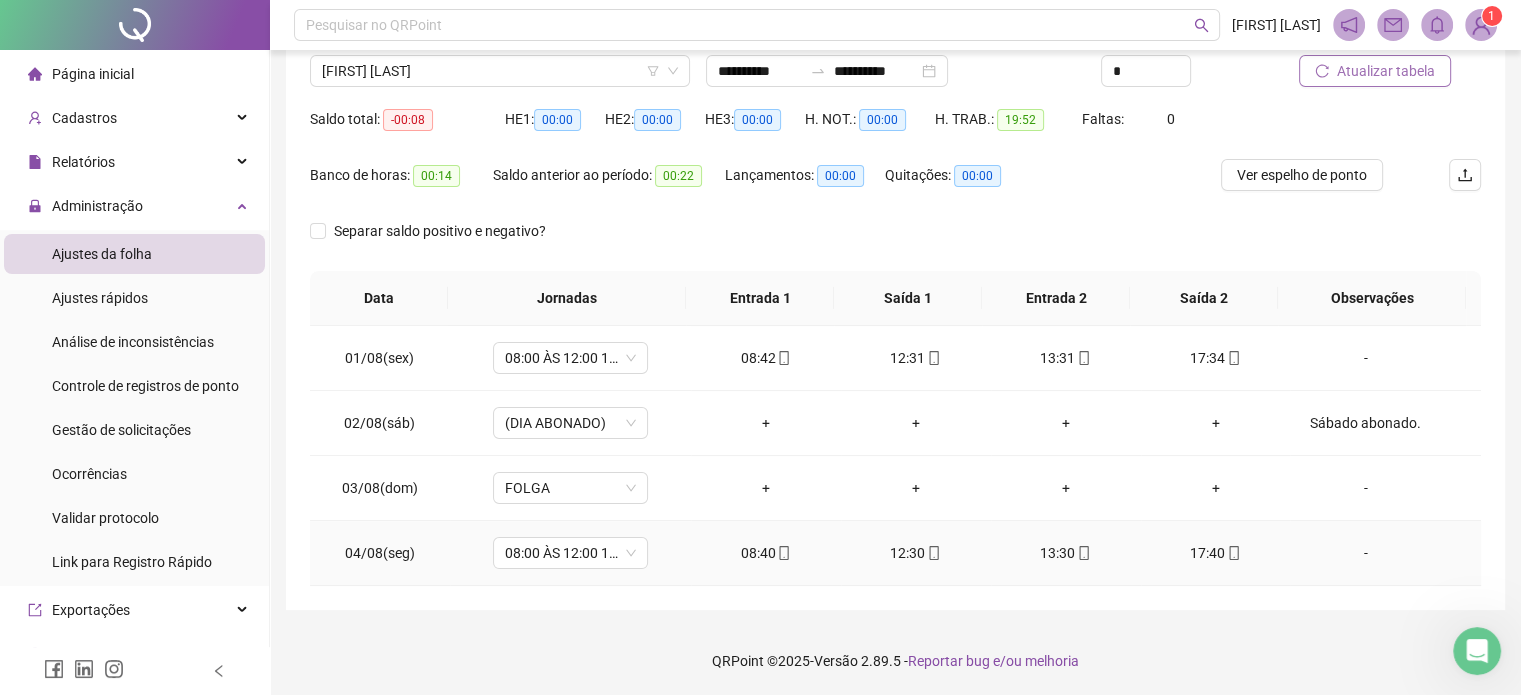 click 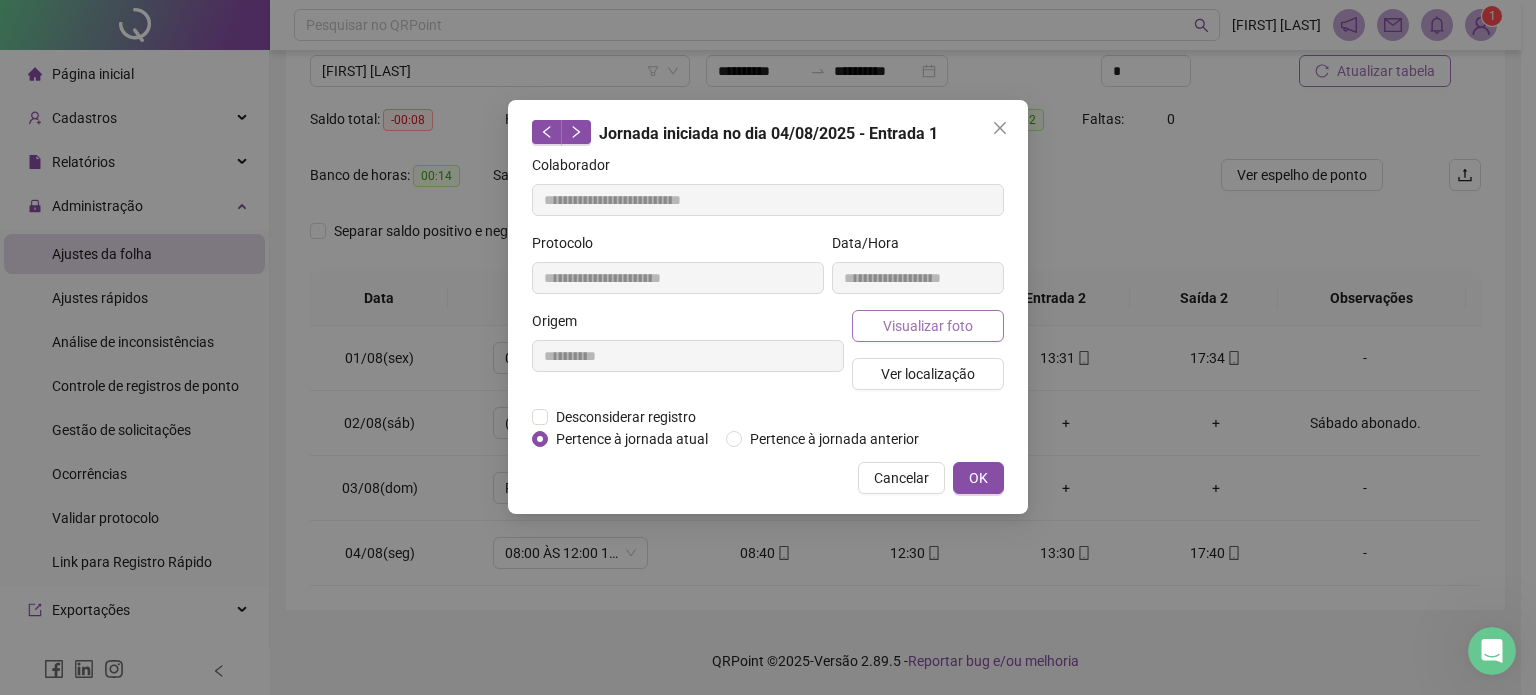 click on "Visualizar foto" at bounding box center [928, 326] 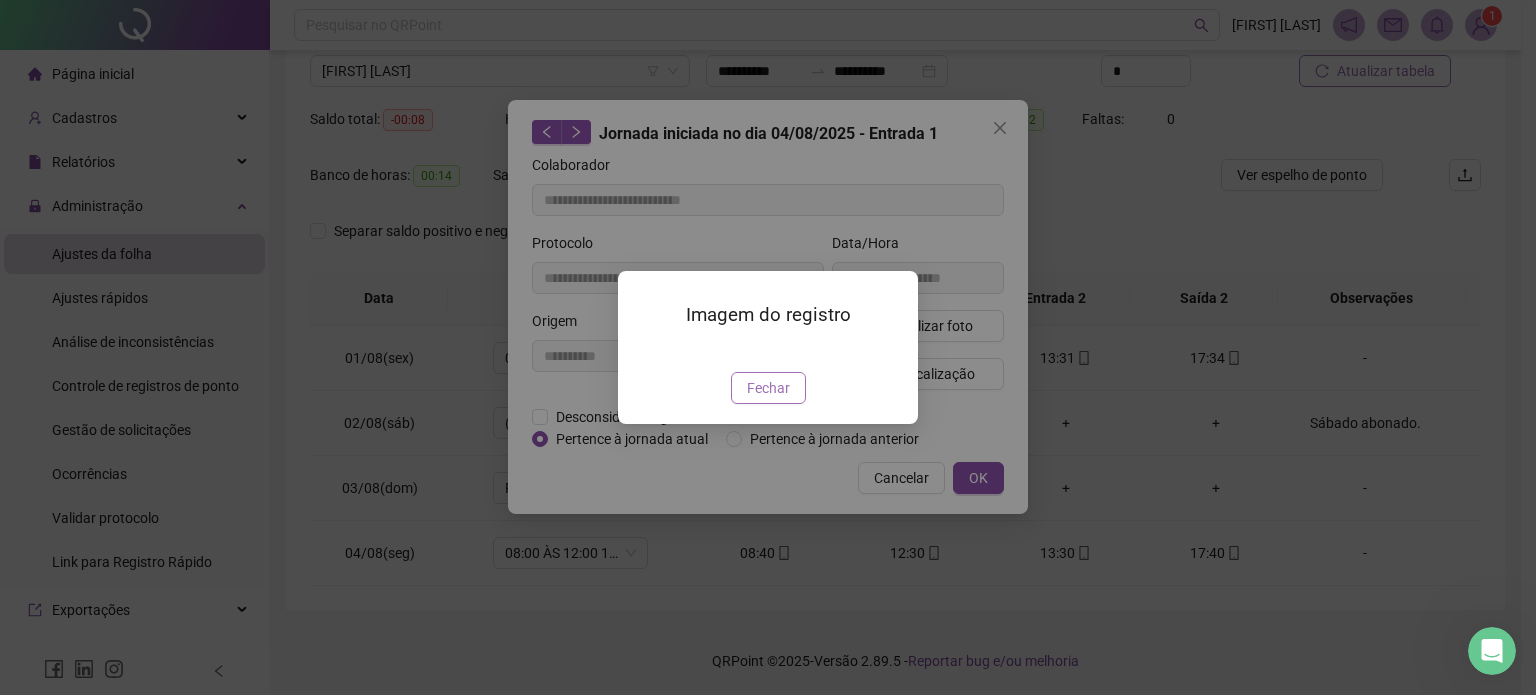 click on "Fechar" at bounding box center [768, 388] 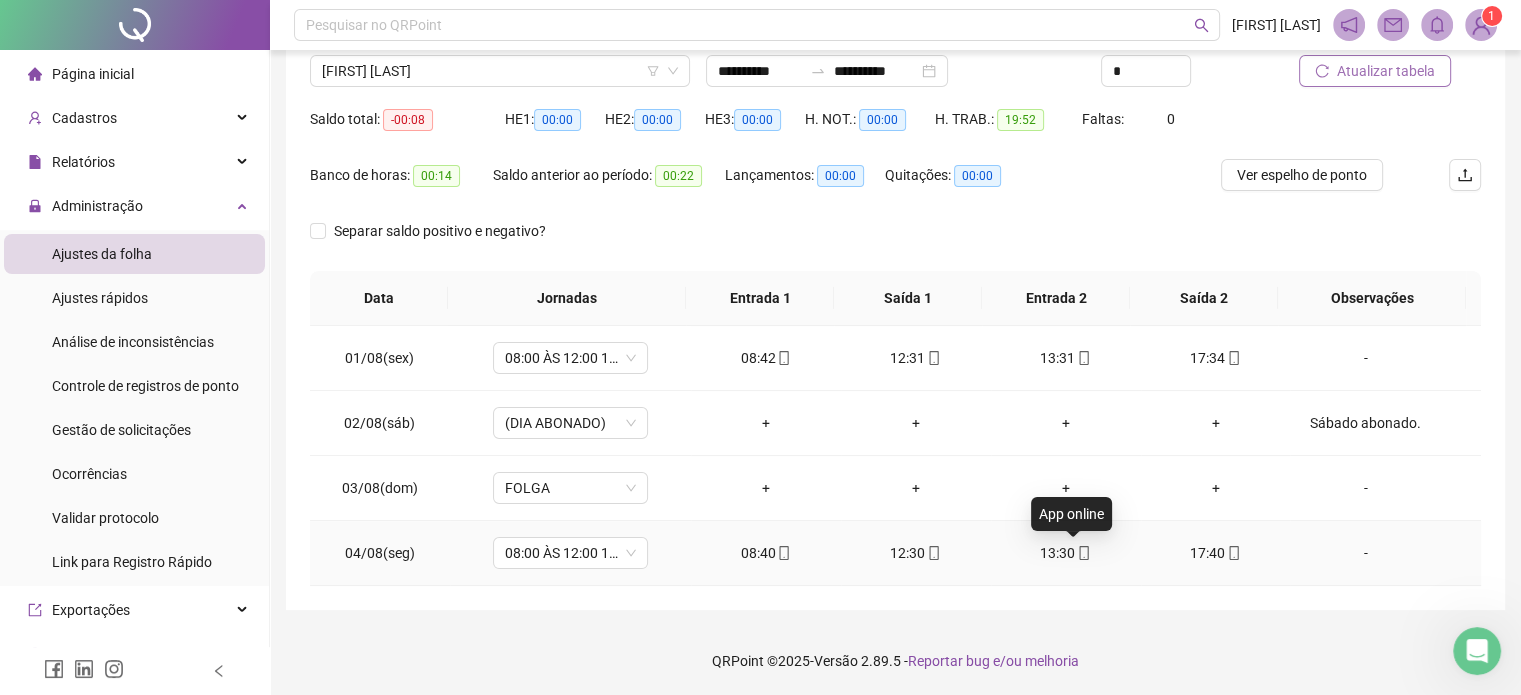 click 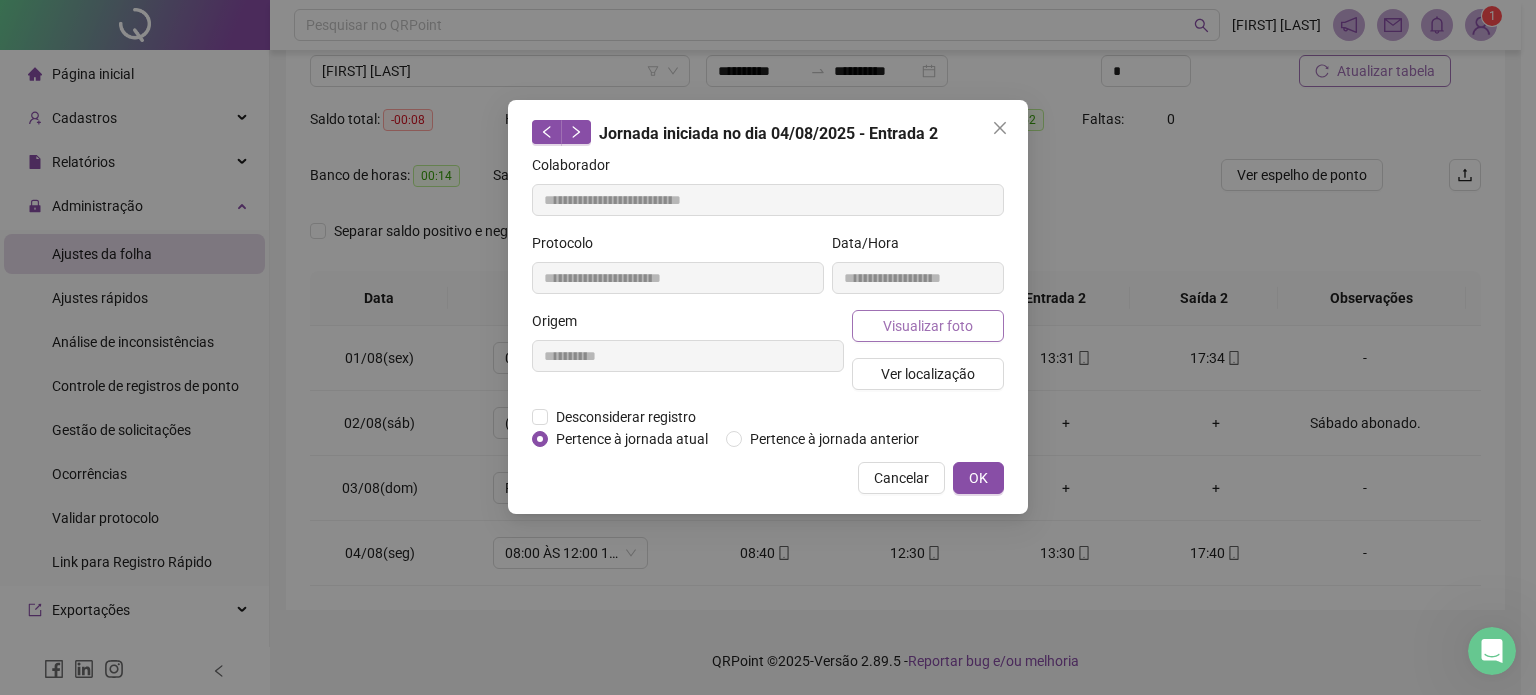 click on "Visualizar foto" at bounding box center (928, 326) 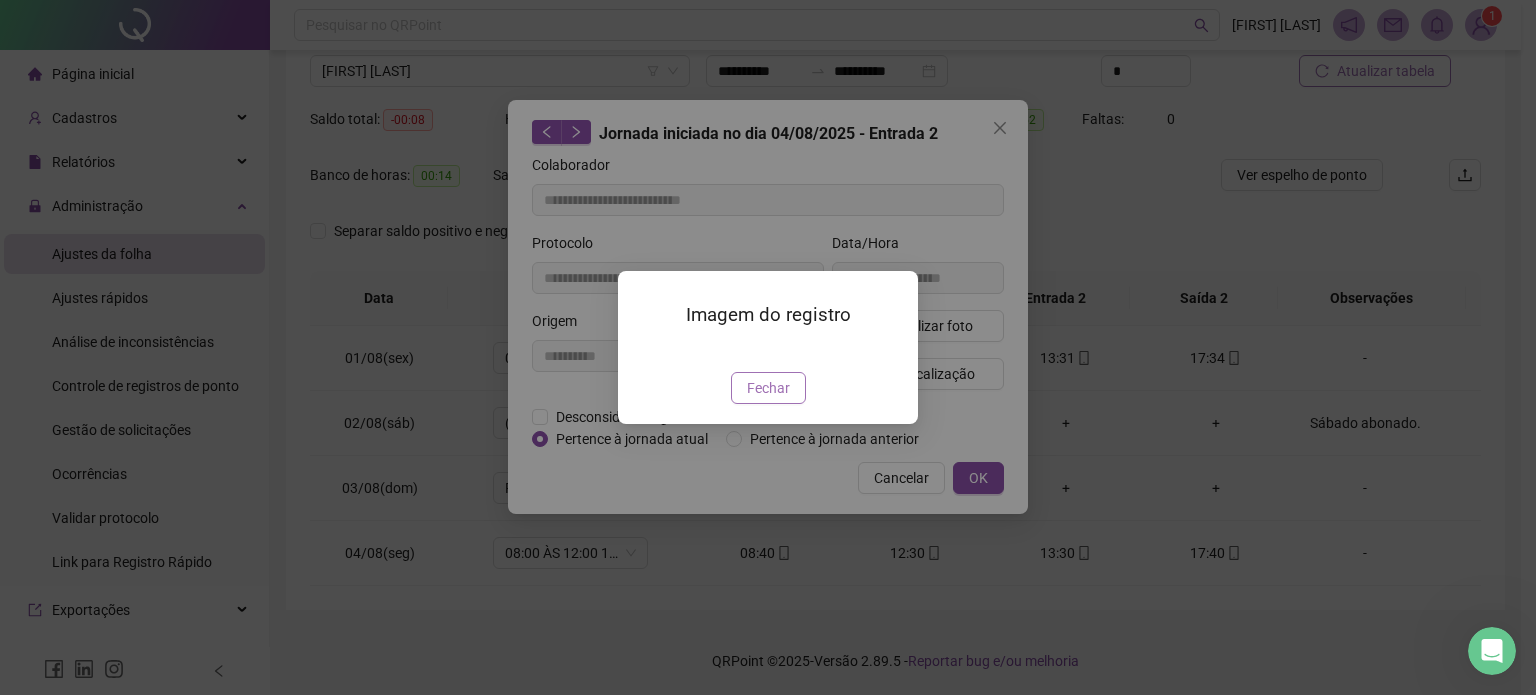 click on "Fechar" at bounding box center (768, 388) 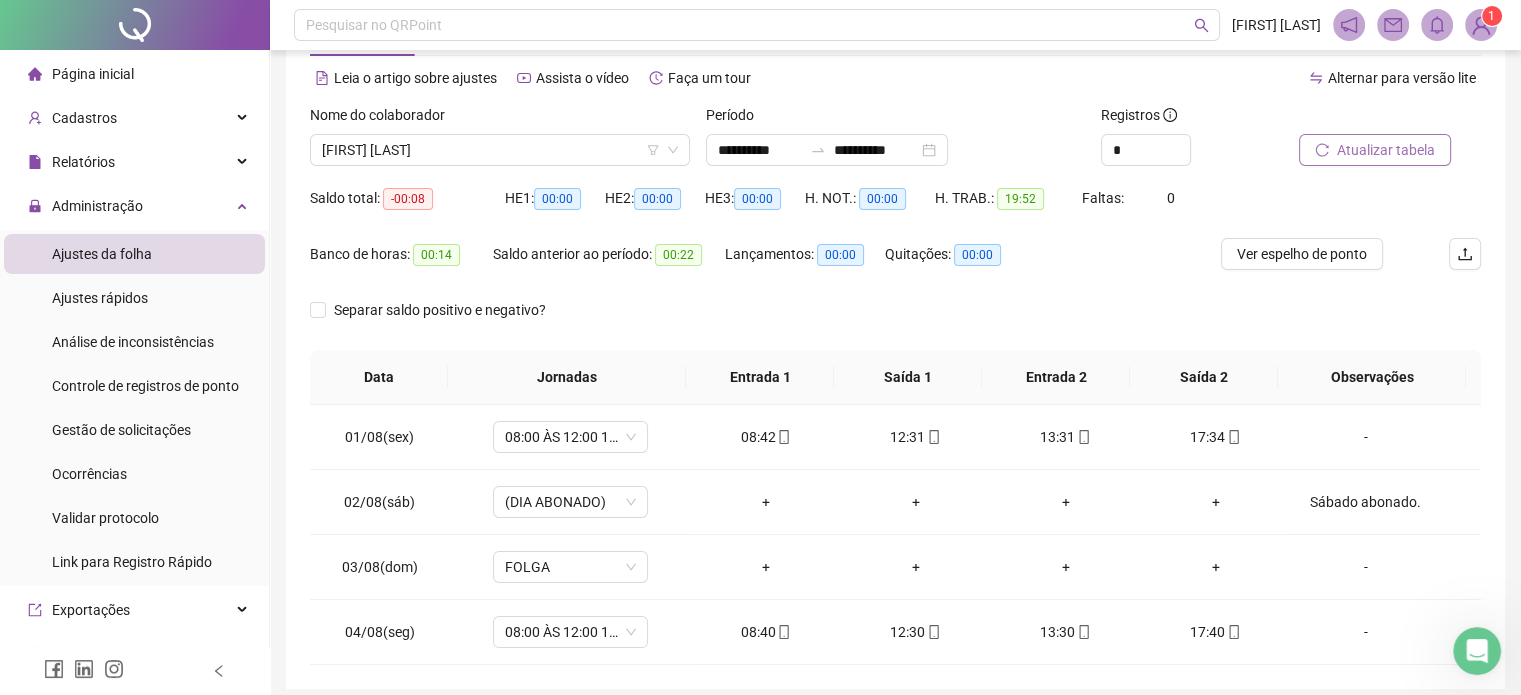scroll, scrollTop: 0, scrollLeft: 0, axis: both 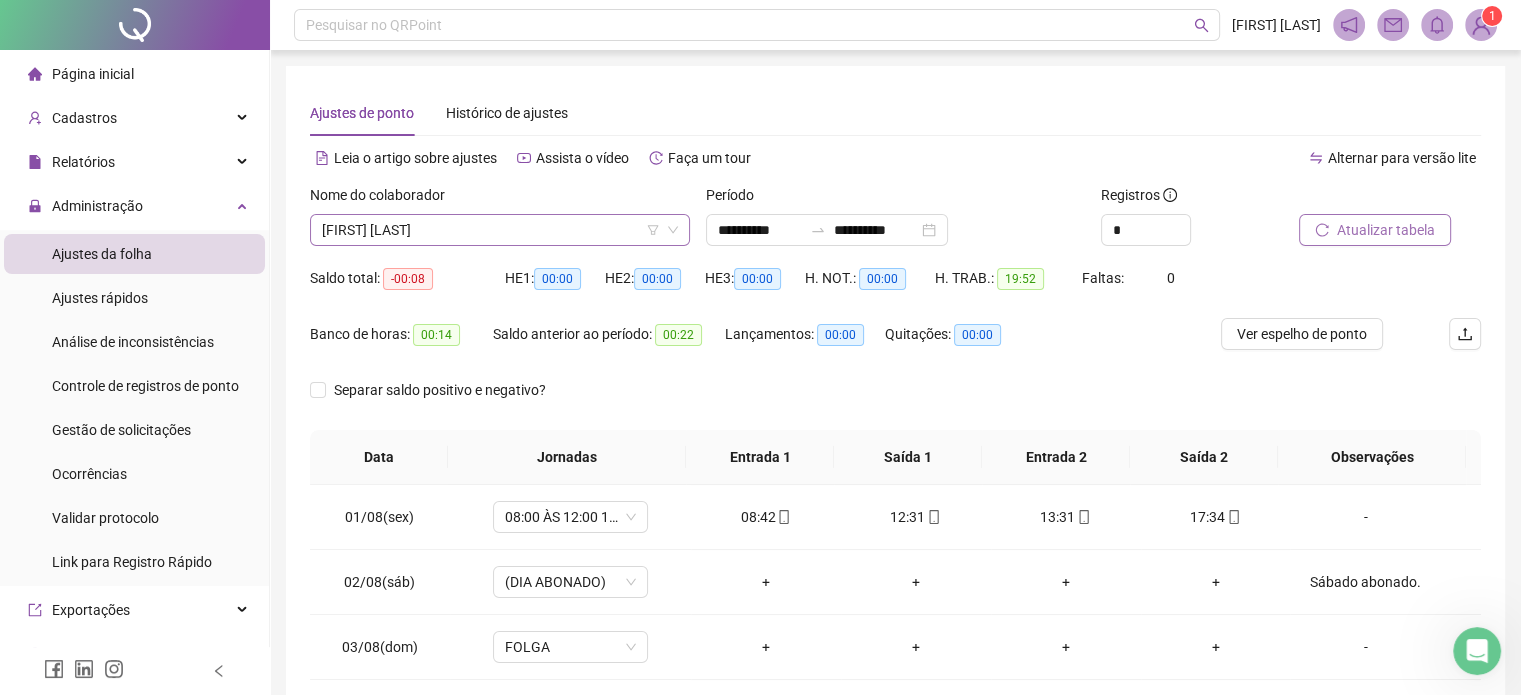click on "[FIRST] [LAST]" at bounding box center [500, 230] 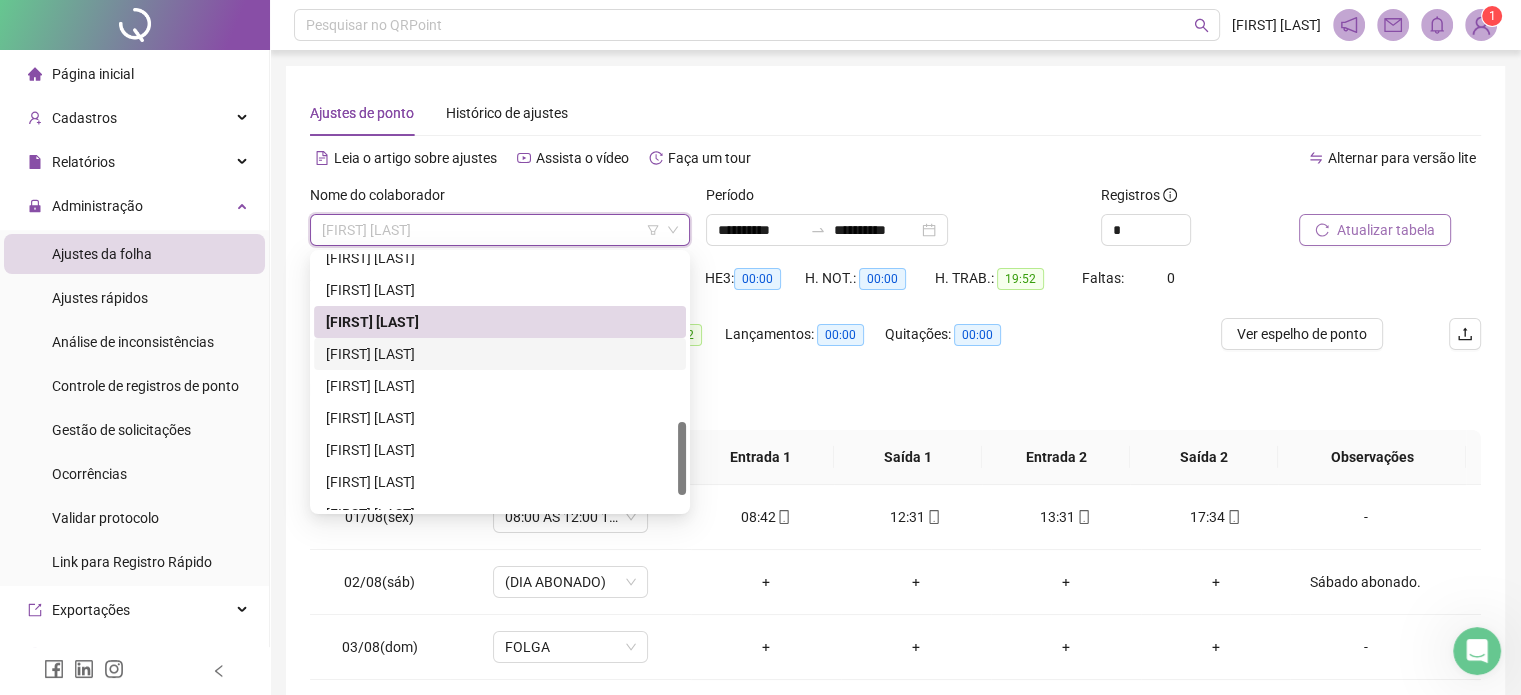 click on "[FIRST] [LAST]" at bounding box center [500, 354] 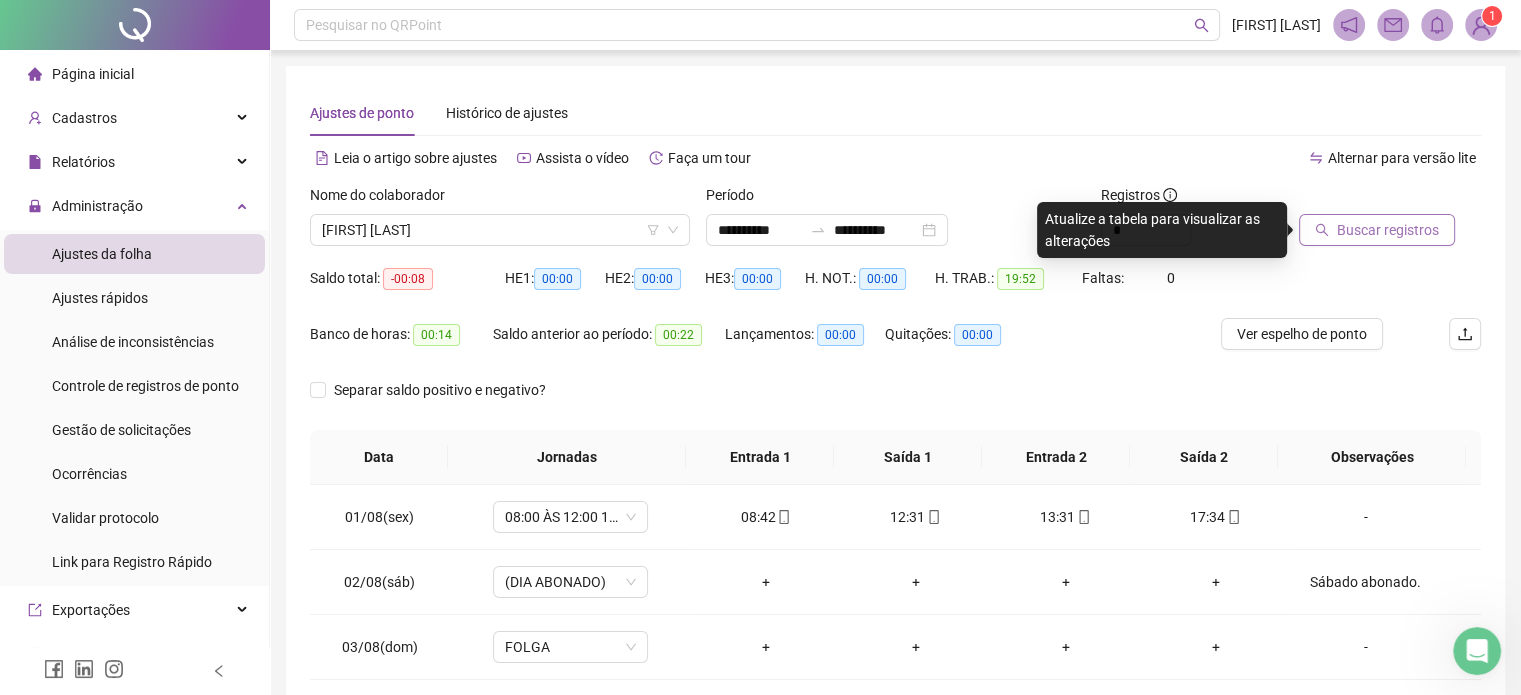click on "Buscar registros" at bounding box center (1388, 230) 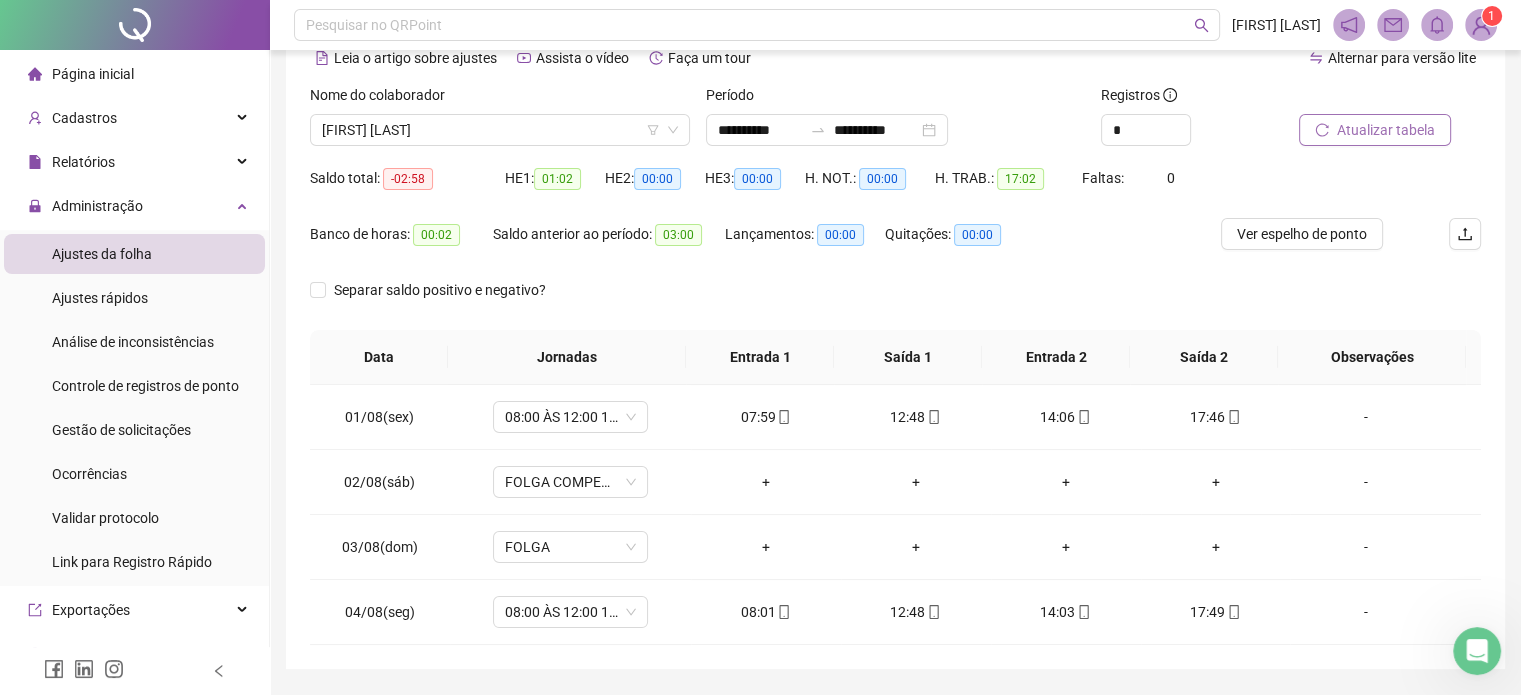 scroll, scrollTop: 159, scrollLeft: 0, axis: vertical 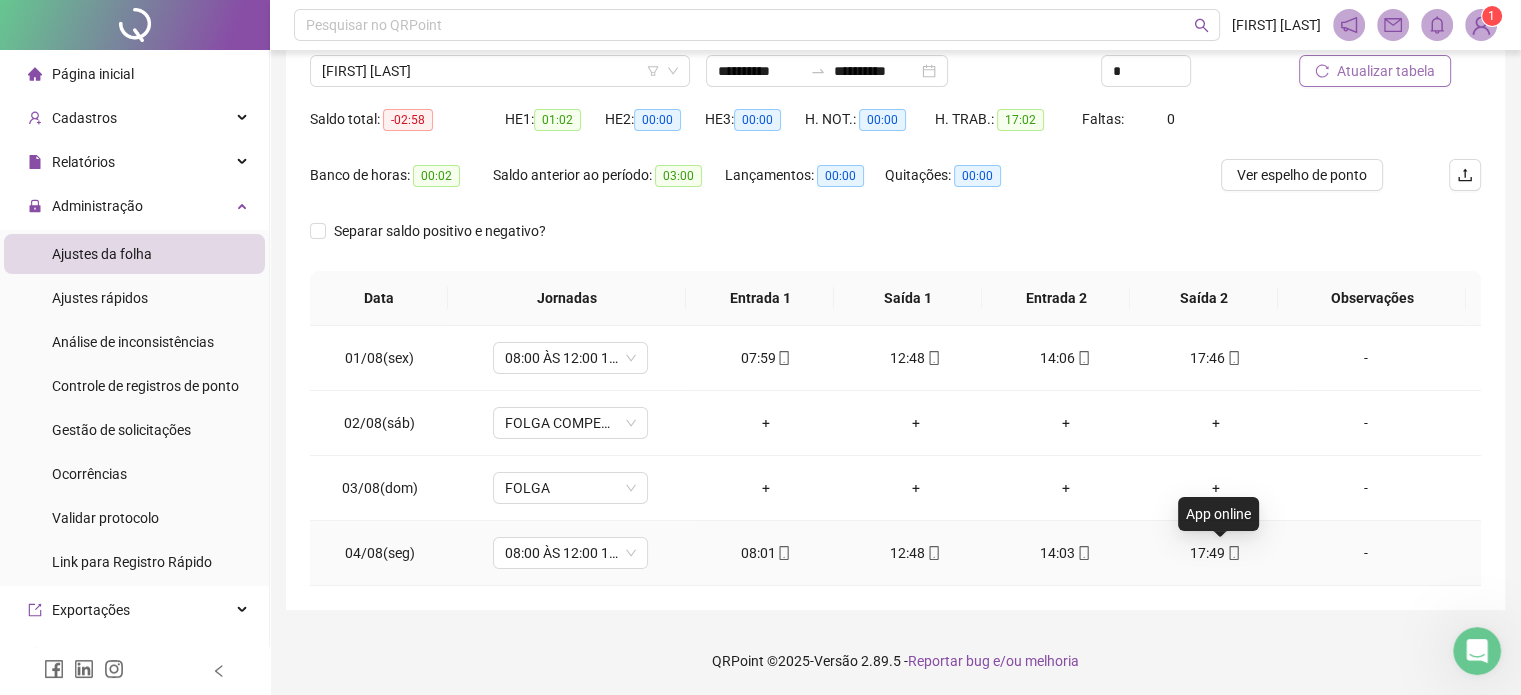 click 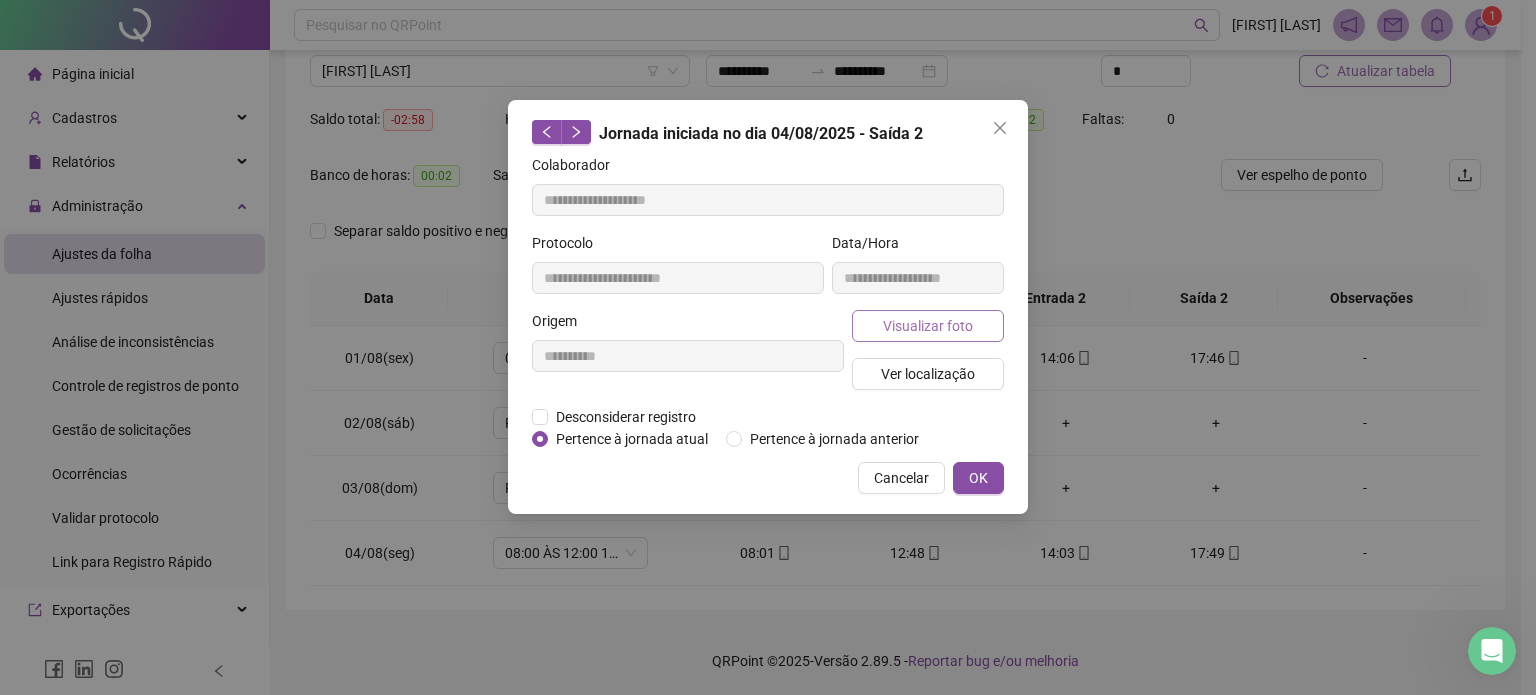 click on "Visualizar foto" at bounding box center (928, 326) 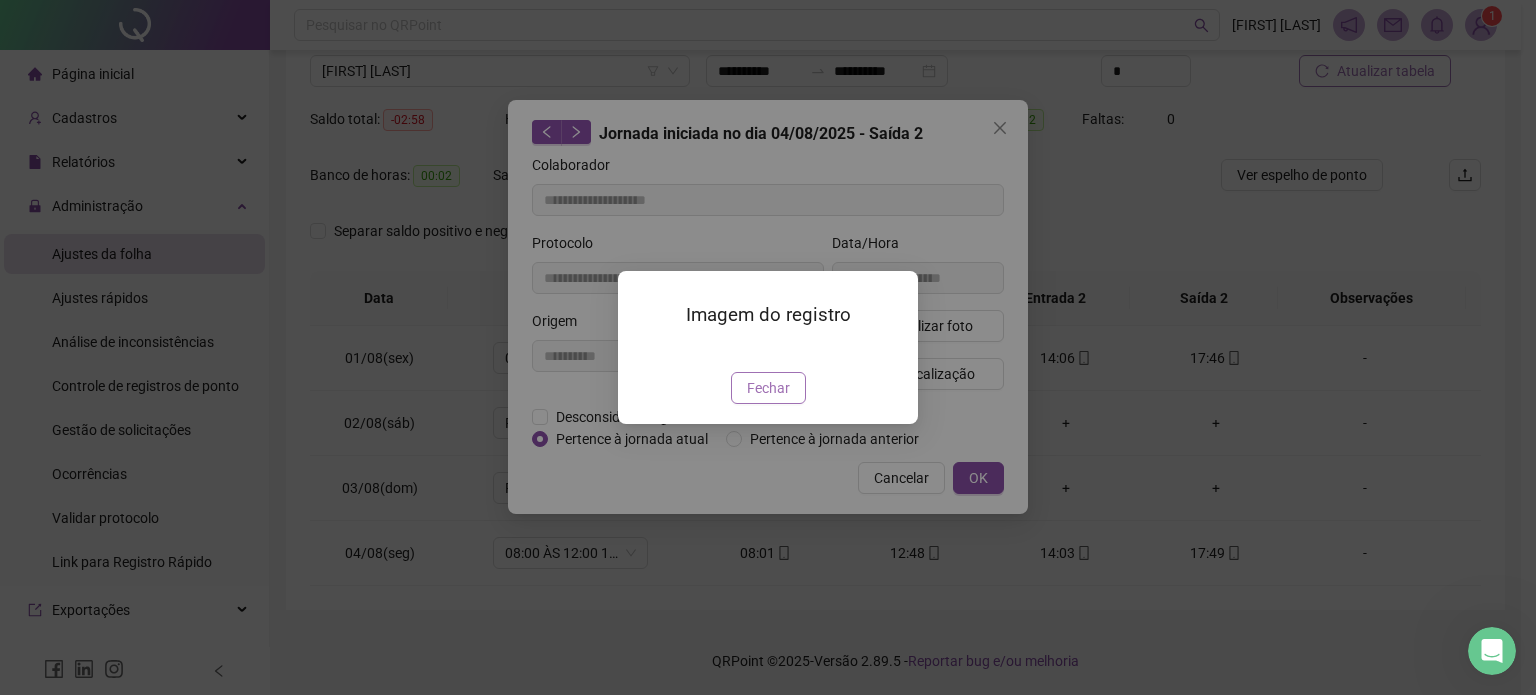 click on "Fechar" at bounding box center [768, 388] 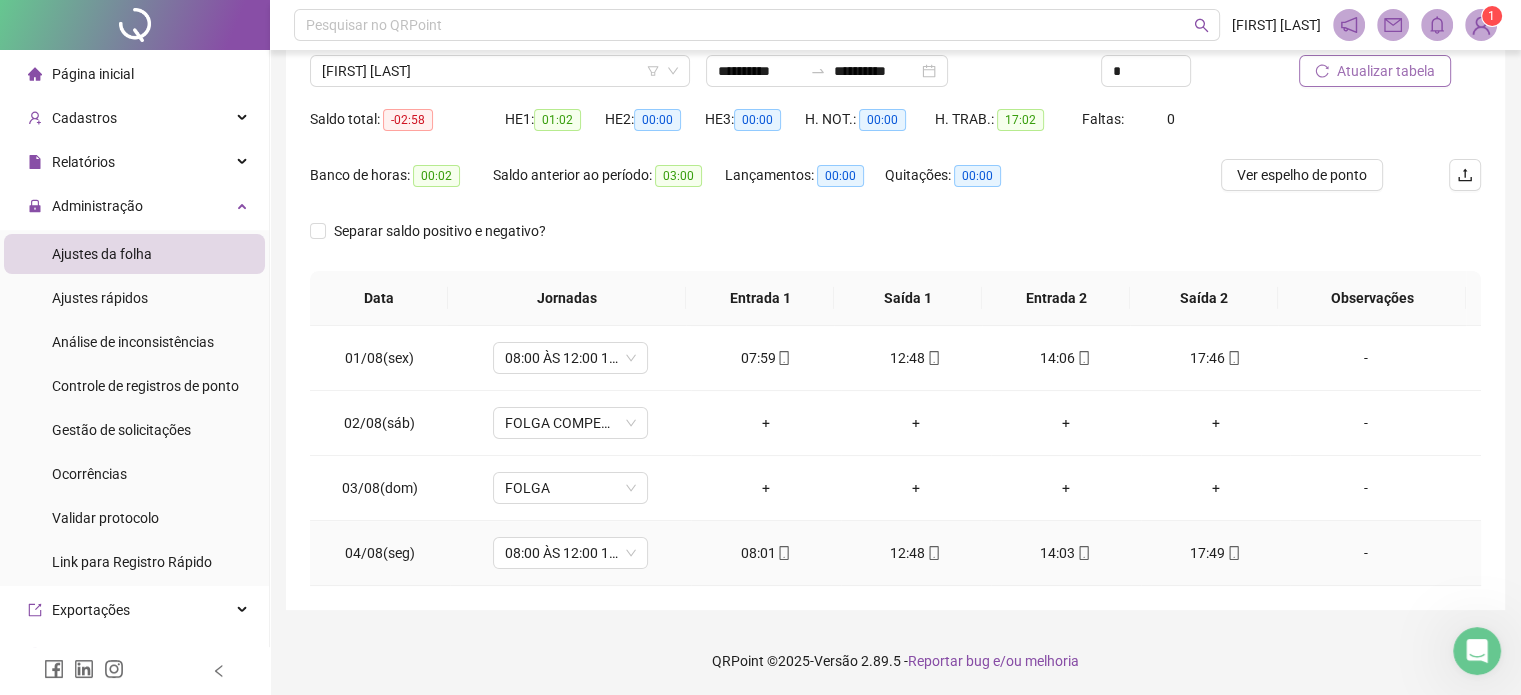 click 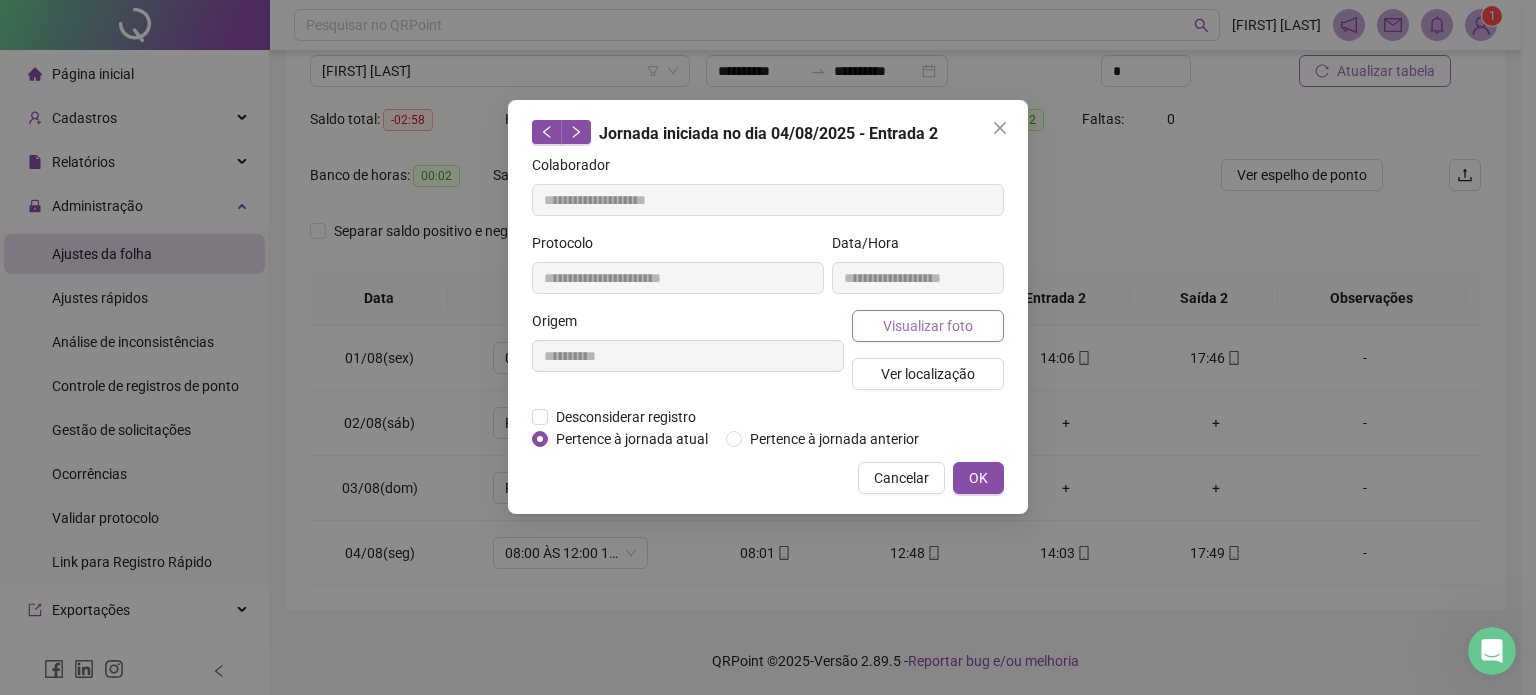 click on "Visualizar foto" at bounding box center (928, 326) 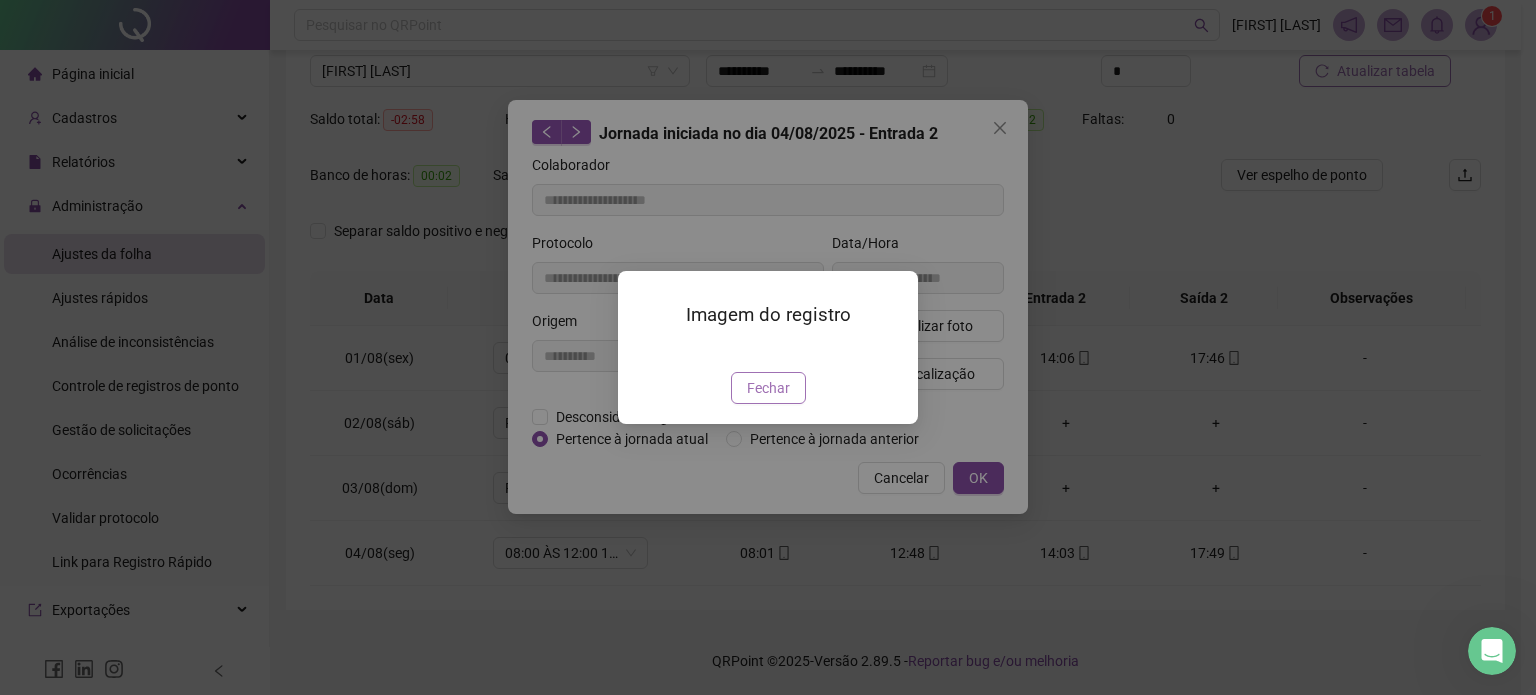 click on "Fechar" at bounding box center [768, 388] 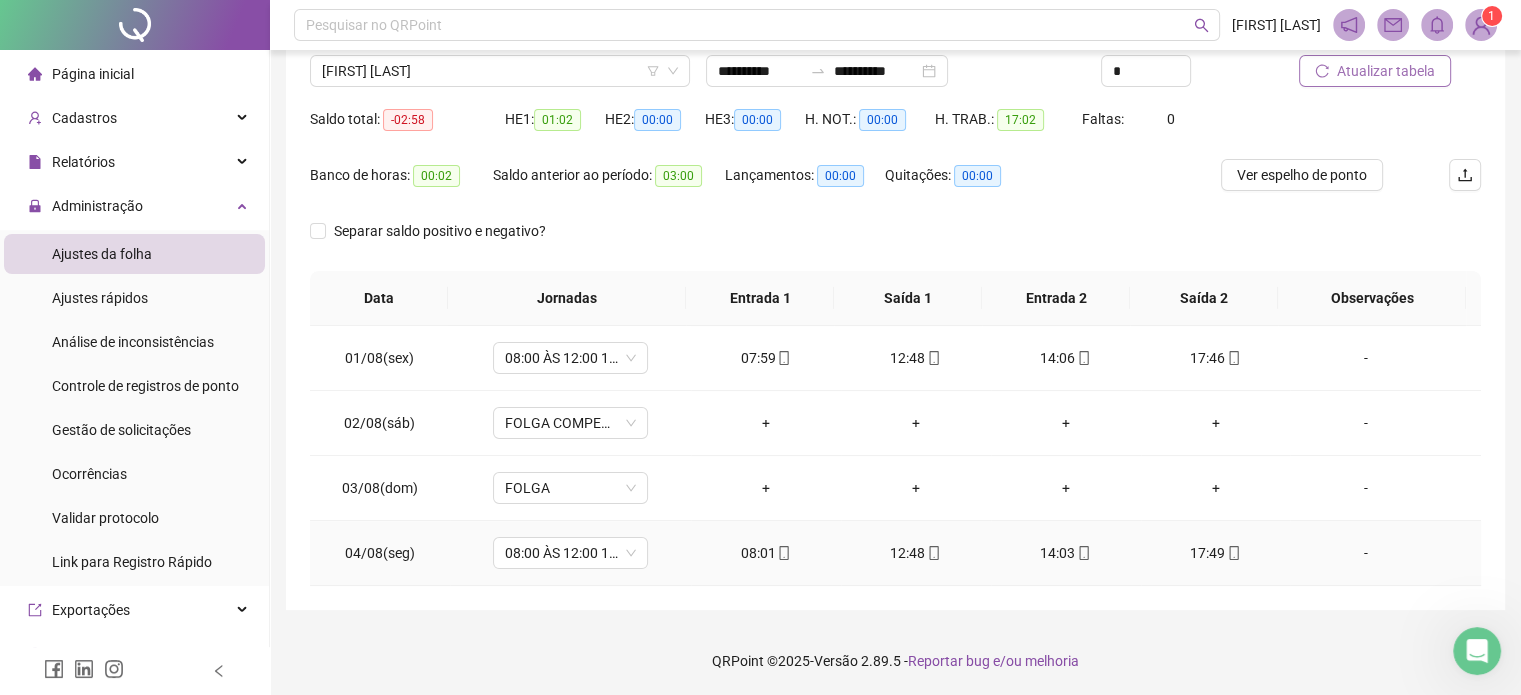 click 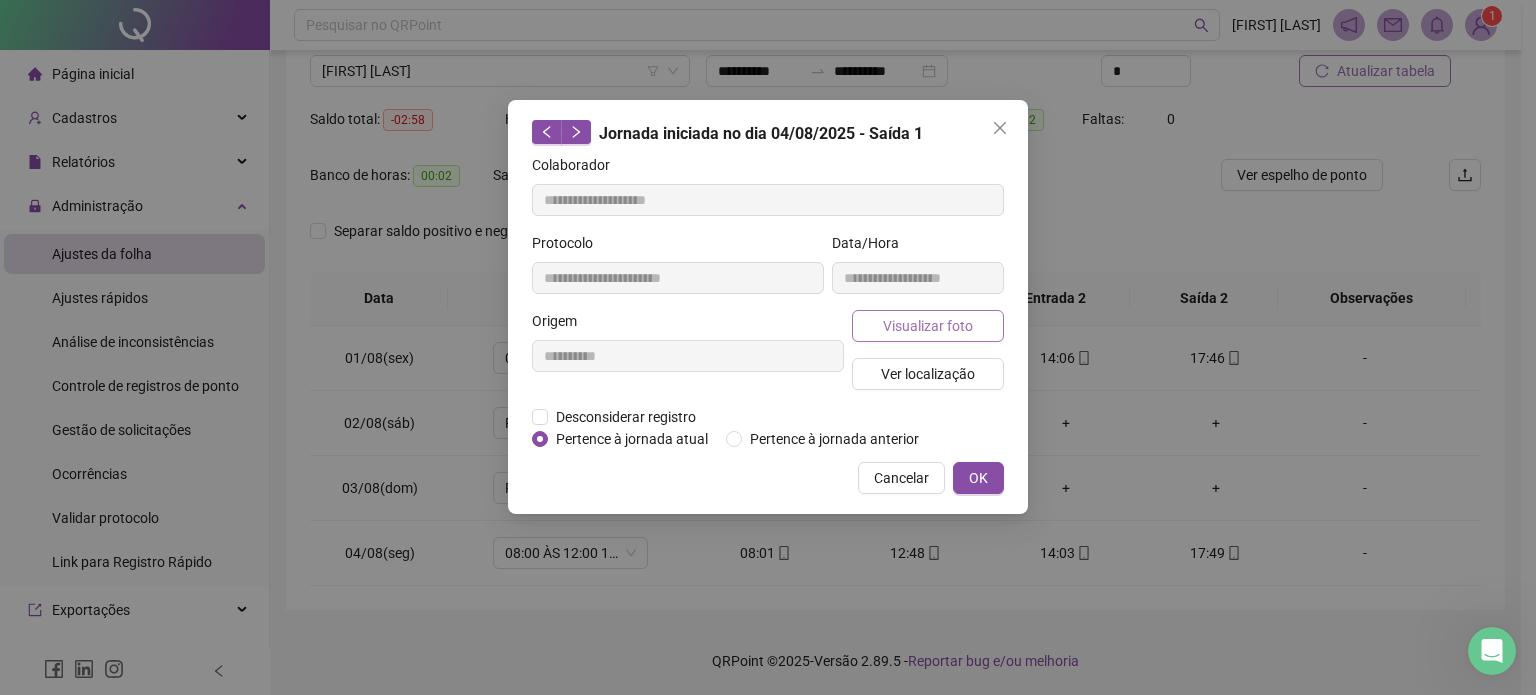 click on "Visualizar foto" at bounding box center (928, 326) 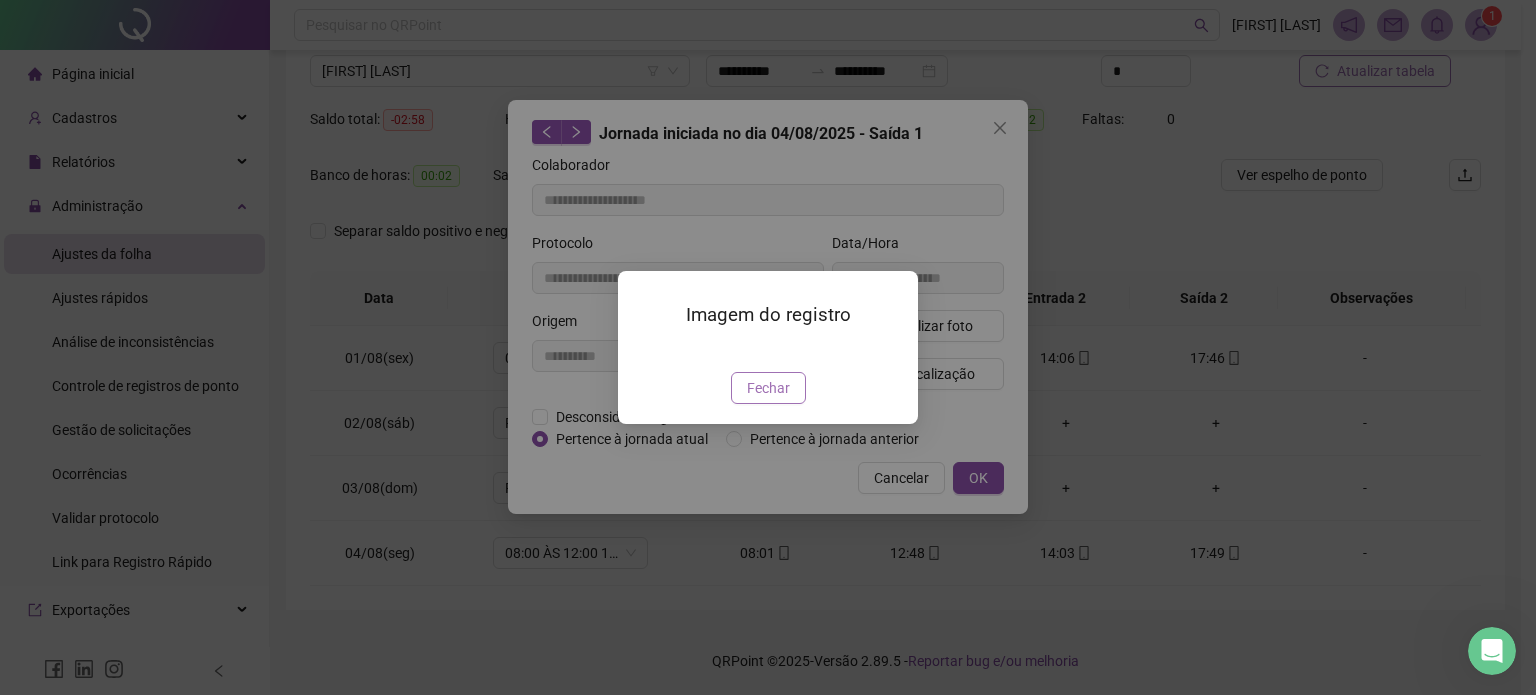 click on "Fechar" at bounding box center (768, 388) 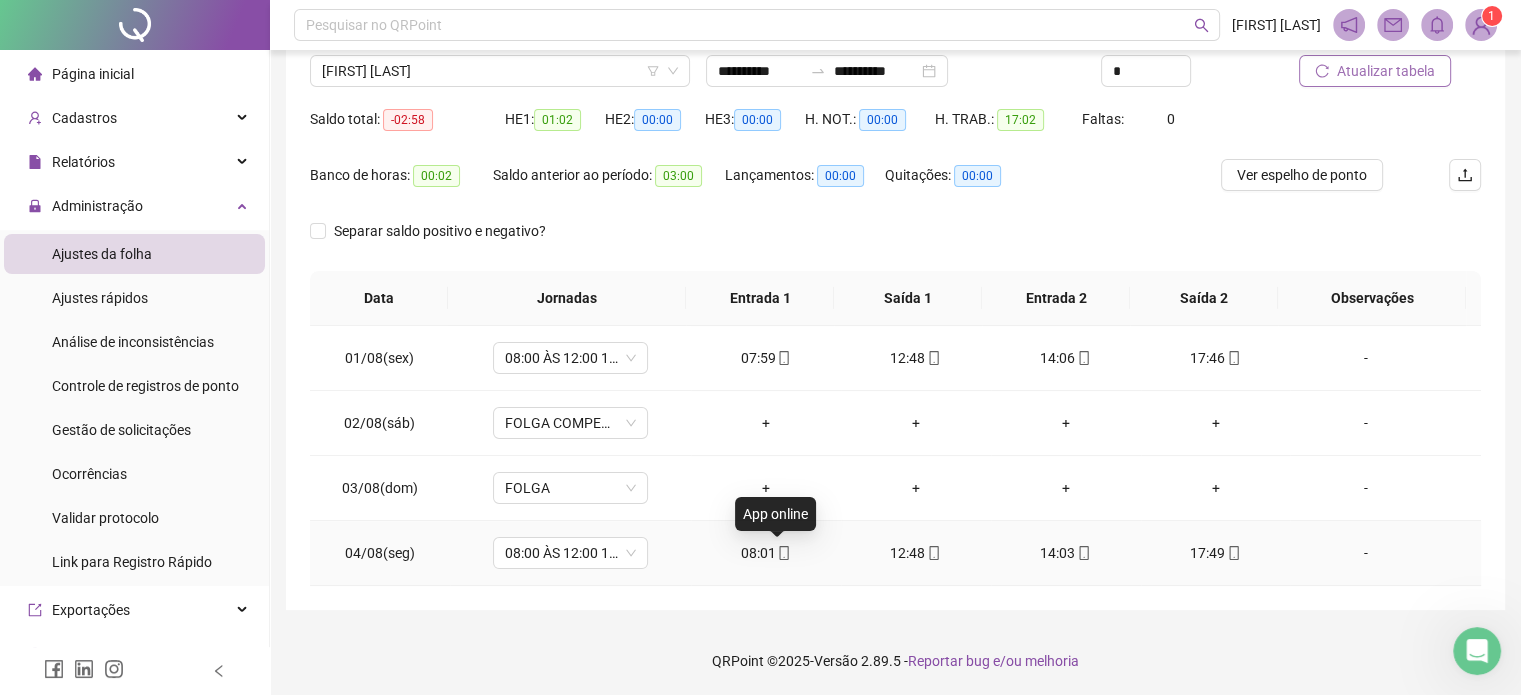 click 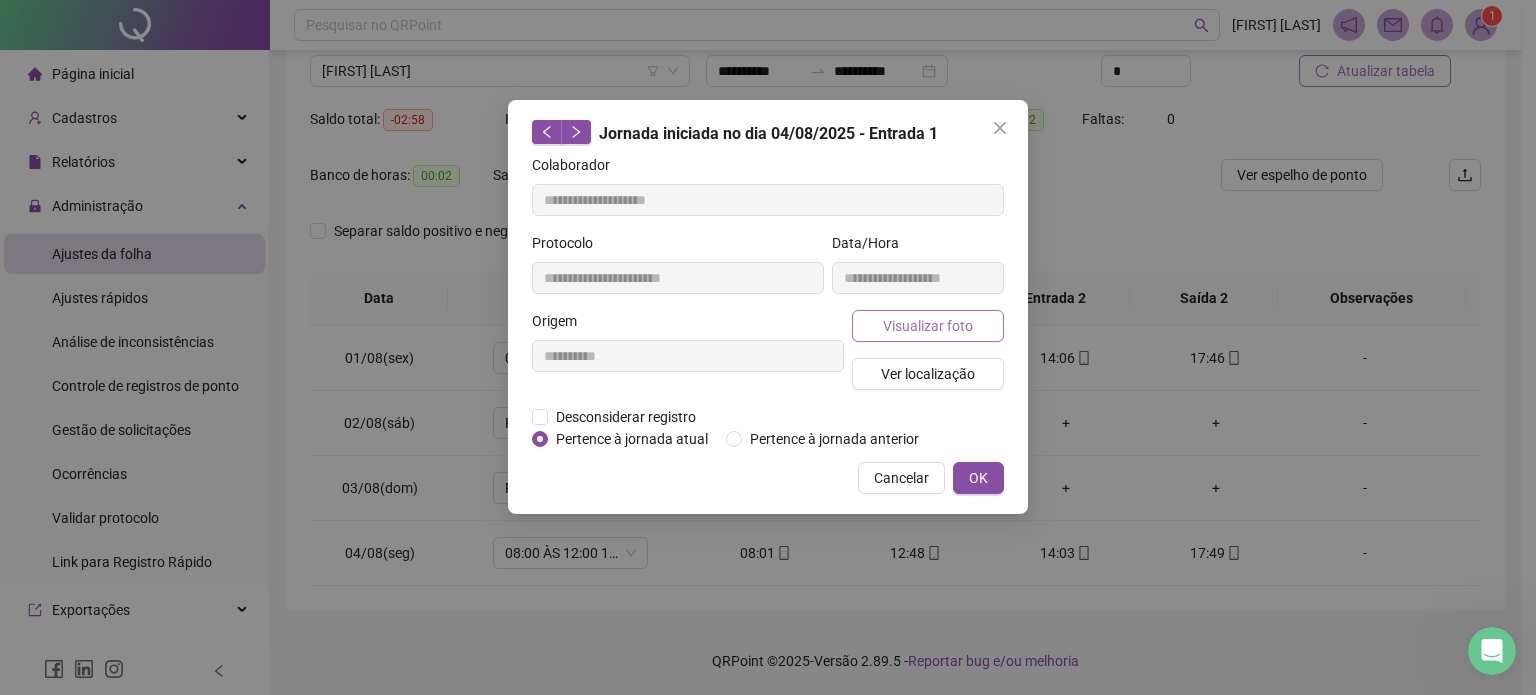 click on "Visualizar foto" at bounding box center (928, 326) 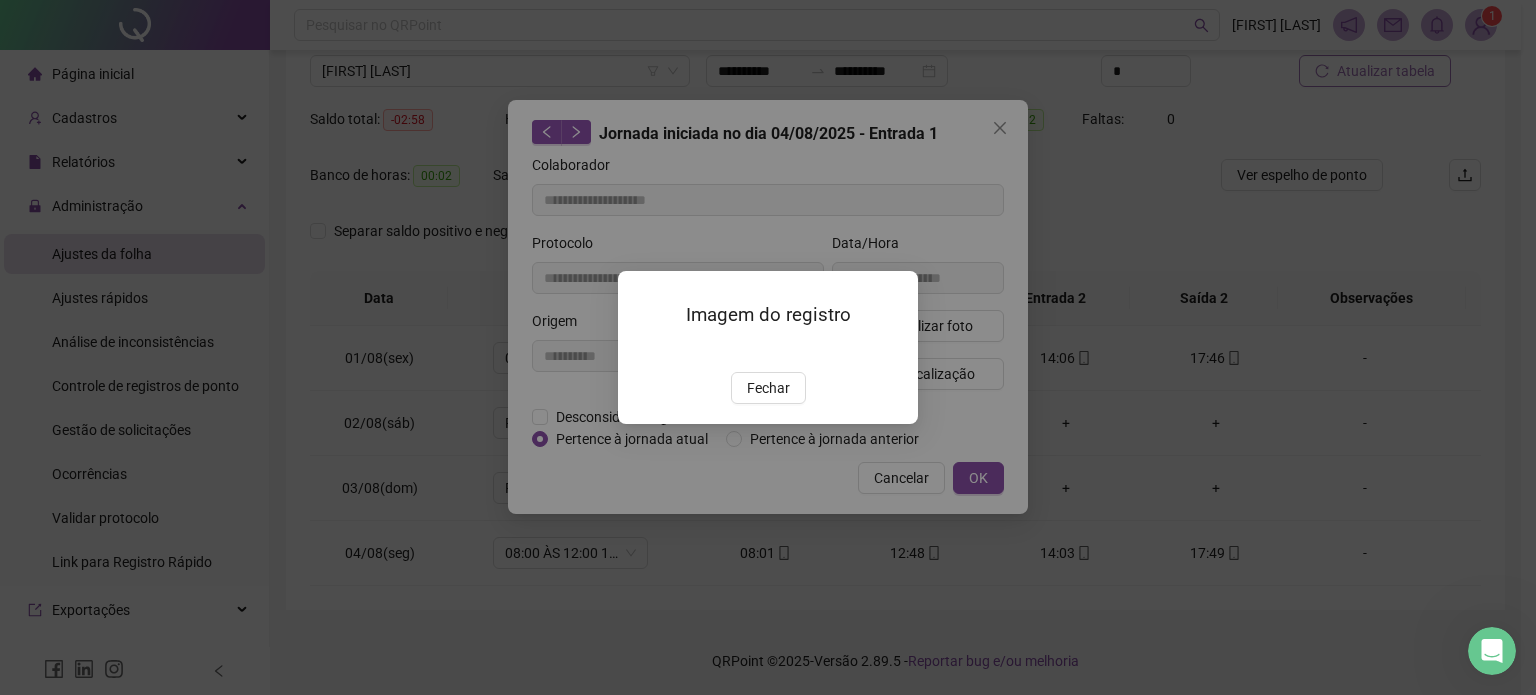click on "Fechar" at bounding box center [768, 388] 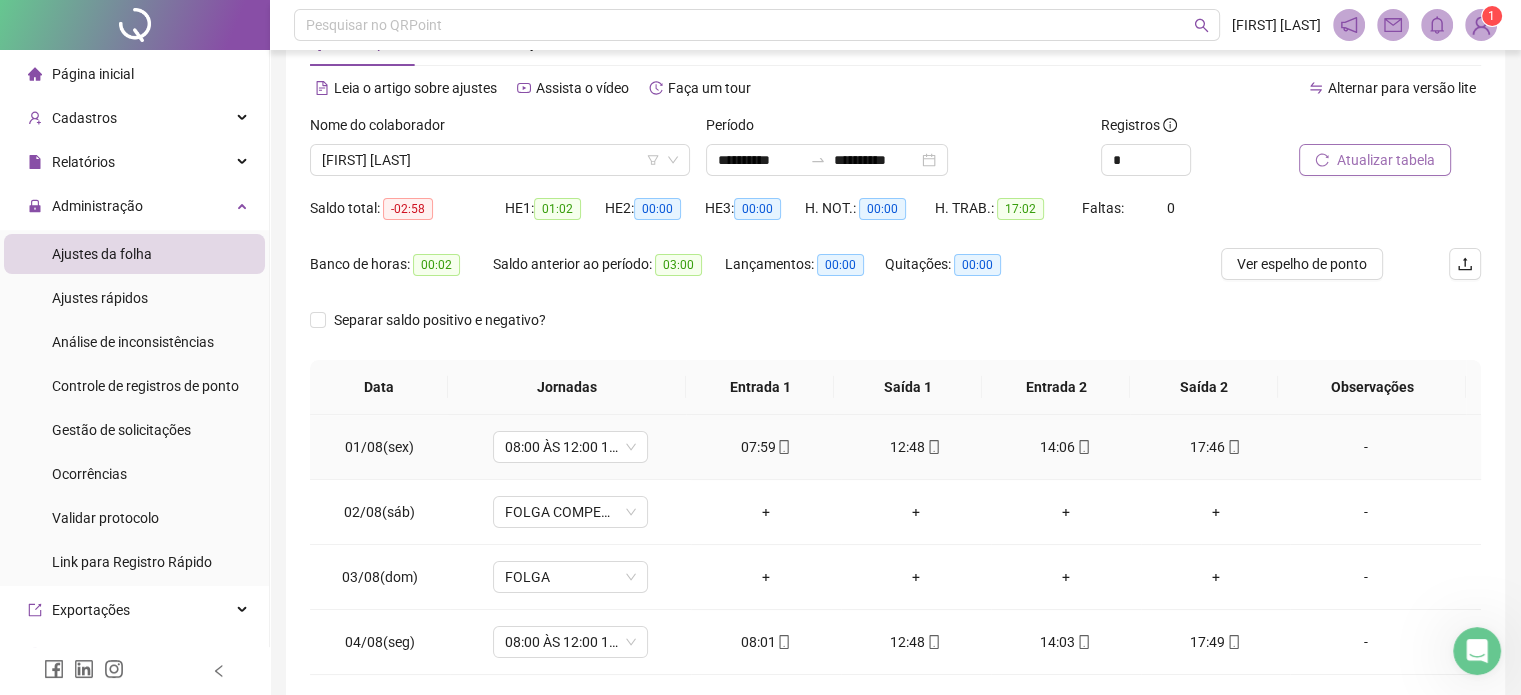 scroll, scrollTop: 0, scrollLeft: 0, axis: both 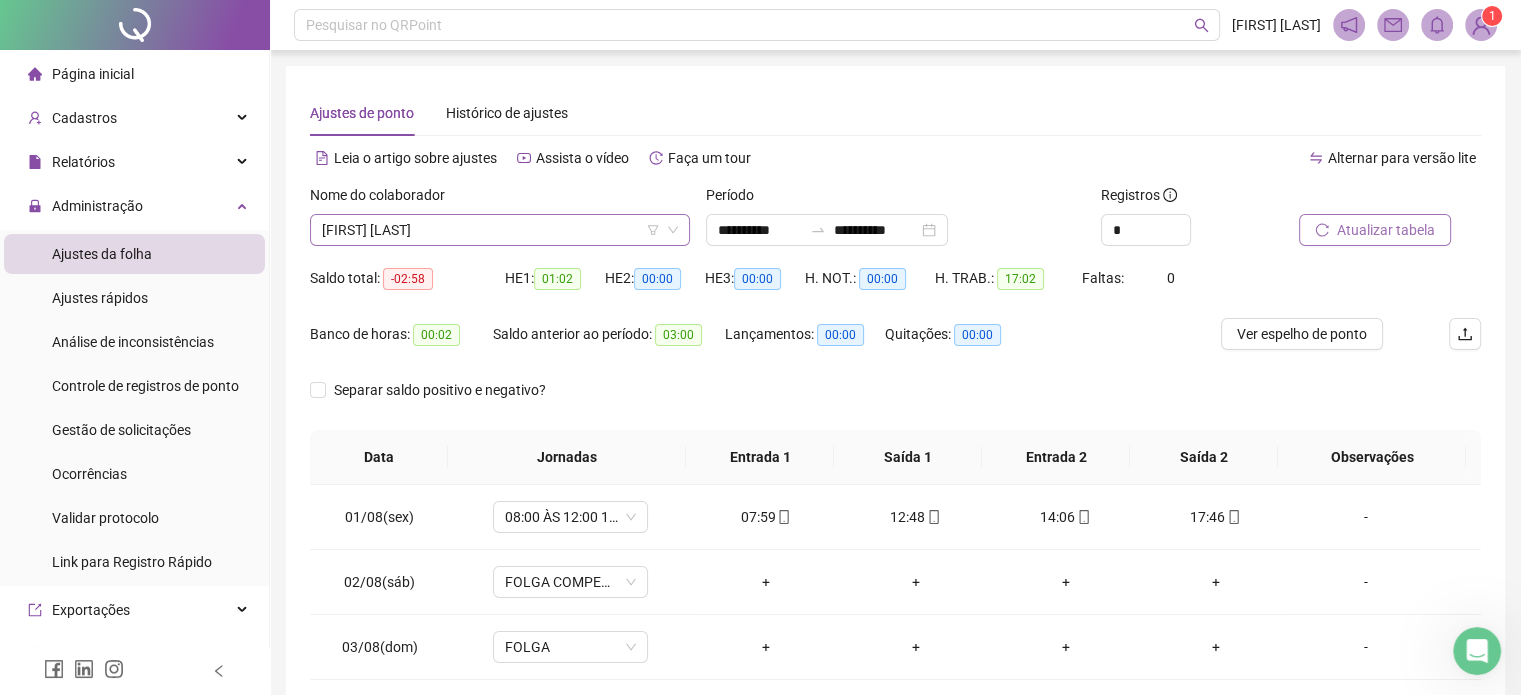 click on "[FIRST] [LAST]" at bounding box center (500, 230) 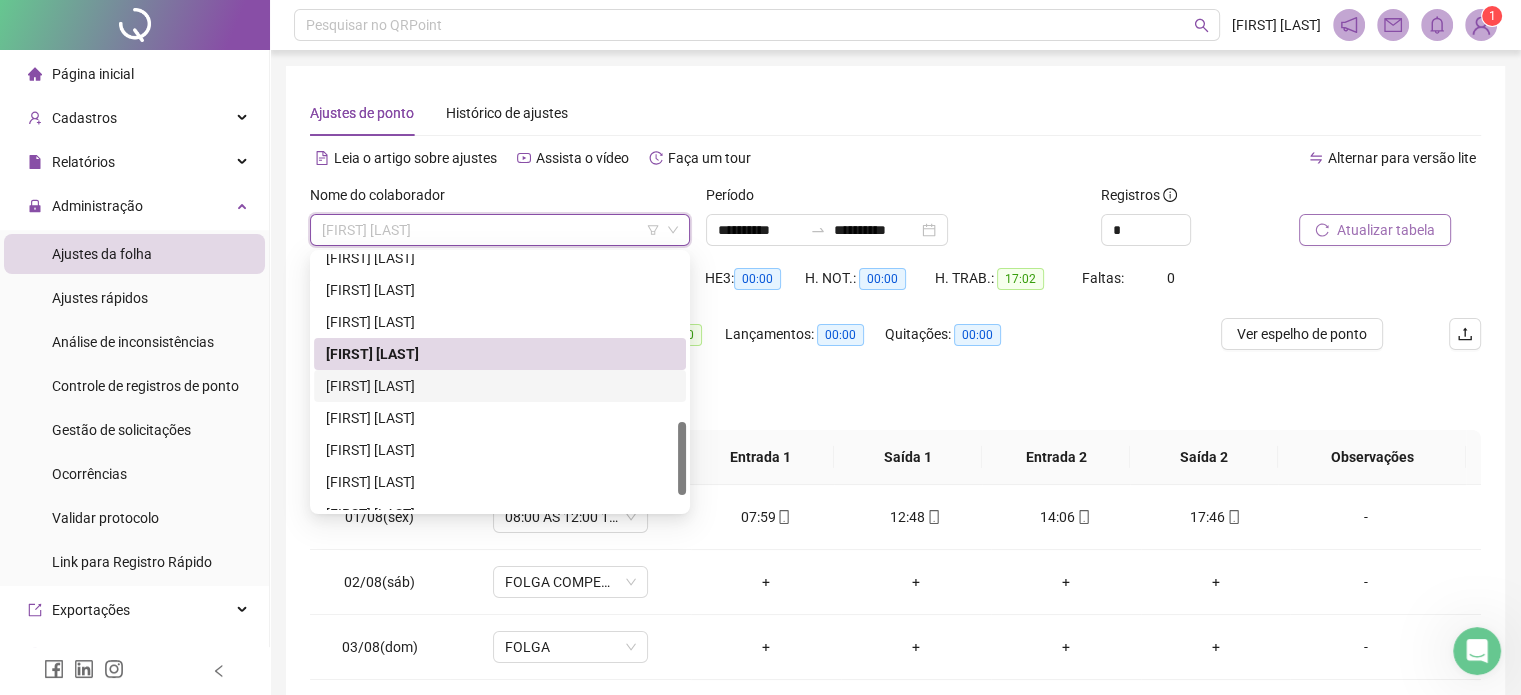 click on "[FIRST] [LAST]" at bounding box center [500, 386] 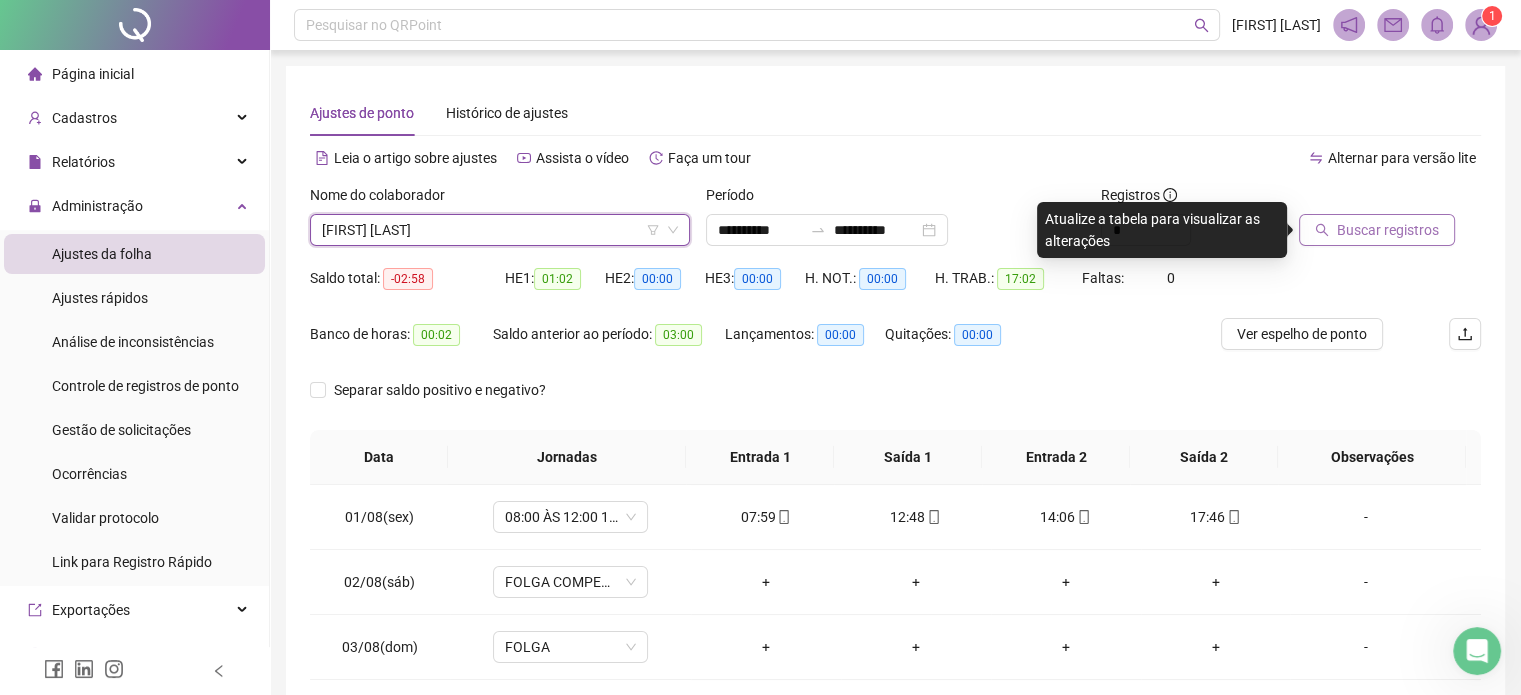 click on "Buscar registros" at bounding box center (1388, 230) 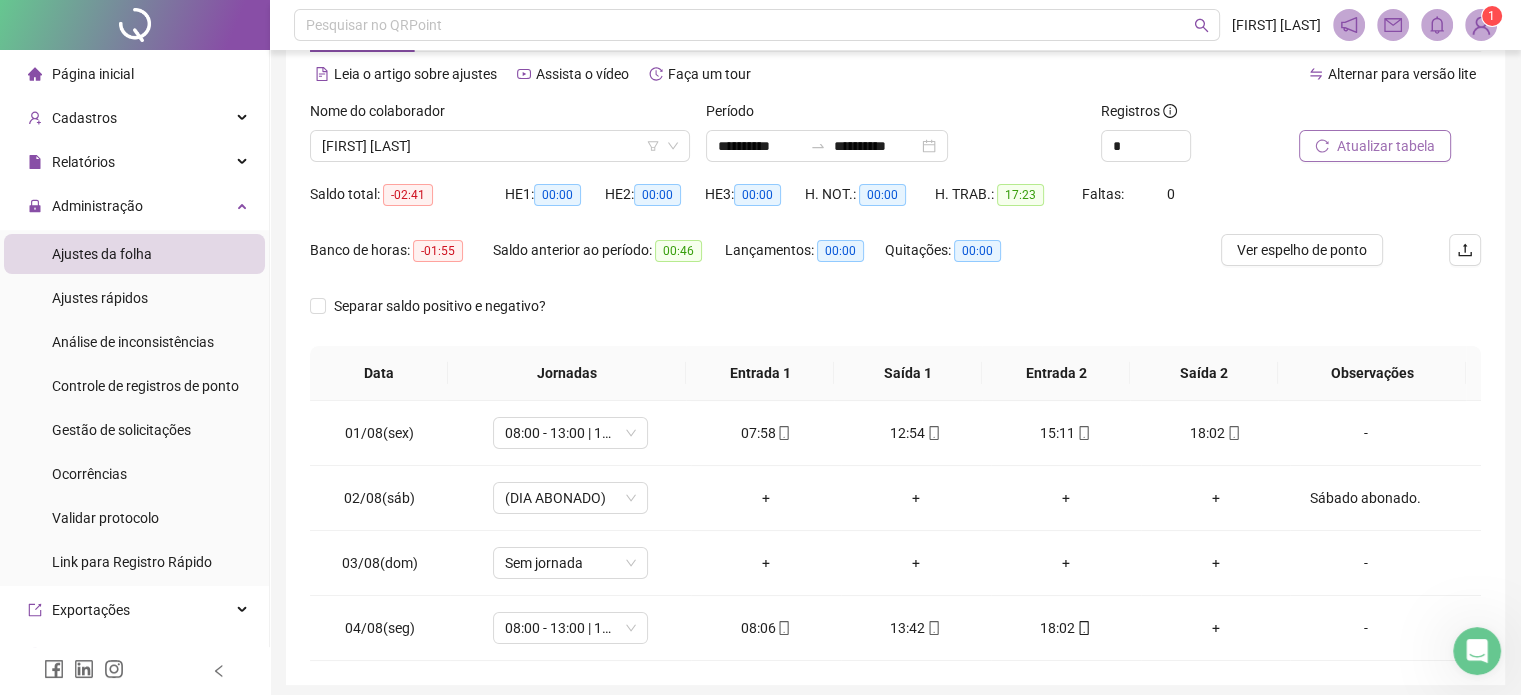 scroll, scrollTop: 159, scrollLeft: 0, axis: vertical 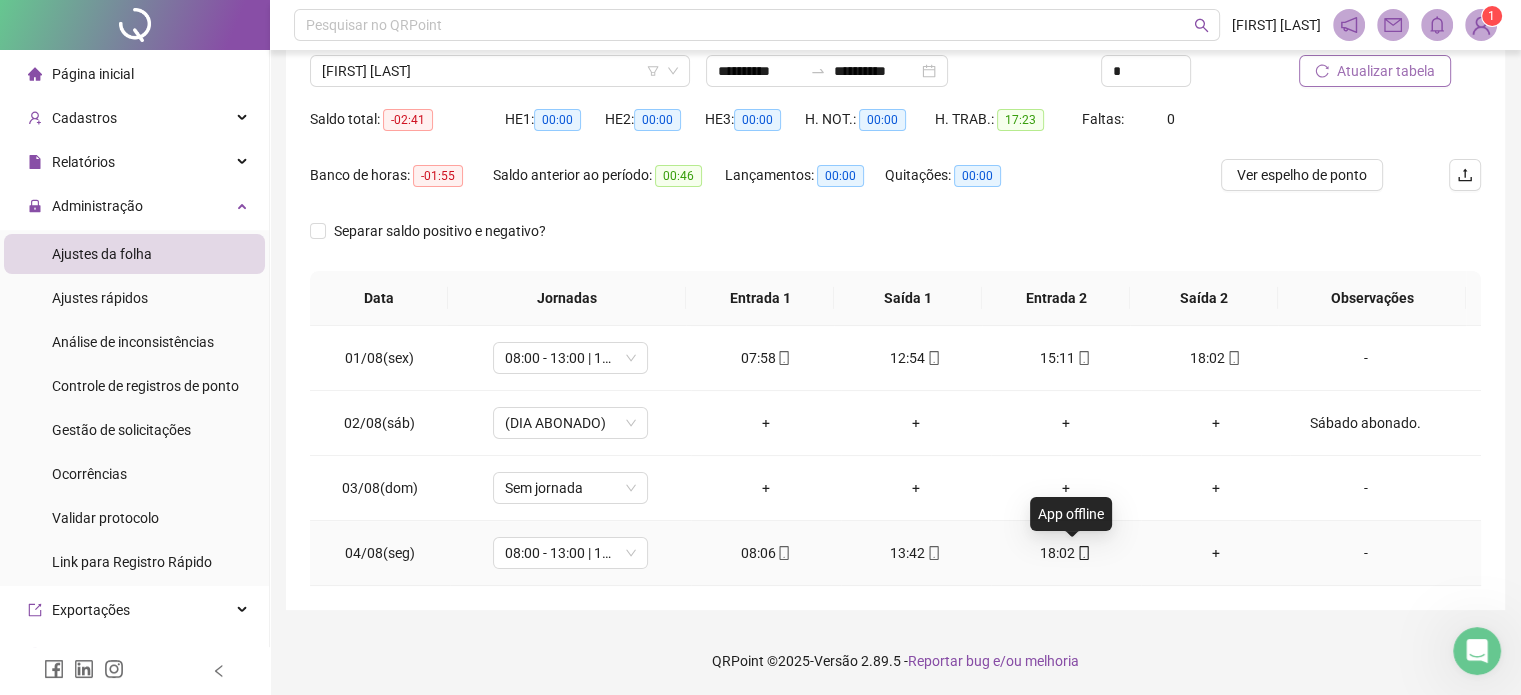 click 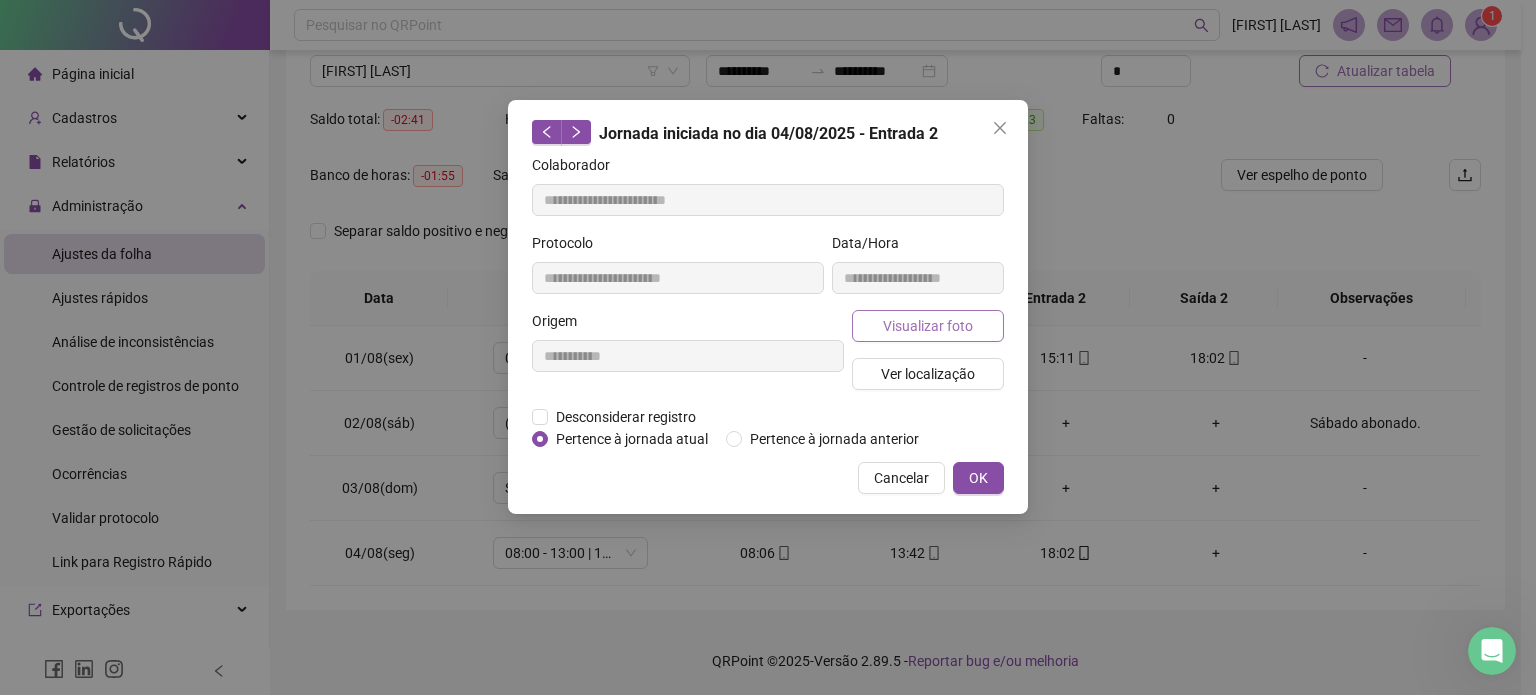 click on "Visualizar foto" at bounding box center [928, 326] 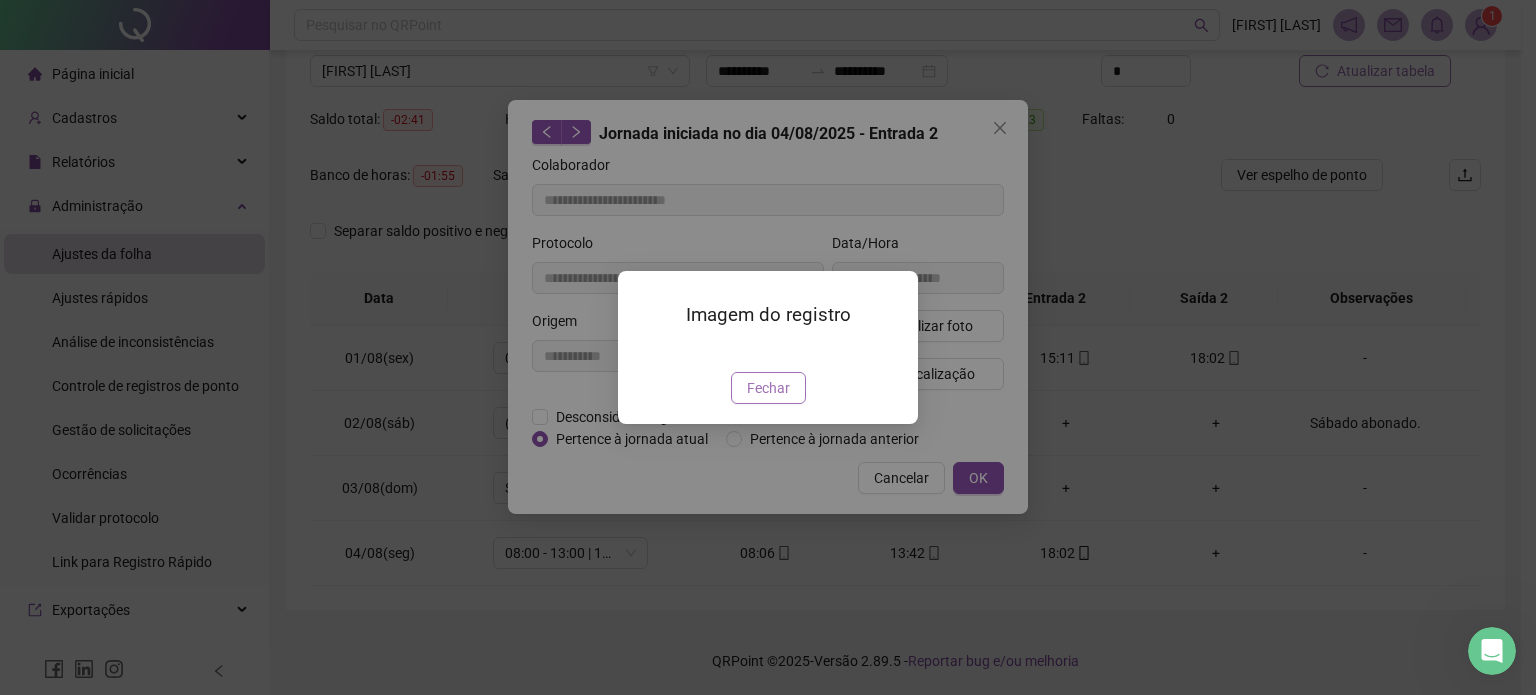 click on "Fechar" at bounding box center [768, 388] 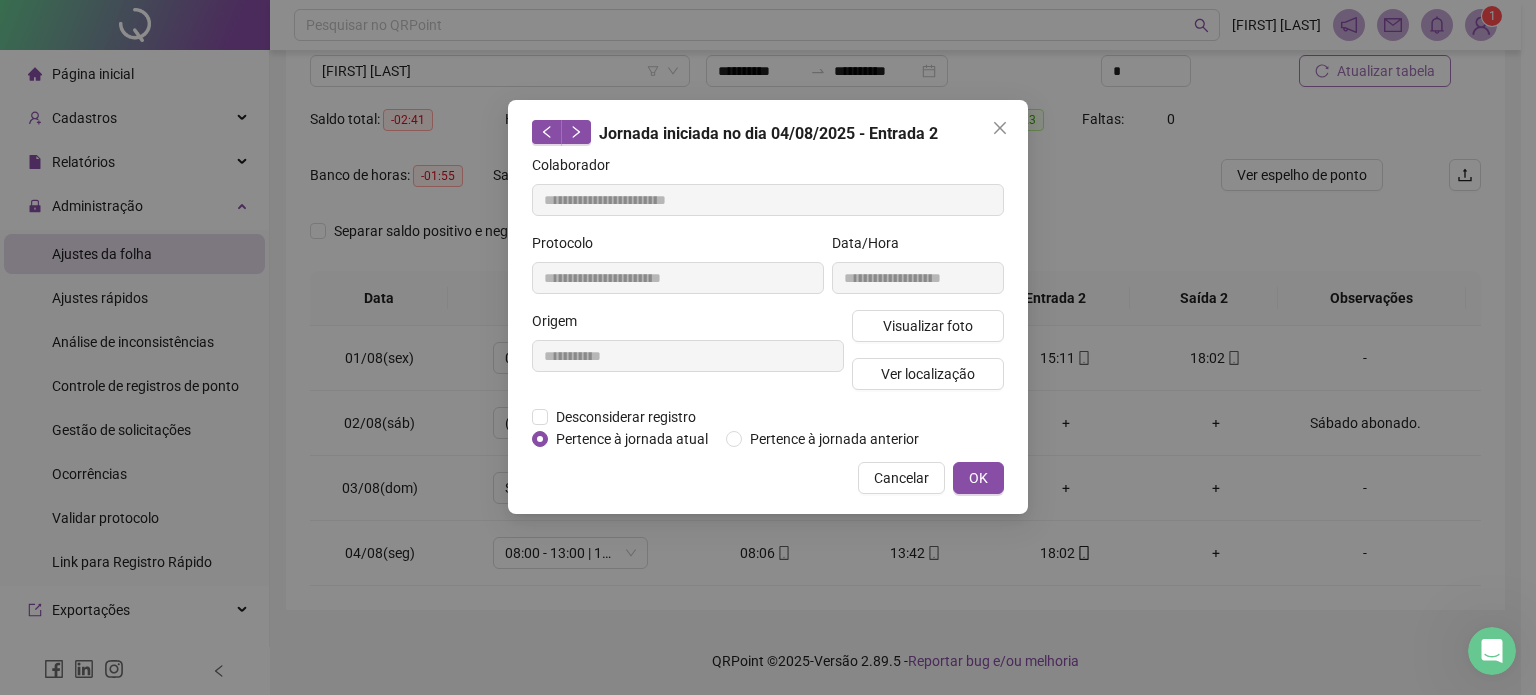 click on "**********" at bounding box center (768, 347) 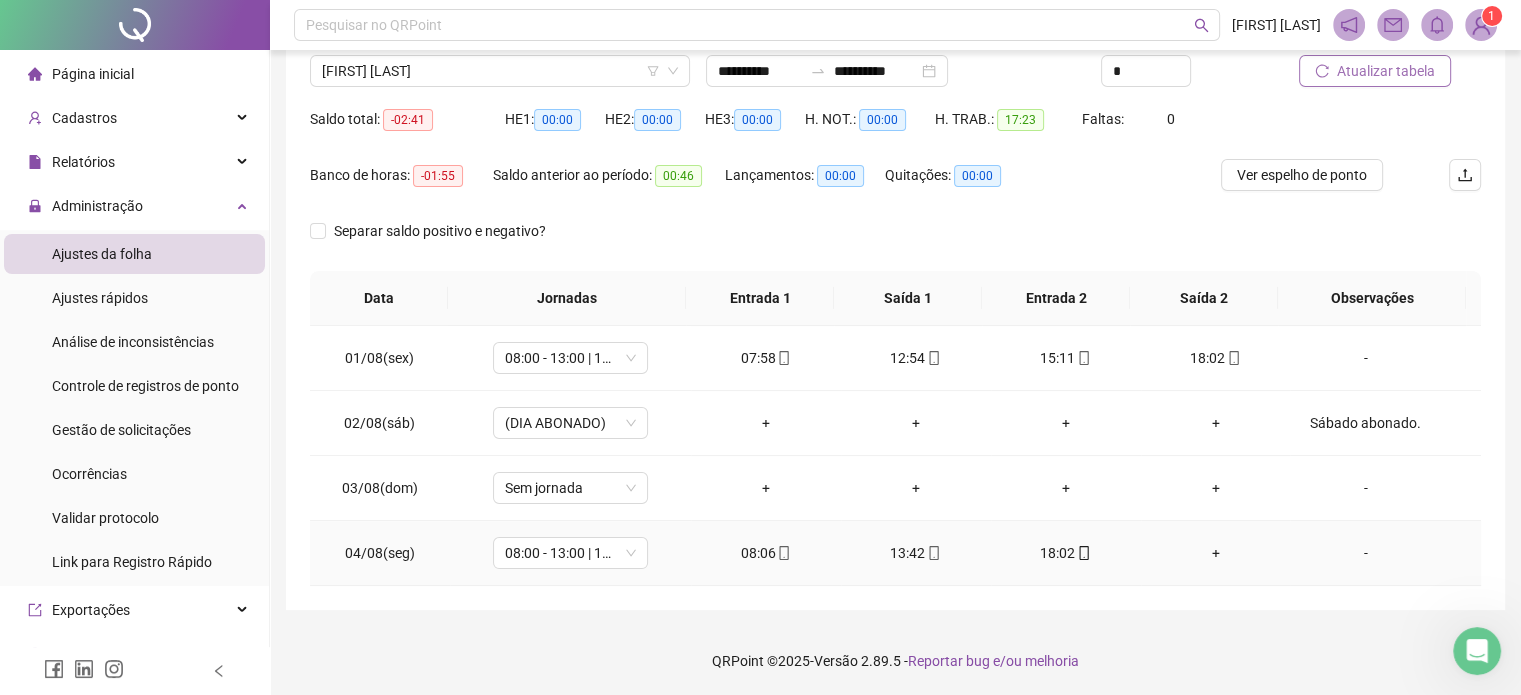 click 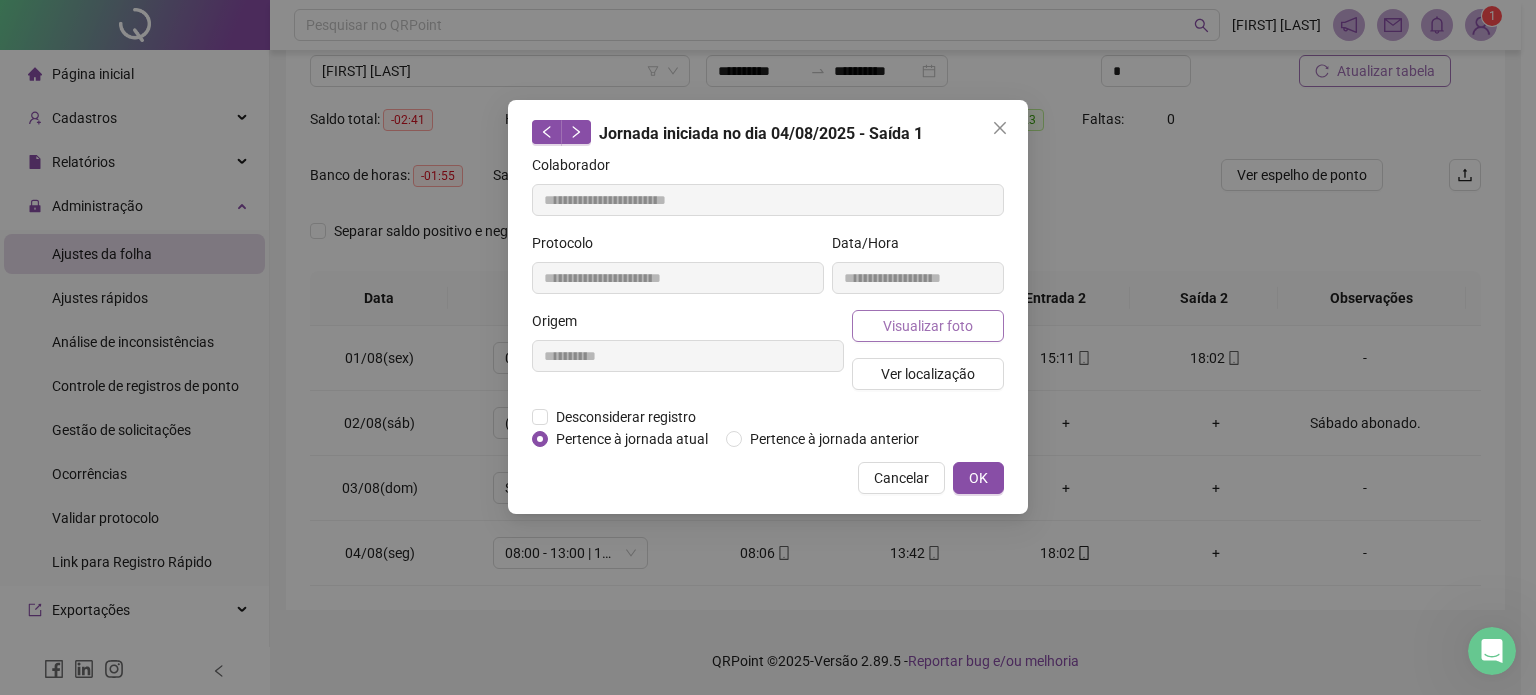 click on "Visualizar foto" at bounding box center [928, 326] 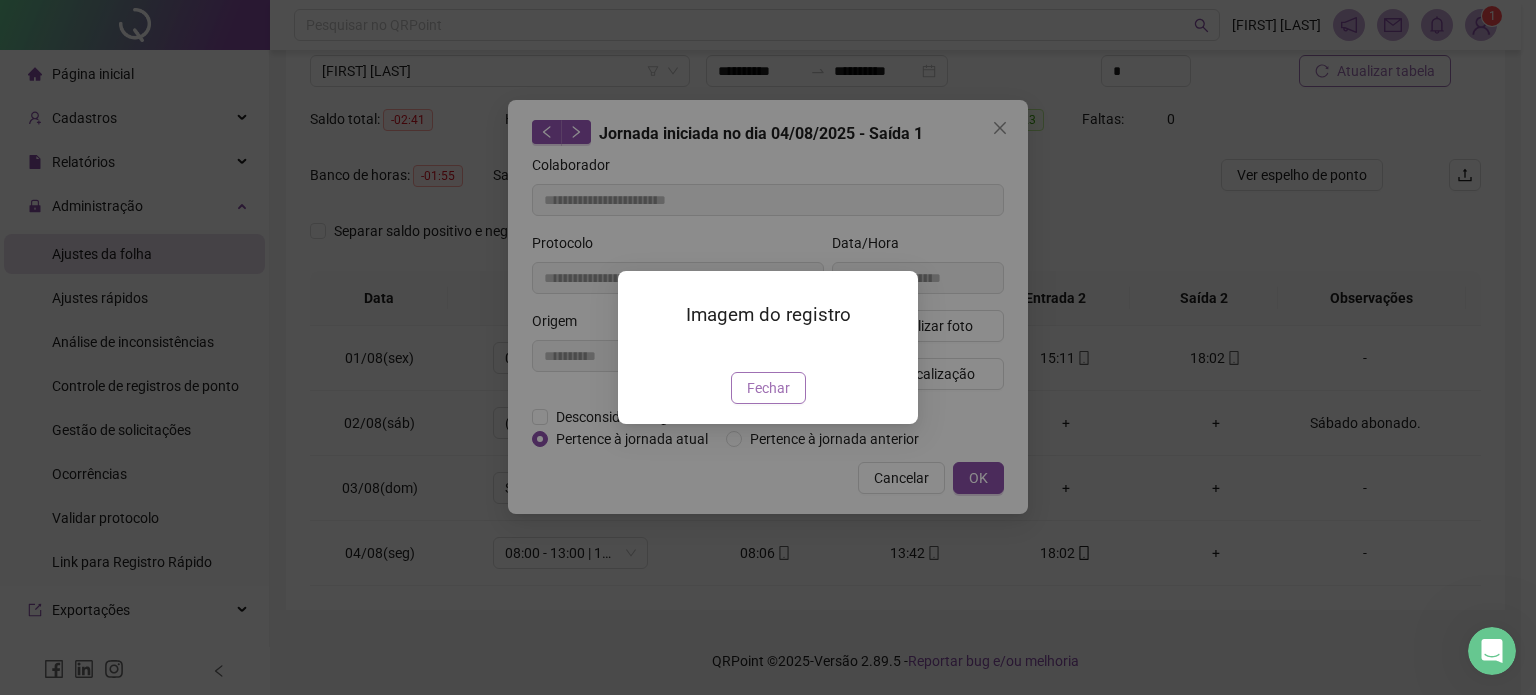 click on "Fechar" at bounding box center [768, 388] 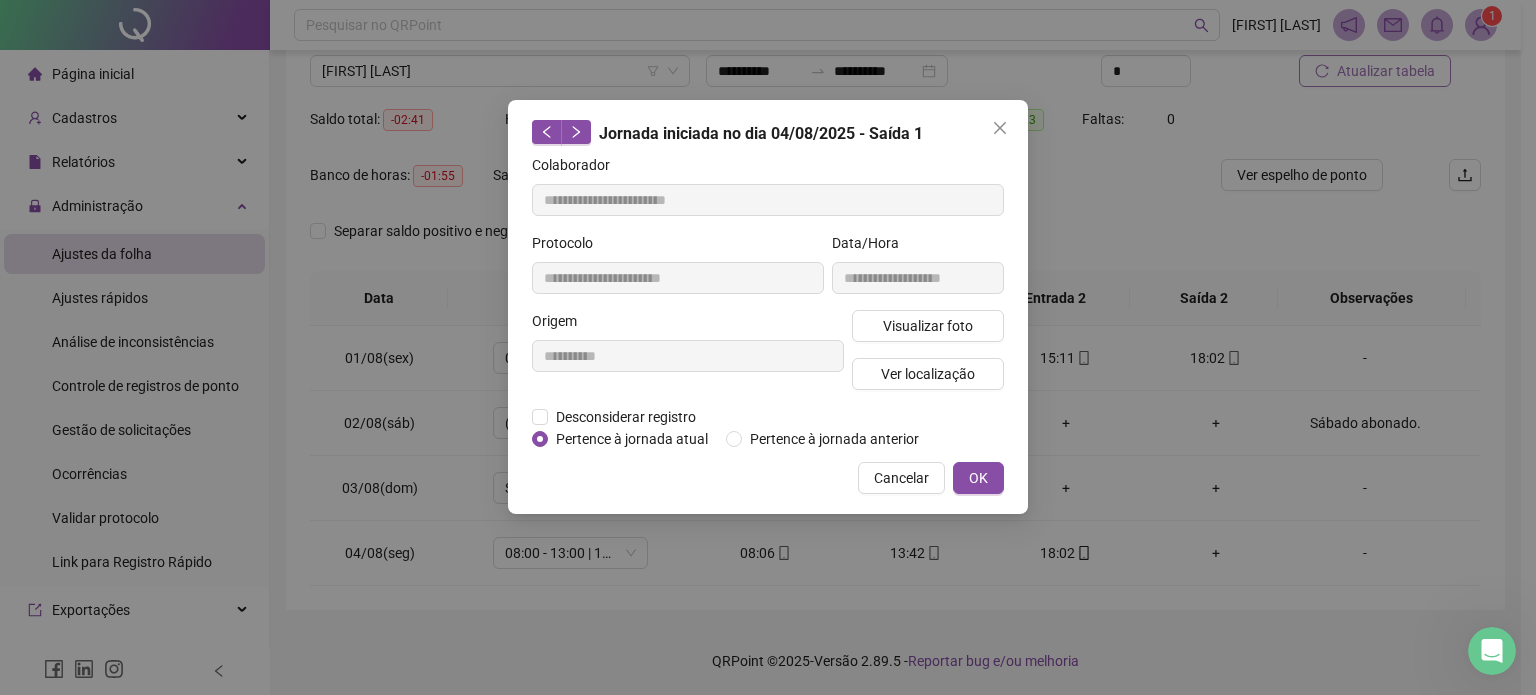 click on "**********" at bounding box center [768, 347] 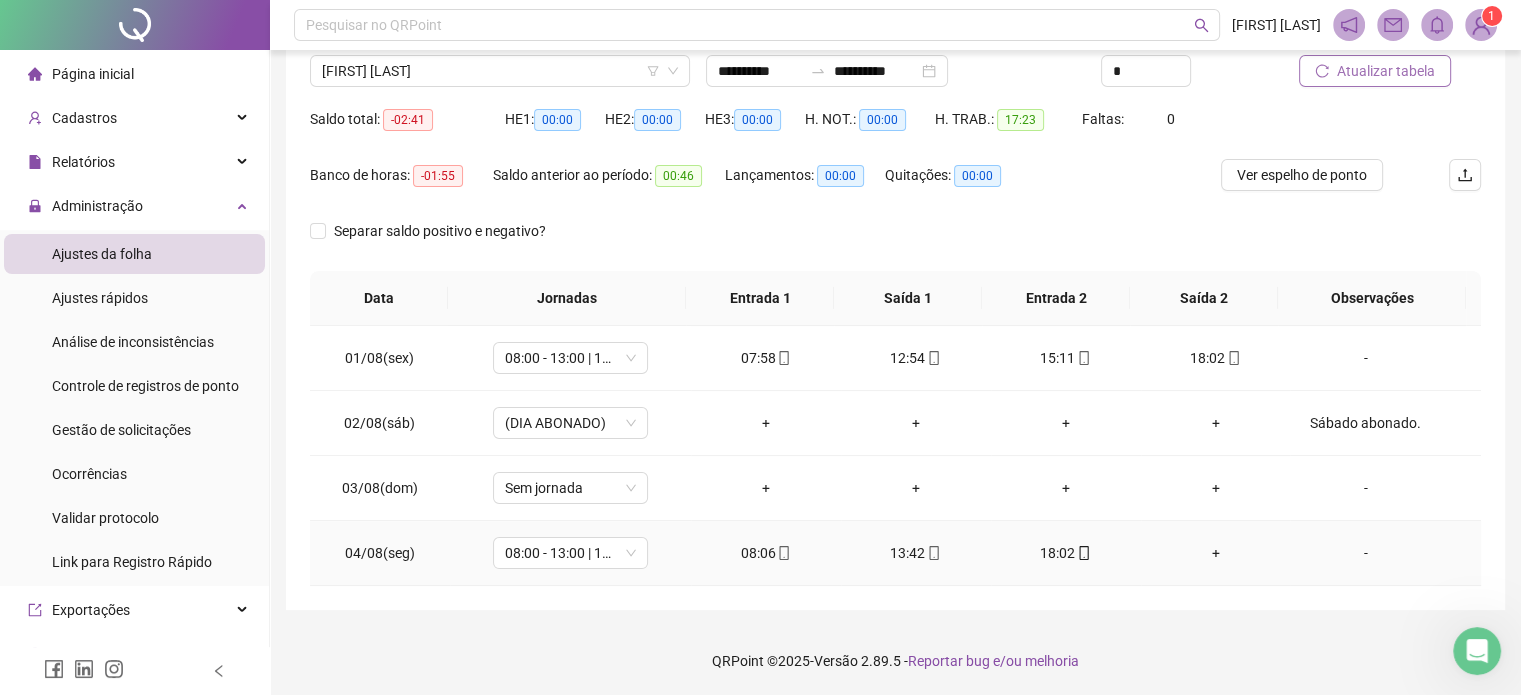 click 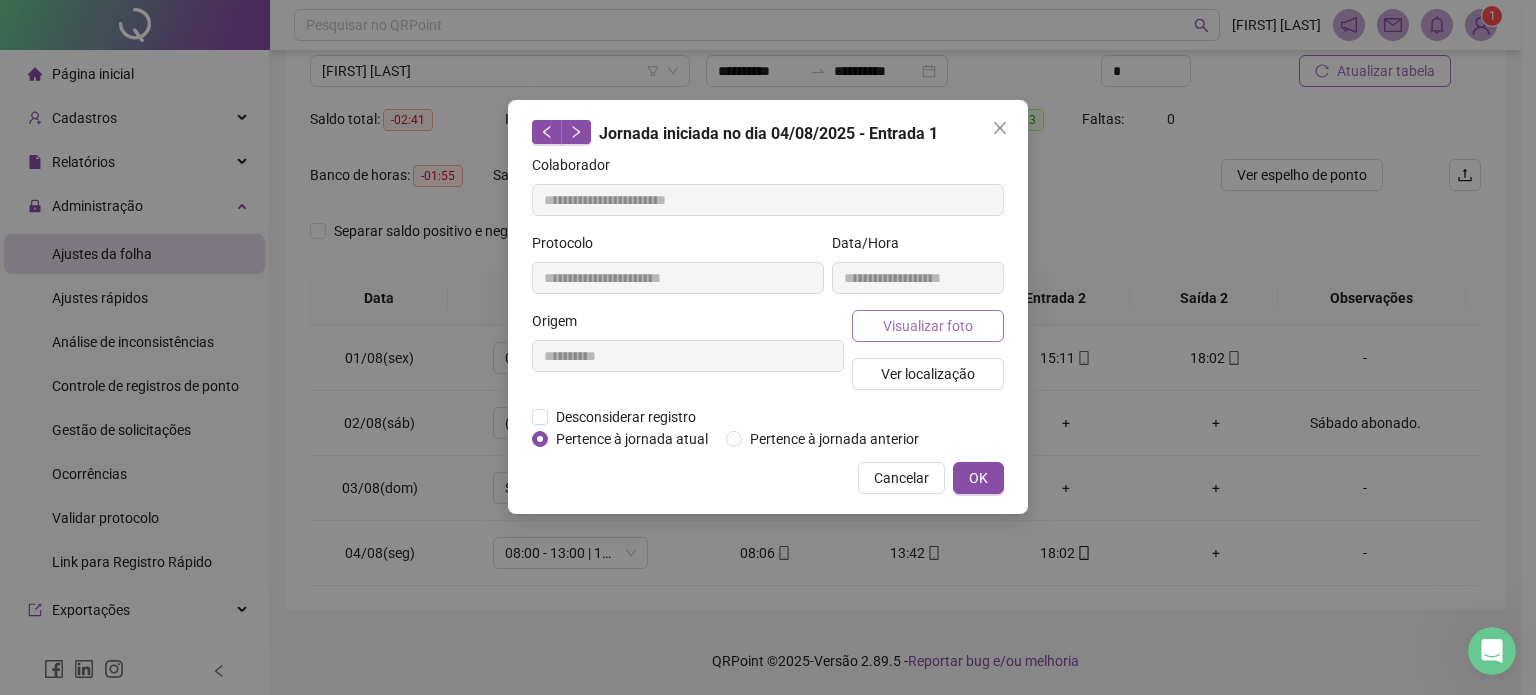 click on "Visualizar foto" at bounding box center (928, 326) 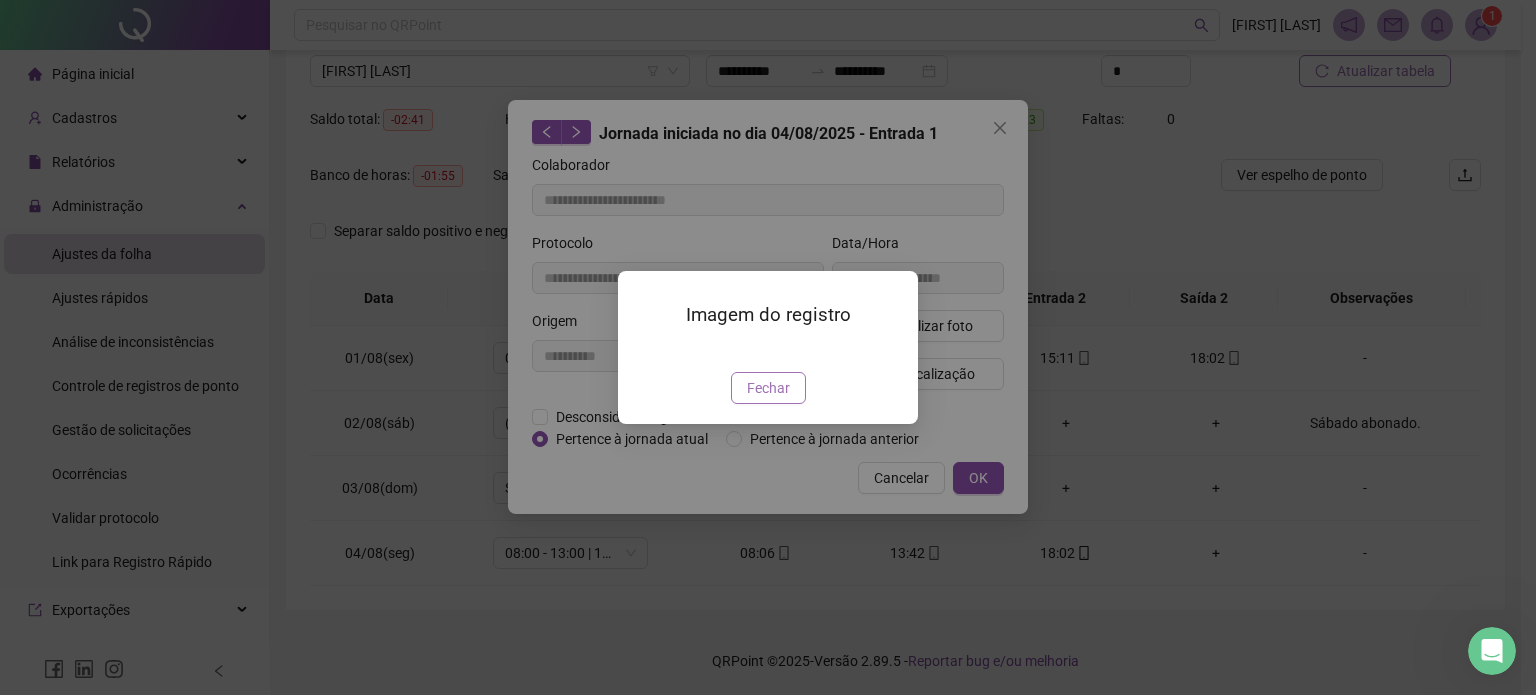 click on "Fechar" at bounding box center [768, 388] 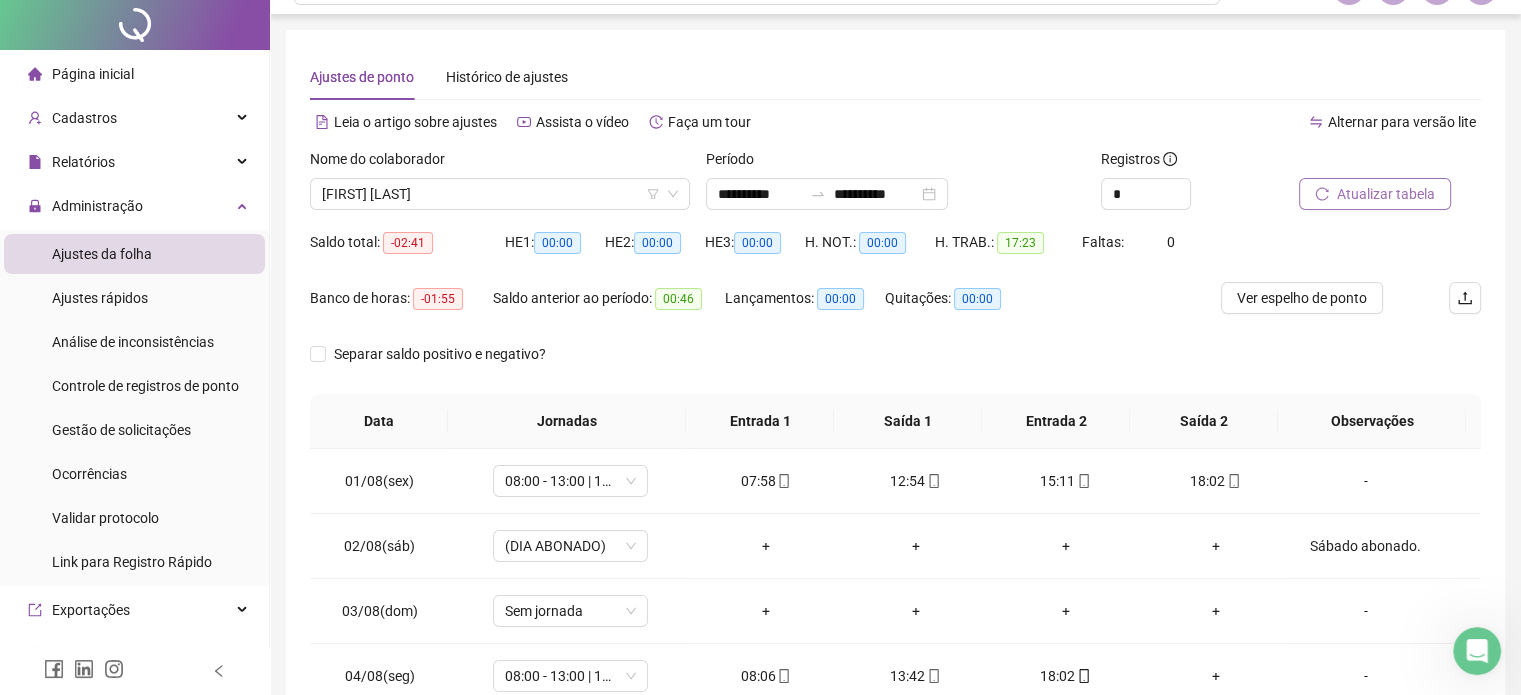 scroll, scrollTop: 0, scrollLeft: 0, axis: both 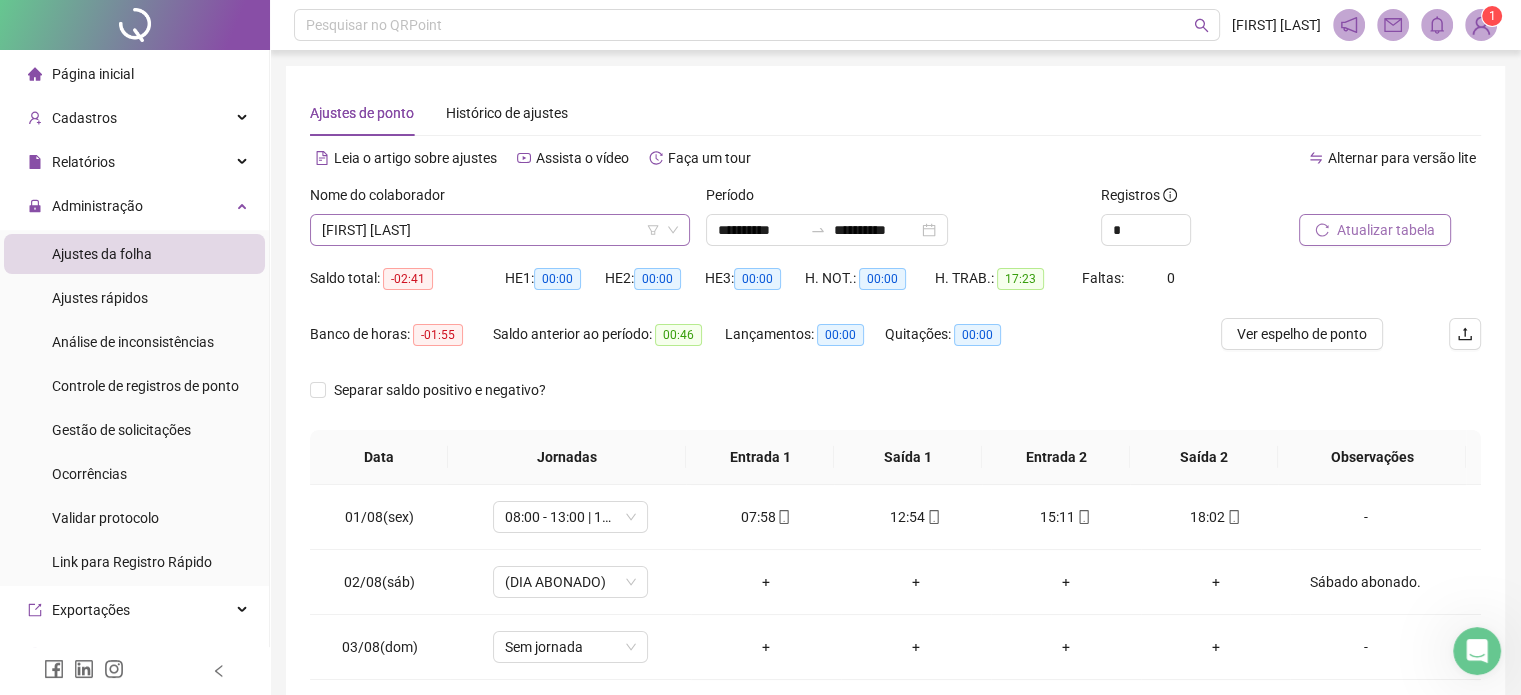 click on "[FIRST] [LAST]" at bounding box center (500, 230) 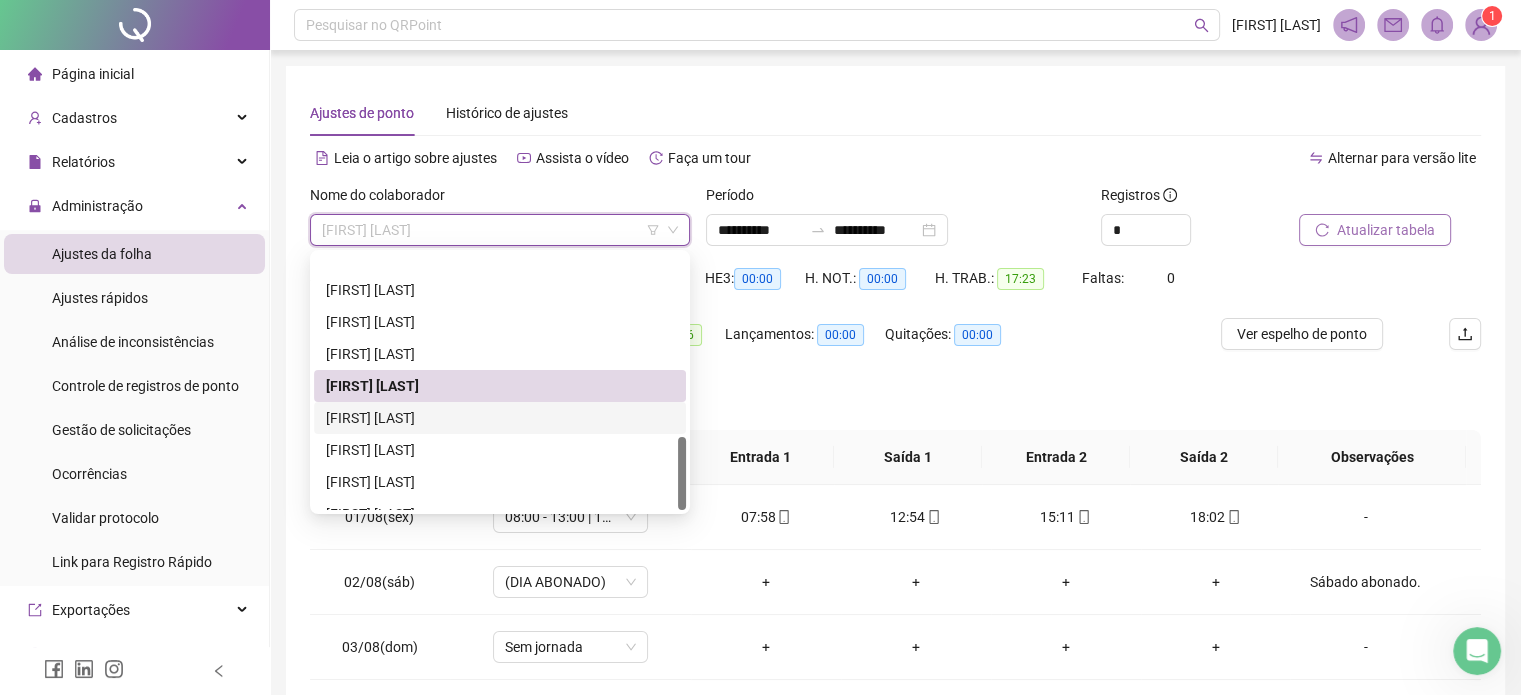 scroll, scrollTop: 640, scrollLeft: 0, axis: vertical 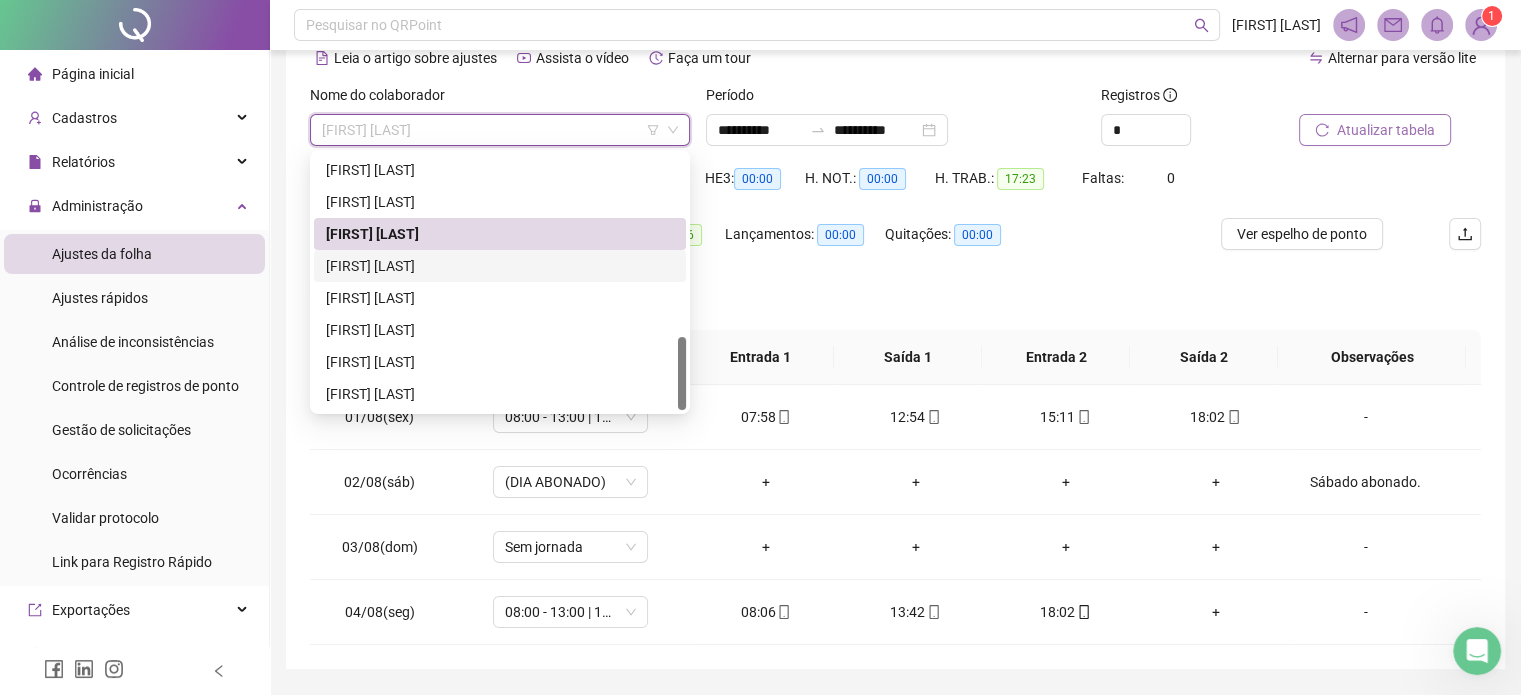 click on "[FIRST] [LAST]" at bounding box center (500, 266) 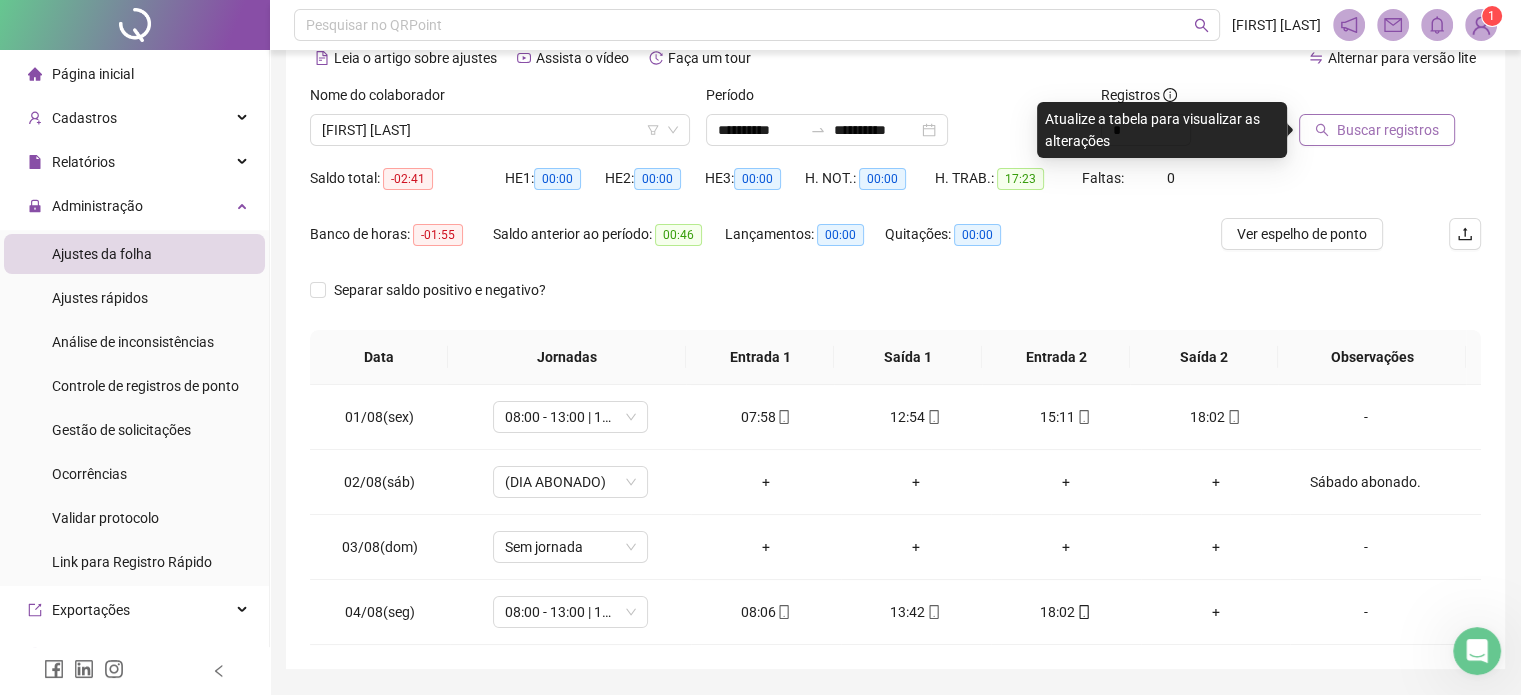 click on "Buscar registros" at bounding box center [1388, 130] 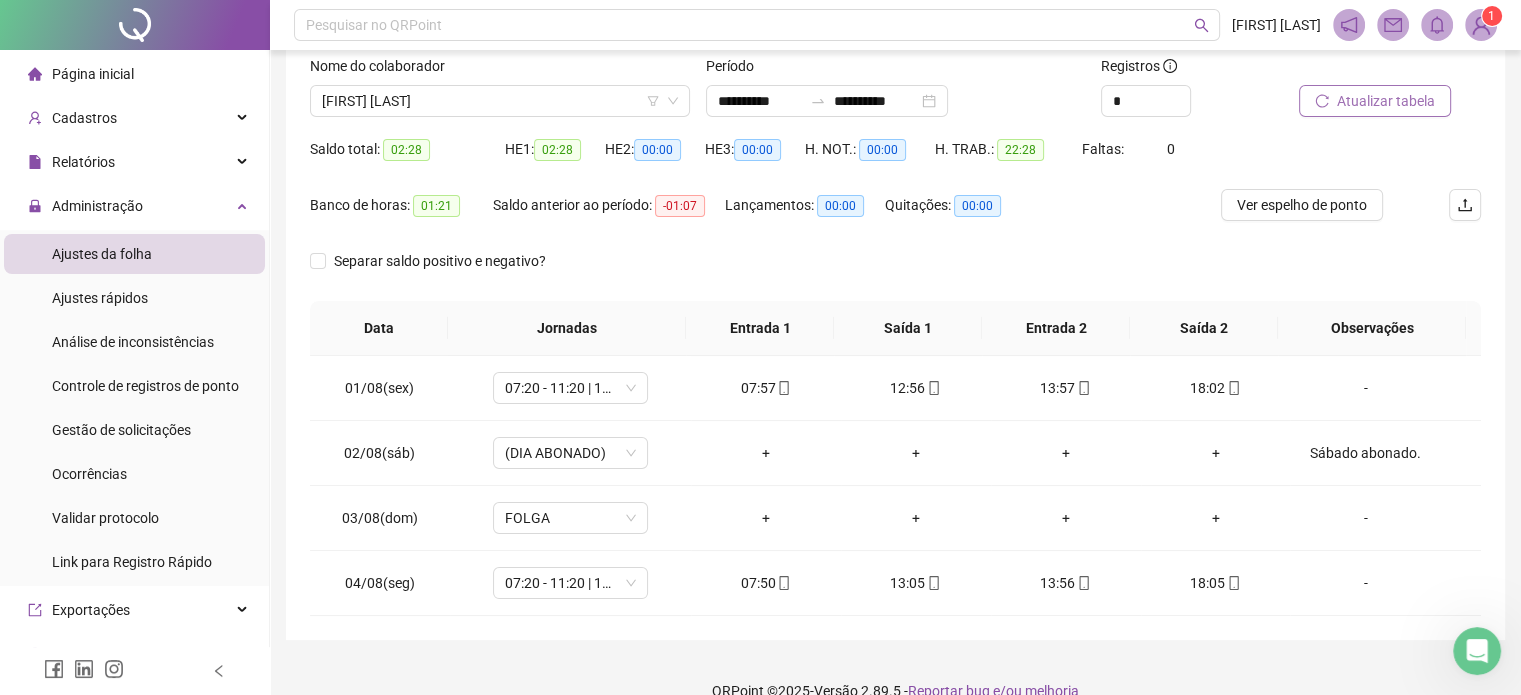 scroll, scrollTop: 159, scrollLeft: 0, axis: vertical 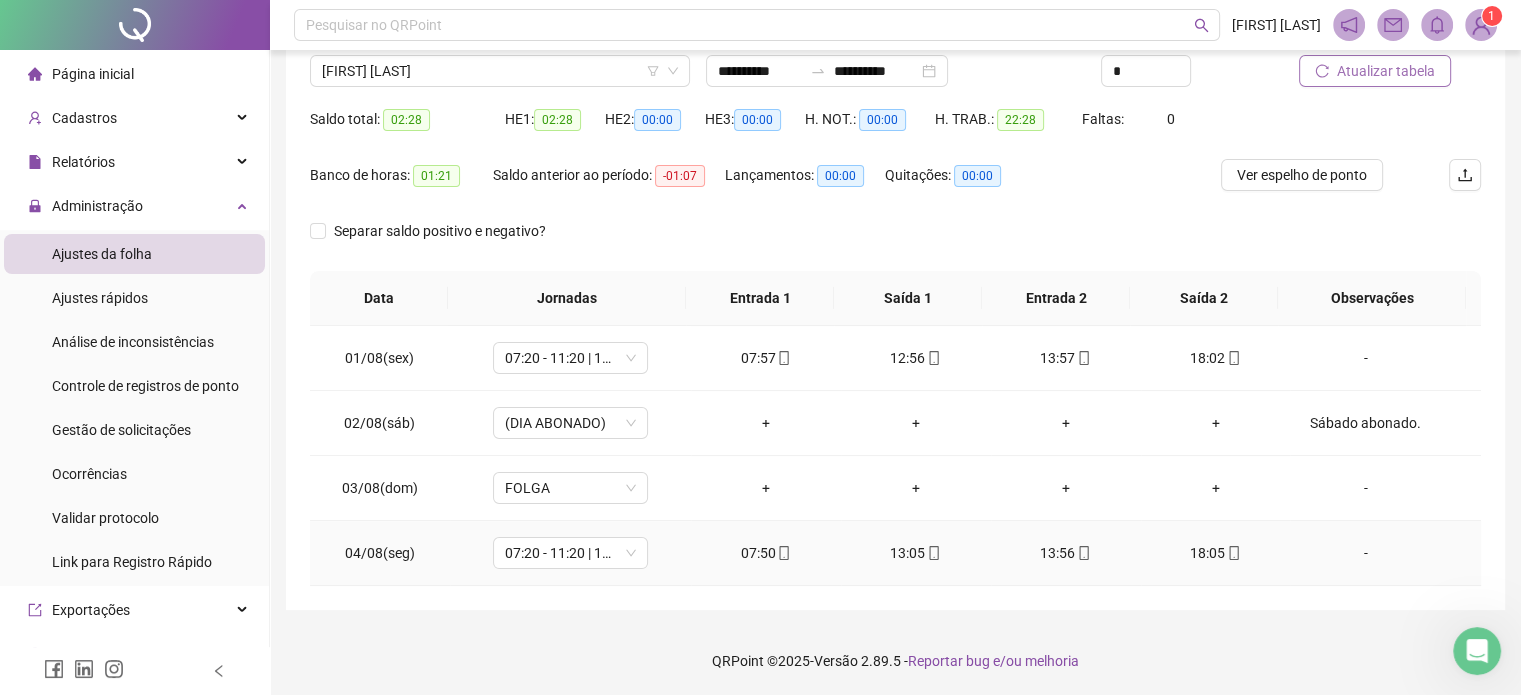 click 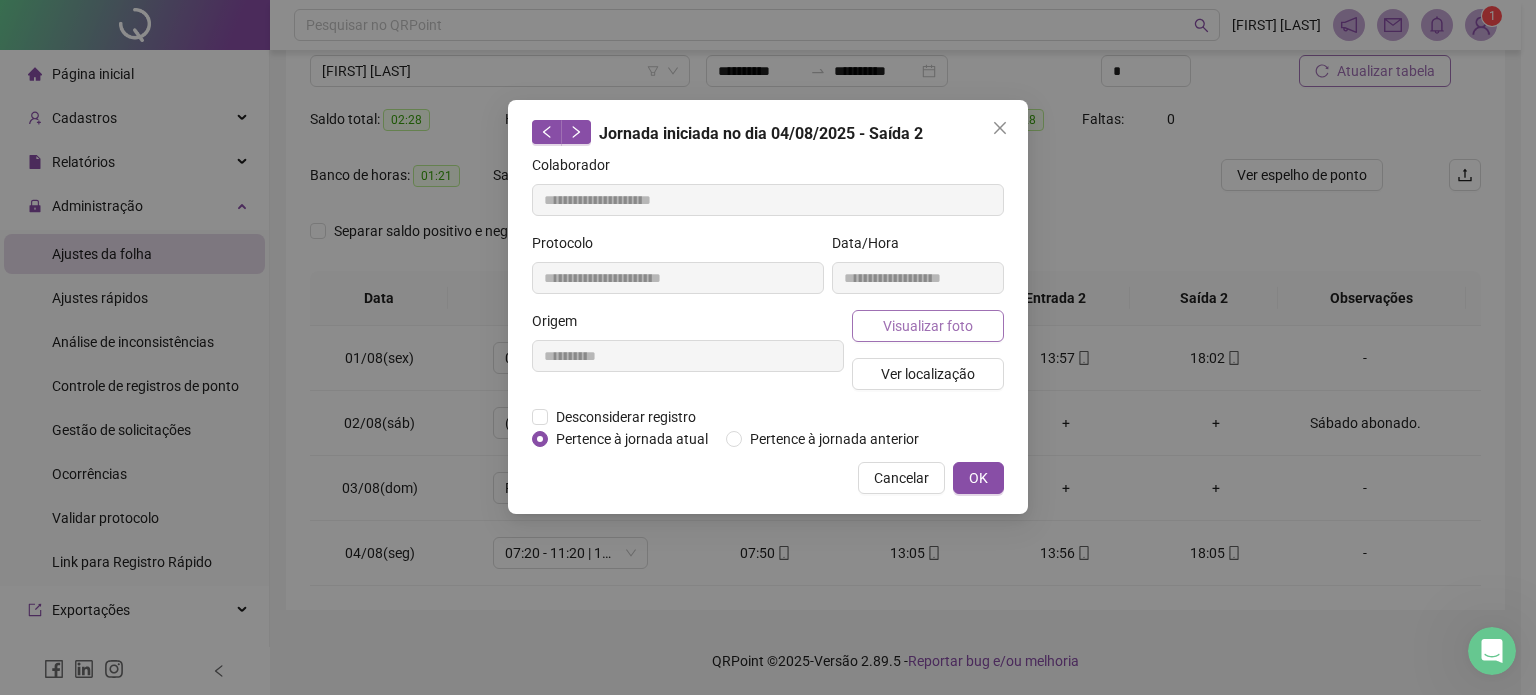 click on "Visualizar foto" at bounding box center [928, 326] 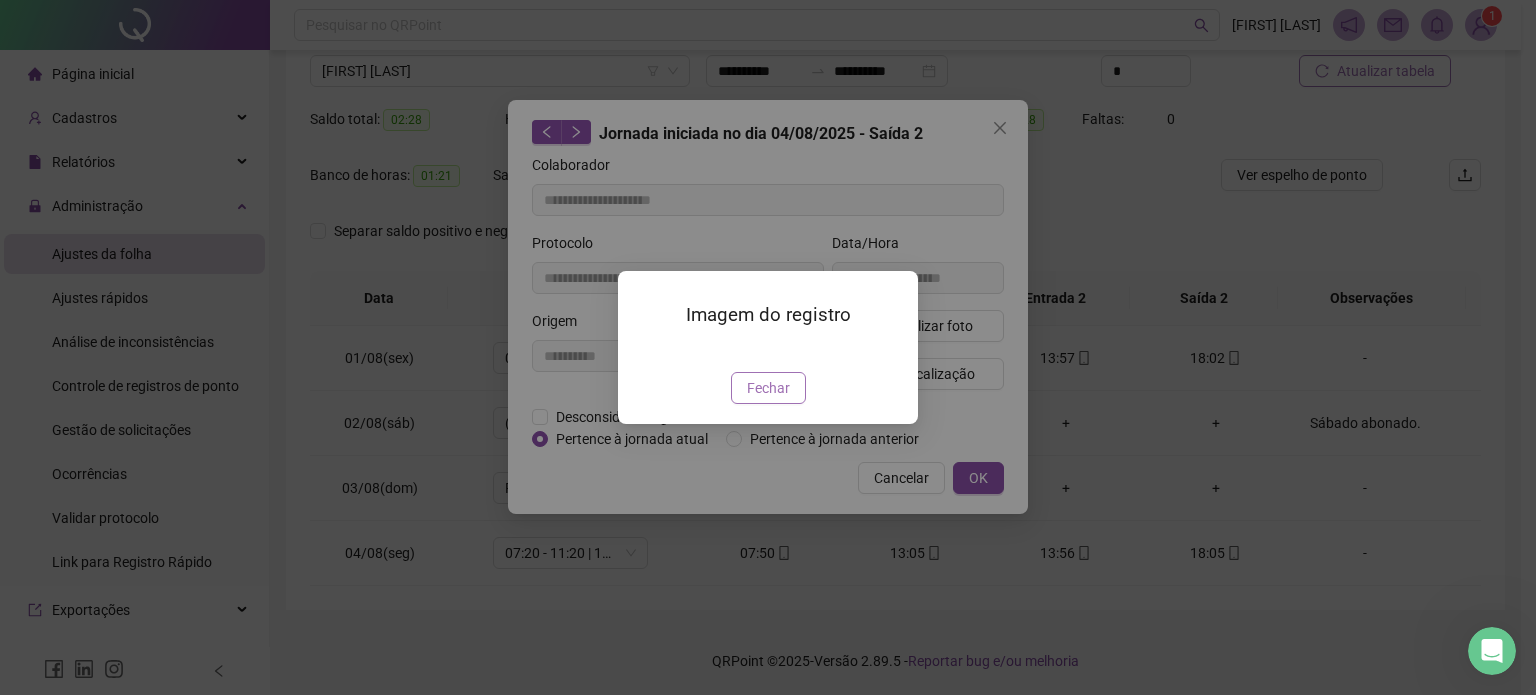 click on "Fechar" at bounding box center (768, 388) 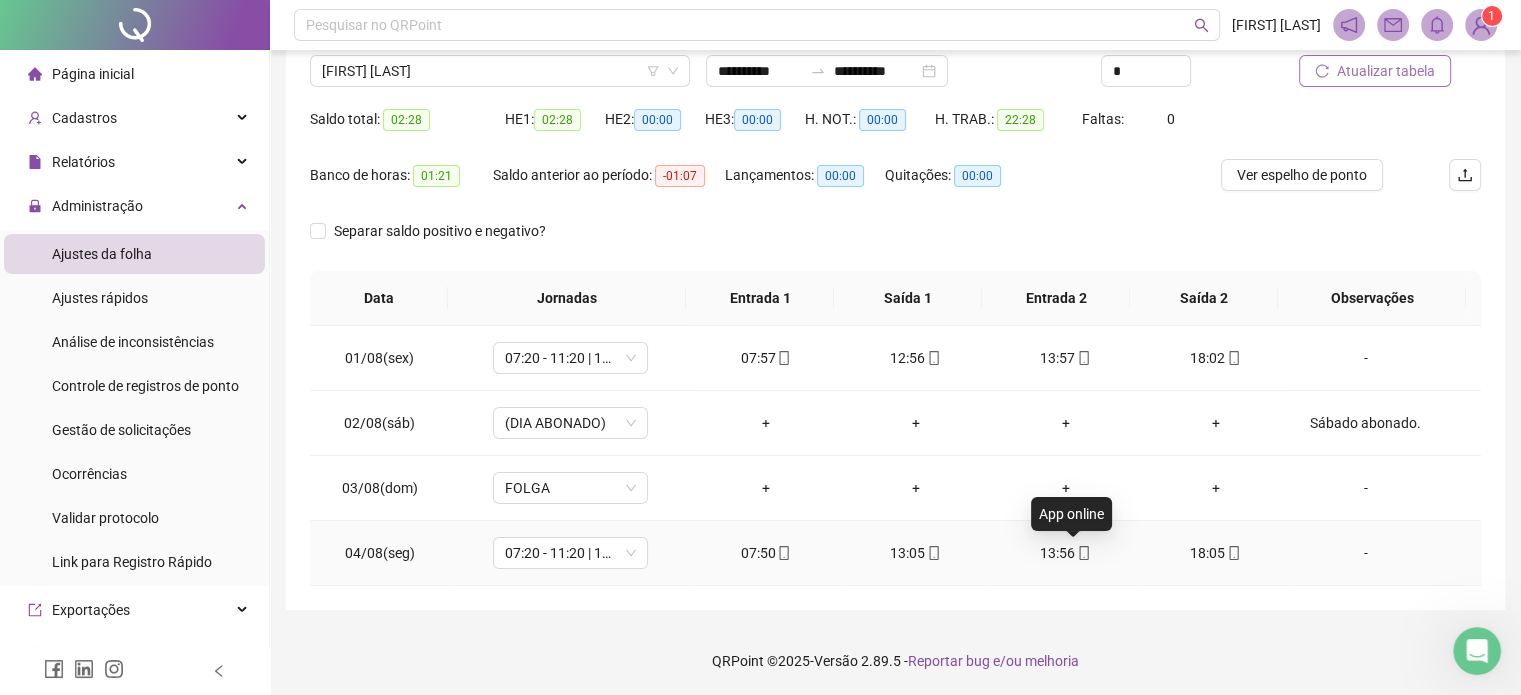 click 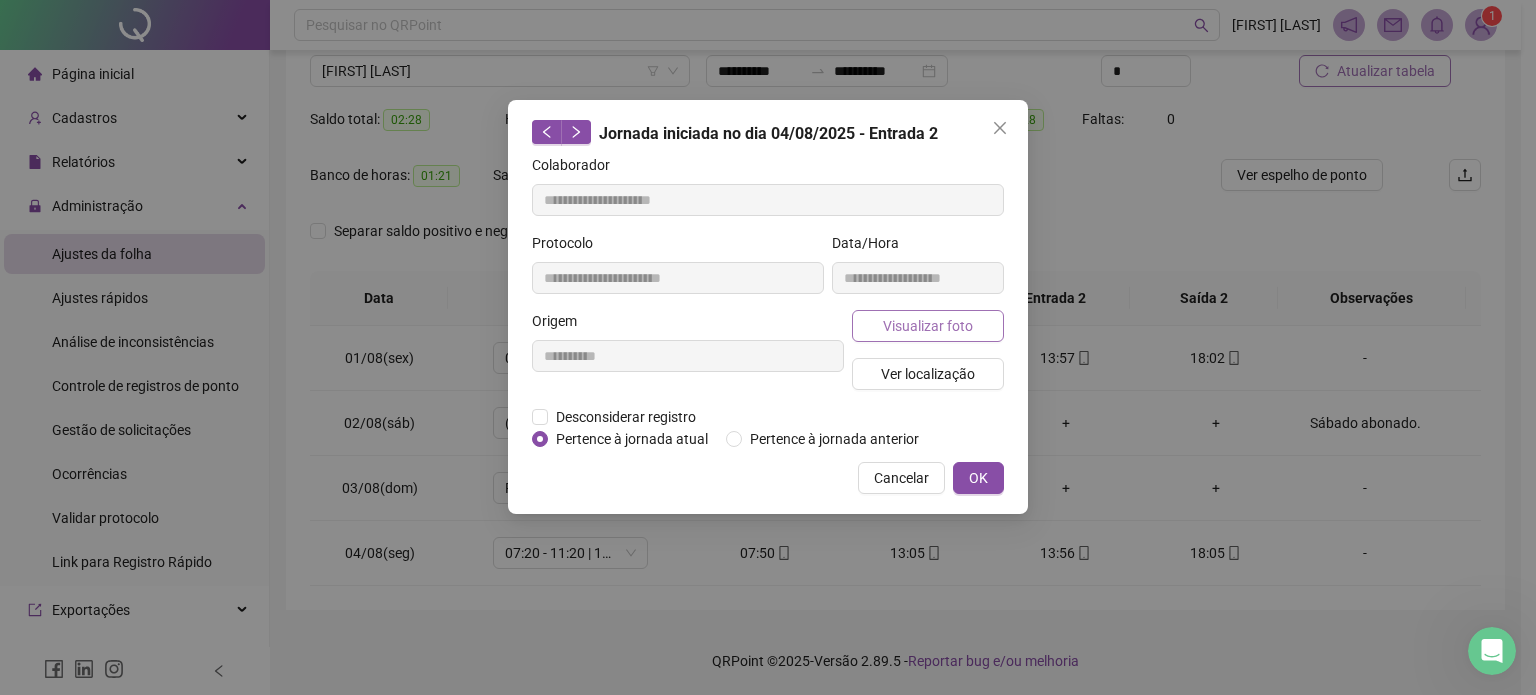 click on "Visualizar foto" at bounding box center (928, 326) 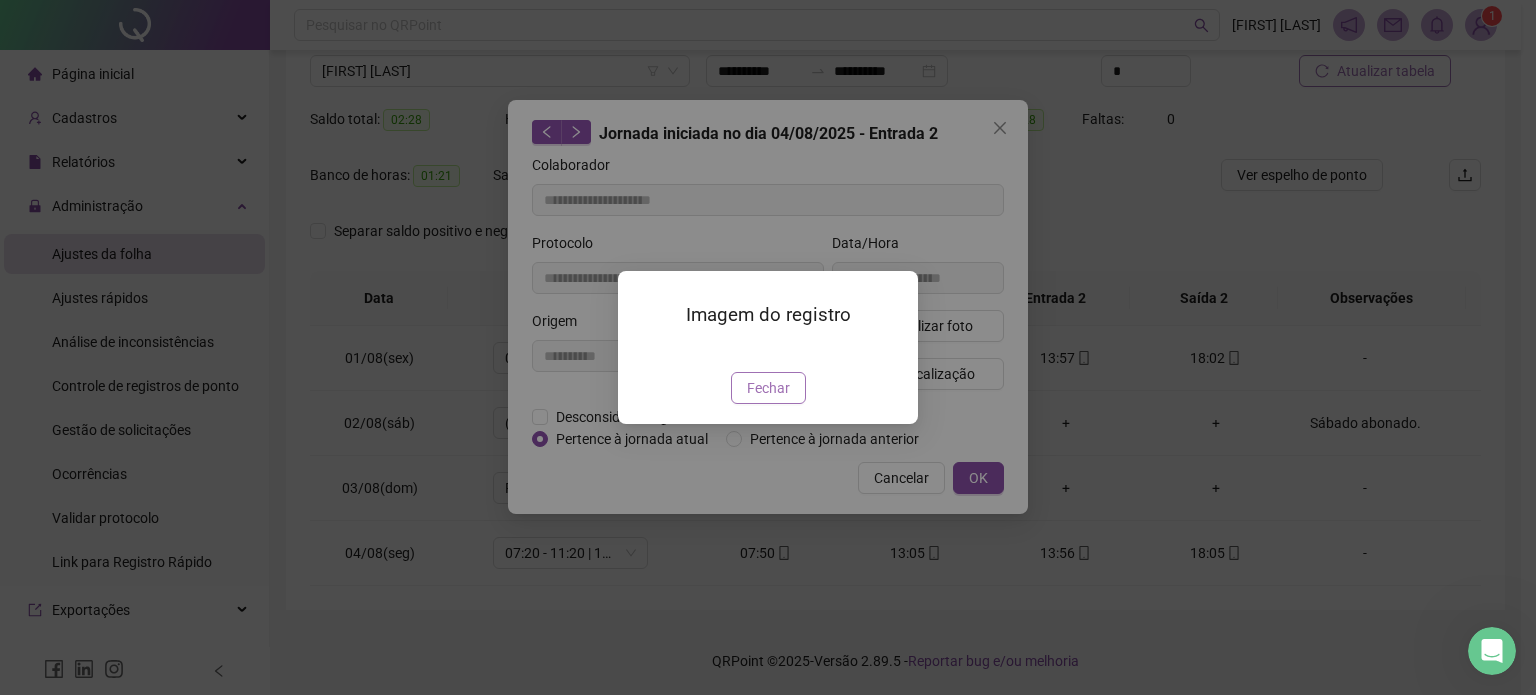 click on "Fechar" at bounding box center (768, 388) 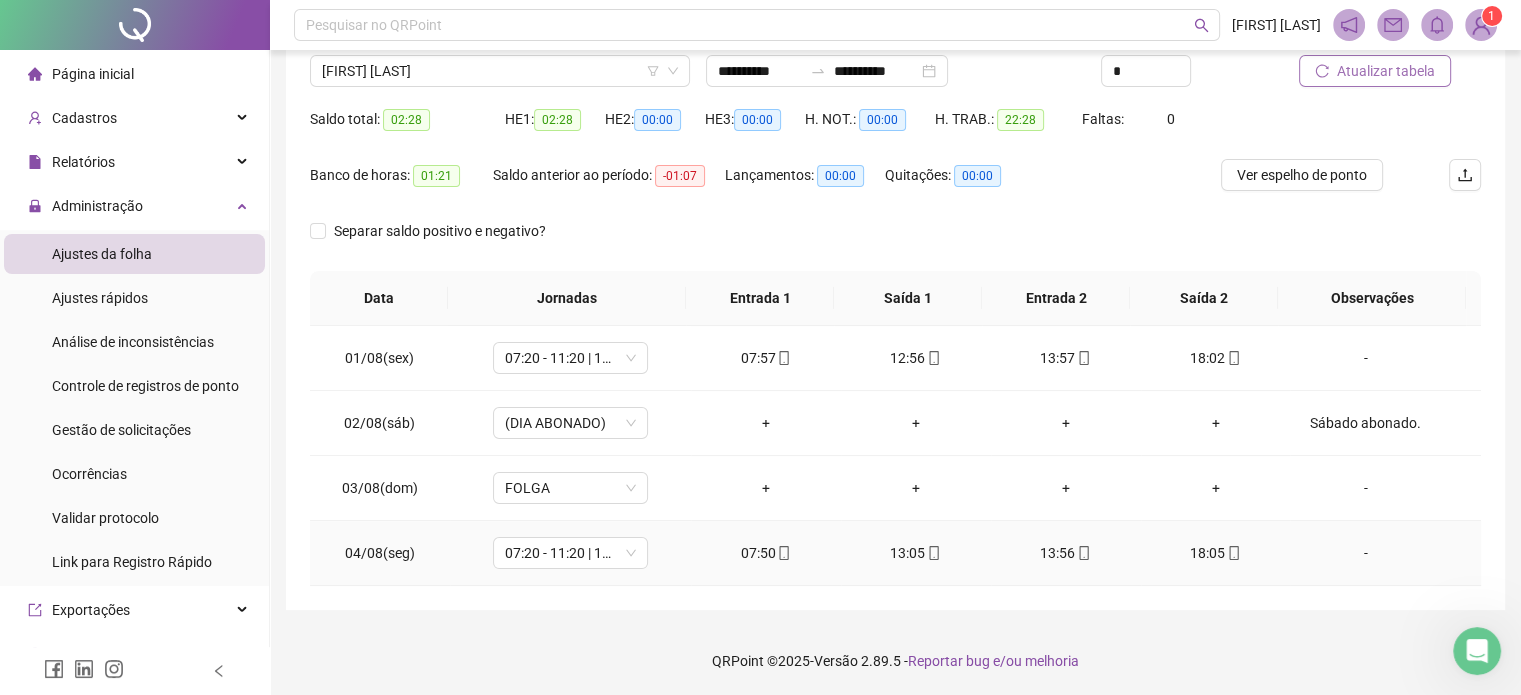 click 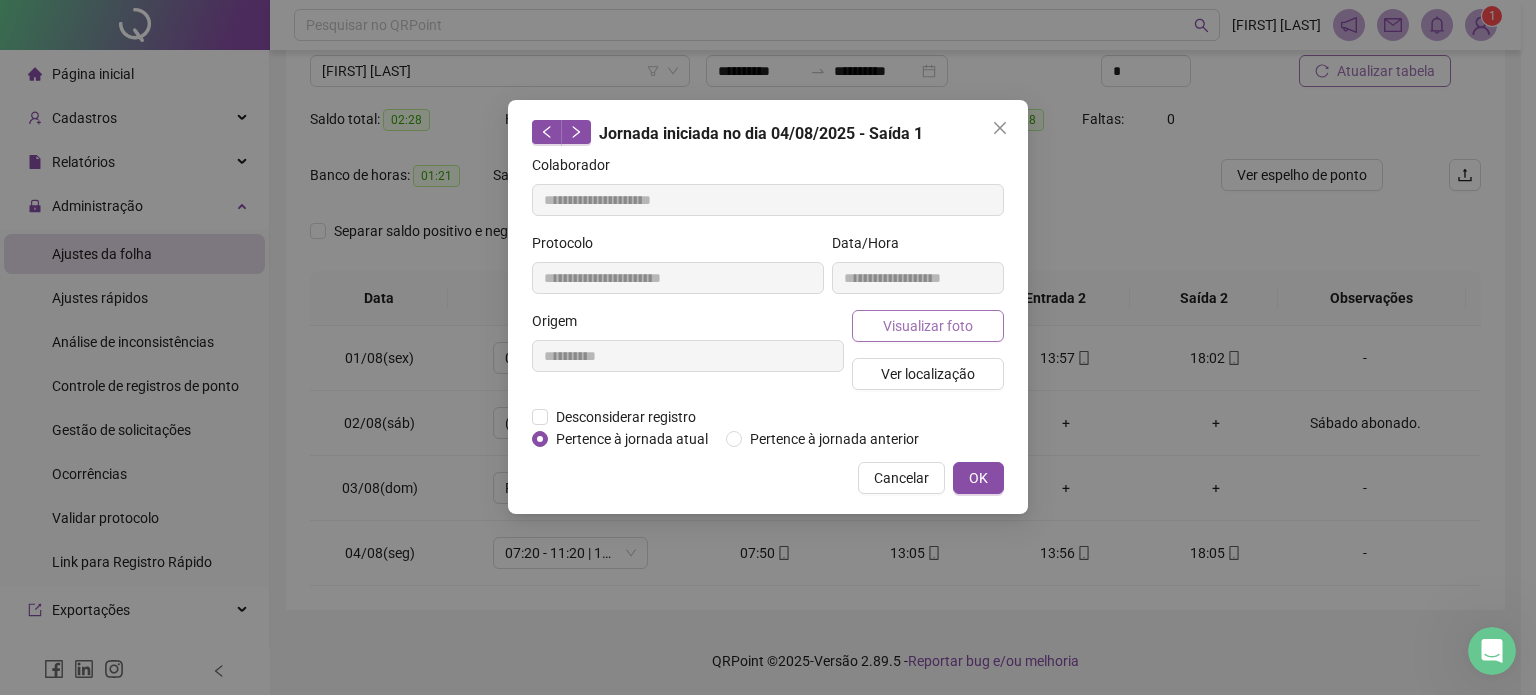click on "Visualizar foto" at bounding box center (928, 326) 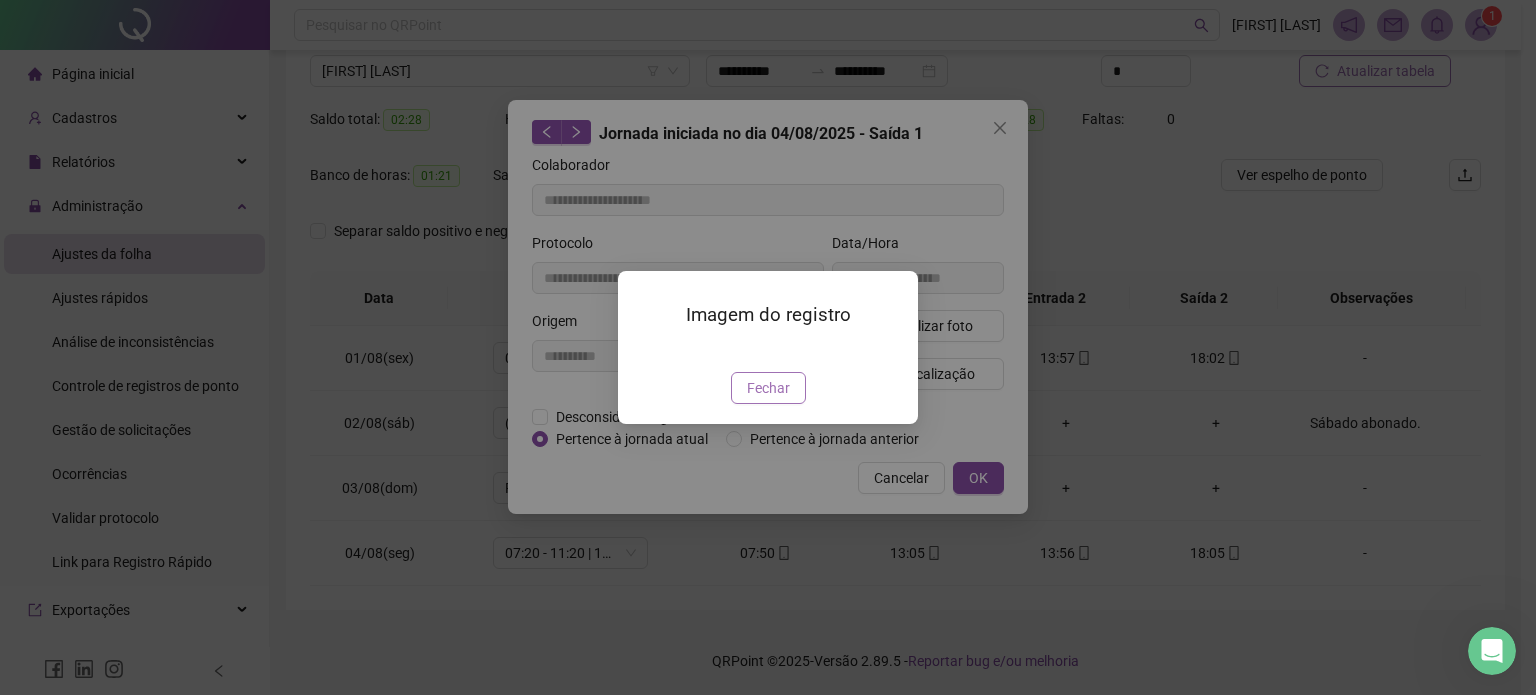 click on "Fechar" at bounding box center [768, 388] 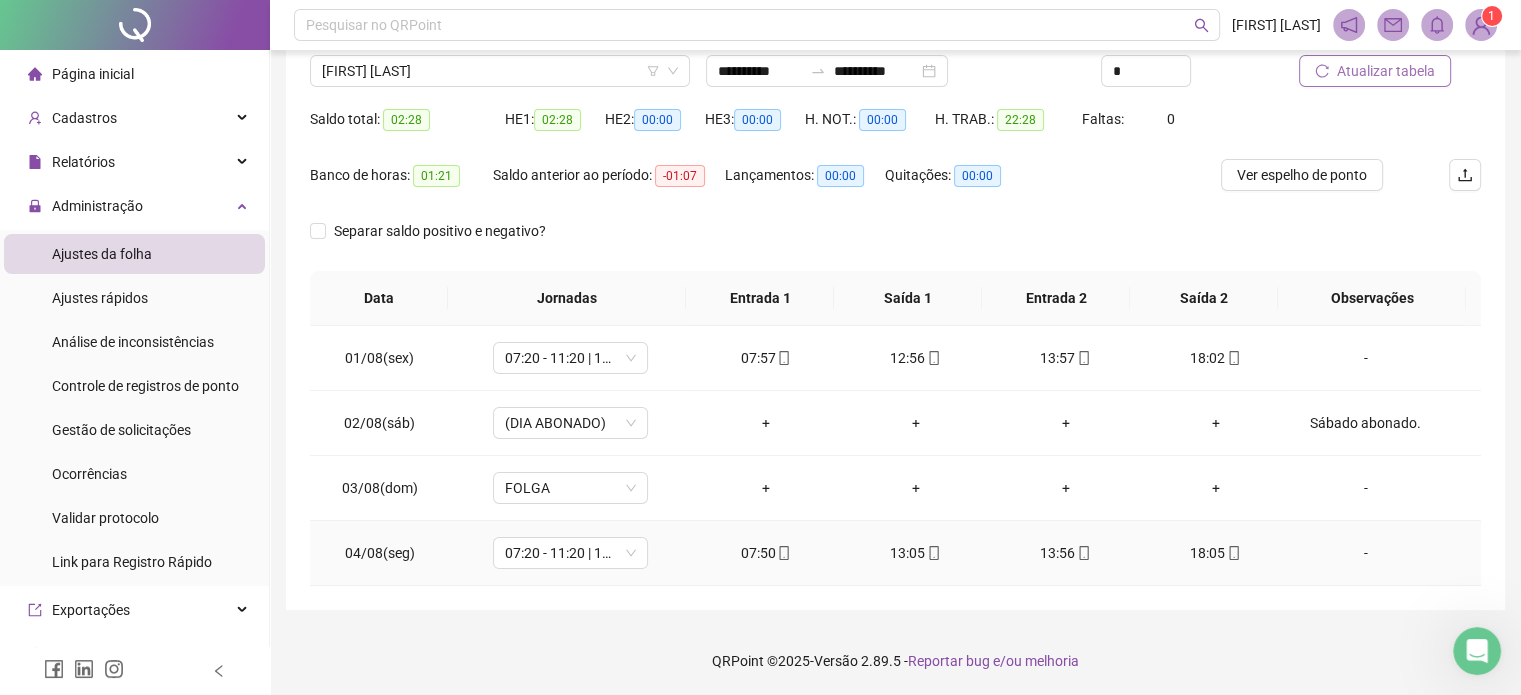 click 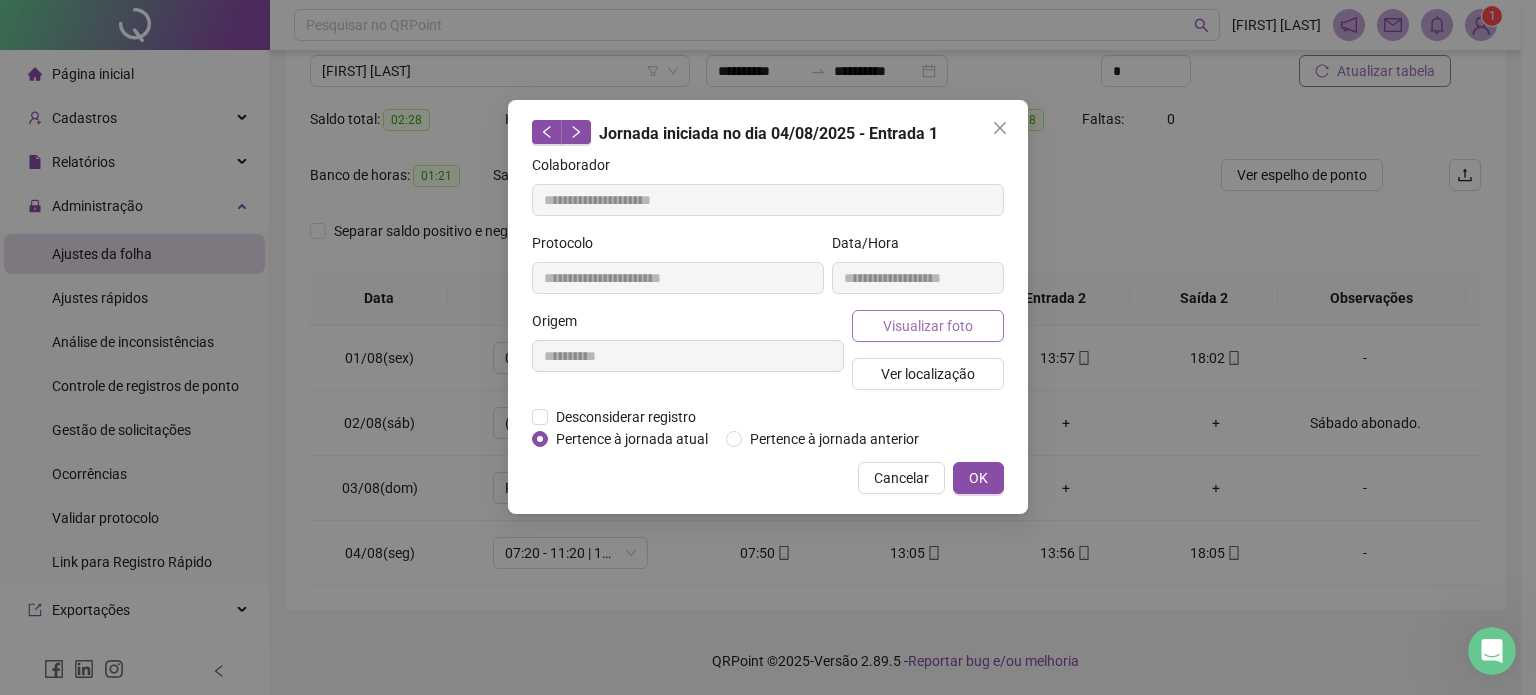 click on "Visualizar foto" at bounding box center [928, 326] 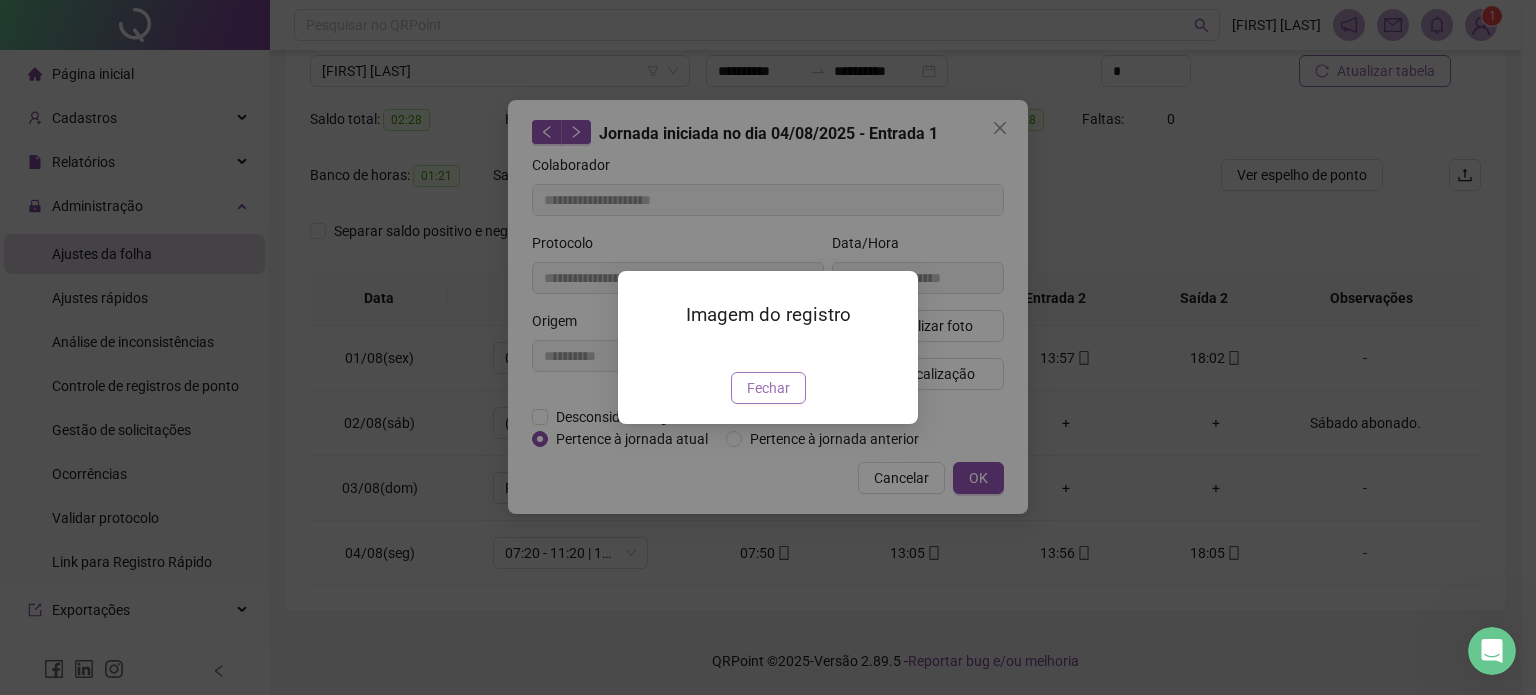 click on "Fechar" at bounding box center [768, 388] 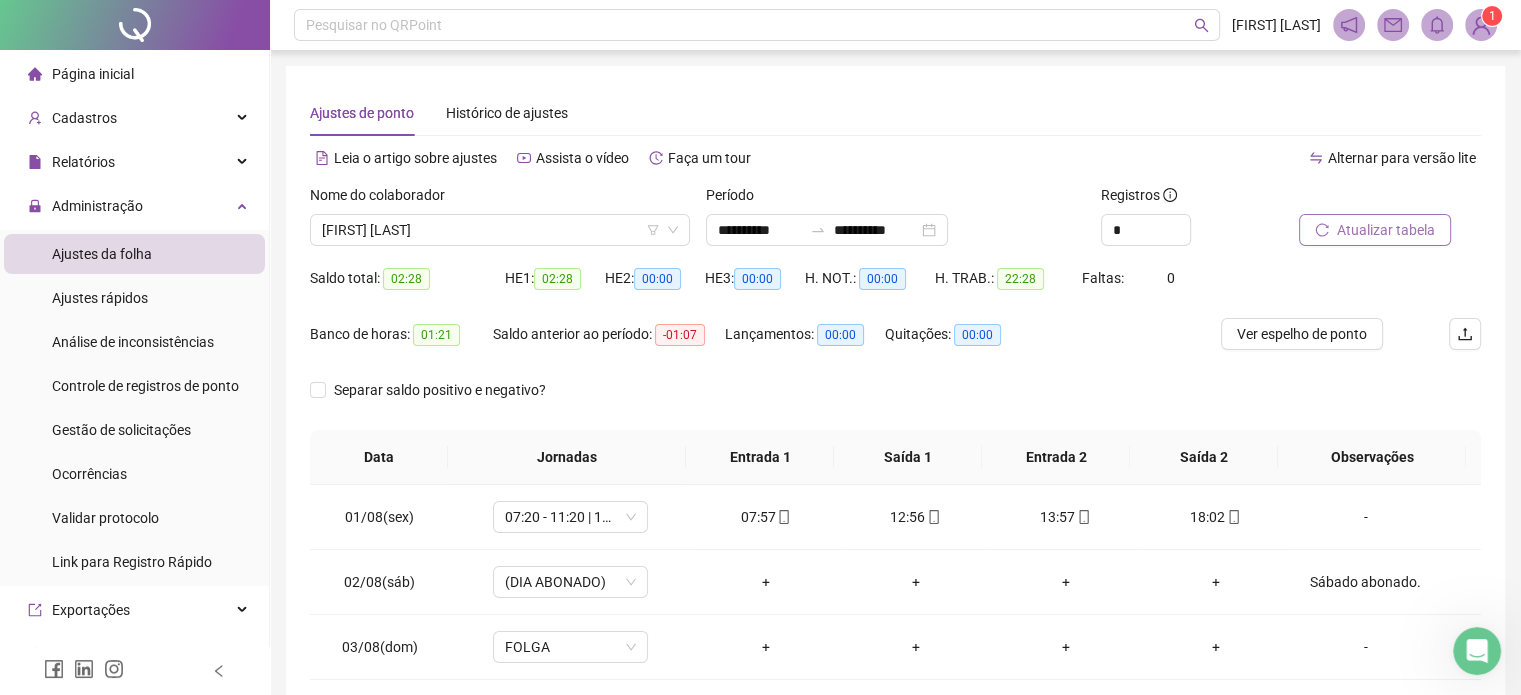 scroll, scrollTop: 0, scrollLeft: 0, axis: both 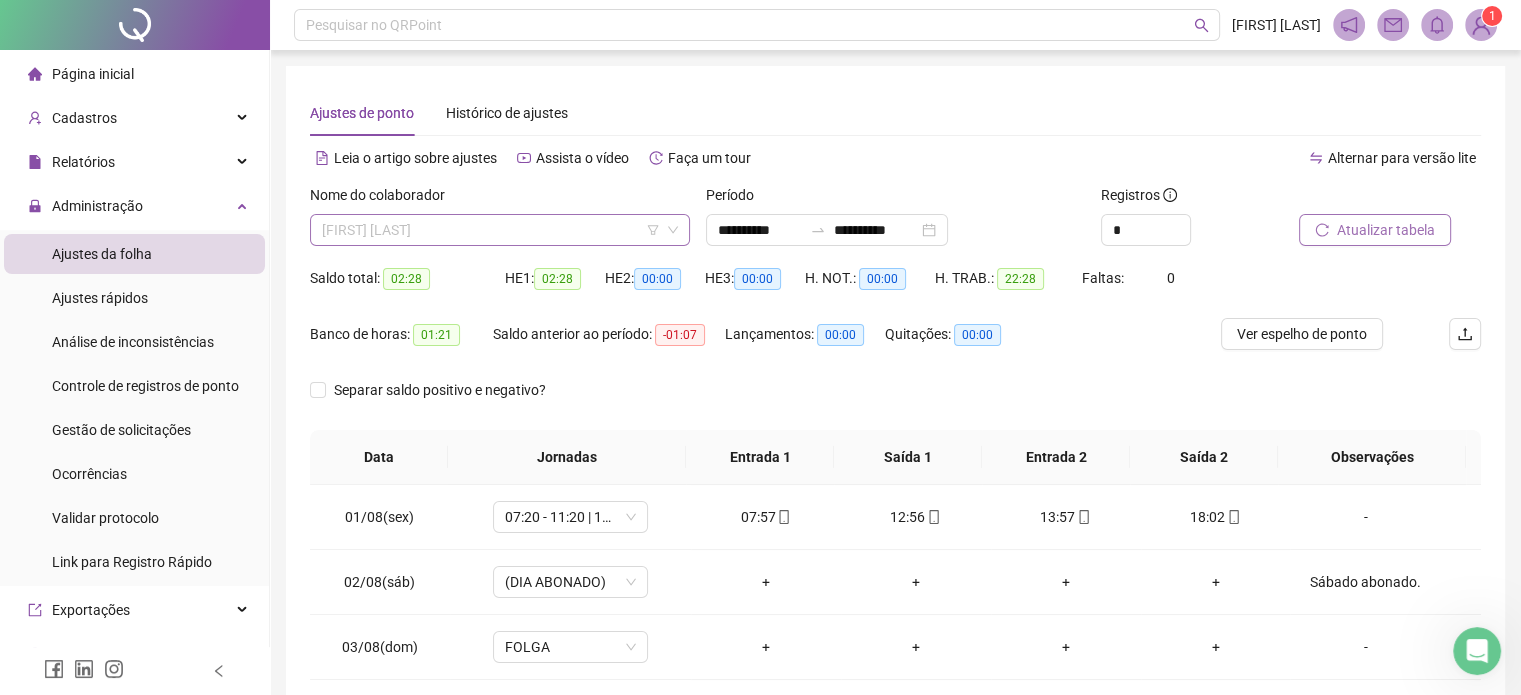 click on "[FIRST] [LAST]" at bounding box center (500, 230) 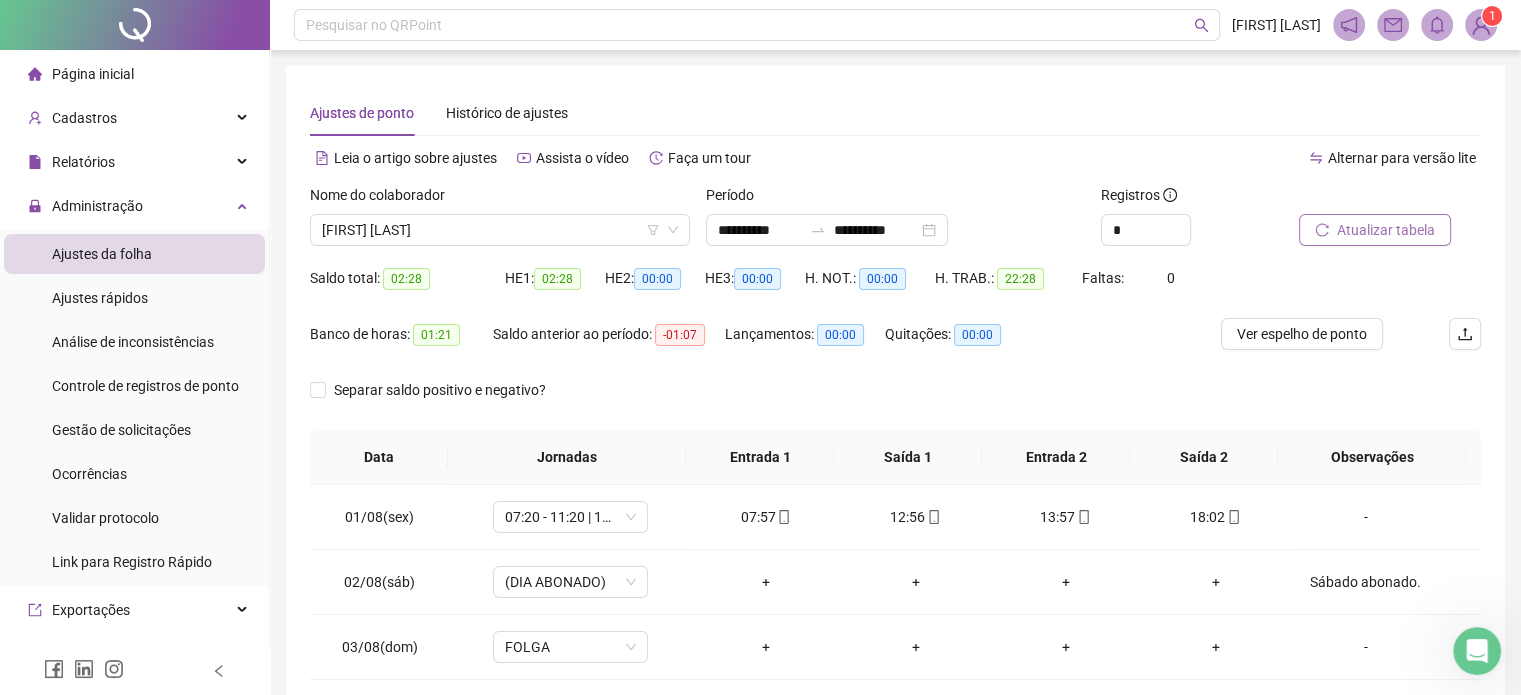 click on "Separar saldo positivo e negativo?" at bounding box center (895, 402) 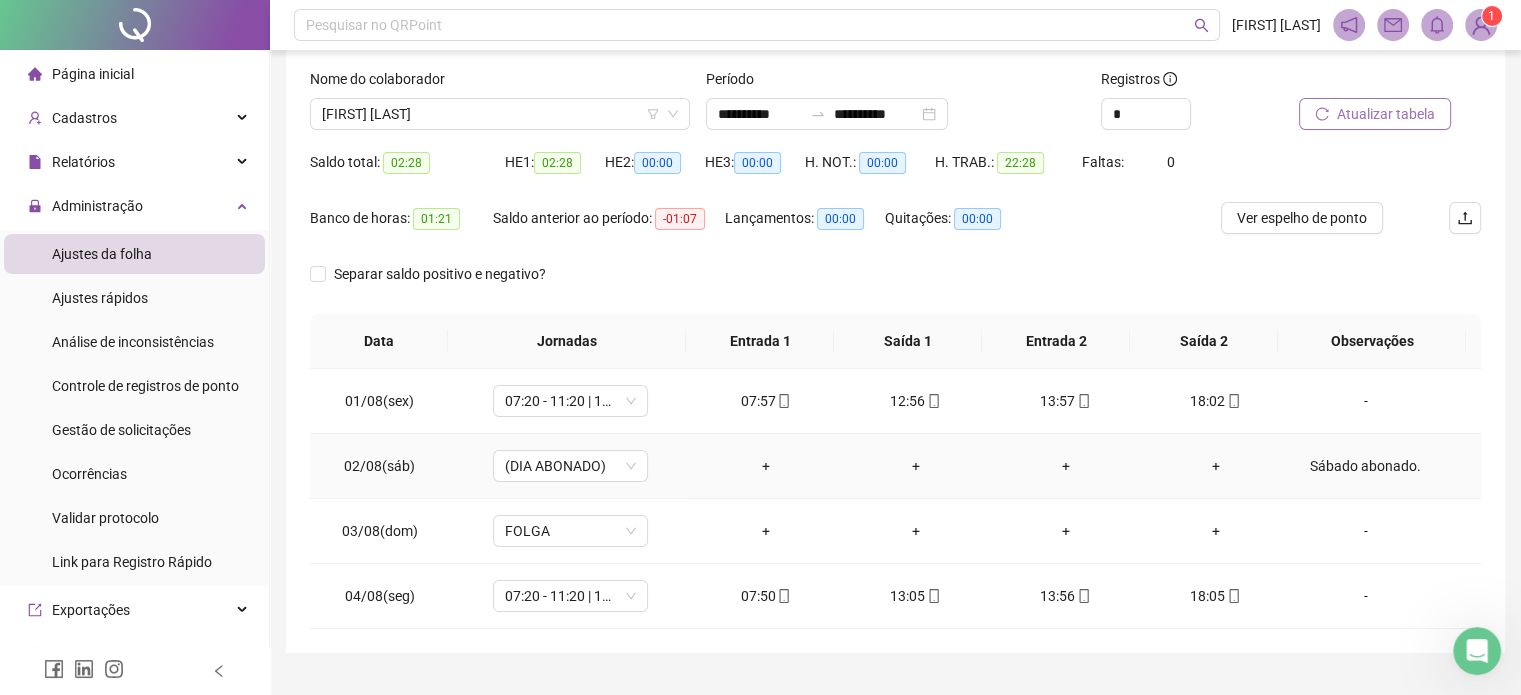scroll, scrollTop: 159, scrollLeft: 0, axis: vertical 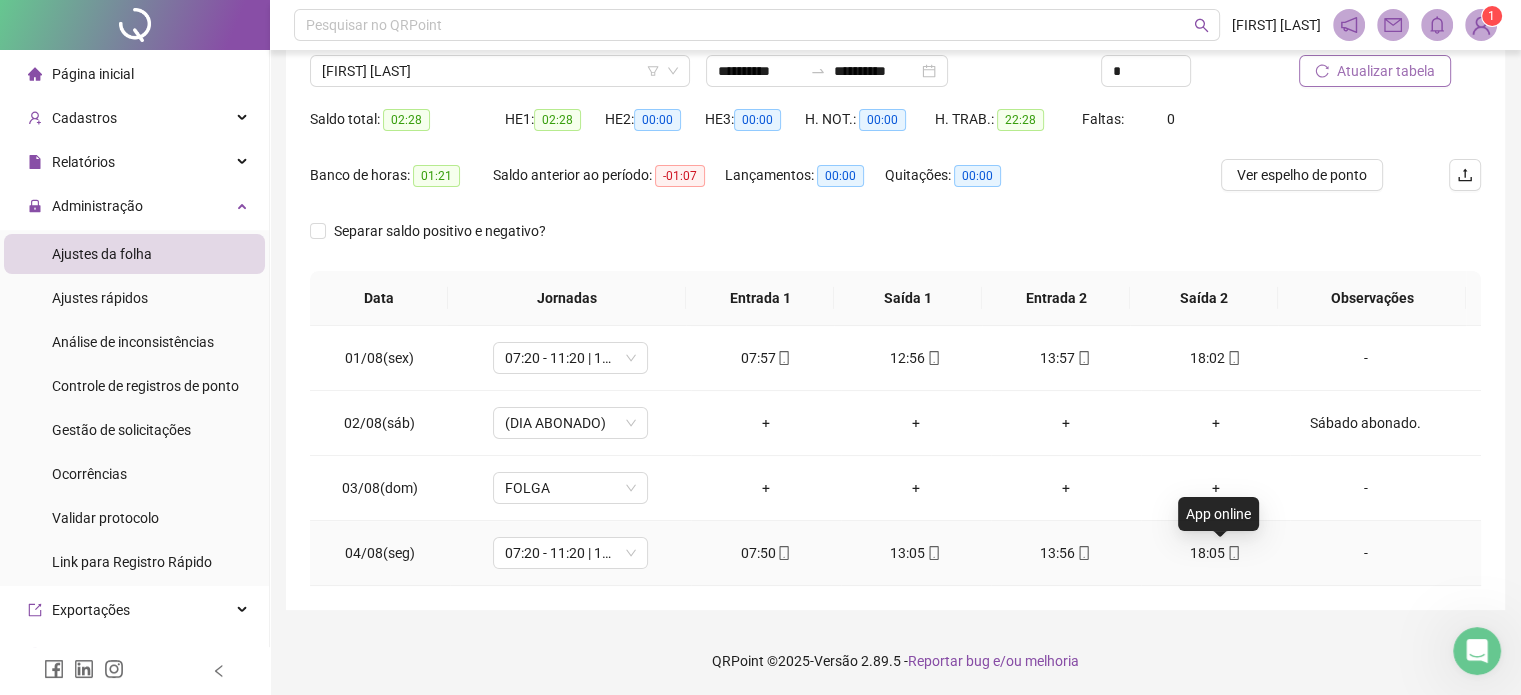 click 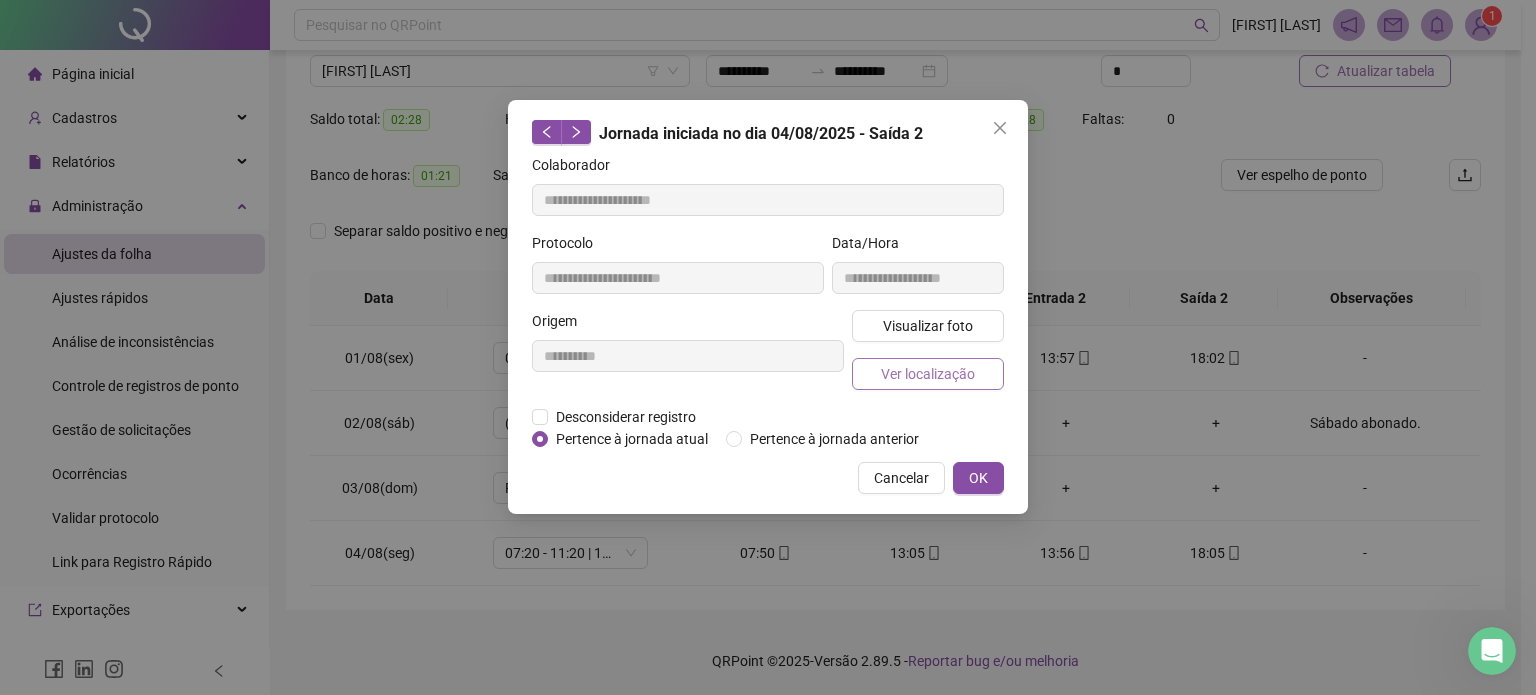 click on "Ver localização" at bounding box center (928, 374) 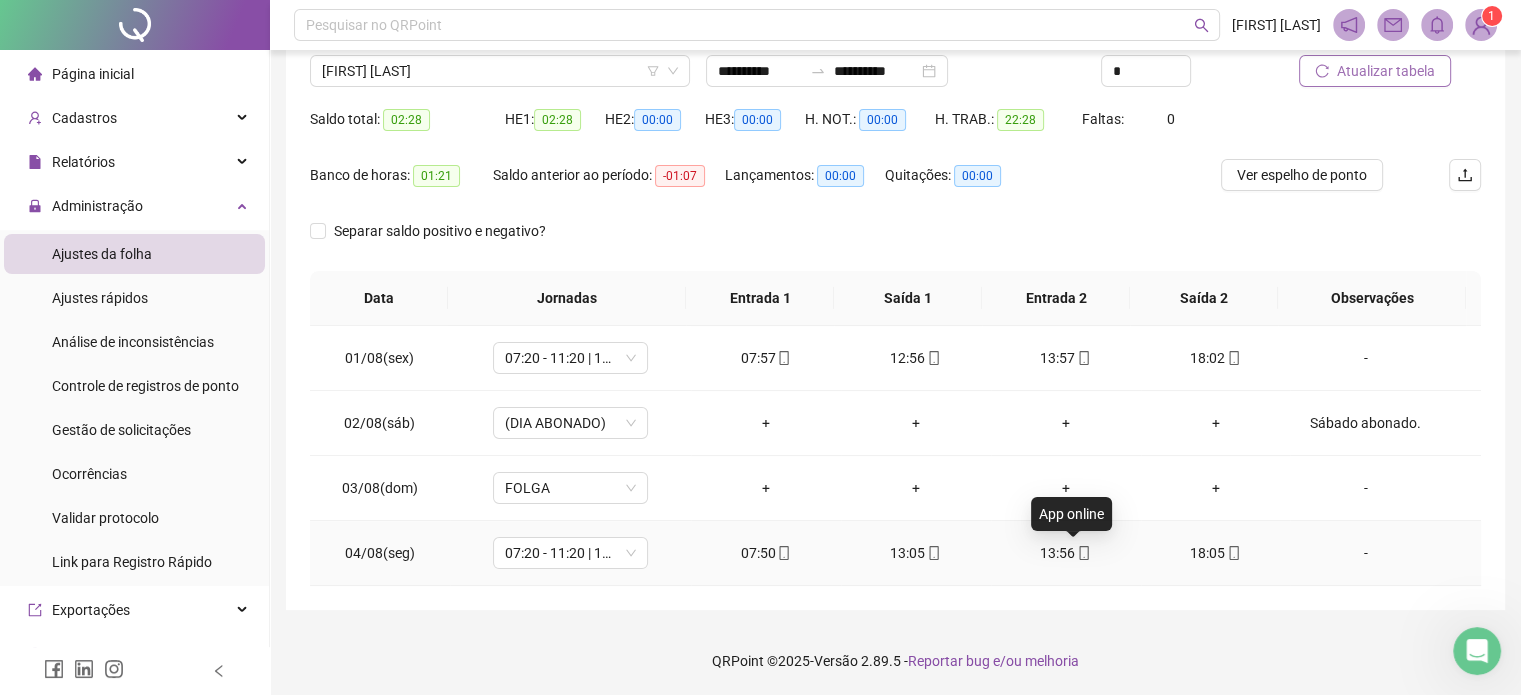 click 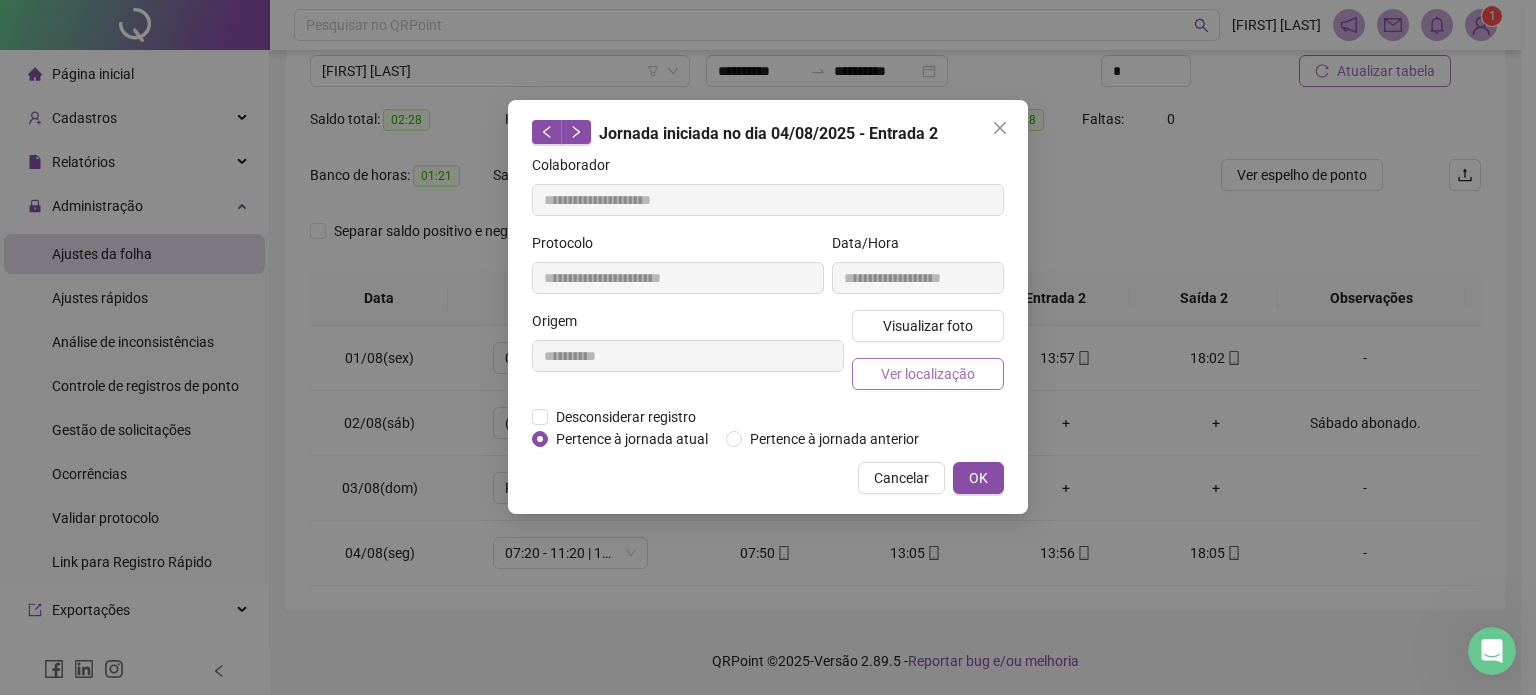 click on "Ver localização" at bounding box center [928, 374] 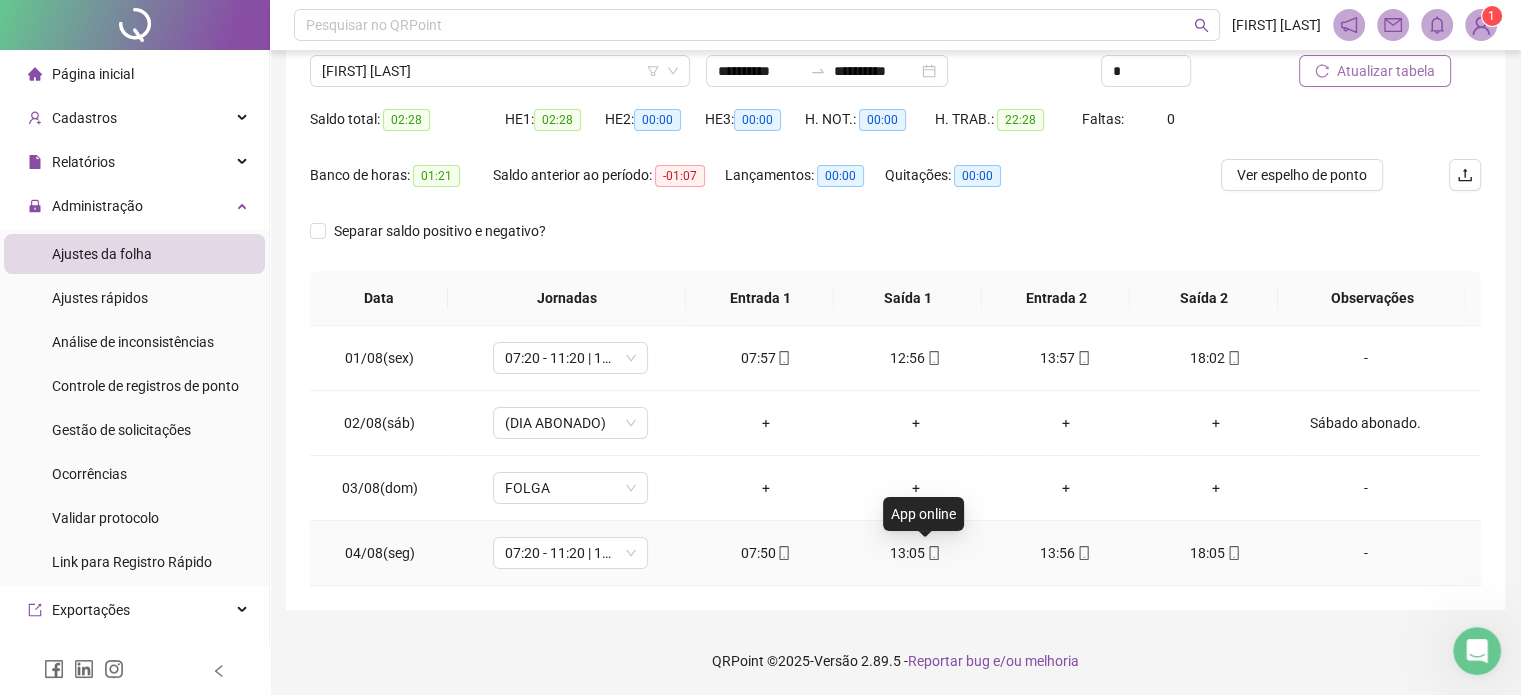click at bounding box center [933, 553] 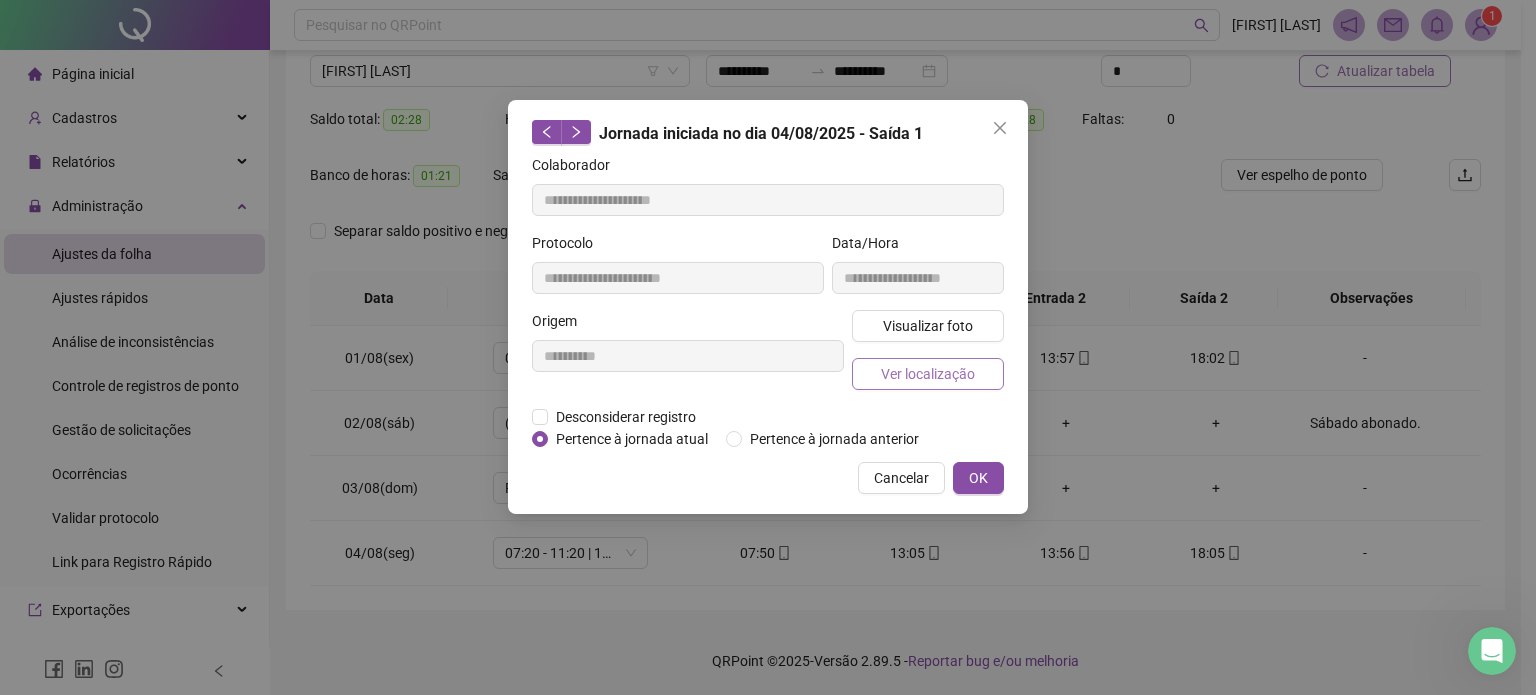 click on "Ver localização" at bounding box center [928, 374] 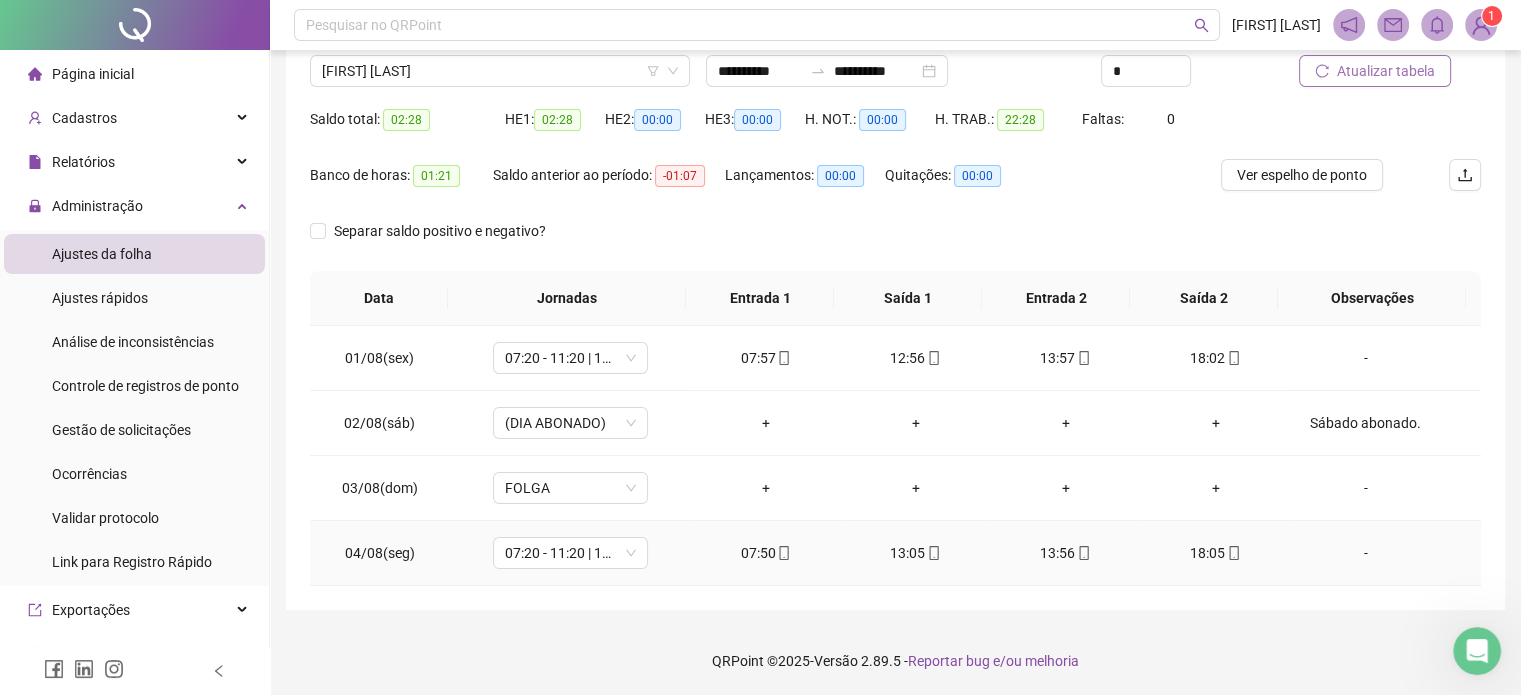 click 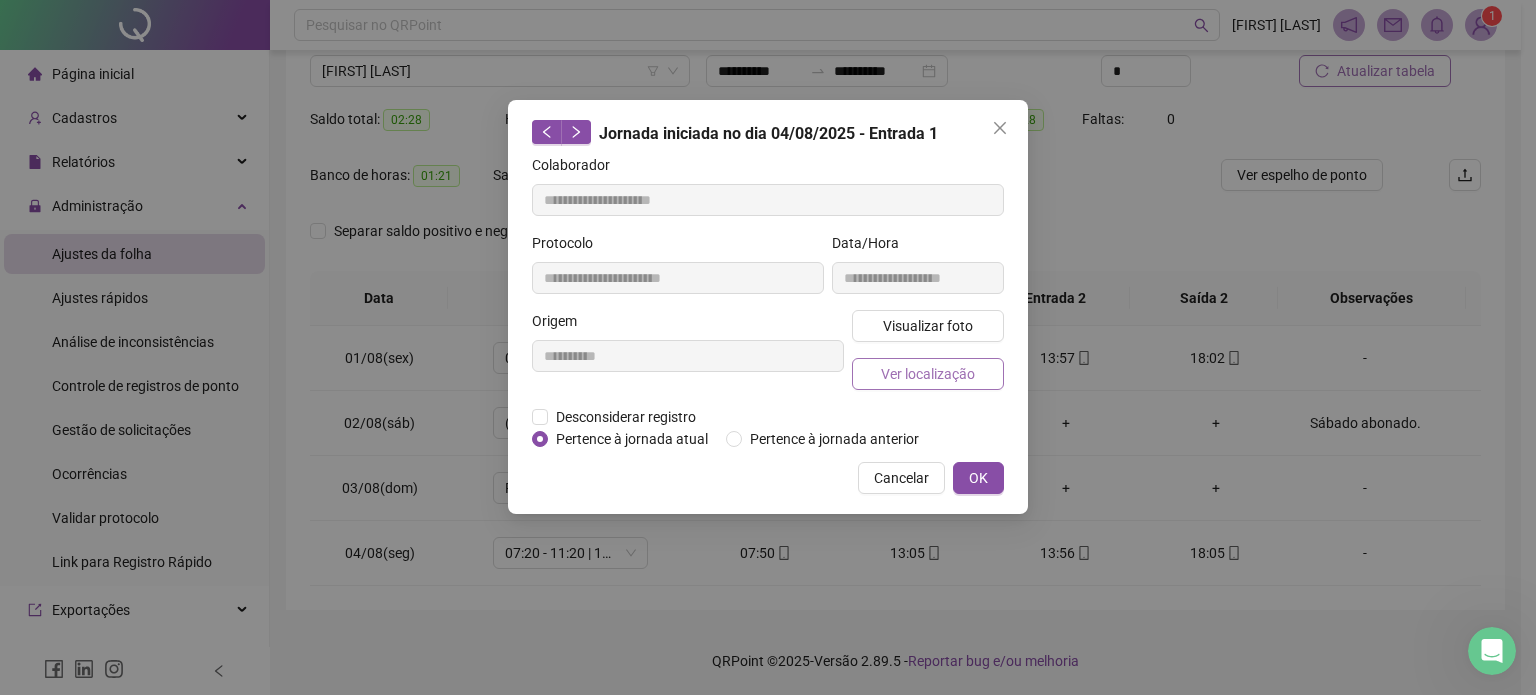 click on "Ver localização" at bounding box center [928, 374] 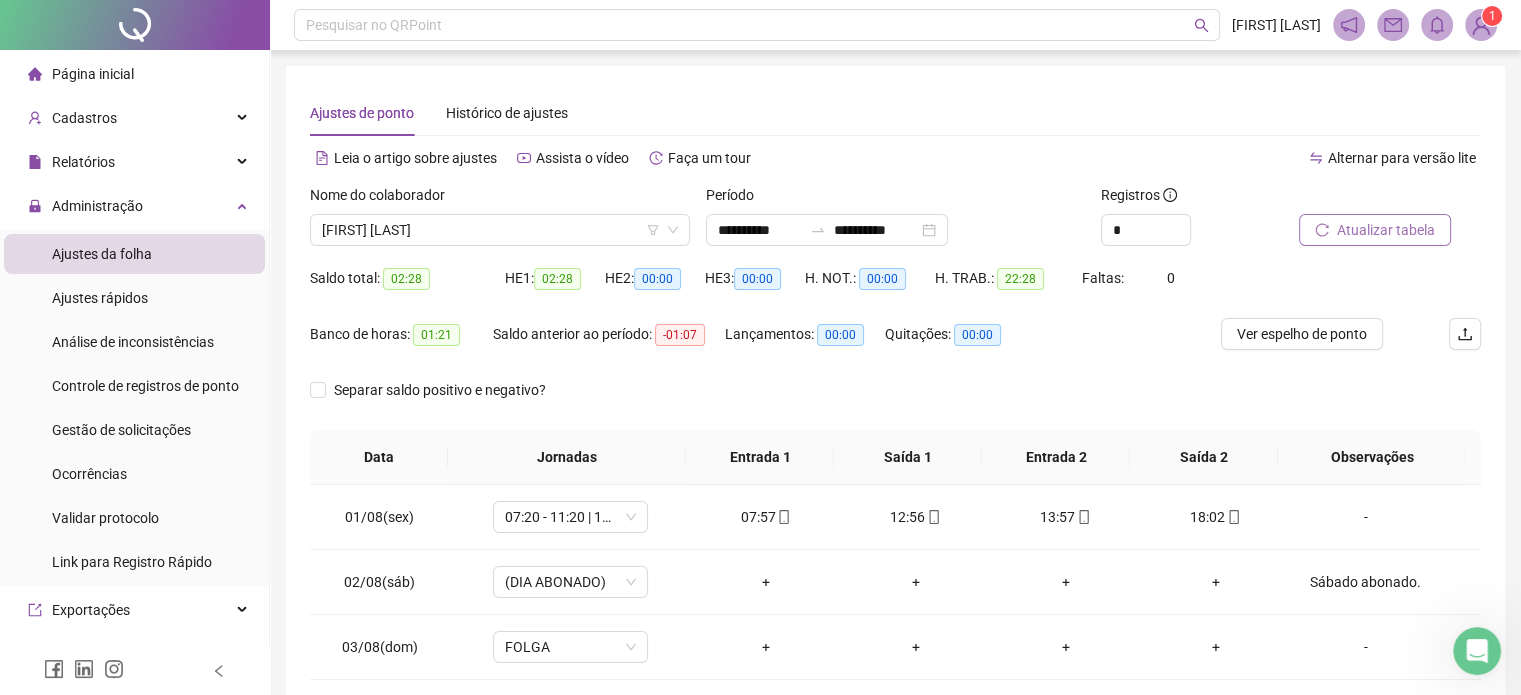 scroll, scrollTop: 0, scrollLeft: 0, axis: both 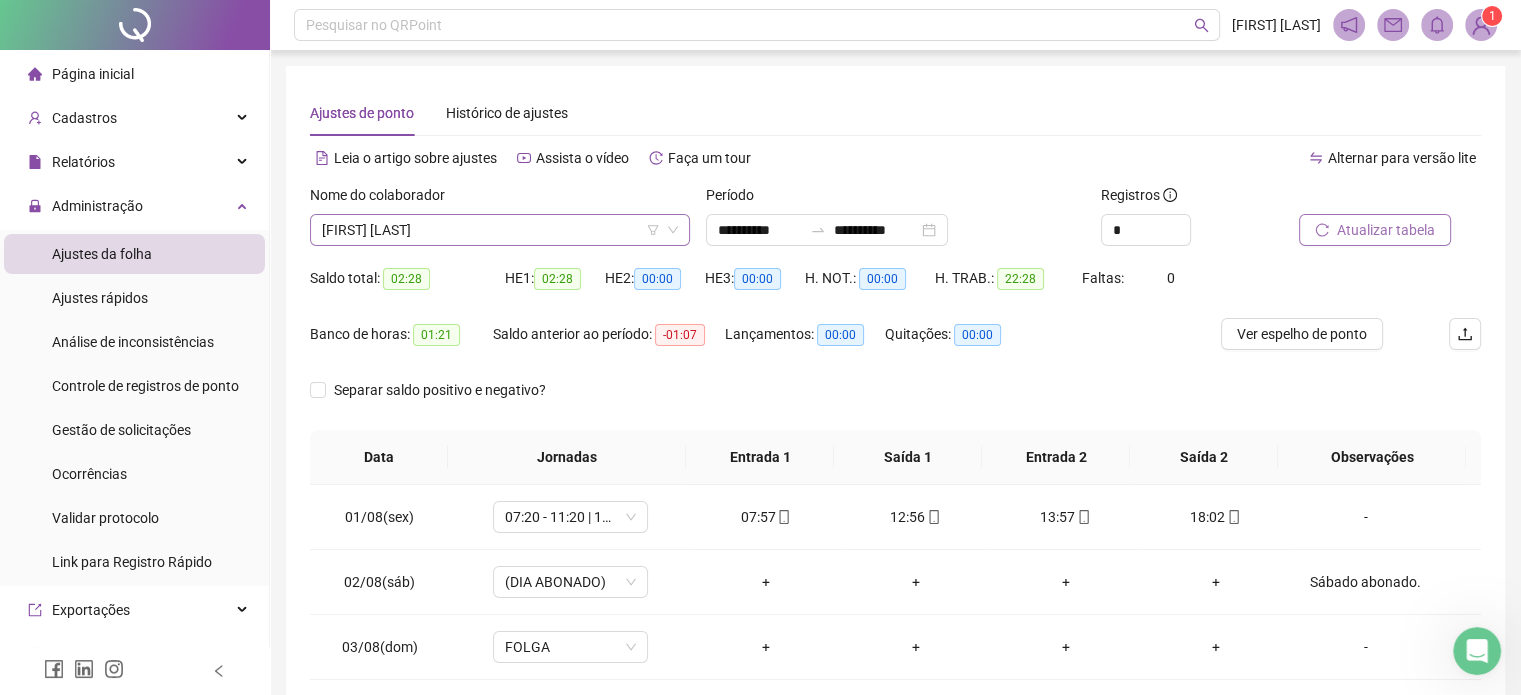 click on "[FIRST] [LAST]" at bounding box center [500, 230] 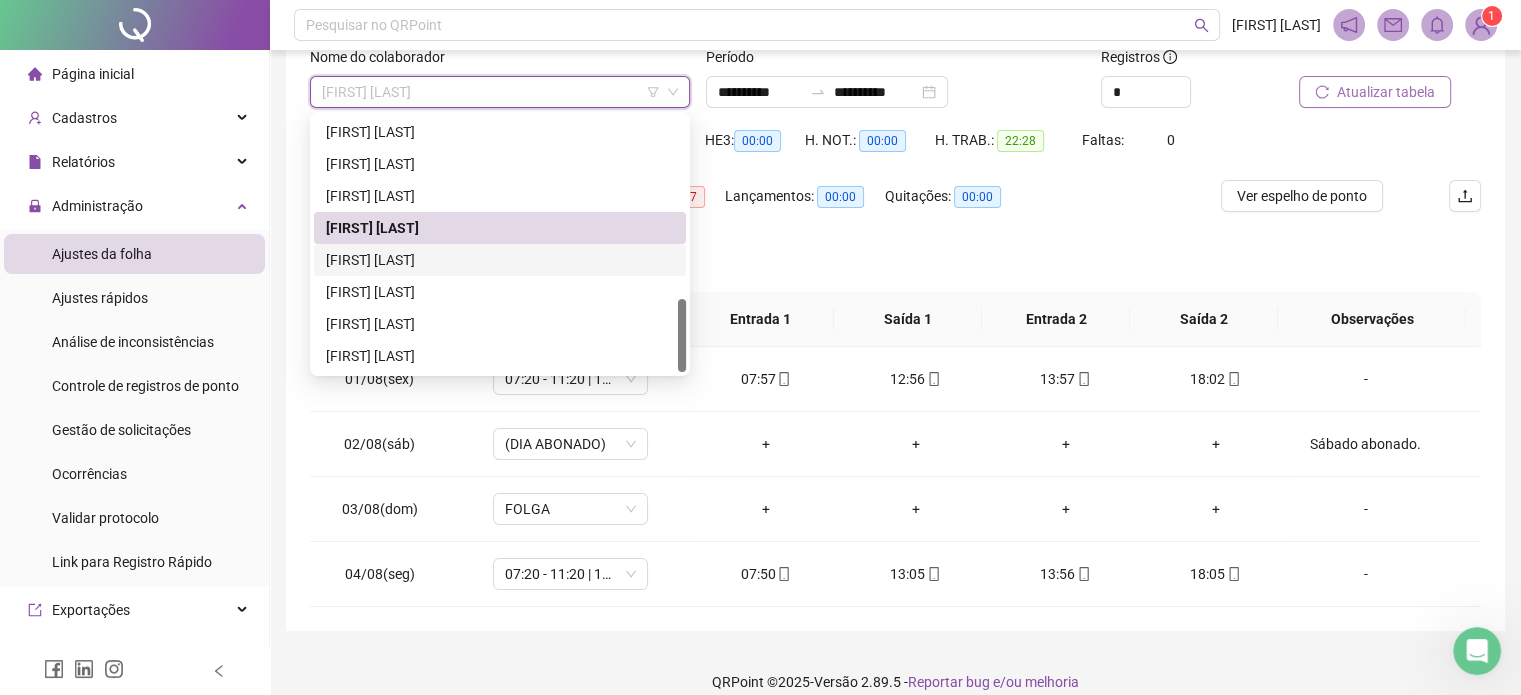 click on "[FIRST] [LAST]  [FIRST] [LAST] [FIRST] [LAST] [FIRST] [LAST] [FIRST] [LAST] [FIRST] [LAST] [FIRST] [LAST] [FIRST] [LAST] [FIRST] [LAST]" at bounding box center (500, 228) 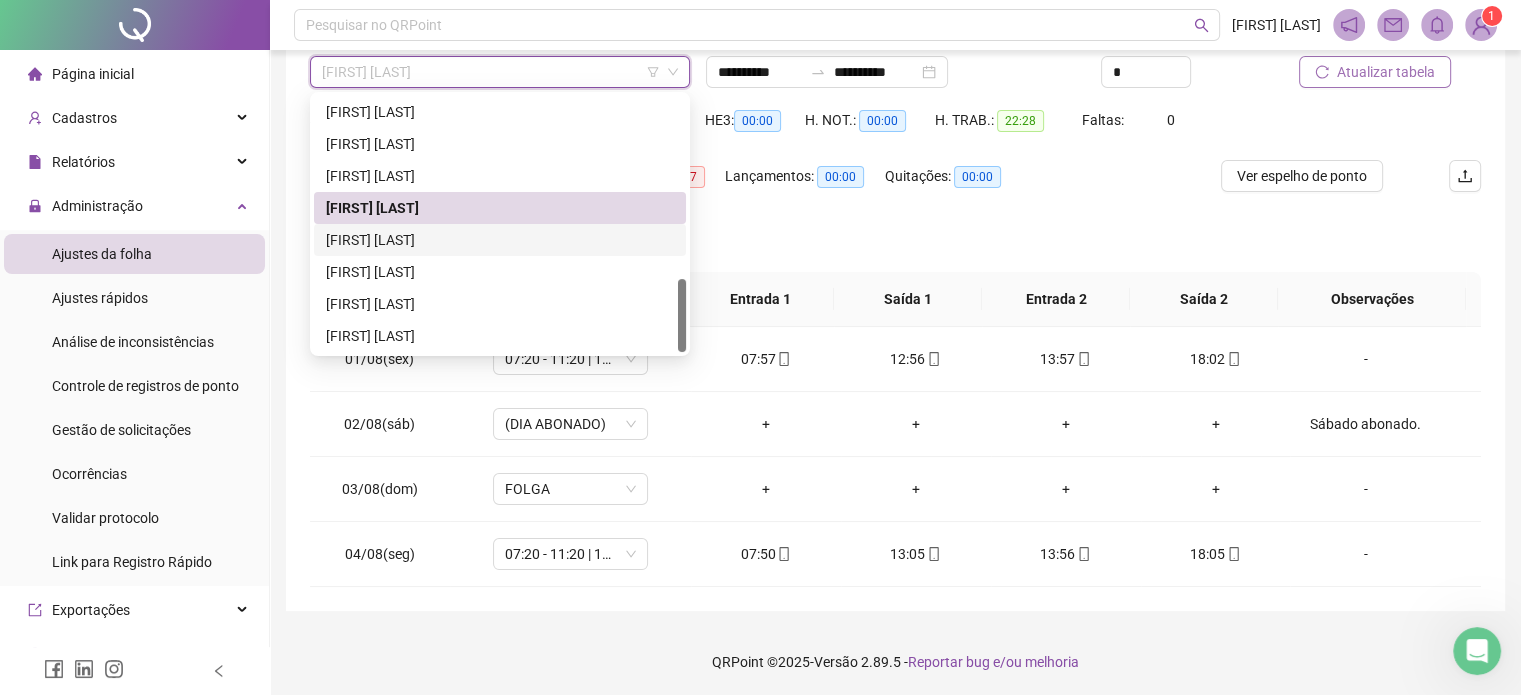 scroll, scrollTop: 159, scrollLeft: 0, axis: vertical 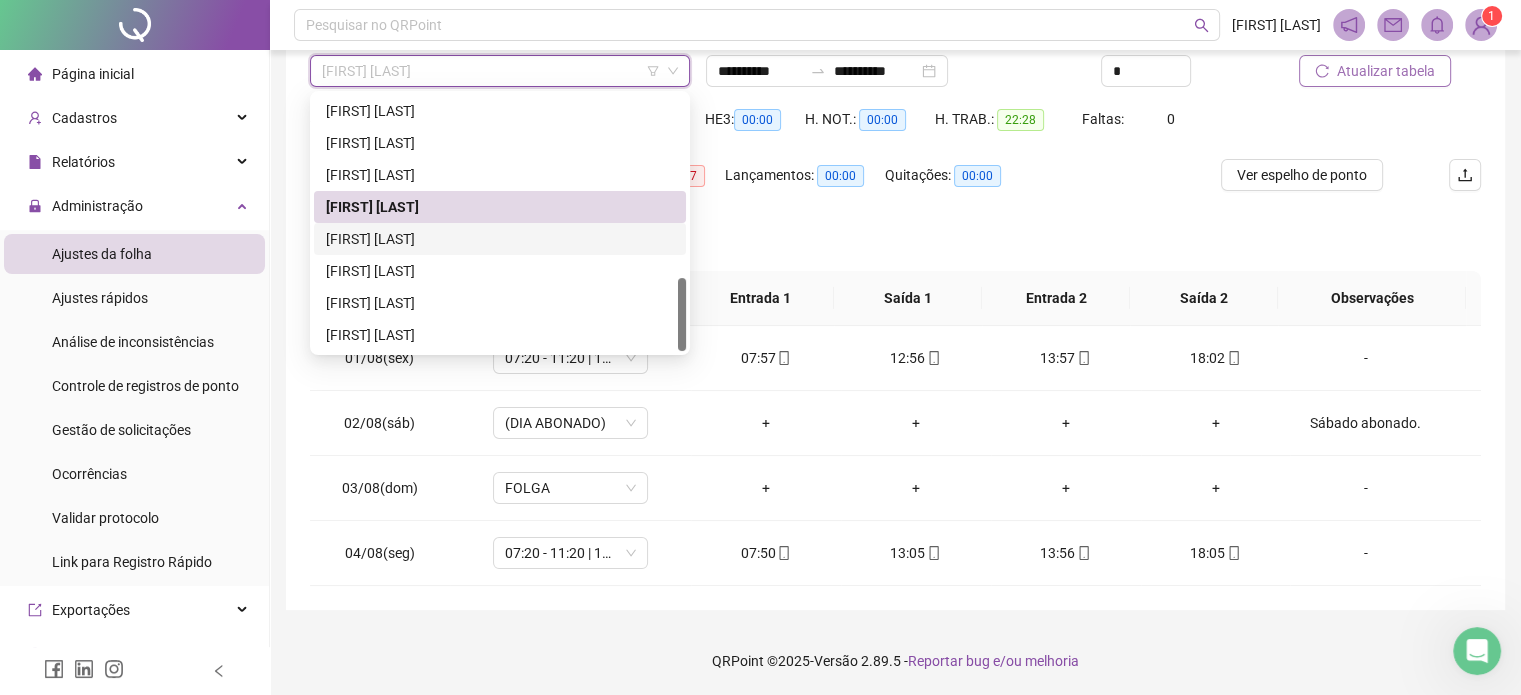click on "[FIRST] [LAST]" at bounding box center [500, 239] 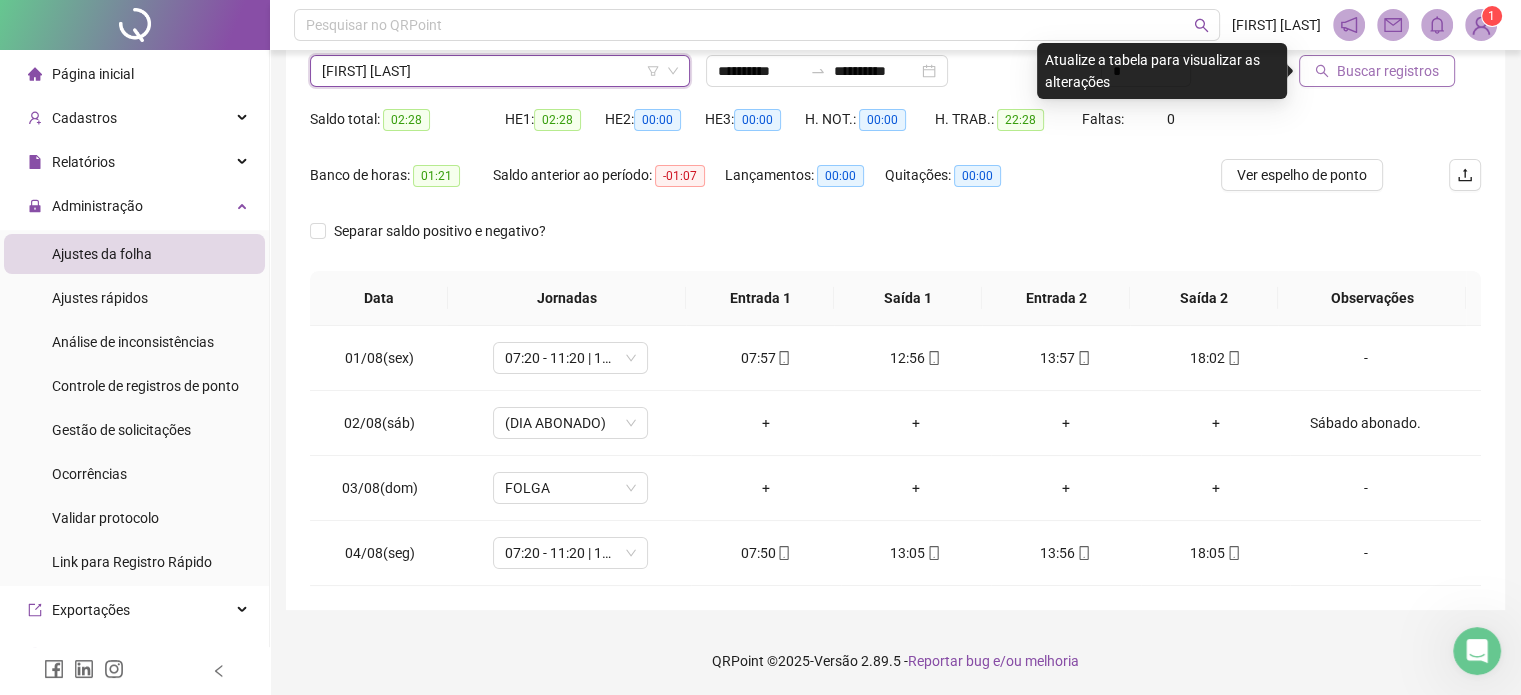 click on "Buscar registros" at bounding box center (1388, 71) 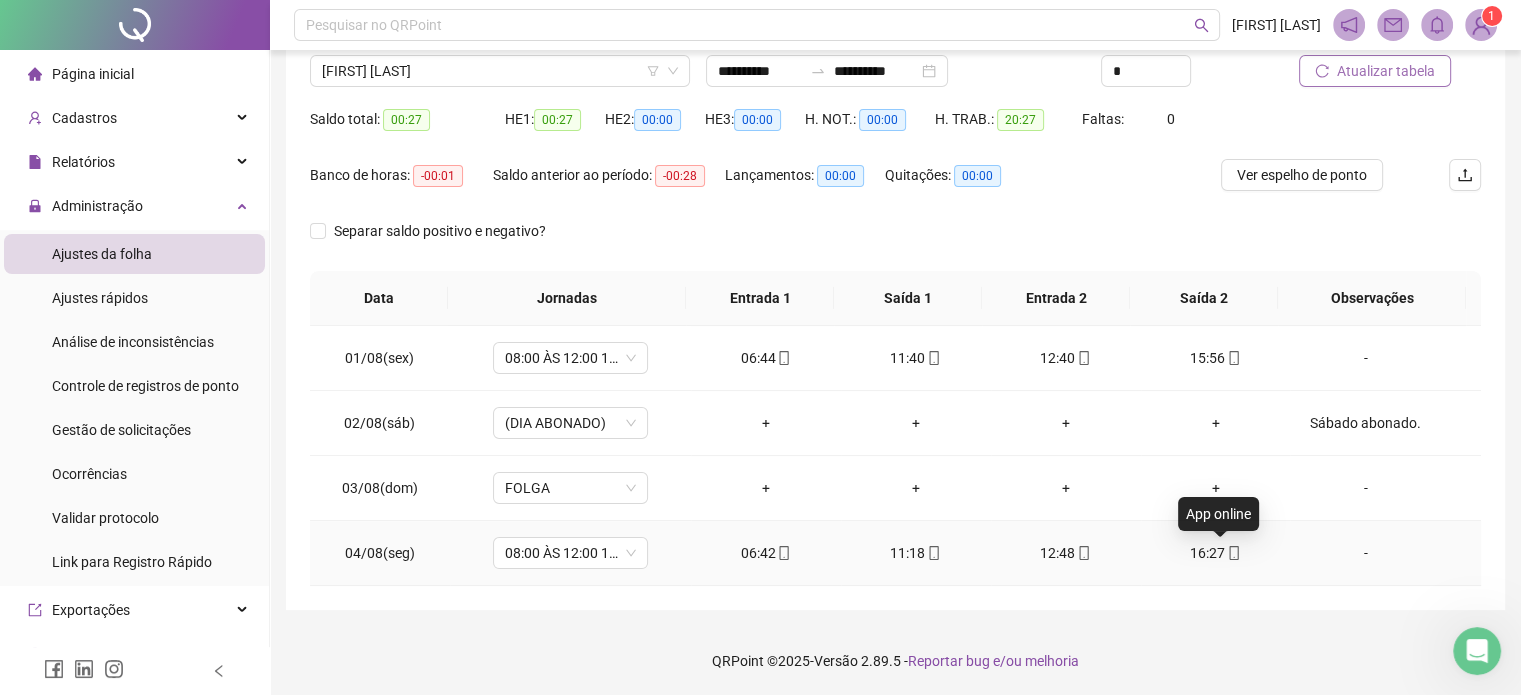 click 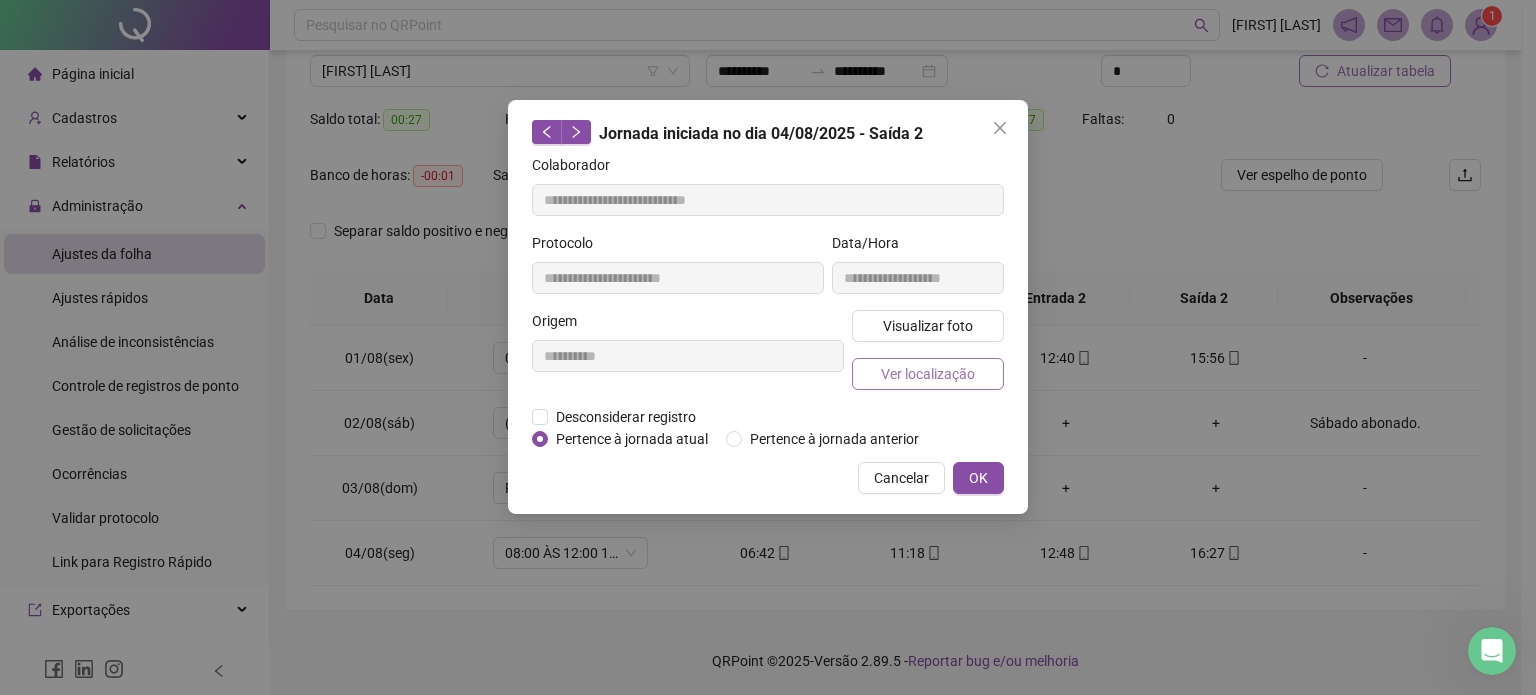 click on "Ver localização" at bounding box center [928, 374] 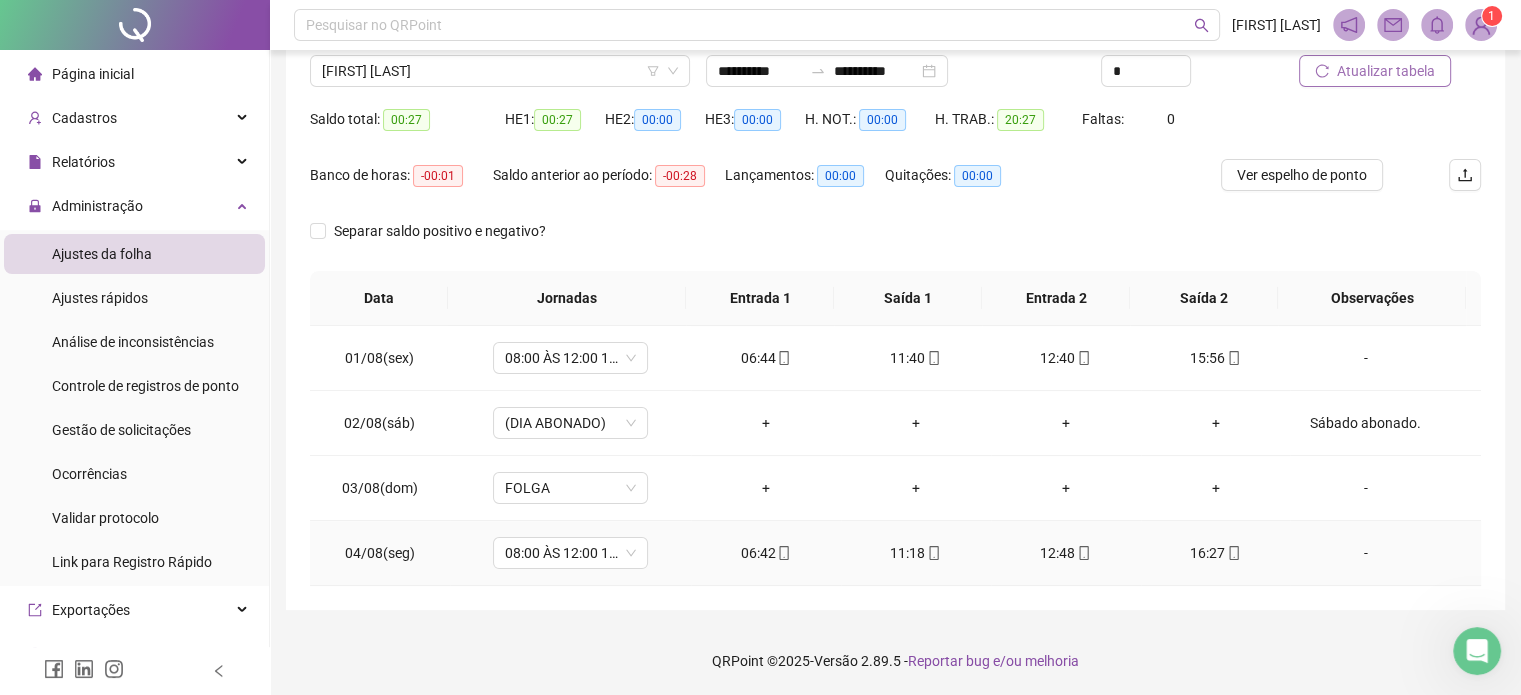 click 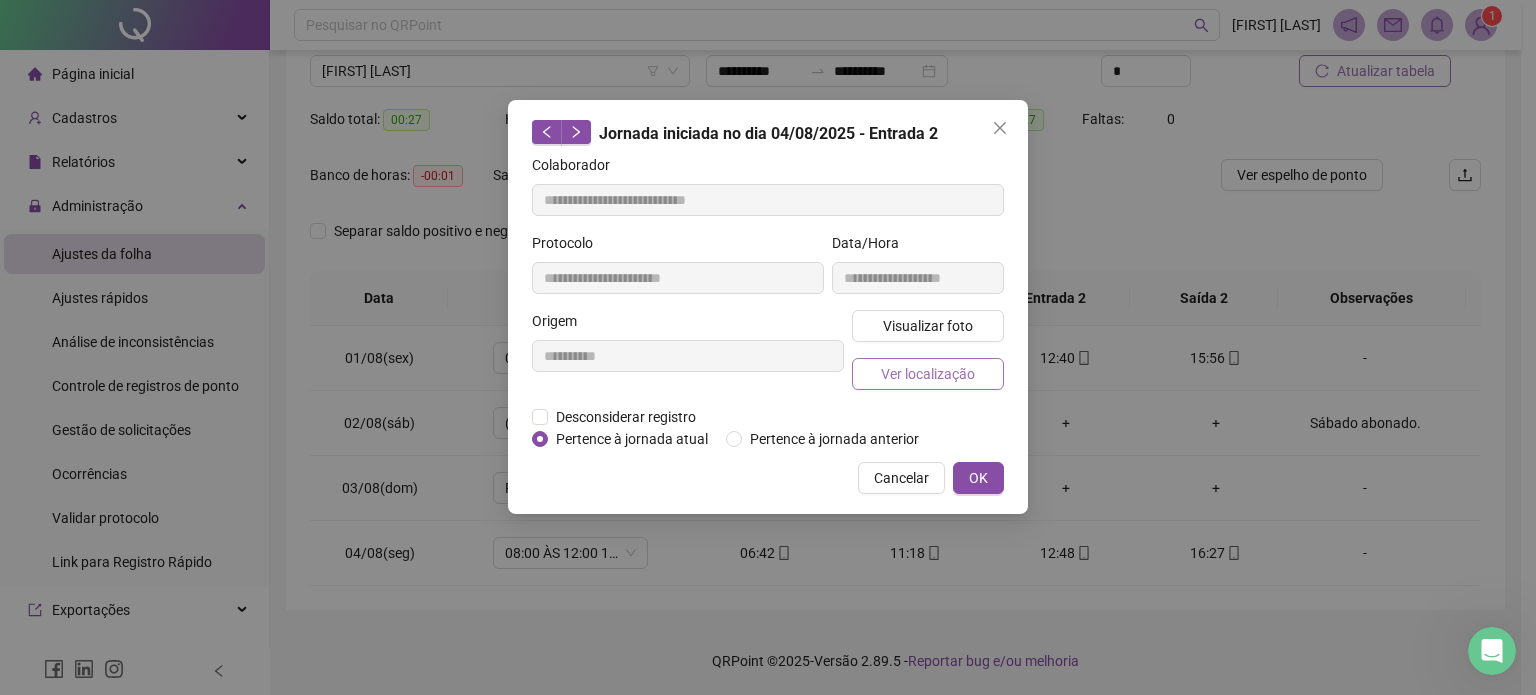click on "Ver localização" at bounding box center [928, 374] 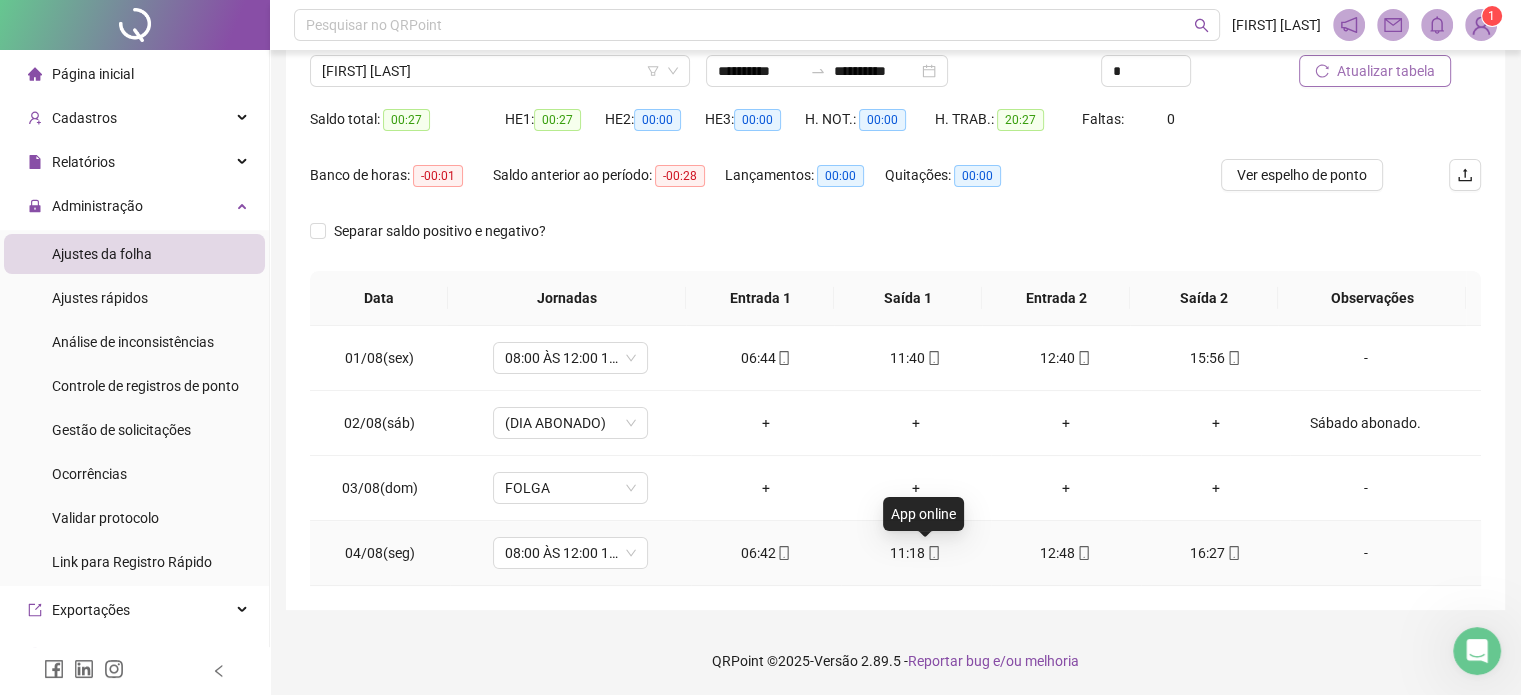click 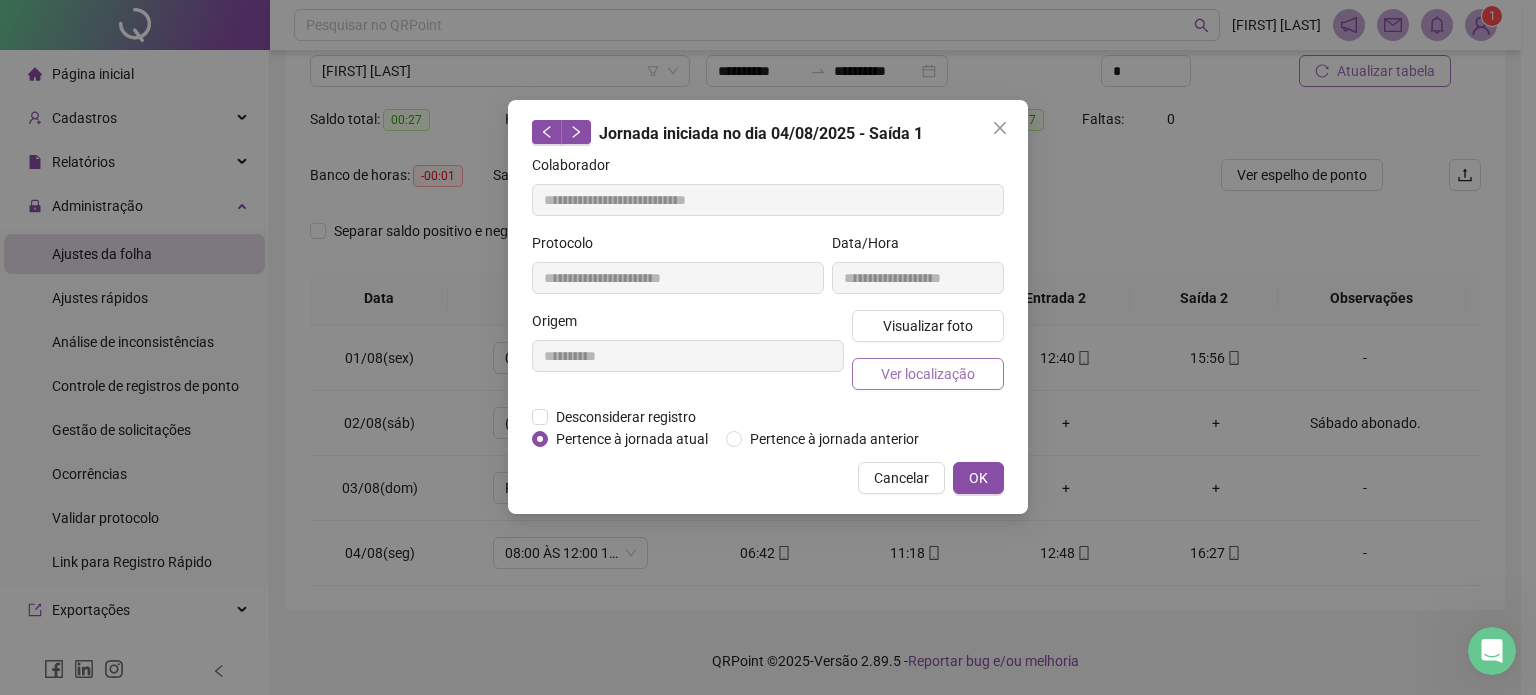 click on "Ver localização" at bounding box center [928, 374] 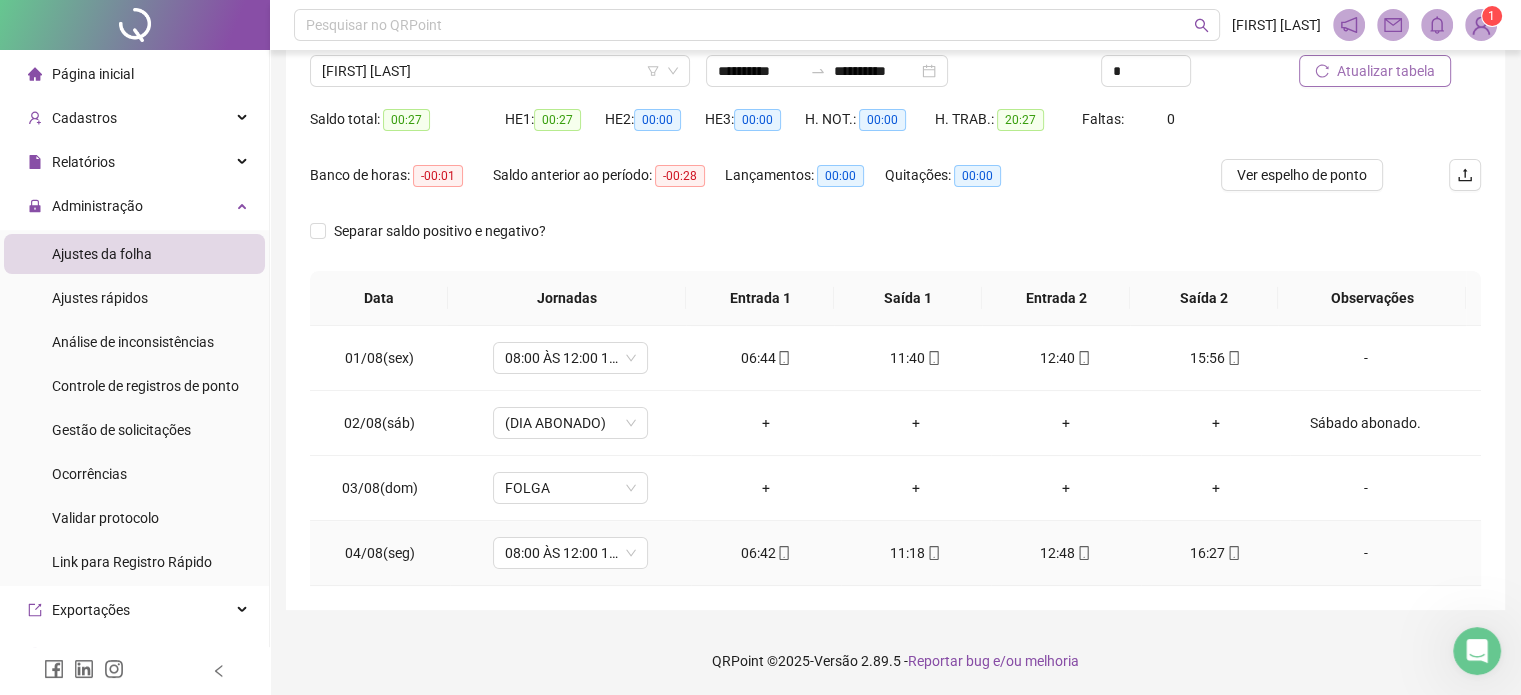 click 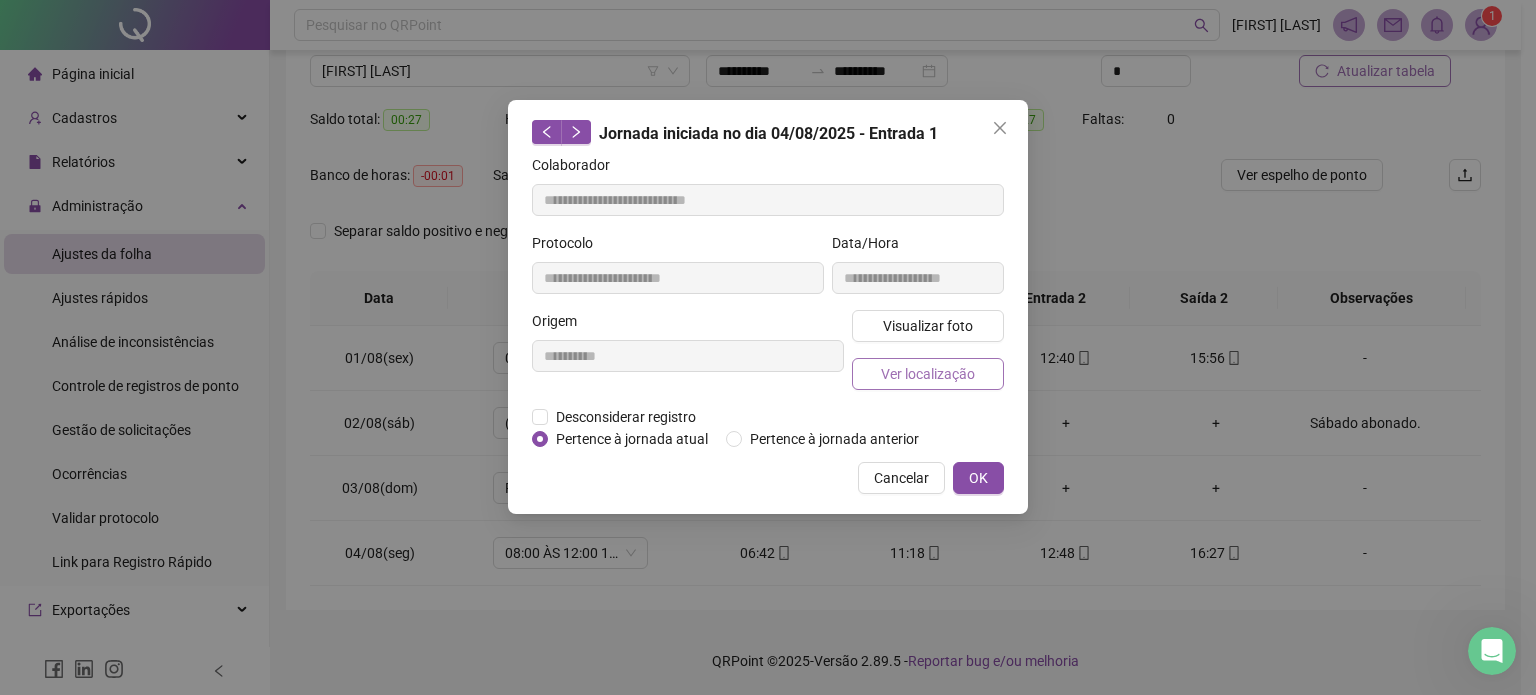 click on "Ver localização" at bounding box center [928, 374] 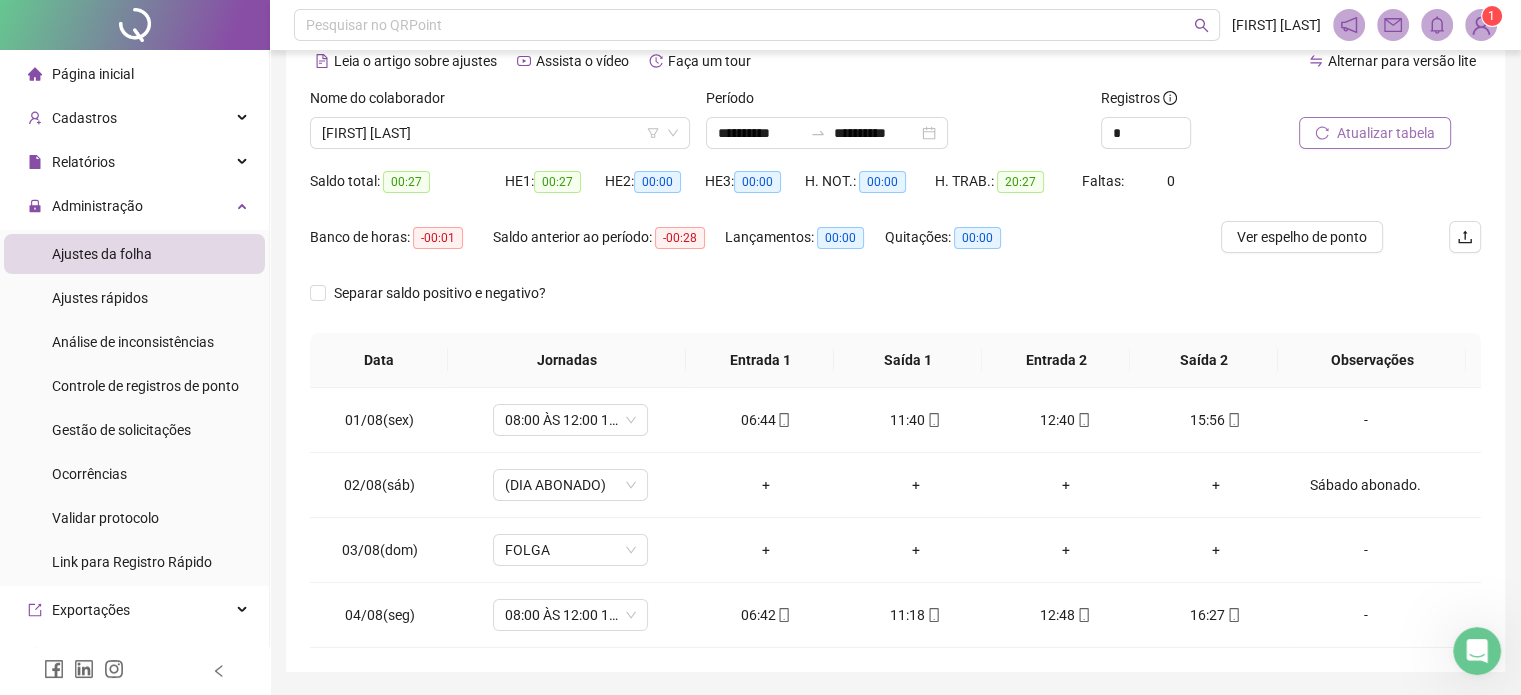 scroll, scrollTop: 0, scrollLeft: 0, axis: both 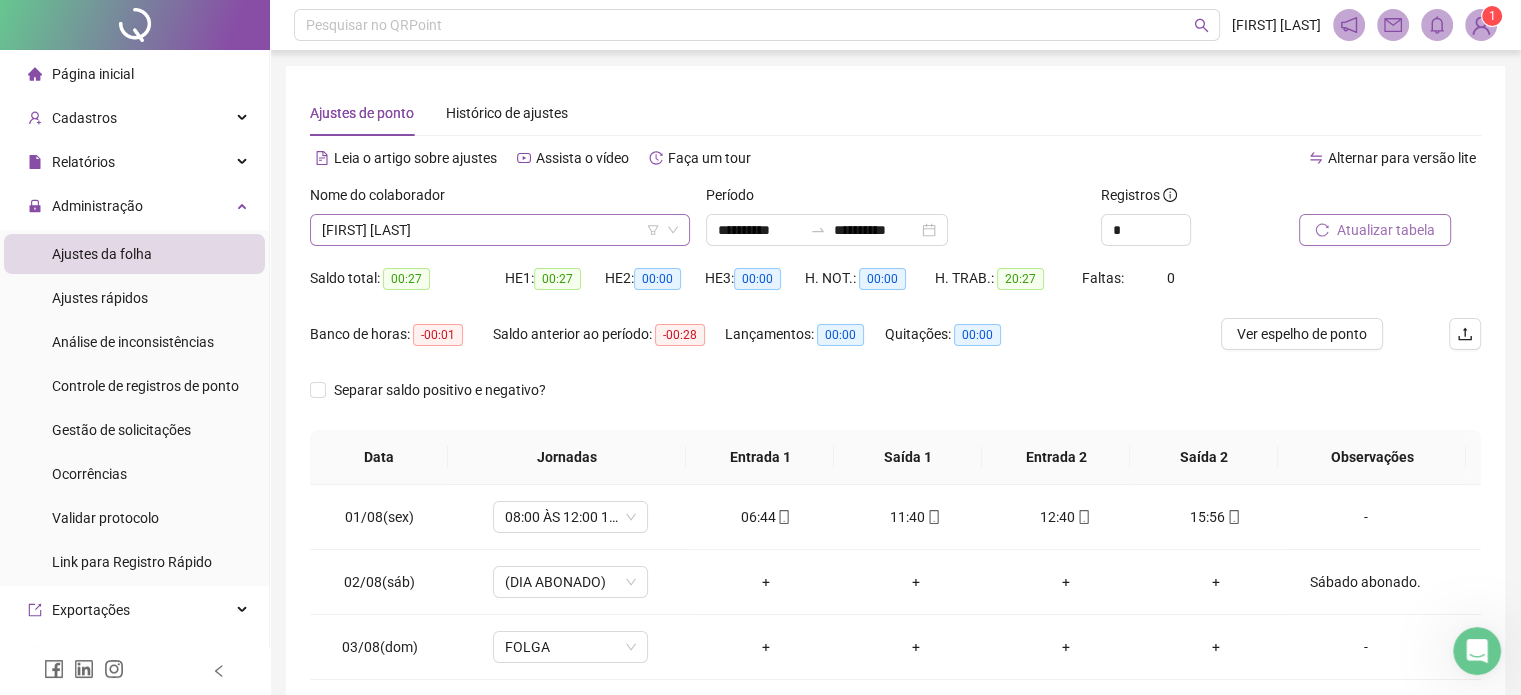 click on "[FIRST] [LAST]" at bounding box center [500, 230] 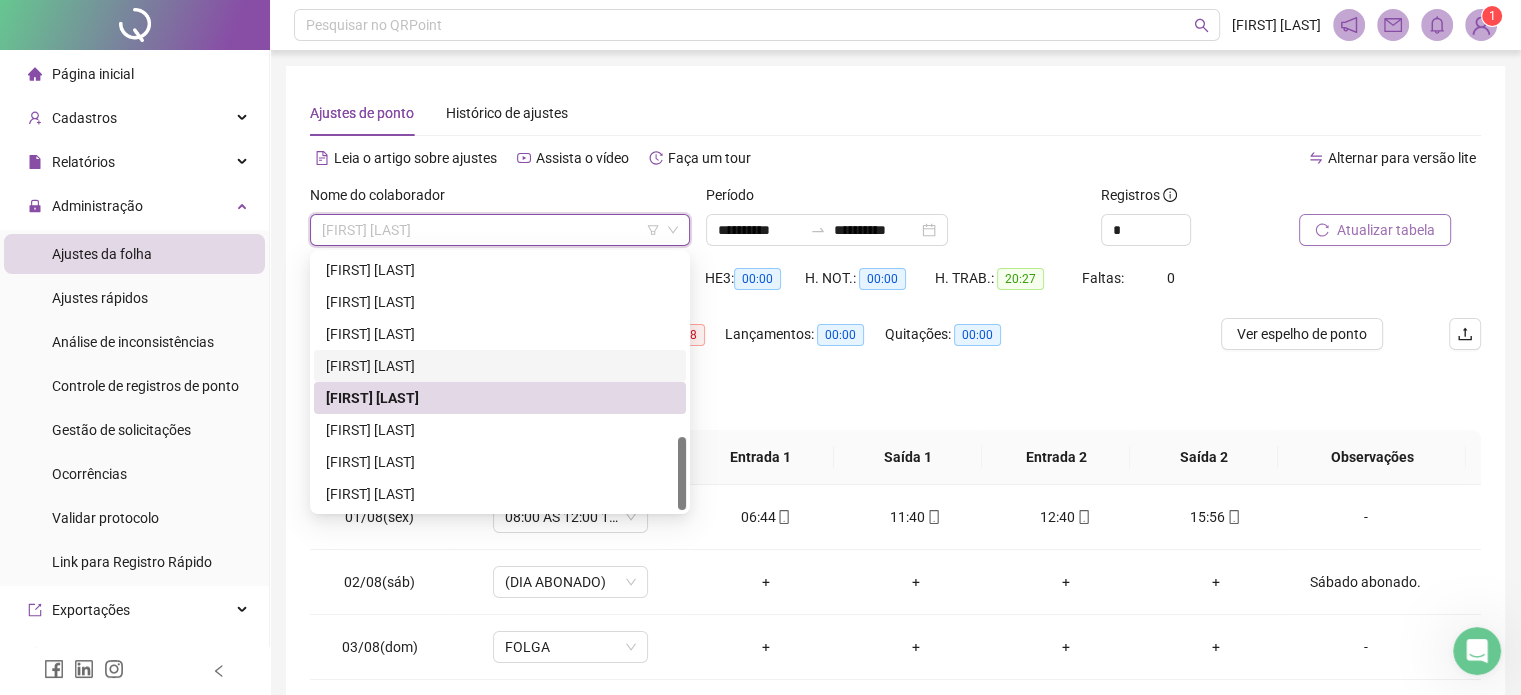 click on "[FIRST] [LAST]" at bounding box center [500, 366] 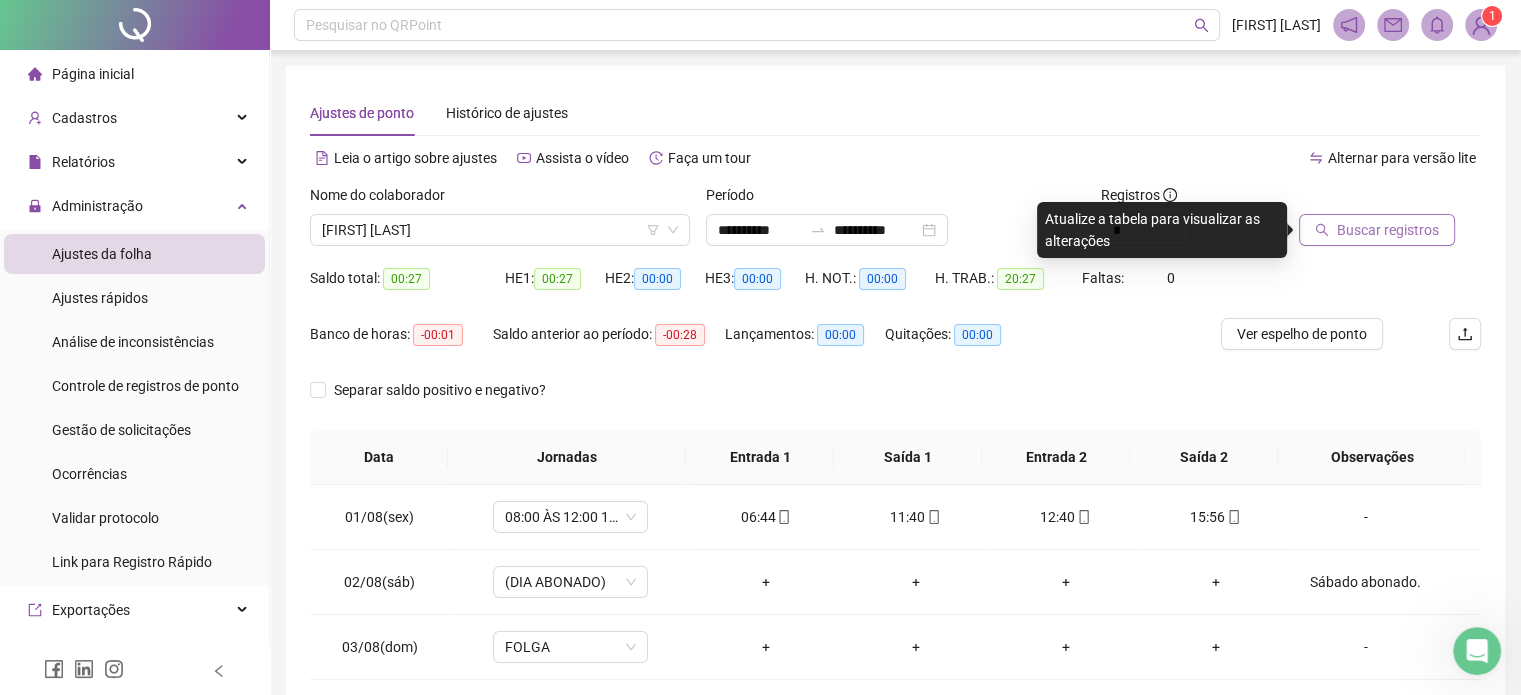 click on "Buscar registros" at bounding box center [1388, 230] 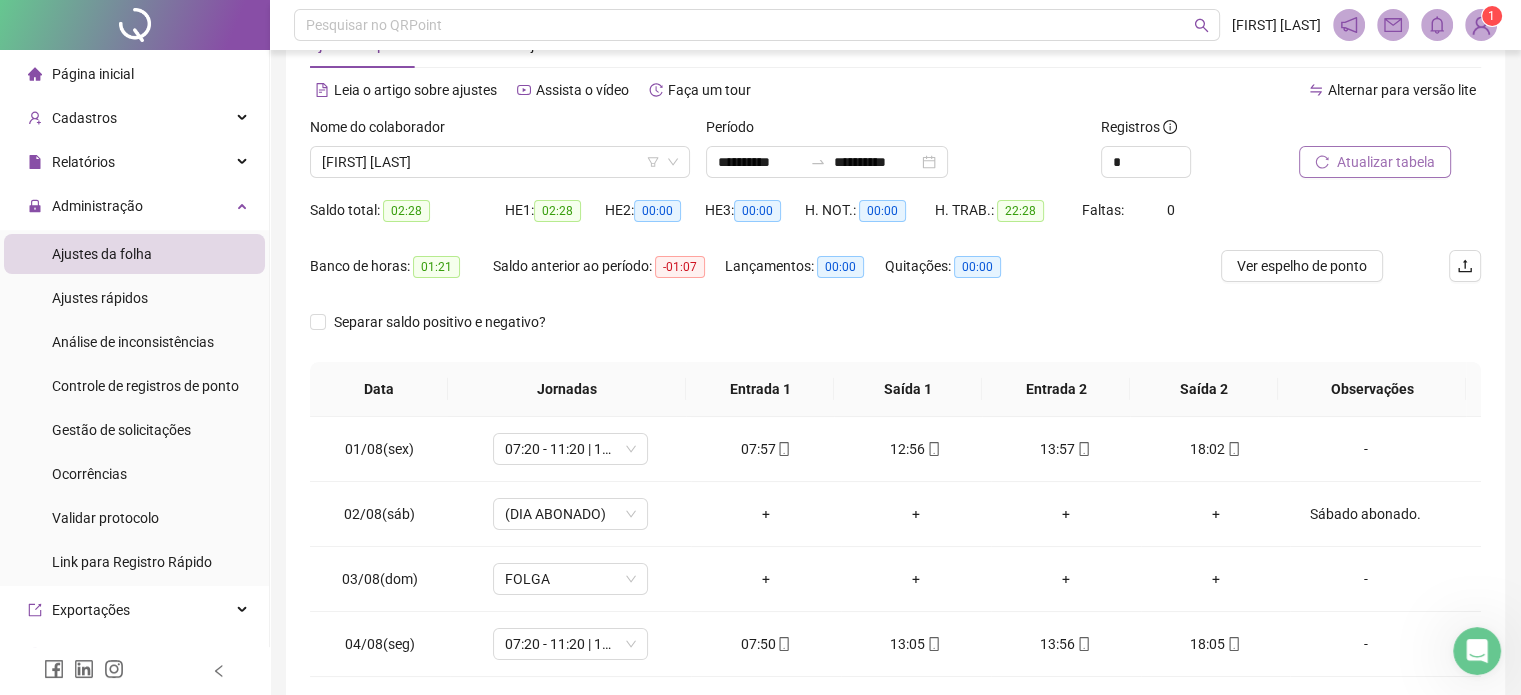 scroll, scrollTop: 0, scrollLeft: 0, axis: both 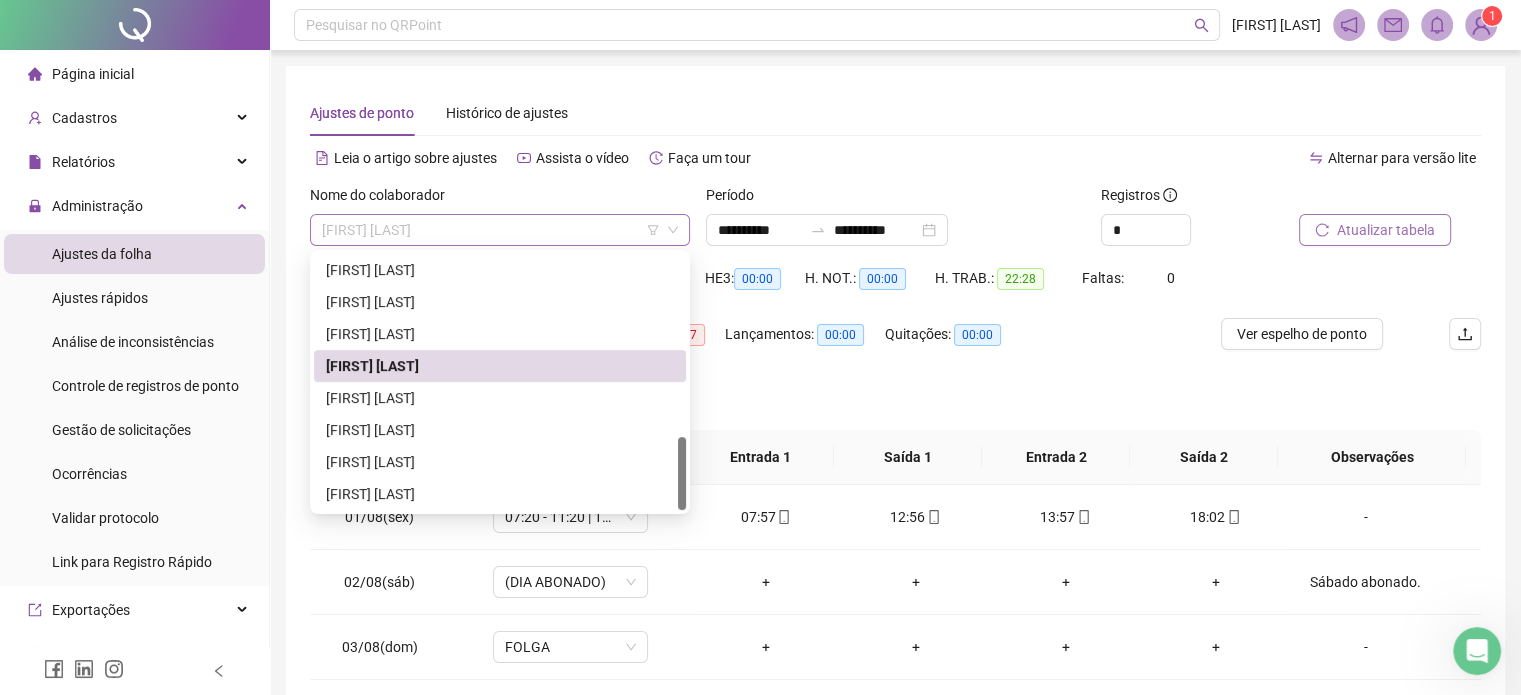 click on "[FIRST] [LAST]" at bounding box center (500, 230) 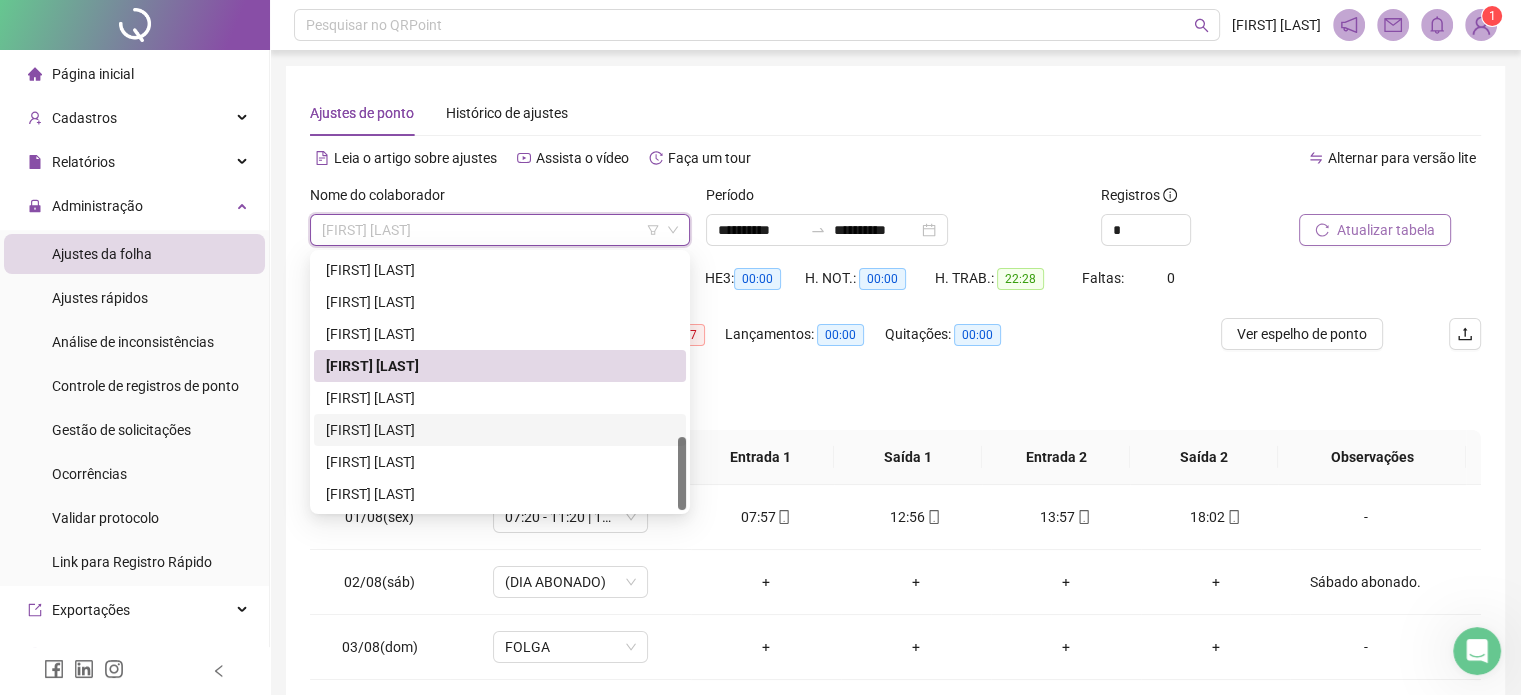 click on "[FIRST] [LAST]" at bounding box center [500, 430] 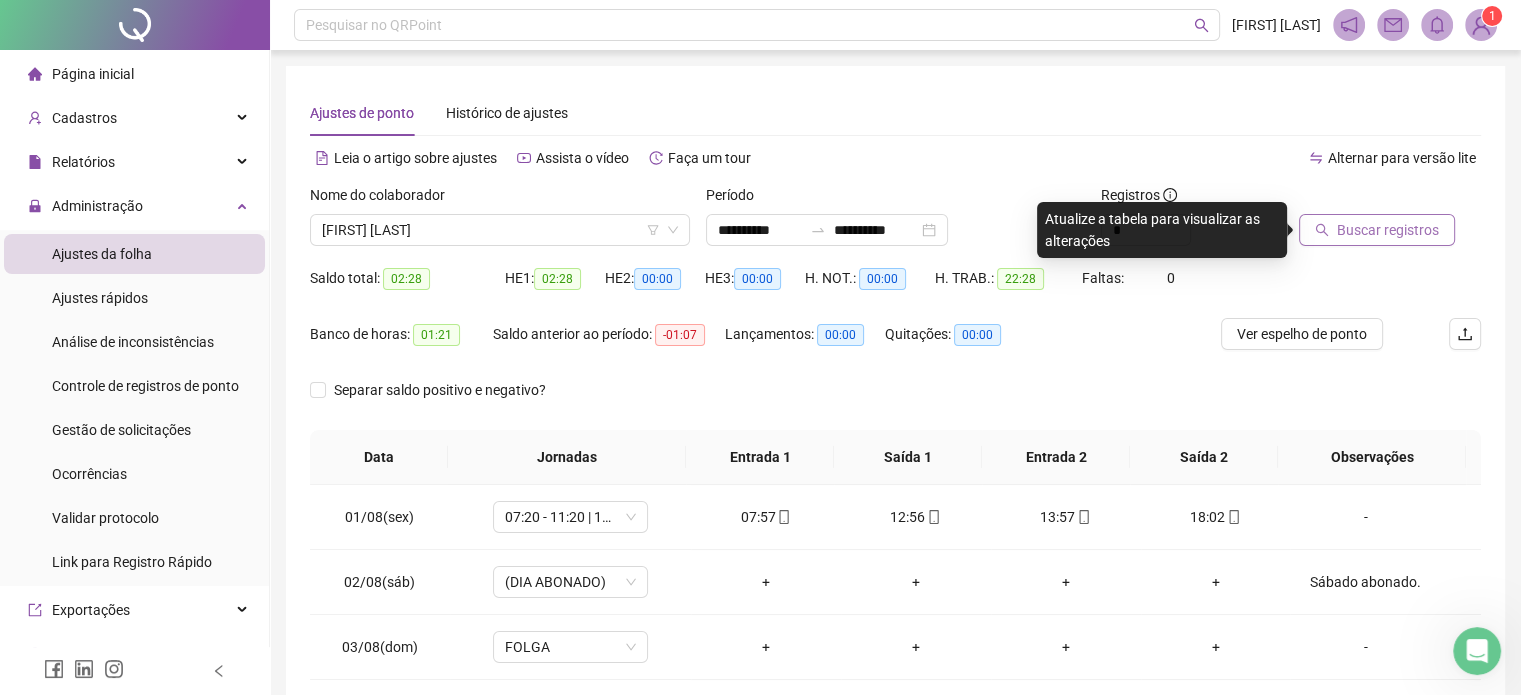 click on "Buscar registros" at bounding box center (1388, 230) 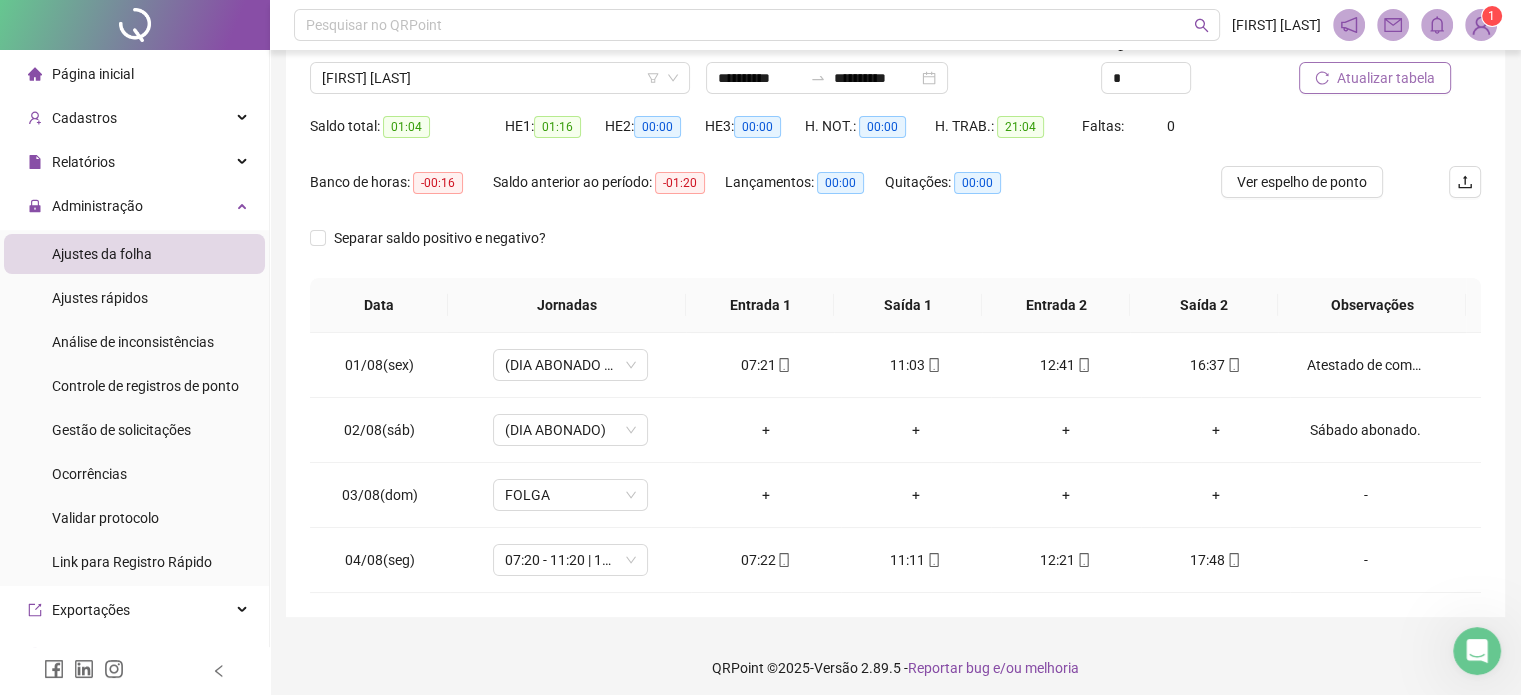 scroll, scrollTop: 159, scrollLeft: 0, axis: vertical 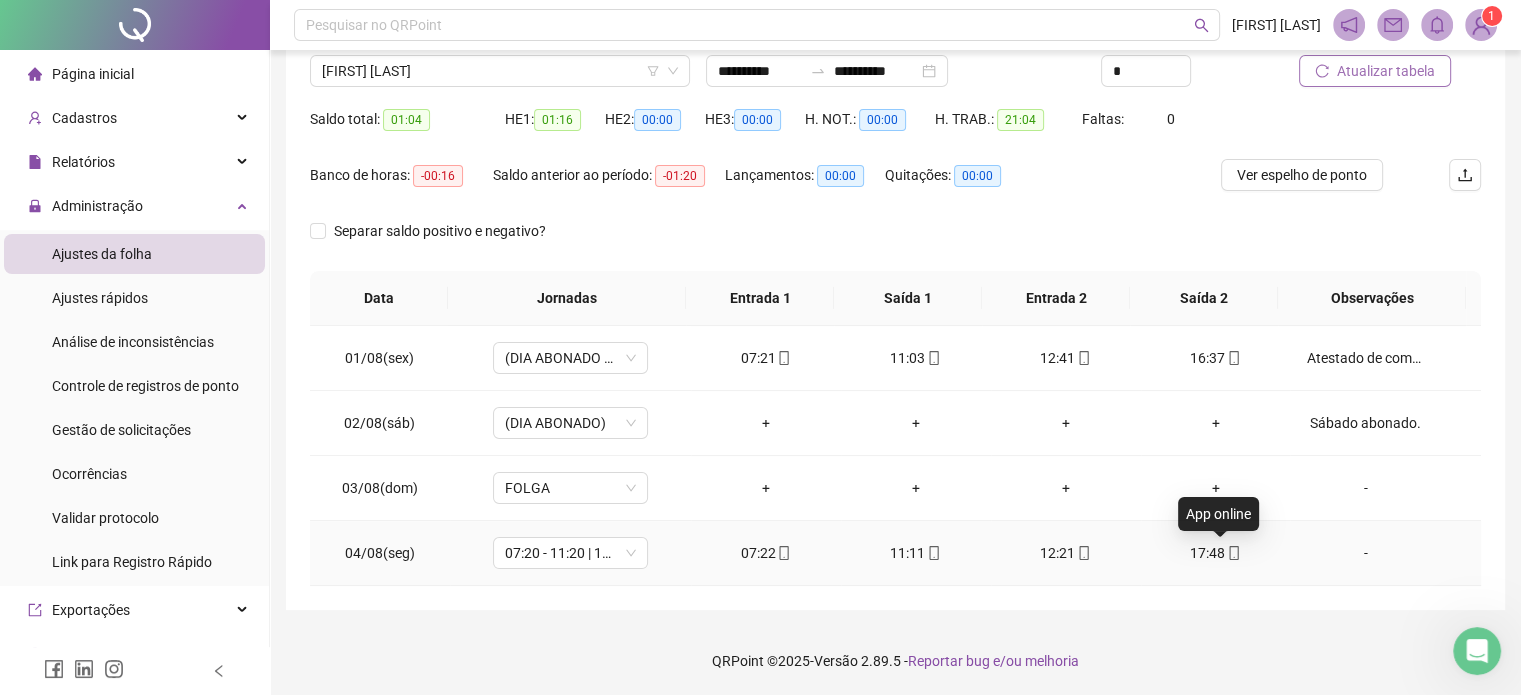 click 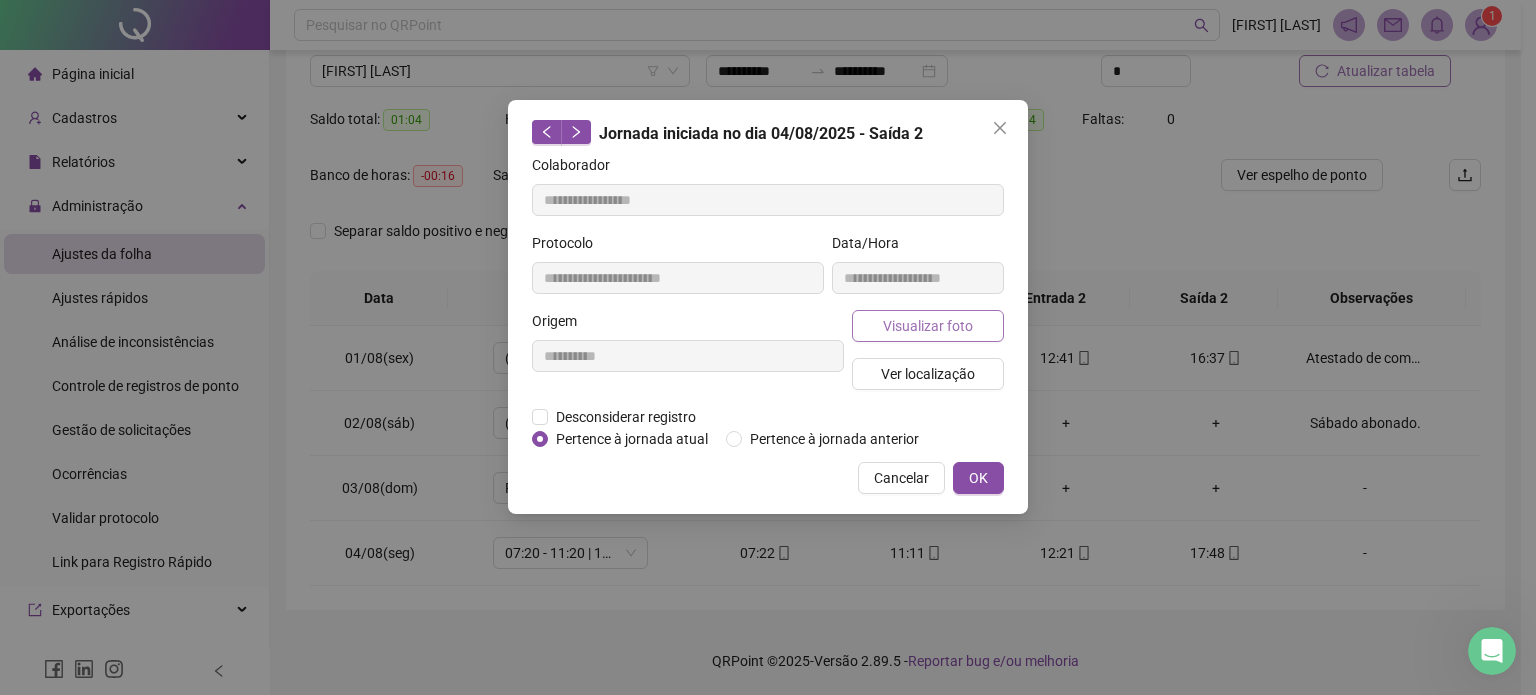 click on "Visualizar foto" at bounding box center (928, 326) 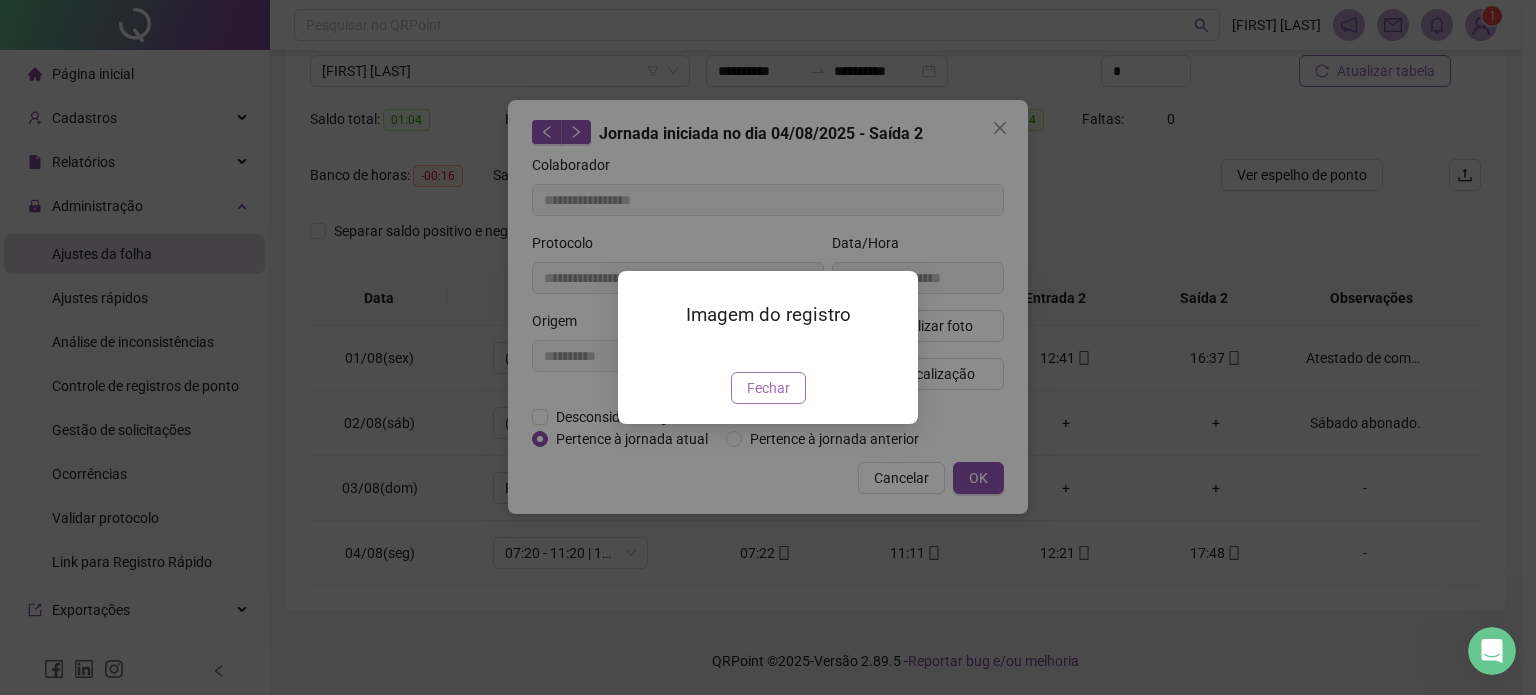 click on "Fechar" at bounding box center (768, 388) 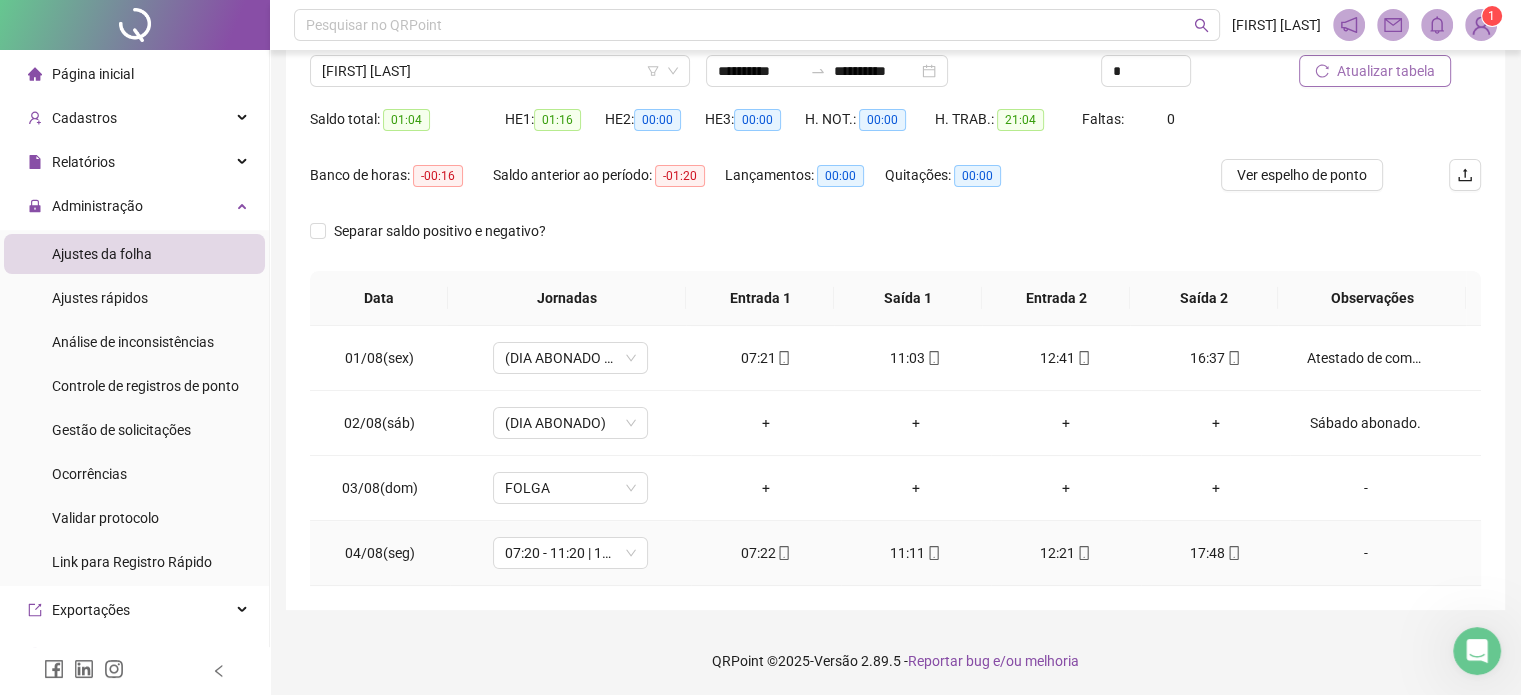 click 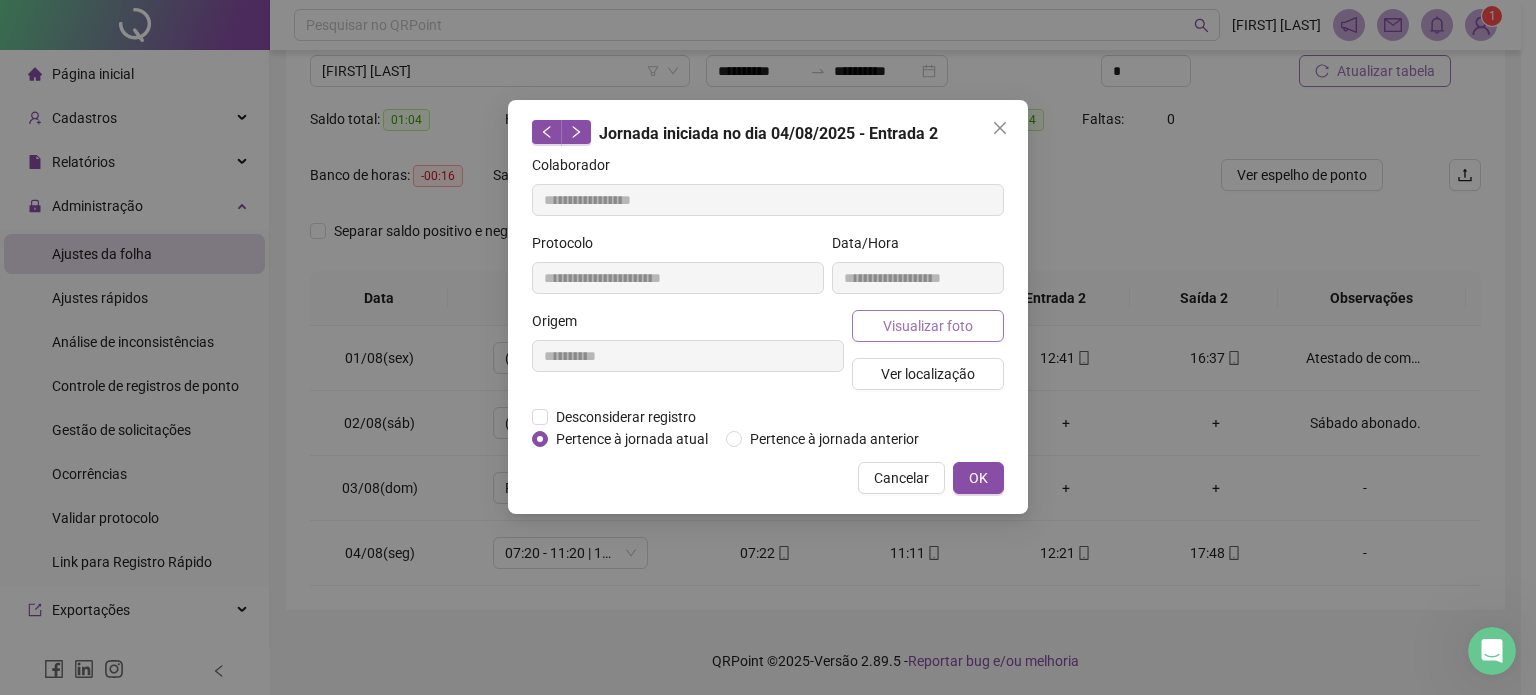 click on "Visualizar foto" at bounding box center [928, 326] 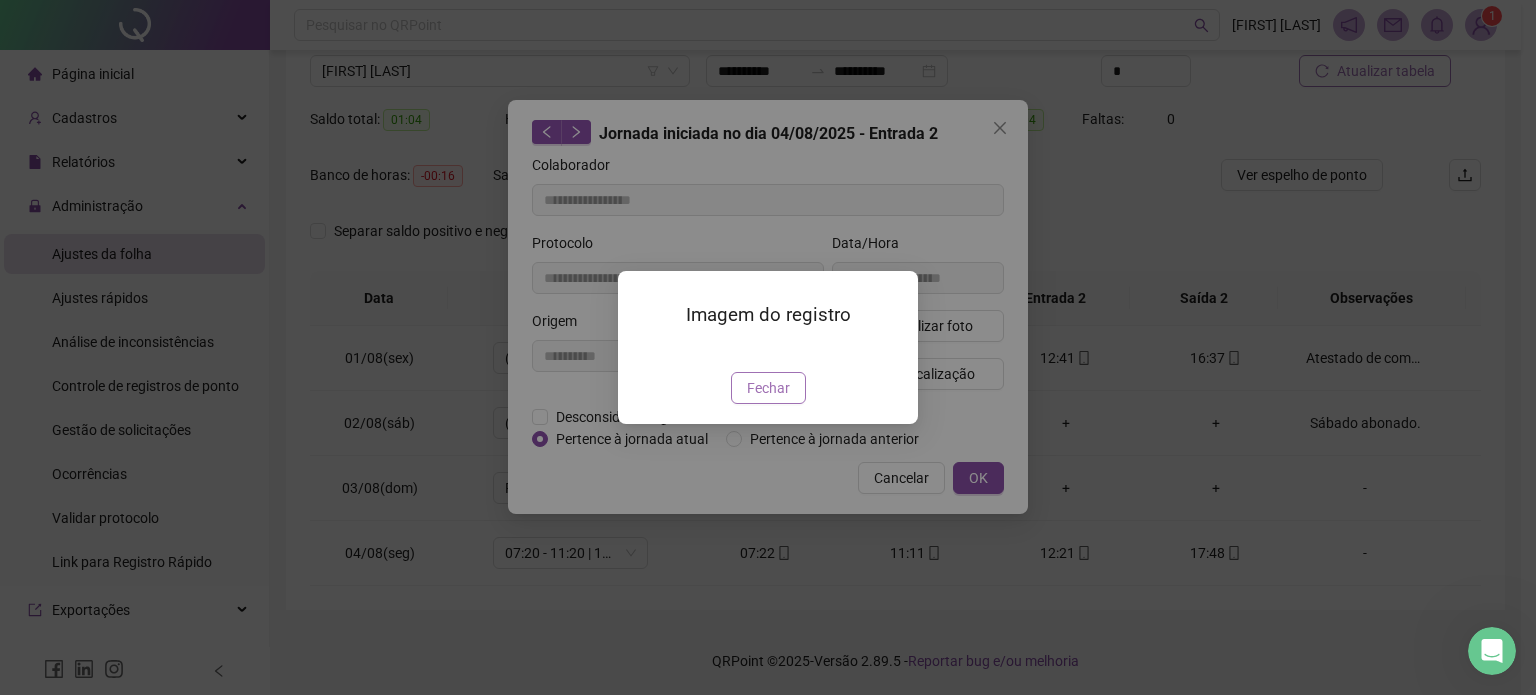 click on "Fechar" at bounding box center [768, 388] 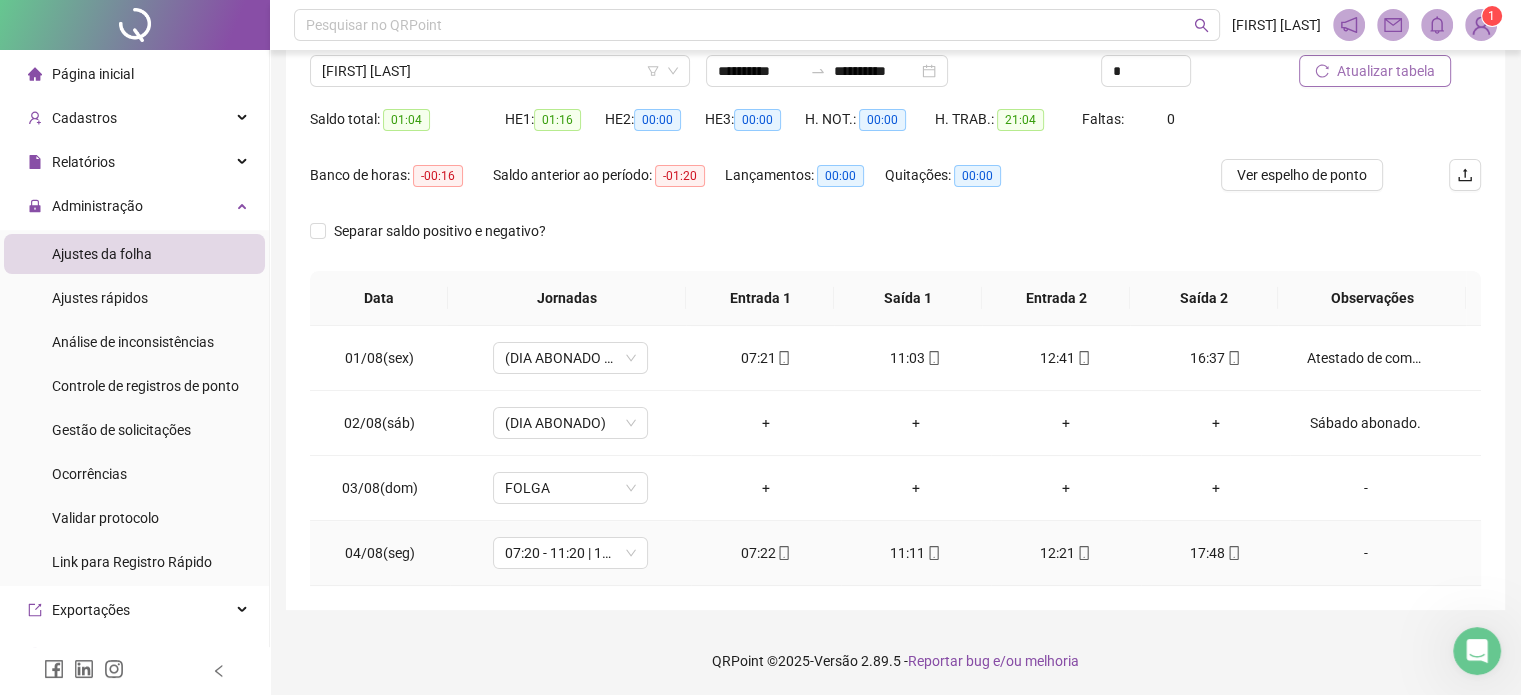 click 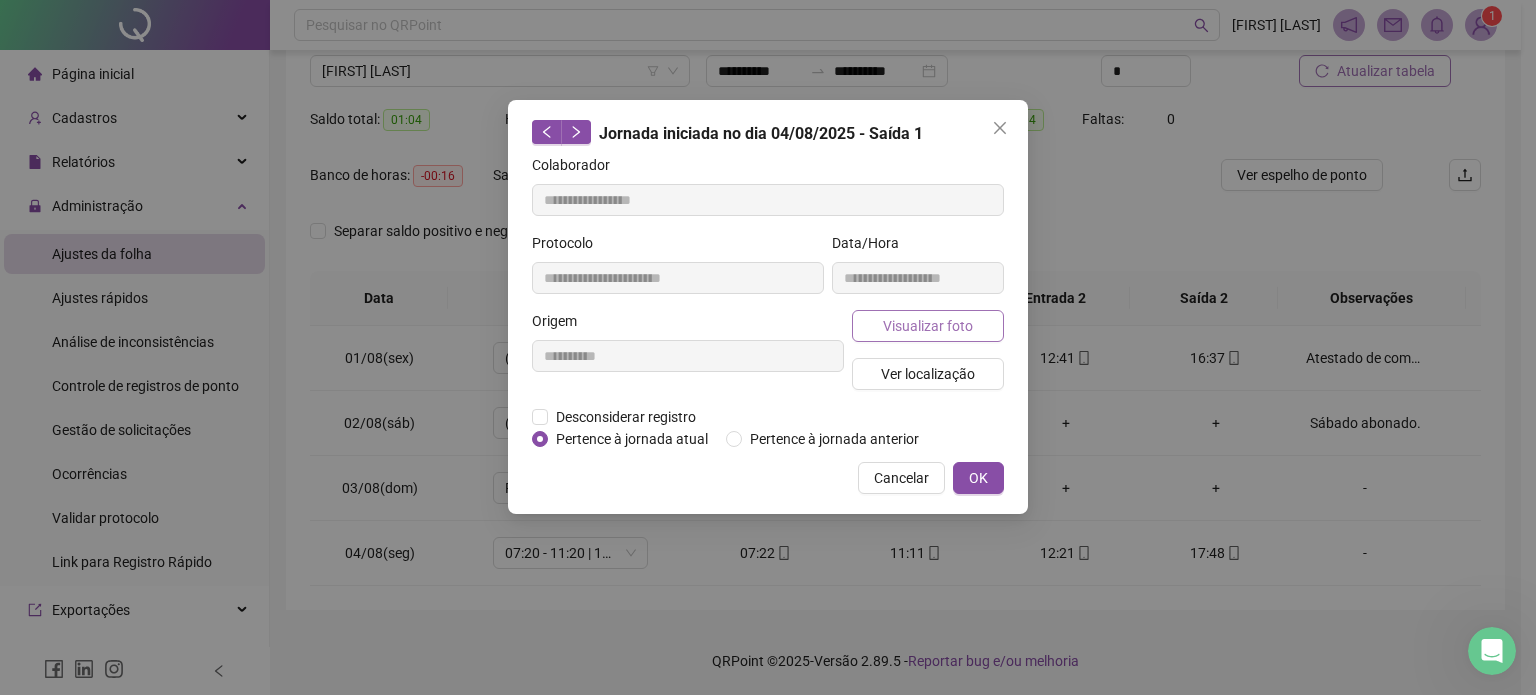 click on "Visualizar foto" at bounding box center (928, 326) 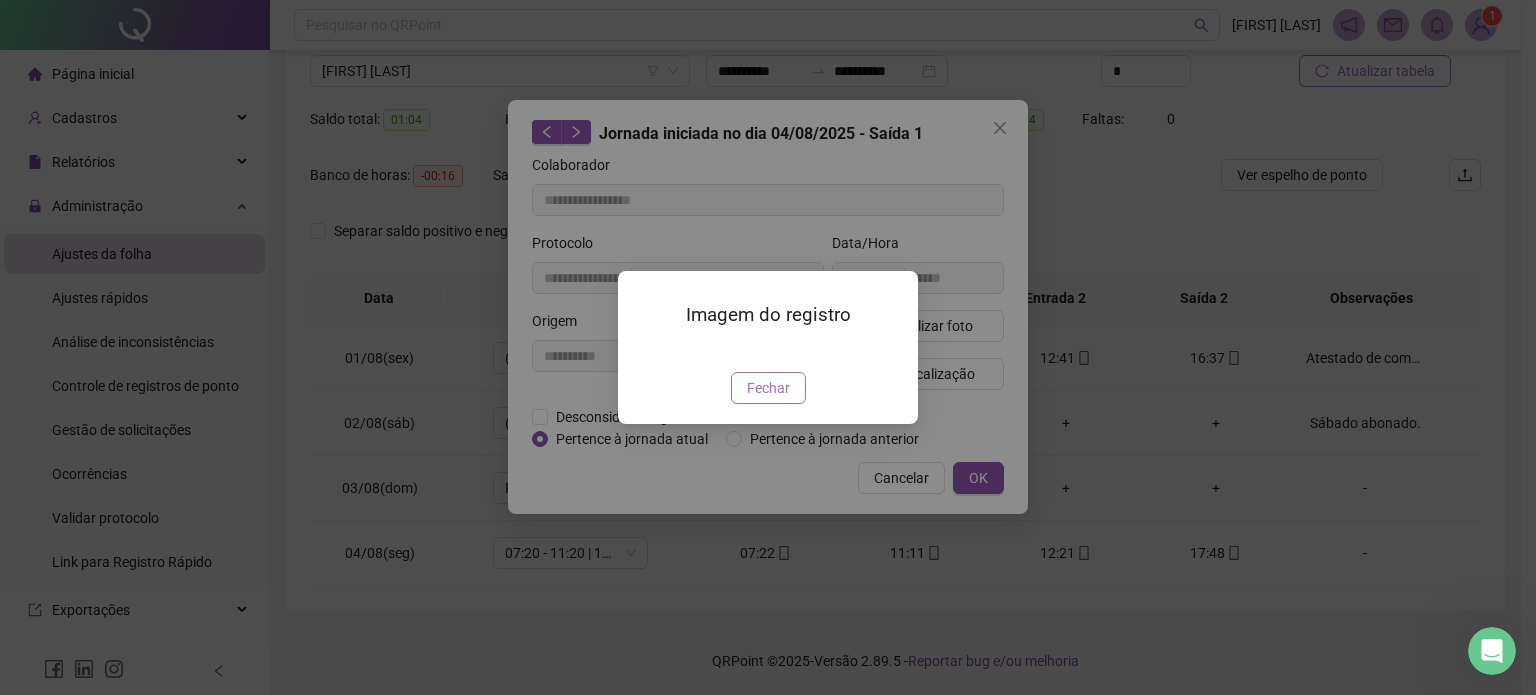 click on "Fechar" at bounding box center (768, 388) 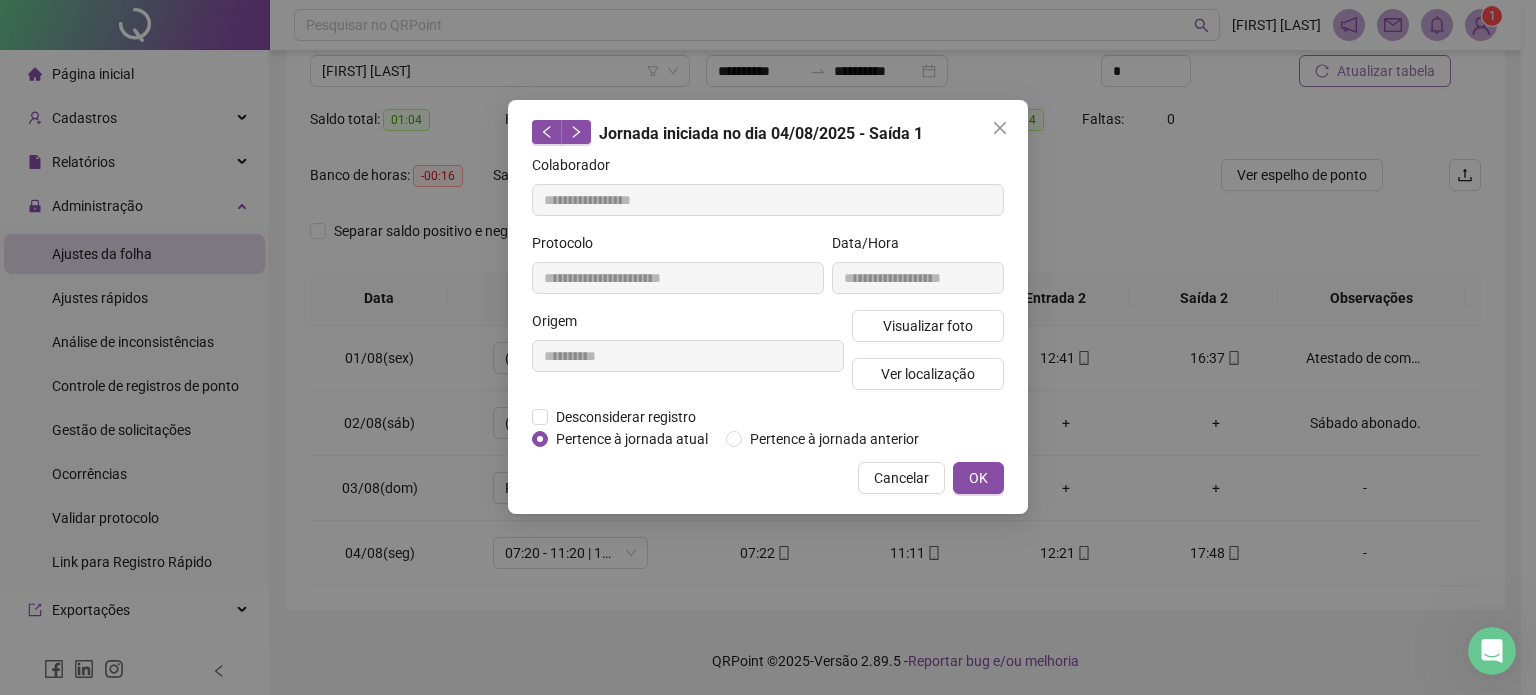 click on "**********" at bounding box center (768, 347) 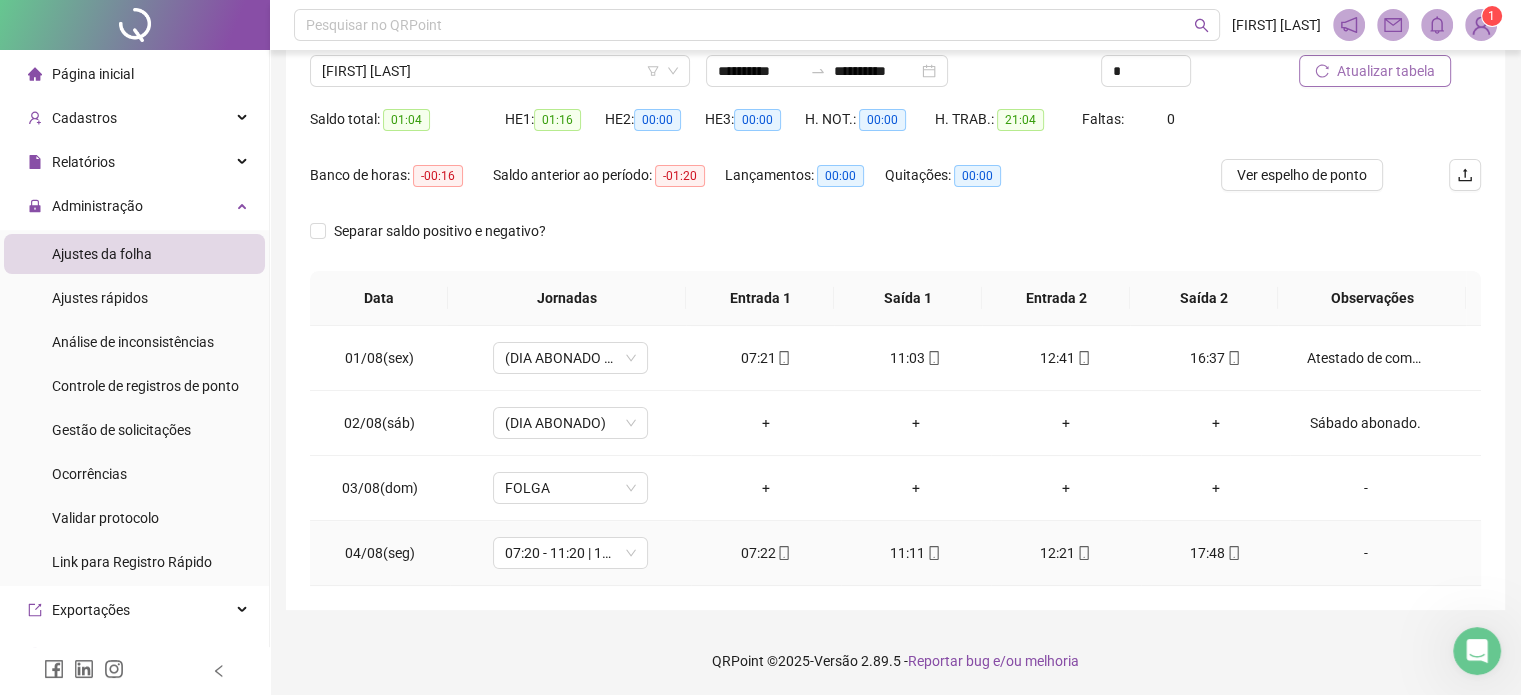click 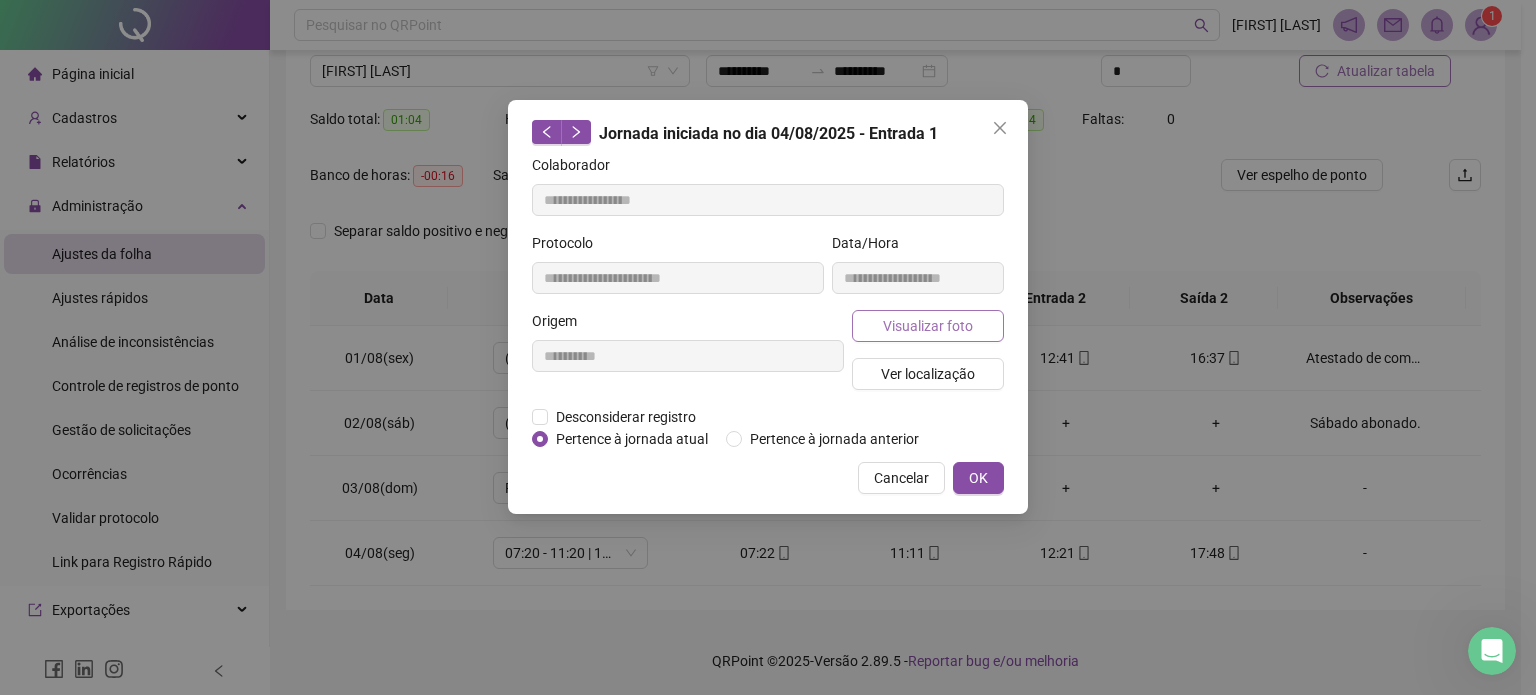 click on "Visualizar foto" at bounding box center [928, 326] 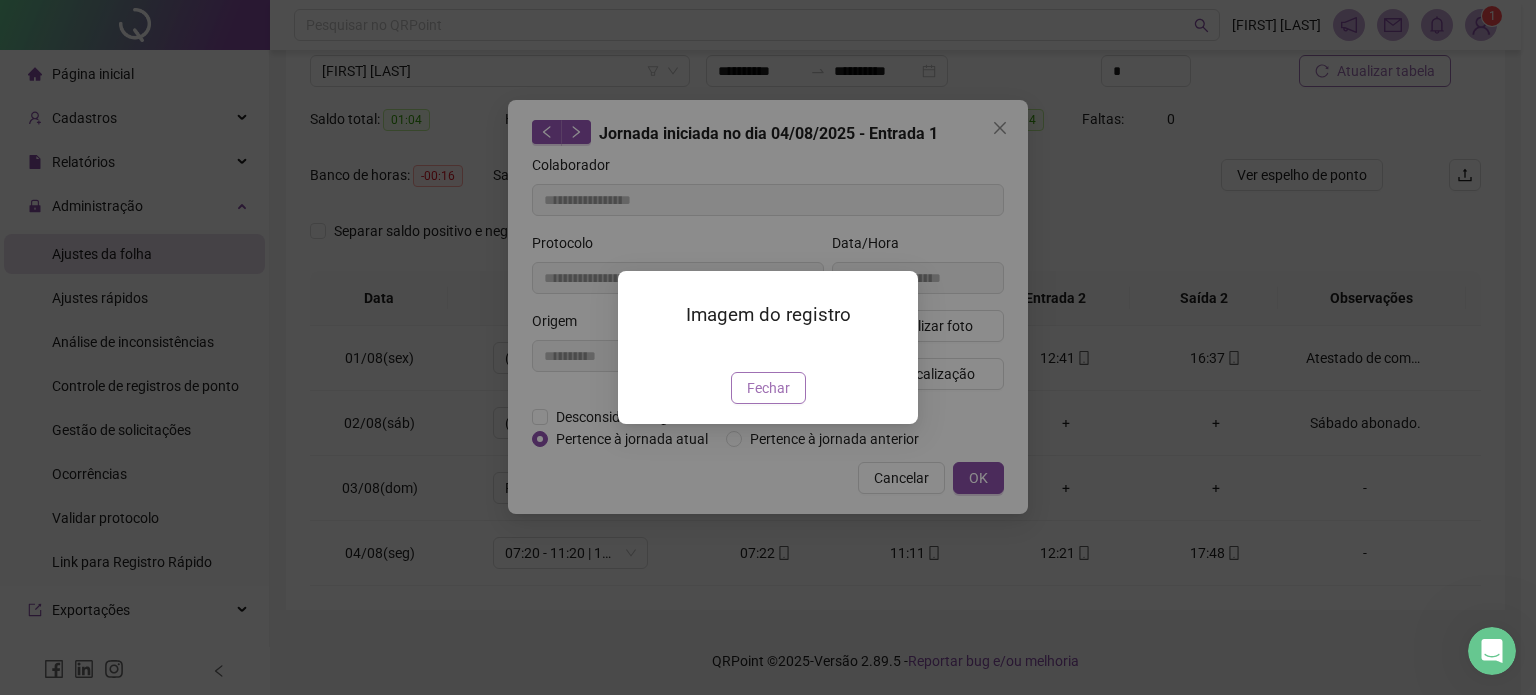 click on "Fechar" at bounding box center [768, 388] 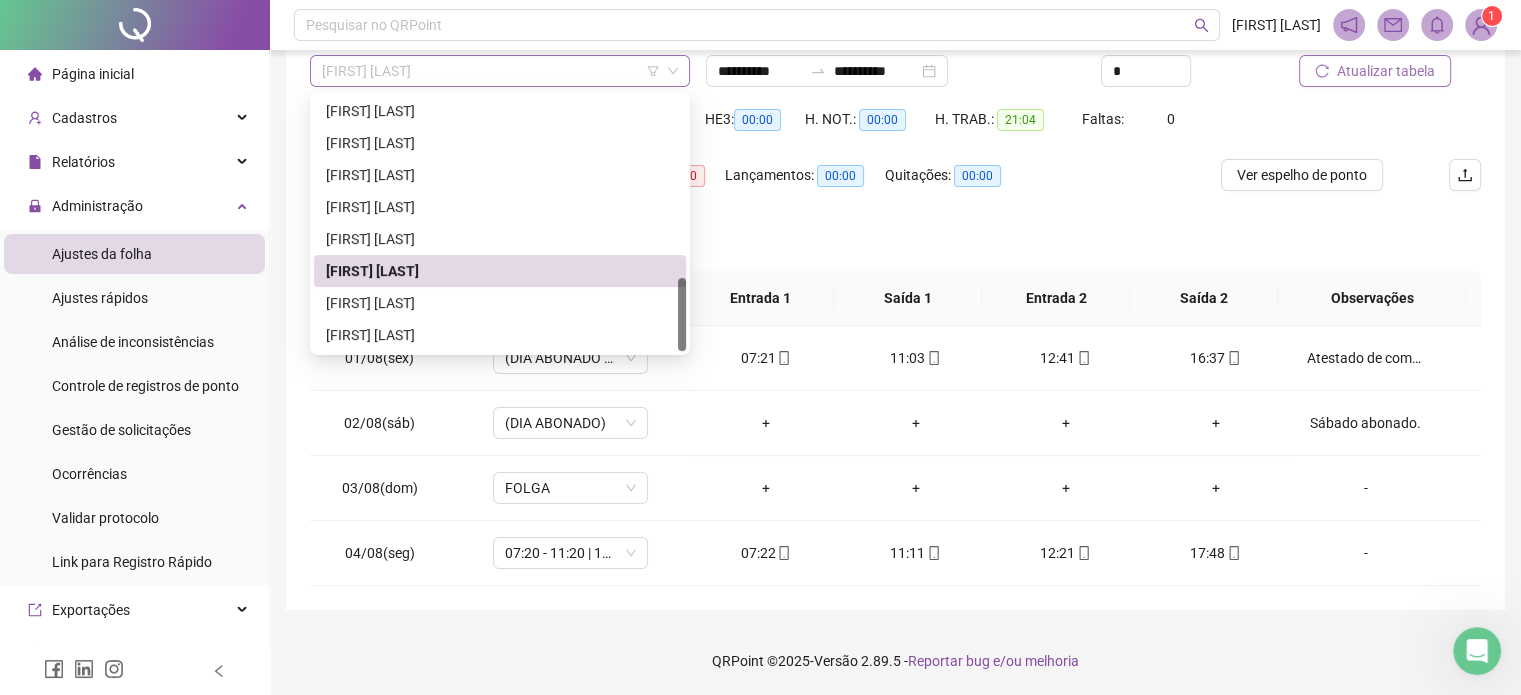 click on "[FIRST] [LAST]" at bounding box center [500, 71] 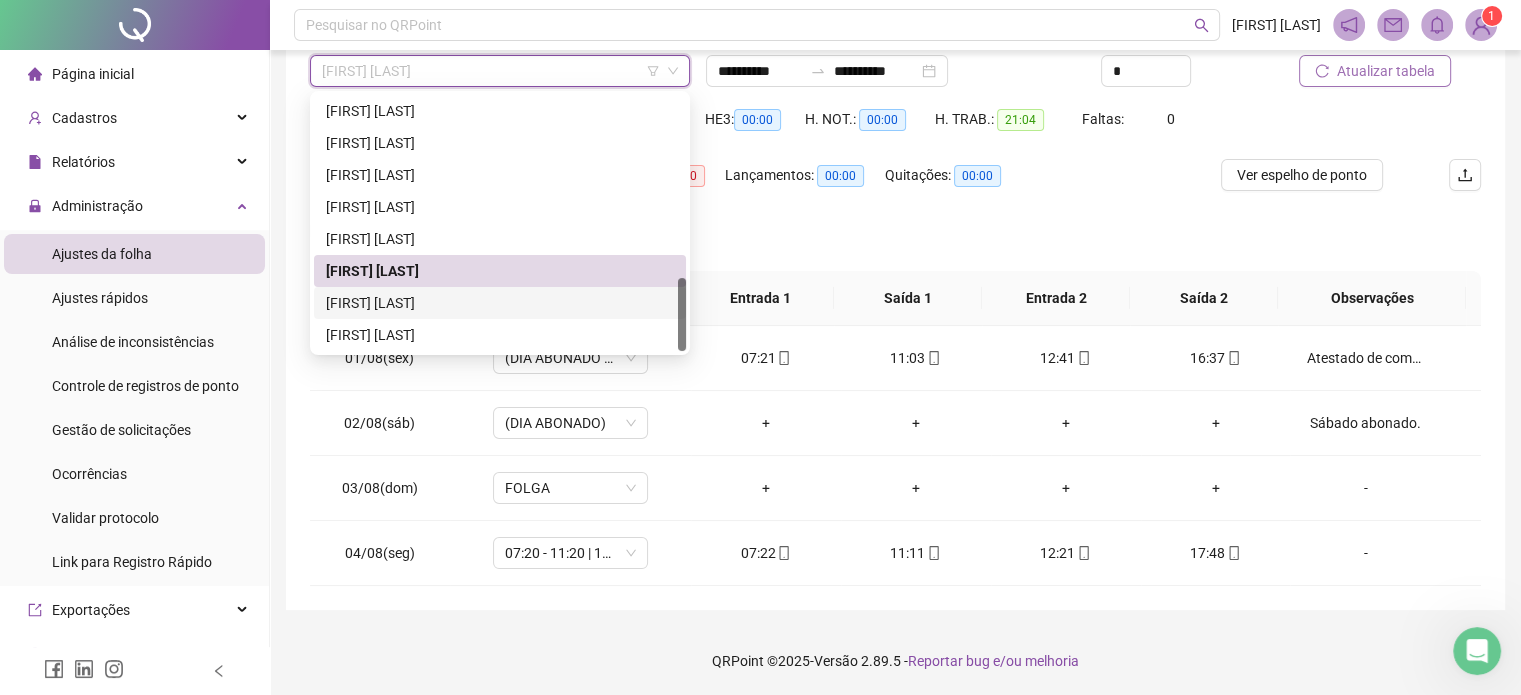 click on "[FIRST] [LAST]" at bounding box center (500, 303) 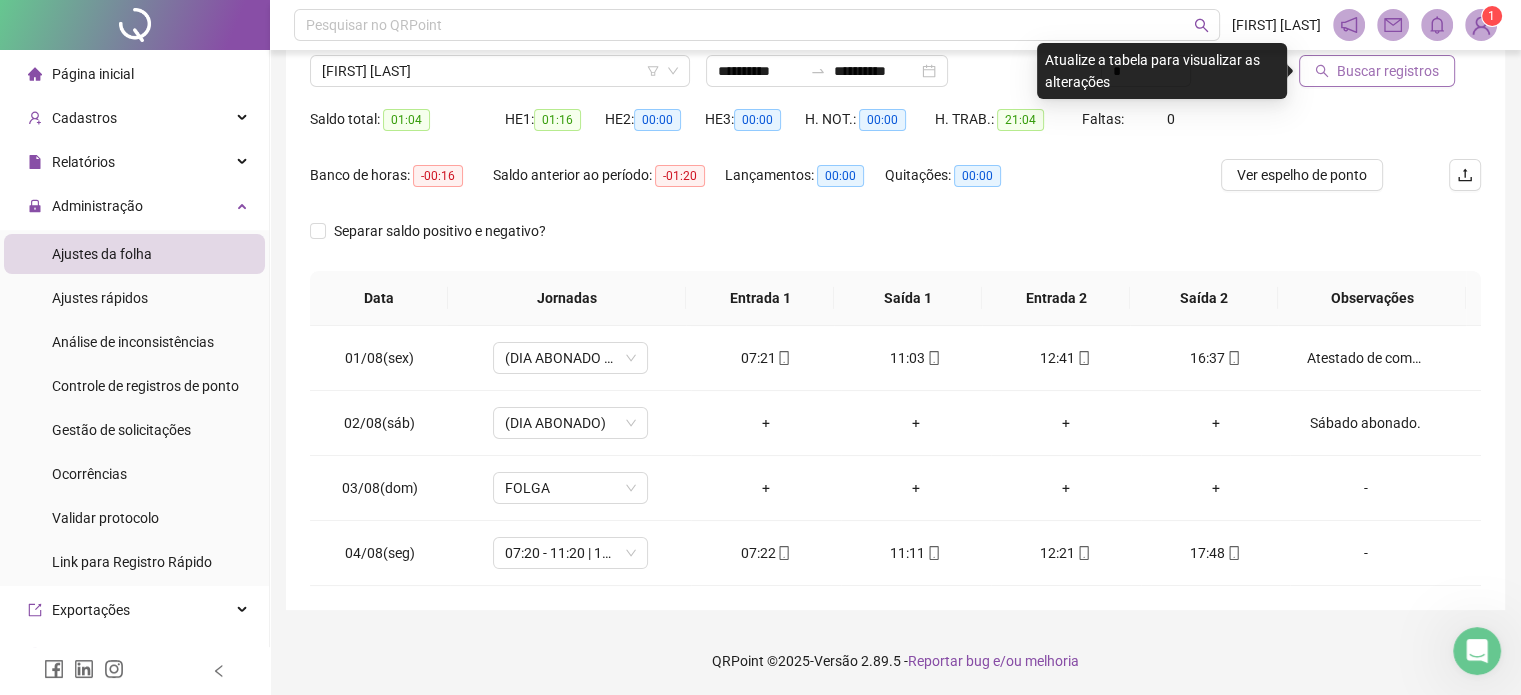 click on "Buscar registros" at bounding box center (1388, 71) 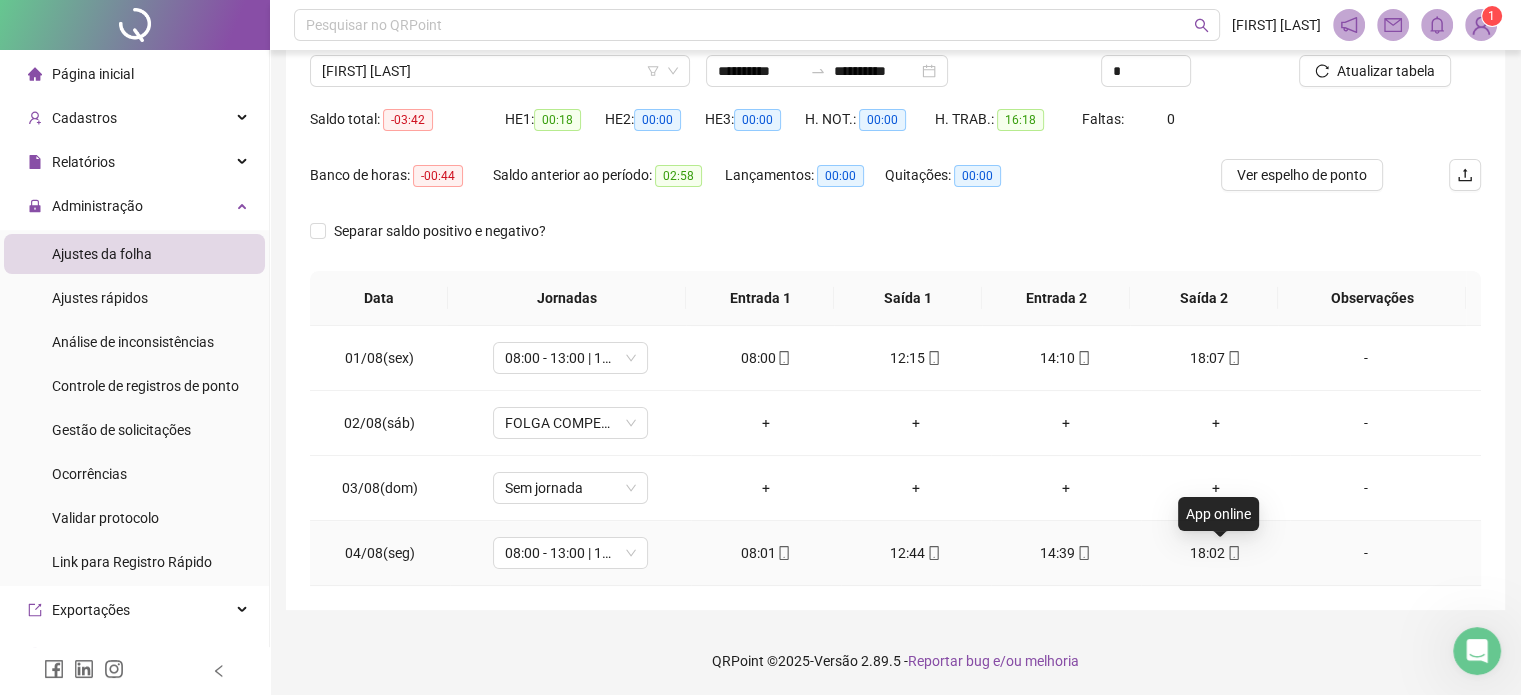 click 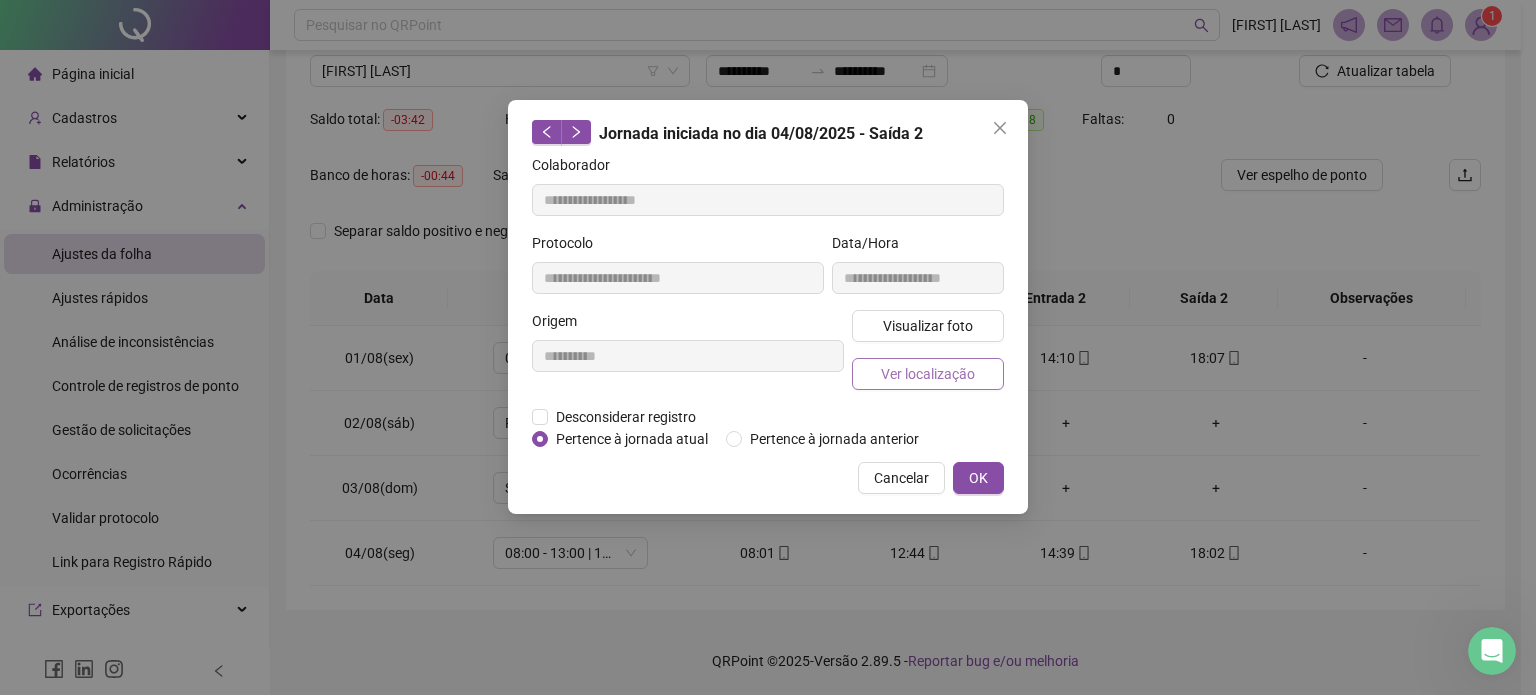 click on "Ver localização" at bounding box center (928, 374) 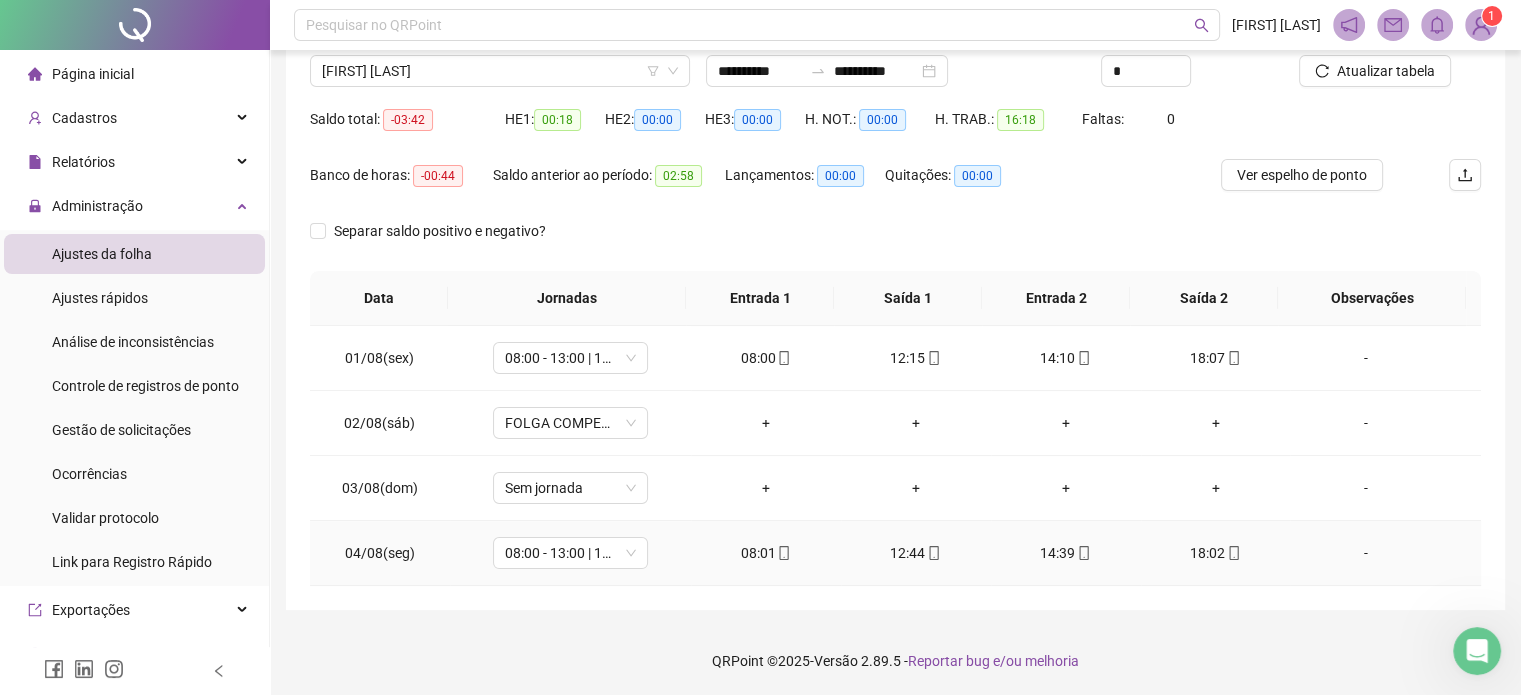 click 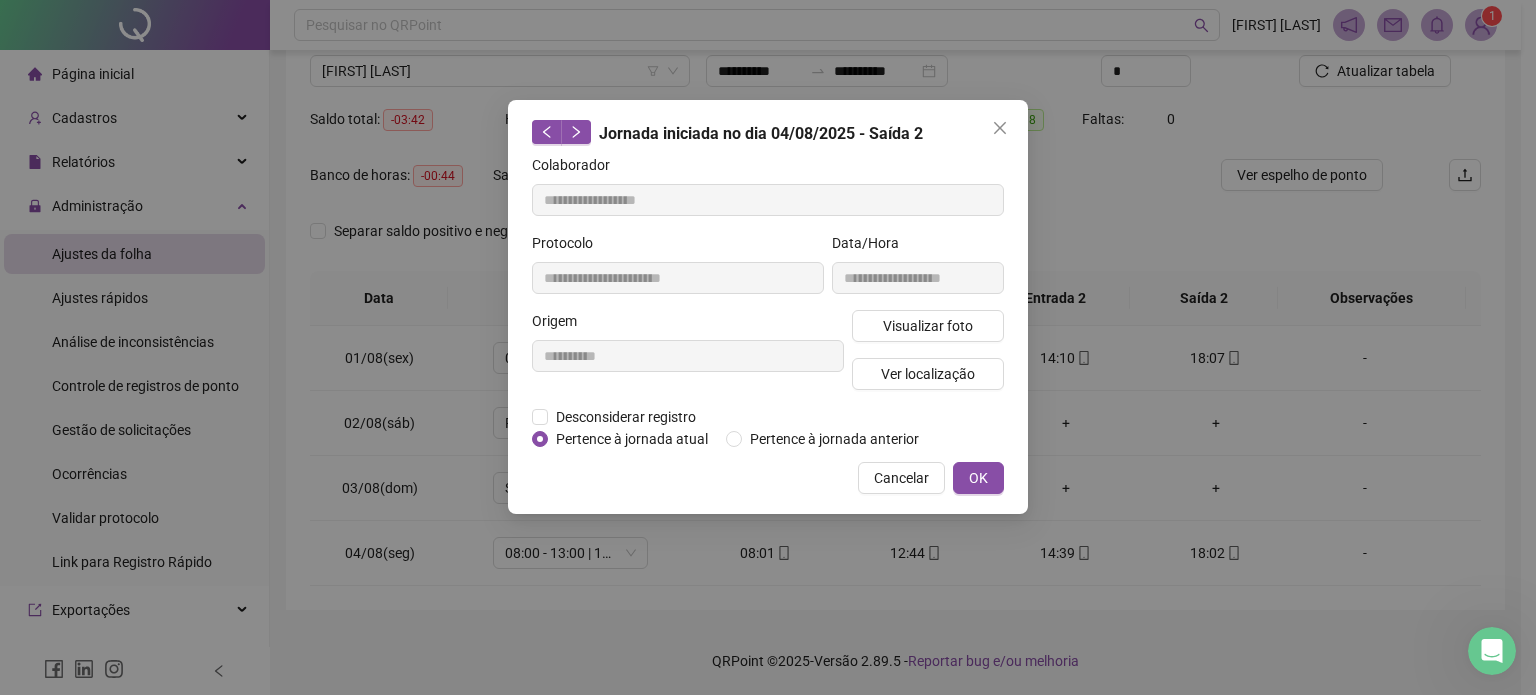 click on "Visualizar foto Ver localização" at bounding box center (928, 358) 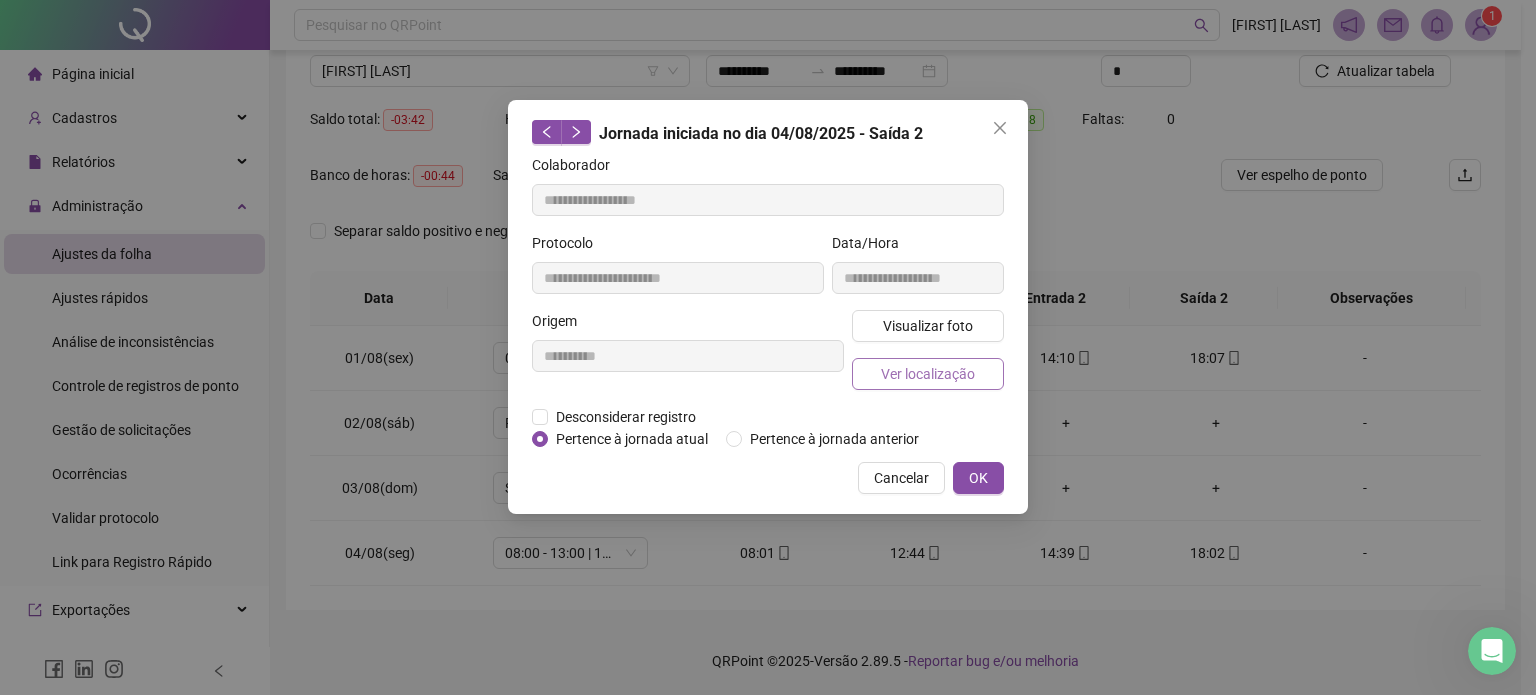 click on "Ver localização" at bounding box center [928, 374] 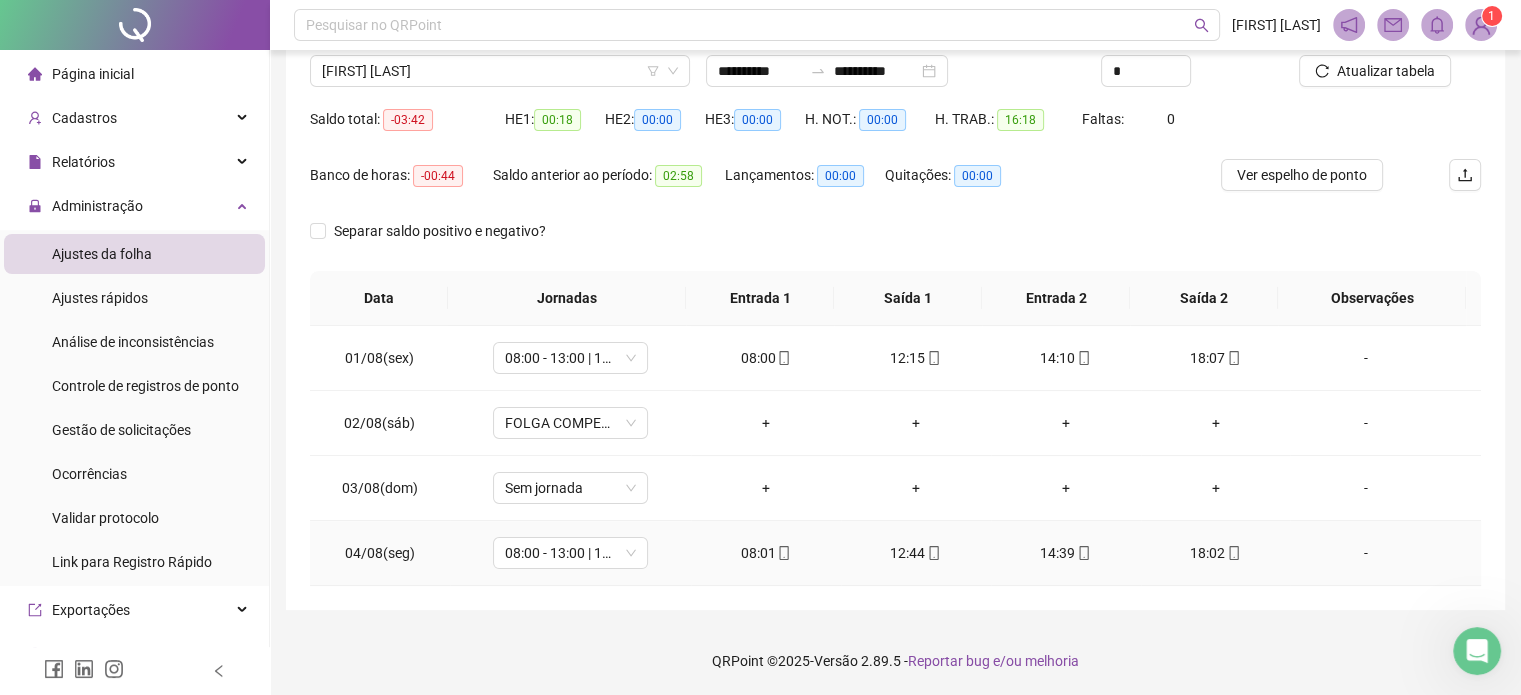 click 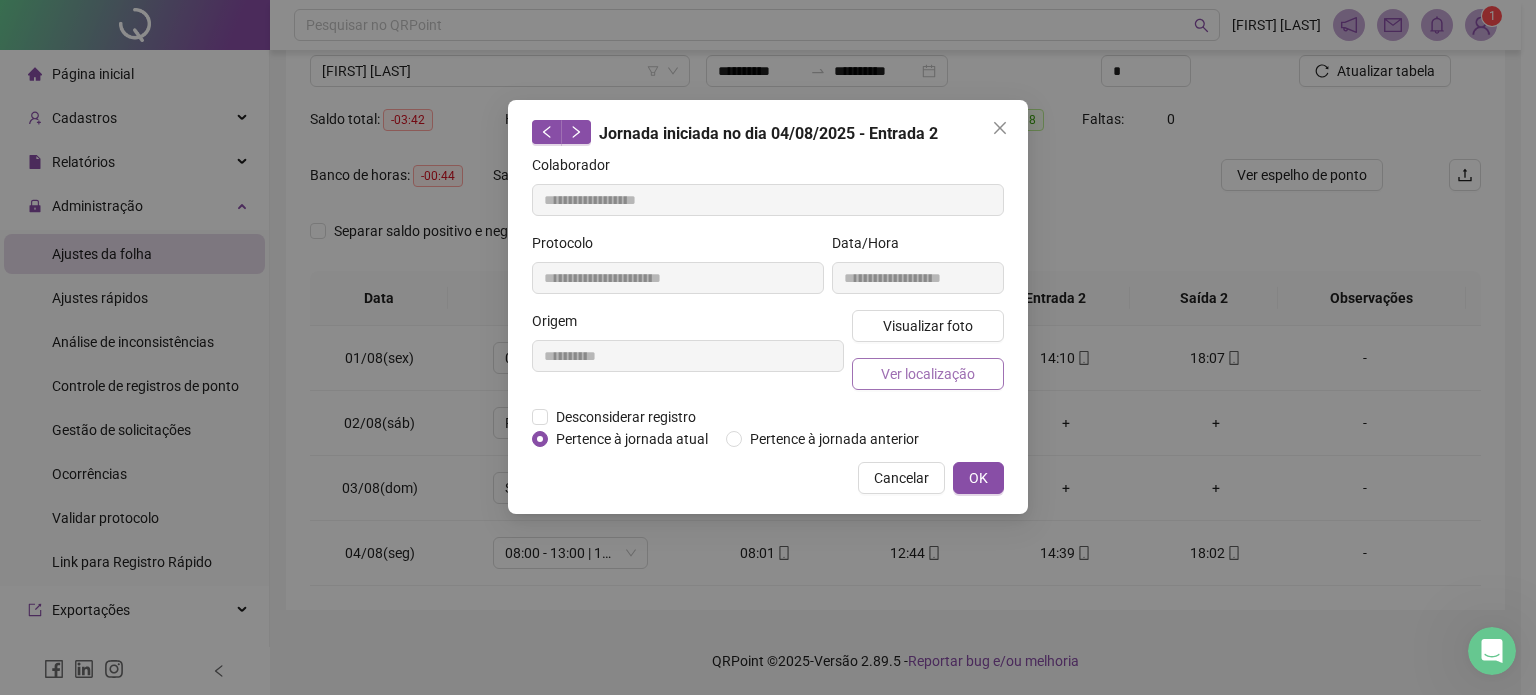 click on "Ver localização" at bounding box center (928, 374) 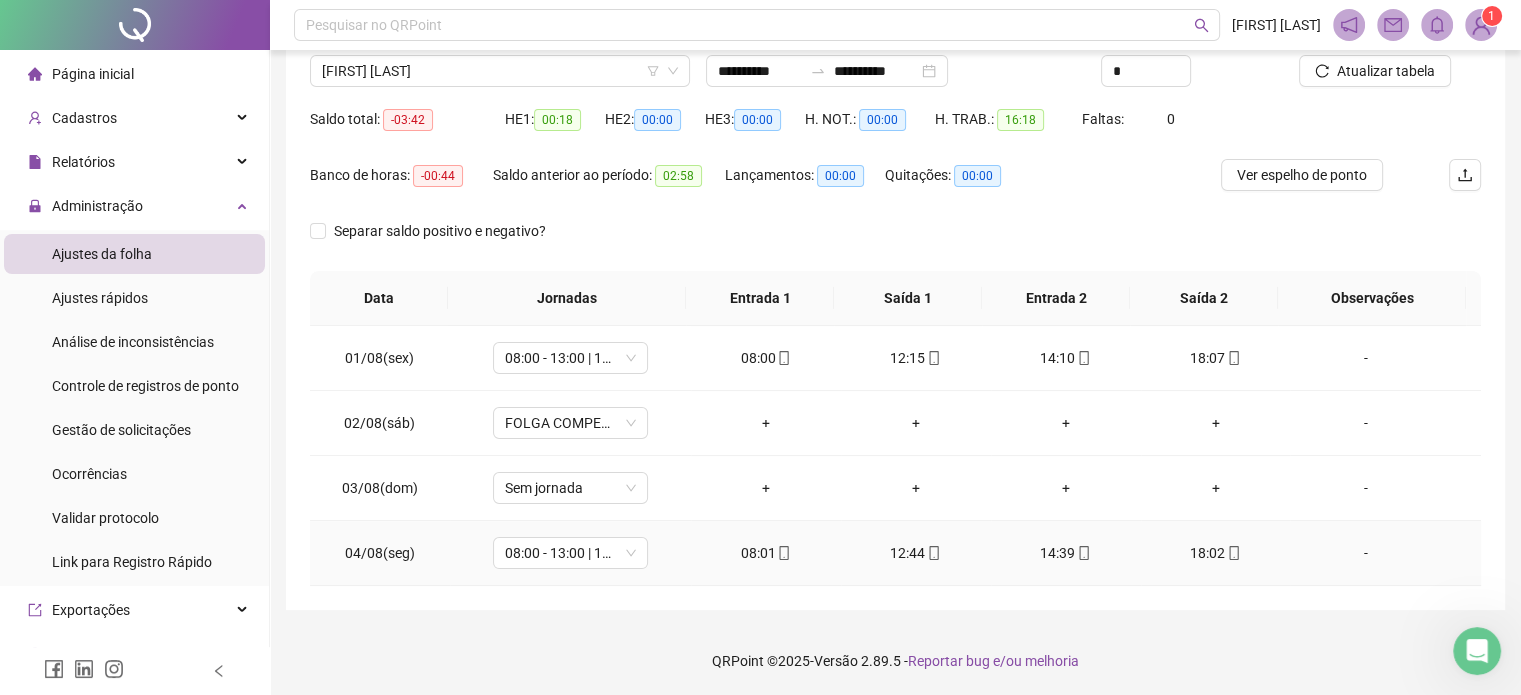 click 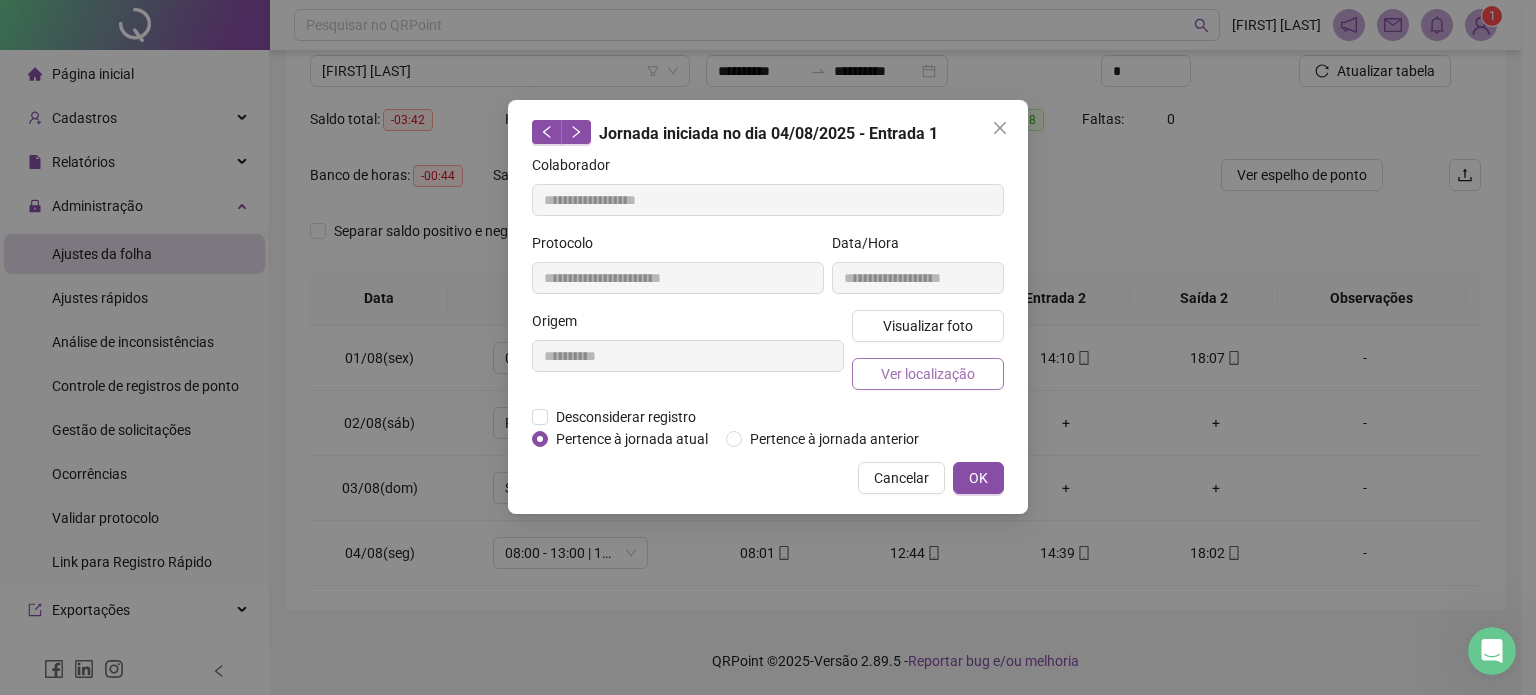 click on "Ver localização" at bounding box center [928, 374] 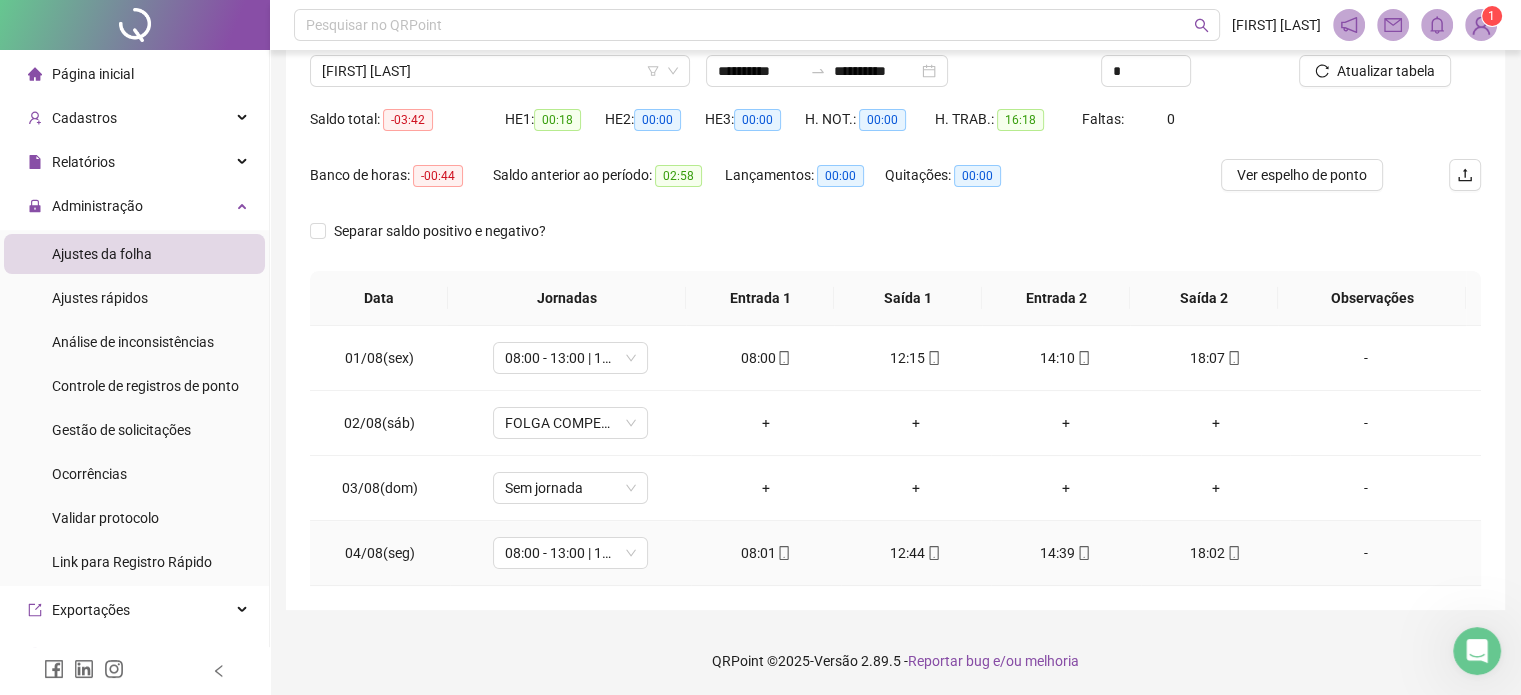 click 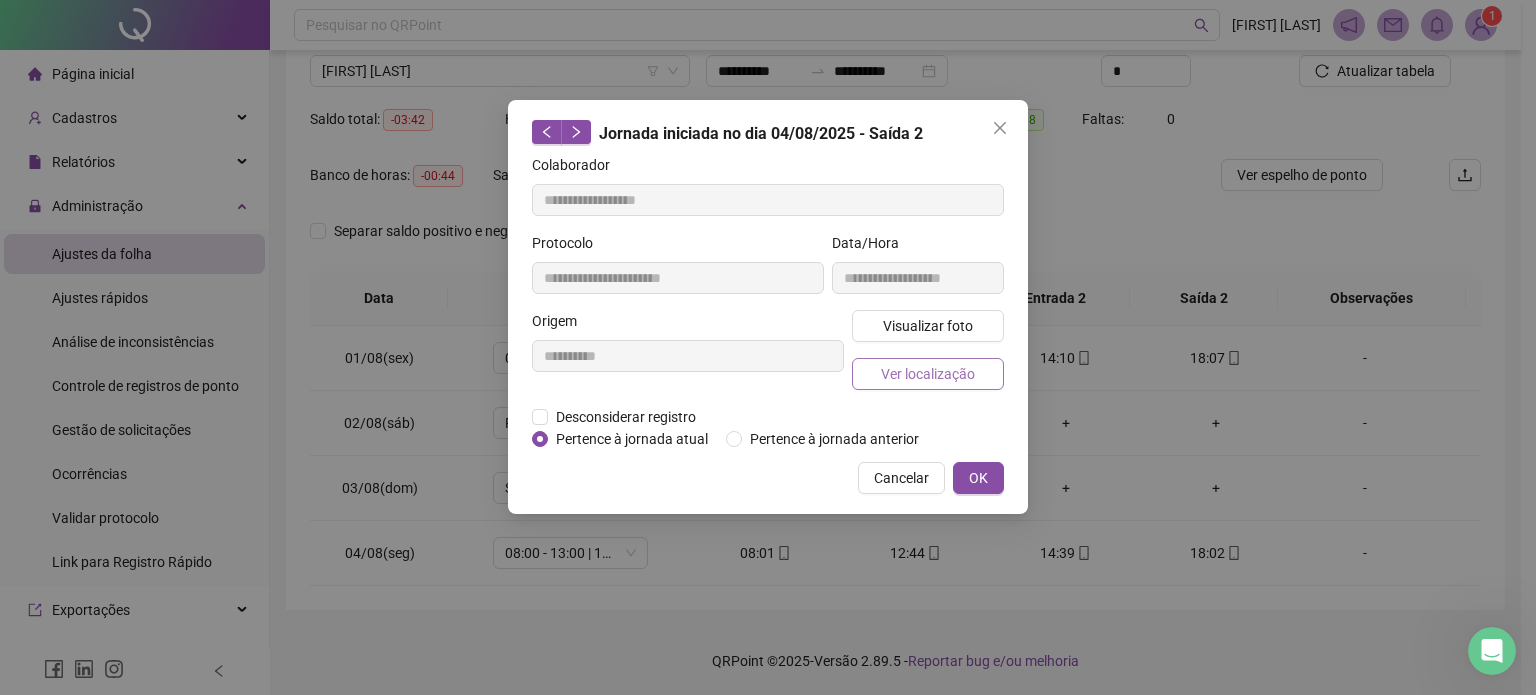 click on "Ver localização" at bounding box center [928, 374] 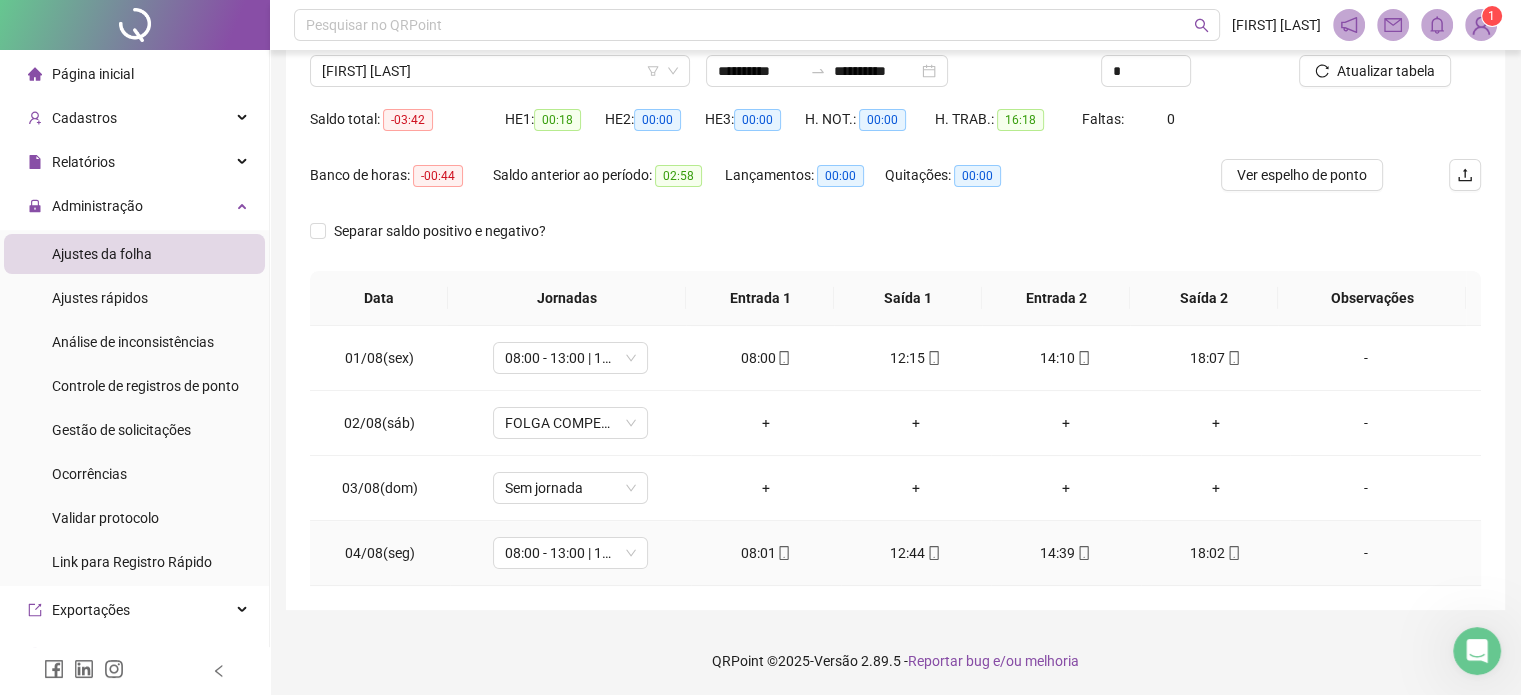 click 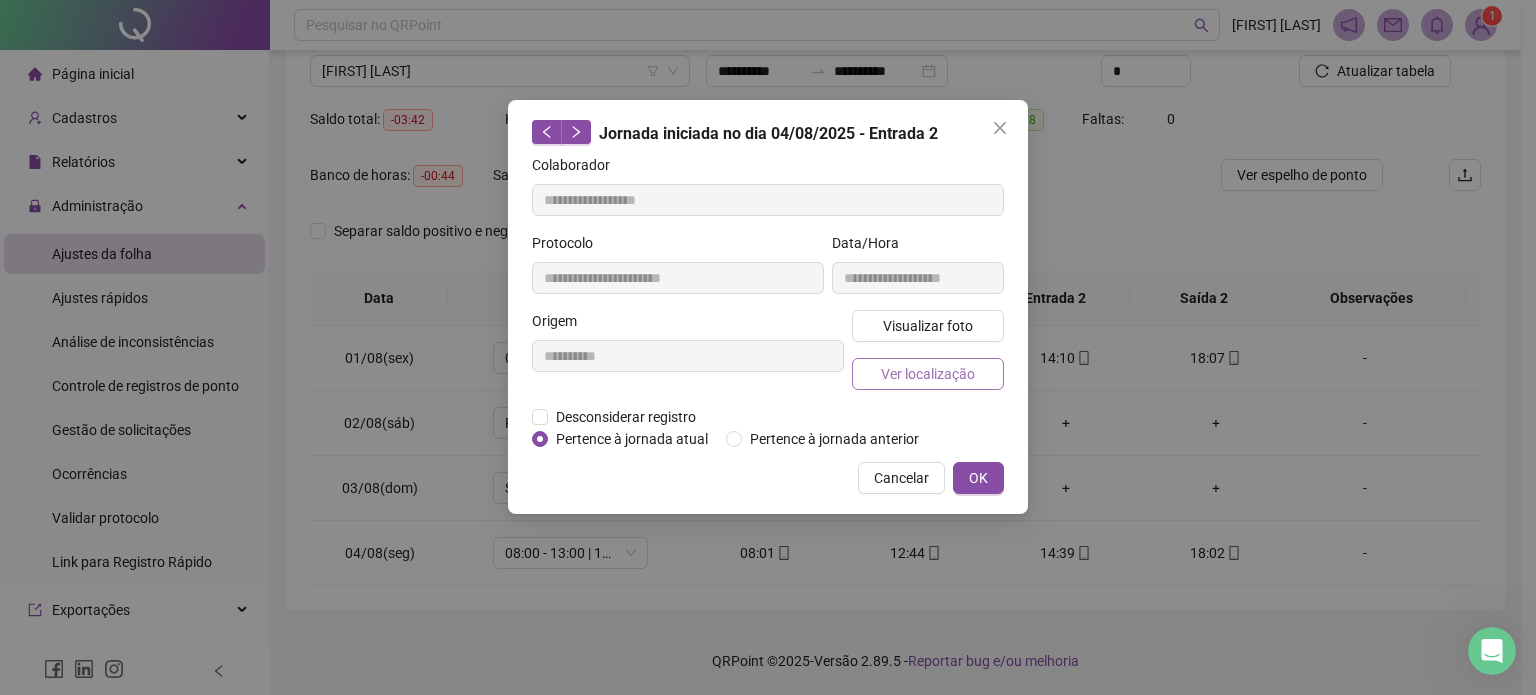 click on "Ver localização" at bounding box center [928, 374] 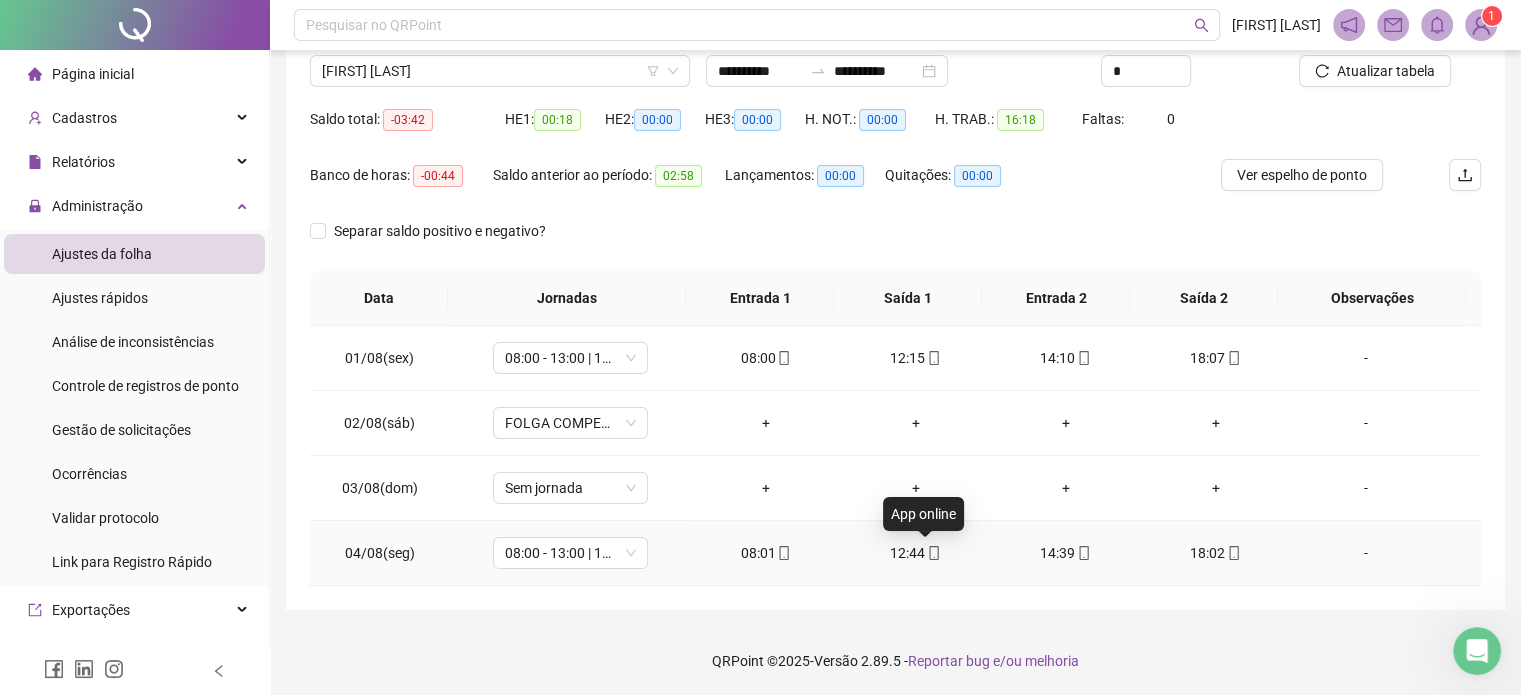 click 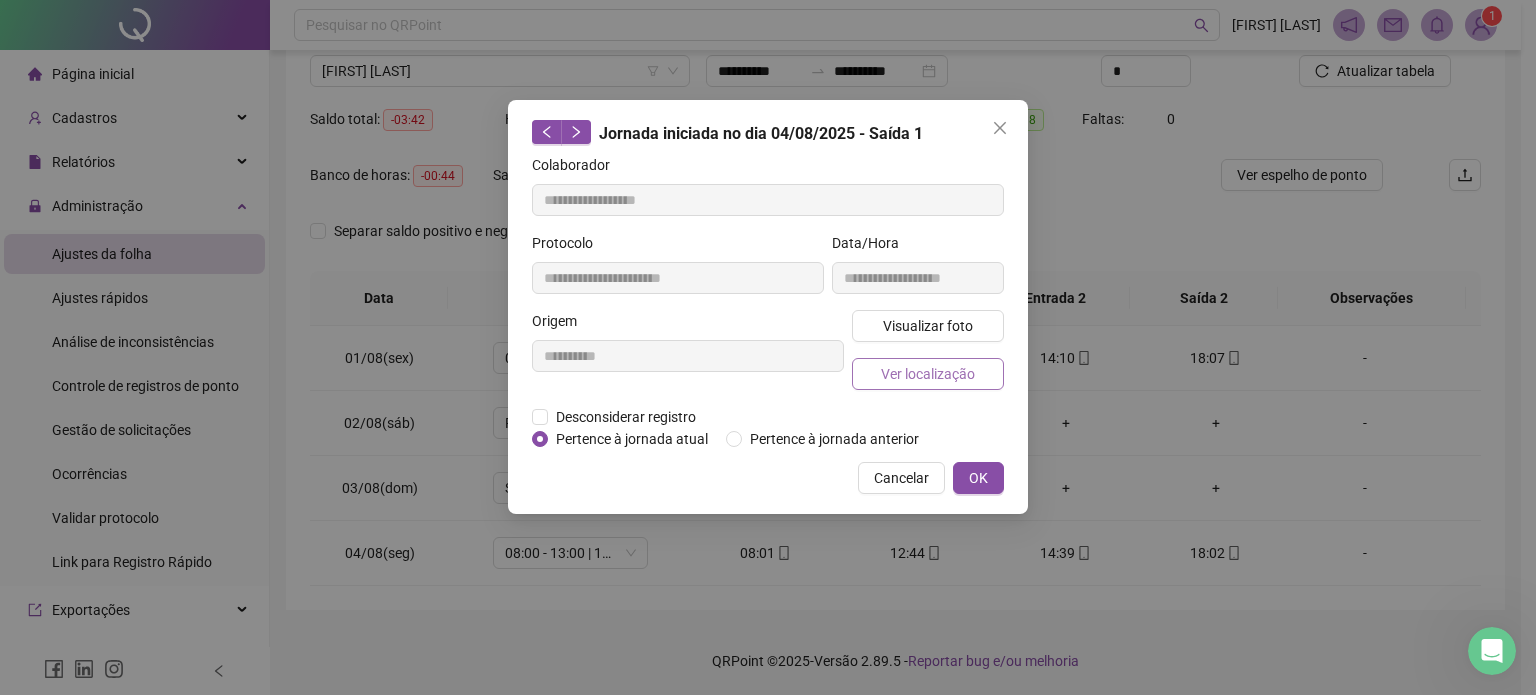 click on "Ver localização" at bounding box center (928, 374) 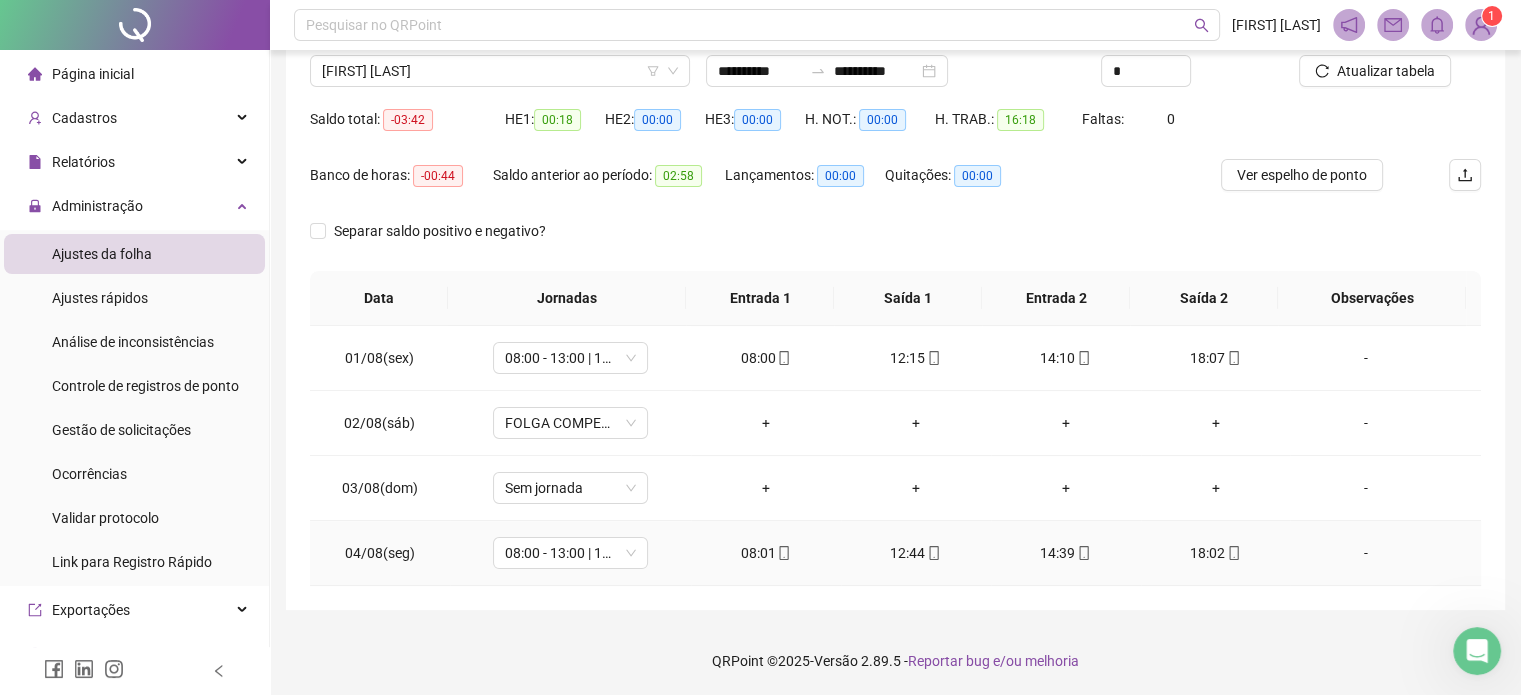 click 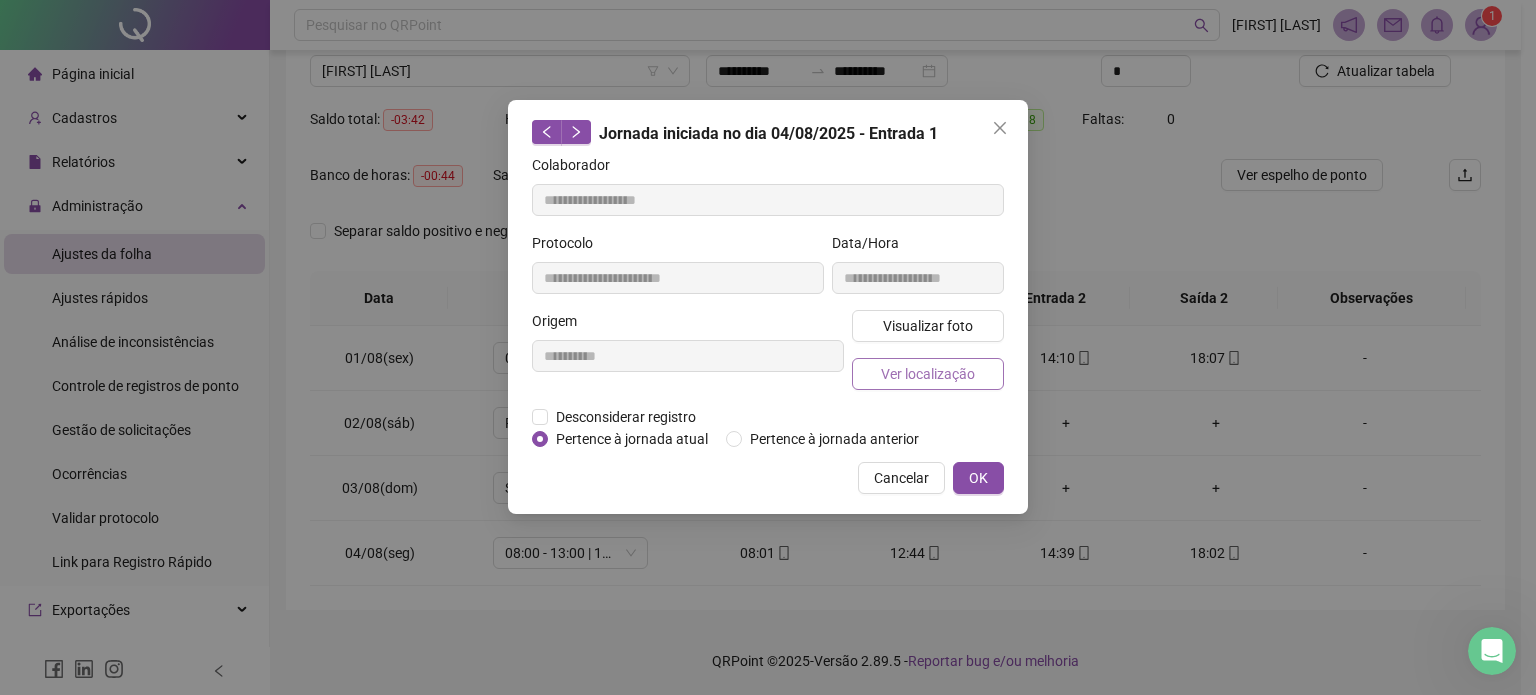 click on "Ver localização" at bounding box center (928, 374) 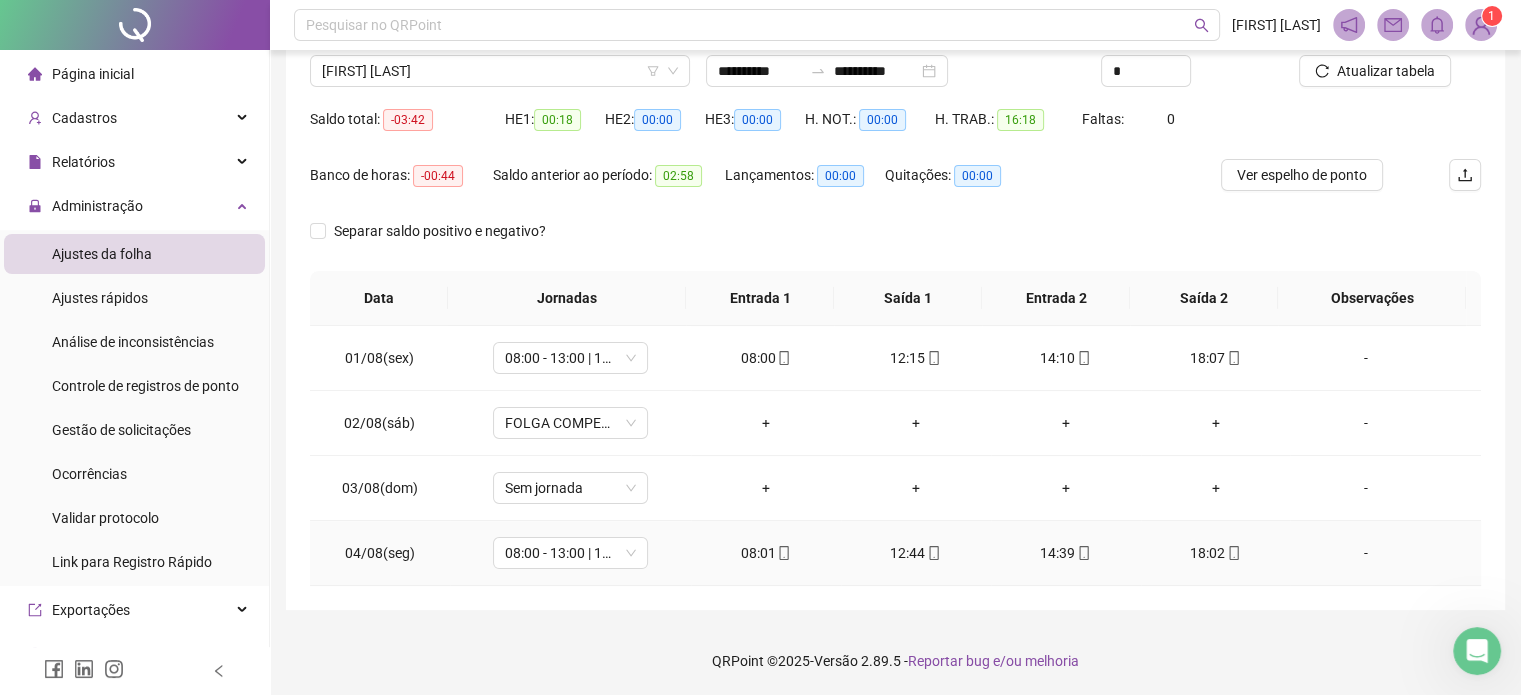 click 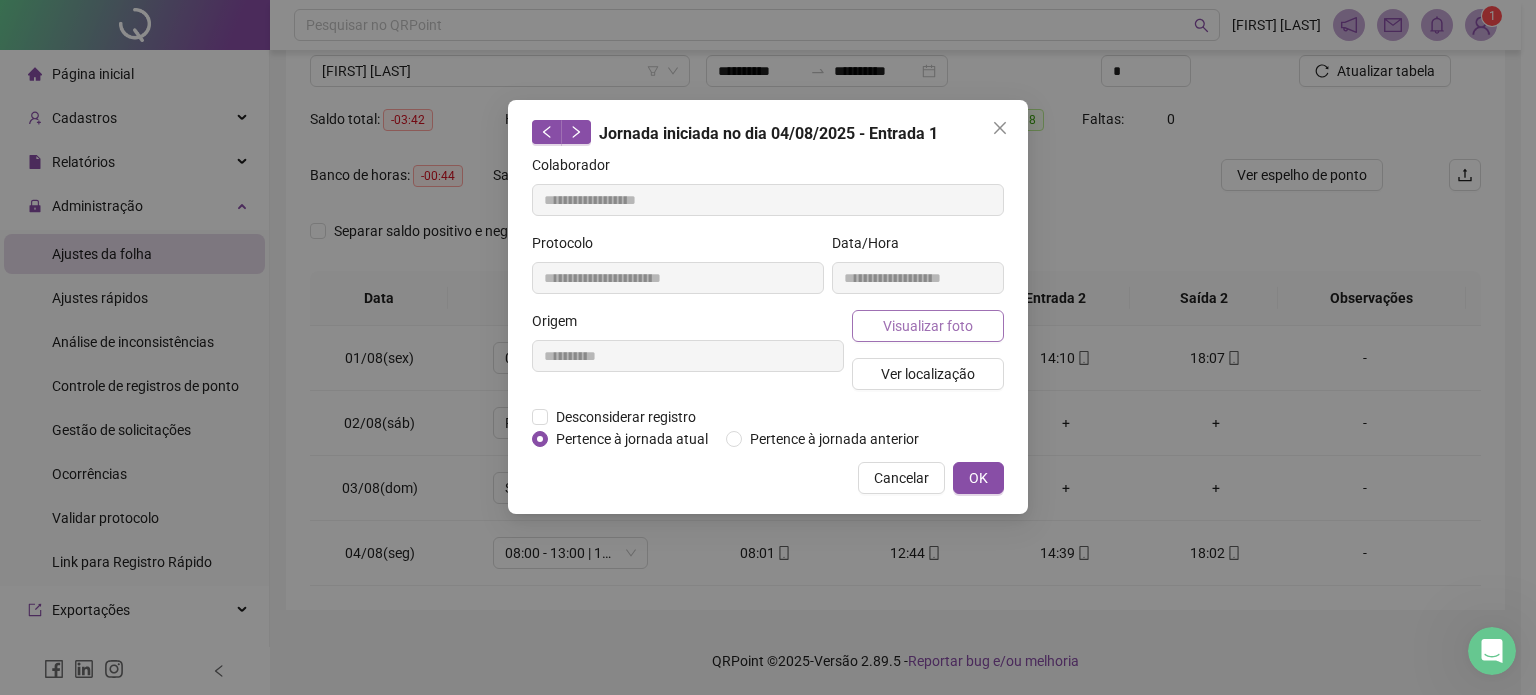 click on "Visualizar foto" at bounding box center (928, 326) 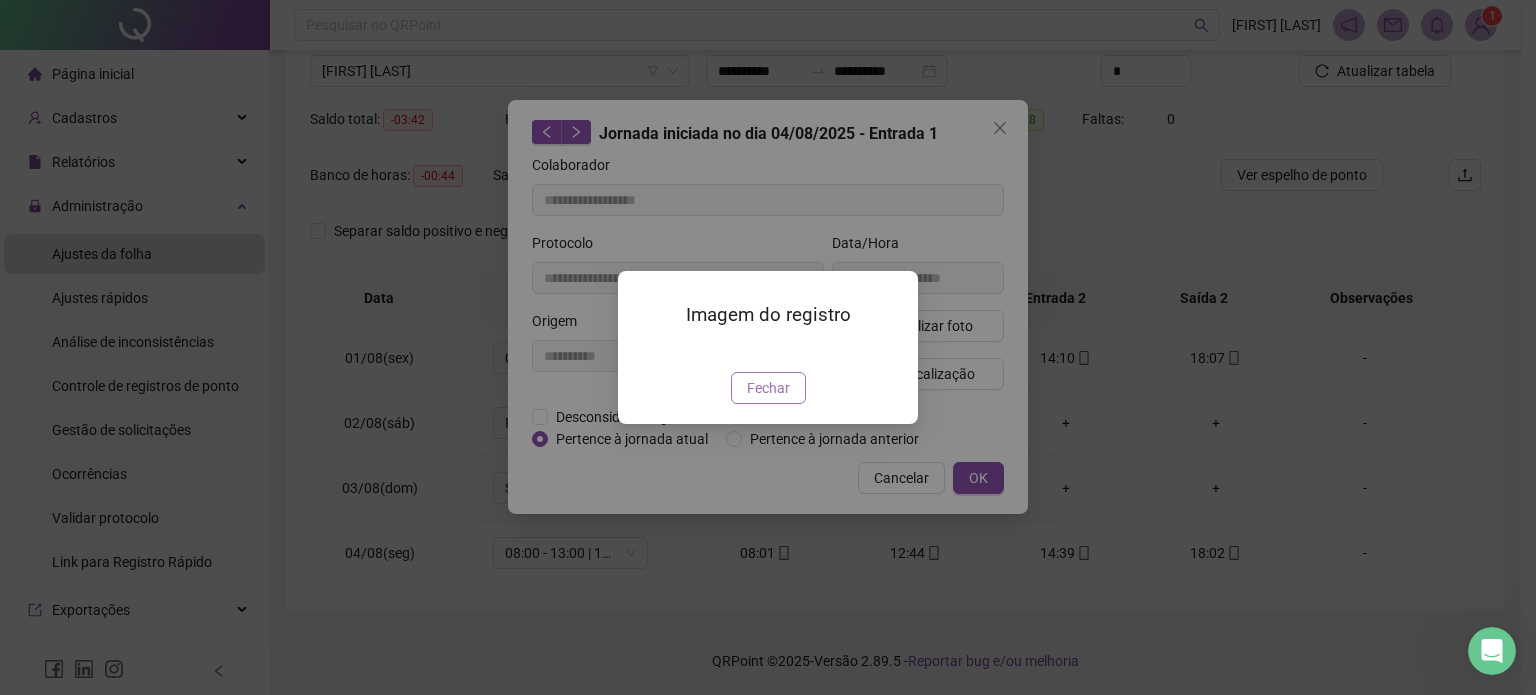 click on "Fechar" at bounding box center (768, 388) 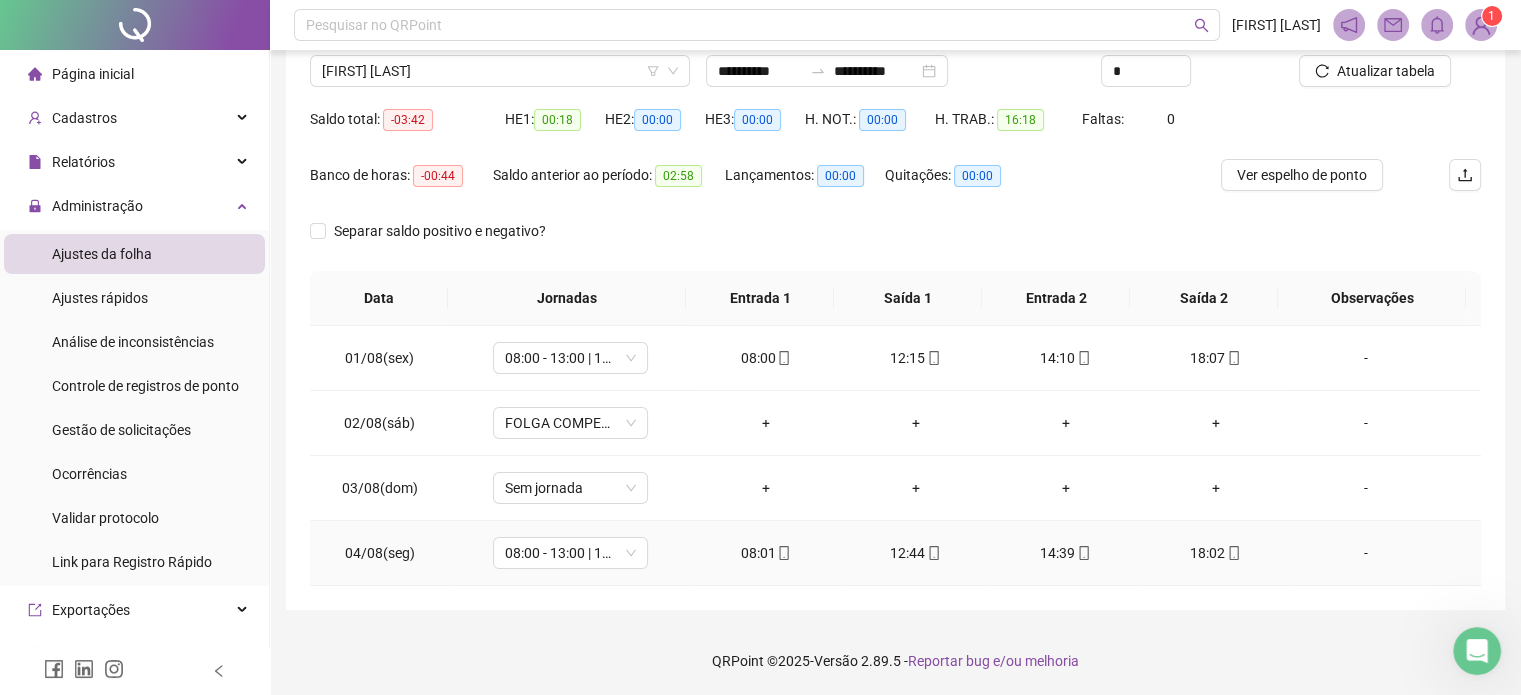 click on "12:44" at bounding box center [916, 553] 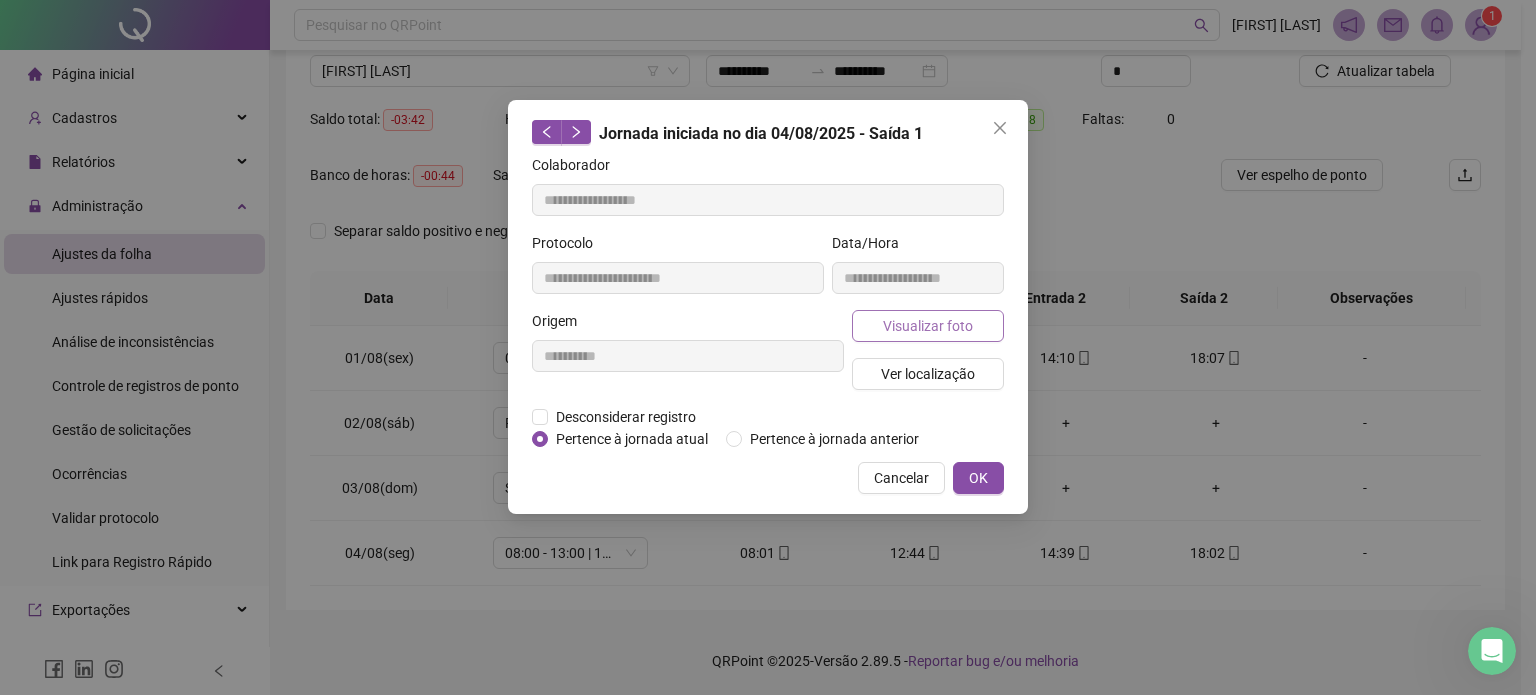 click on "Visualizar foto" at bounding box center [928, 326] 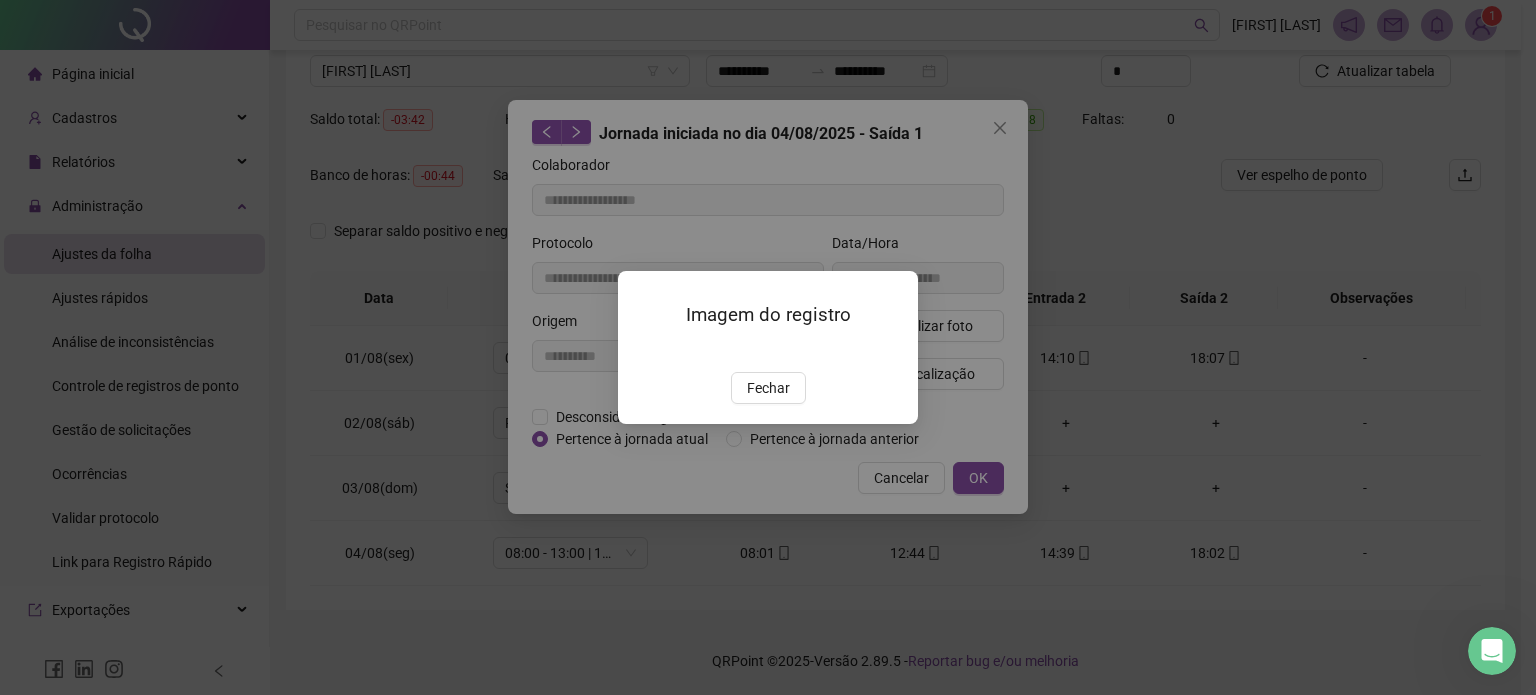 click on "Fechar" at bounding box center [768, 388] 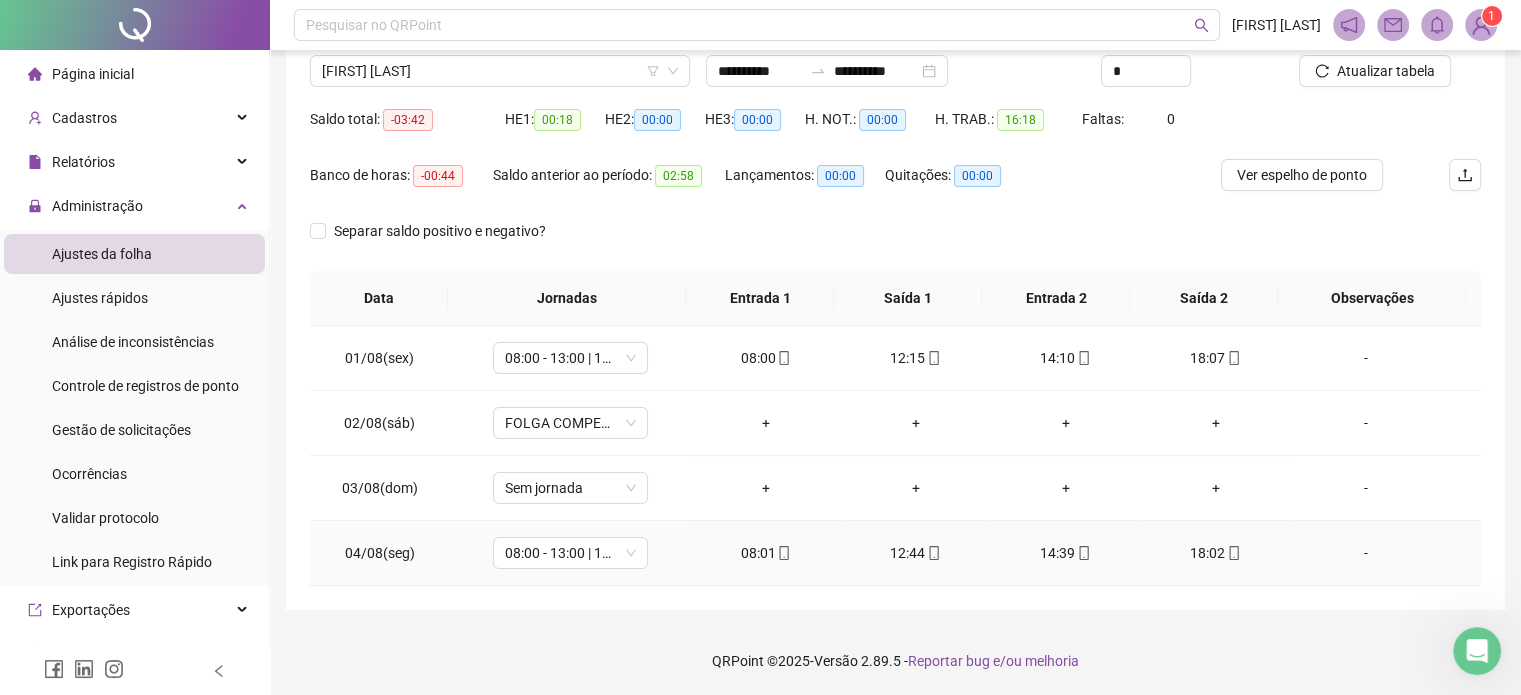 click 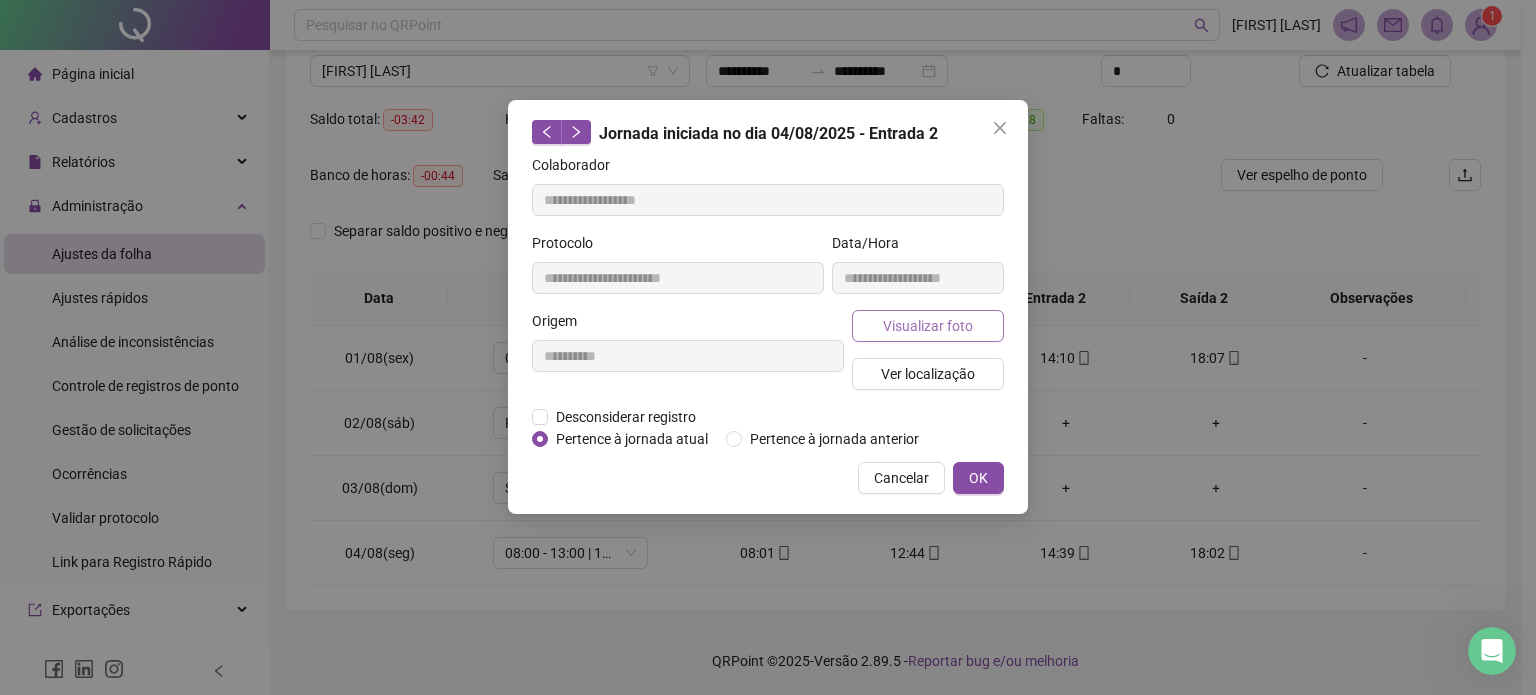 click on "Visualizar foto" at bounding box center [928, 326] 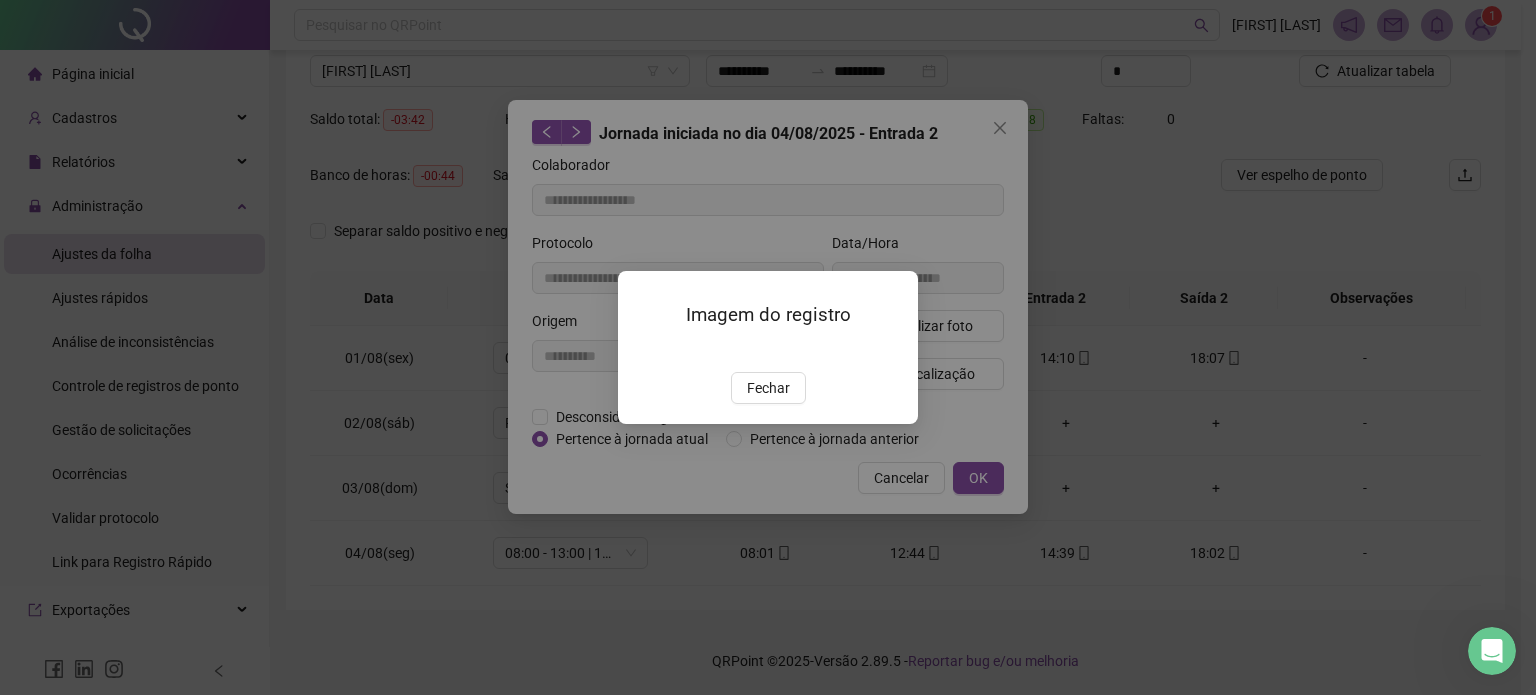 drag, startPoint x: 768, startPoint y: 504, endPoint x: 914, endPoint y: 503, distance: 146.00342 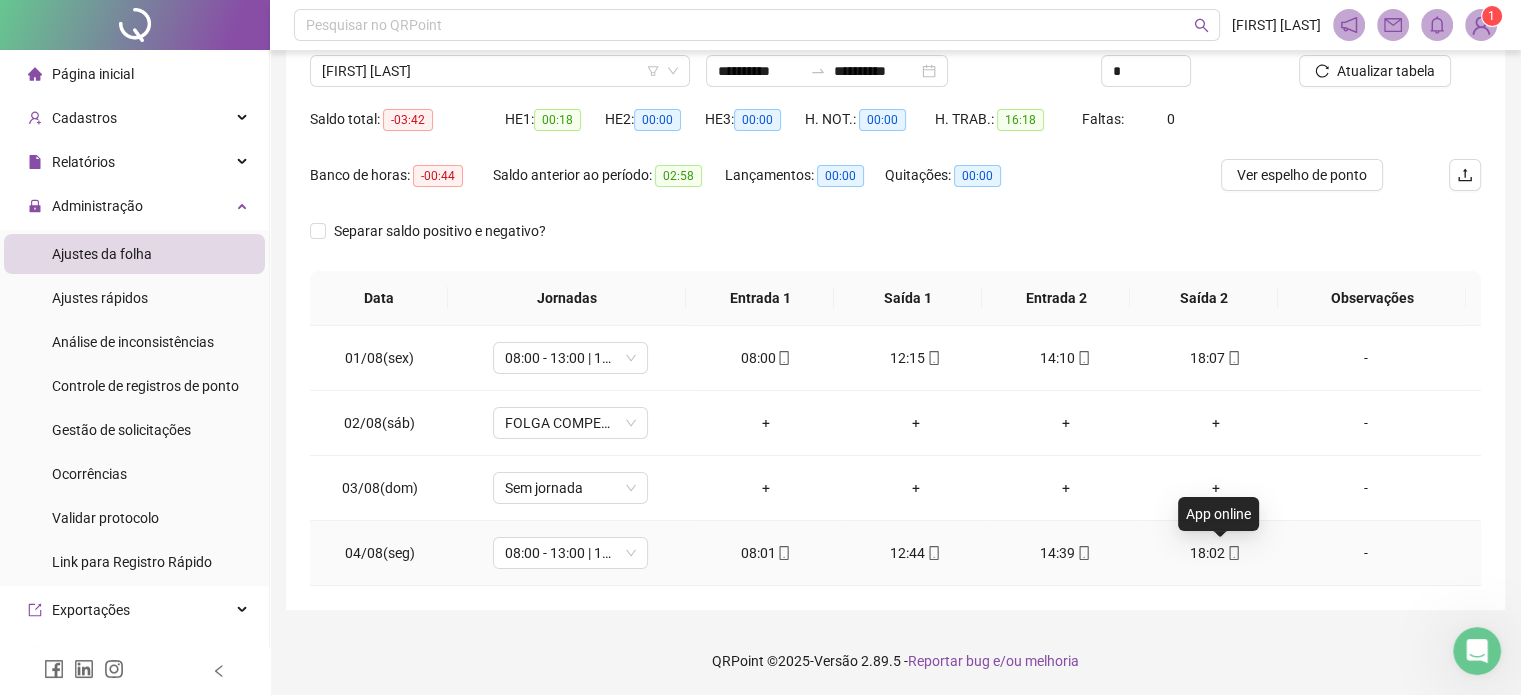 click 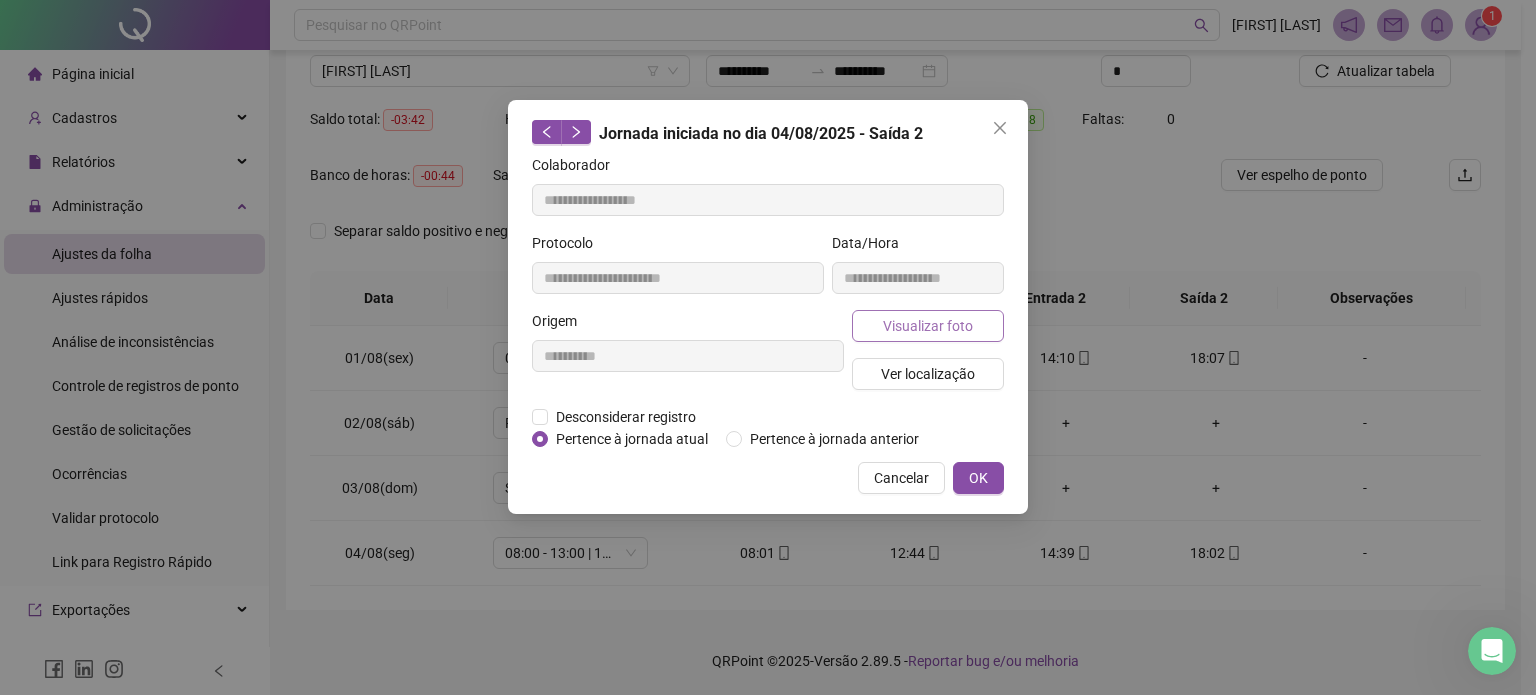 drag, startPoint x: 977, startPoint y: 323, endPoint x: 988, endPoint y: 323, distance: 11 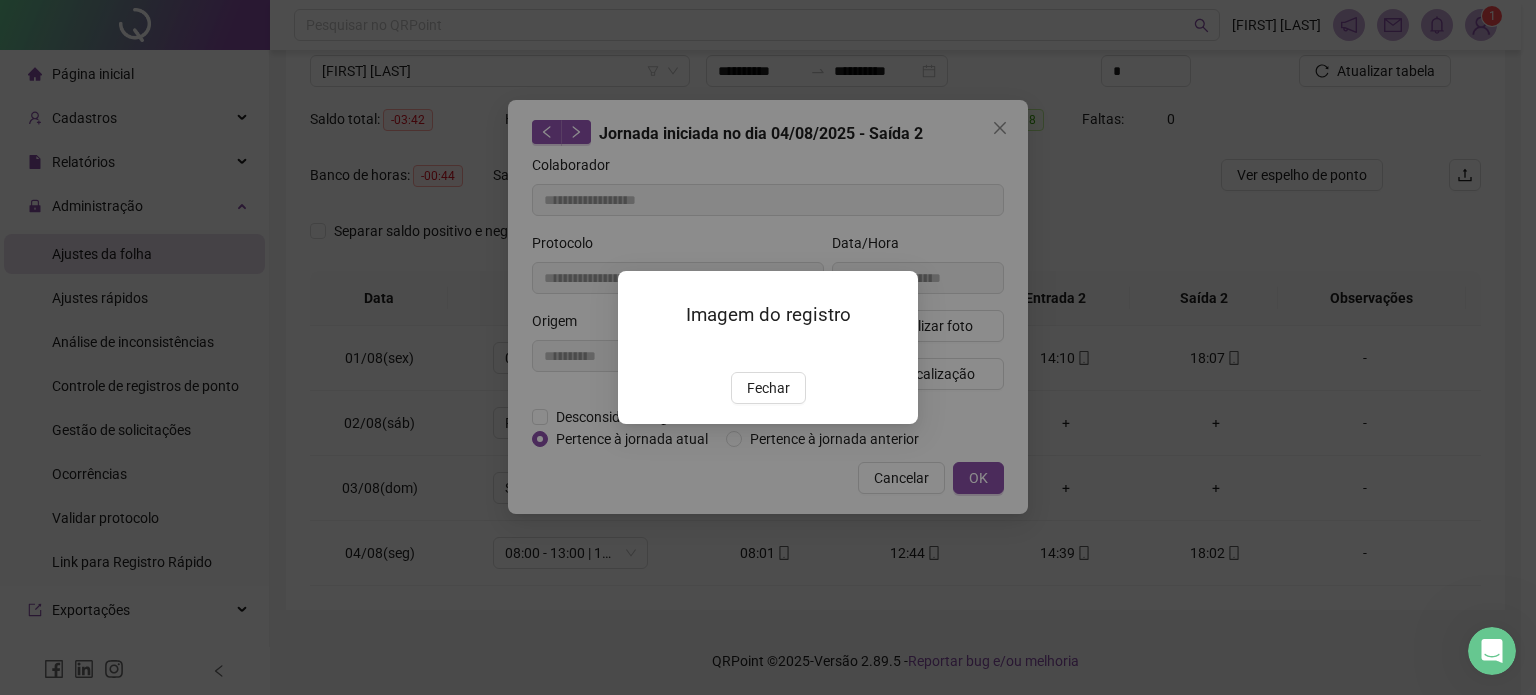 click on "Fechar" at bounding box center [768, 388] 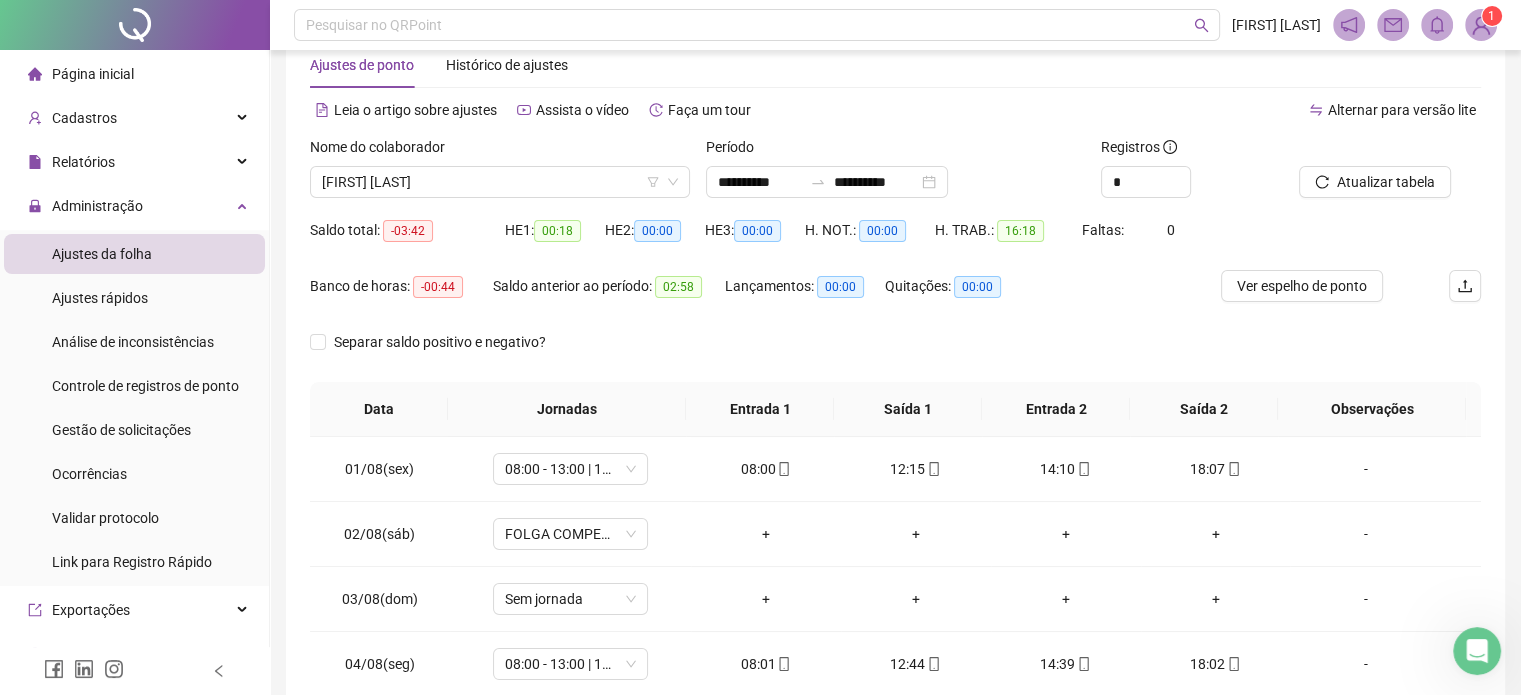 scroll, scrollTop: 0, scrollLeft: 0, axis: both 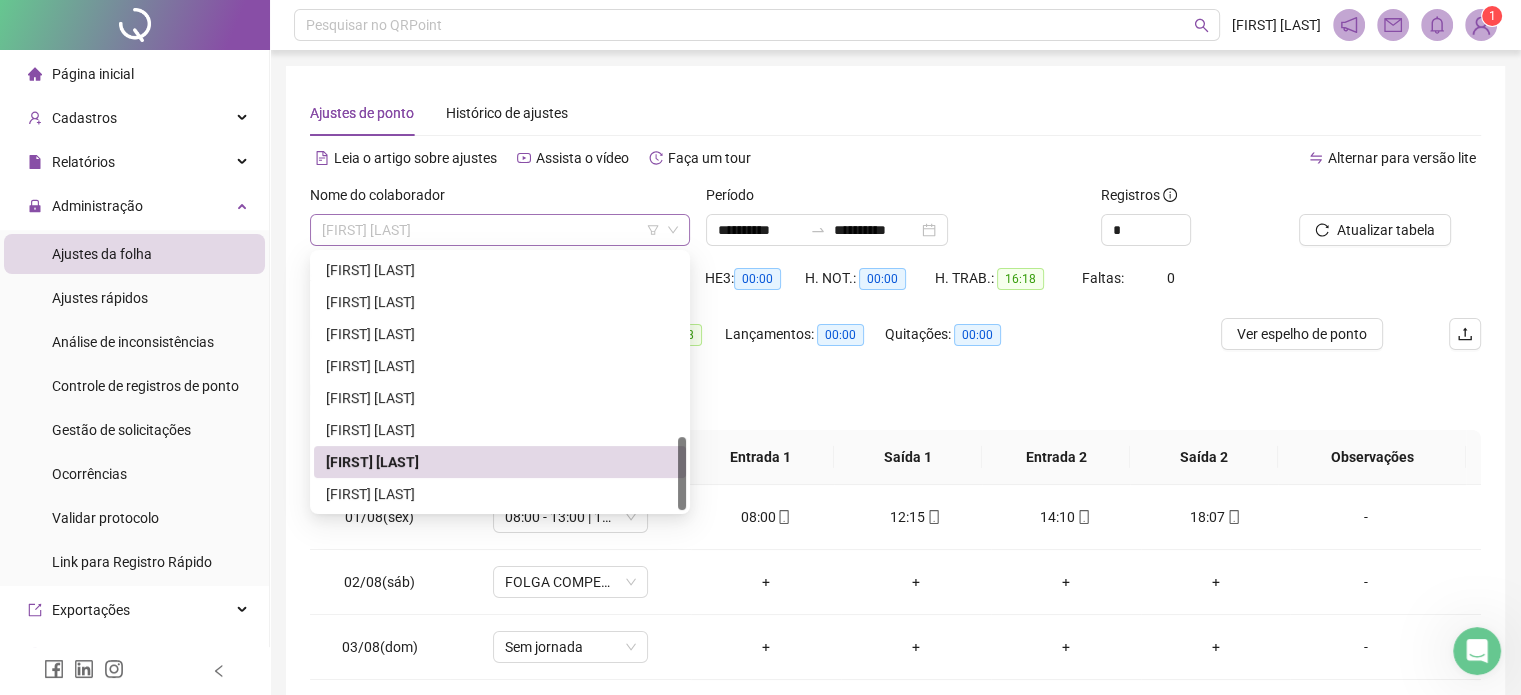 click on "[FIRST] [LAST]" at bounding box center [500, 230] 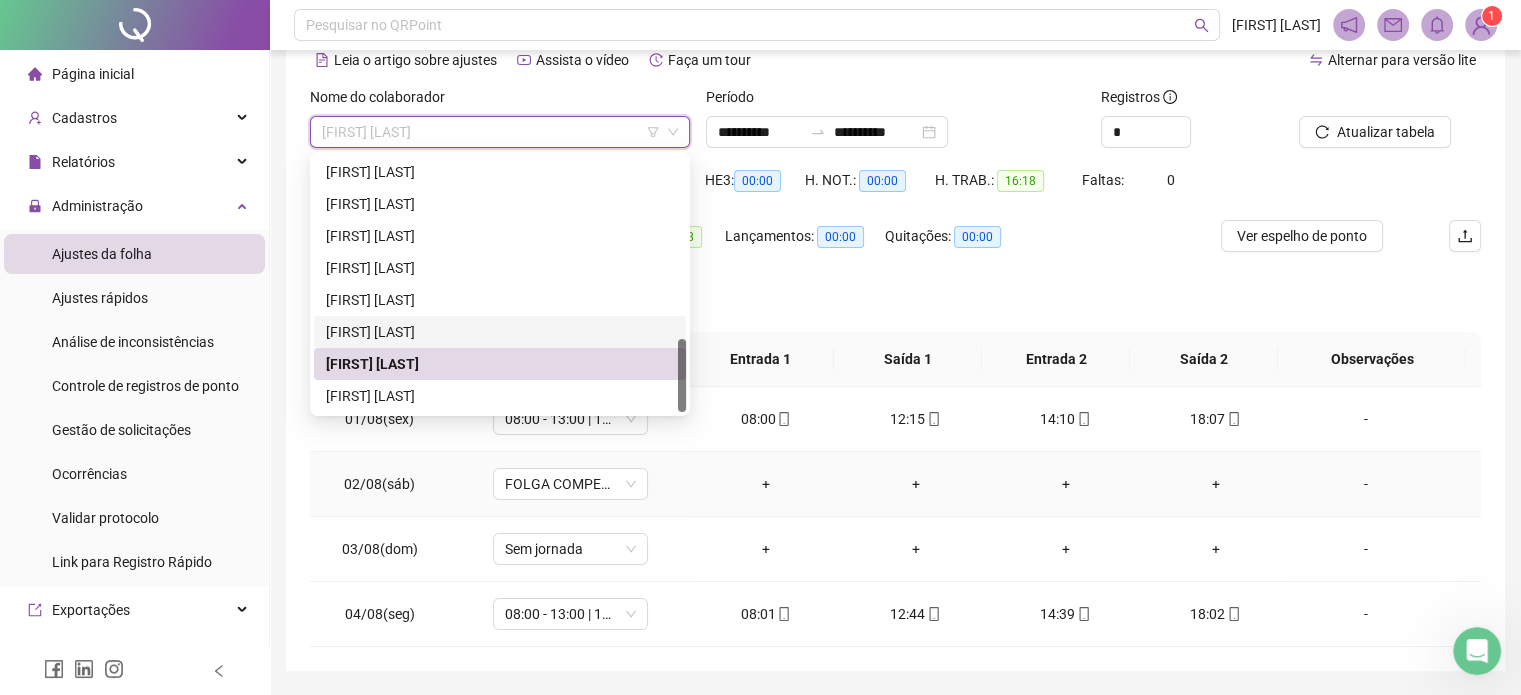 scroll, scrollTop: 159, scrollLeft: 0, axis: vertical 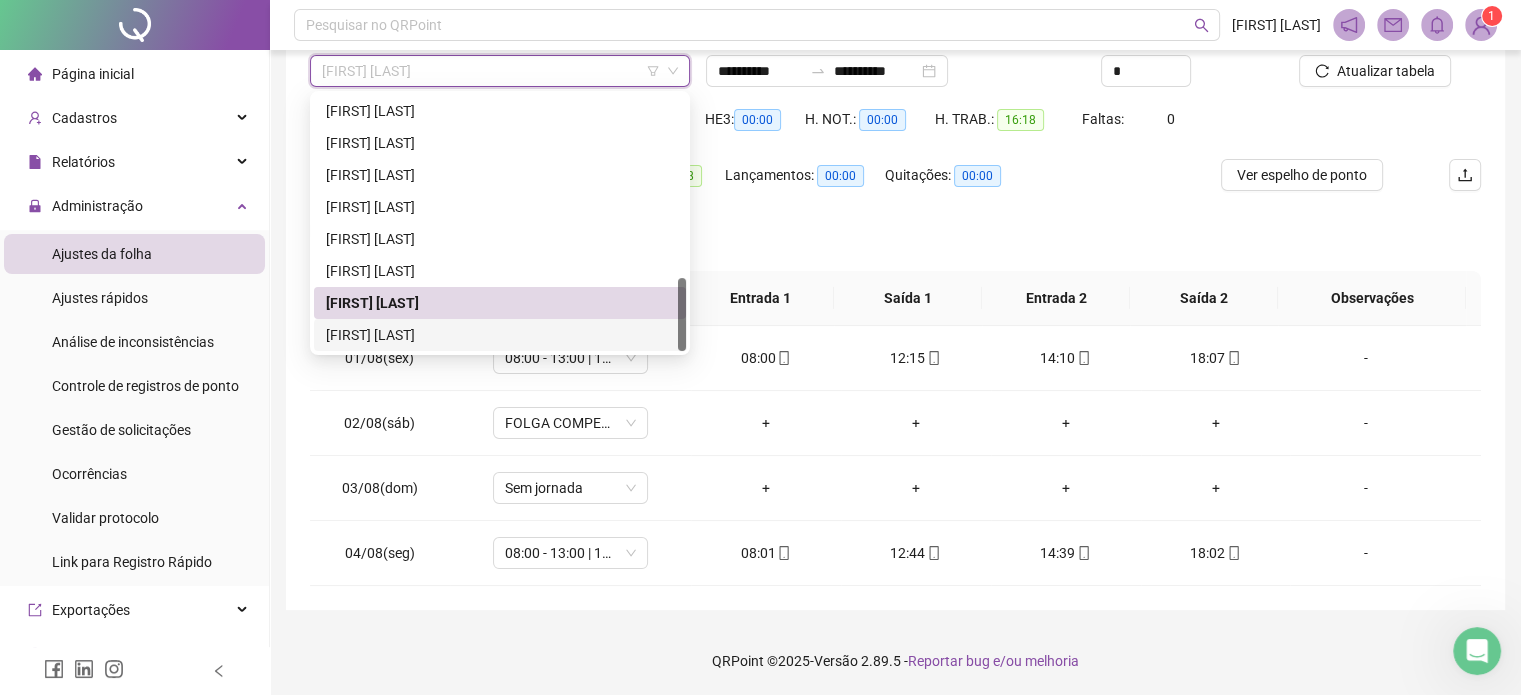 click on "[FIRST] [LAST]" at bounding box center (500, 335) 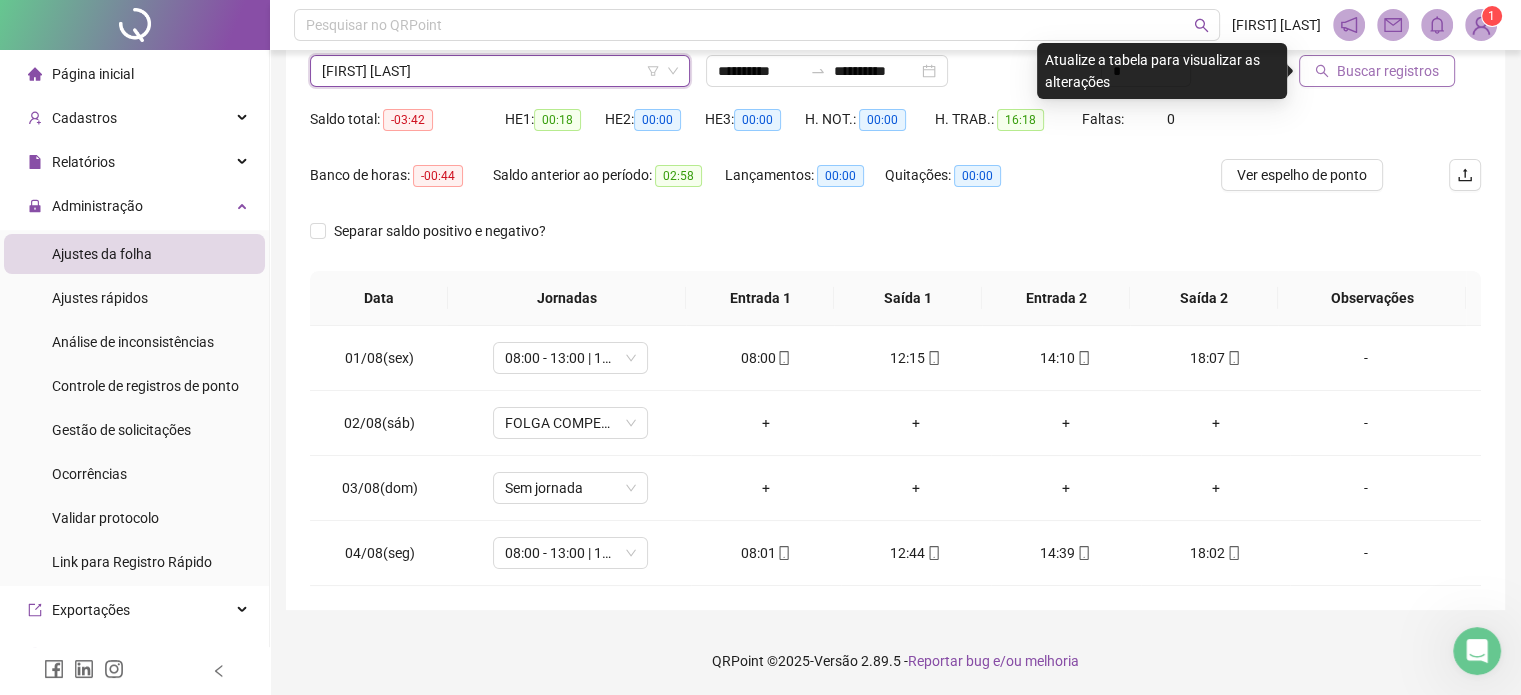click on "Buscar registros" at bounding box center (1388, 71) 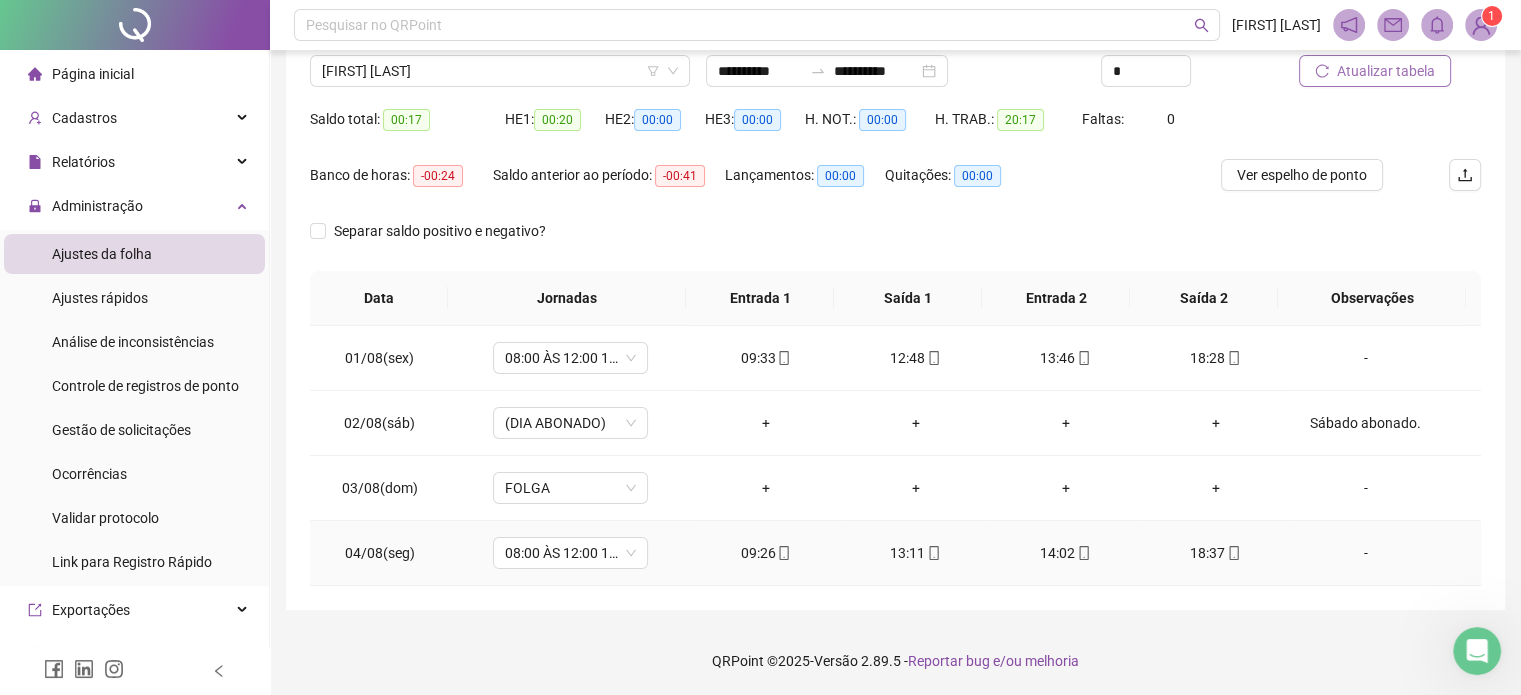 click on "18:37" at bounding box center [1216, 553] 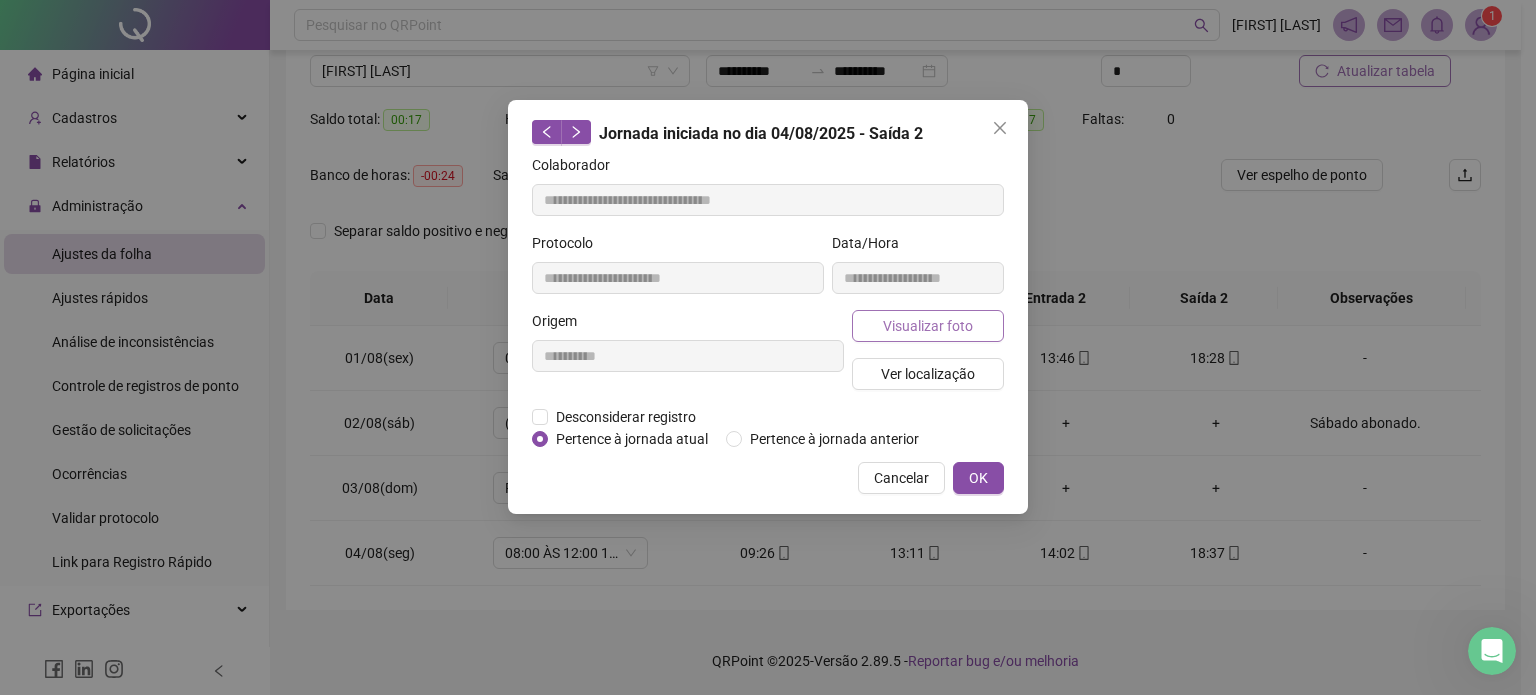 click on "Visualizar foto" at bounding box center (928, 326) 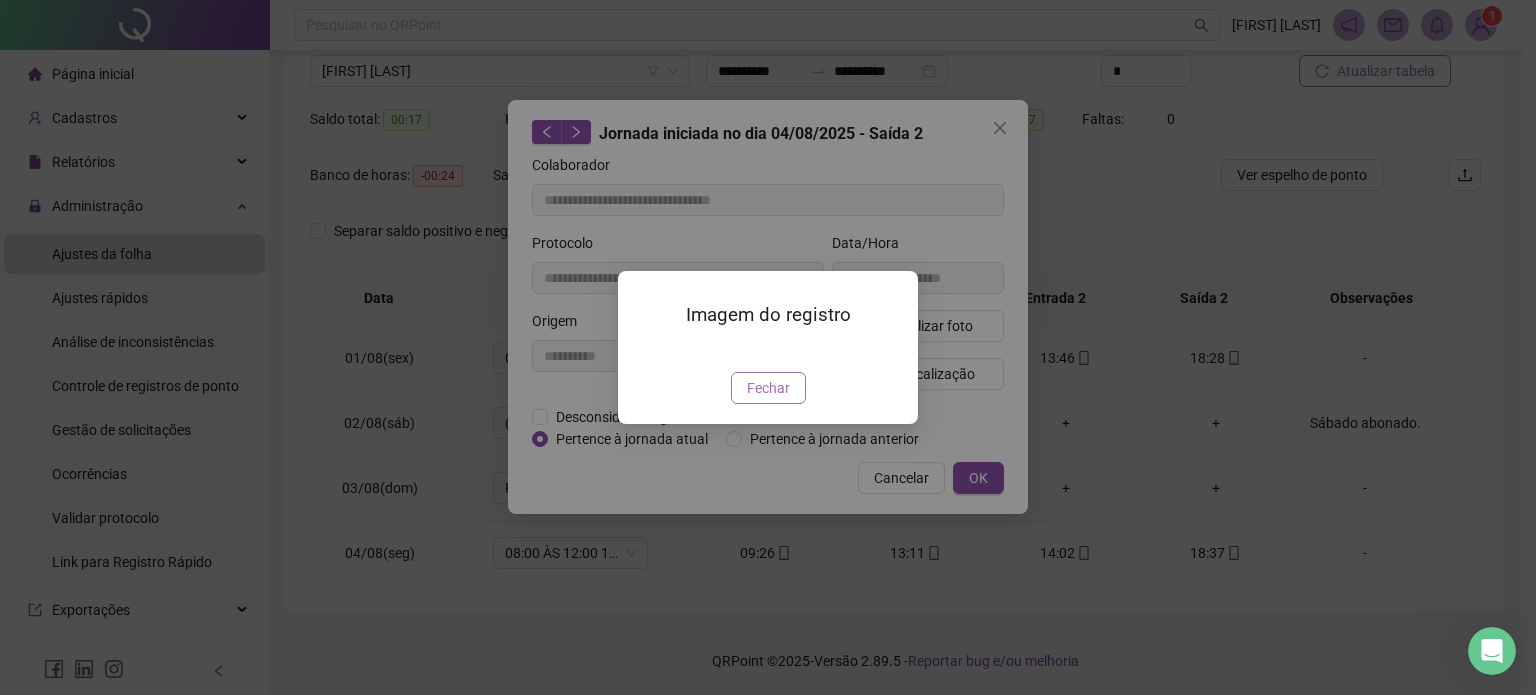 click on "Fechar" at bounding box center [768, 388] 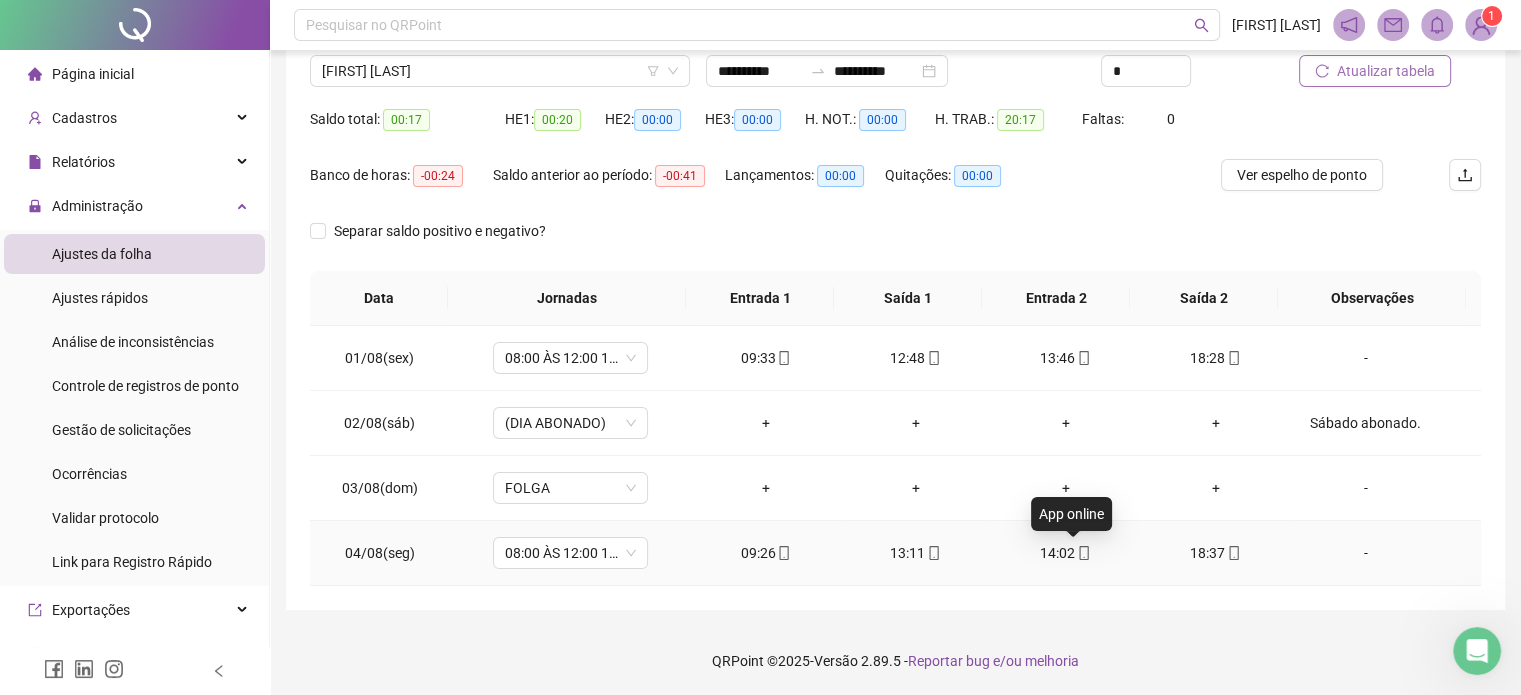 click 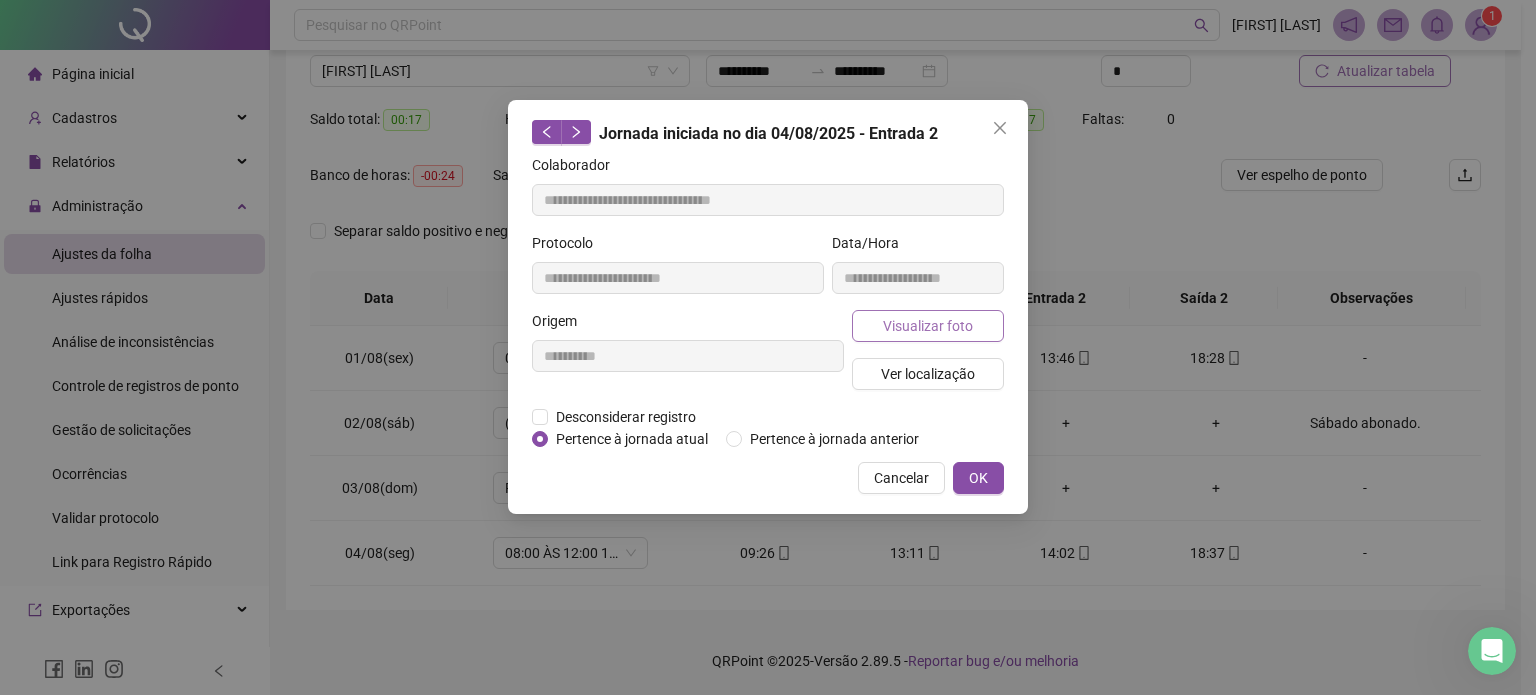 click on "Visualizar foto" at bounding box center (928, 326) 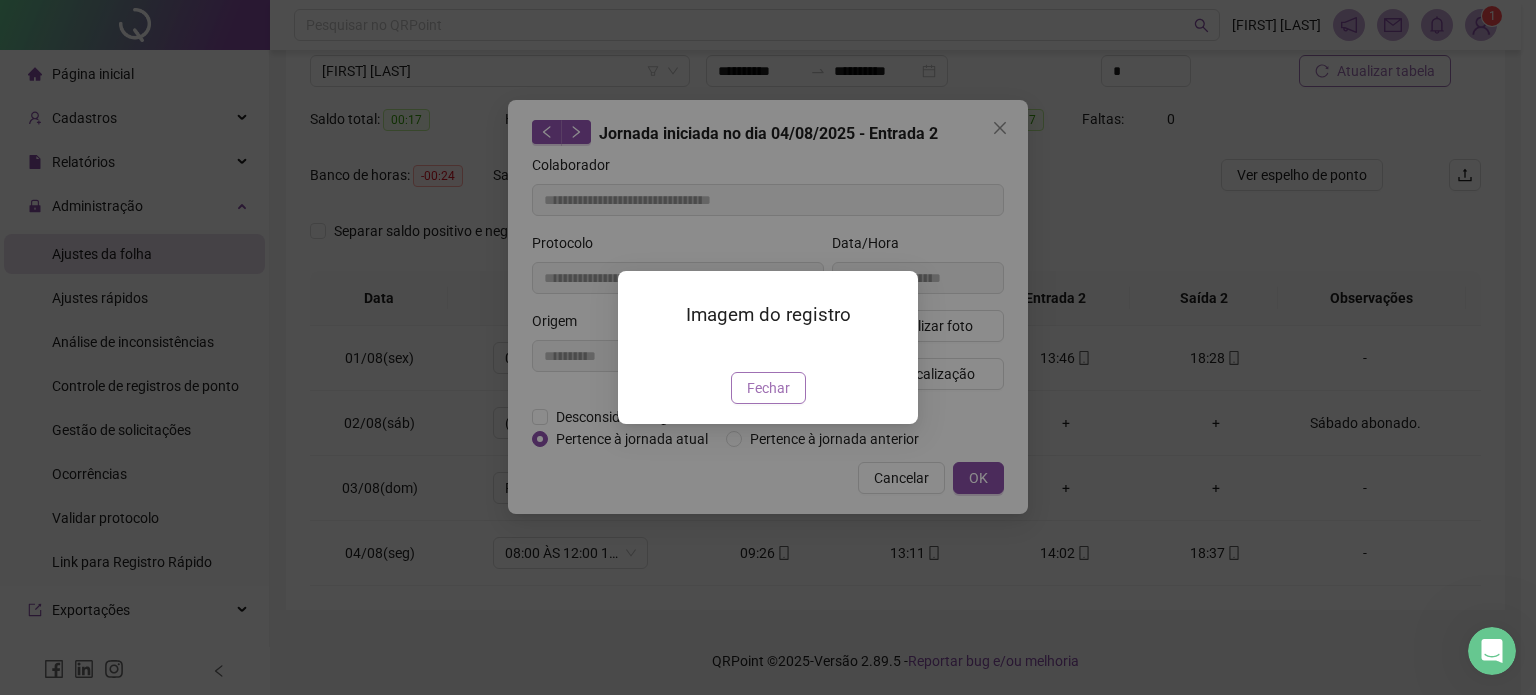 click on "Fechar" at bounding box center [768, 388] 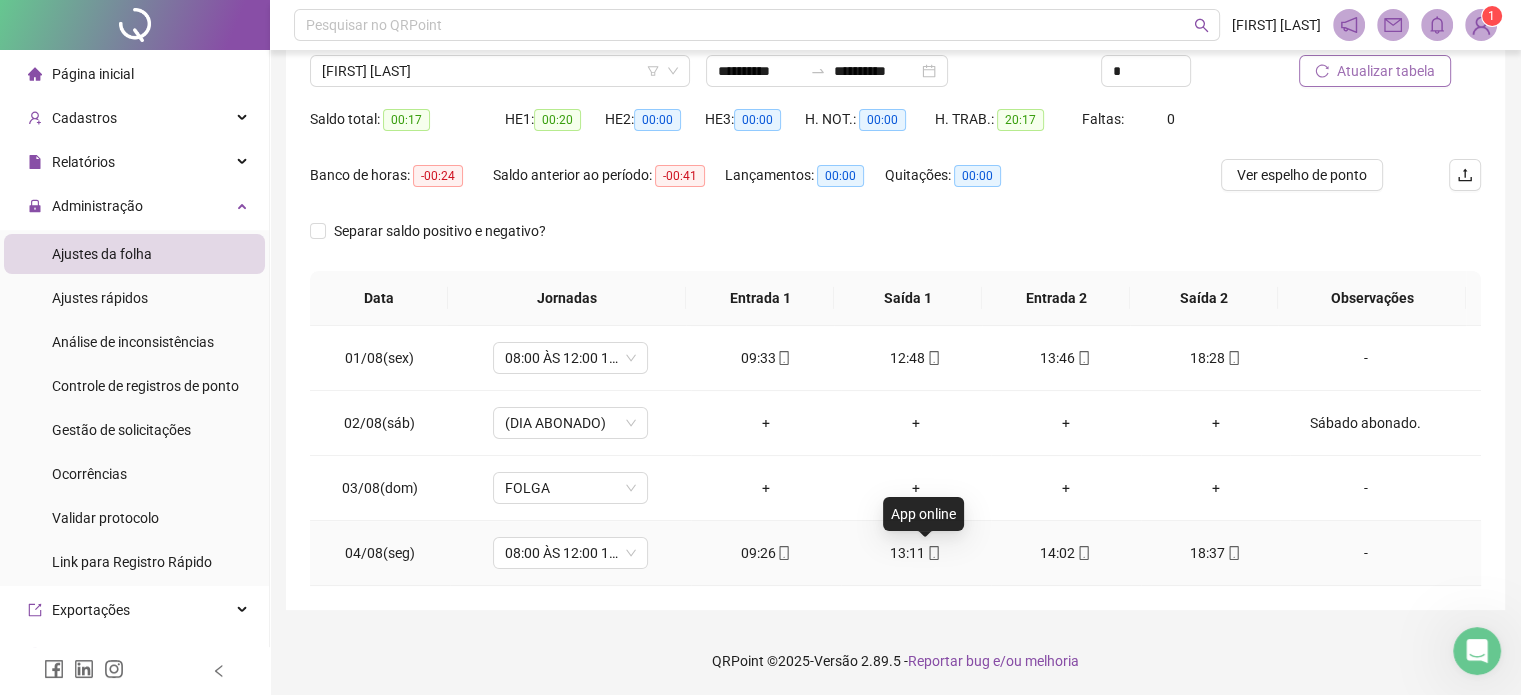 click 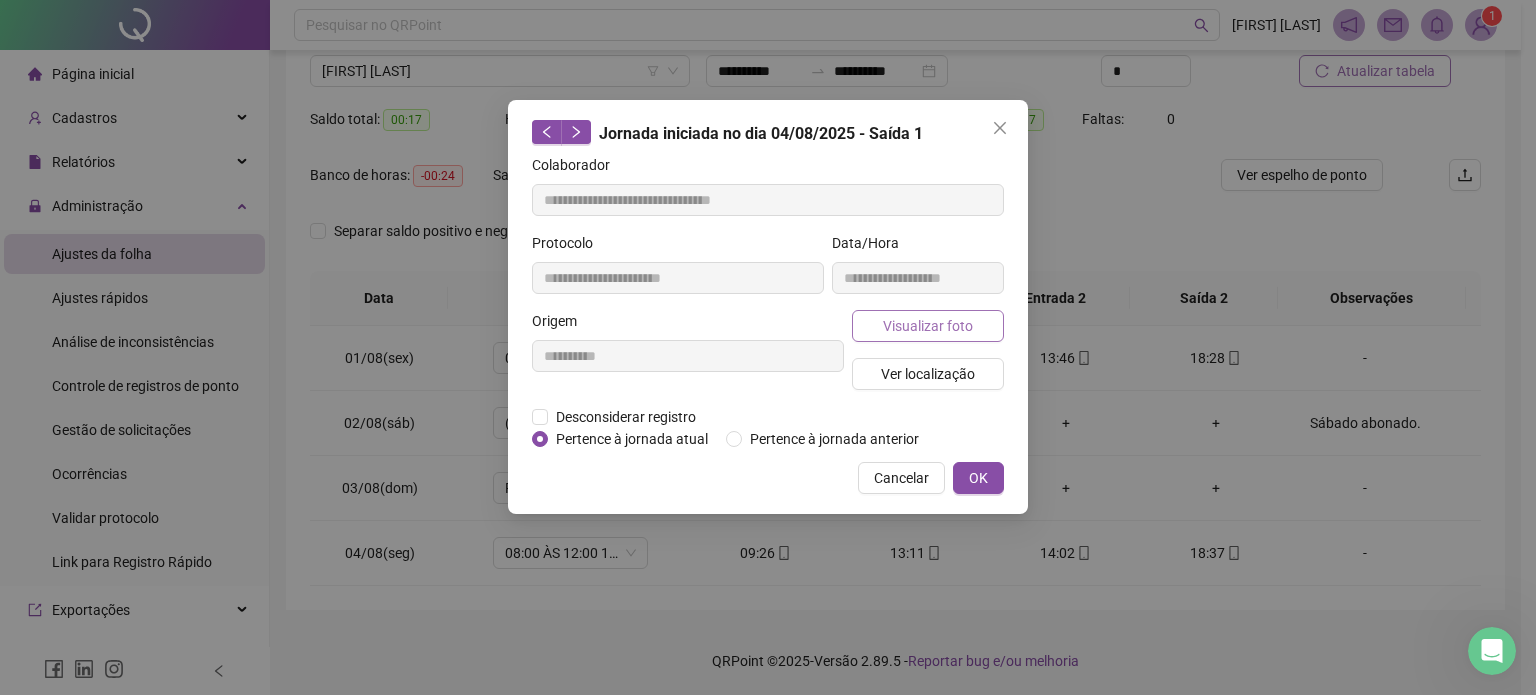 click on "Visualizar foto" at bounding box center [928, 326] 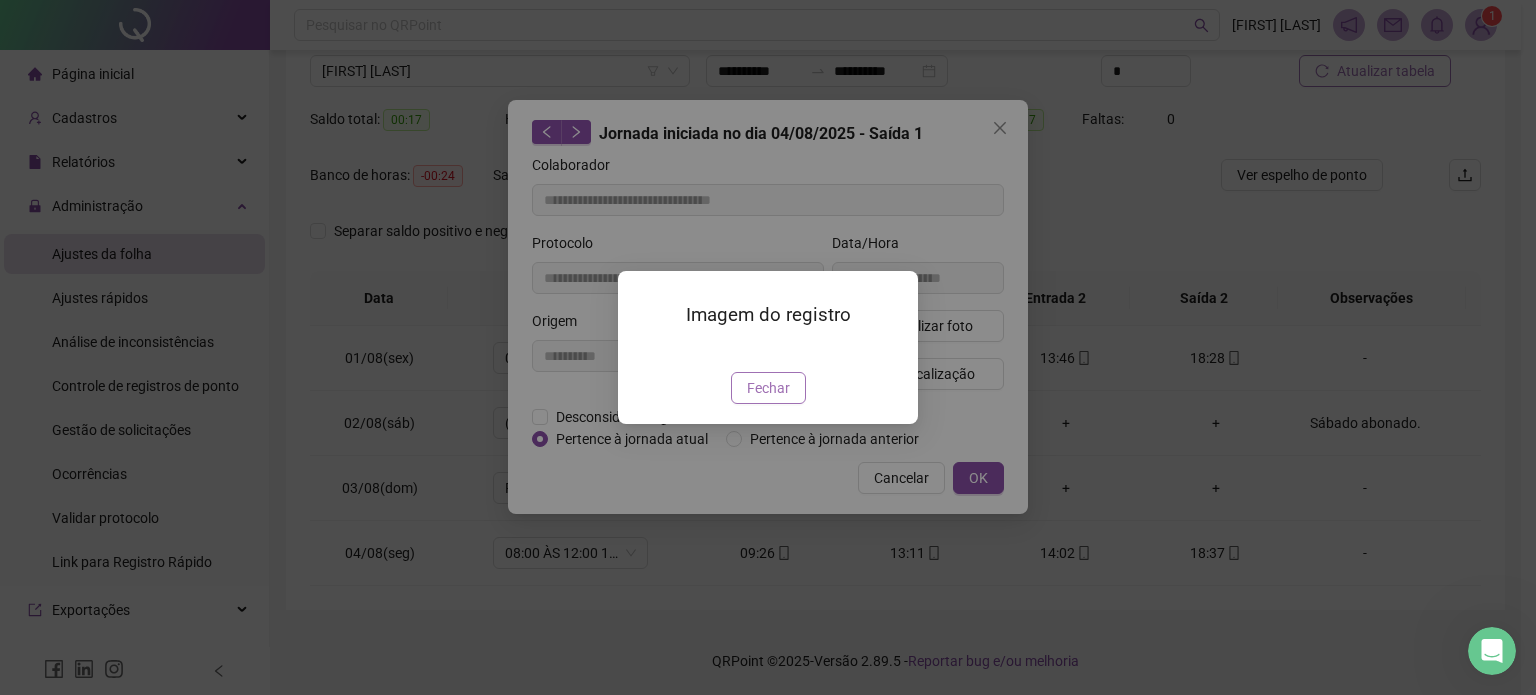 click on "Fechar" at bounding box center (768, 388) 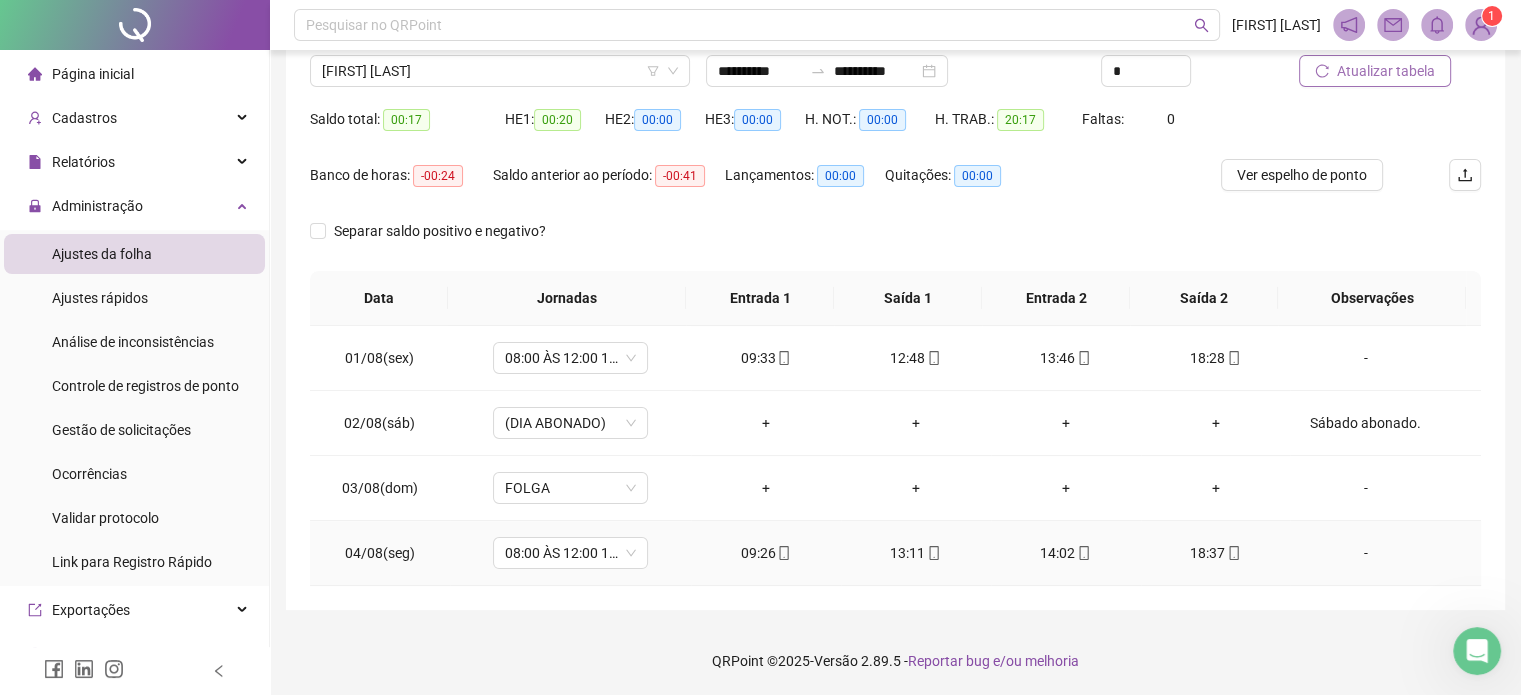 click 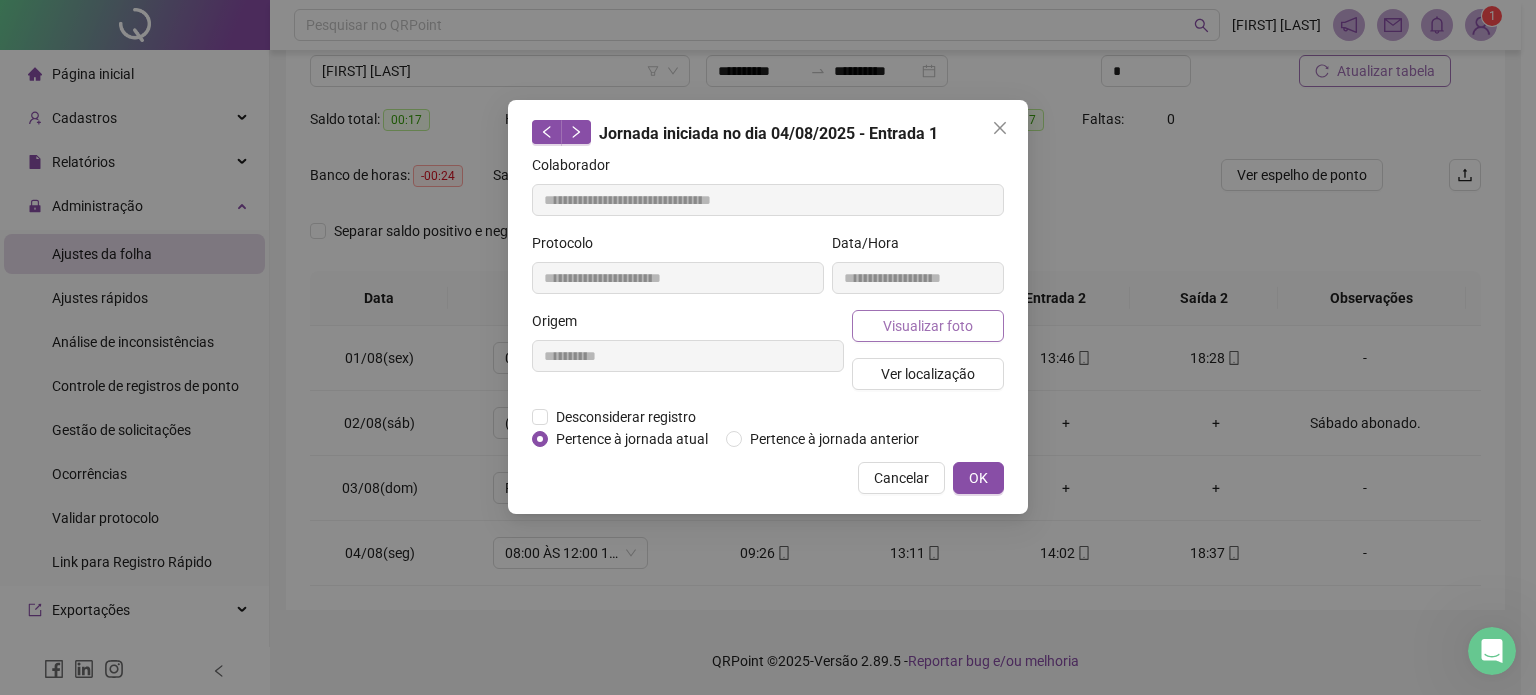 click on "Visualizar foto" at bounding box center (928, 326) 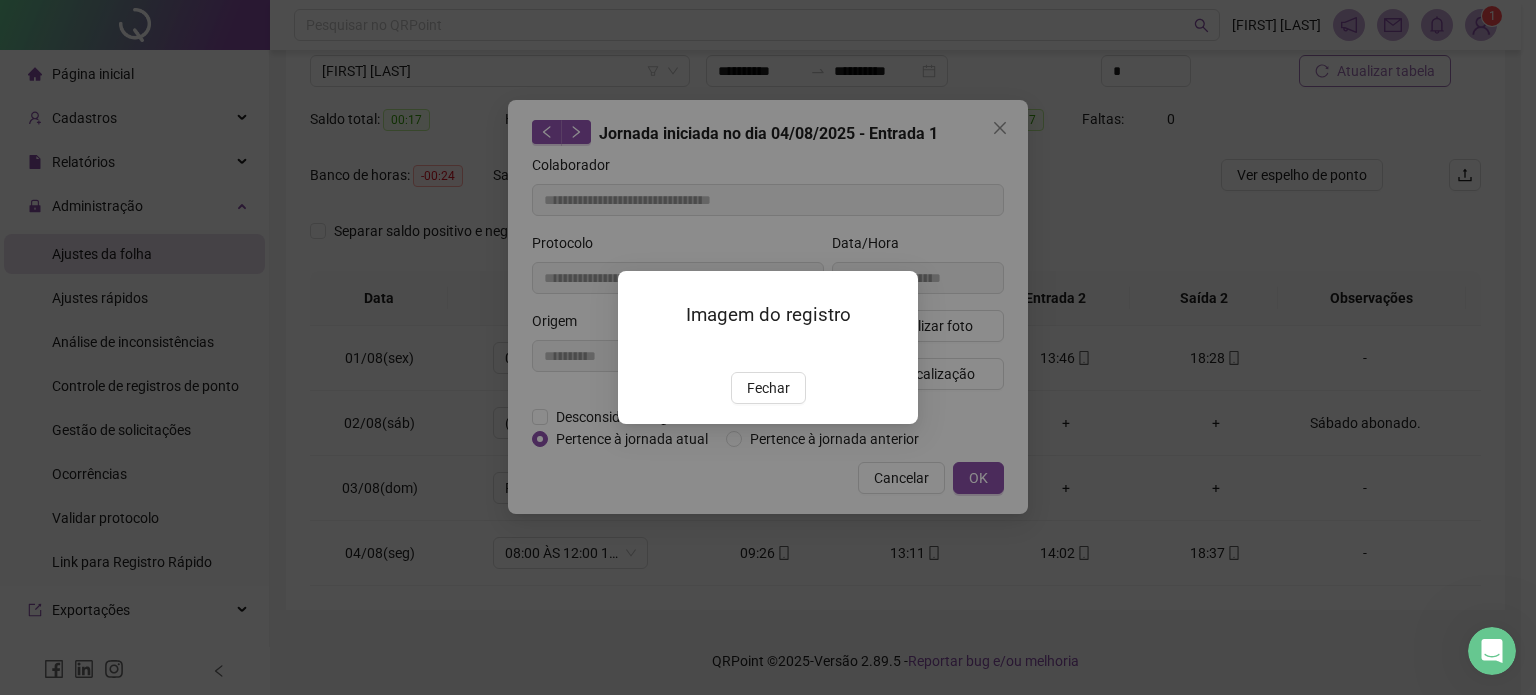 click on "Fechar" at bounding box center (768, 388) 